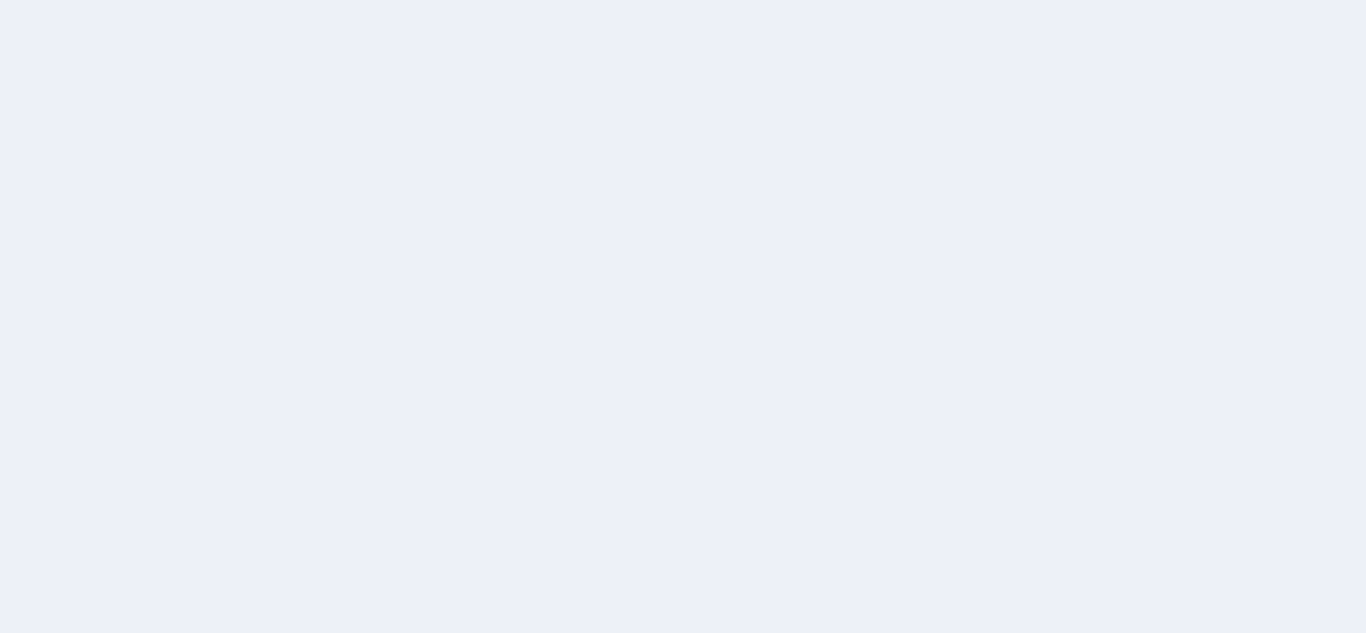 scroll, scrollTop: 0, scrollLeft: 0, axis: both 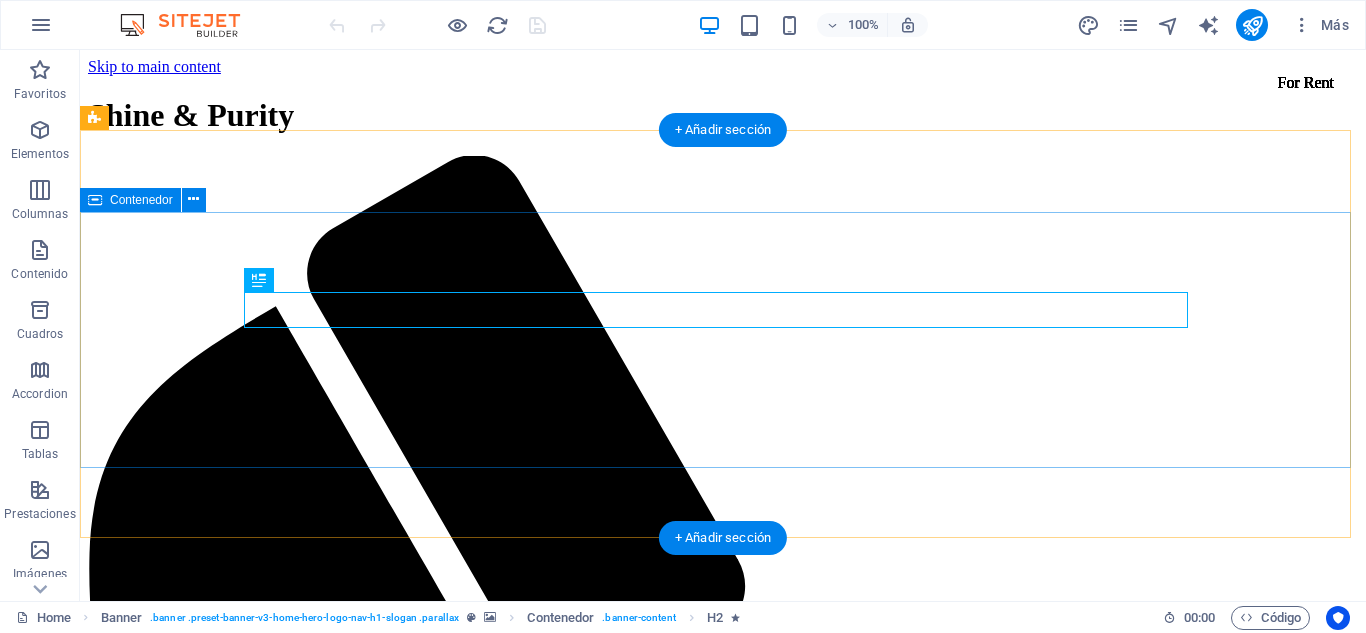 click on "Bienvenido a Shine & Purity Belleza, Equilibrio y Bienestar Natural" at bounding box center (723, 4376) 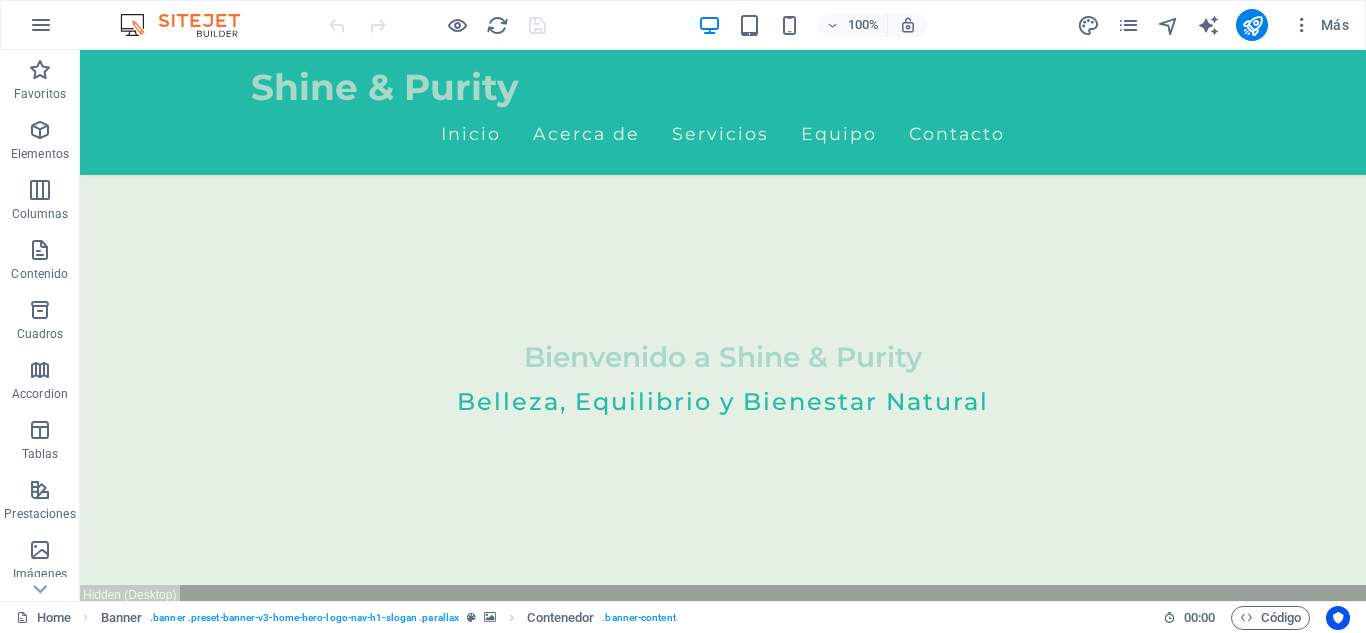 scroll, scrollTop: 550, scrollLeft: 0, axis: vertical 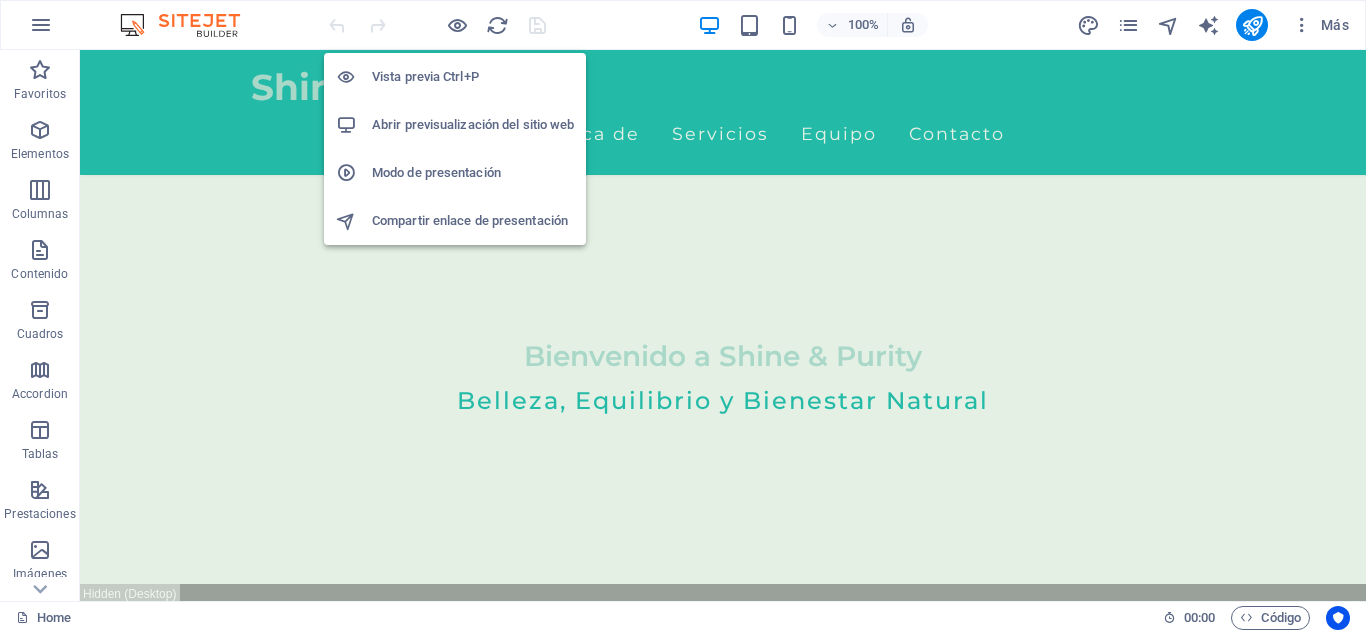 click on "Abrir previsualización del sitio web" at bounding box center (473, 125) 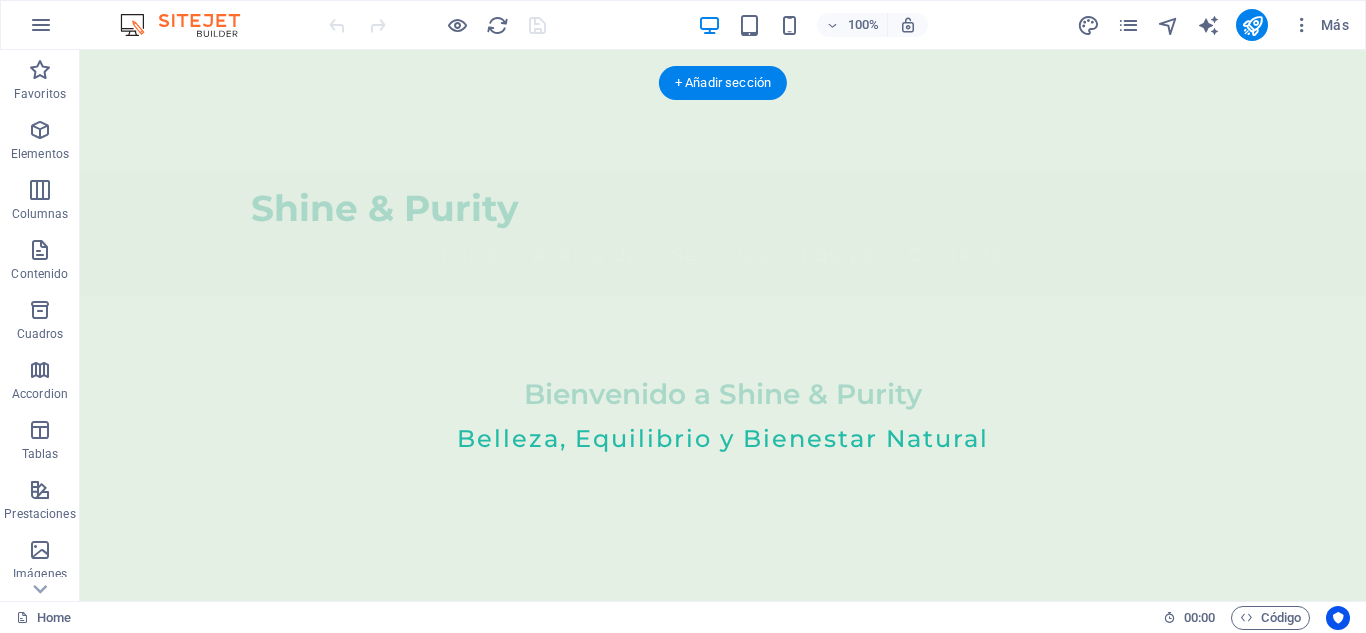 scroll, scrollTop: 0, scrollLeft: 0, axis: both 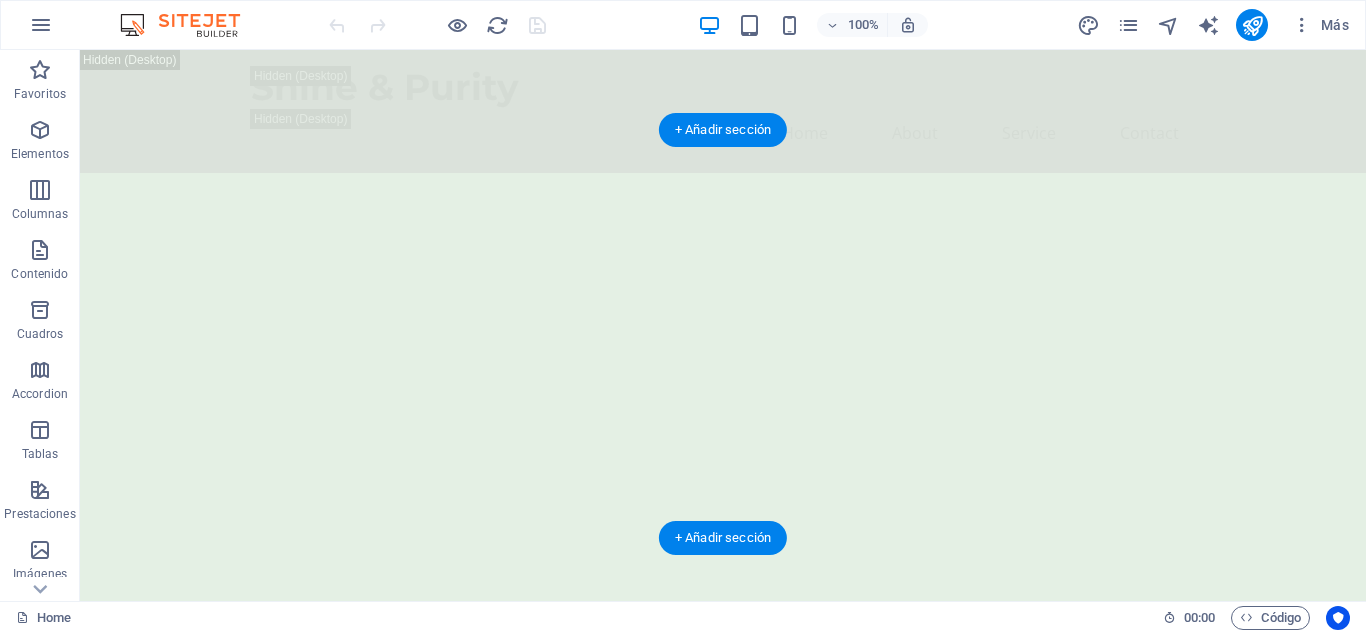 click at bounding box center (-556, 173) 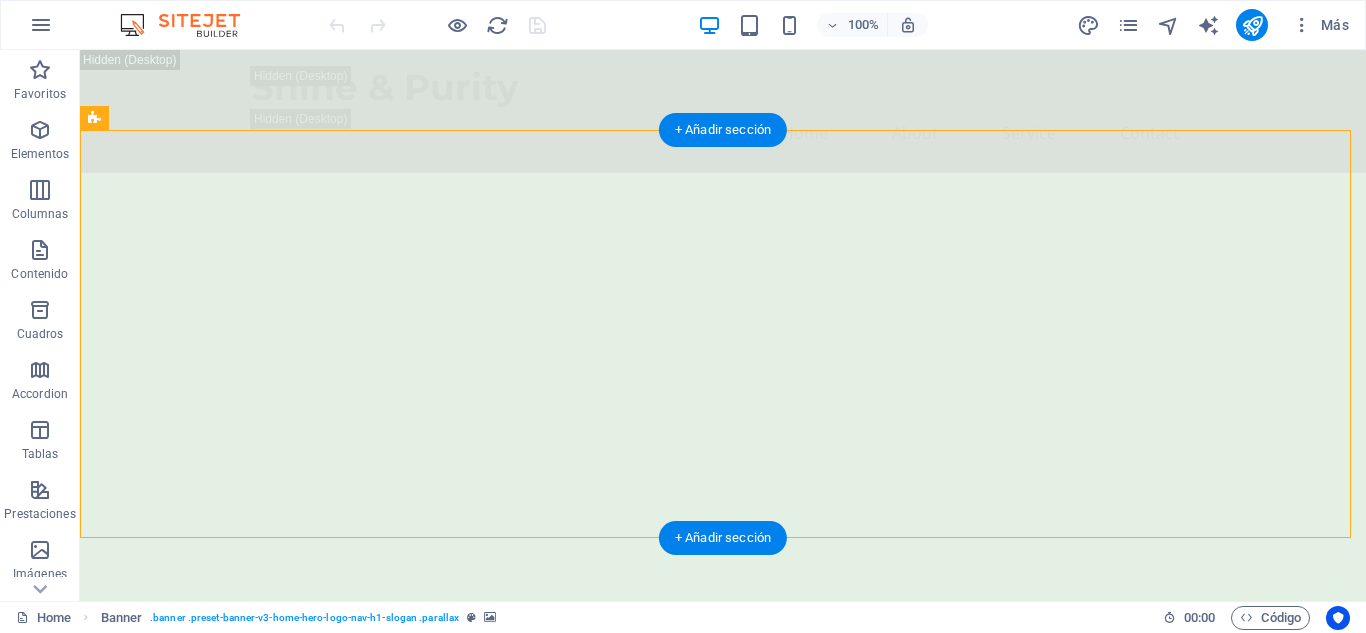 click at bounding box center (-556, 173) 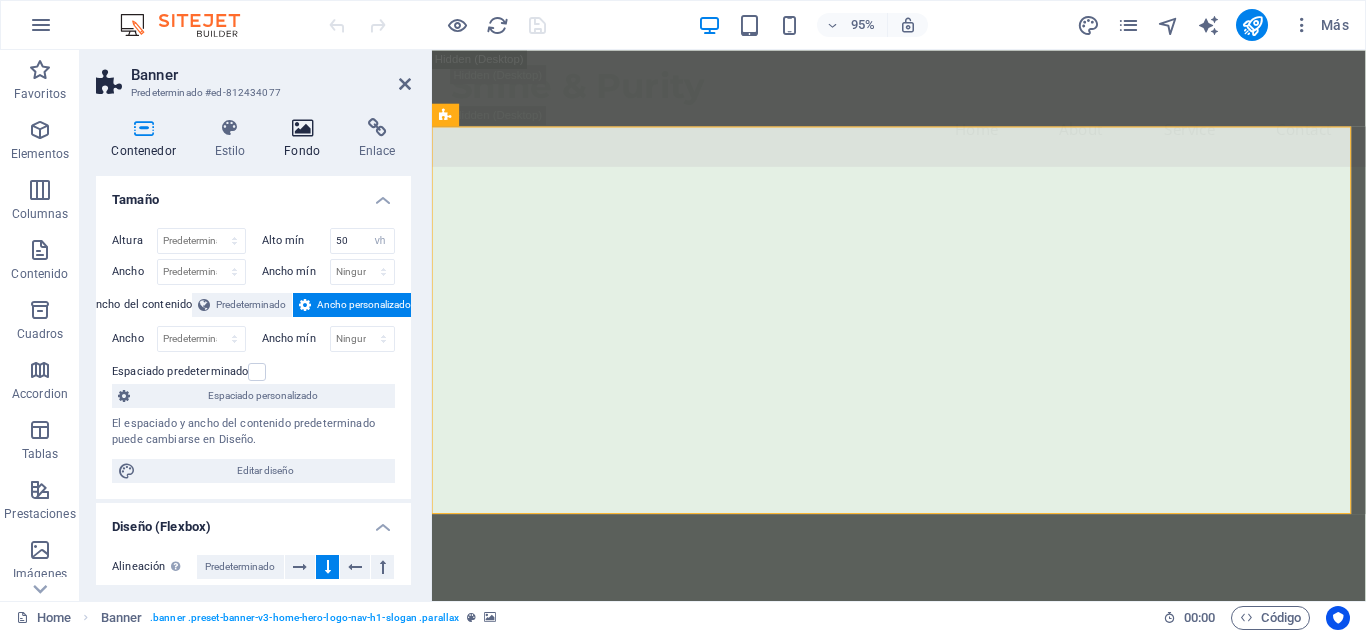 click on "Fondo" at bounding box center [306, 139] 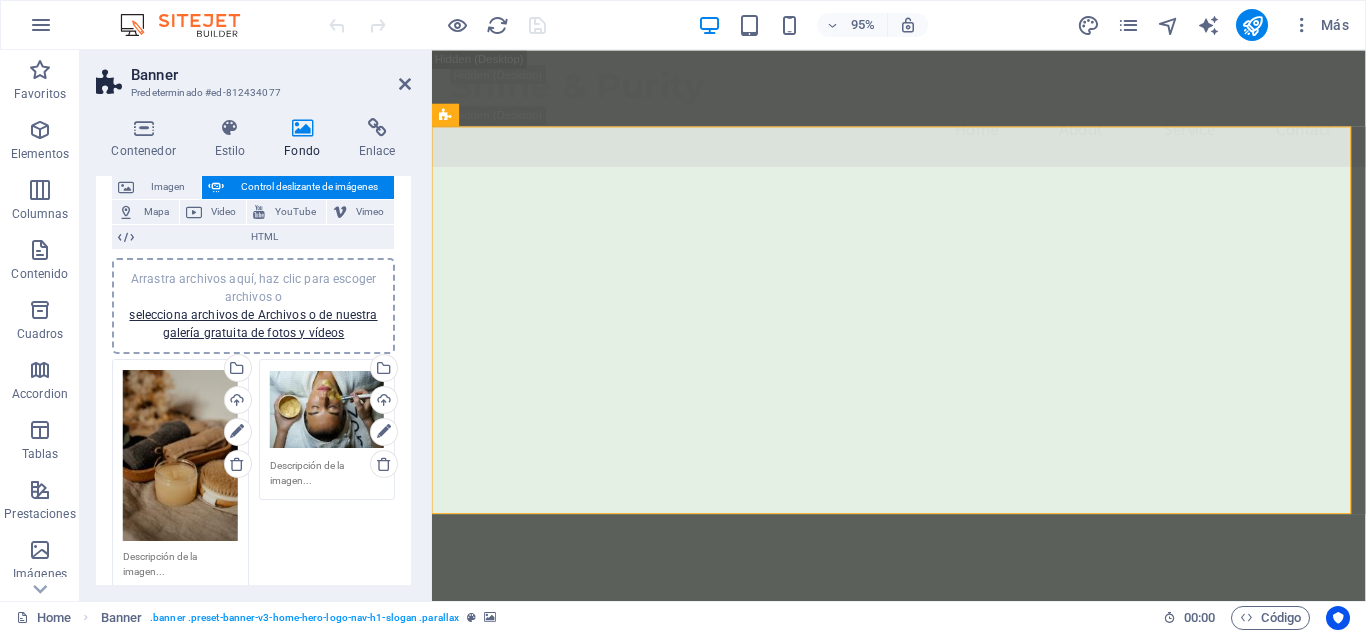 scroll, scrollTop: 121, scrollLeft: 0, axis: vertical 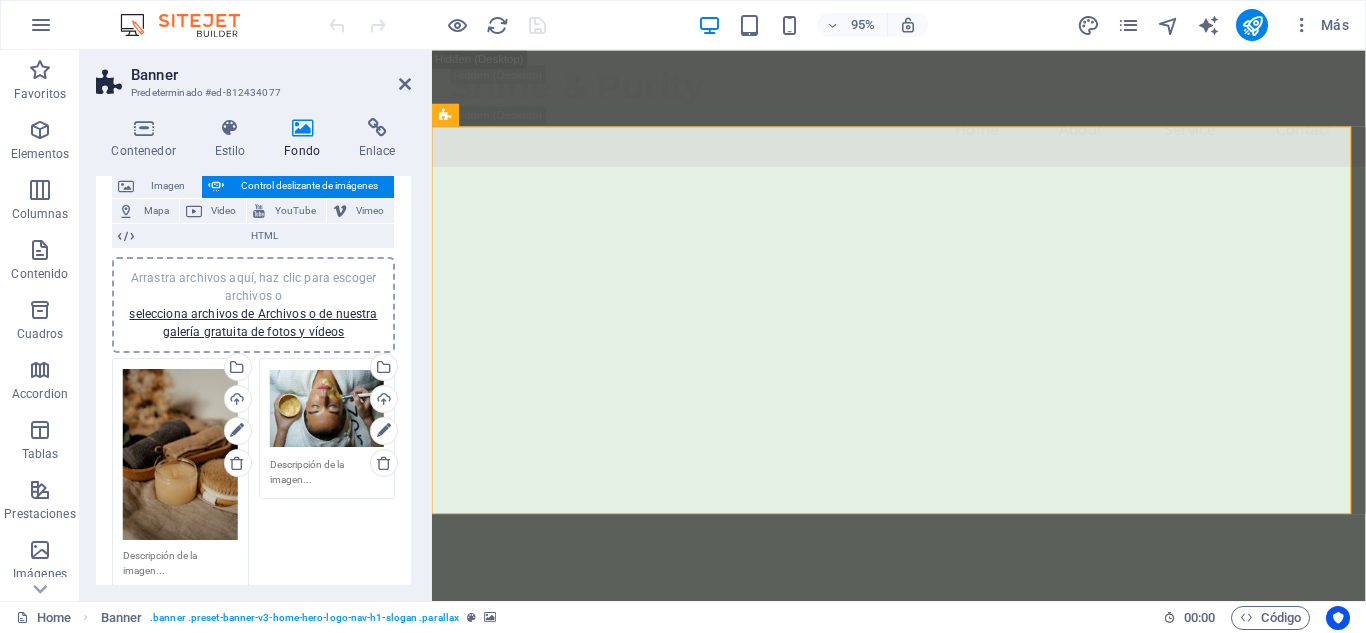 click on "Arrastra archivos aquí, haz clic para escoger archivos o  selecciona archivos de Archivos o de nuestra galería gratuita de fotos y vídeos" at bounding box center [180, 455] 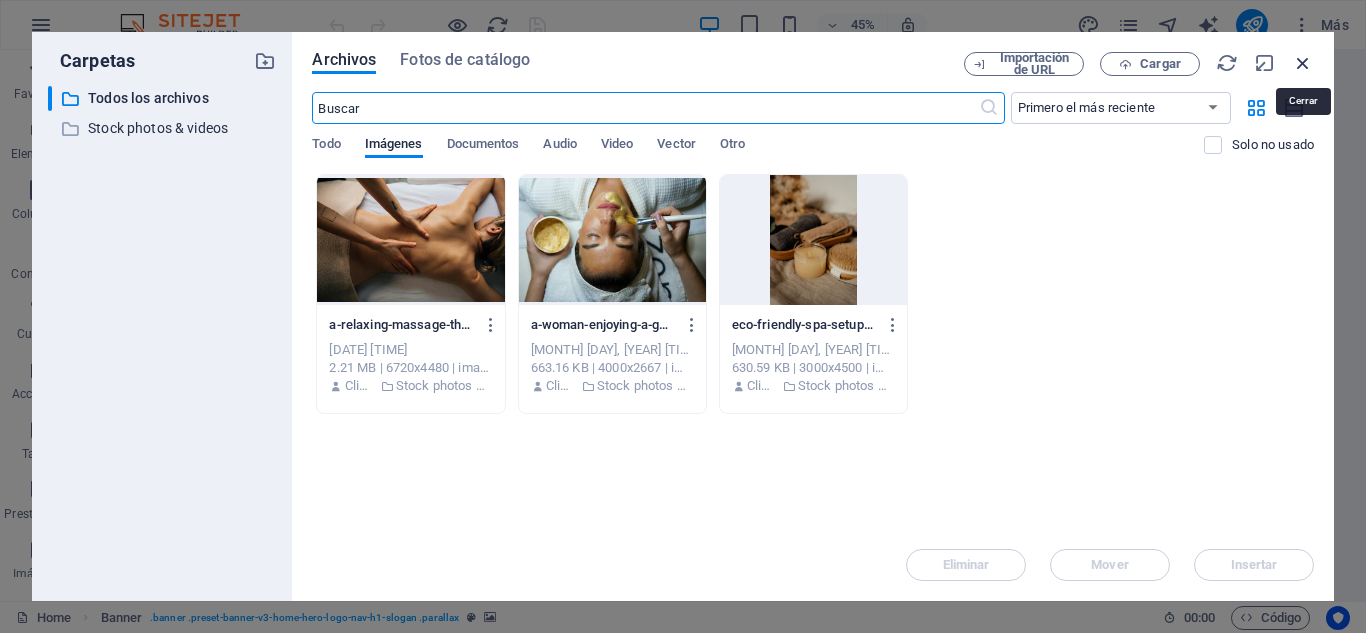 click at bounding box center (1303, 63) 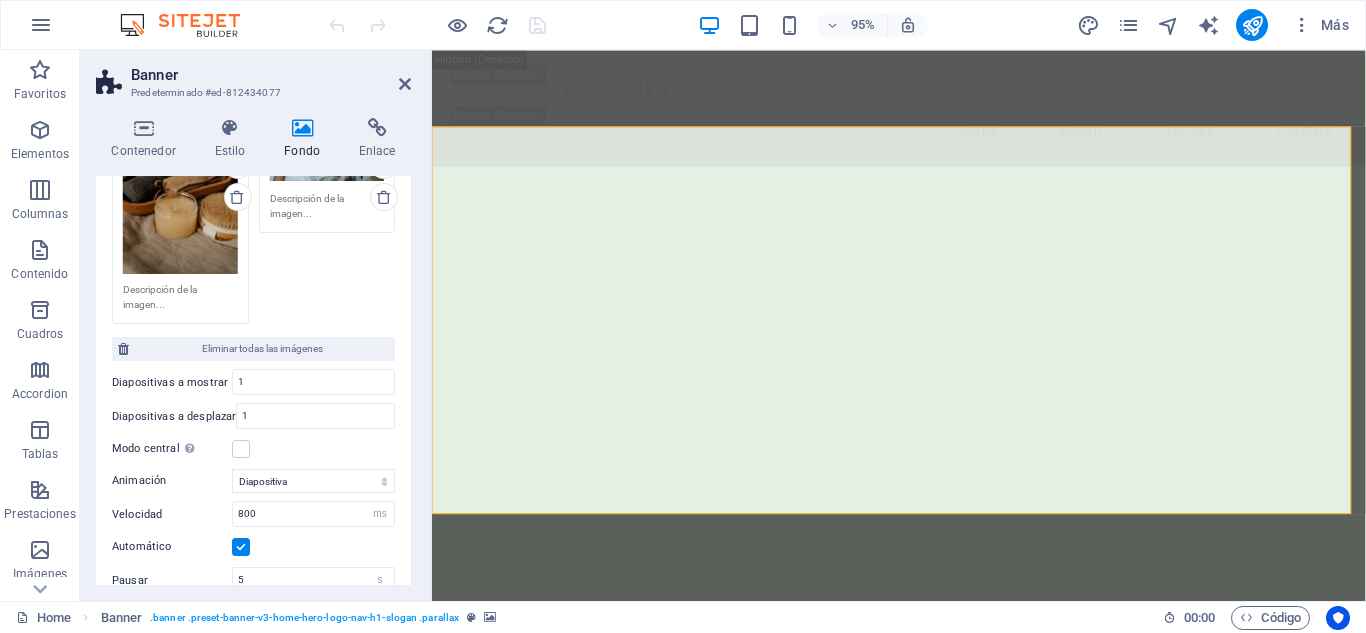 scroll, scrollTop: 482, scrollLeft: 0, axis: vertical 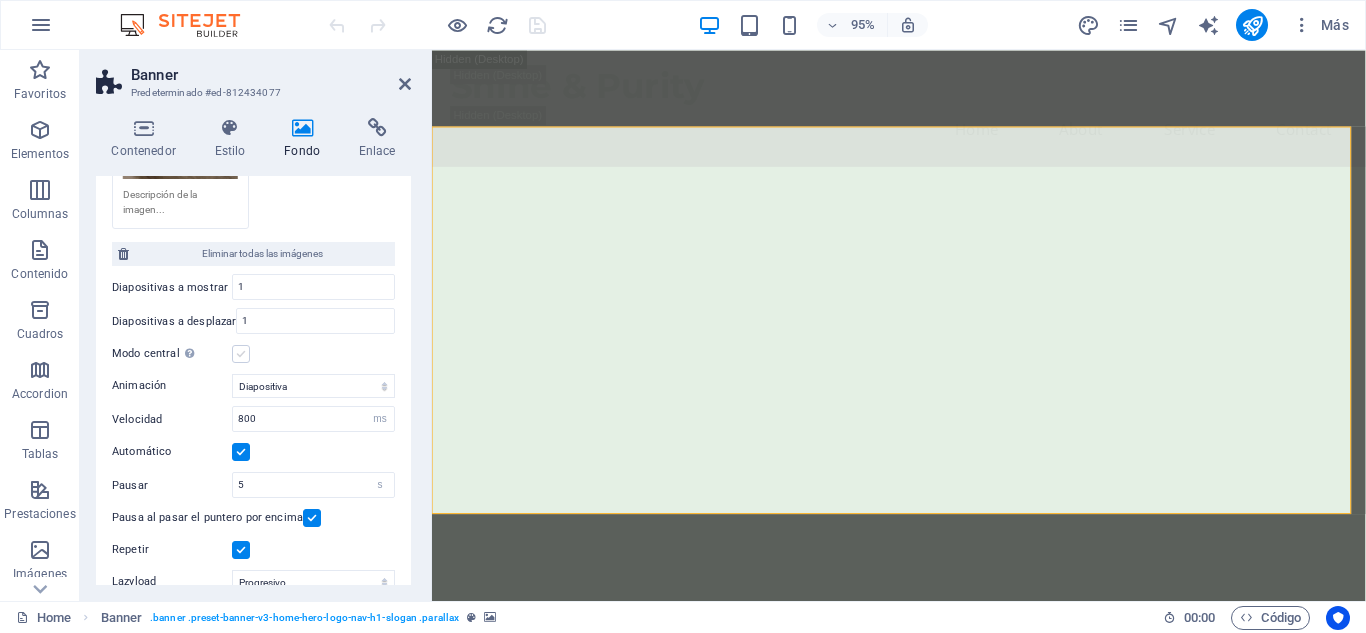 click at bounding box center (241, 354) 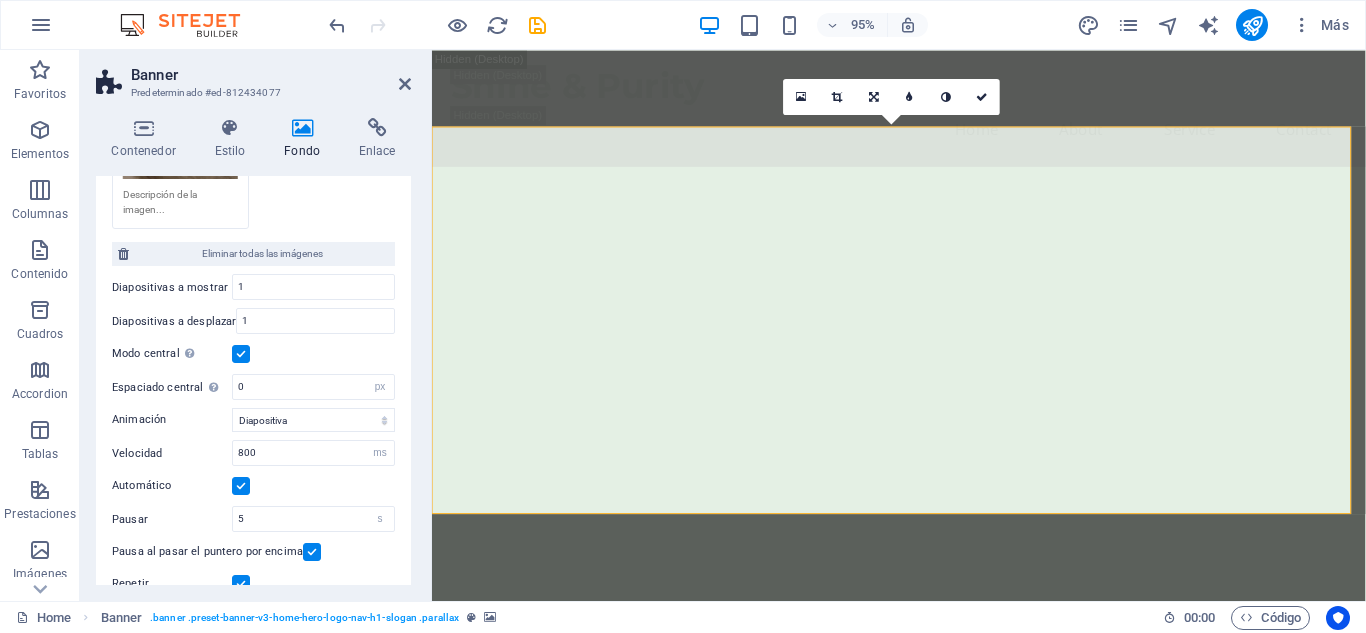click at bounding box center (241, 354) 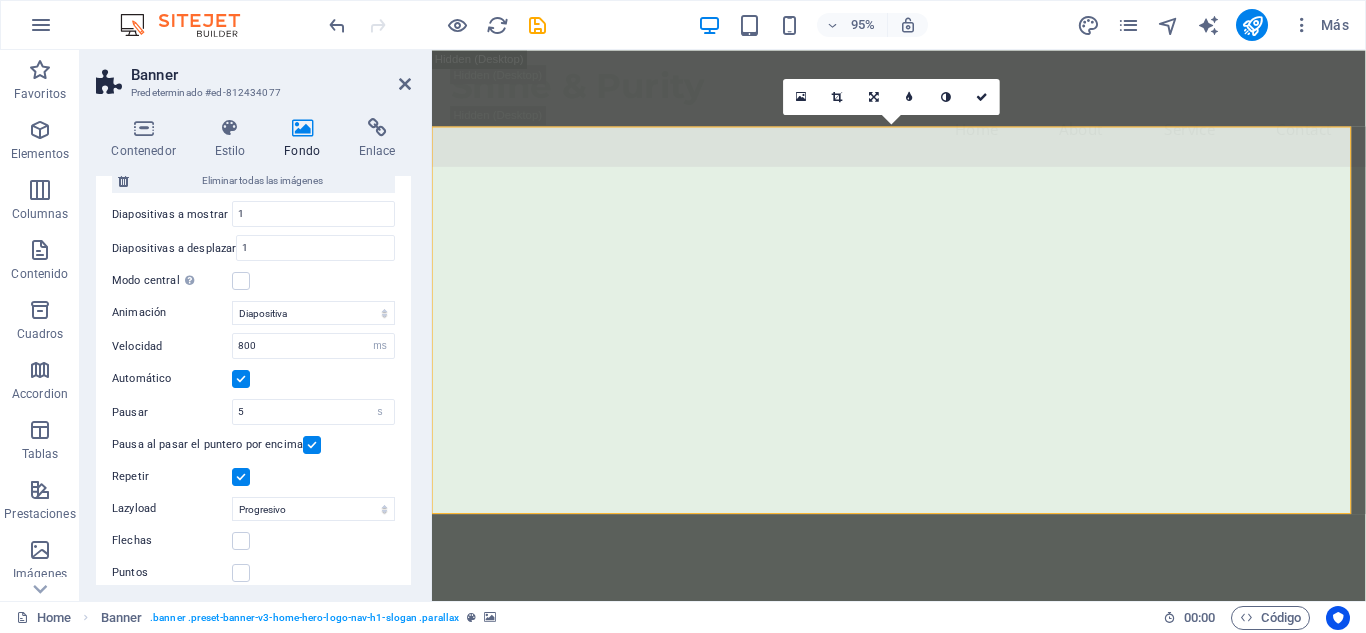 scroll, scrollTop: 568, scrollLeft: 0, axis: vertical 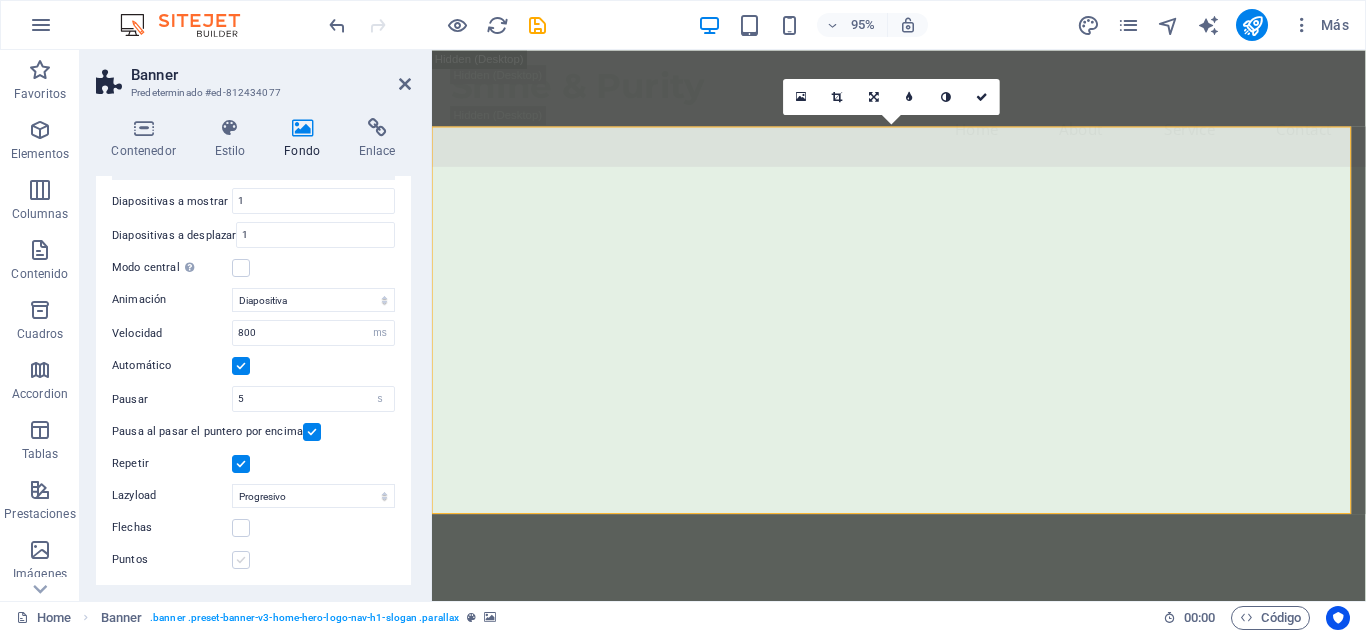 click at bounding box center [241, 560] 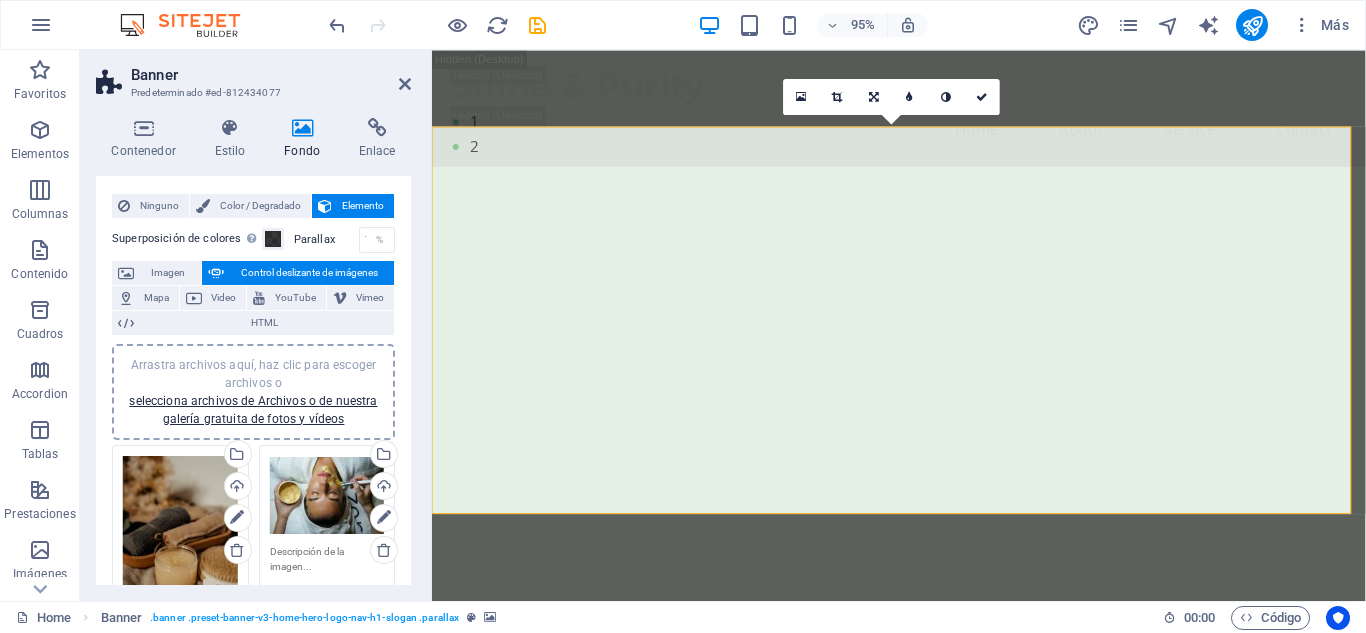 scroll, scrollTop: 0, scrollLeft: 0, axis: both 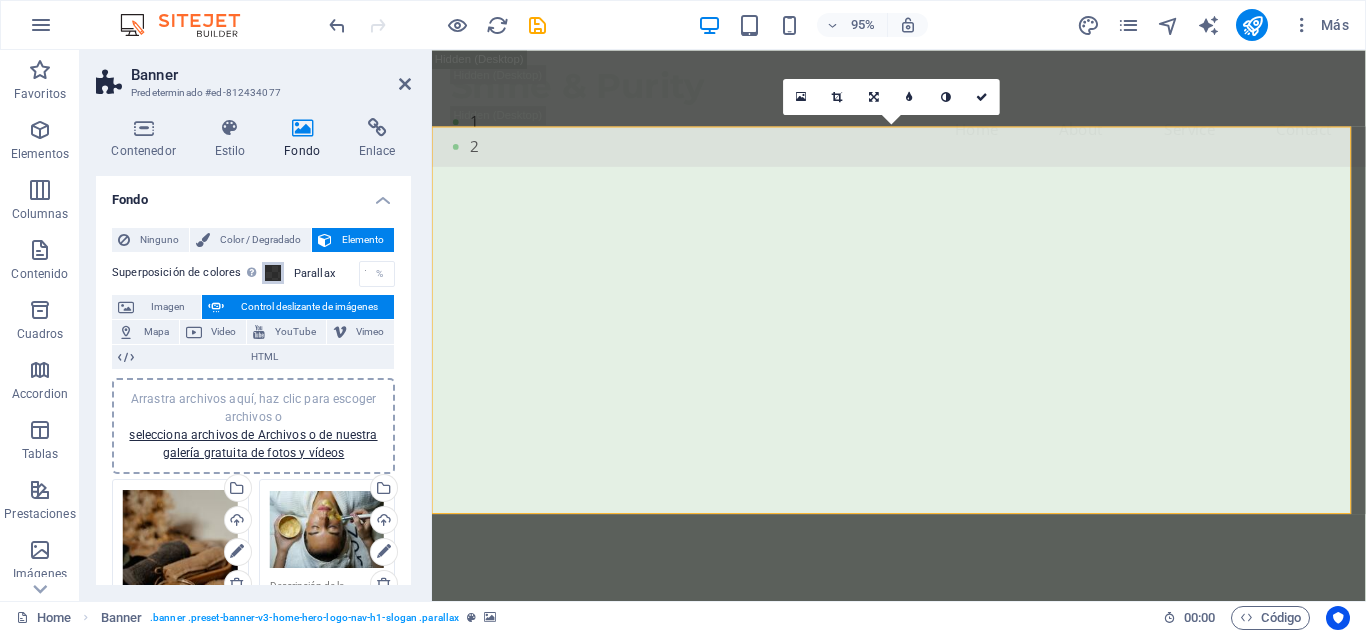 click at bounding box center (273, 273) 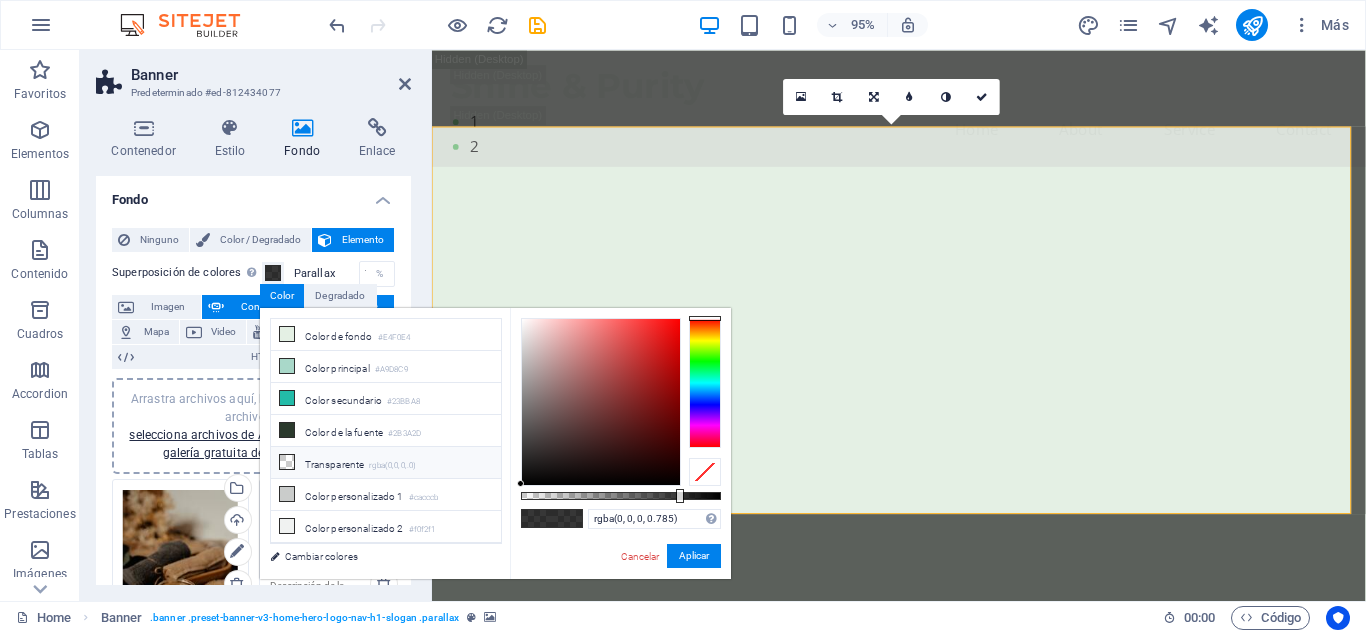 click on "Transparente
rgba(0,0,0,.0)" at bounding box center [386, 463] 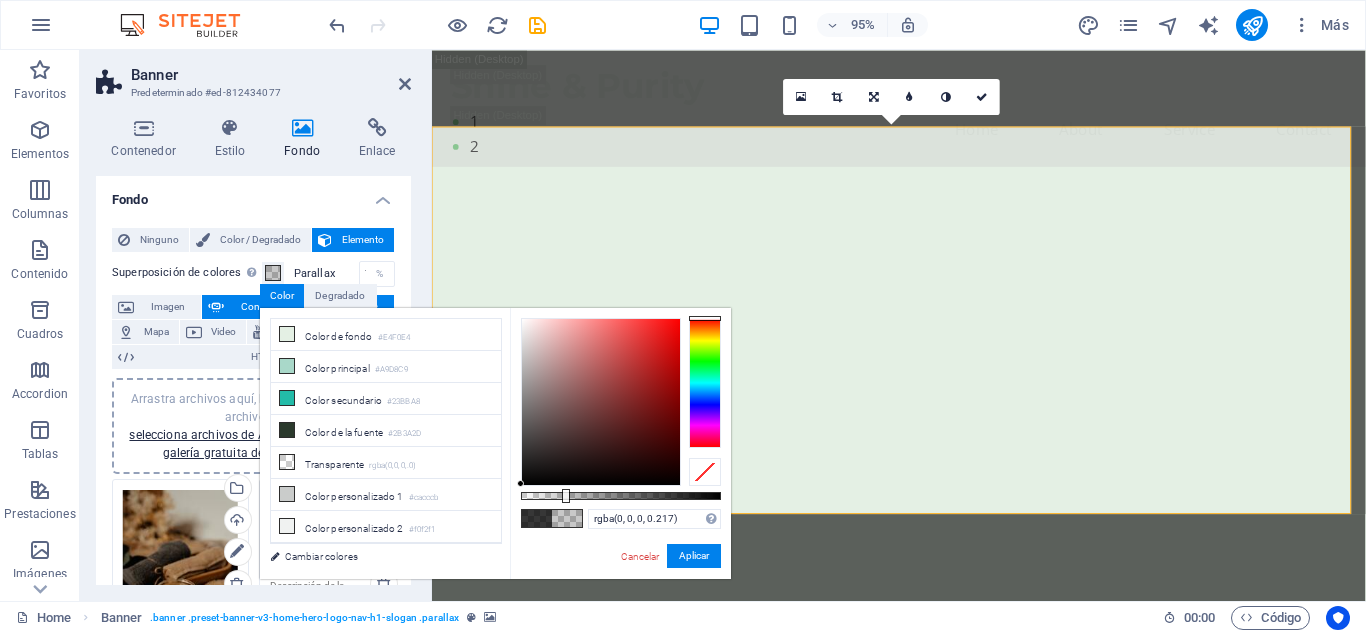 type on "rgba(0, 0, 0, 0.222)" 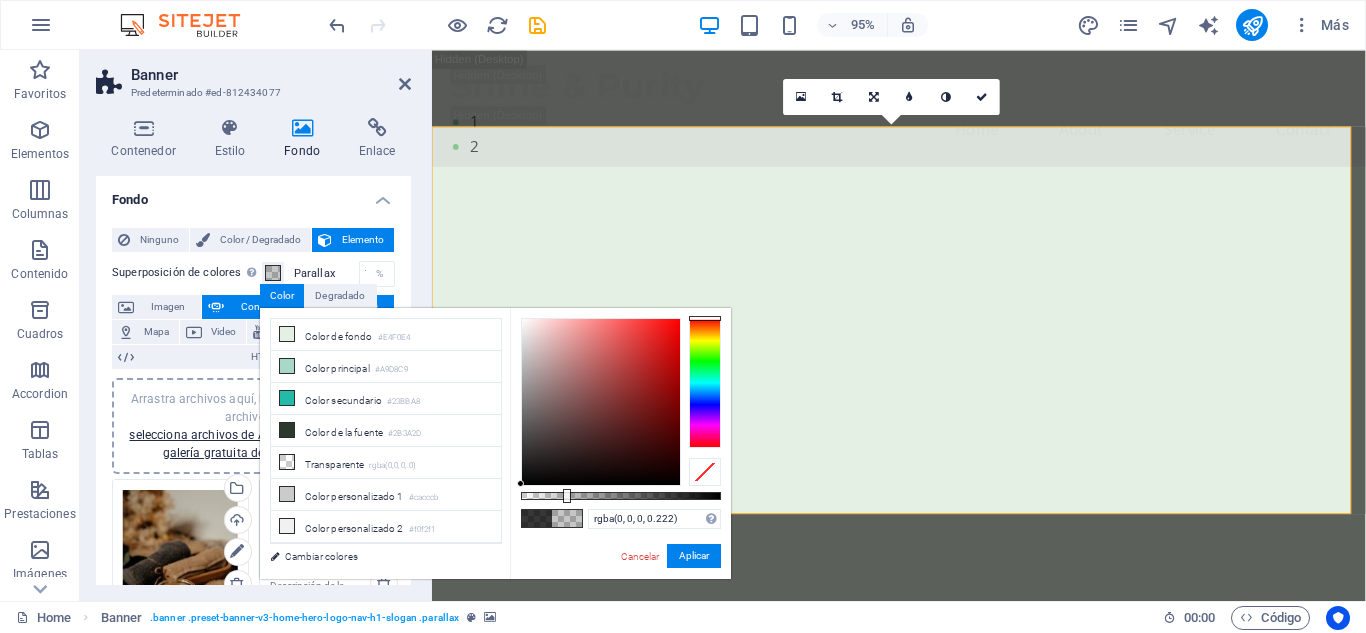 drag, startPoint x: 522, startPoint y: 498, endPoint x: 565, endPoint y: 493, distance: 43.289722 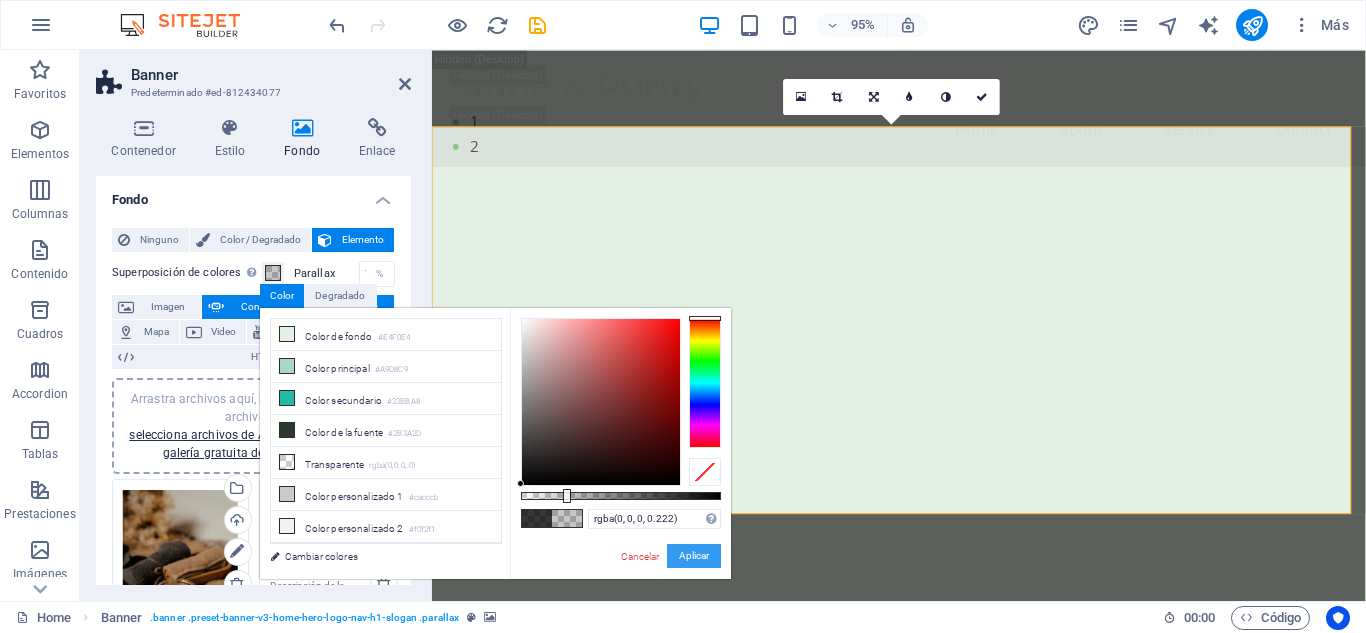 click on "Aplicar" at bounding box center [694, 556] 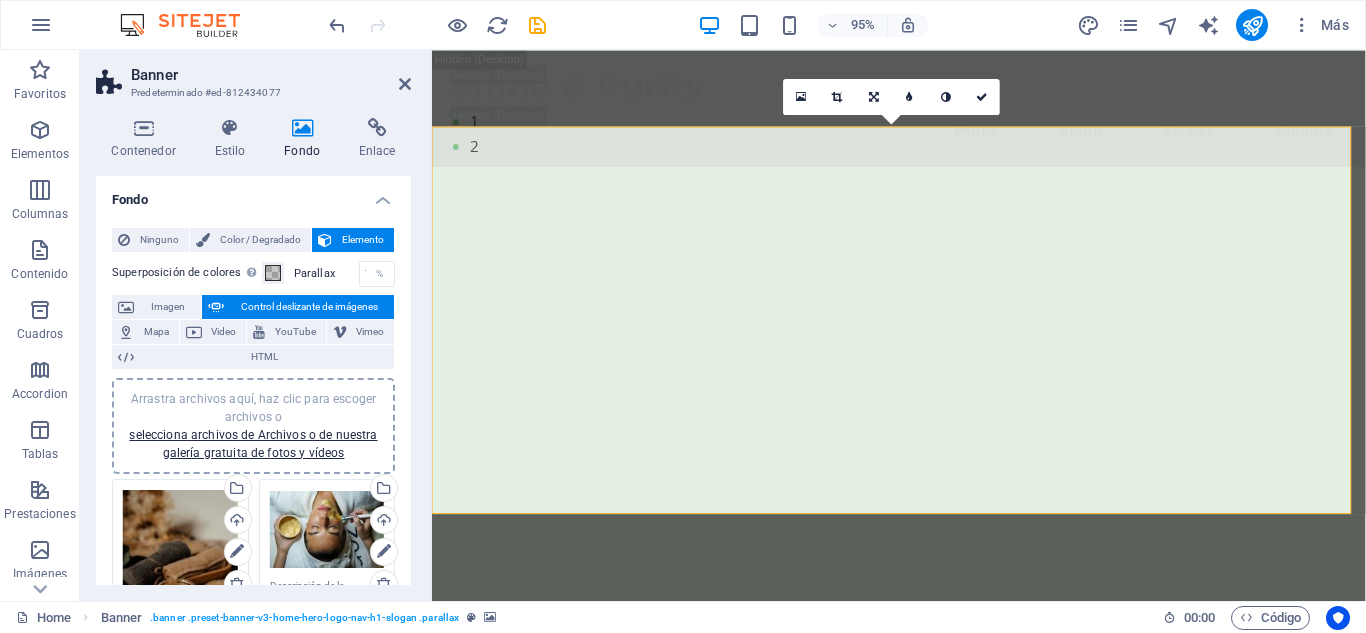 click at bounding box center (-52, 113) 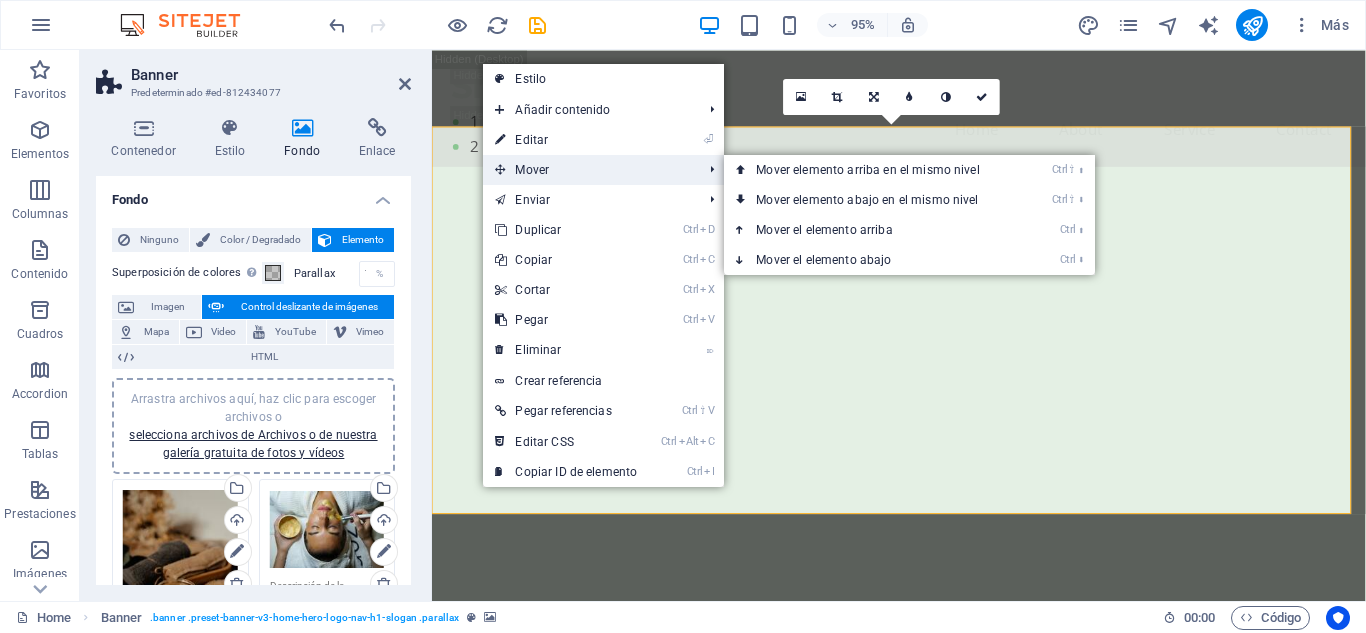 click on "Mover" at bounding box center (588, 170) 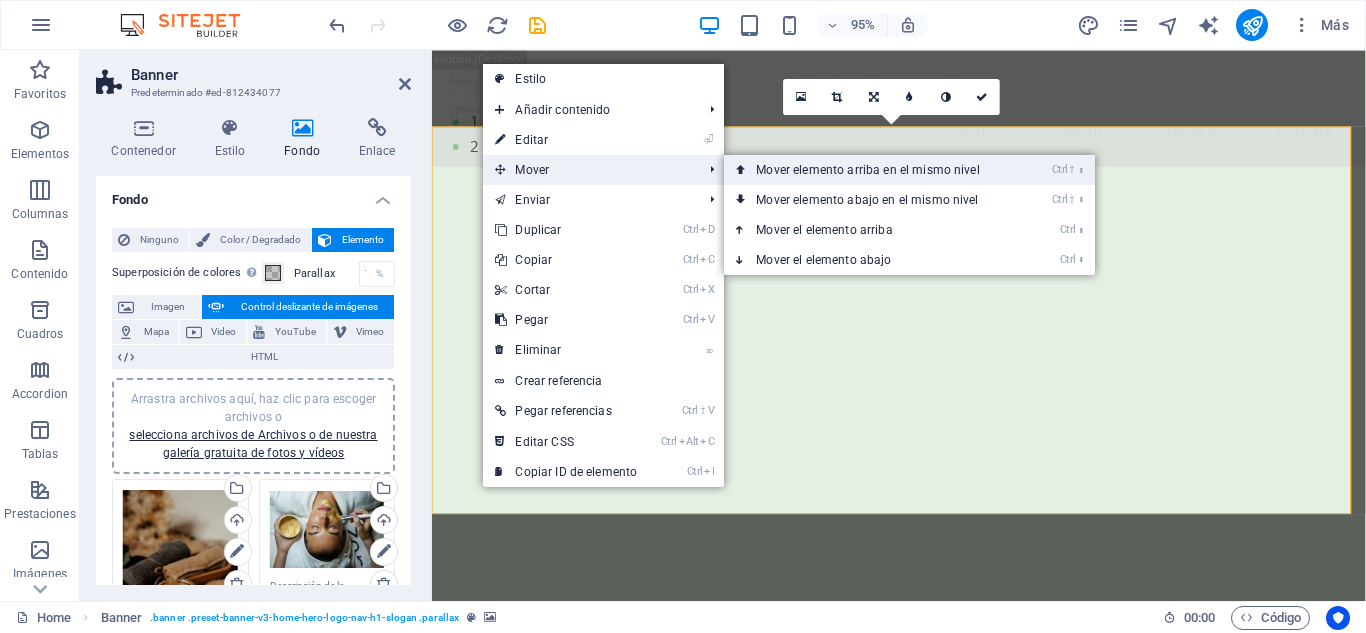 click on "Ctrl ⇧ ⬆  Mover elemento arriba en el mismo nivel" at bounding box center [871, 170] 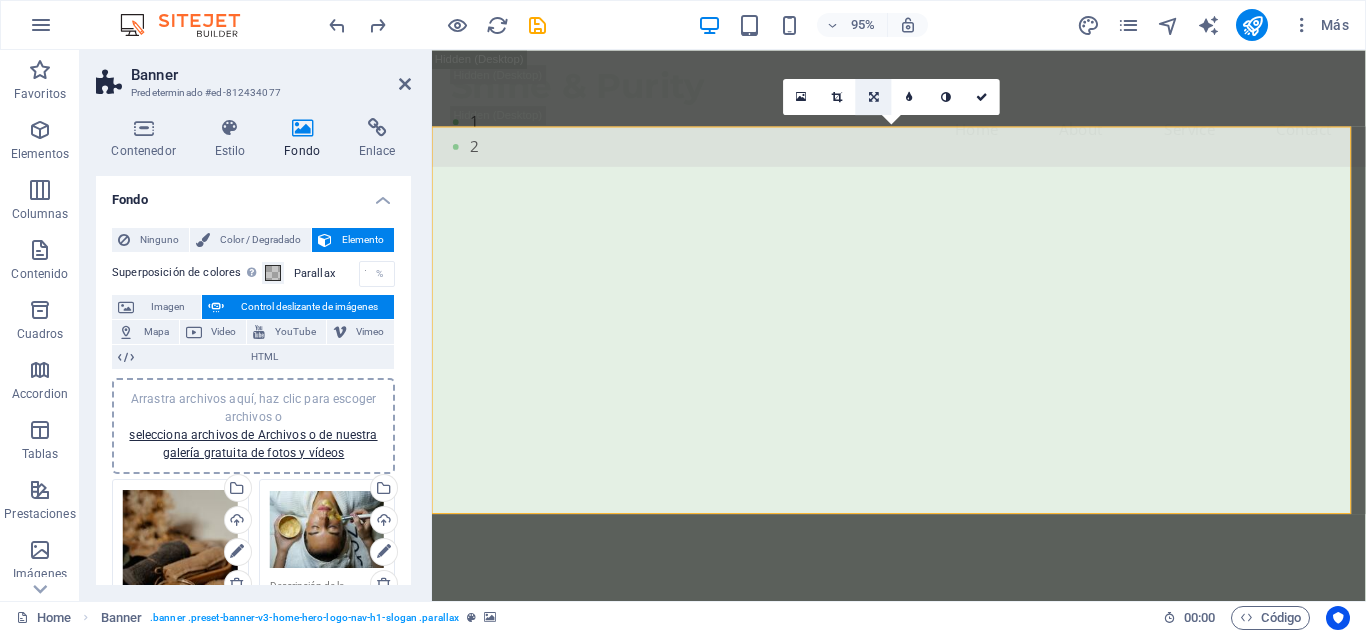 click at bounding box center (874, 97) 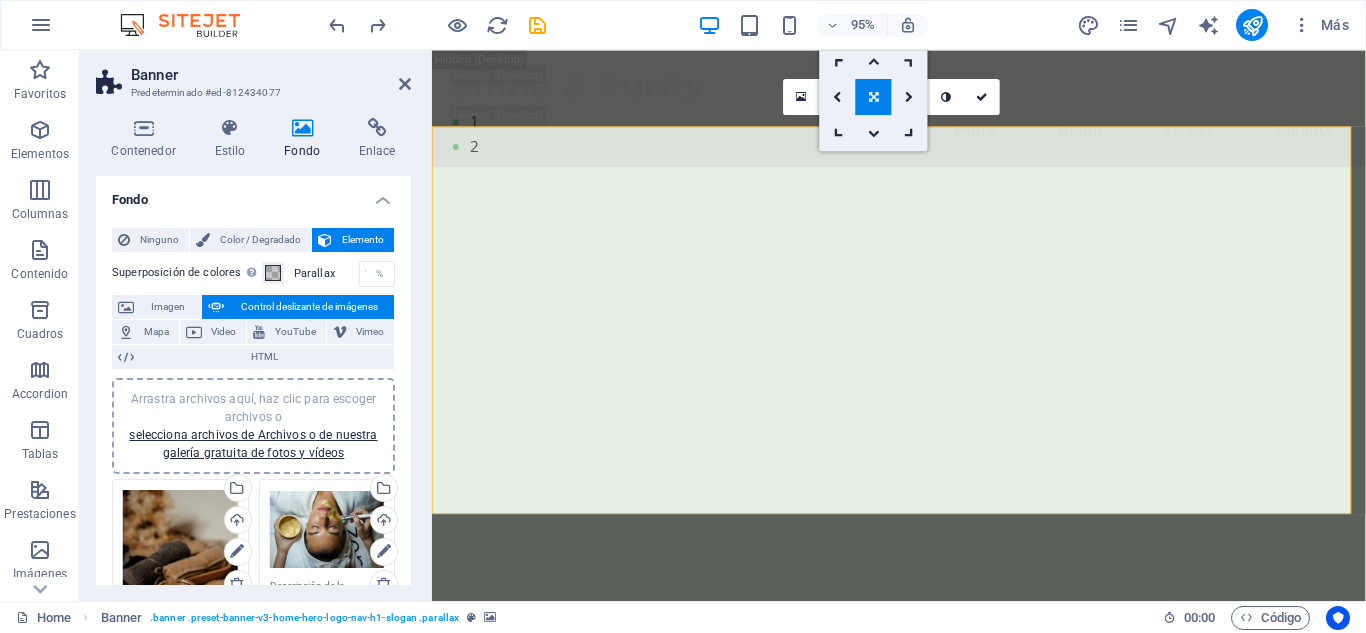 click at bounding box center [874, 97] 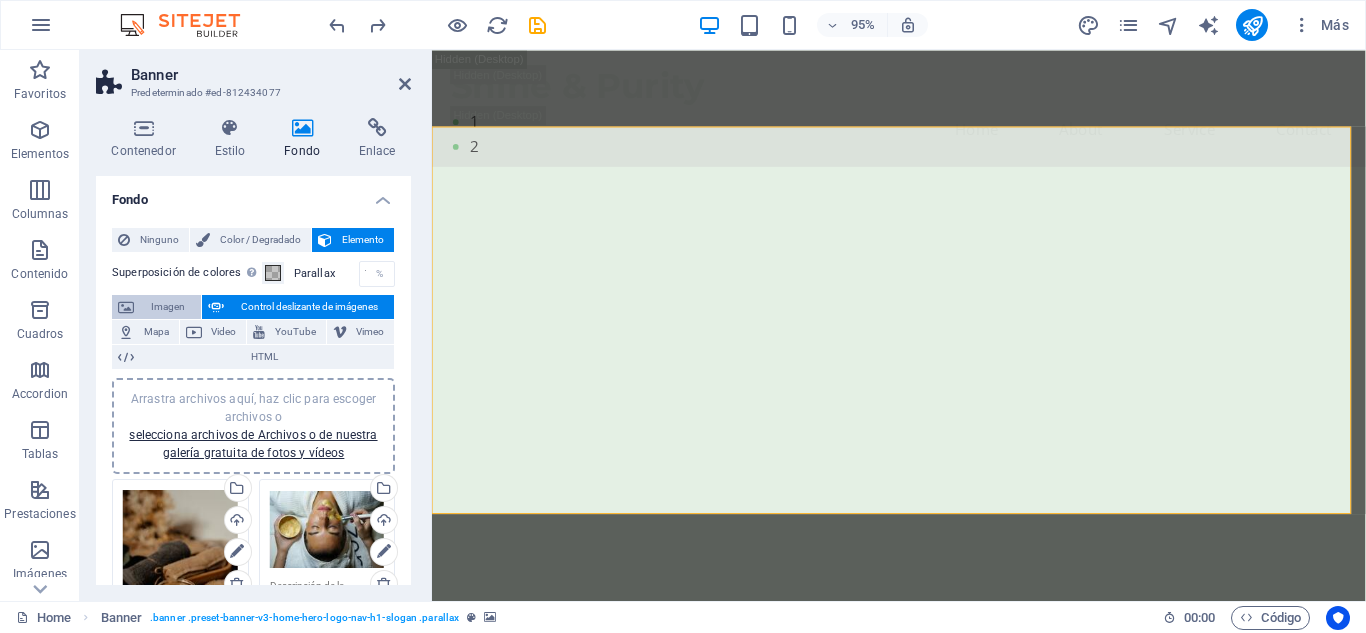 click on "Imagen" at bounding box center [167, 307] 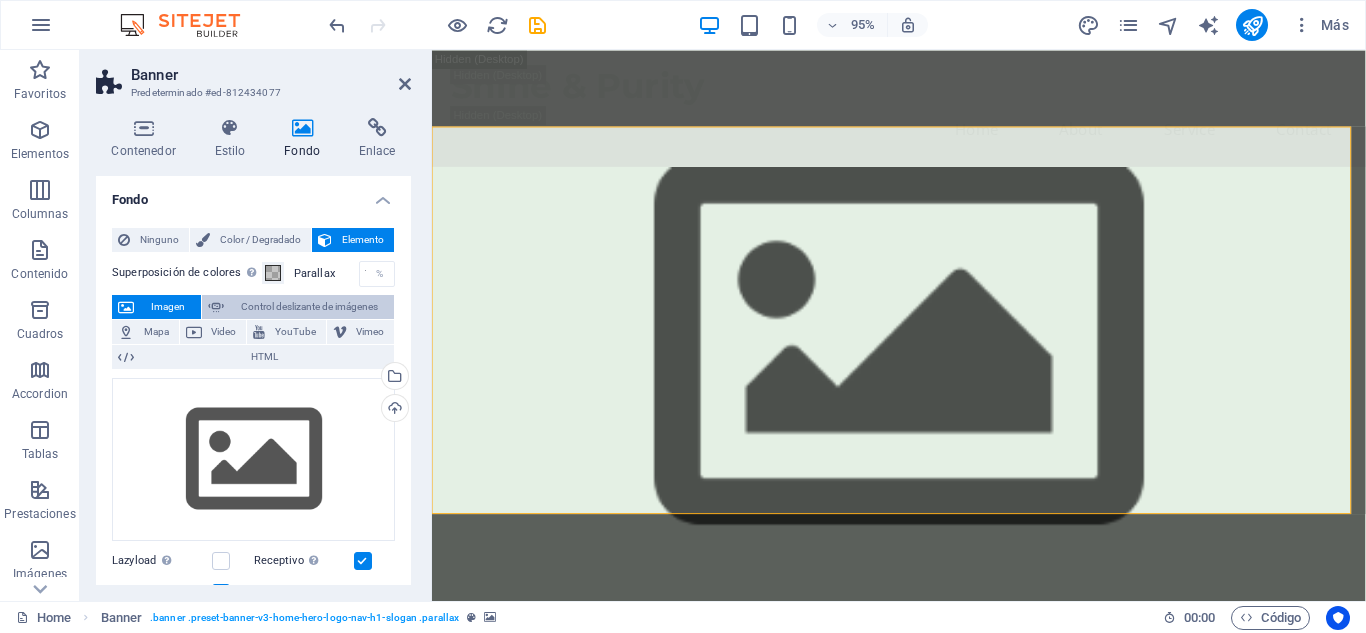 click on "Control deslizante de imágenes" at bounding box center (309, 307) 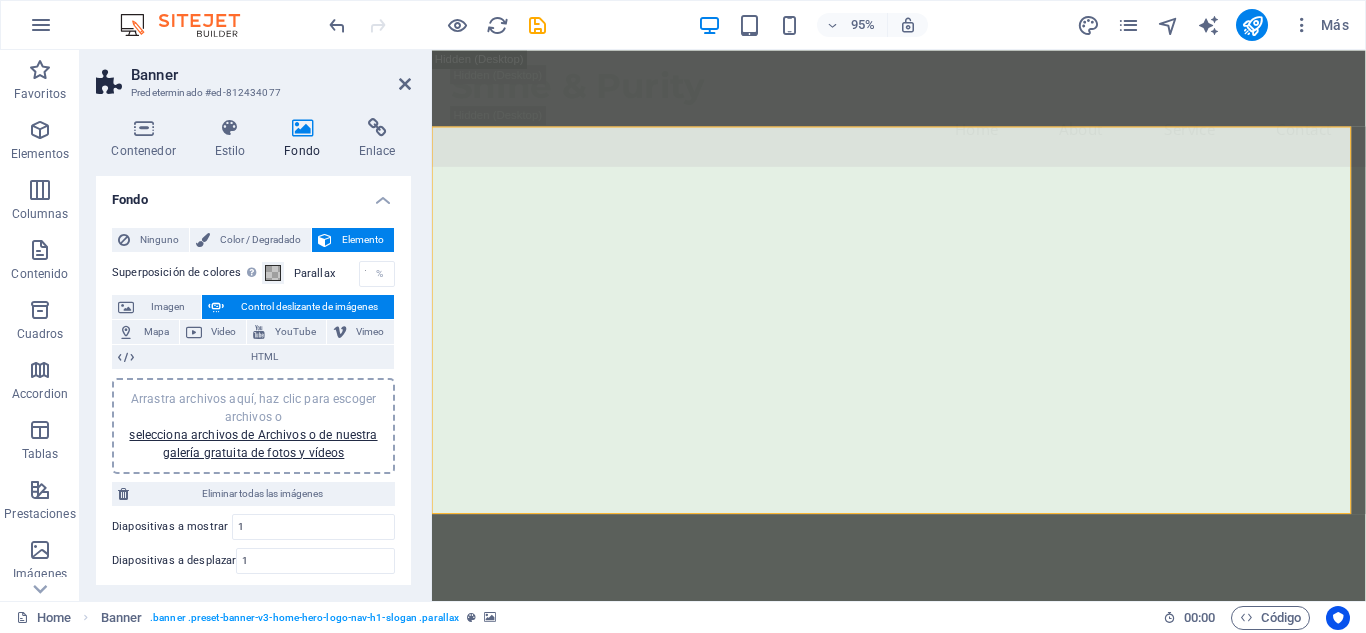 type 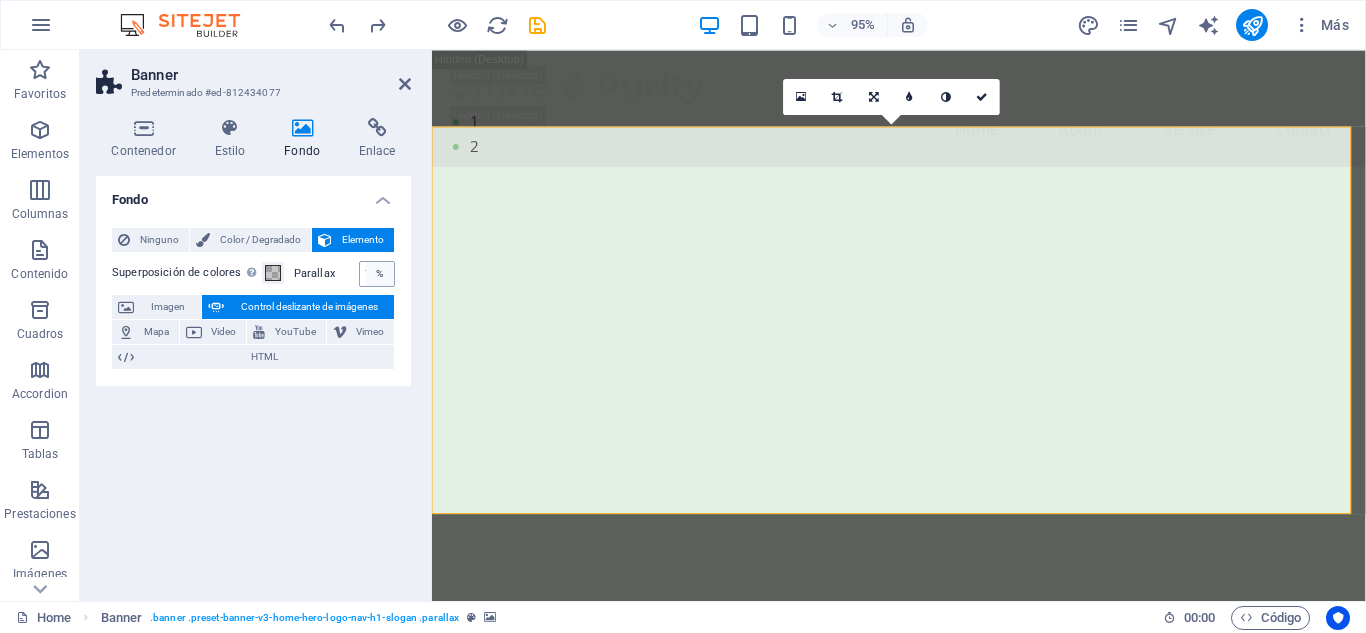 click on "%" at bounding box center (380, 274) 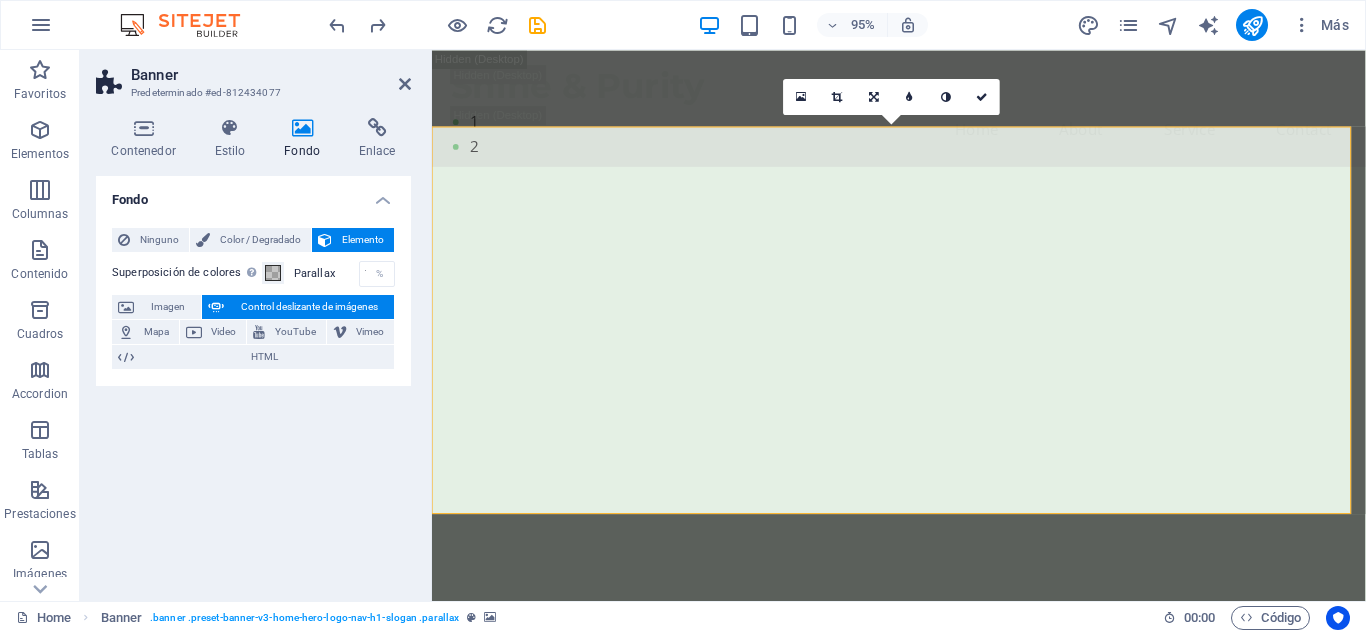click on "Control deslizante de imágenes" at bounding box center (309, 307) 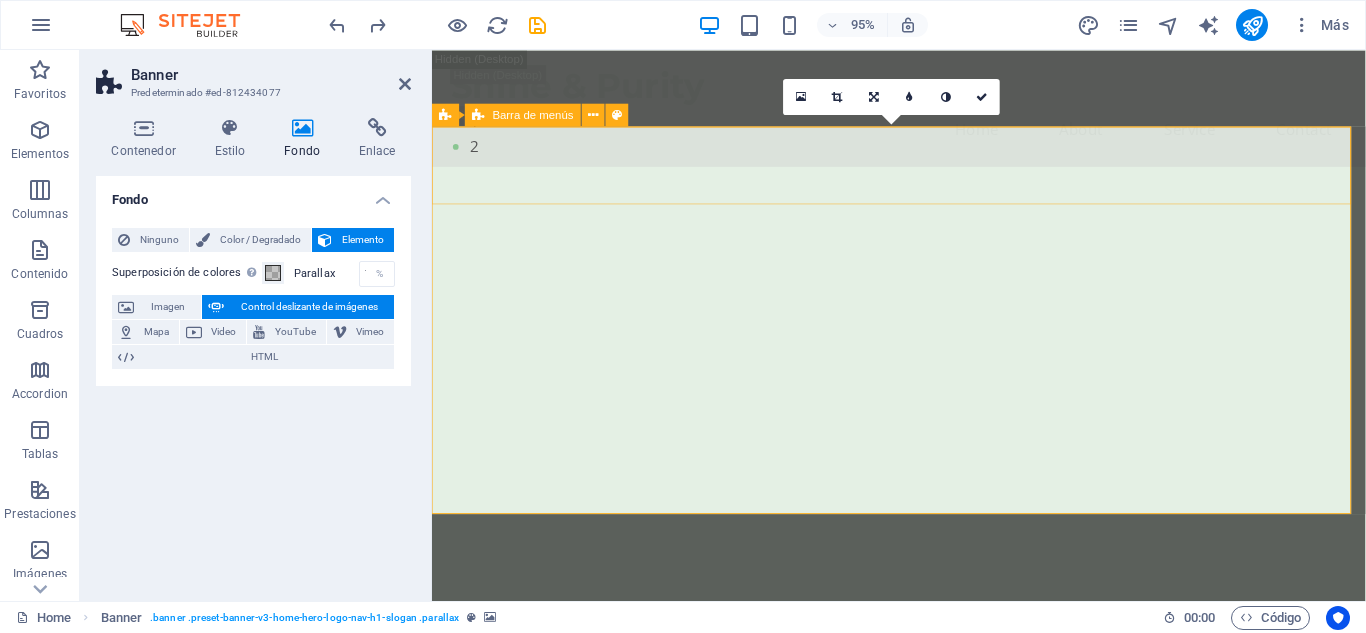 click on "Shine & Purity Inicio Acerca de Servicios Equipo Contacto" at bounding box center [923, 772] 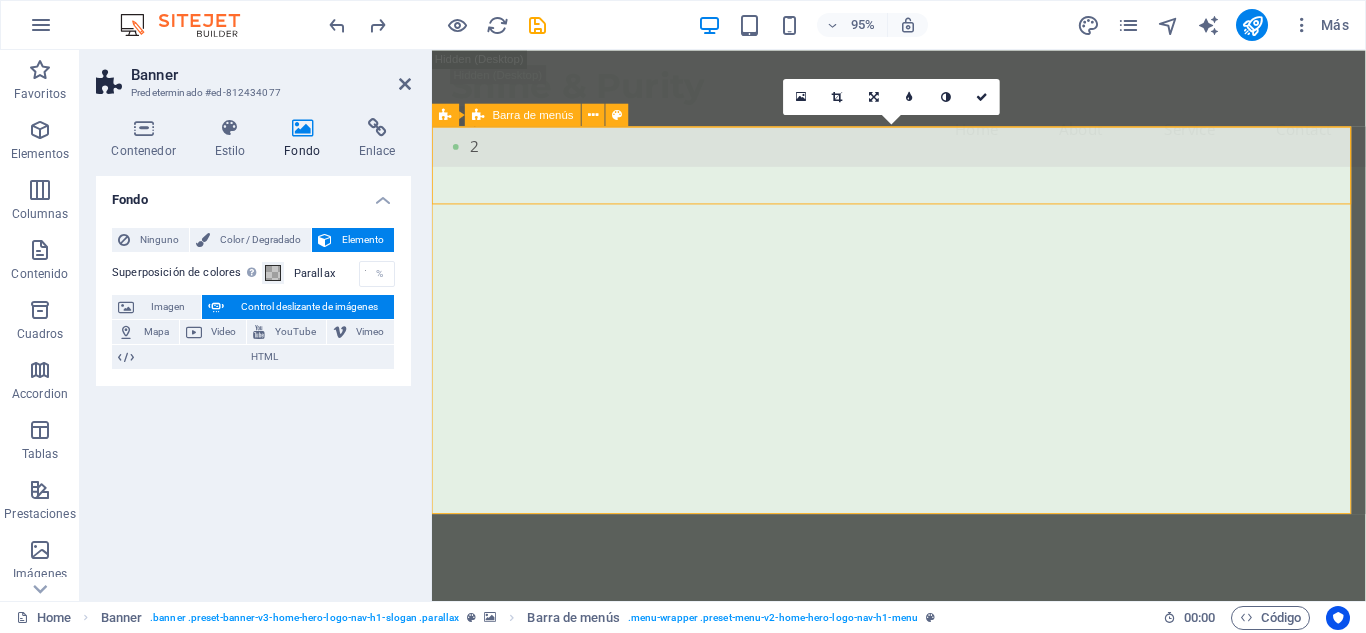 click on "Shine & Purity Inicio Acerca de Servicios Equipo Contacto" at bounding box center (923, 772) 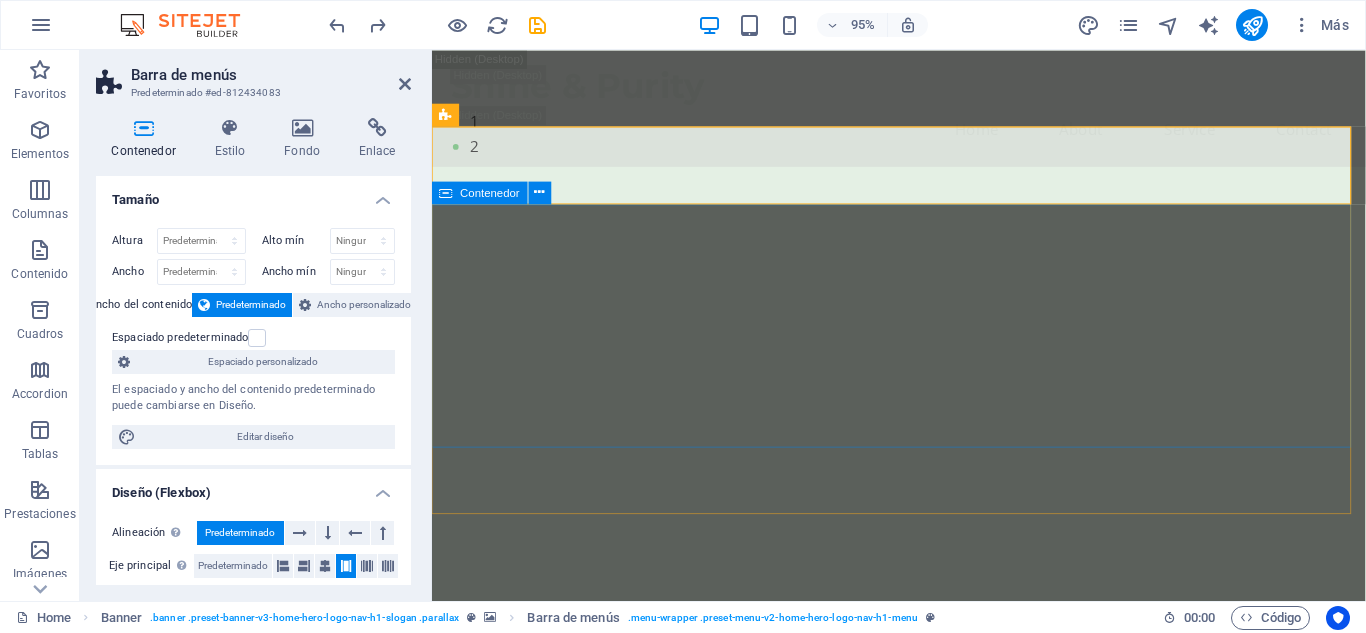 click on "Bienvenido a Shine & Purity Belleza, Equilibrio y Bienestar Natural" at bounding box center (923, 963) 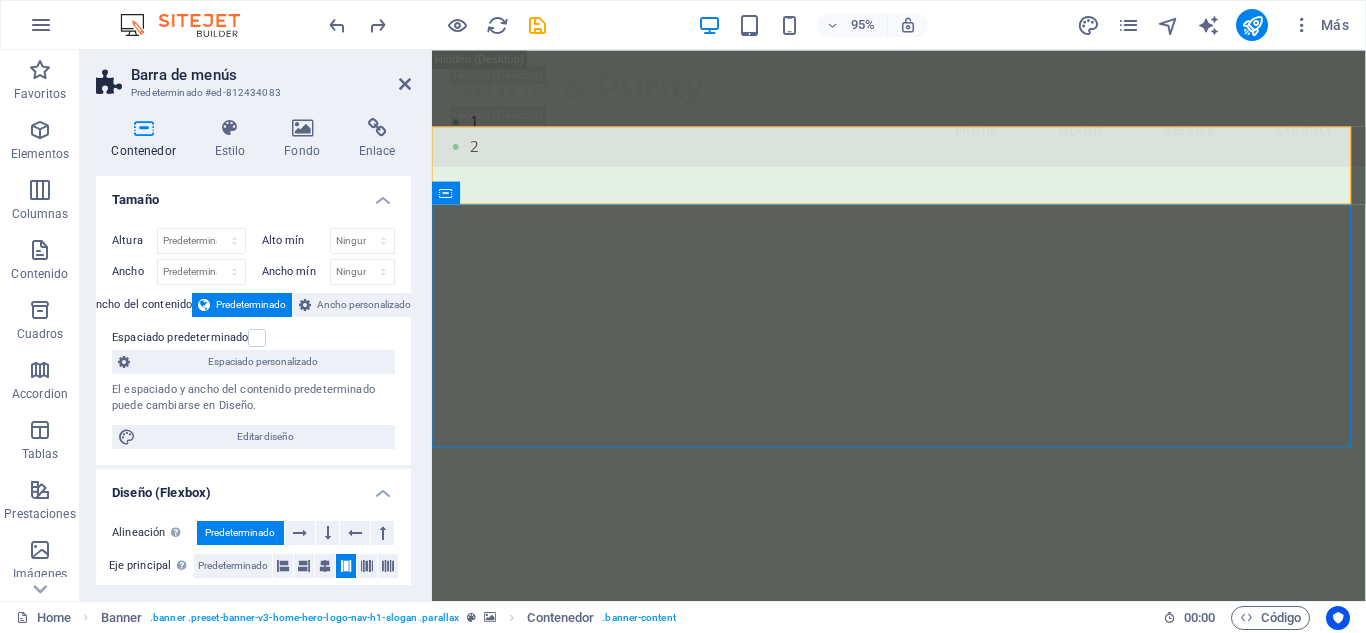 click at bounding box center [-52, 113] 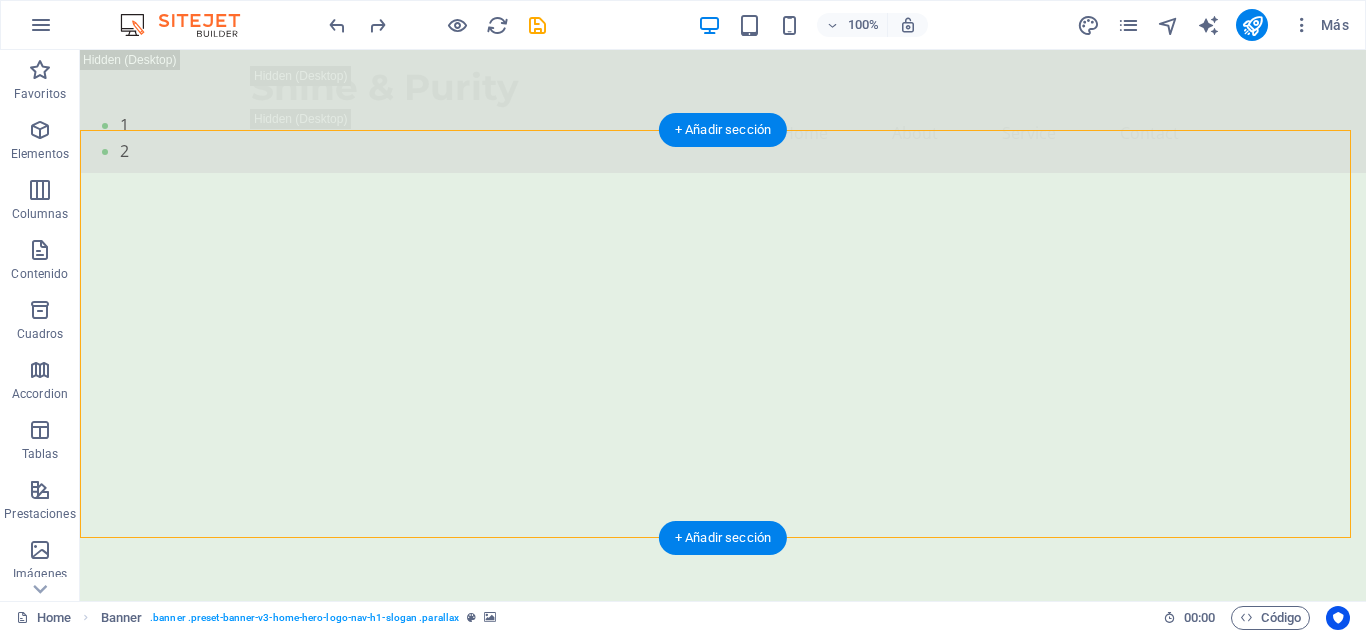 click at bounding box center [-556, 113] 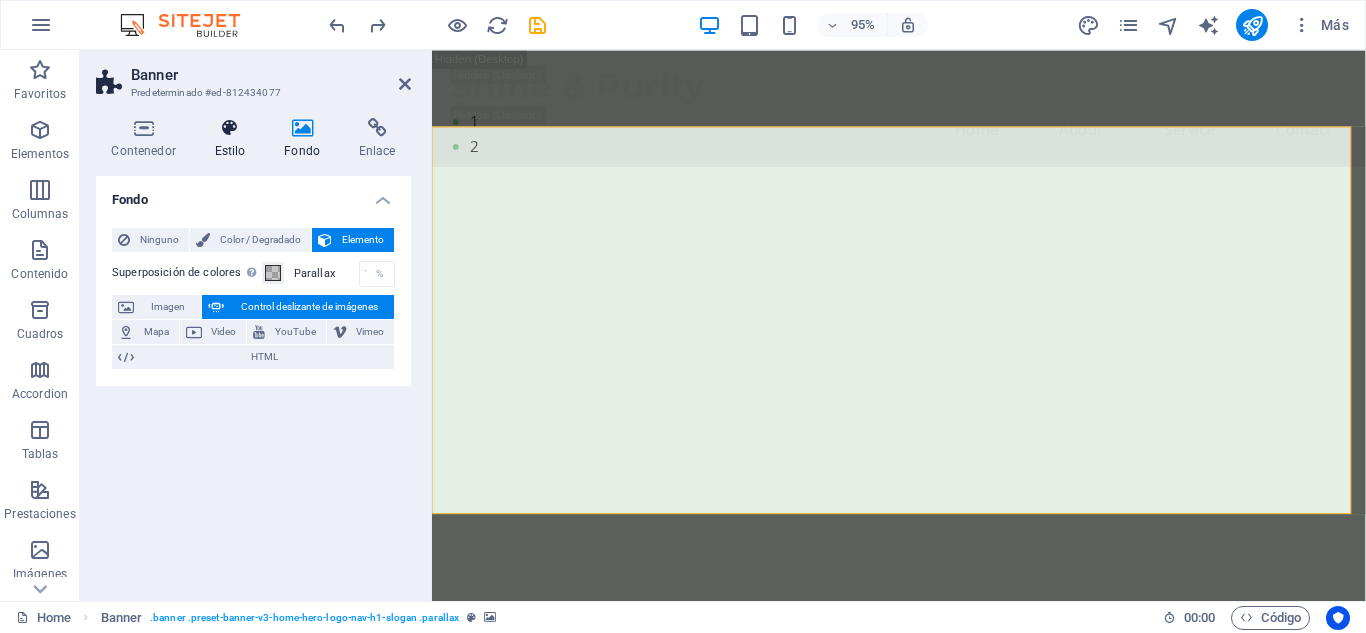 click on "Estilo" at bounding box center (234, 139) 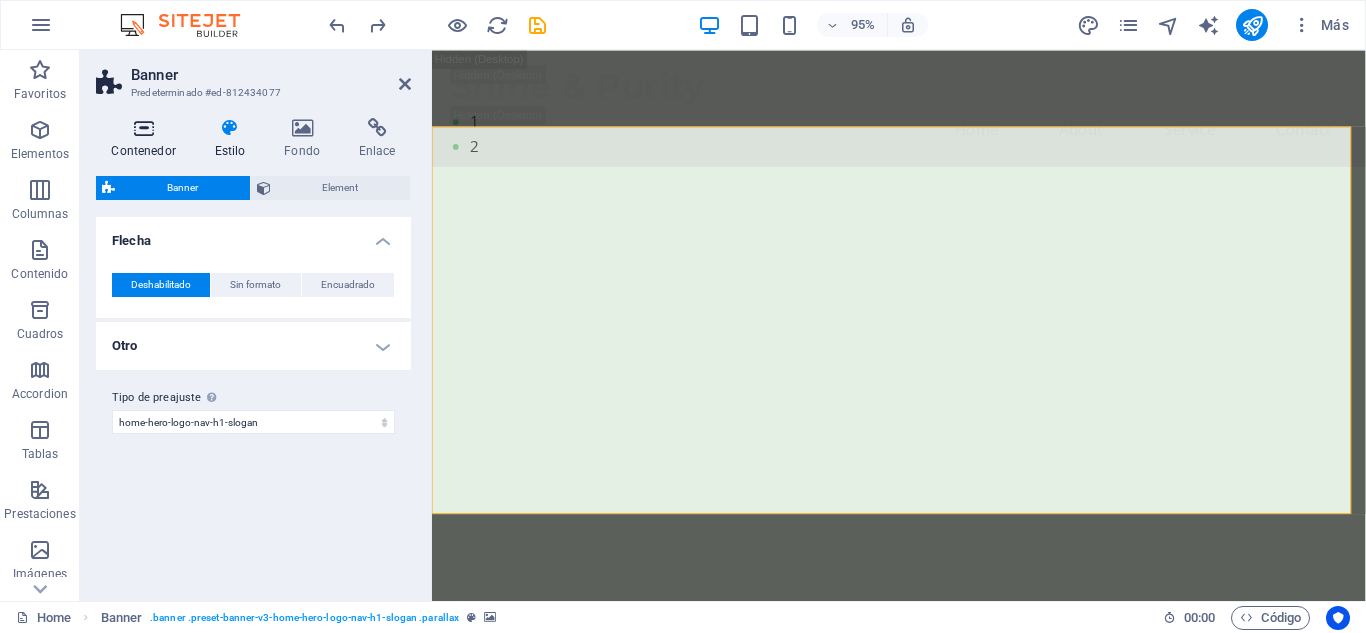 click at bounding box center [143, 128] 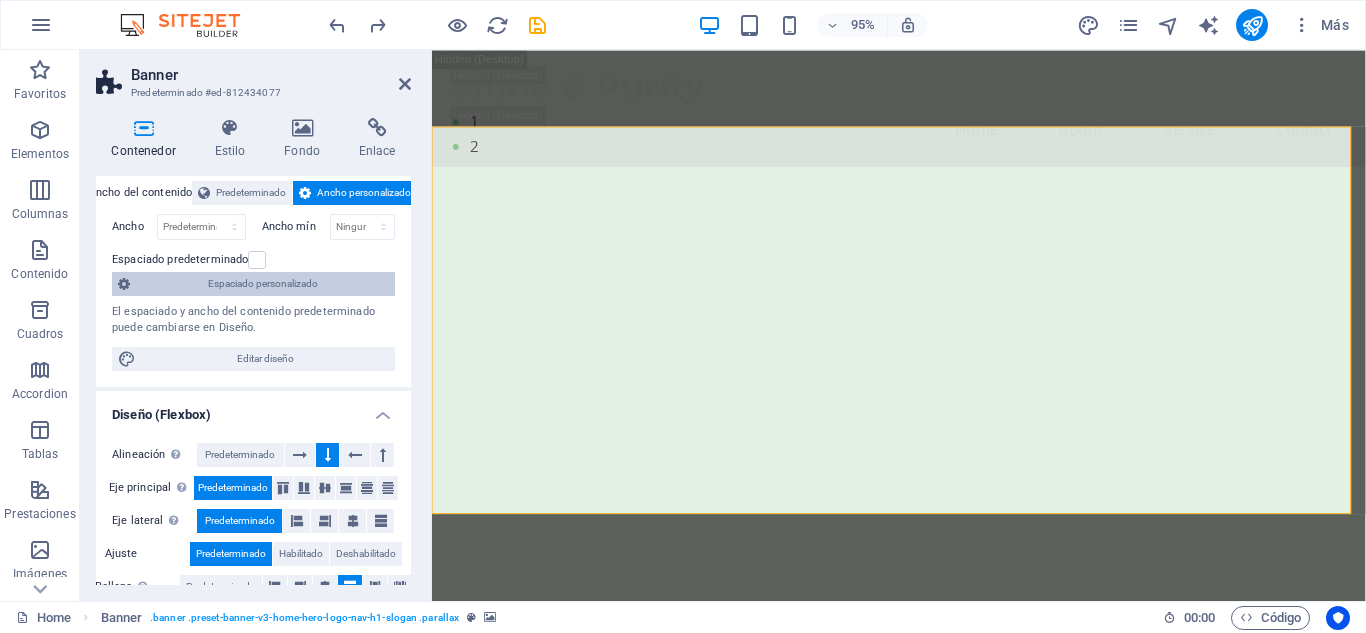 scroll, scrollTop: 113, scrollLeft: 0, axis: vertical 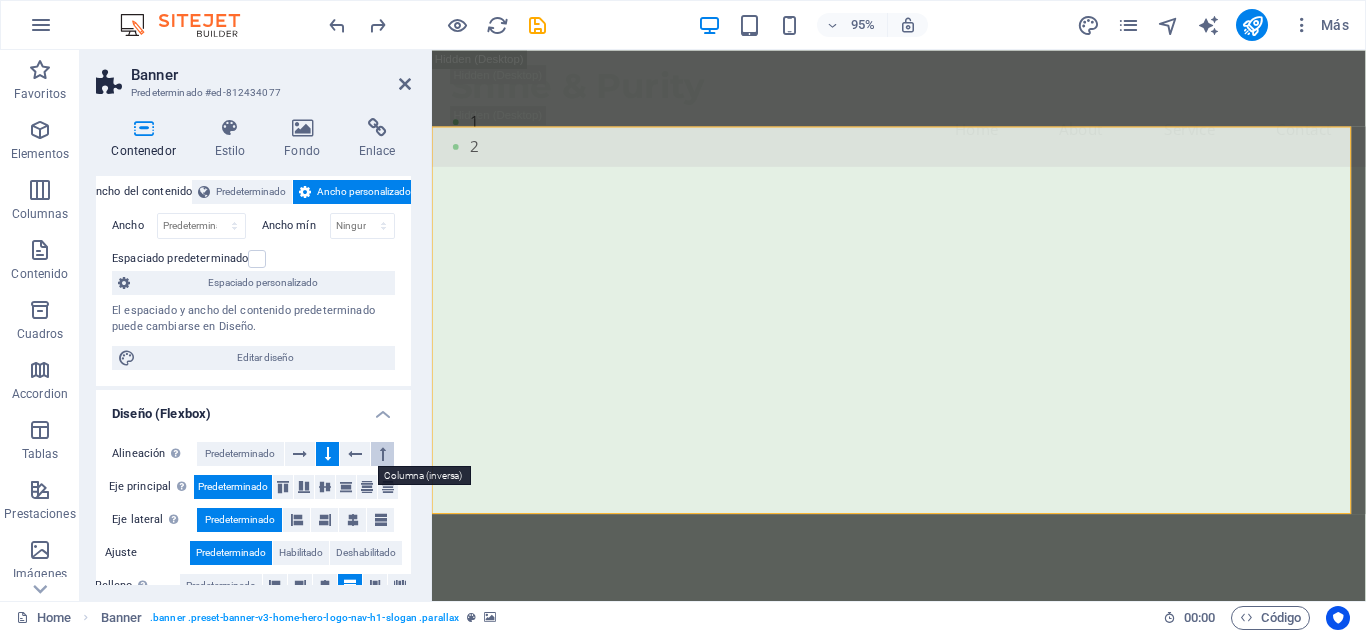 click at bounding box center (383, 454) 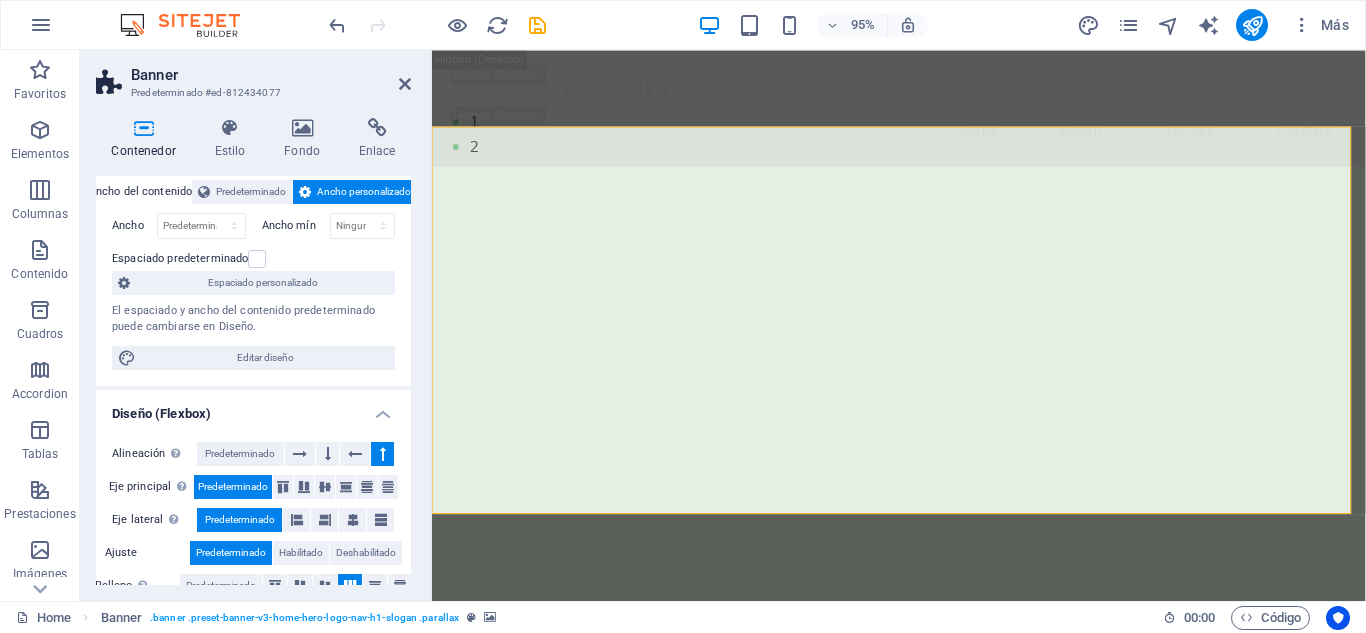 type 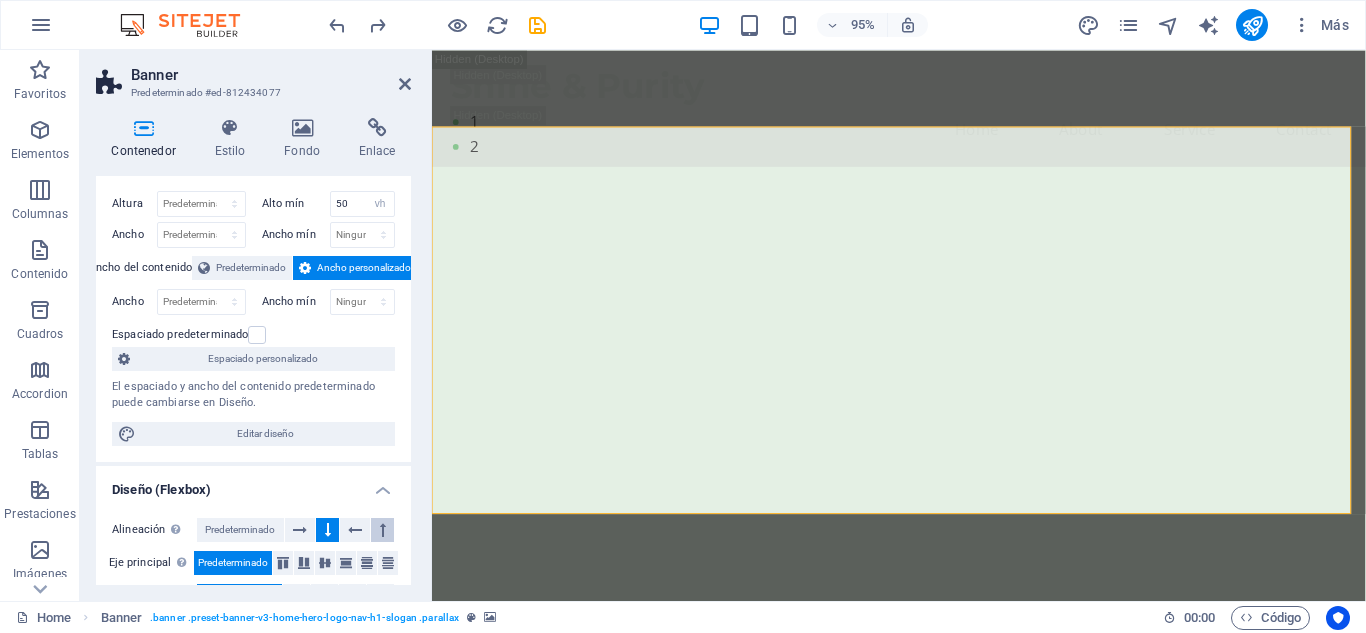 scroll, scrollTop: 0, scrollLeft: 0, axis: both 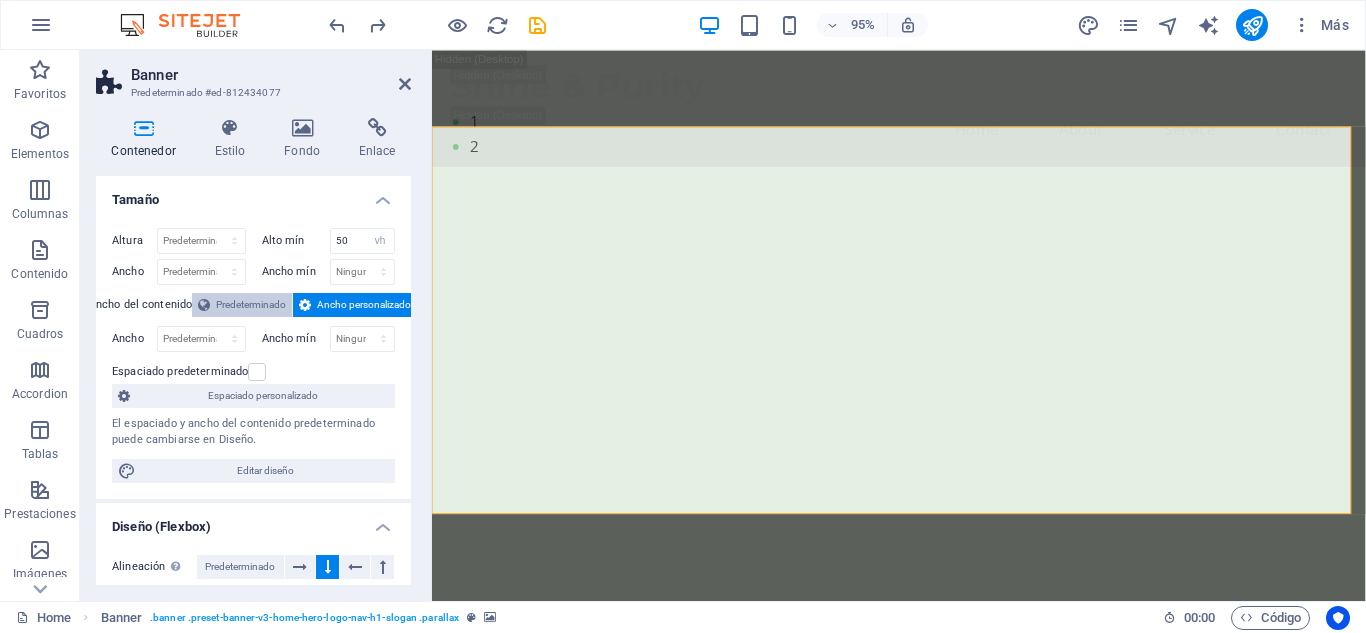 click on "Predeterminado" at bounding box center [251, 305] 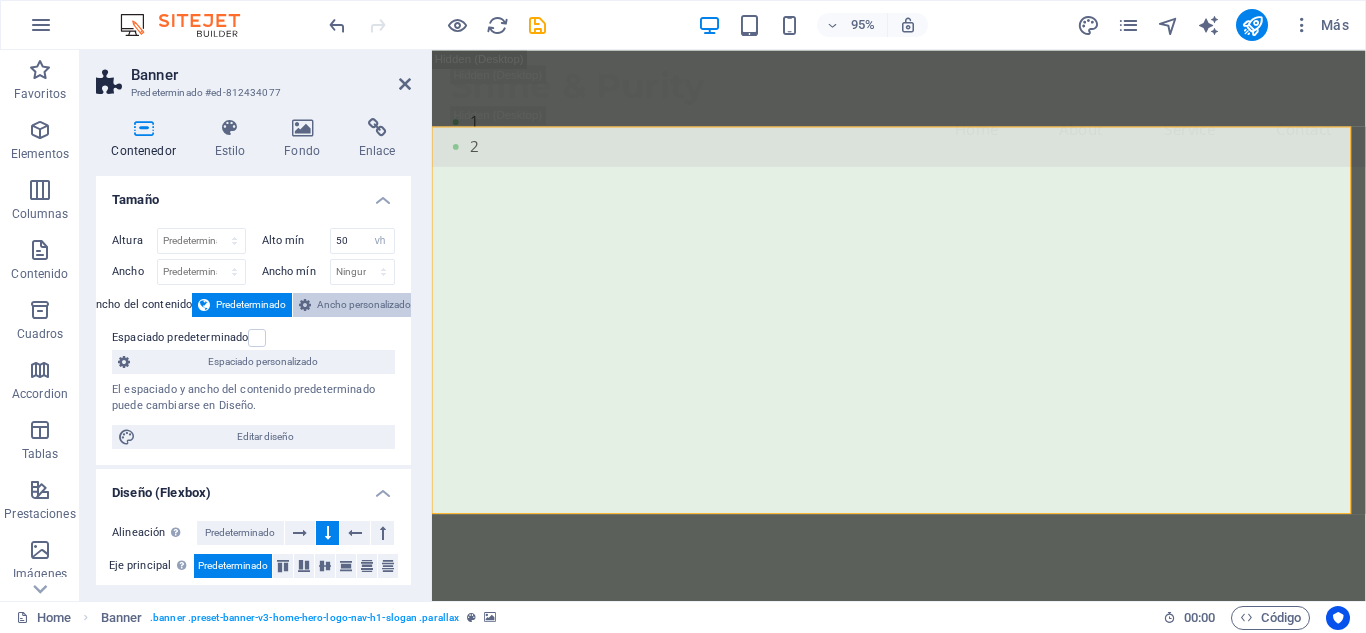 click on "Ancho personalizado" at bounding box center [364, 305] 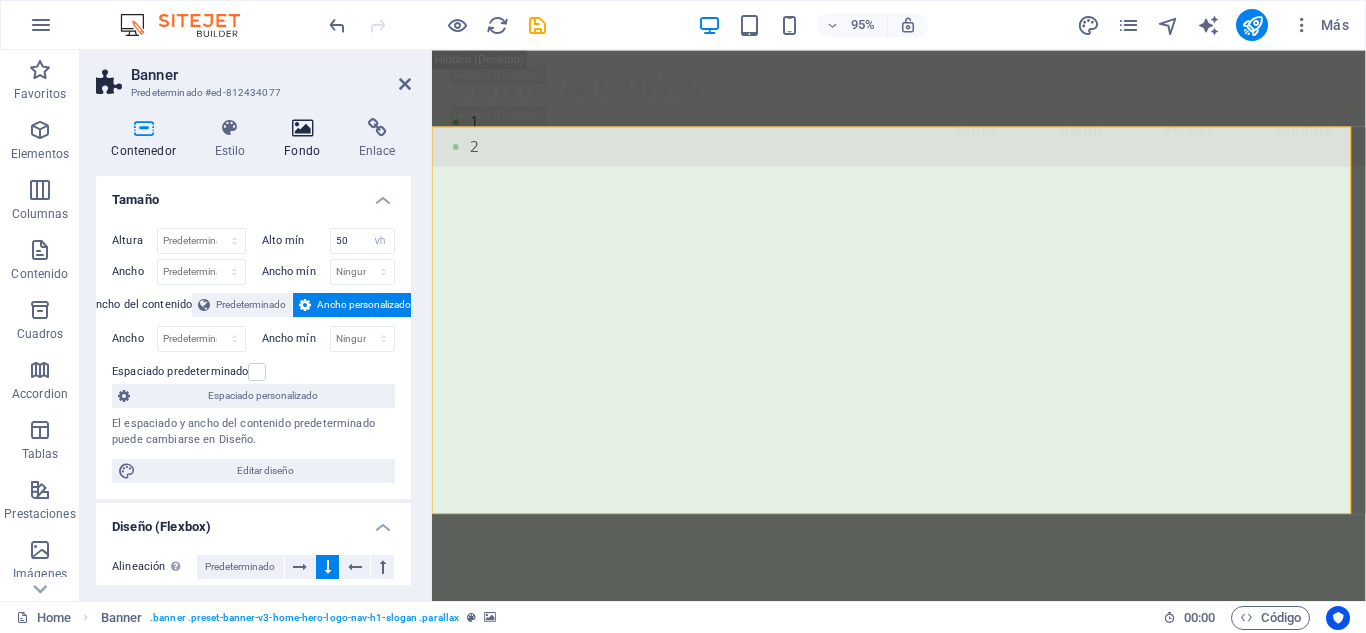 click on "Fondo" at bounding box center (306, 139) 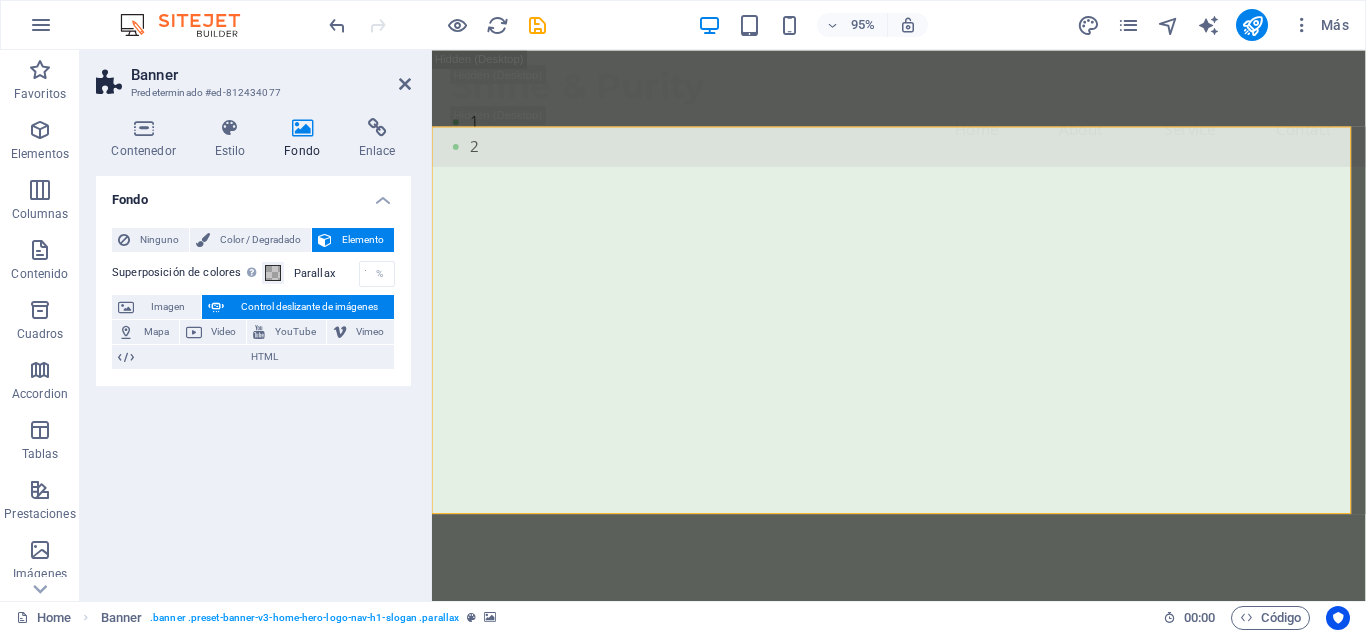 click on "Fondo" at bounding box center (306, 139) 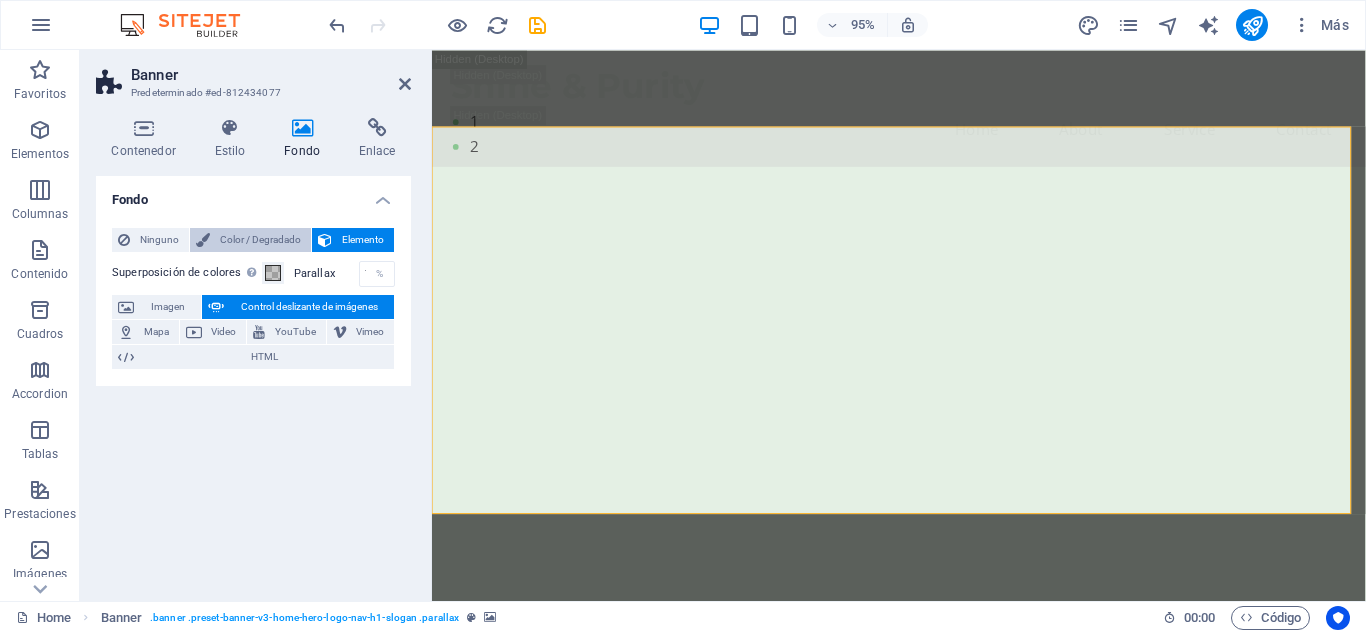 click on "Color / Degradado" at bounding box center [260, 240] 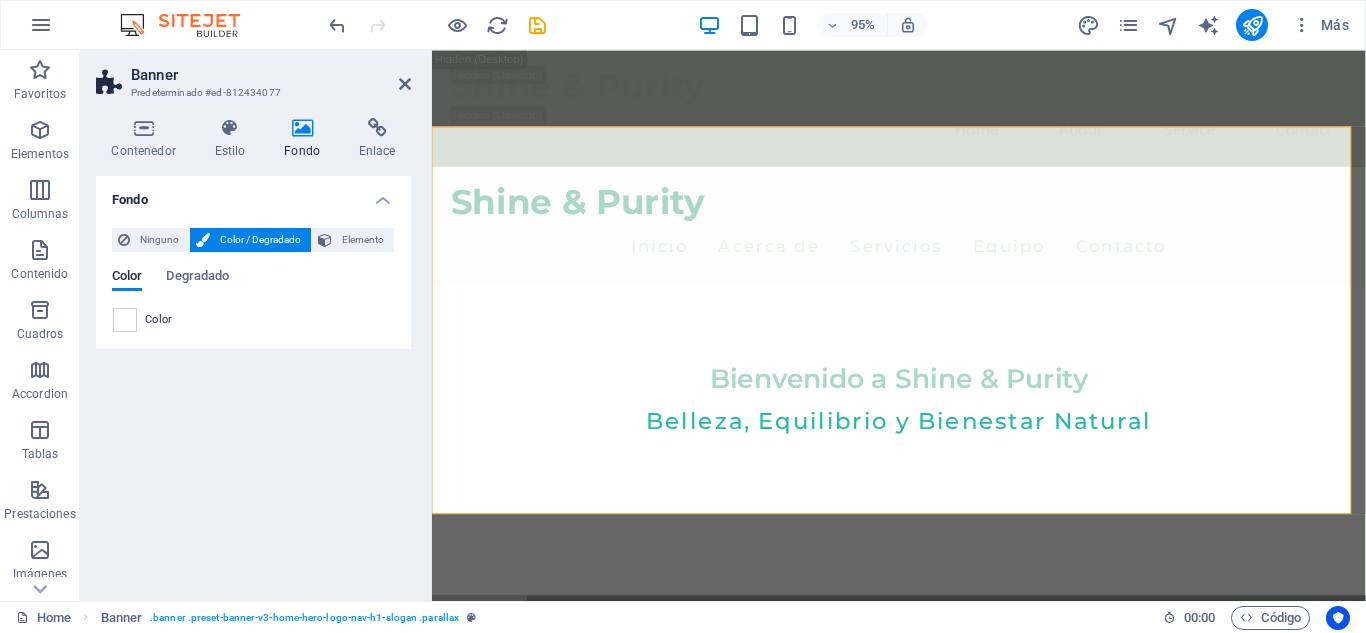 type 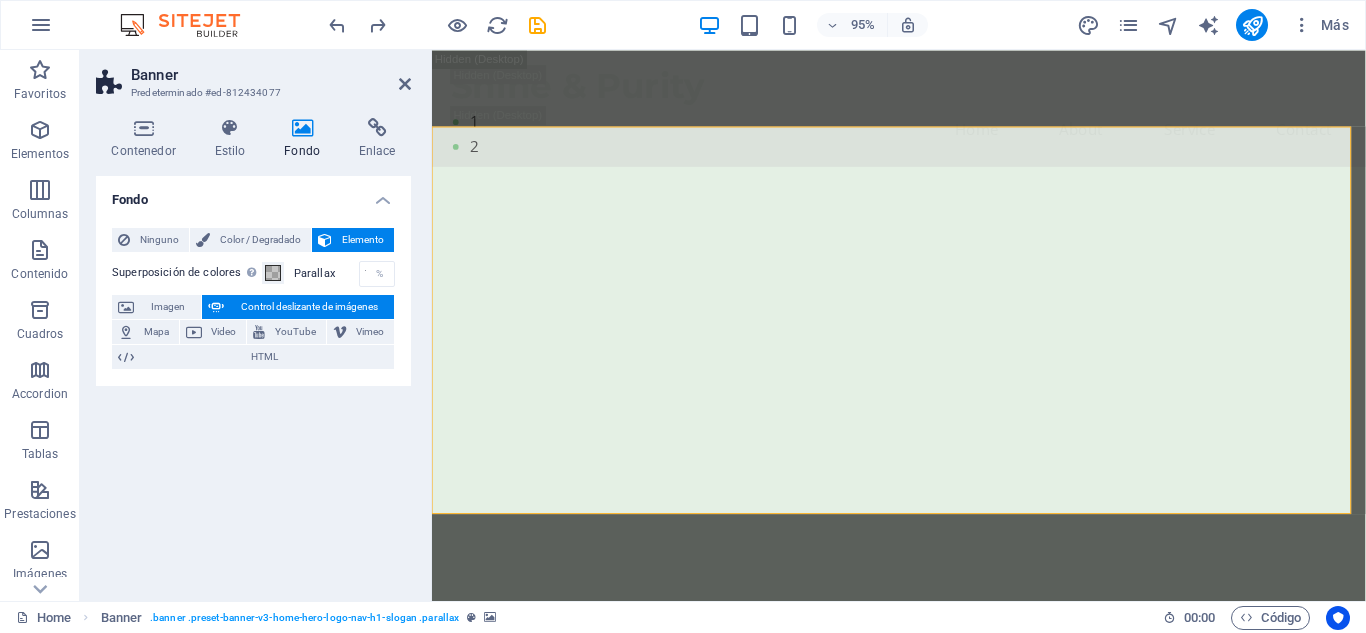 click on "Control deslizante de imágenes" at bounding box center [309, 307] 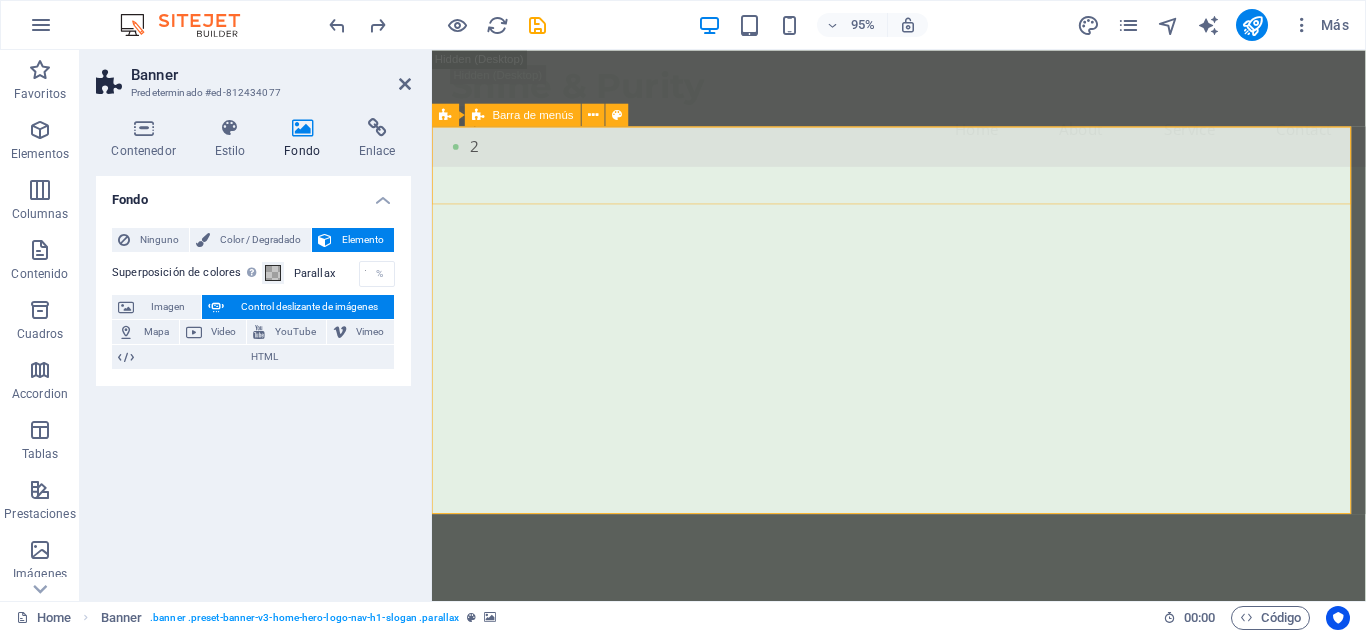 click on "Shine & Purity Inicio Acerca de Servicios Equipo Contacto" at bounding box center (923, 772) 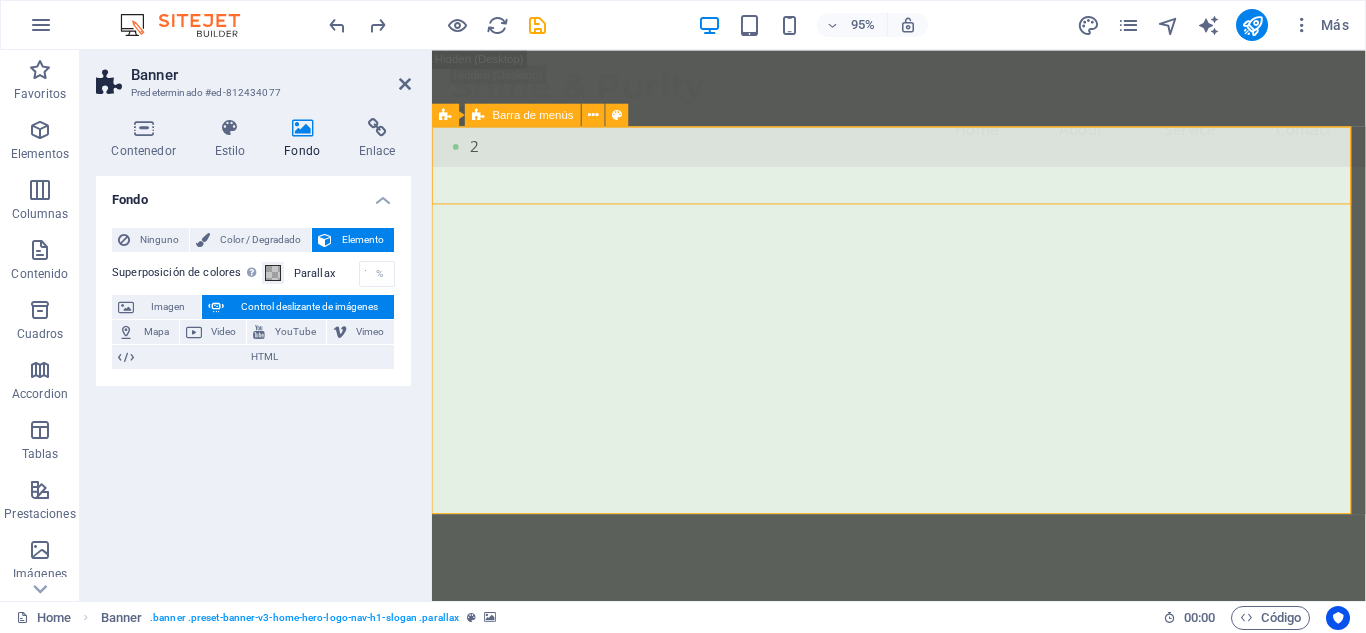 click on "Shine & Purity Inicio Acerca de Servicios Equipo Contacto" at bounding box center [923, 772] 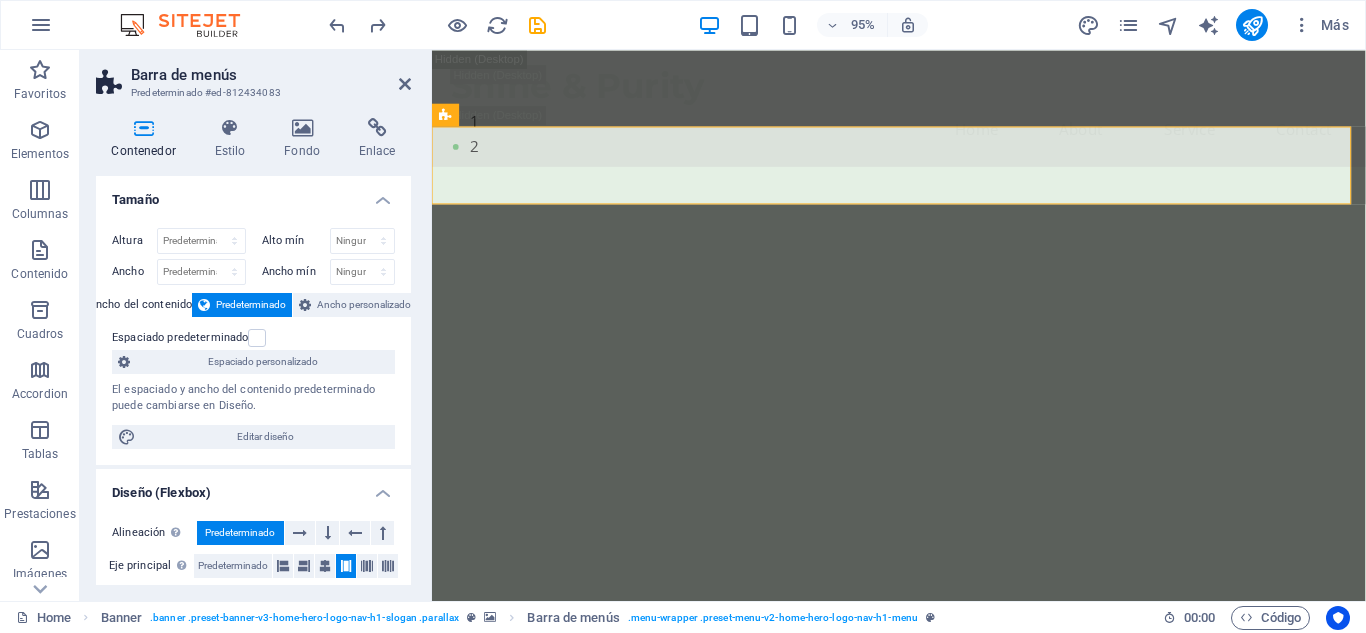 click at bounding box center (-1020, 113) 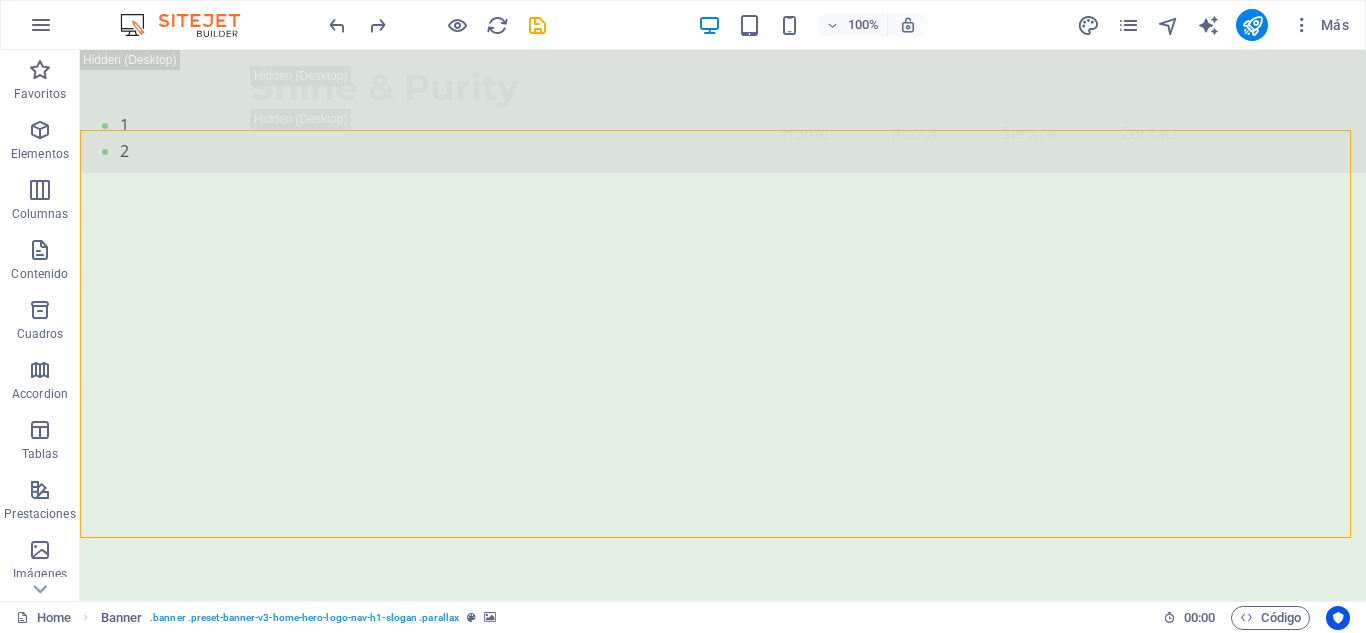 click at bounding box center (-1827, 113) 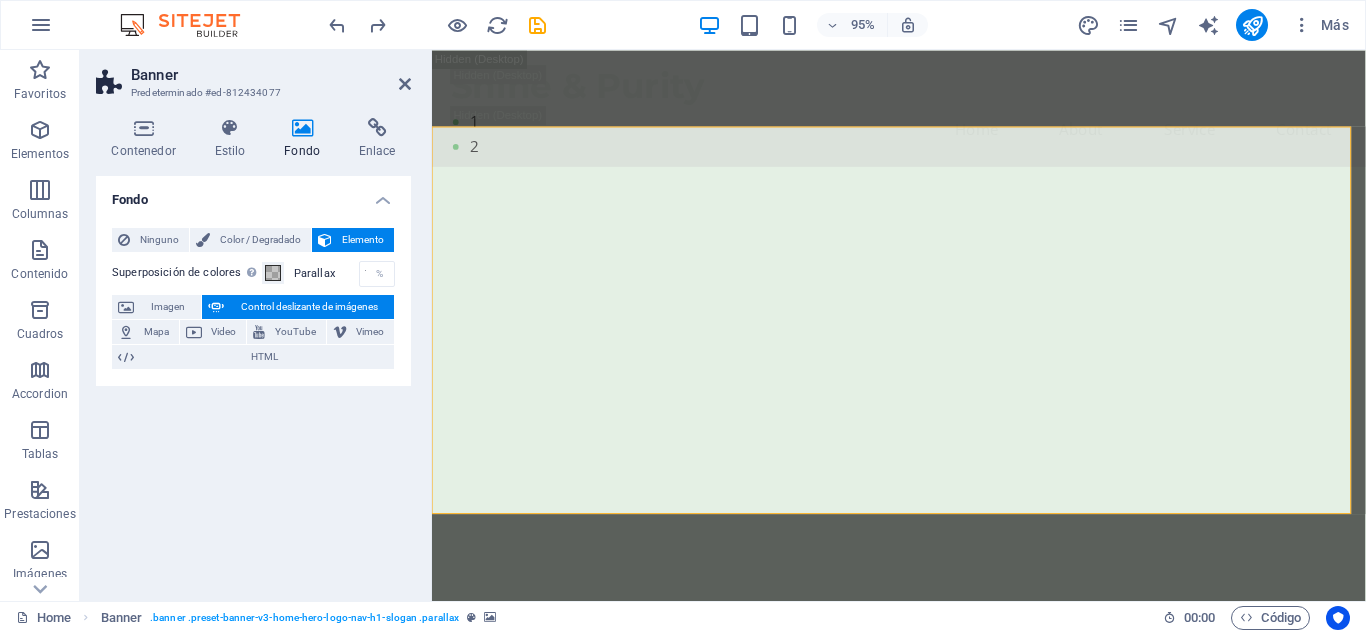 click on "Control deslizante de imágenes" at bounding box center [309, 307] 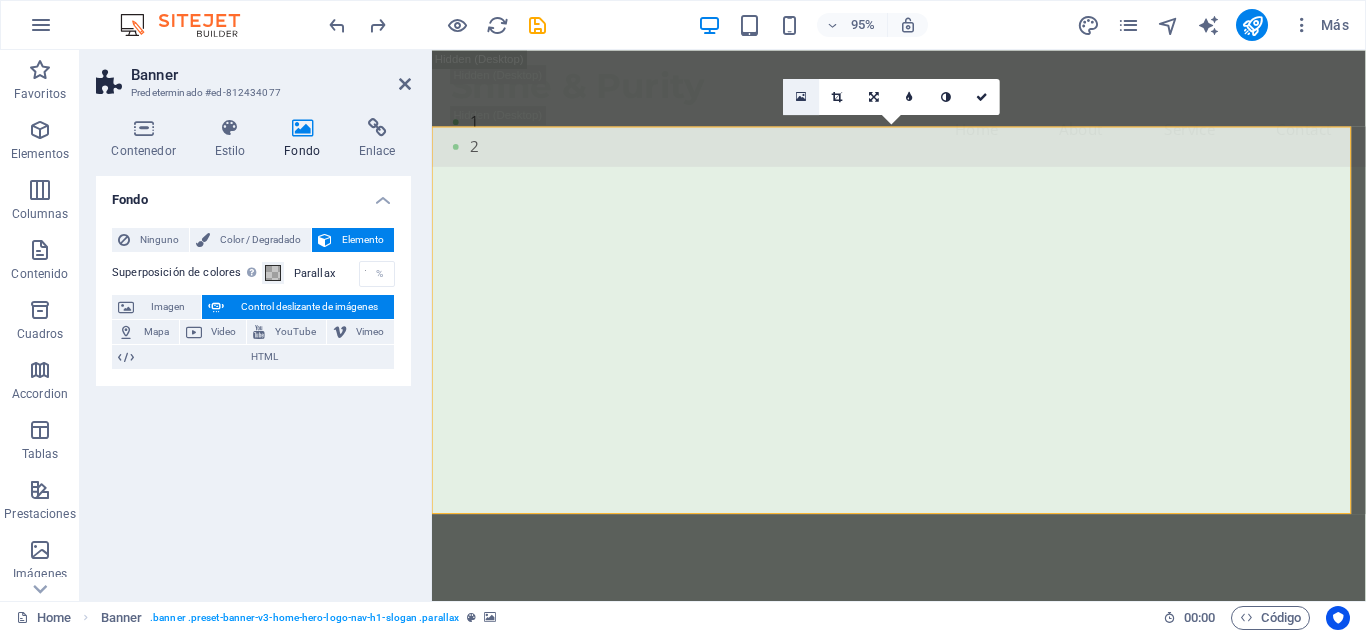 click at bounding box center (801, 96) 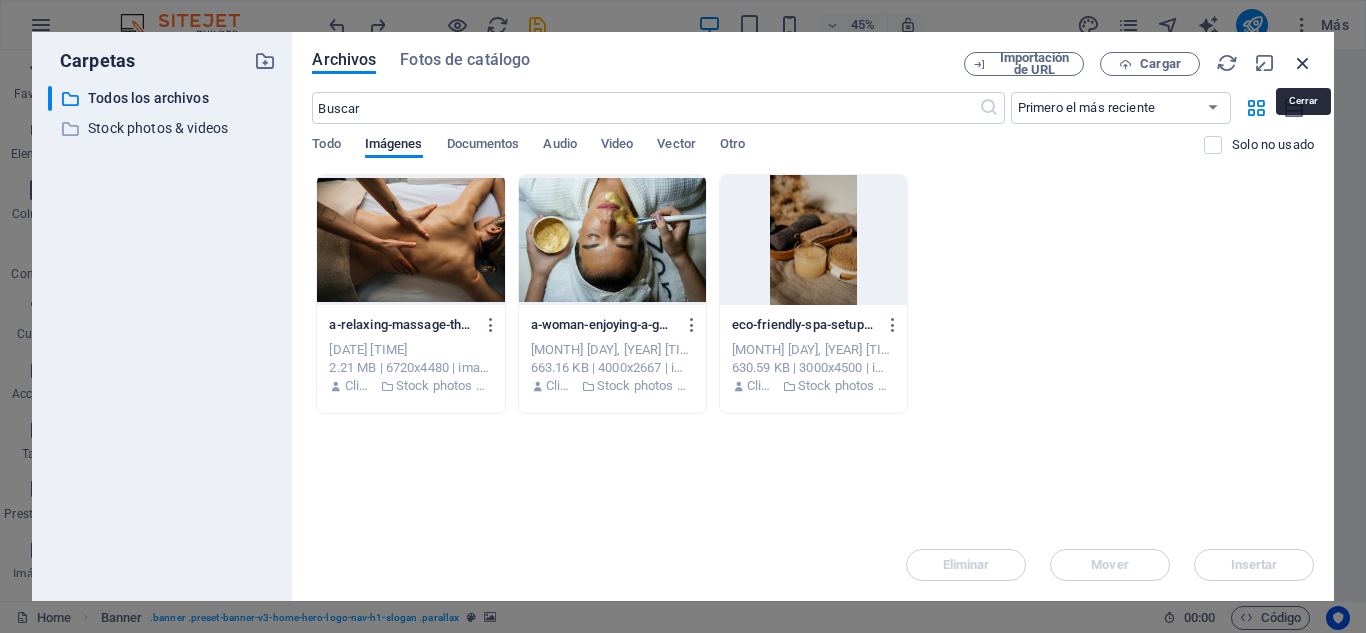 click at bounding box center (1303, 63) 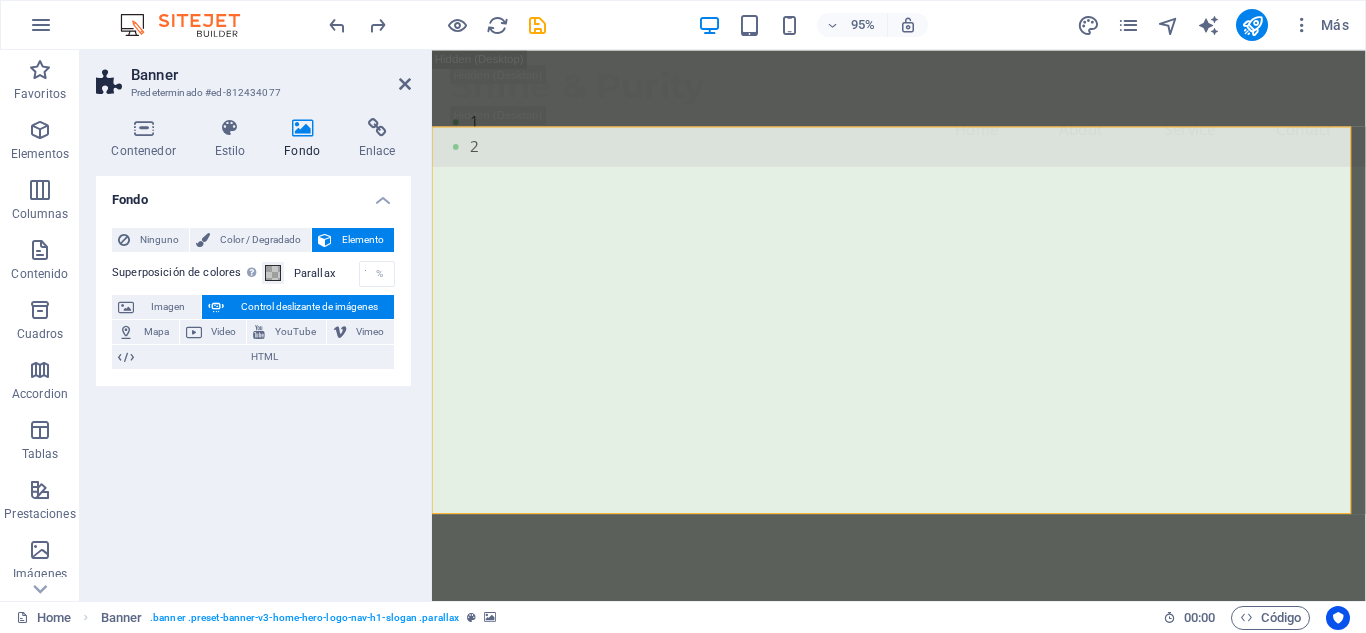 click on "Control deslizante de imágenes" at bounding box center [309, 307] 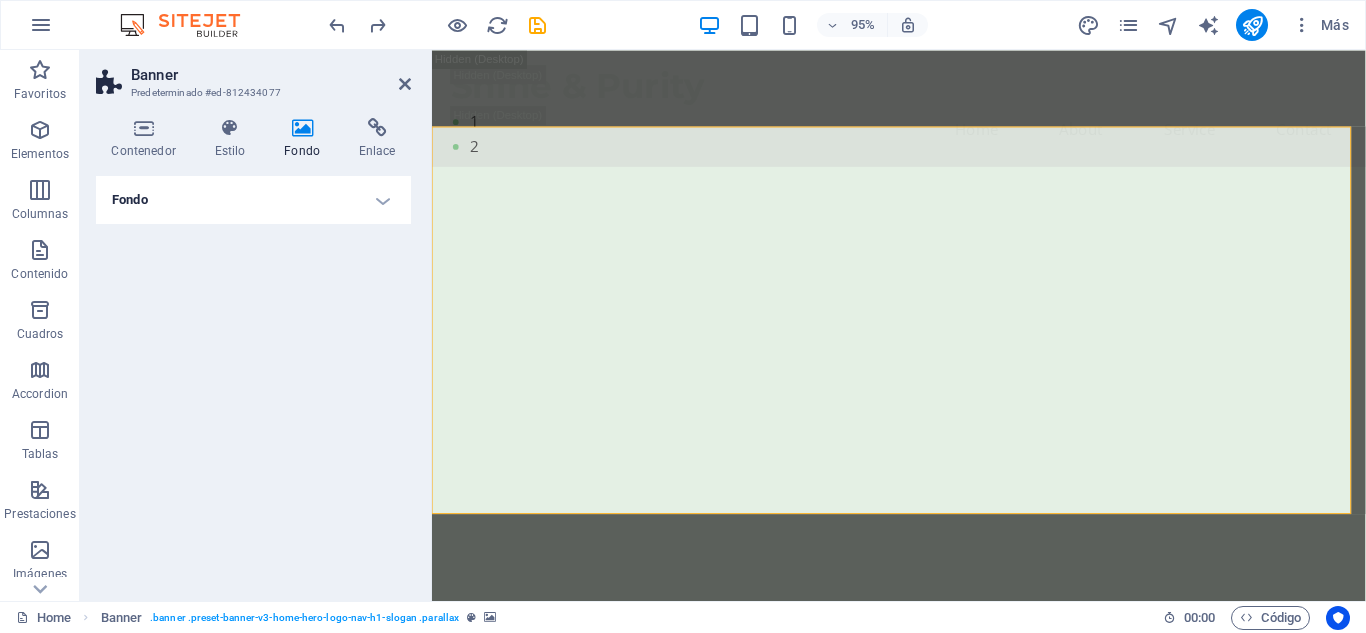 click on "Fondo" at bounding box center (253, 200) 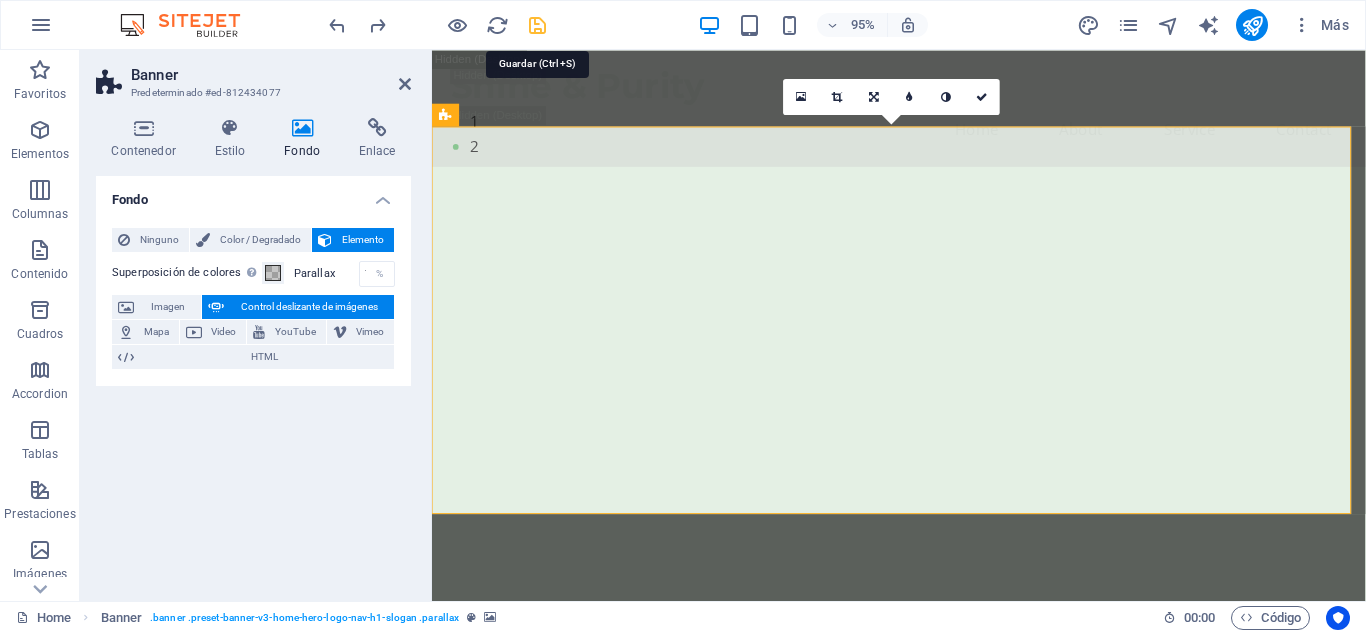 click at bounding box center (537, 25) 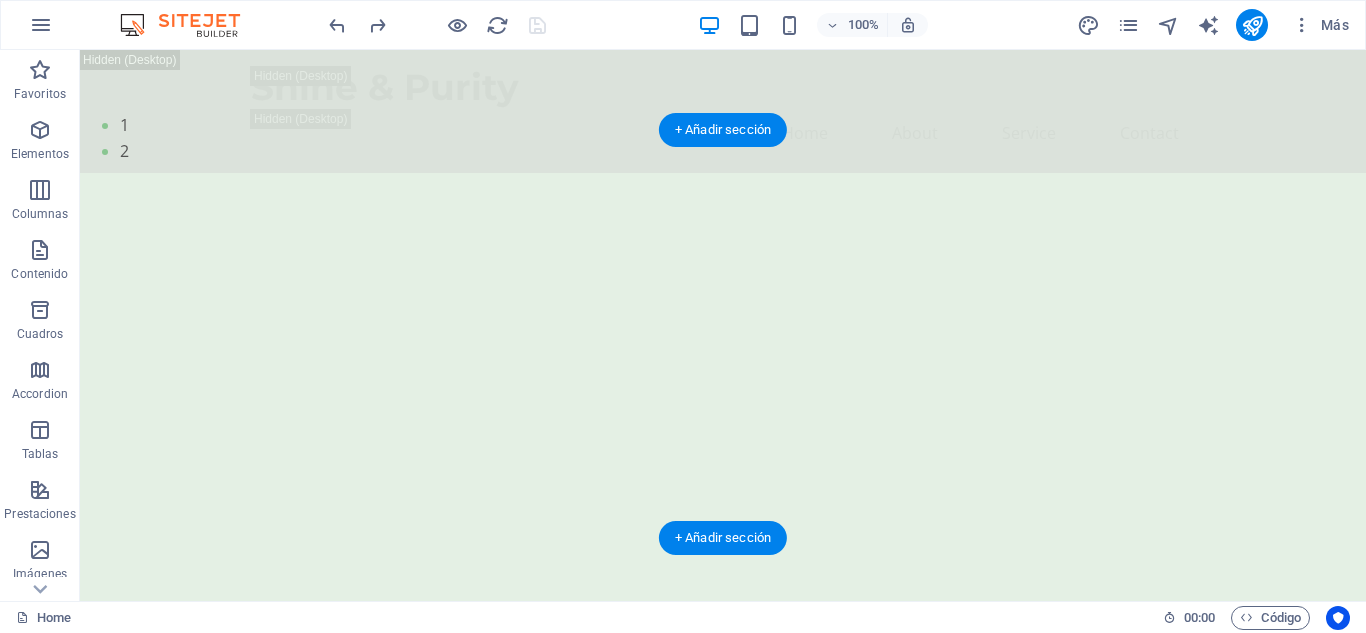 click at bounding box center (-556, 113) 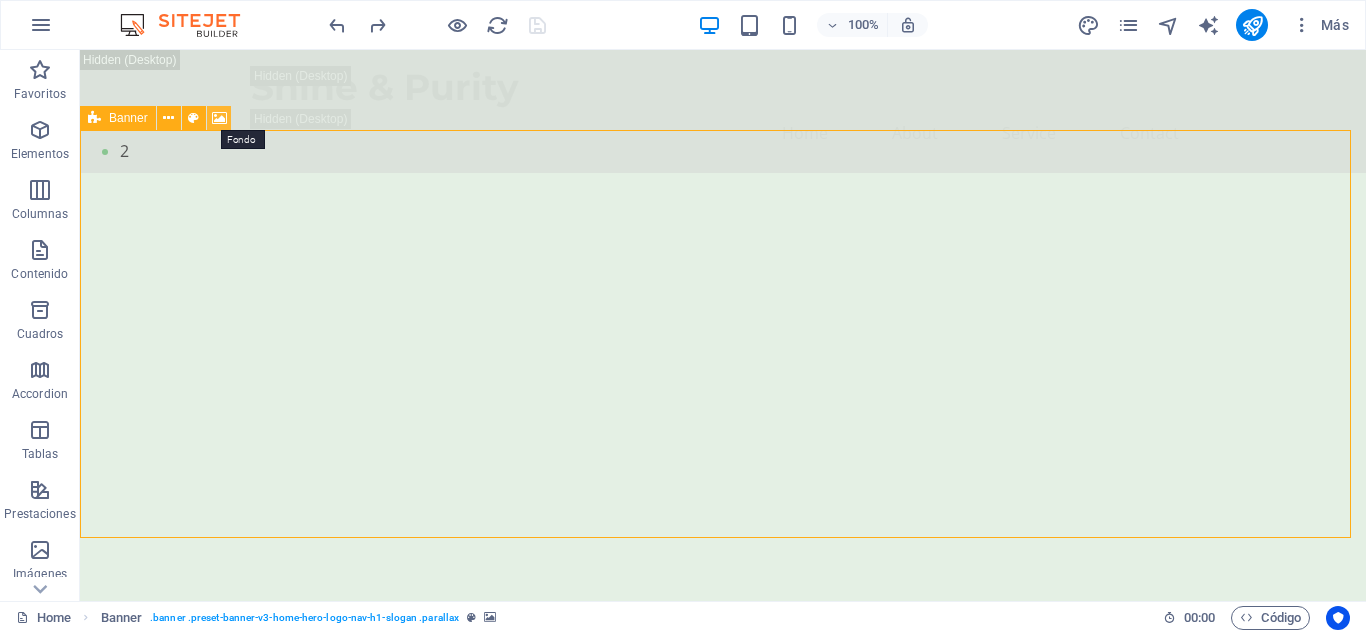 click at bounding box center [219, 118] 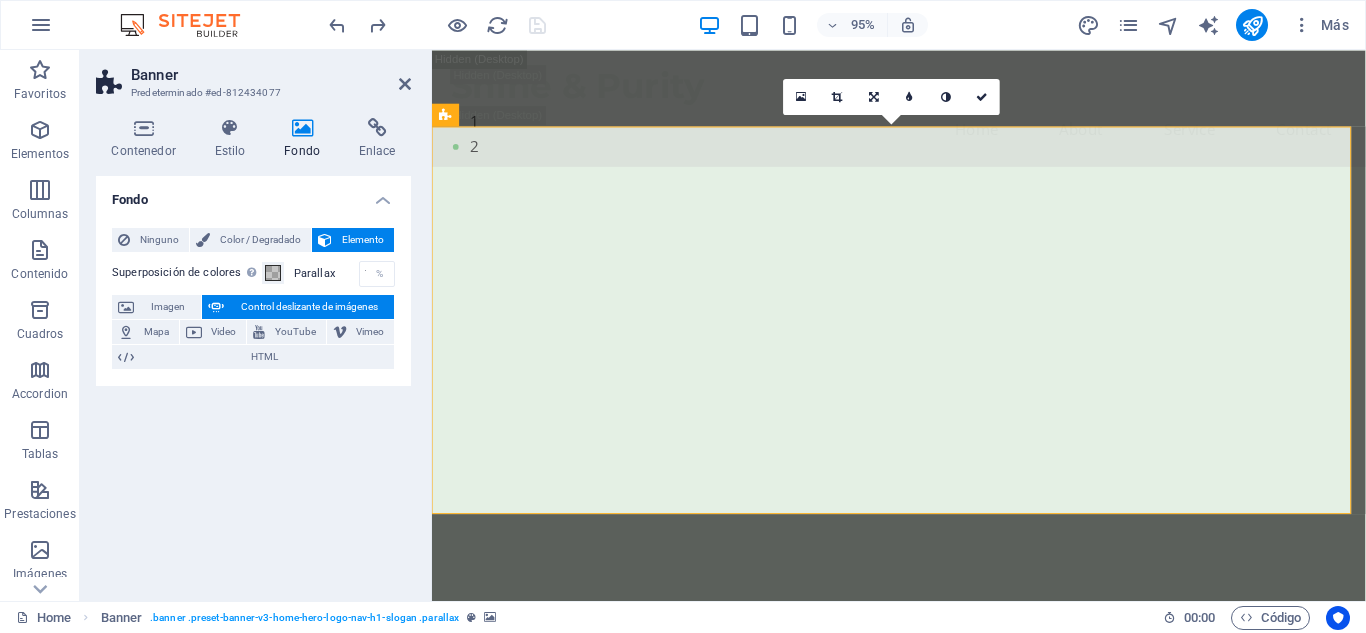 click on "Control deslizante de imágenes" at bounding box center [309, 307] 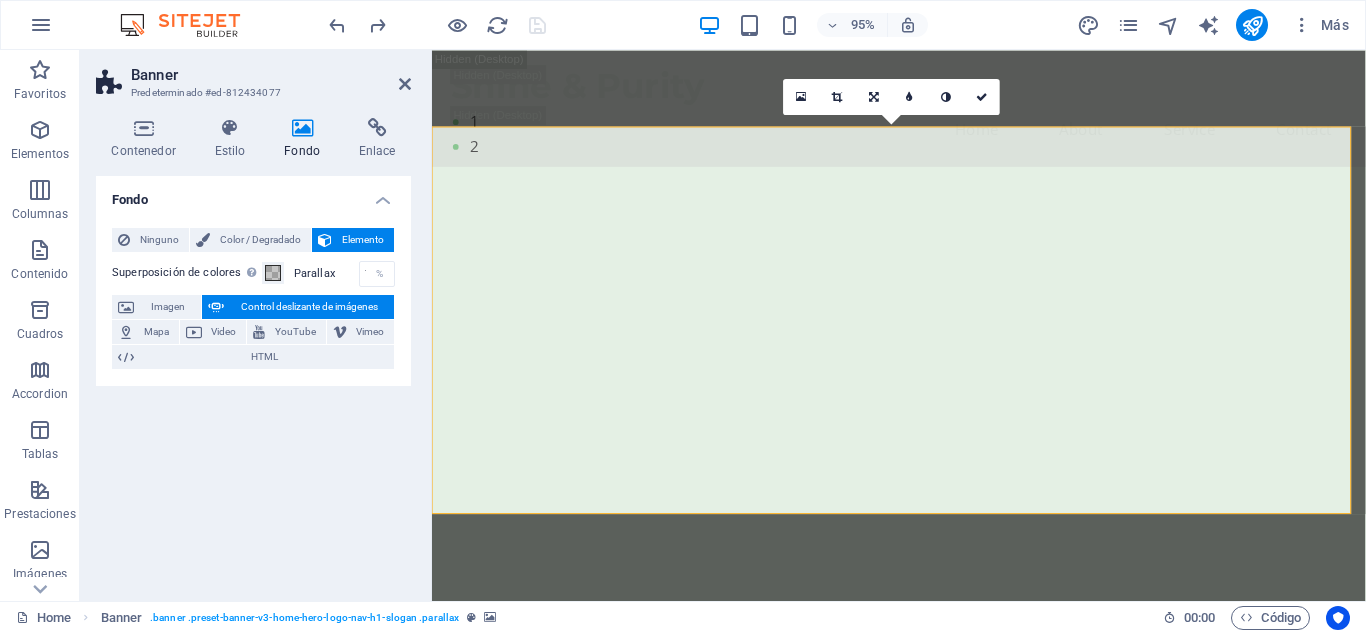 click at bounding box center [-52, 113] 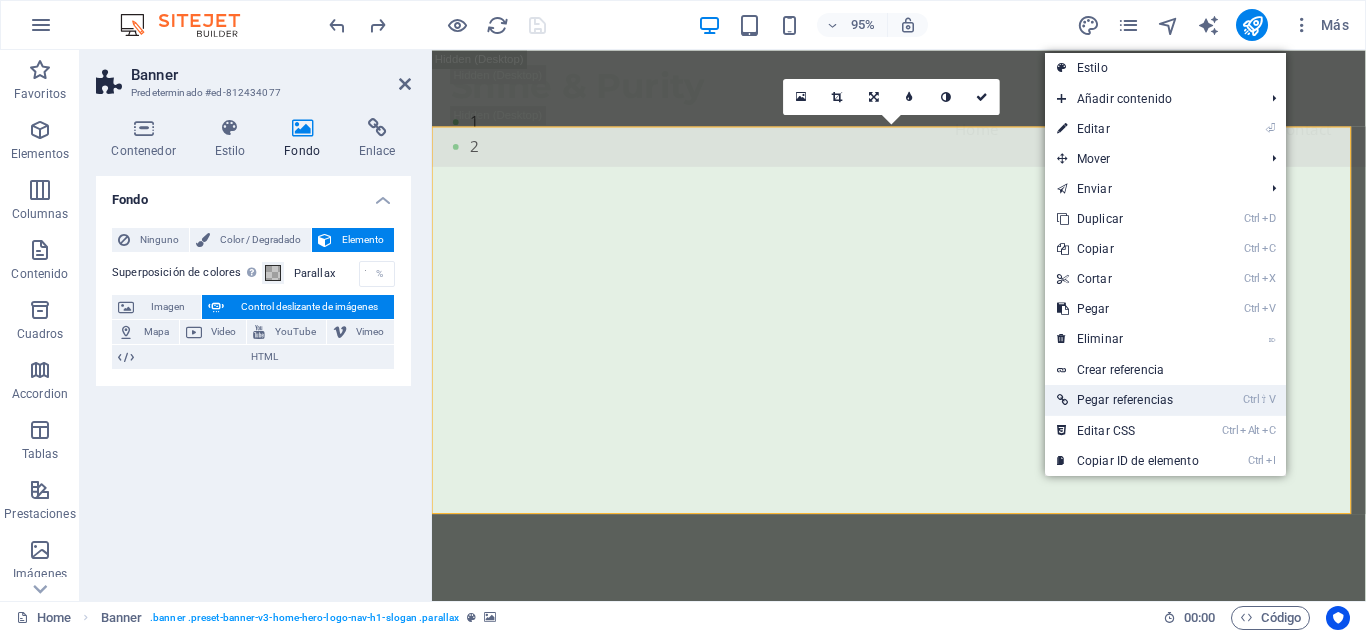 click on "Ctrl ⇧ V  Pegar referencias" at bounding box center [1128, 400] 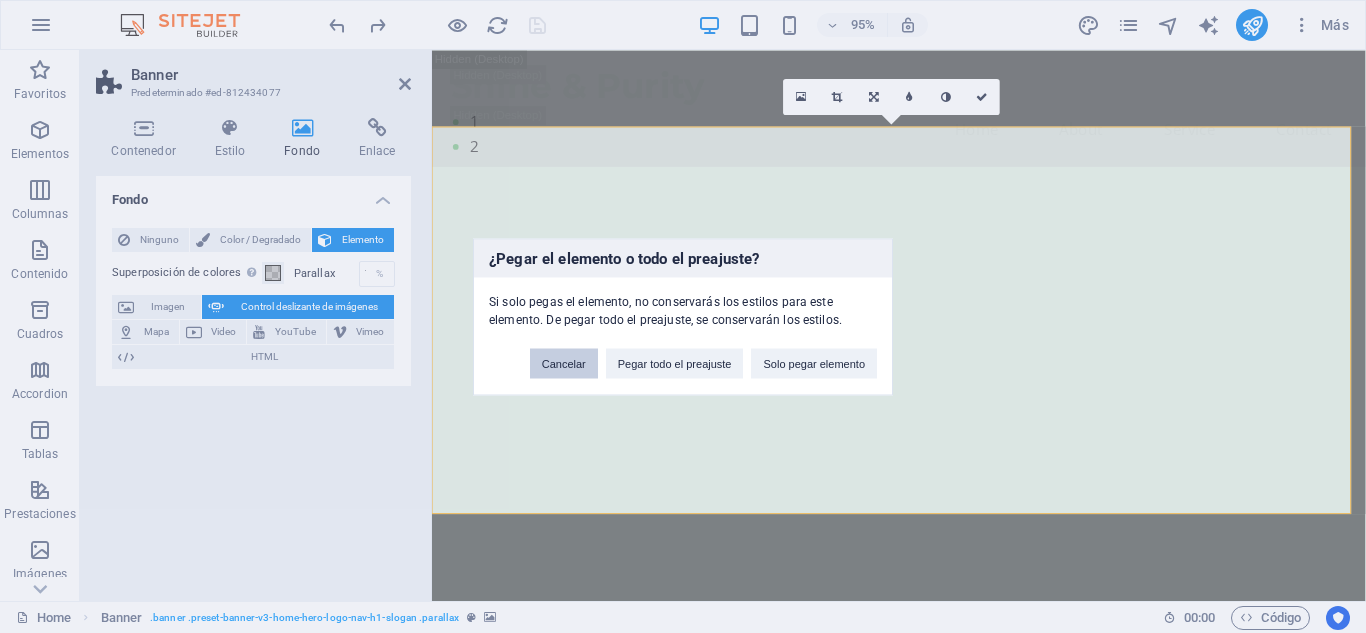 click on "Cancelar" at bounding box center (564, 363) 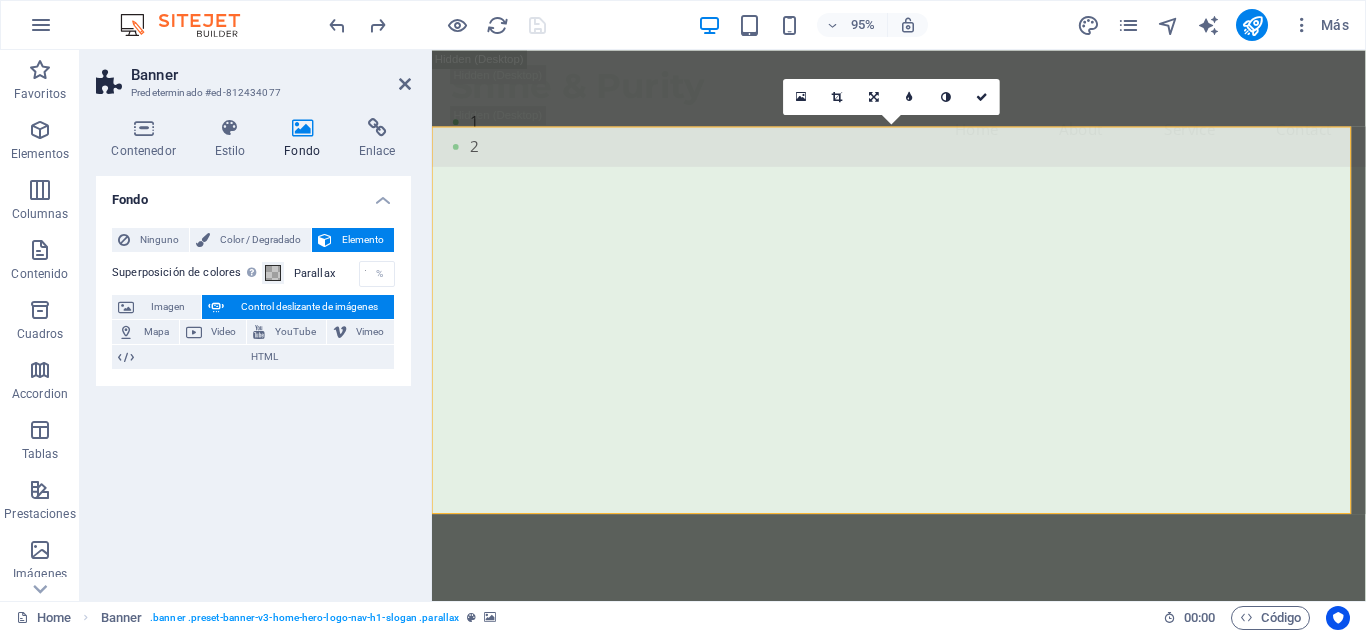 click at bounding box center [-52, 113] 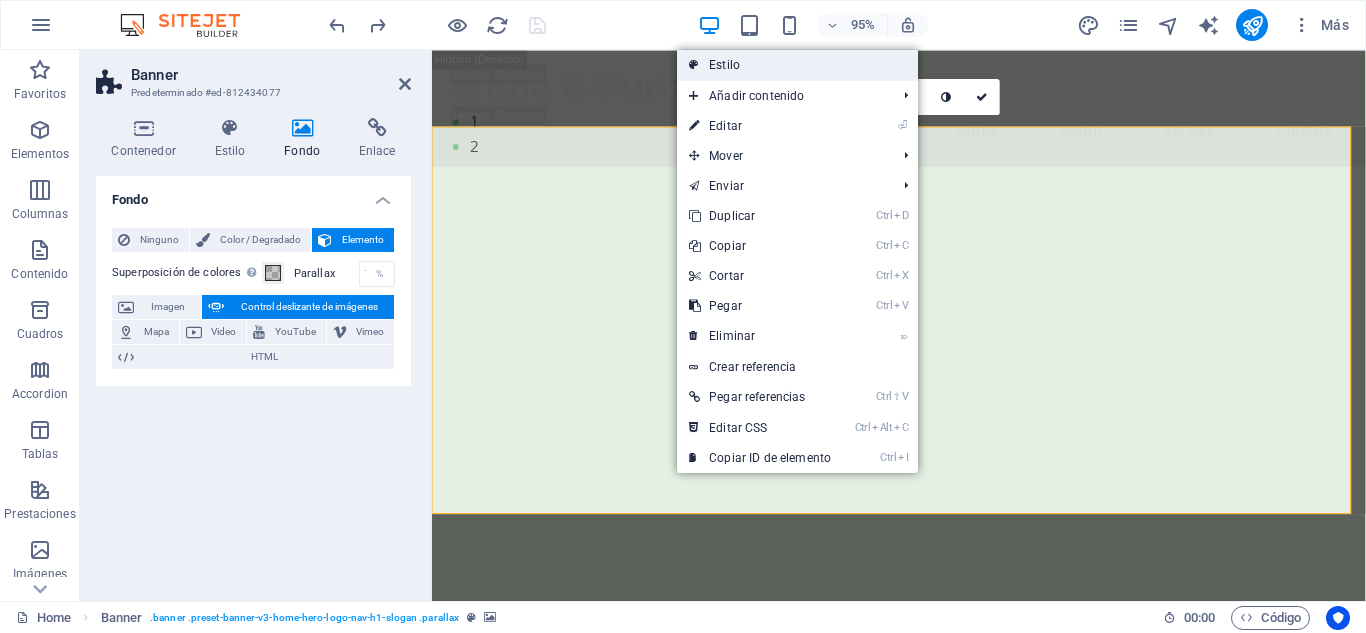 click on "Estilo" at bounding box center (797, 65) 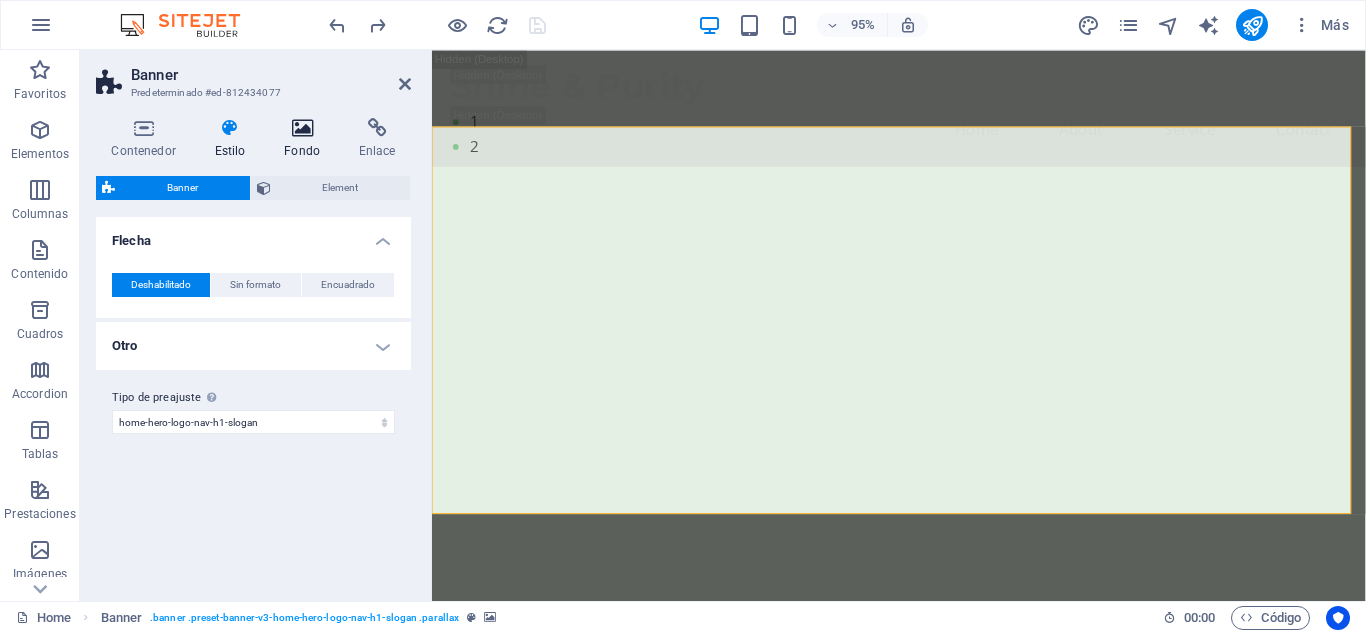click at bounding box center (302, 128) 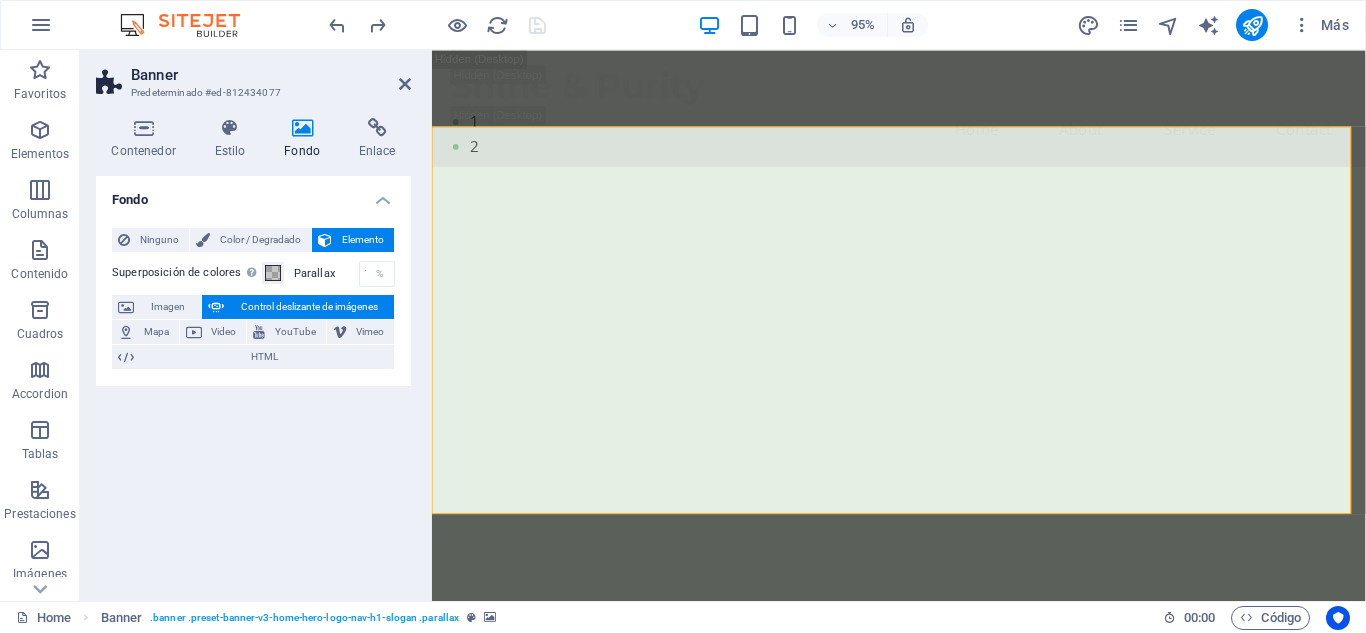 click on "Elemento" at bounding box center (363, 240) 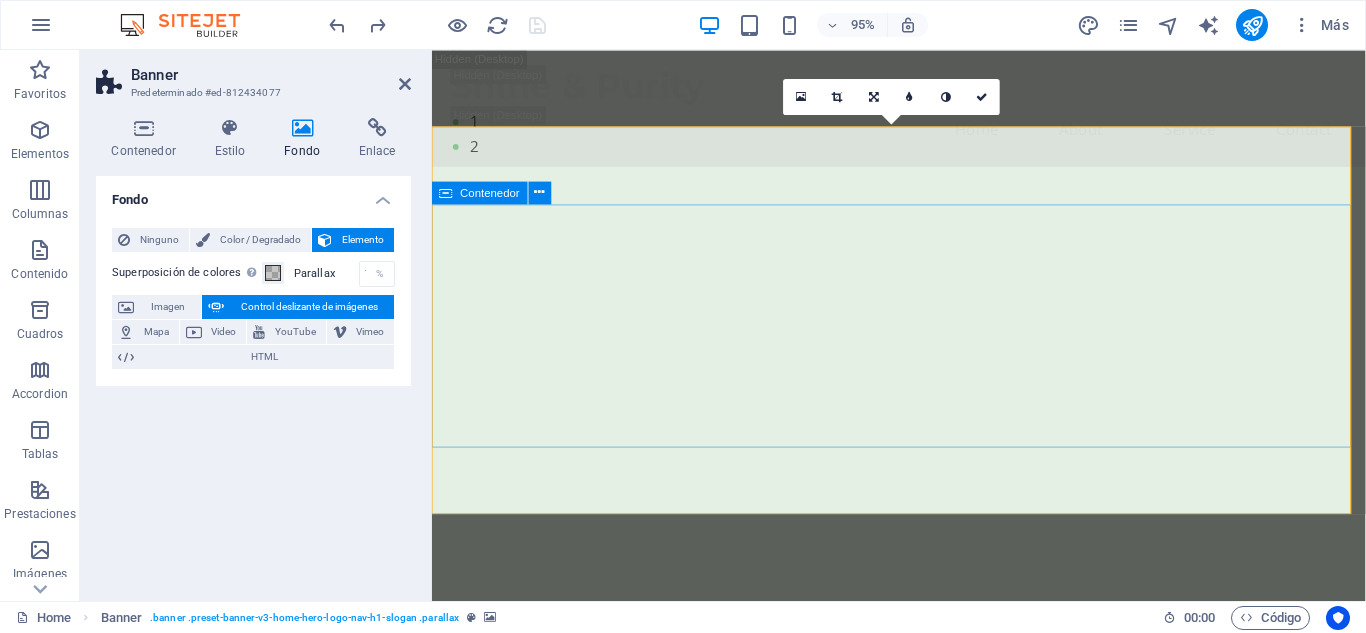 click on "Bienvenido a Shine & Purity Belleza, Equilibrio y Bienestar Natural" at bounding box center [923, 963] 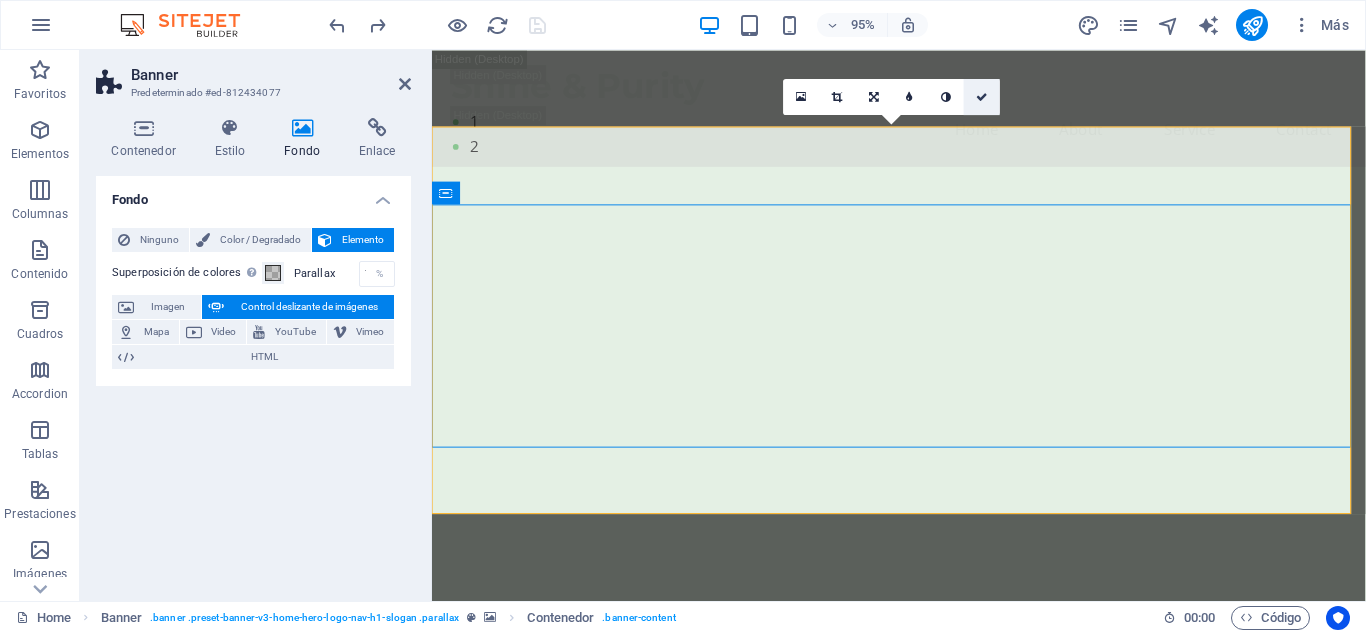 click at bounding box center [982, 97] 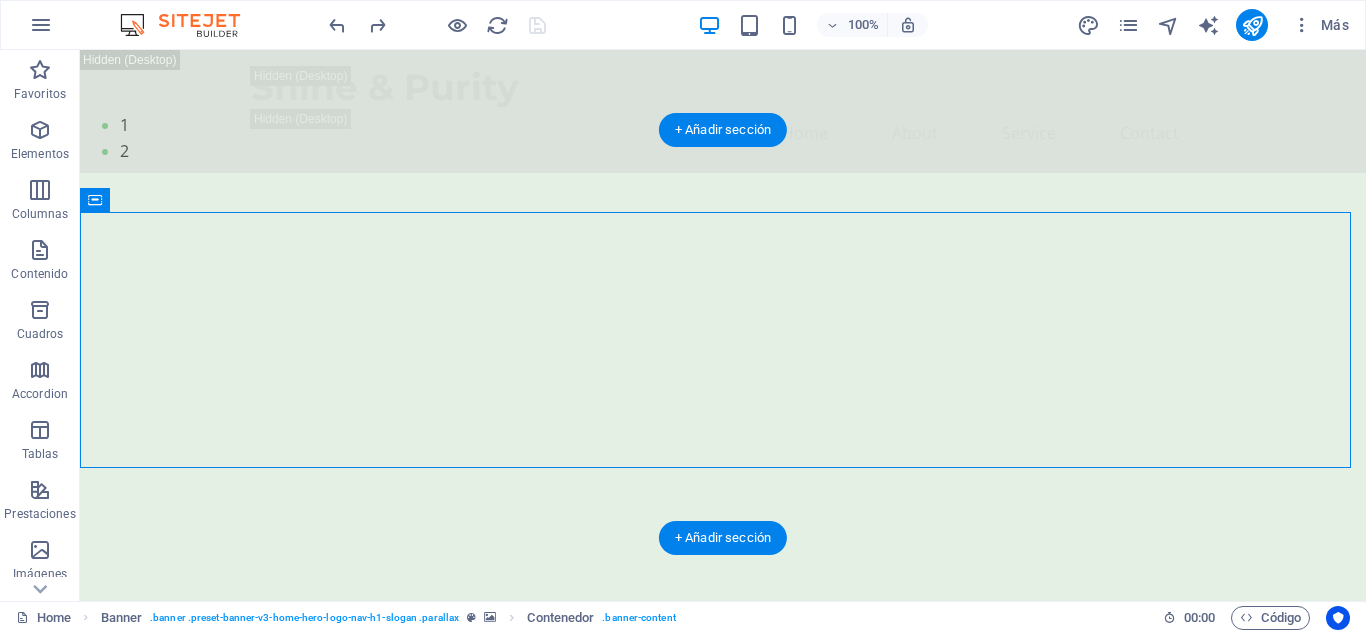 click at bounding box center (-556, 113) 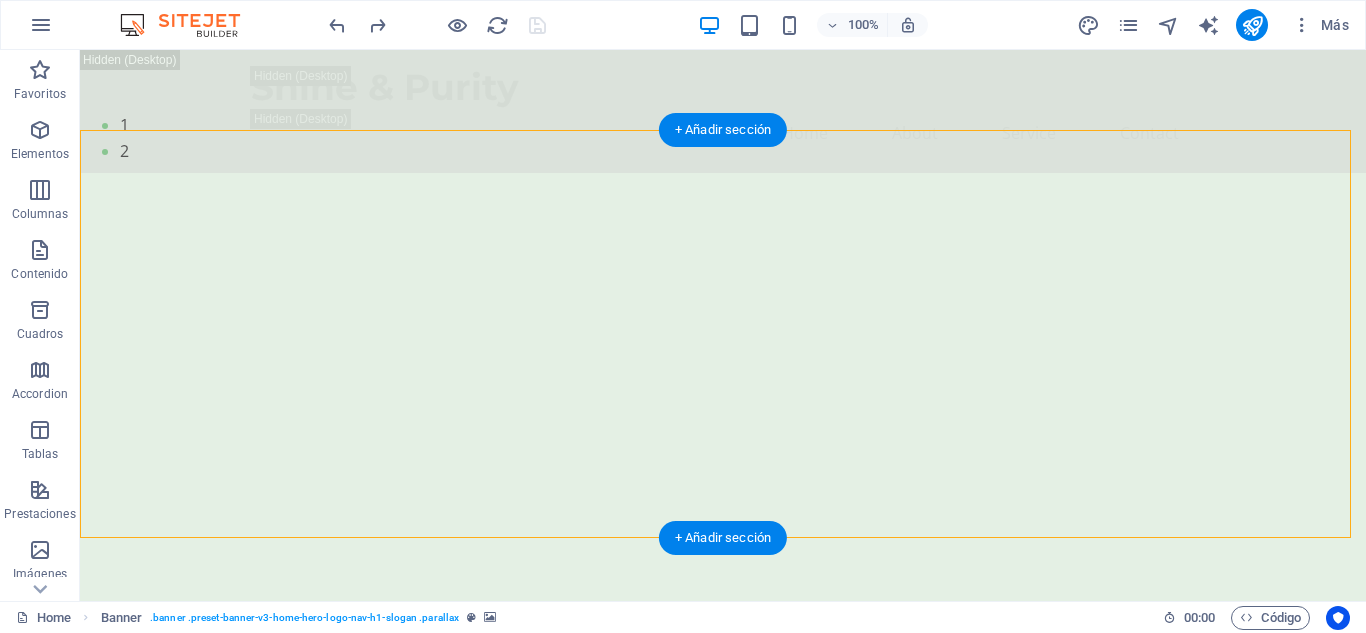 click at bounding box center (-556, 113) 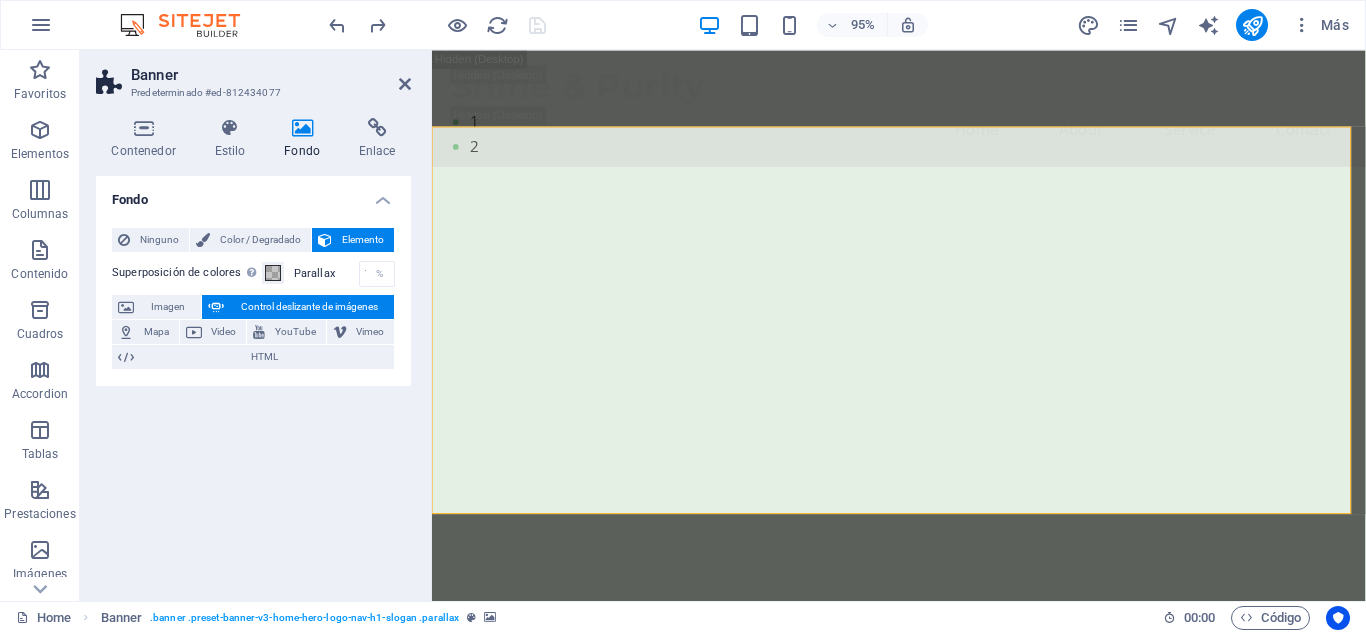 click on "Control deslizante de imágenes" at bounding box center (309, 307) 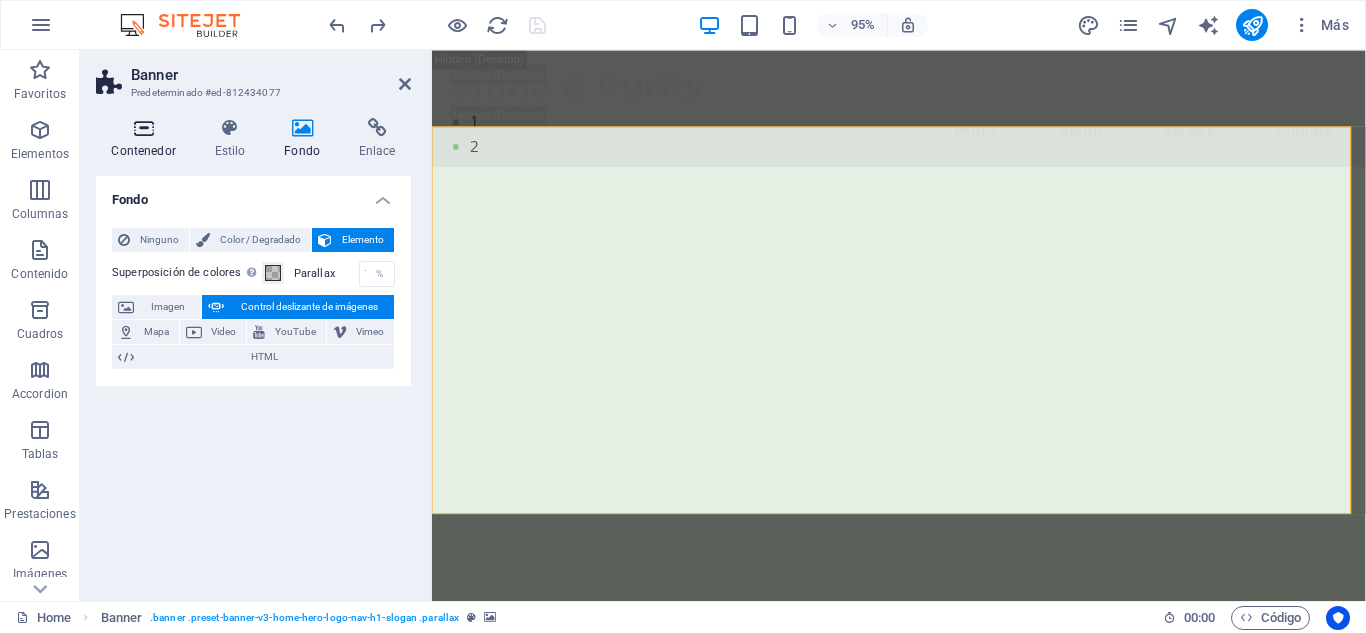 click on "Contenedor" at bounding box center [147, 139] 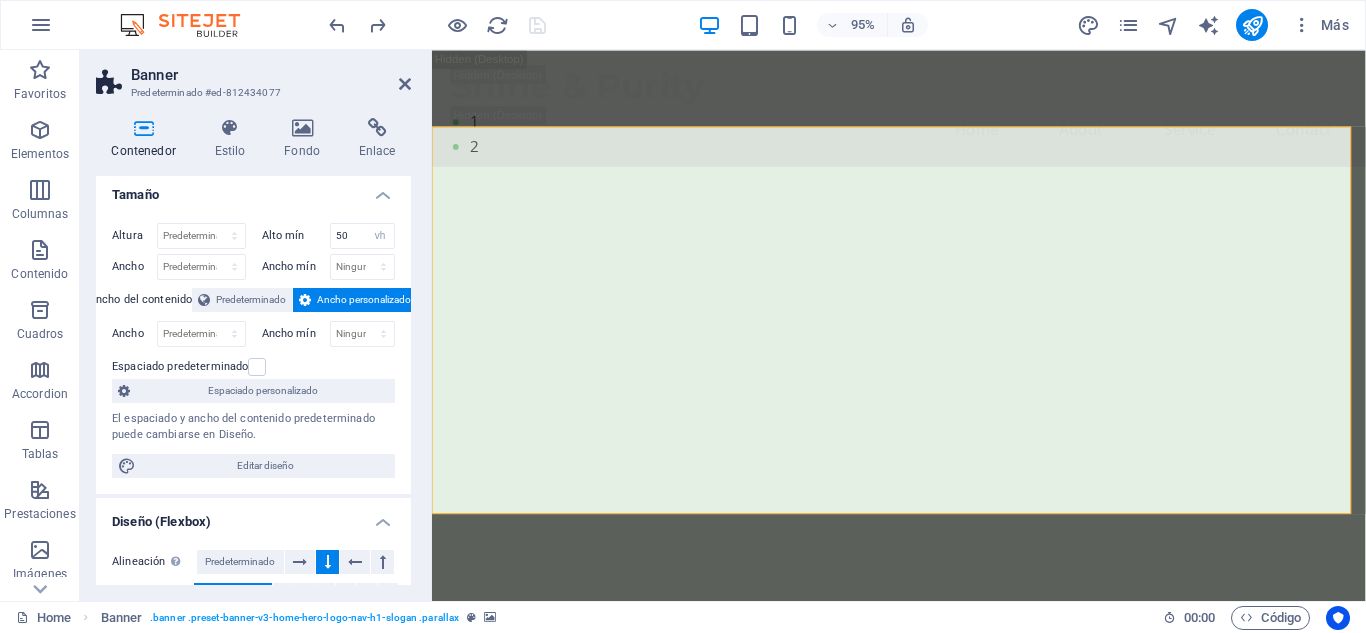 scroll, scrollTop: 0, scrollLeft: 0, axis: both 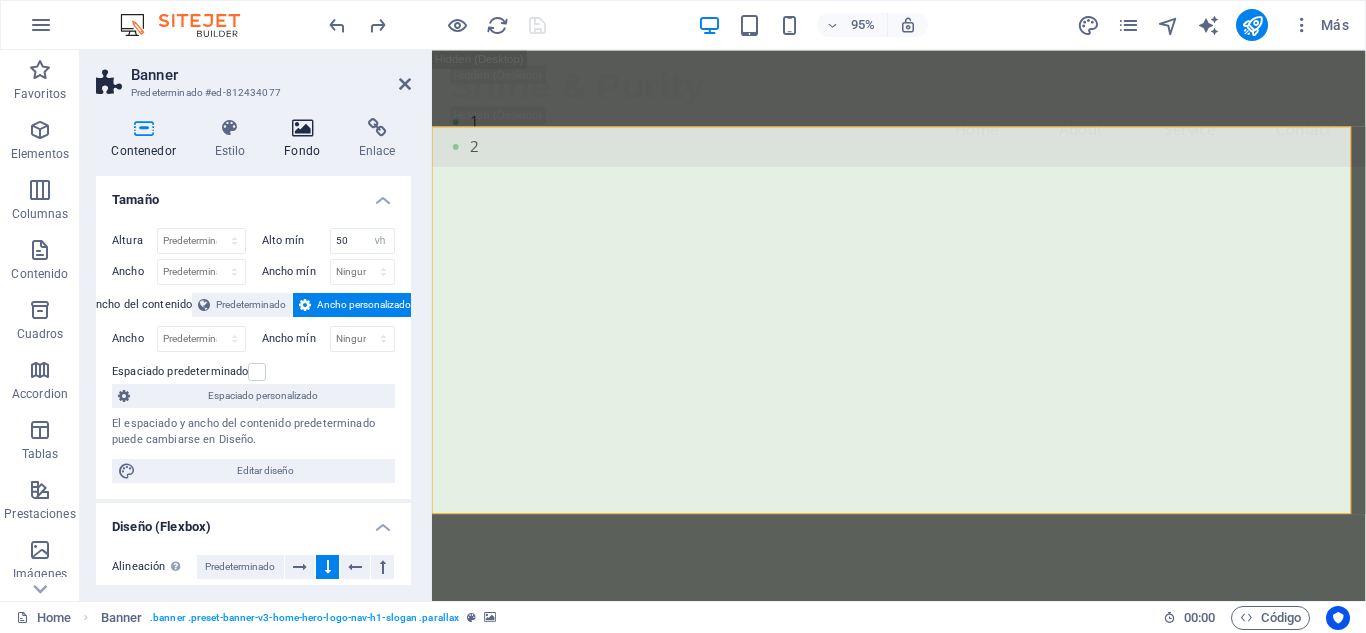 click on "Fondo" at bounding box center [306, 139] 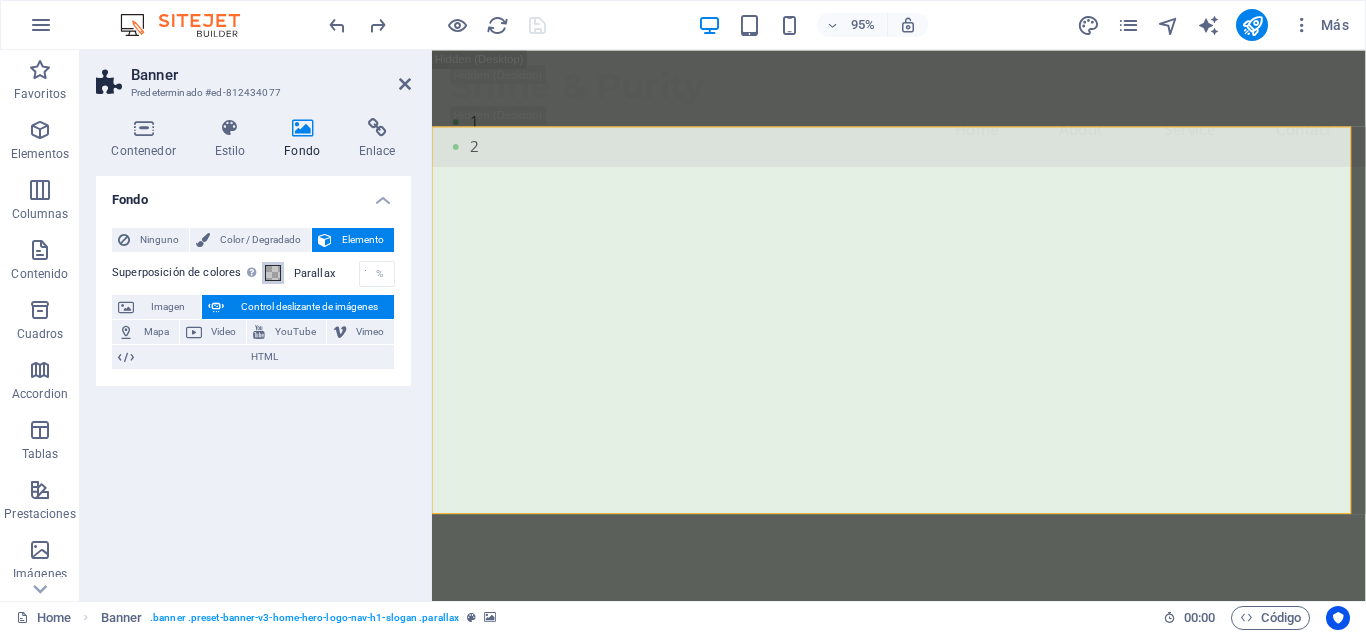 click at bounding box center [273, 273] 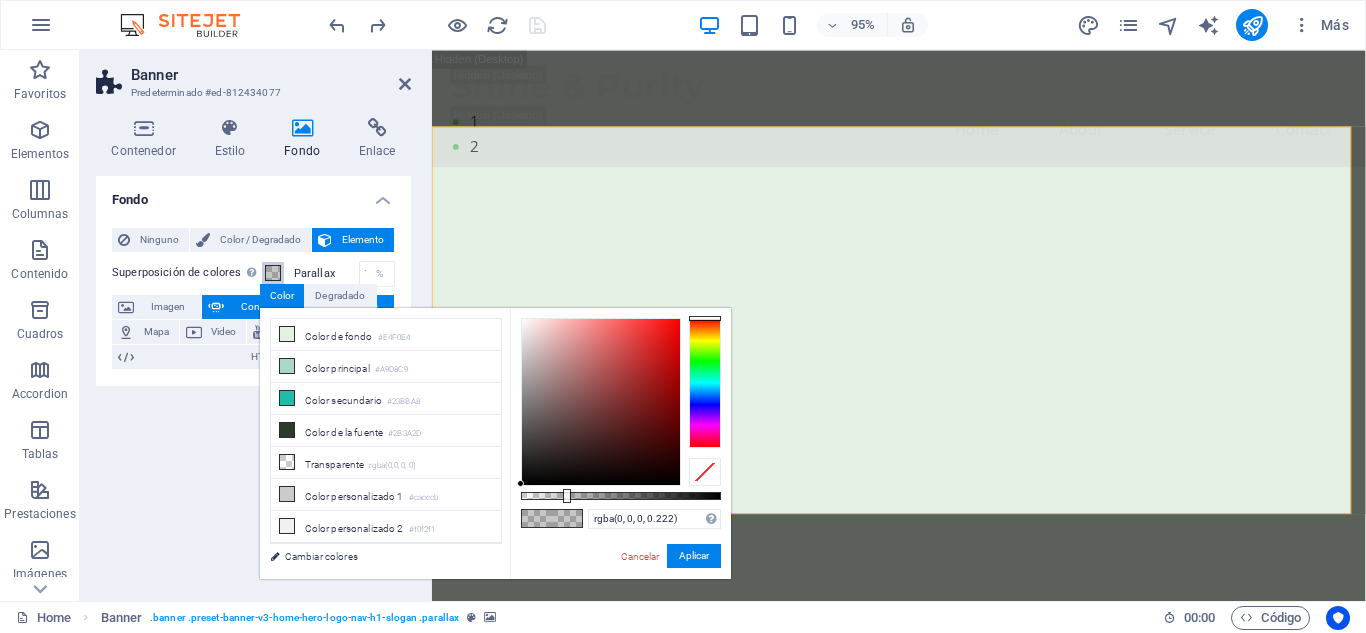 click at bounding box center [273, 273] 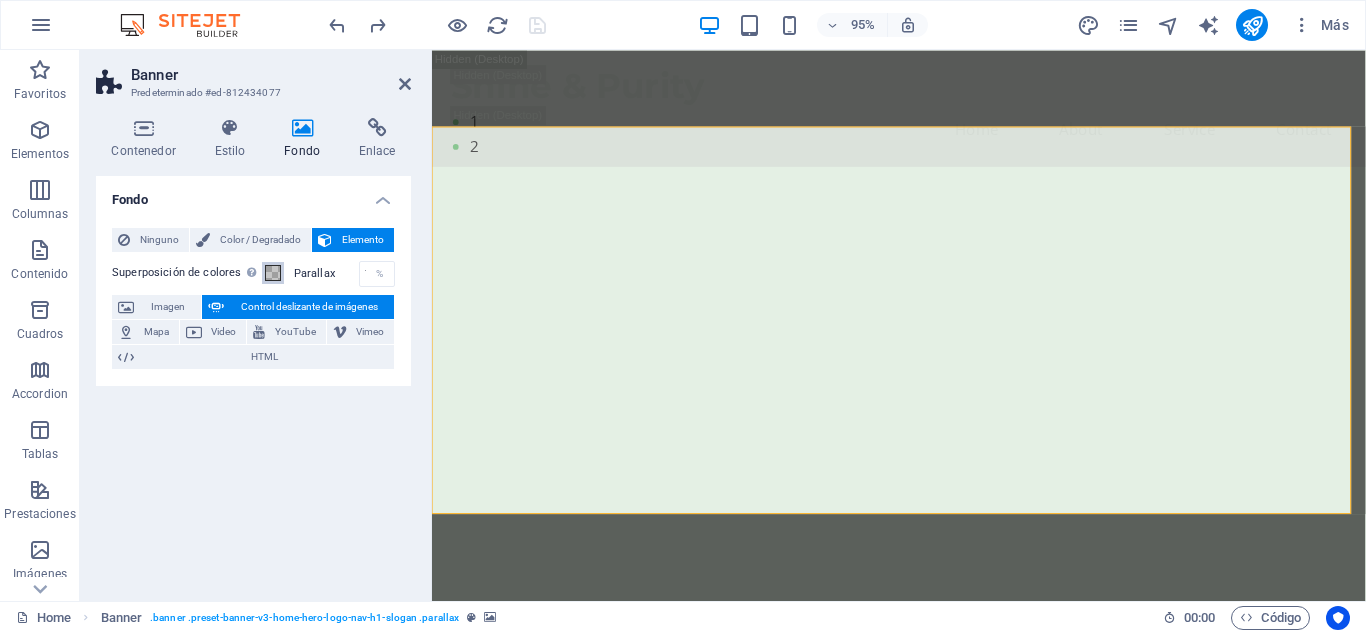 click at bounding box center [273, 273] 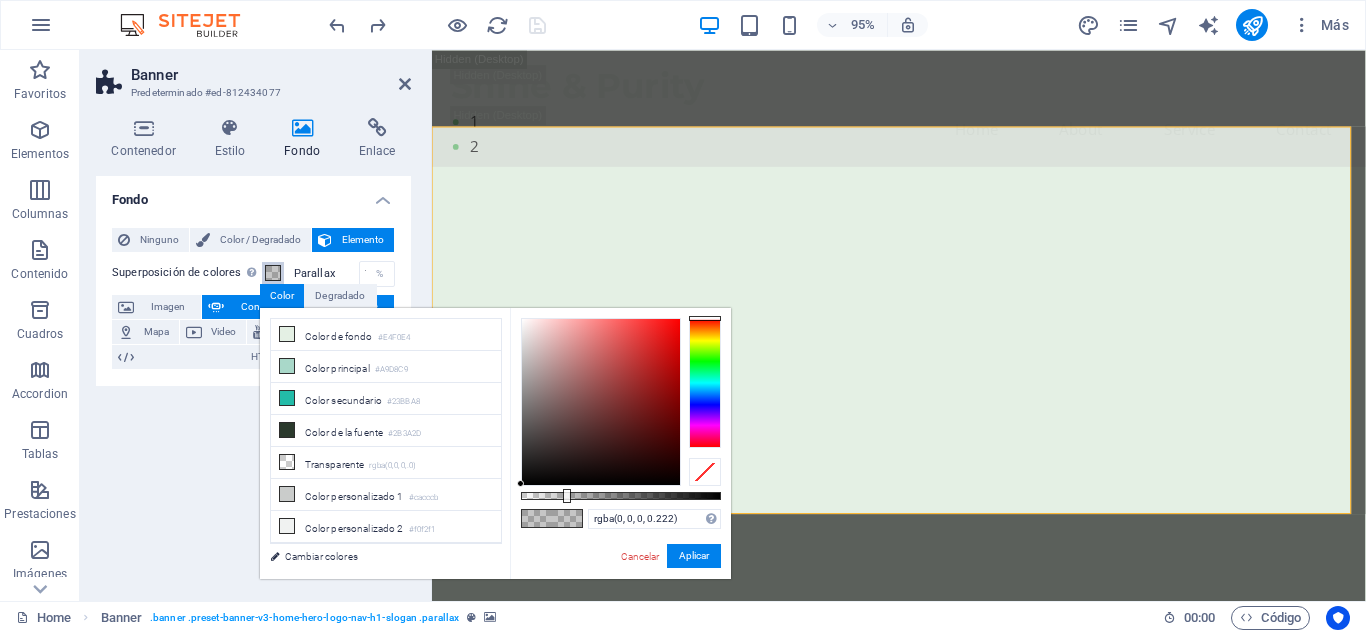 click at bounding box center [273, 273] 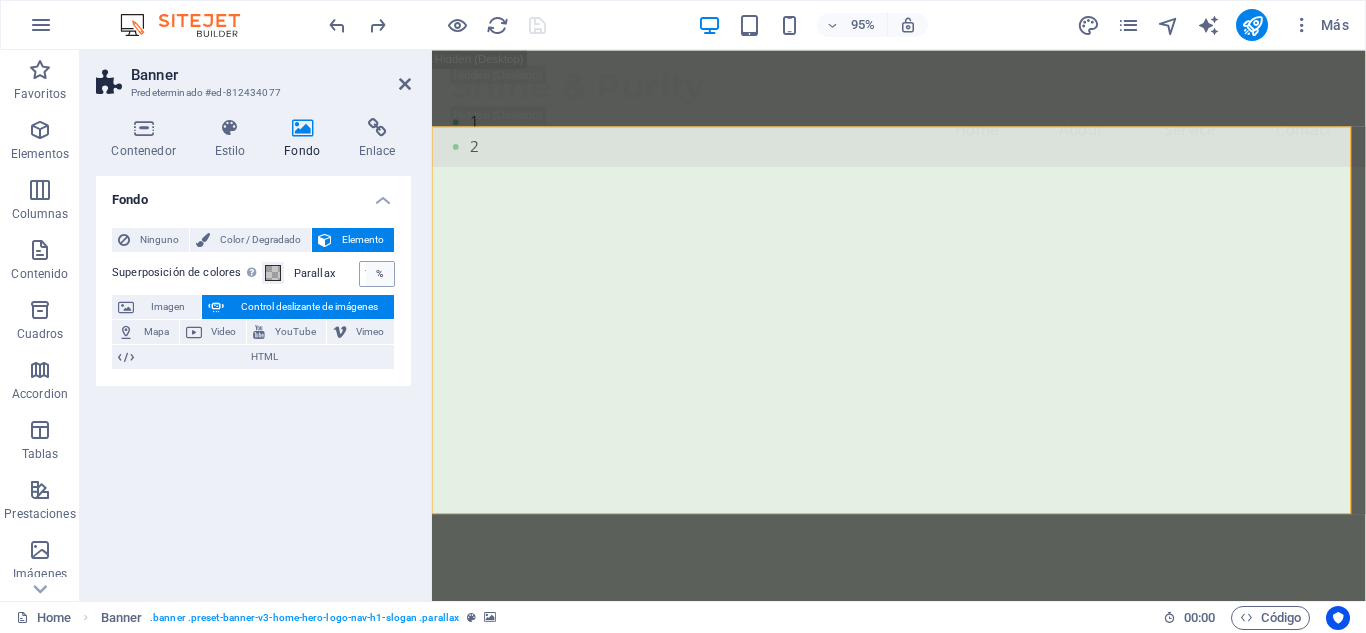 click on "%" at bounding box center [380, 274] 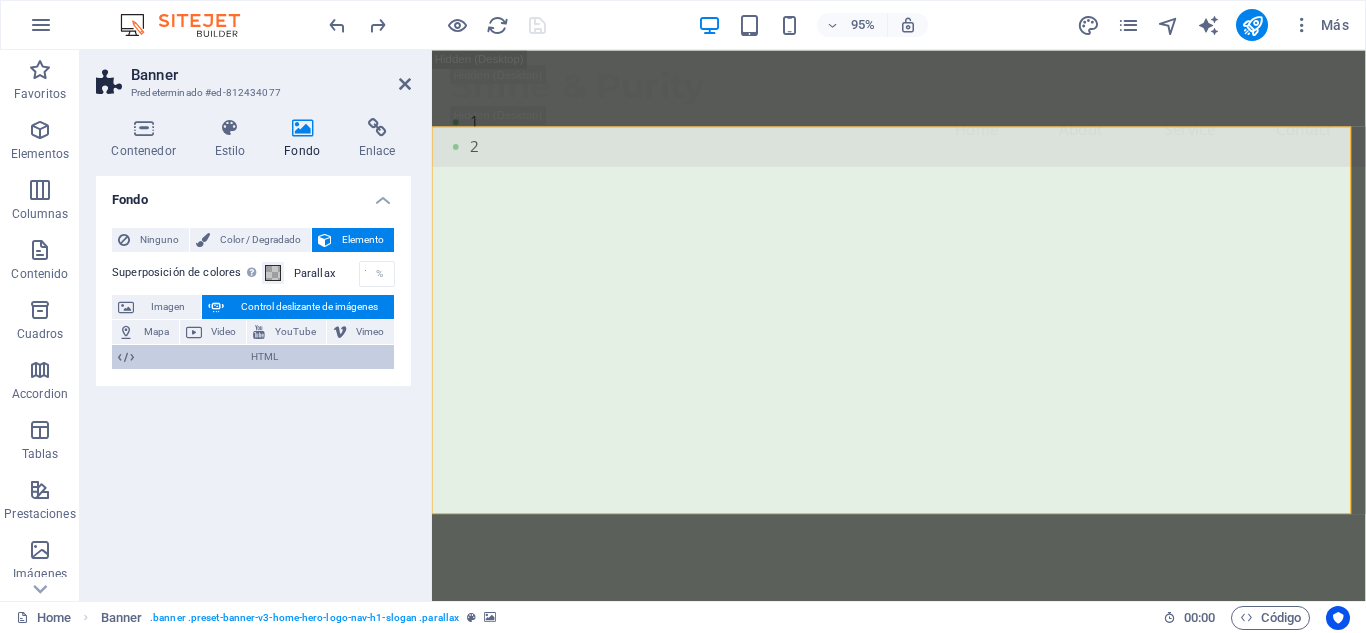 click on "HTML" at bounding box center [264, 357] 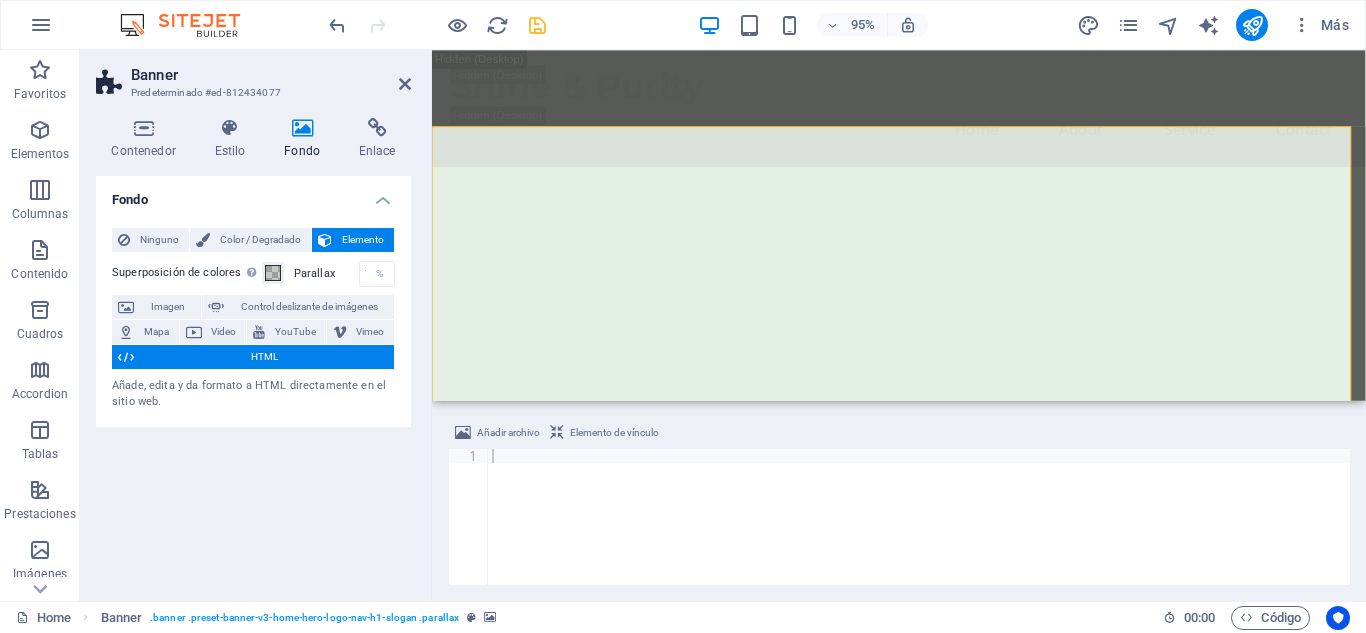 type 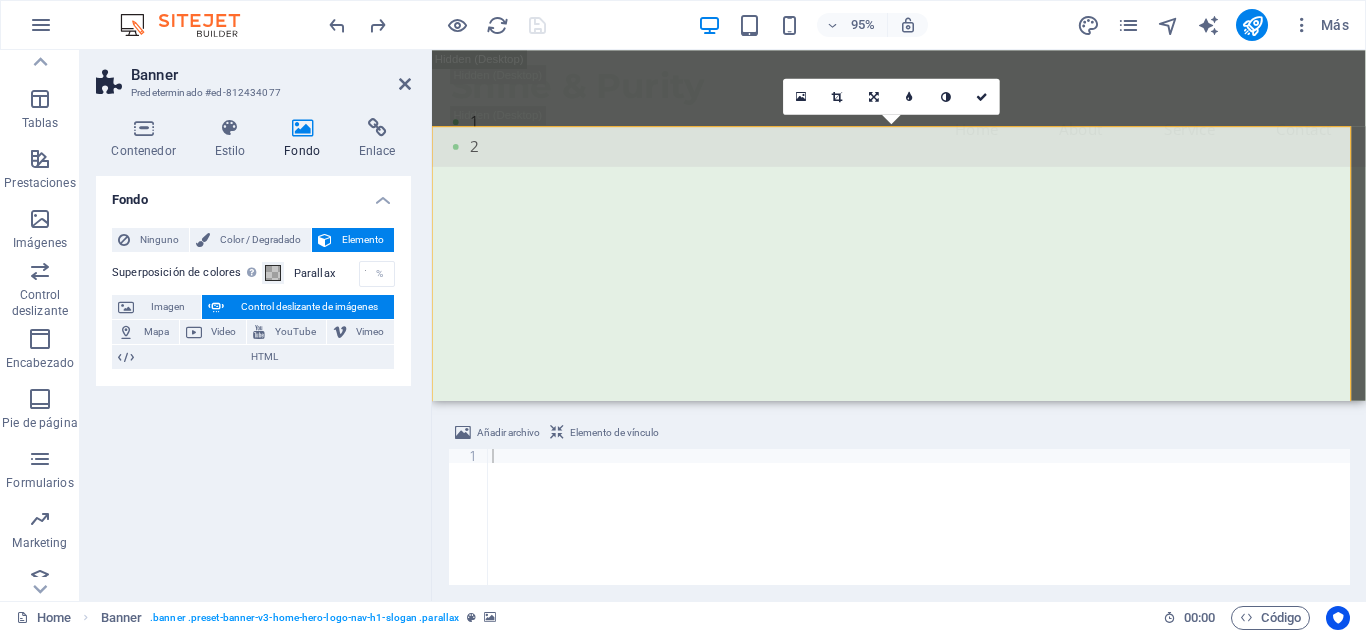 scroll, scrollTop: 345, scrollLeft: 0, axis: vertical 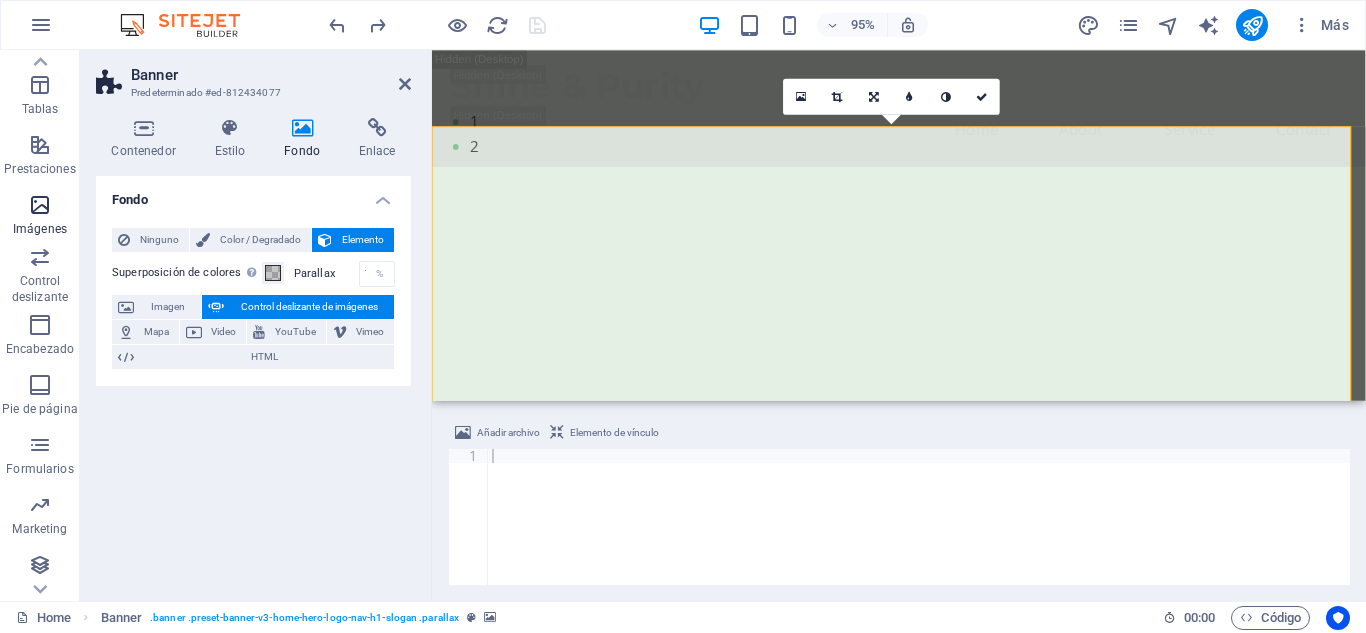 click at bounding box center (40, 205) 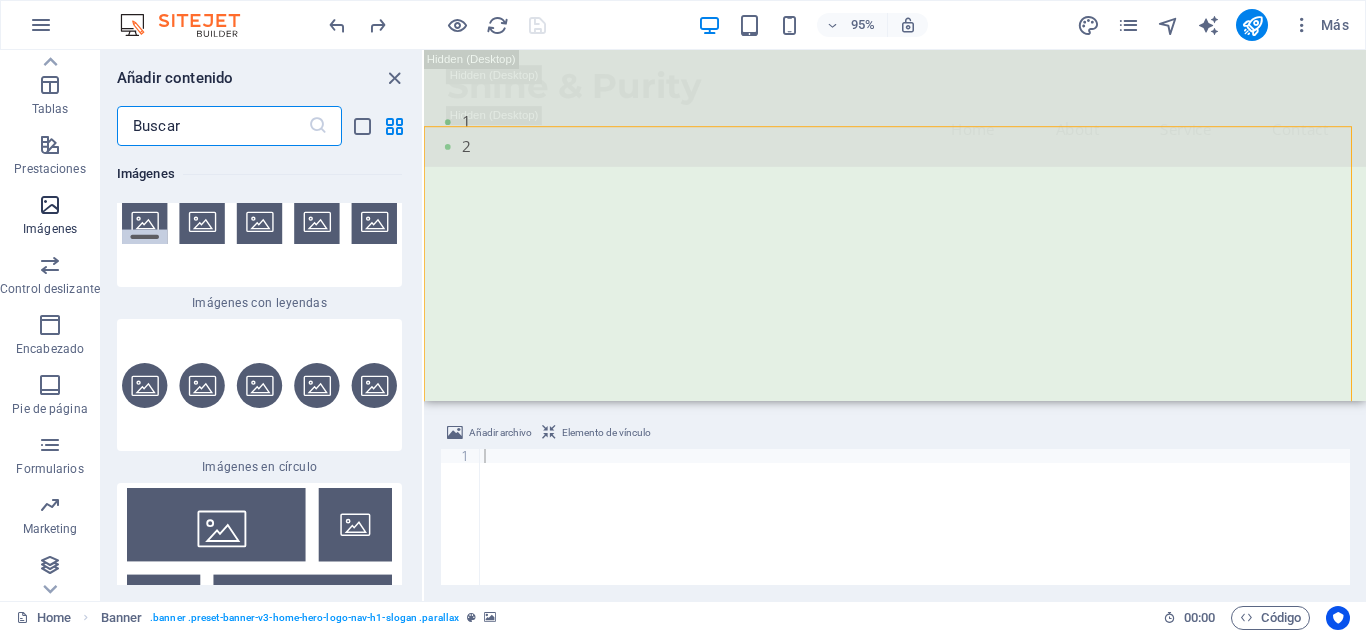 scroll, scrollTop: 20137, scrollLeft: 0, axis: vertical 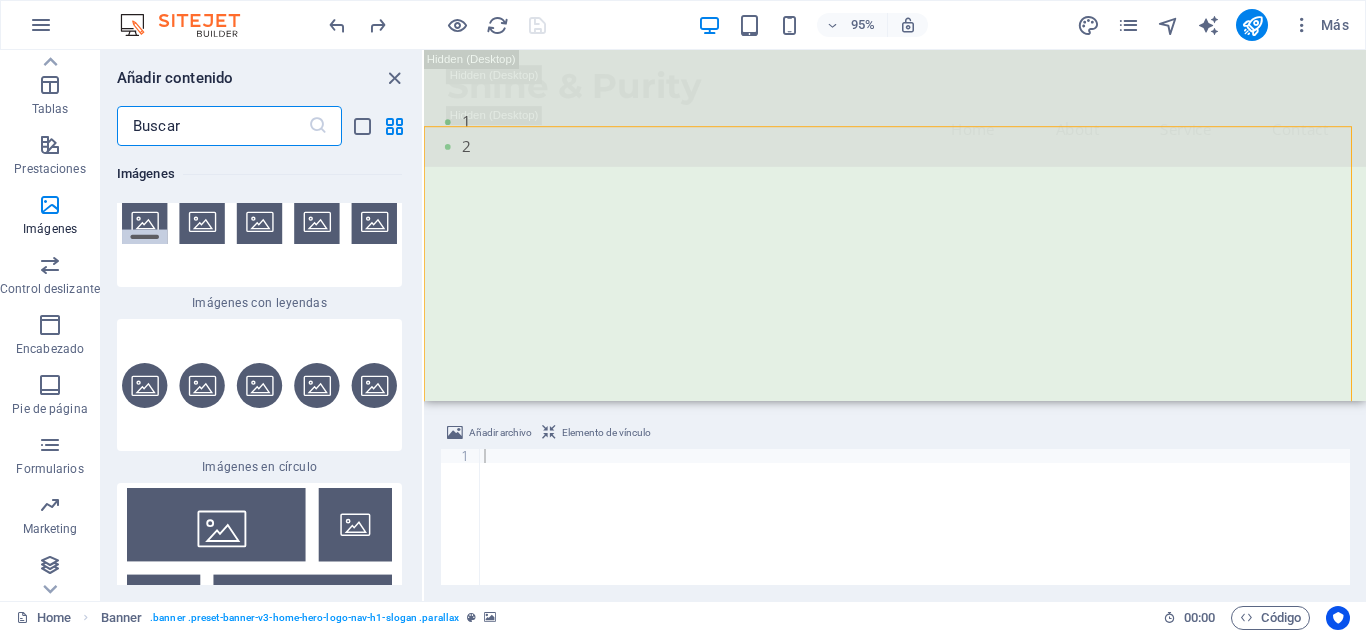 click on "Añadir archivo Elemento de vínculo" at bounding box center (895, 435) 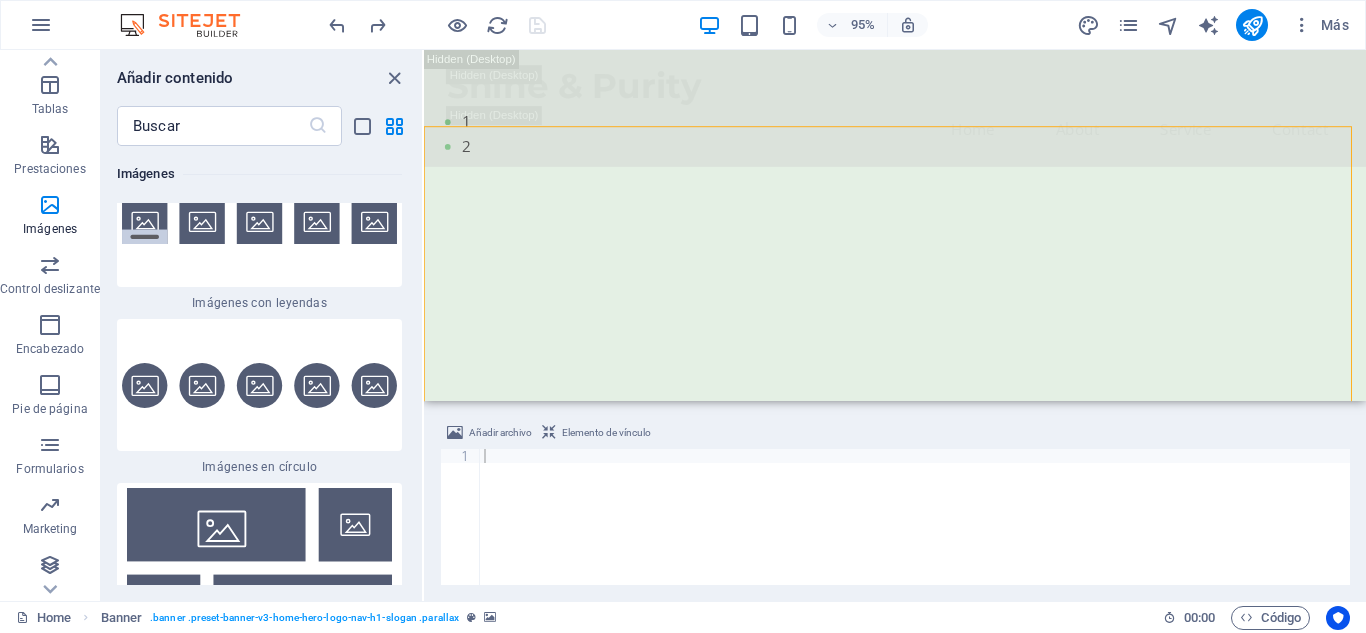 click on "Añadir archivo Elemento de vínculo" at bounding box center (895, 435) 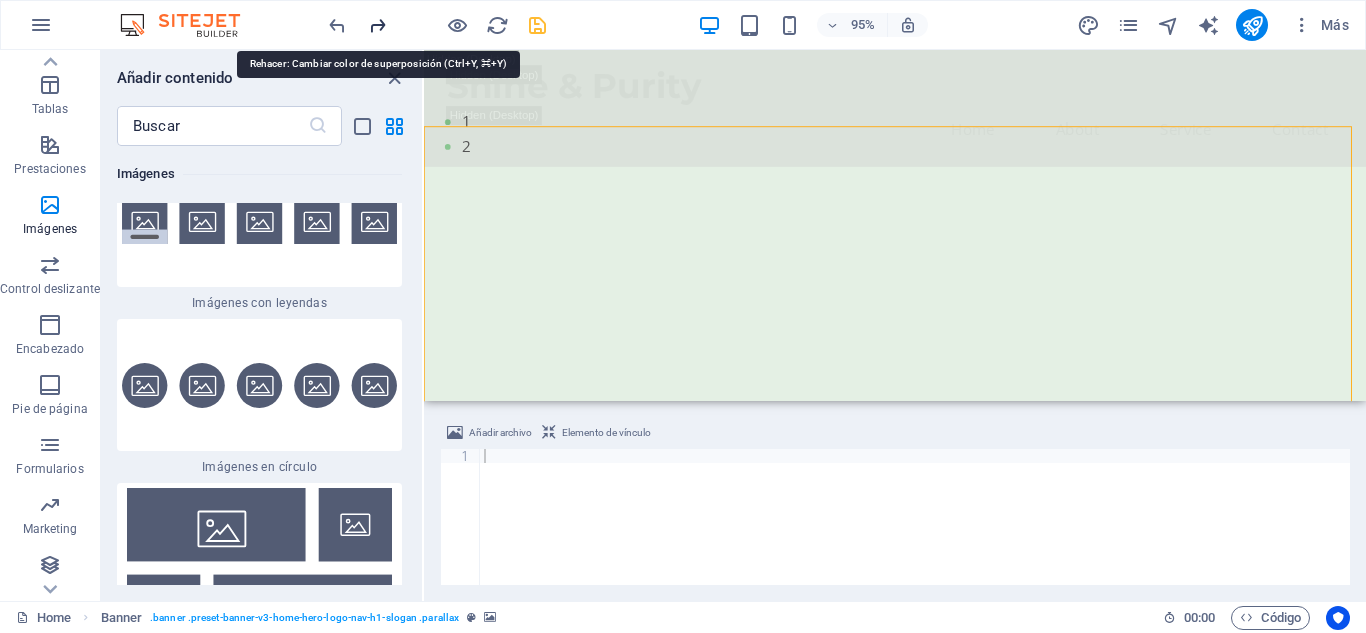 click at bounding box center [377, 25] 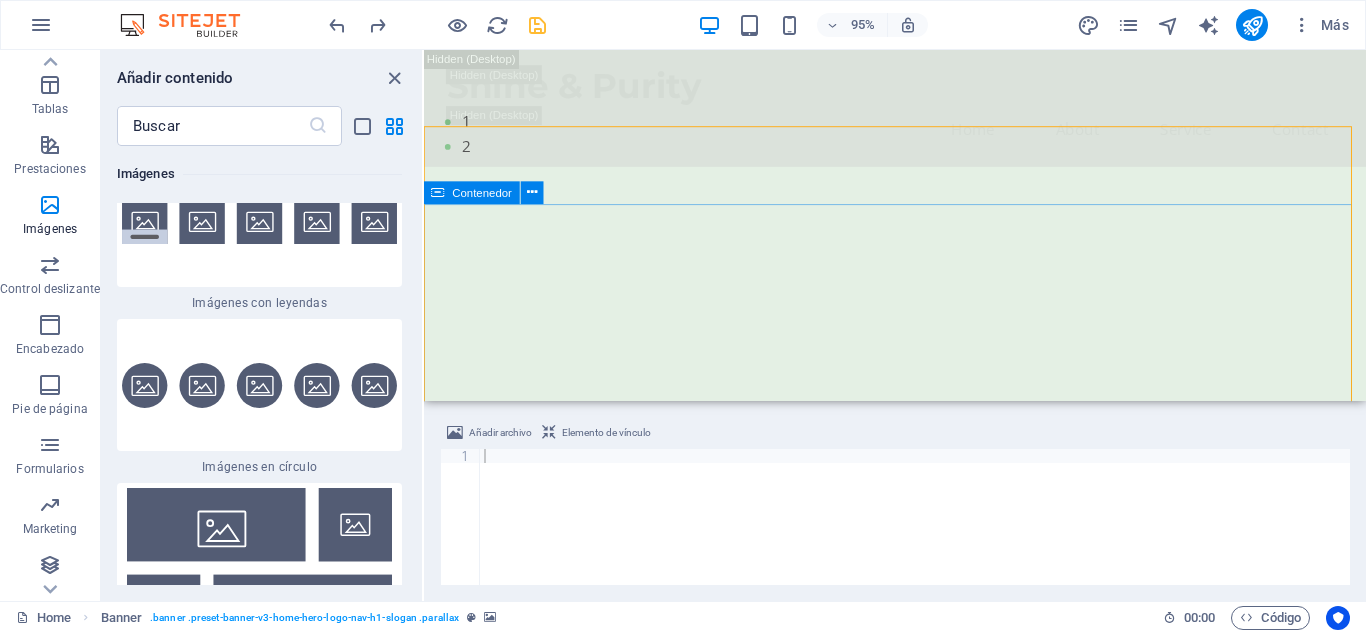 click on "Bienvenido a Shine & Purity Belleza, Equilibrio y Bienestar Natural" at bounding box center (920, 805) 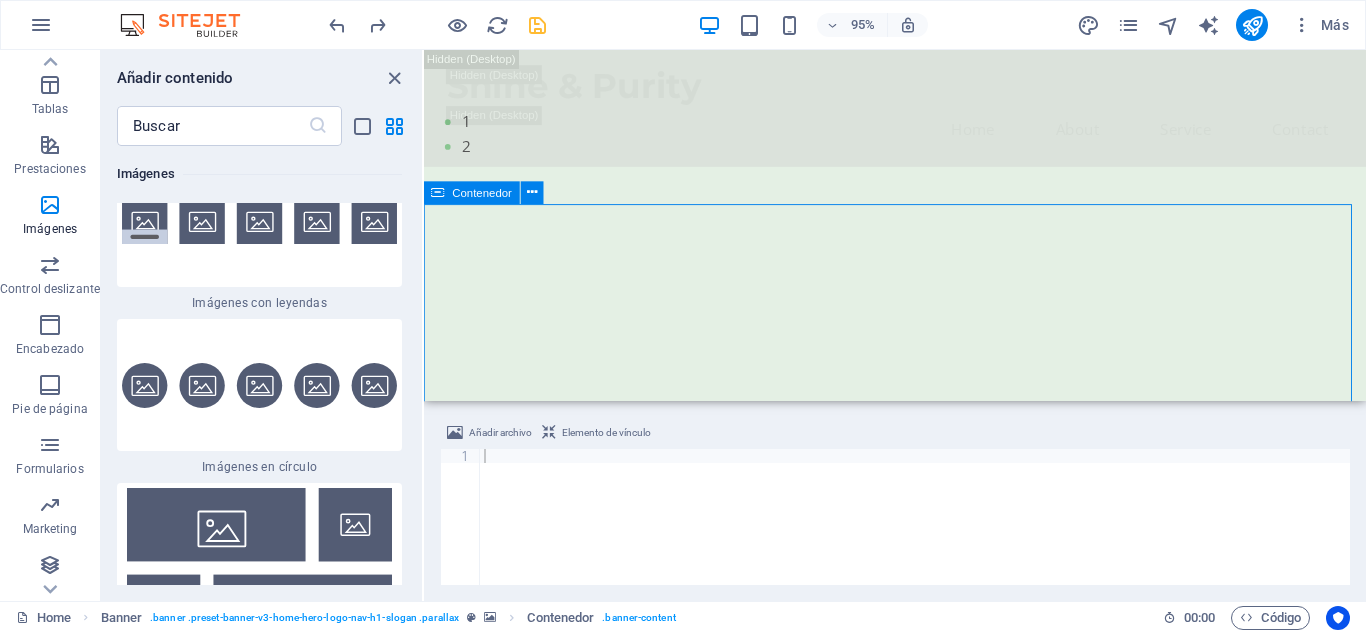 click on "Bienvenido a Shine & Purity Belleza, Equilibrio y Bienestar Natural" at bounding box center (920, 805) 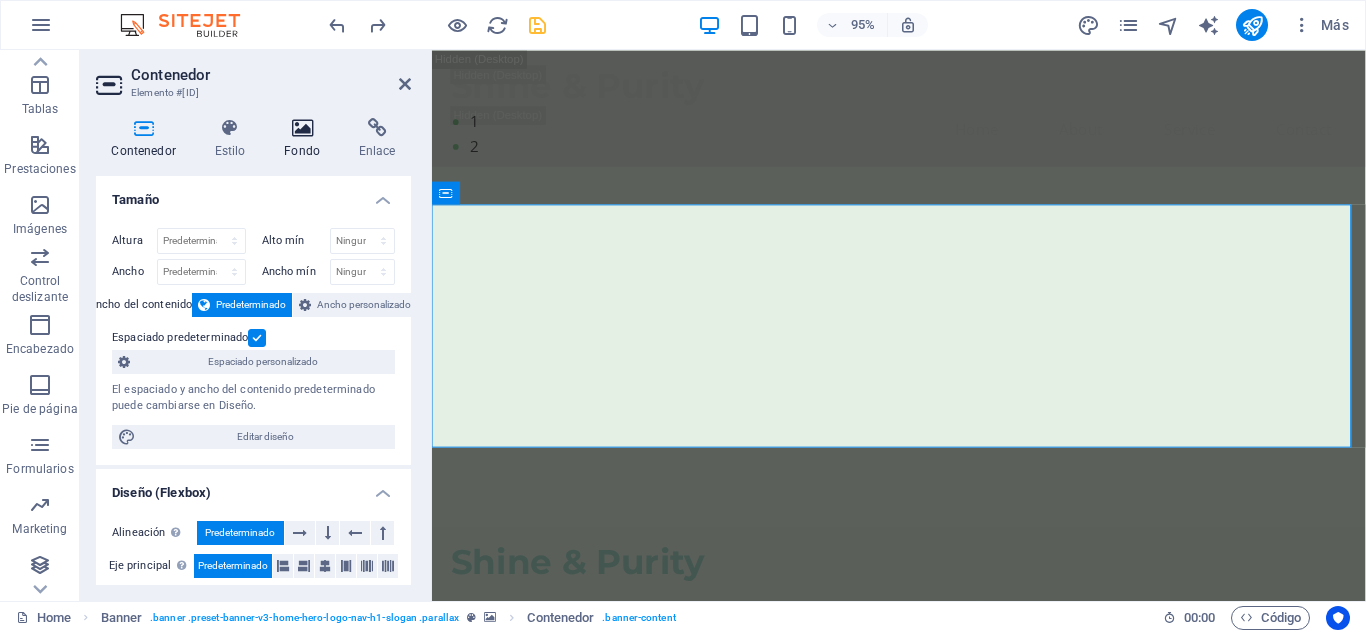click at bounding box center (302, 128) 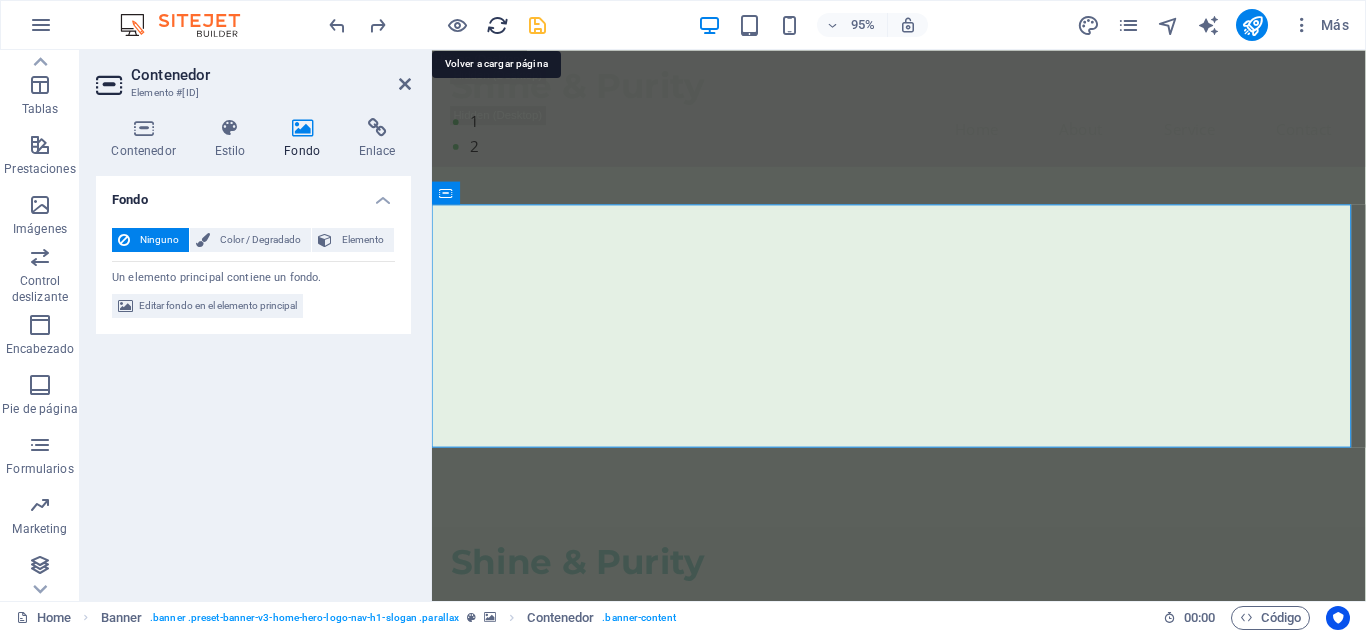 click at bounding box center [497, 25] 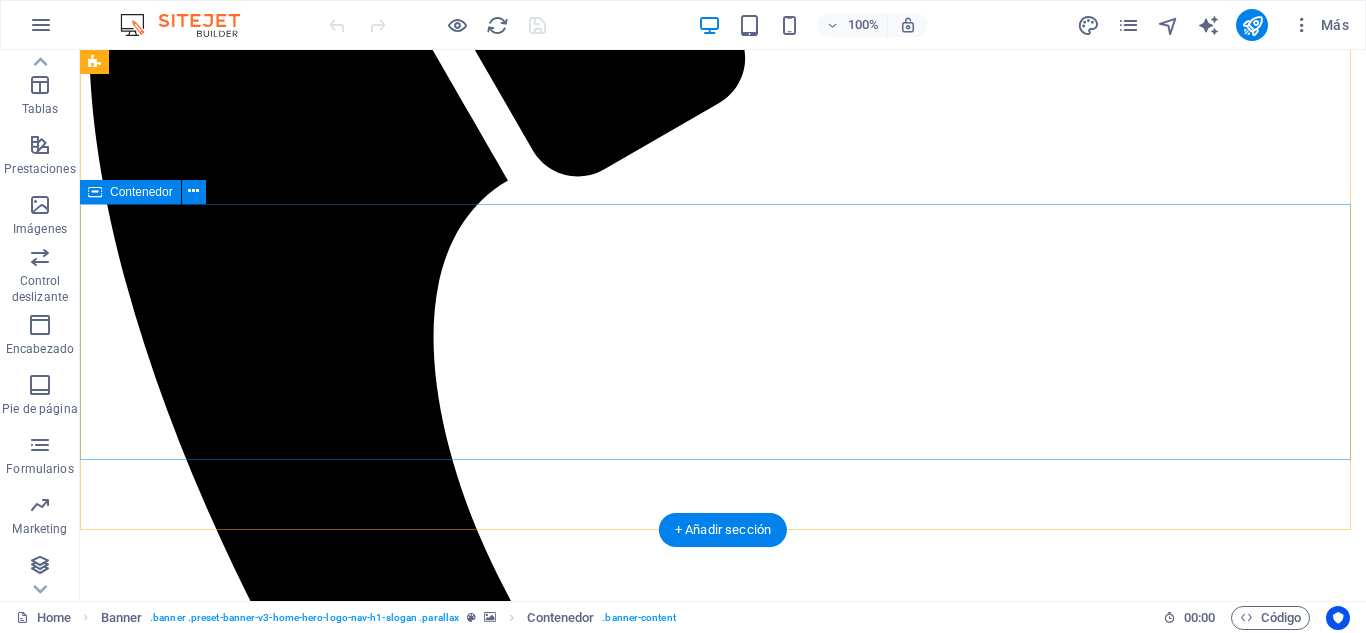scroll, scrollTop: 0, scrollLeft: 0, axis: both 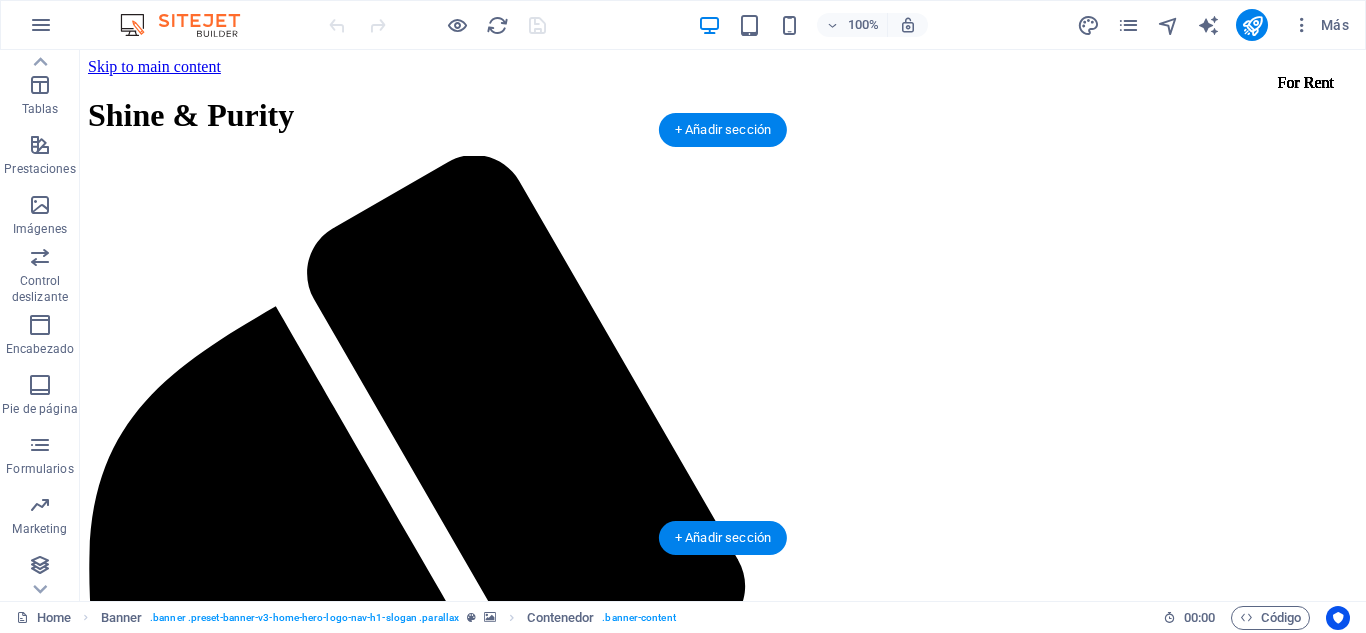 click at bounding box center [-223, 4593] 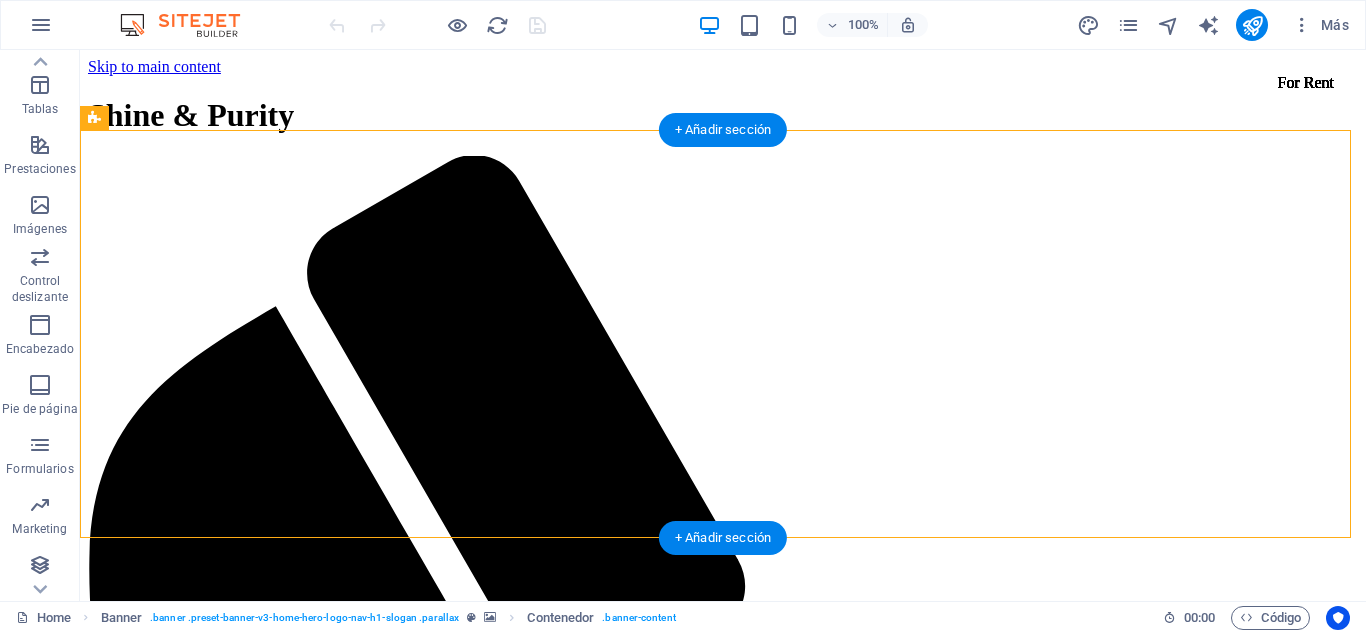 click at bounding box center [-223, 4593] 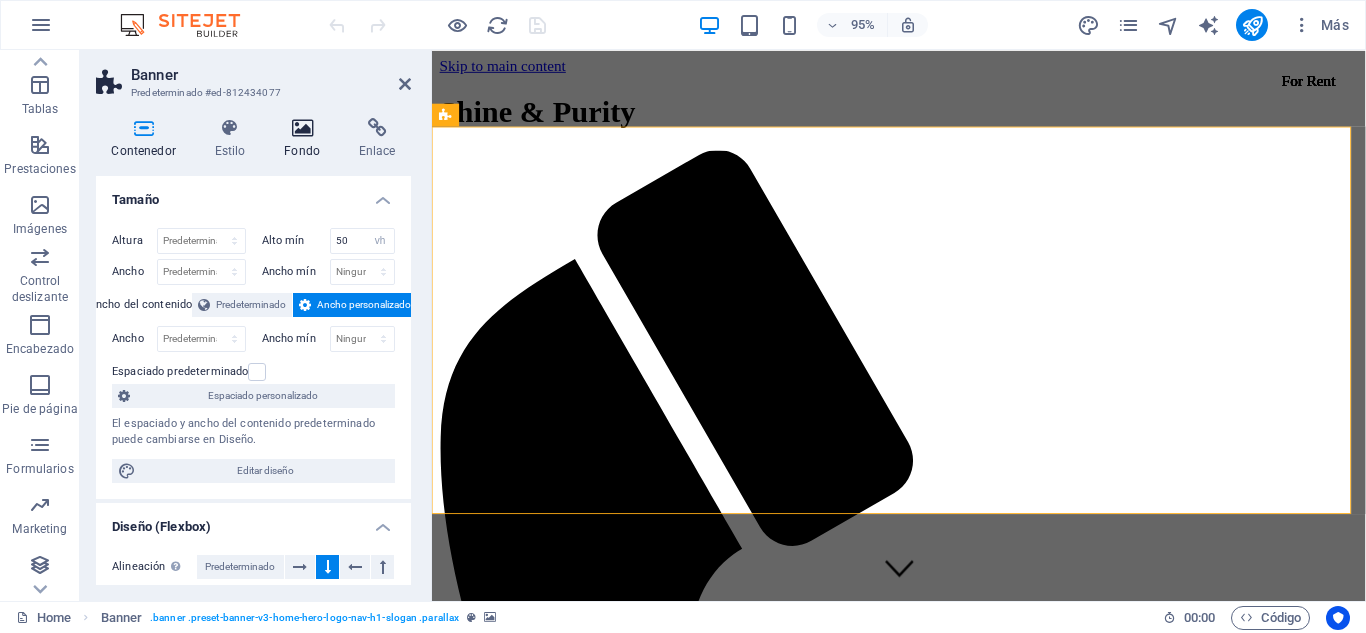 click at bounding box center [302, 128] 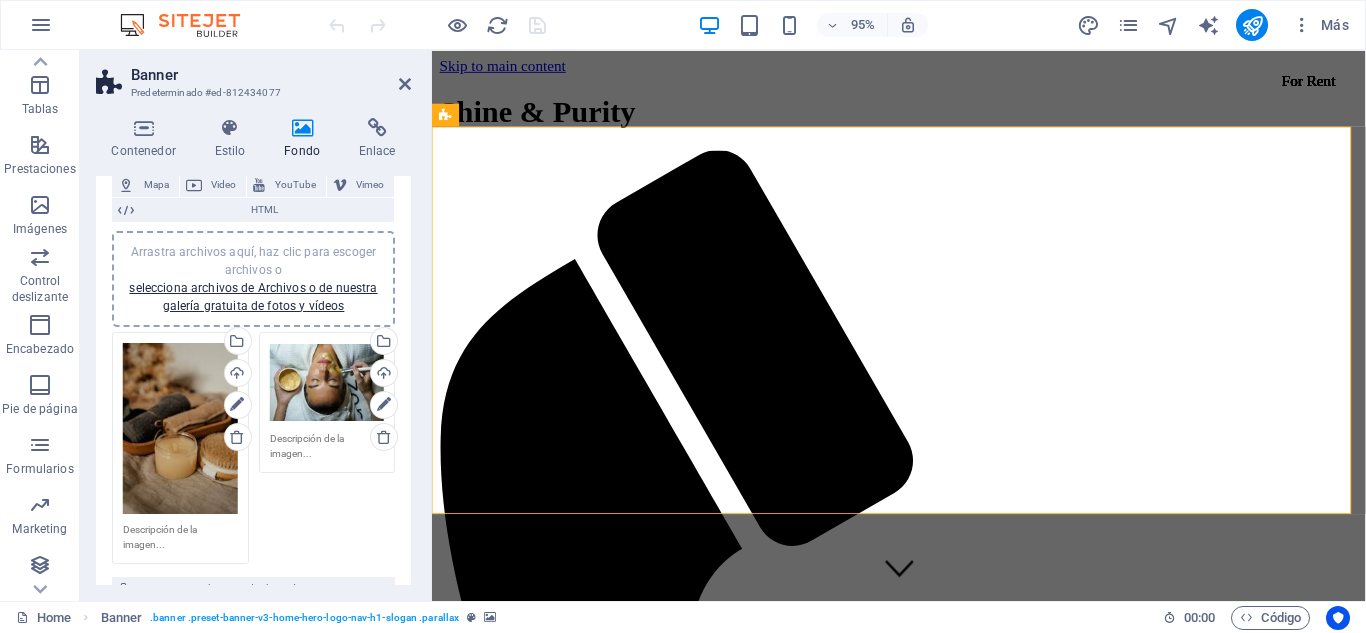 scroll, scrollTop: 150, scrollLeft: 0, axis: vertical 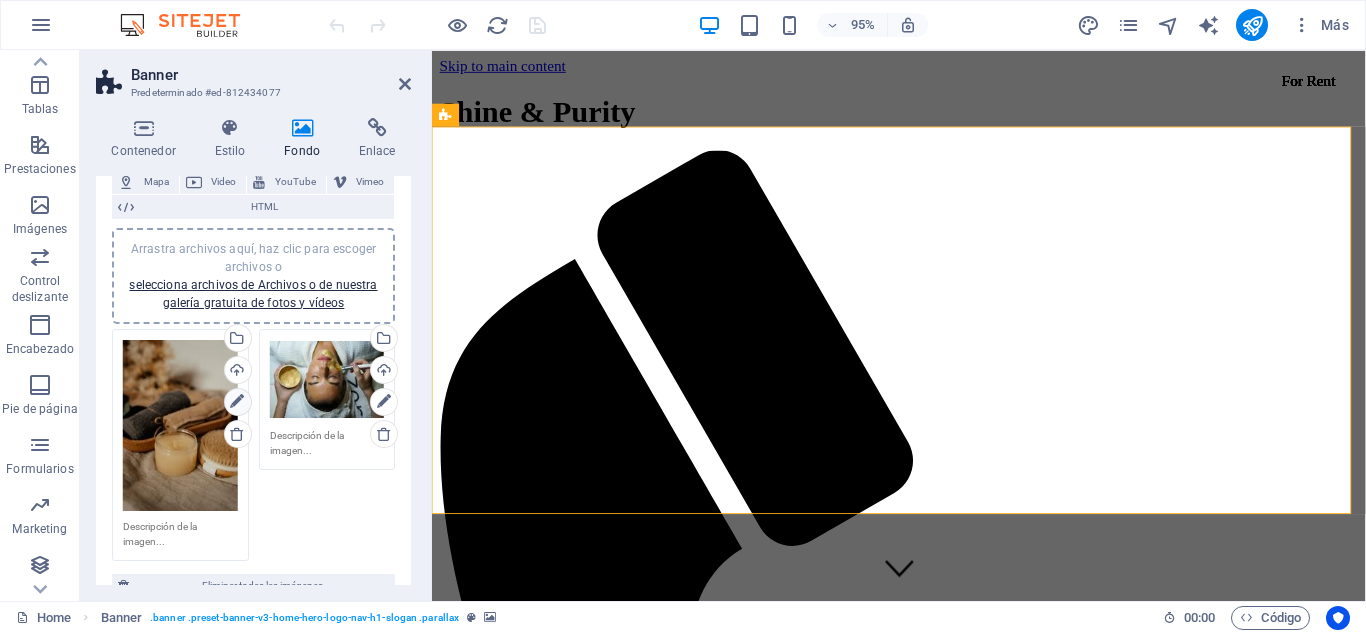 click at bounding box center [237, 402] 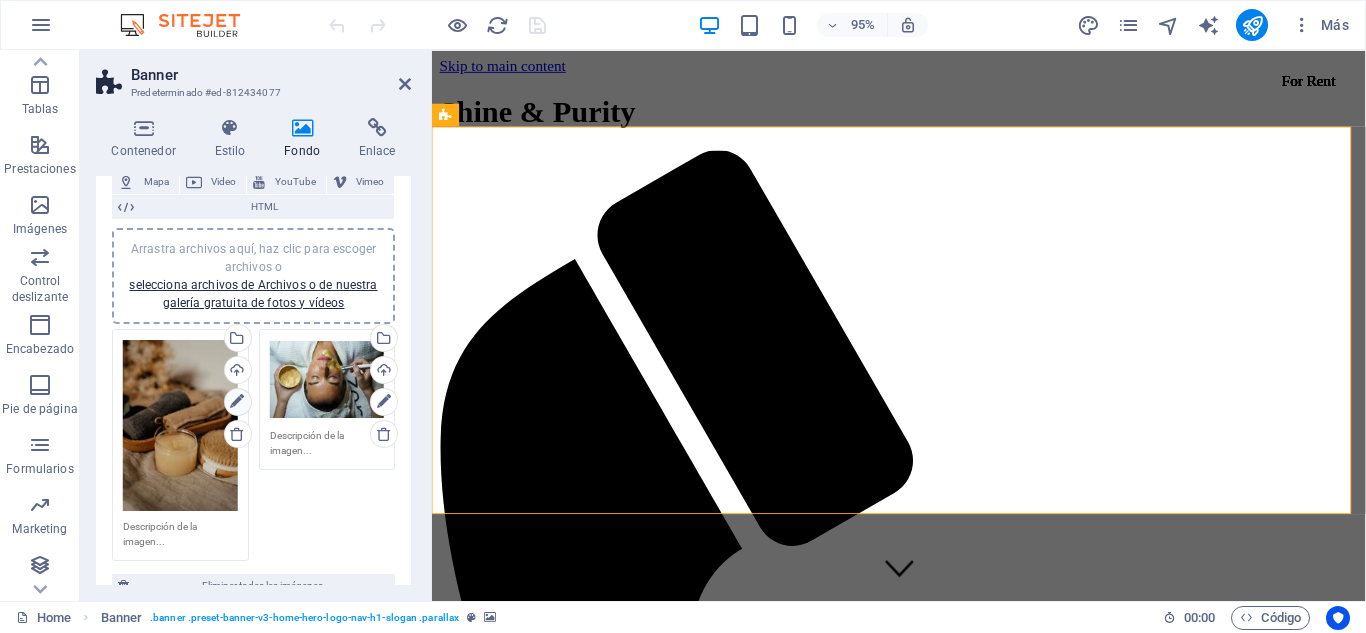 click at bounding box center (237, 402) 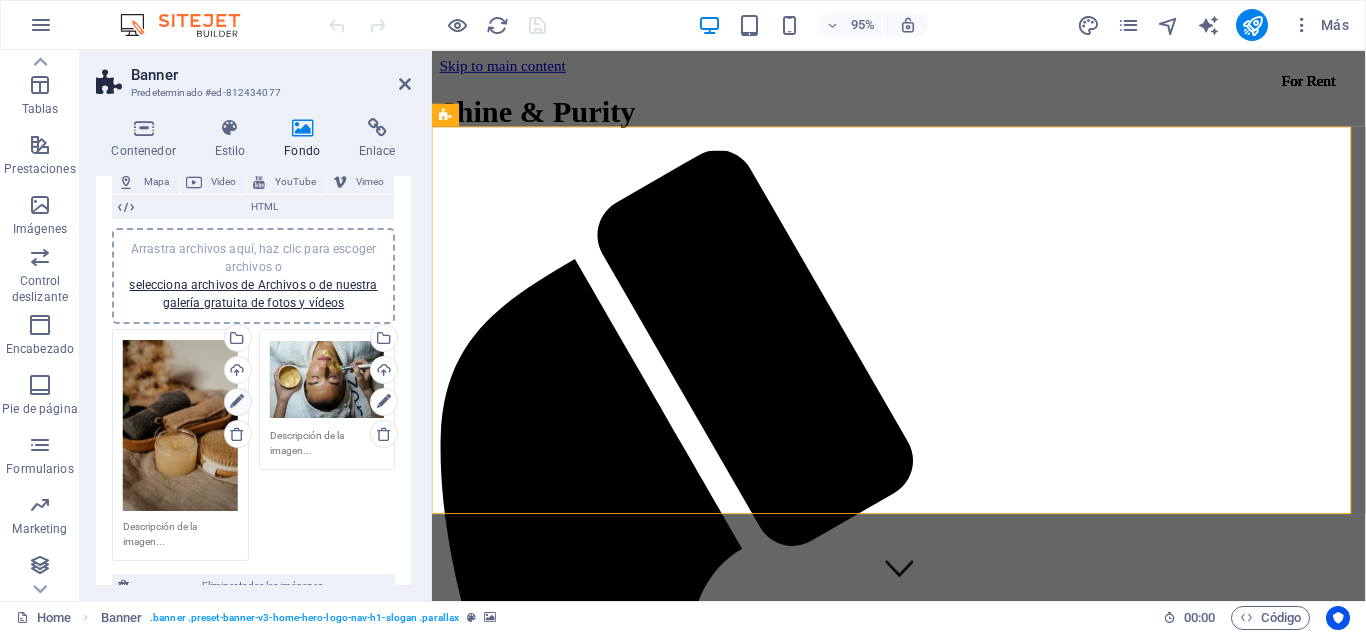 click at bounding box center (237, 402) 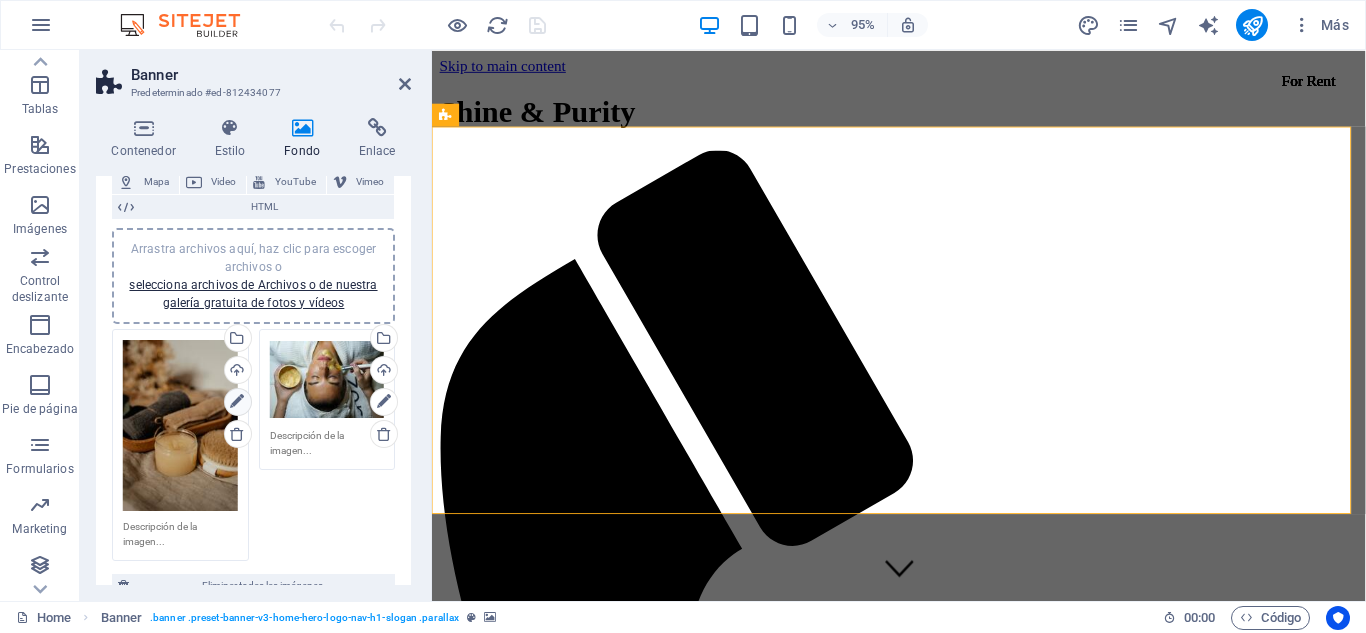 click at bounding box center [237, 402] 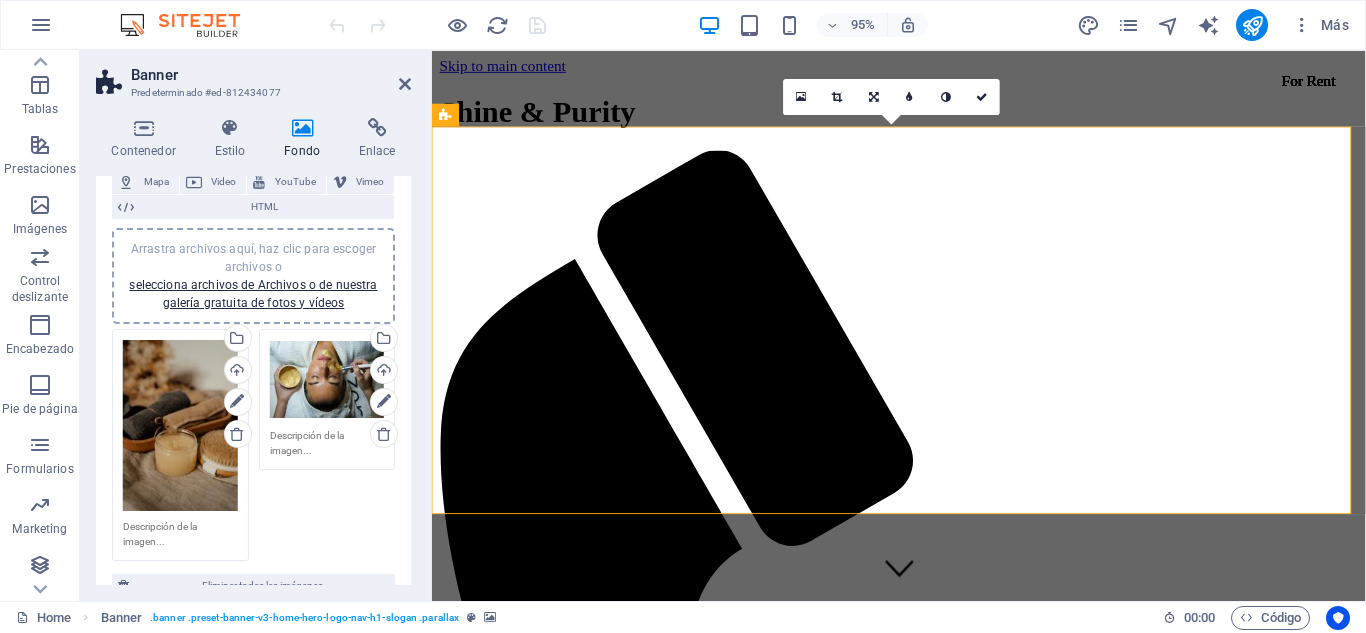 click at bounding box center (432, 4191) 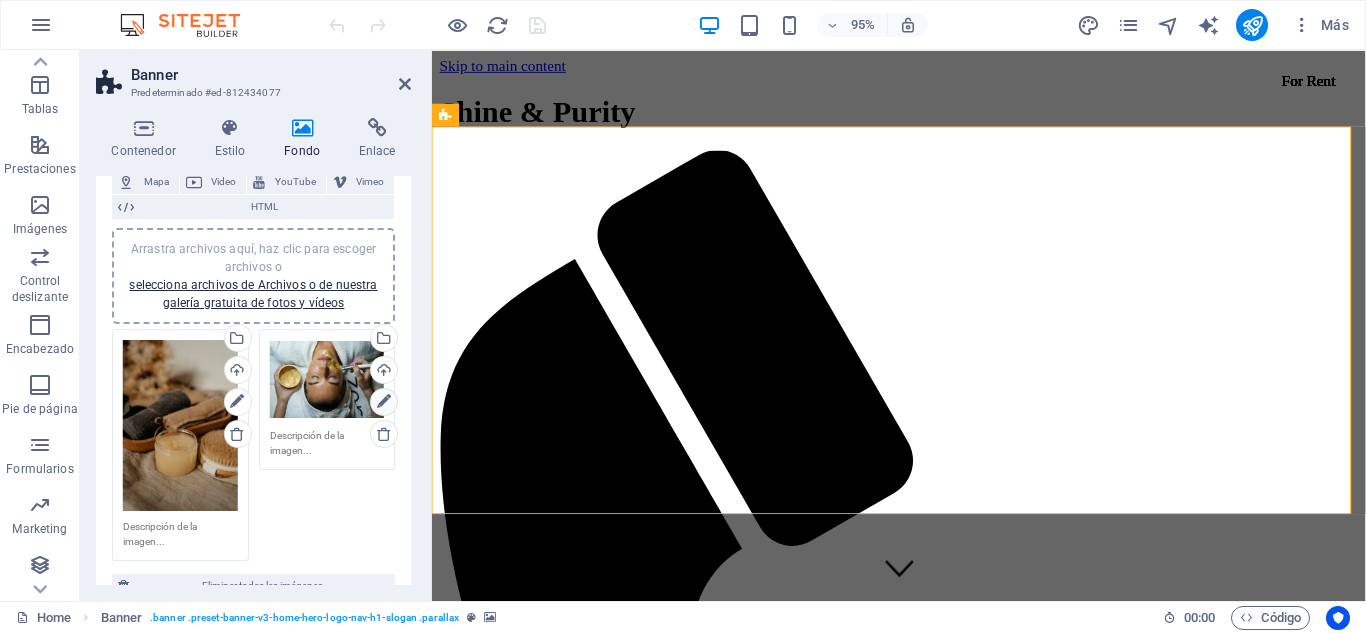 click at bounding box center [384, 402] 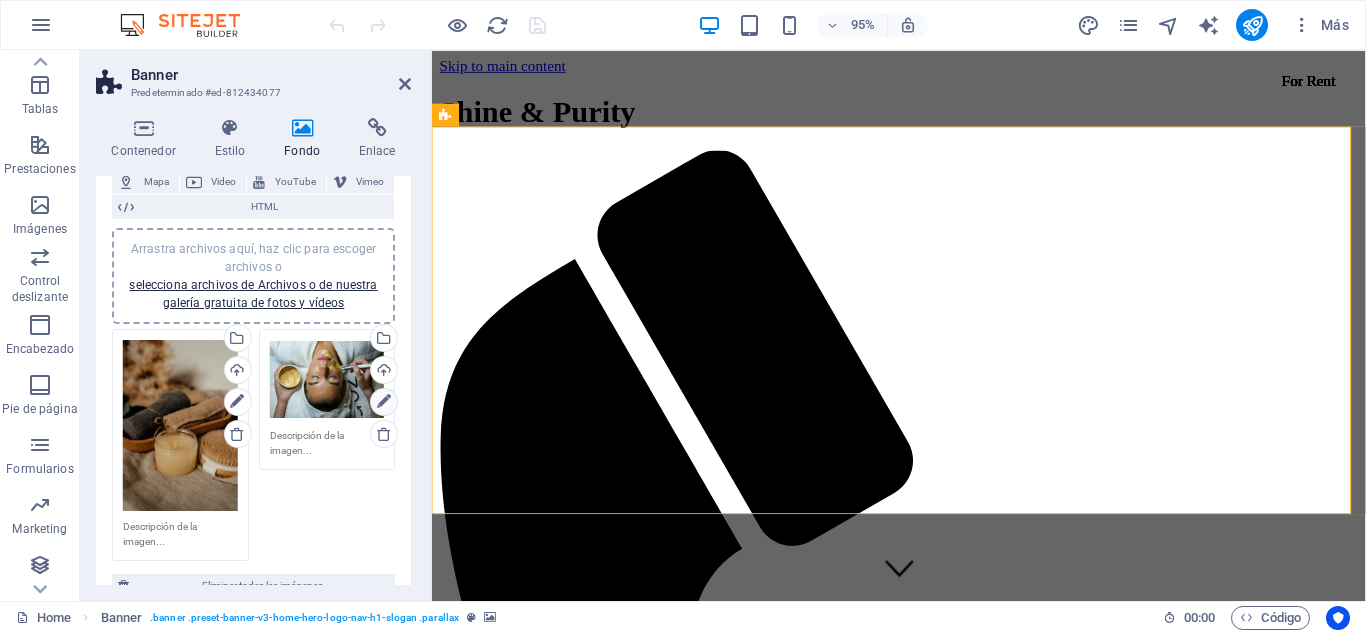 click at bounding box center [384, 402] 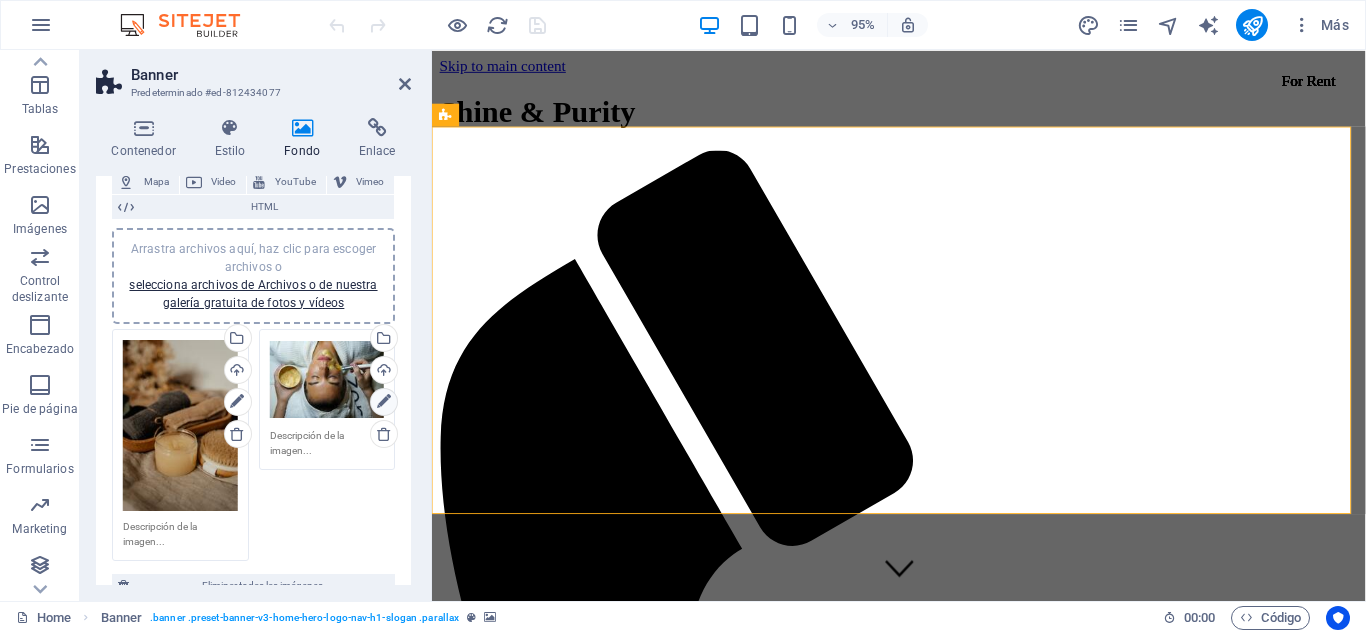 click at bounding box center (384, 402) 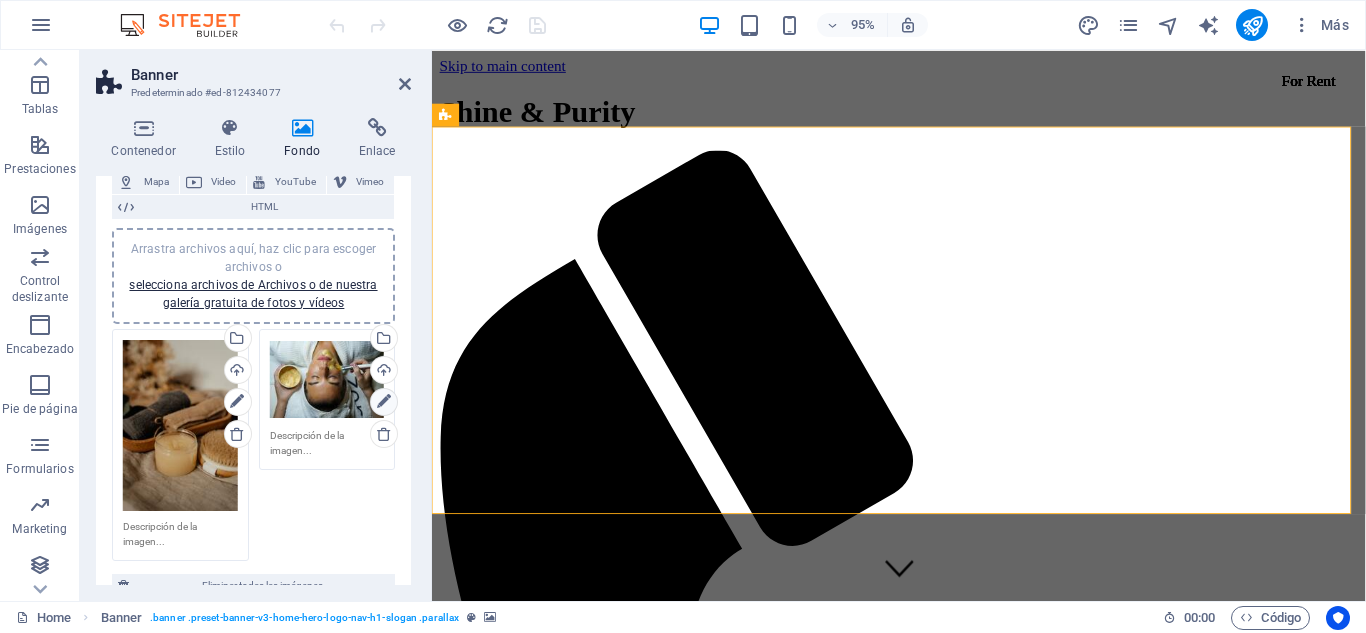 click at bounding box center (384, 402) 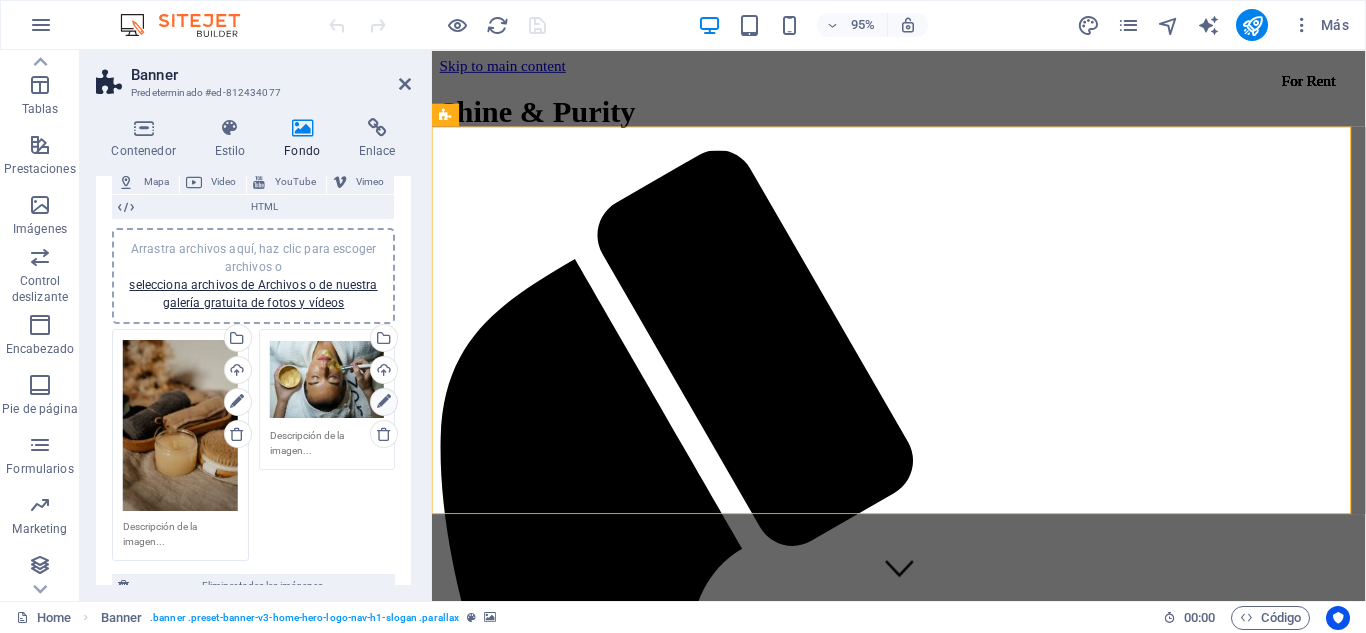 click at bounding box center (384, 402) 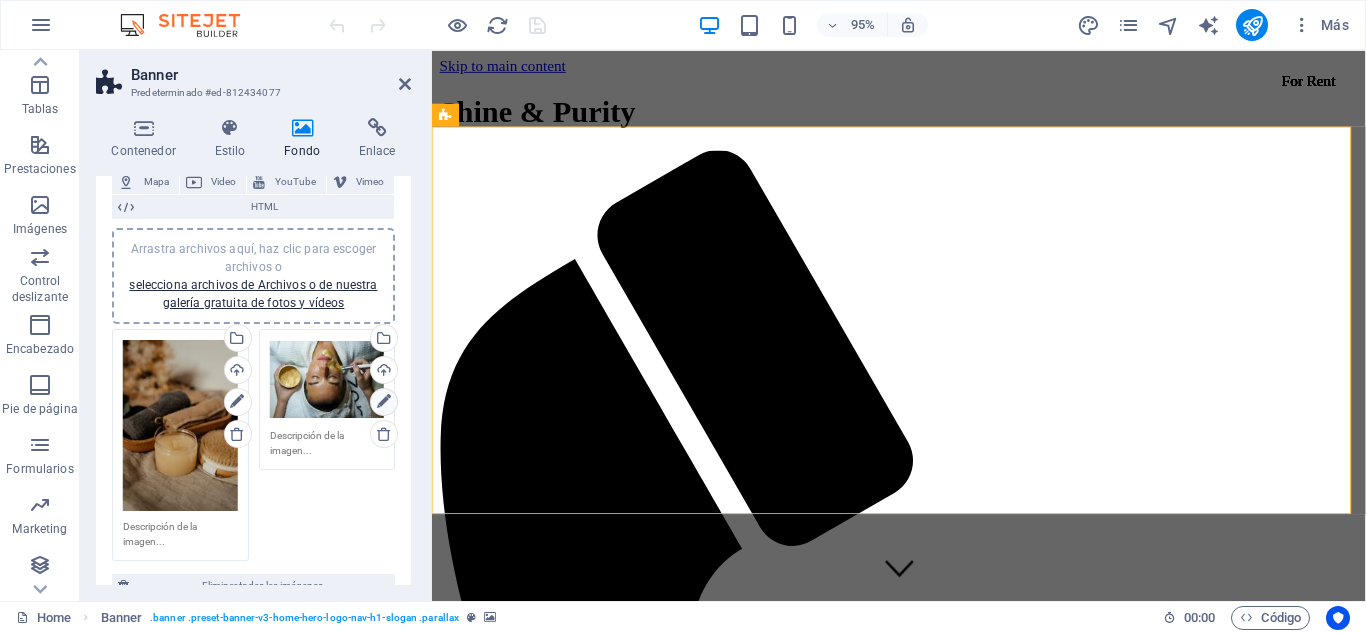 click at bounding box center [384, 402] 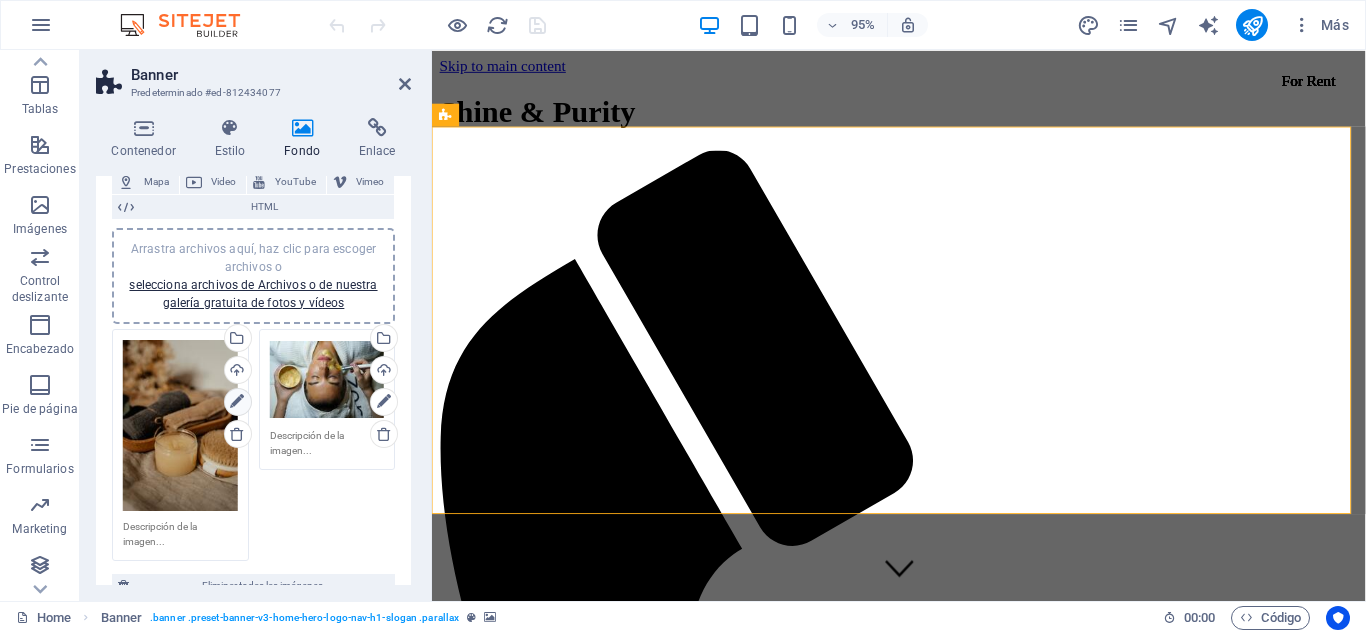 click at bounding box center (237, 402) 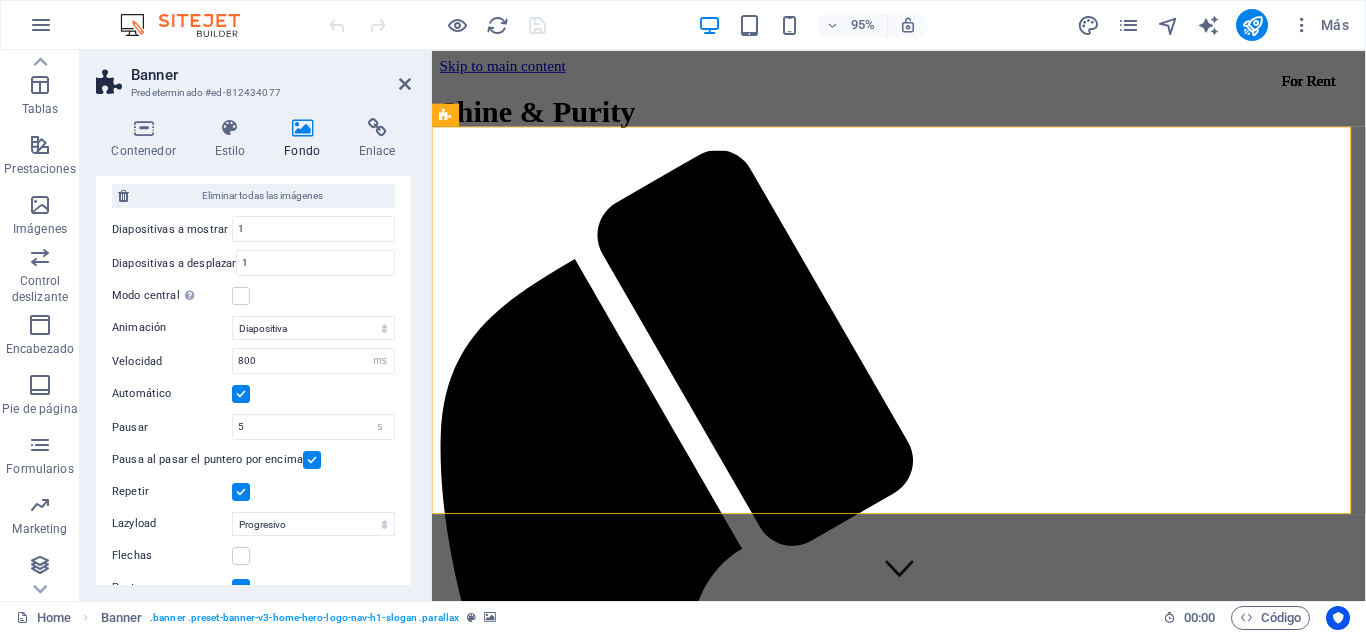 scroll, scrollTop: 542, scrollLeft: 0, axis: vertical 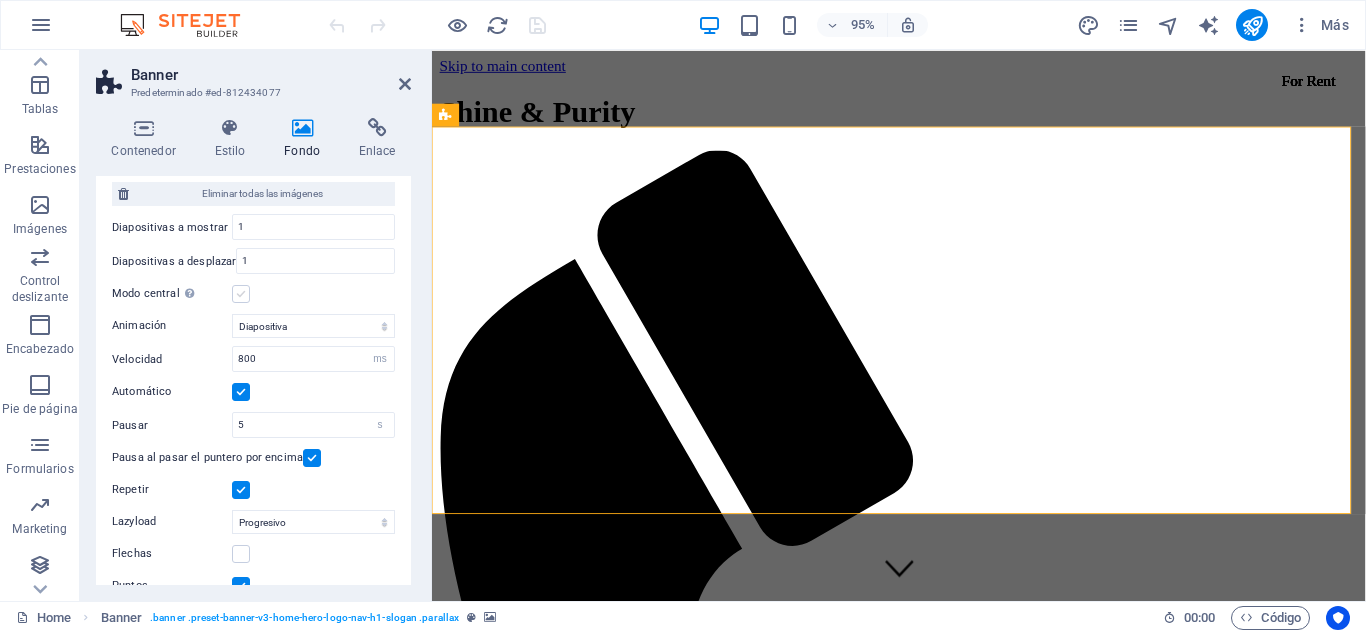 click at bounding box center (241, 294) 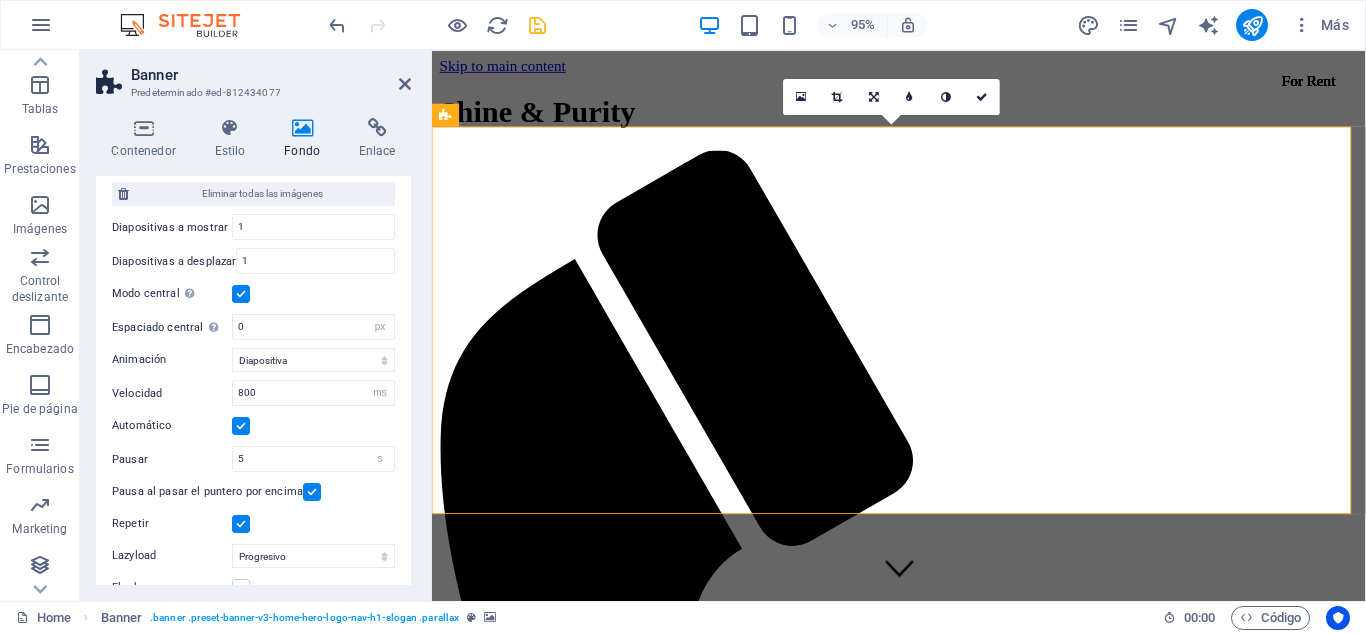 click at bounding box center (241, 294) 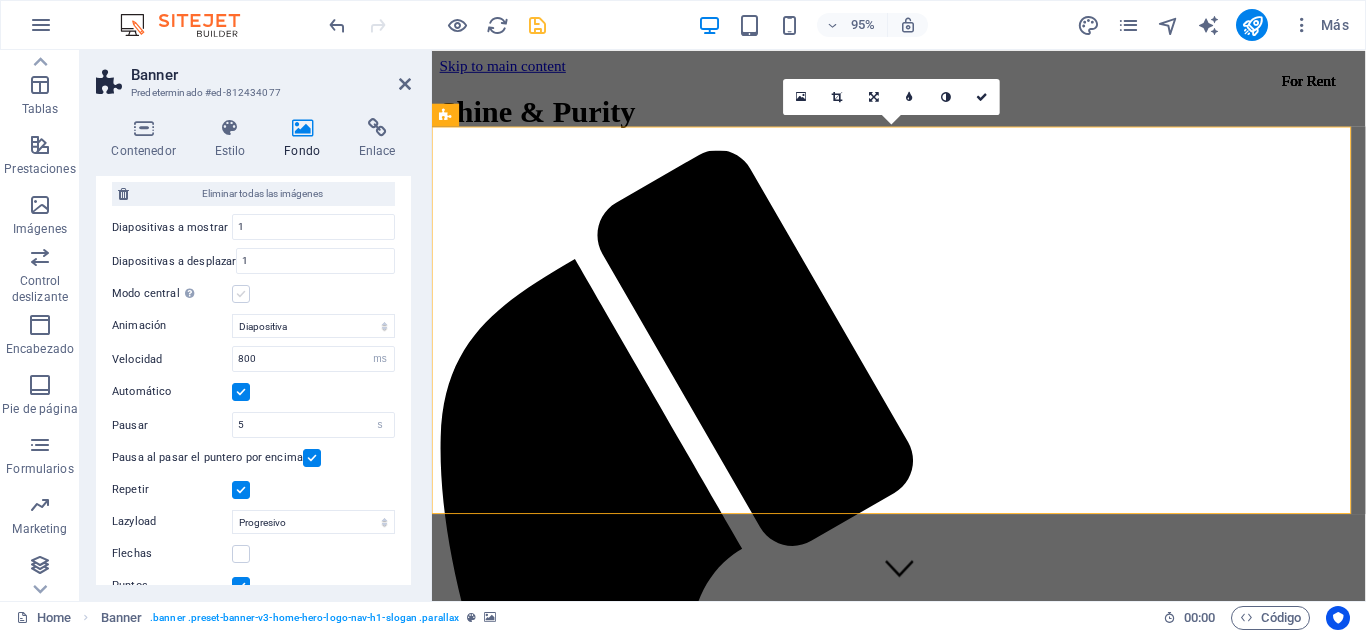 click at bounding box center [241, 294] 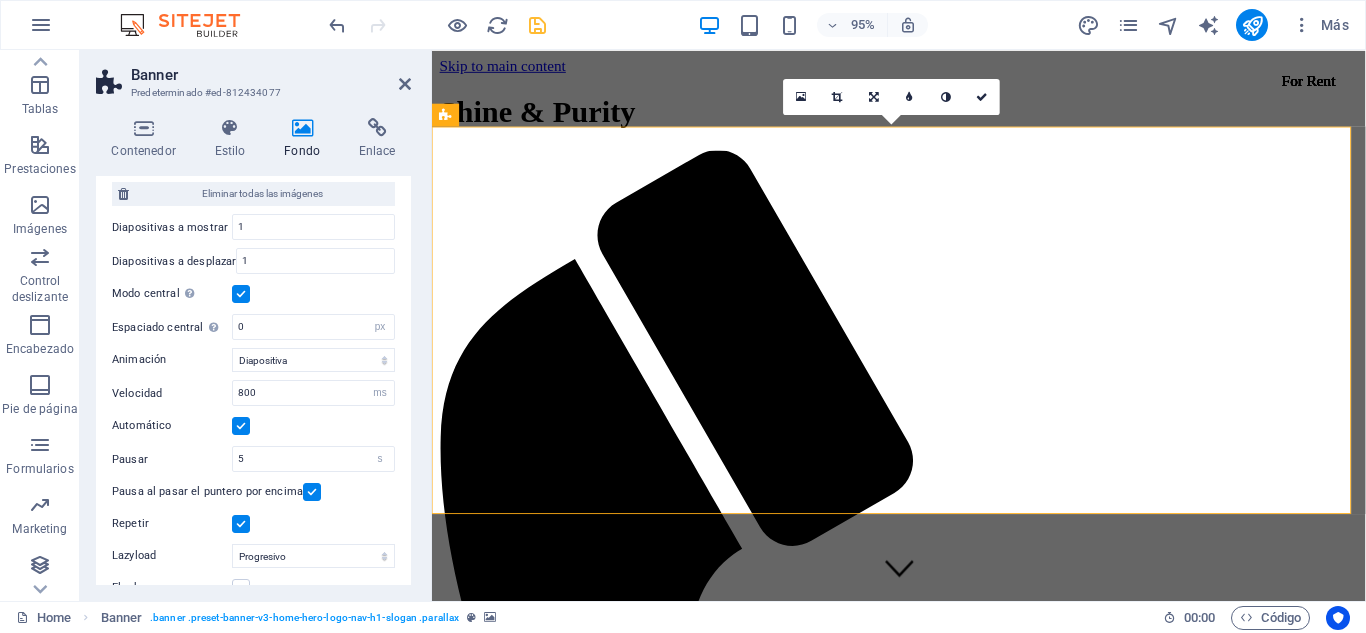 click at bounding box center (241, 294) 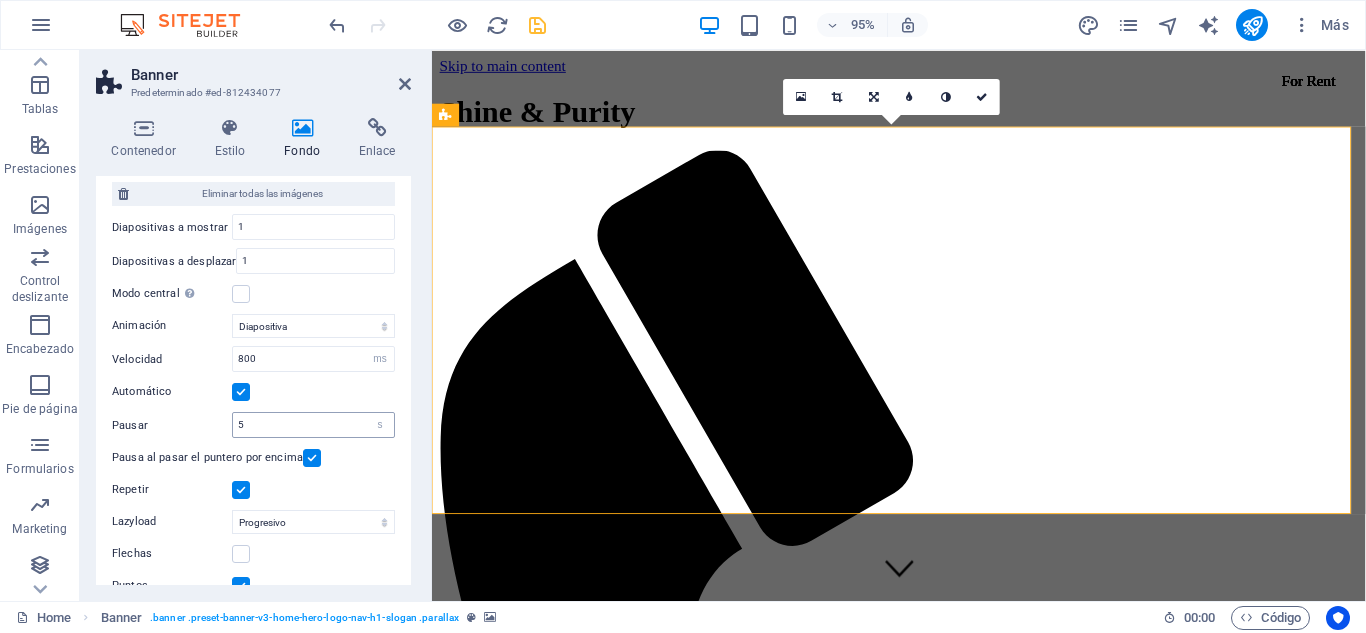 scroll, scrollTop: 568, scrollLeft: 0, axis: vertical 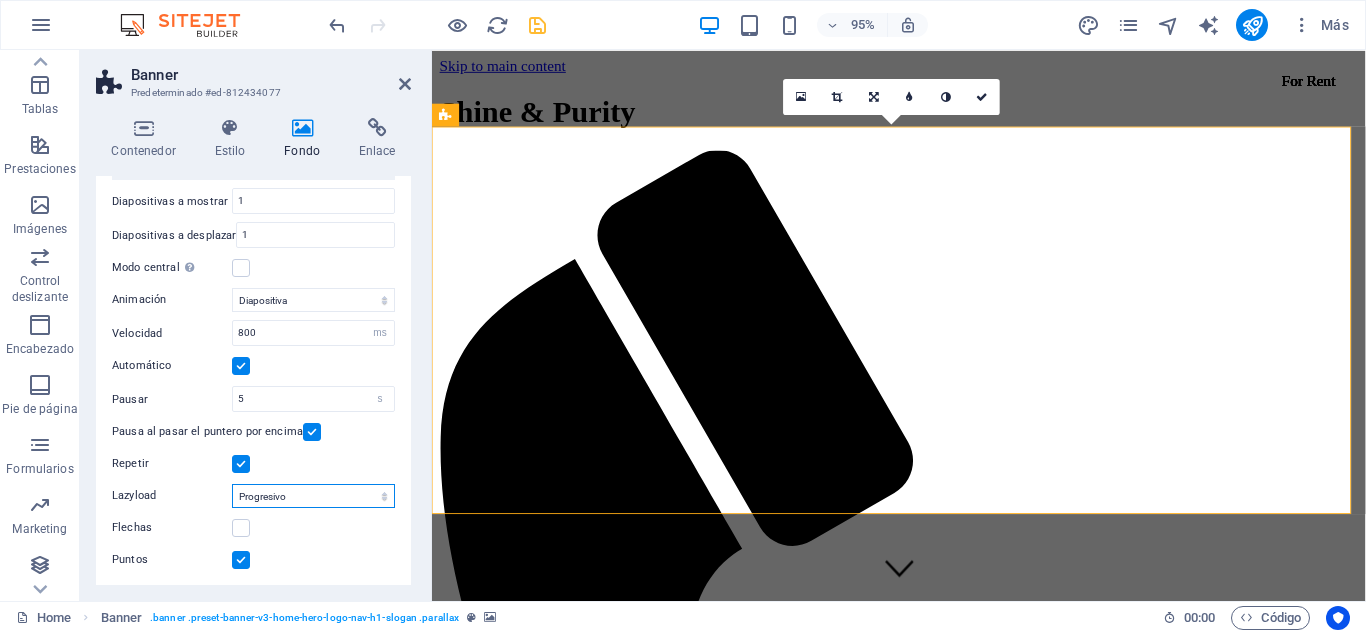 click on "Deshabilitado Bajo demanda Progresivo" at bounding box center (313, 496) 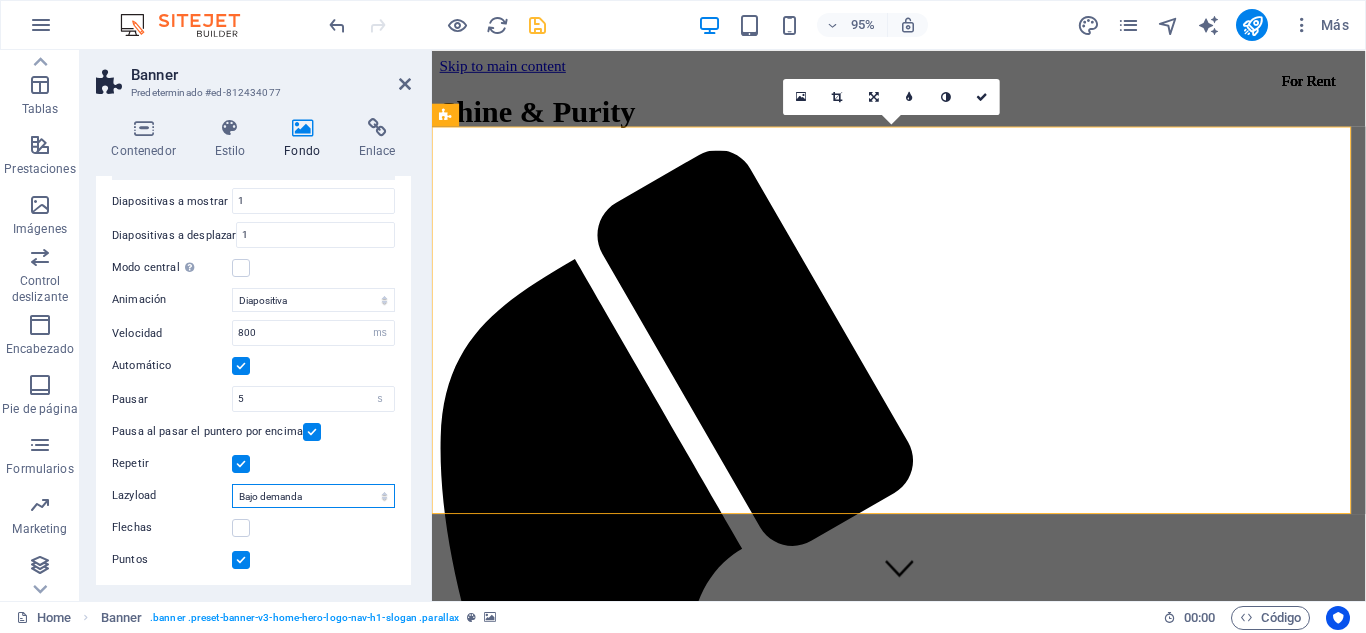 click on "Deshabilitado Bajo demanda Progresivo" at bounding box center (313, 496) 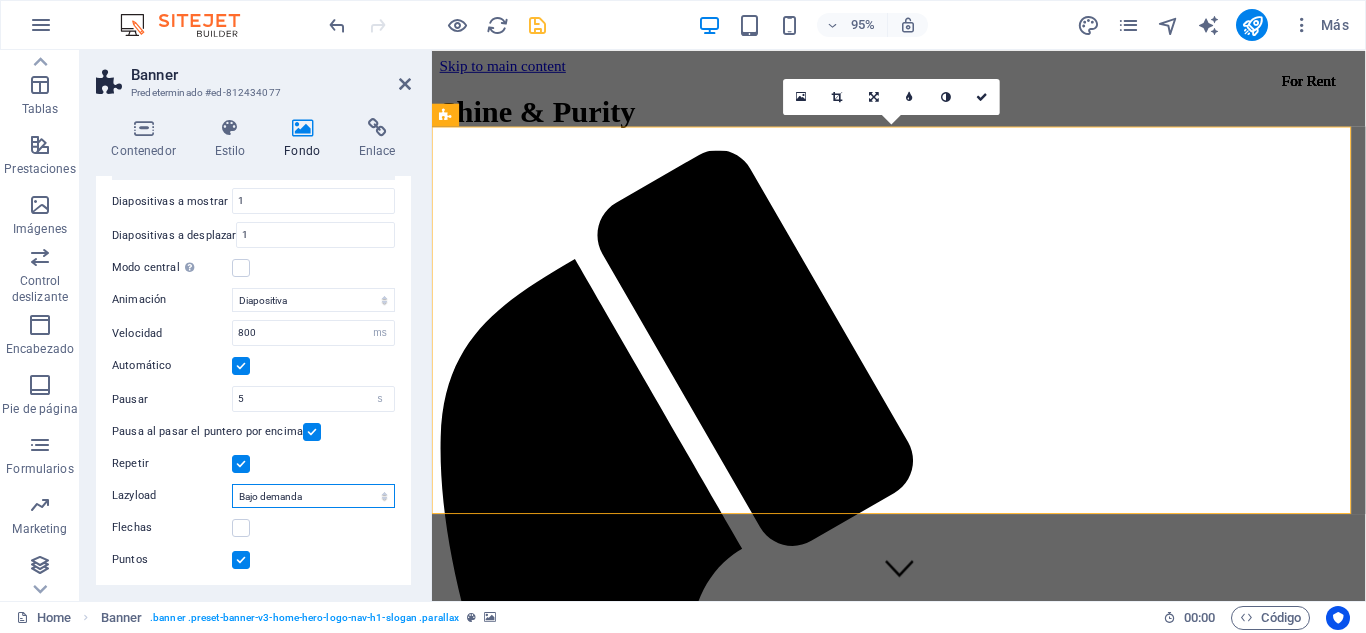 click on "Deshabilitado Bajo demanda Progresivo" at bounding box center [313, 496] 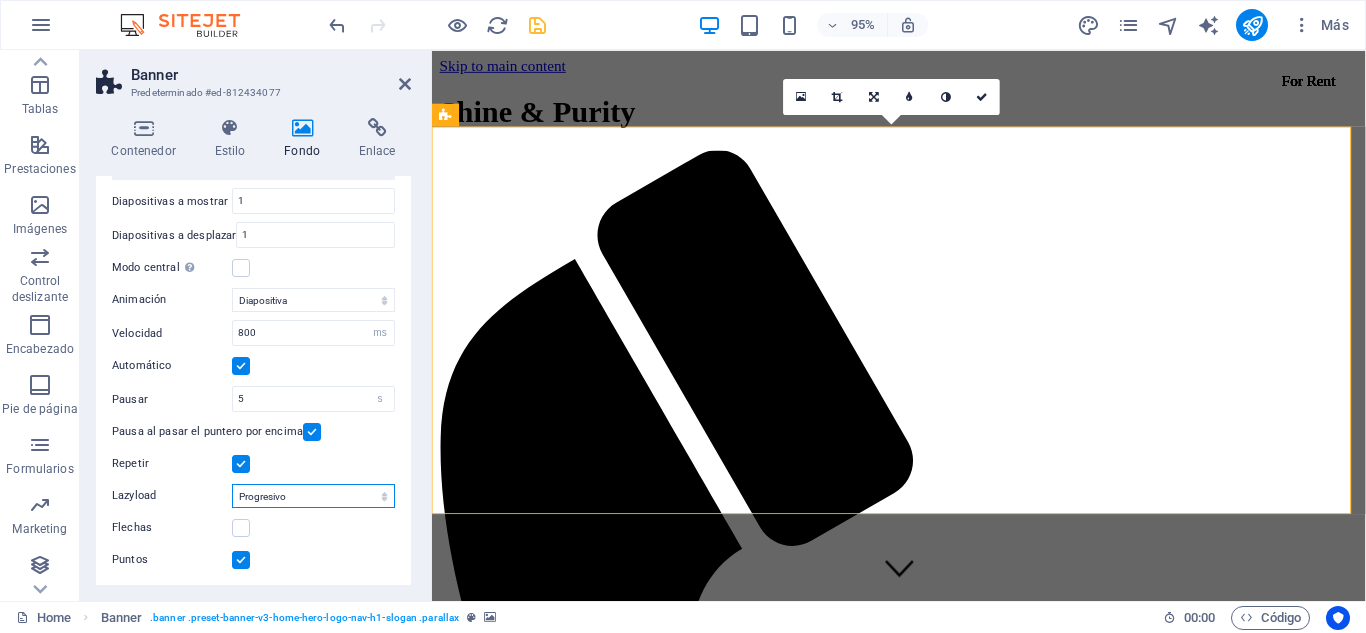 click on "Deshabilitado Bajo demanda Progresivo" at bounding box center (313, 496) 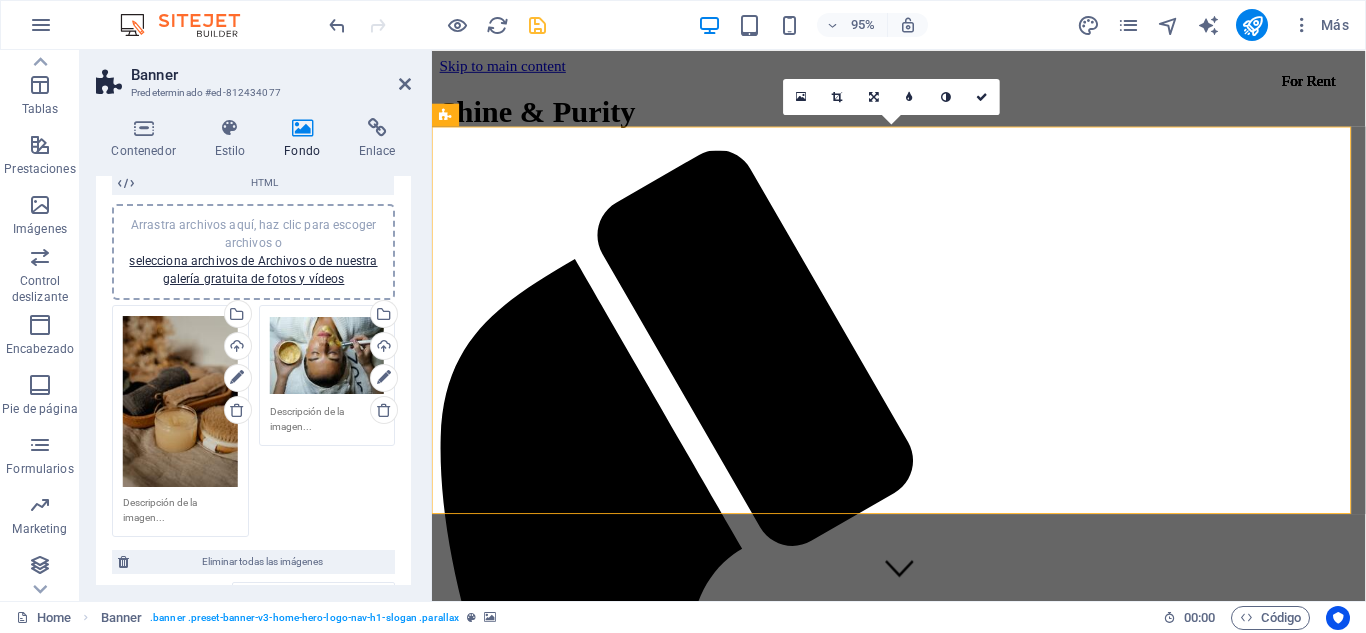 scroll, scrollTop: 172, scrollLeft: 0, axis: vertical 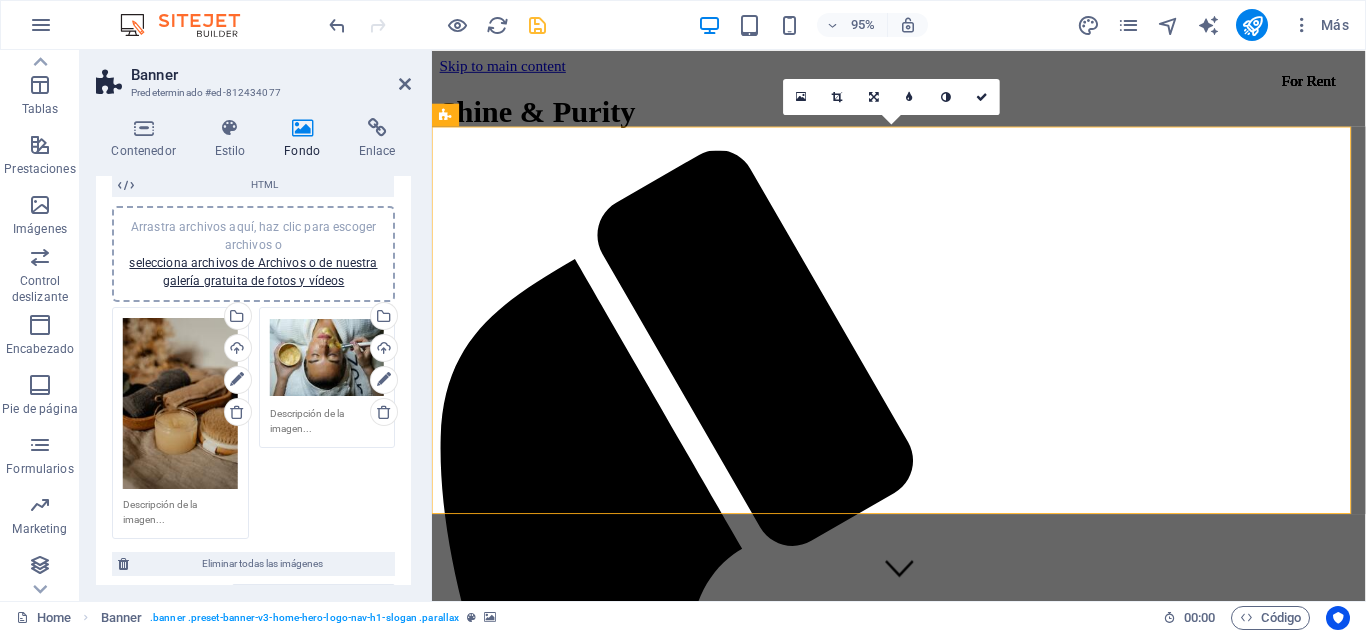 click on "Arrastra archivos aquí, haz clic para escoger archivos o  selecciona archivos de Archivos o de nuestra galería gratuita de fotos y vídeos" at bounding box center (180, 404) 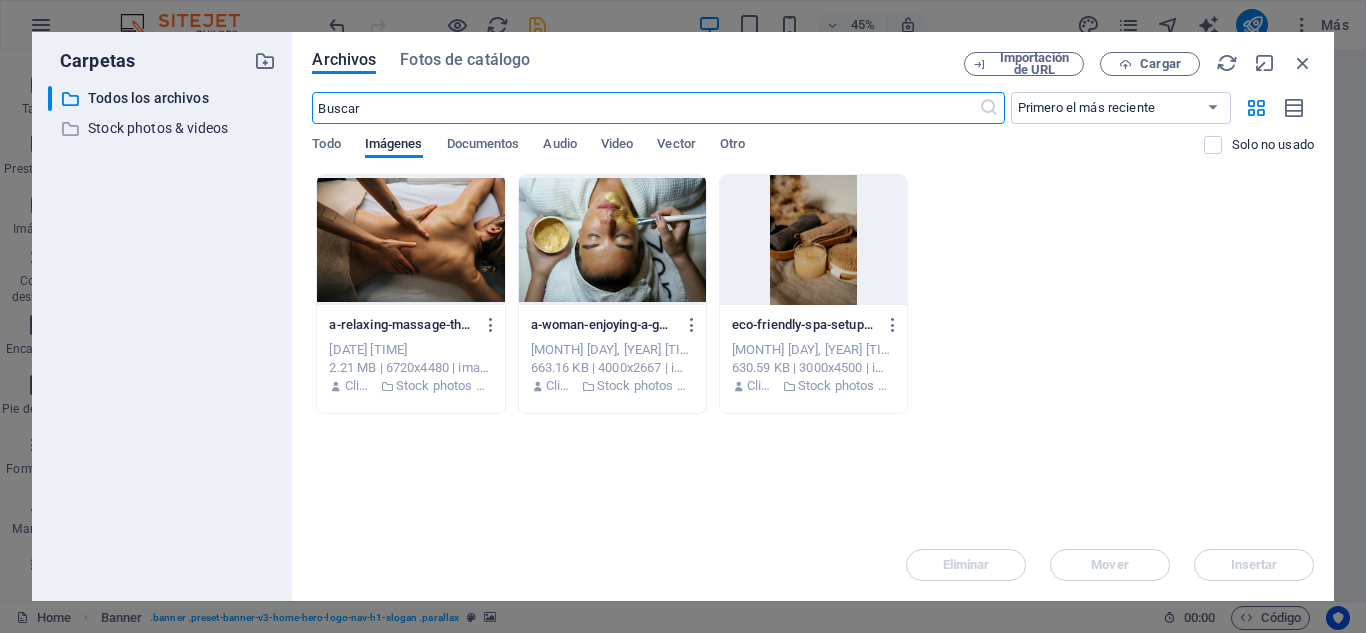 click at bounding box center [645, 108] 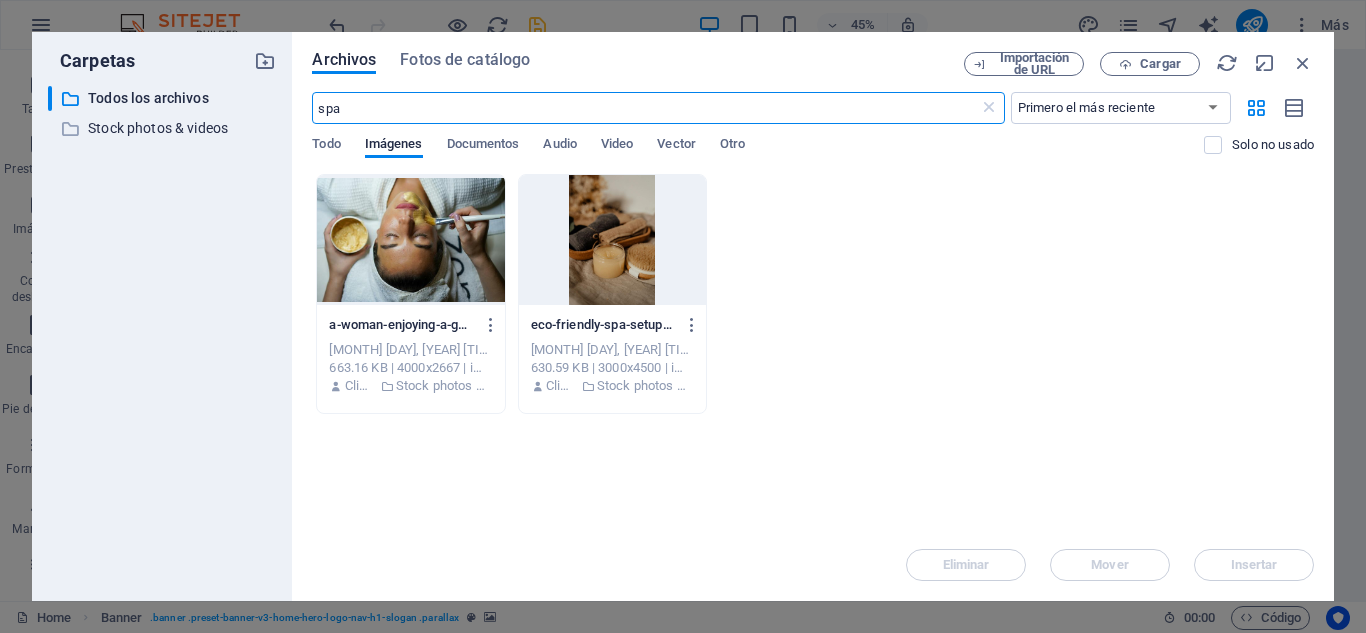 type on "spa" 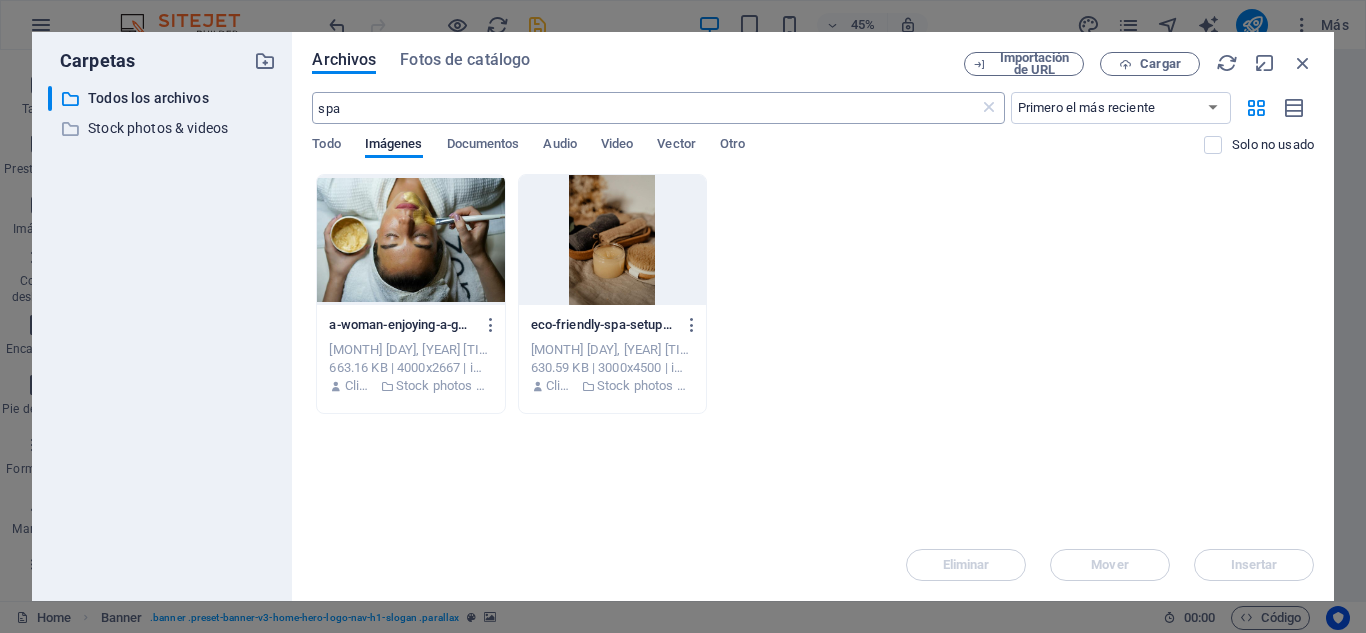 click on "spa" at bounding box center (645, 108) 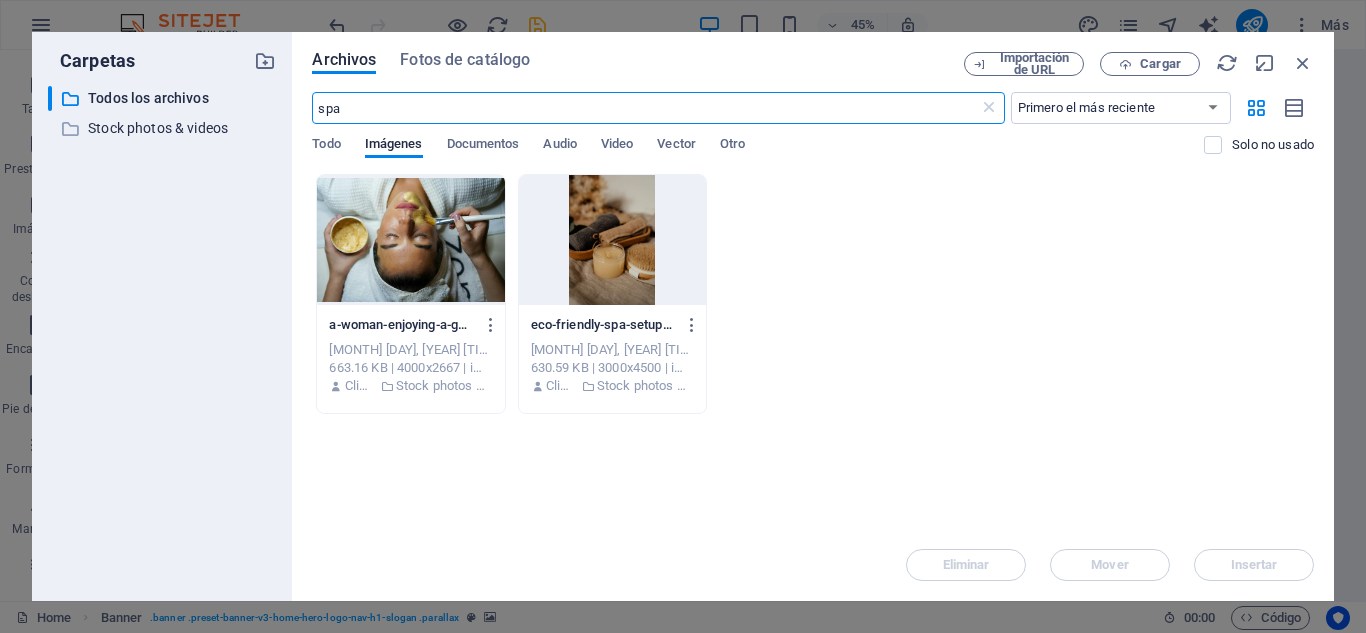 click on "spa" at bounding box center (645, 108) 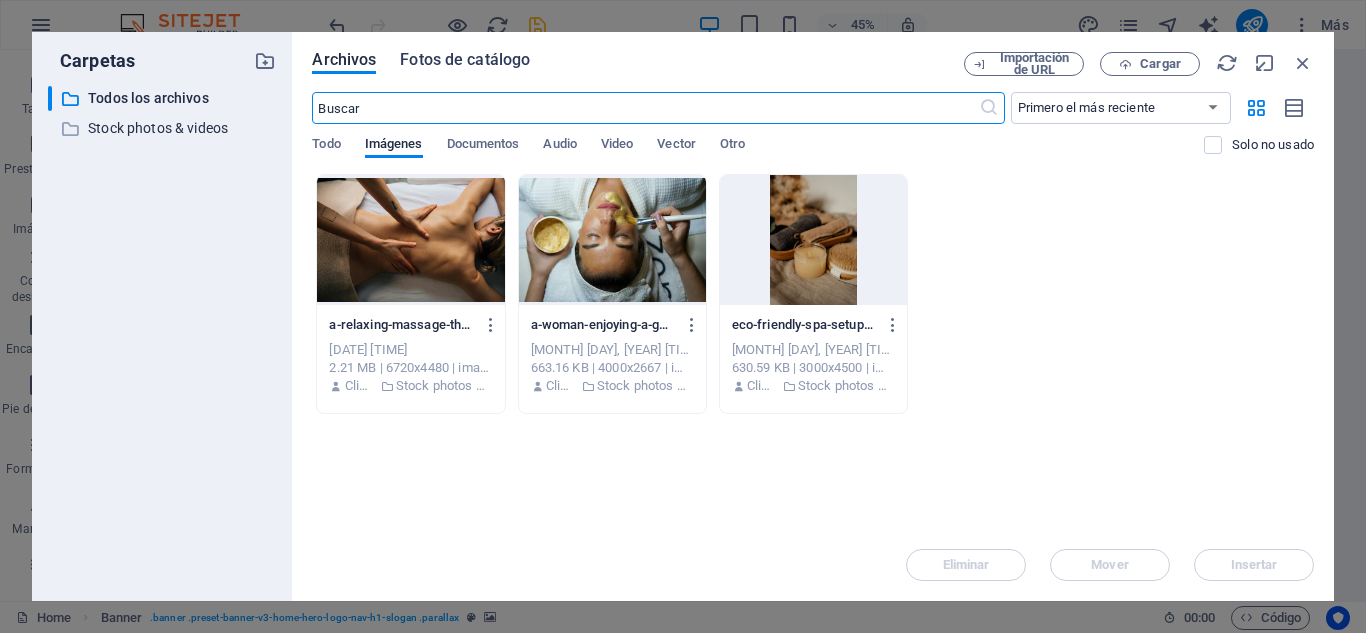 type 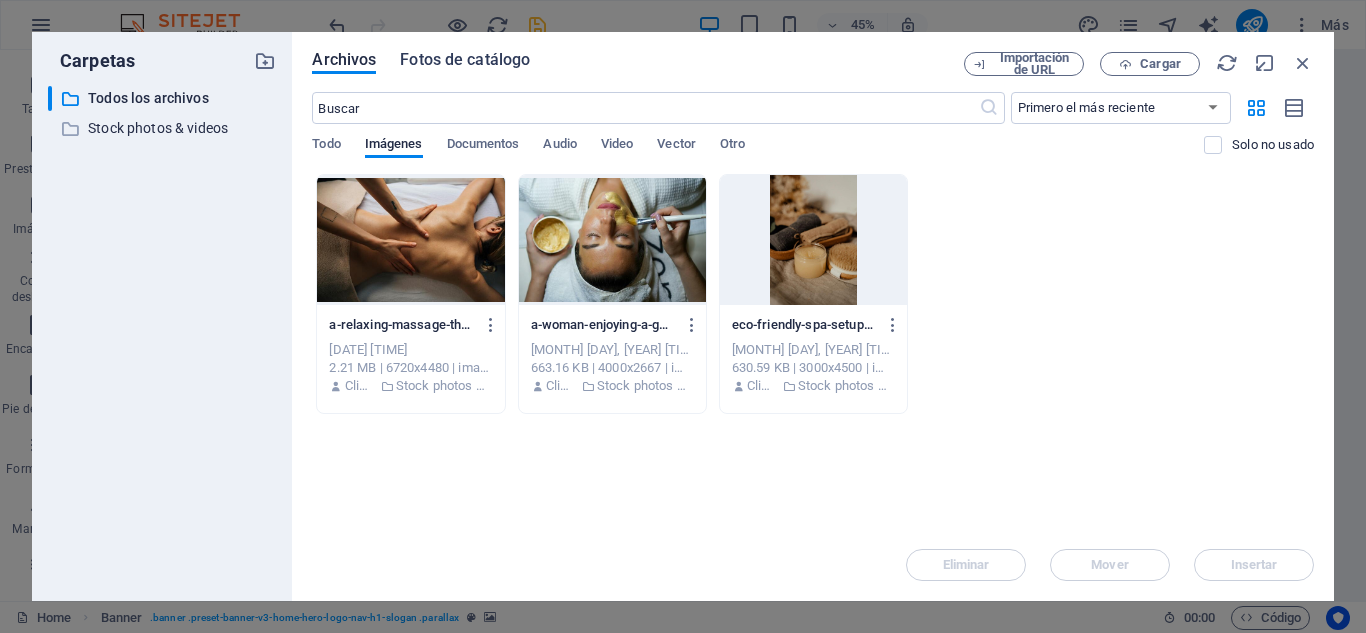 click on "Fotos de catálogo" at bounding box center (465, 60) 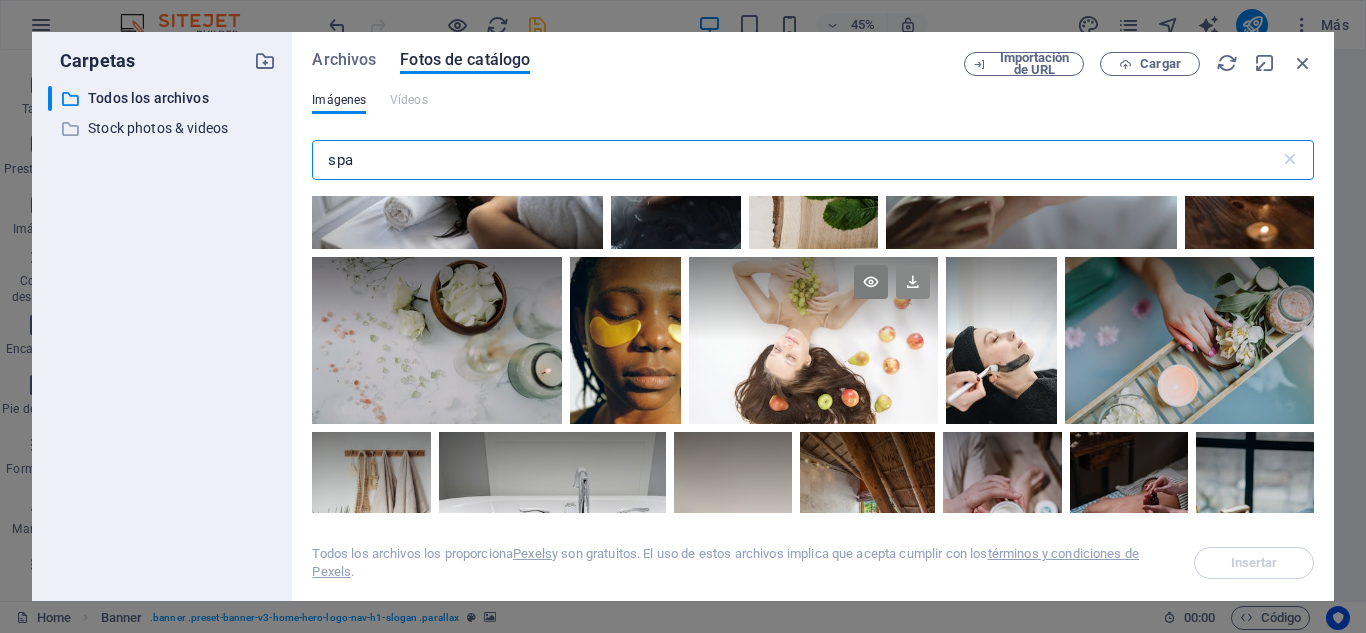 scroll, scrollTop: 2044, scrollLeft: 0, axis: vertical 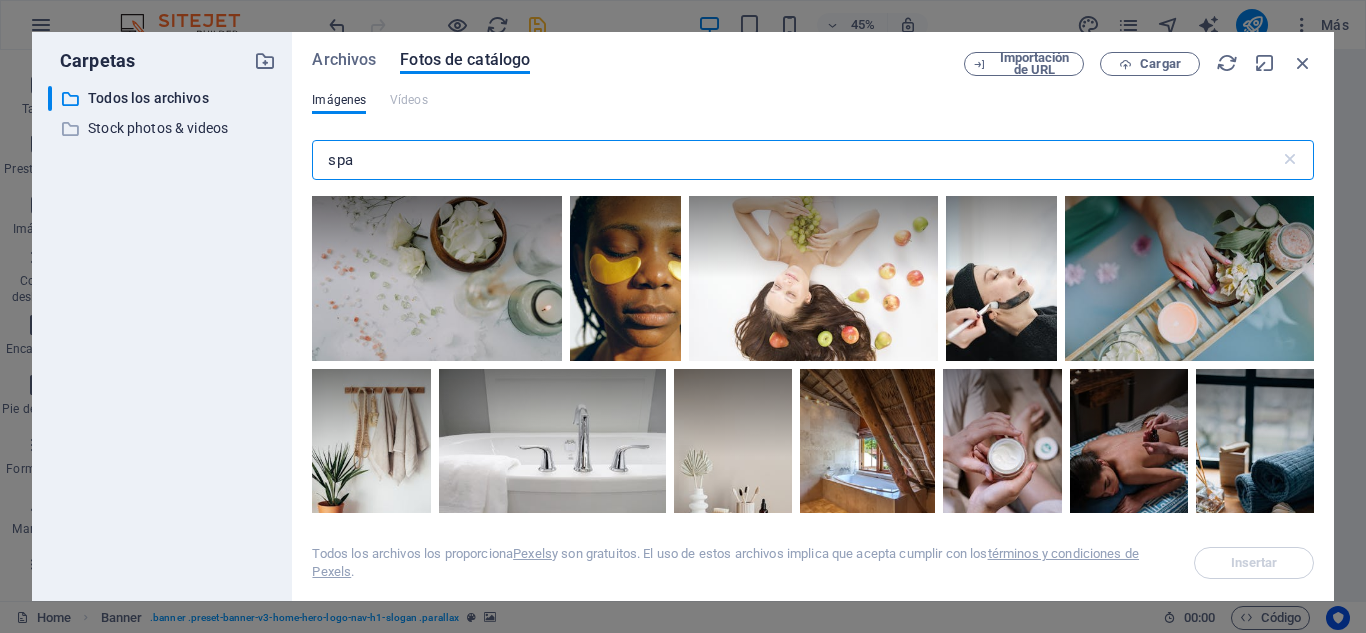 type on "spa" 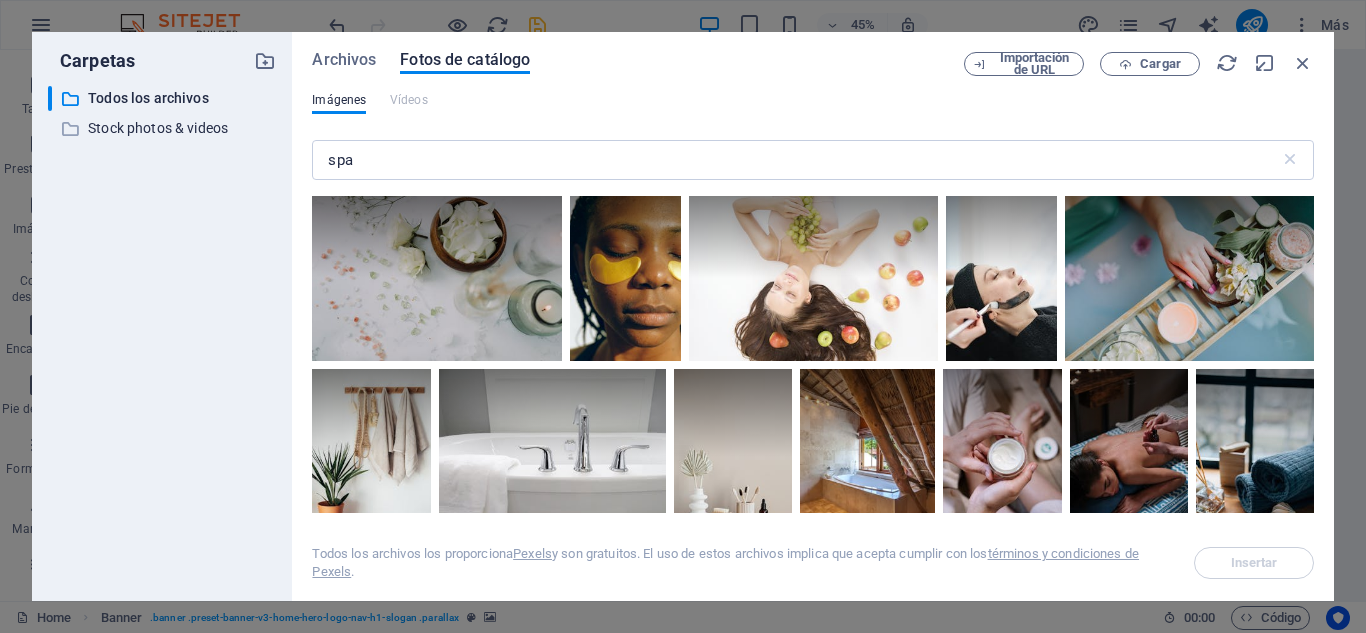 click on "Archivos Fotos de catálogo Importación de URL Cargar Imágenes Vídeos spa ​ Todos los archivos los proporciona  Pexels  y son gratuitos. El uso de estos archivos implica que acepta cumplir con los  términos y condiciones de Pexels . Insertar" at bounding box center [813, 316] 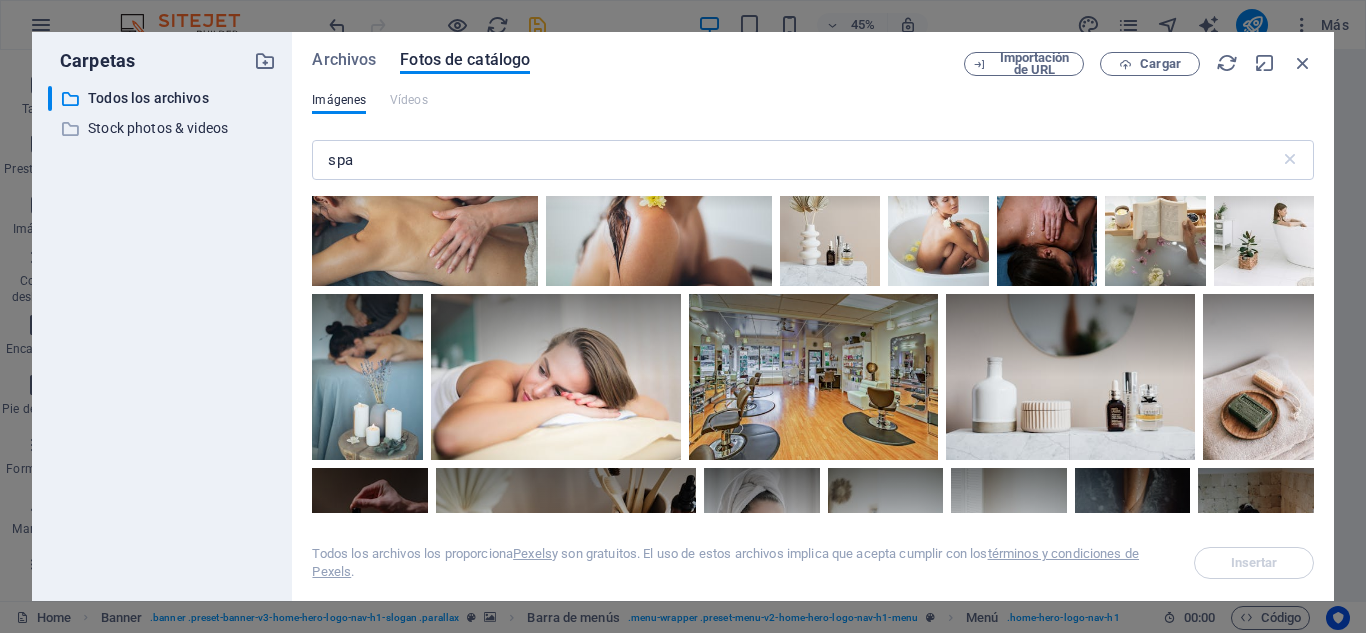 scroll, scrollTop: 4427, scrollLeft: 0, axis: vertical 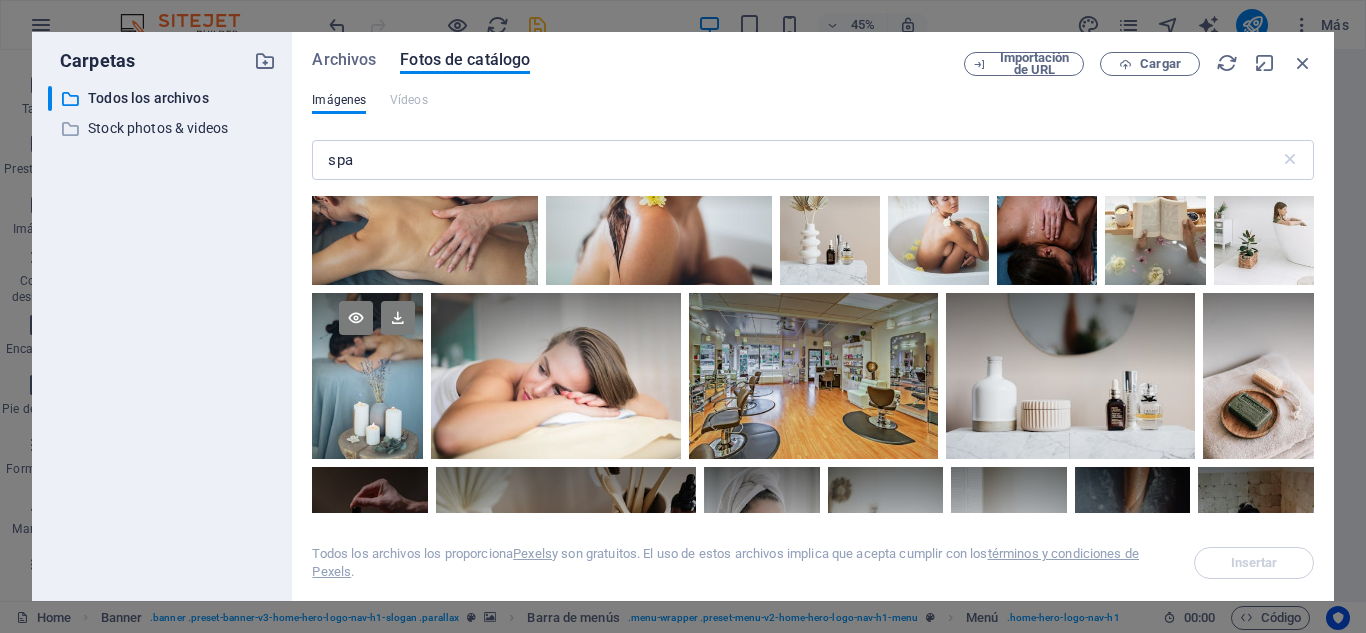 click at bounding box center [367, 334] 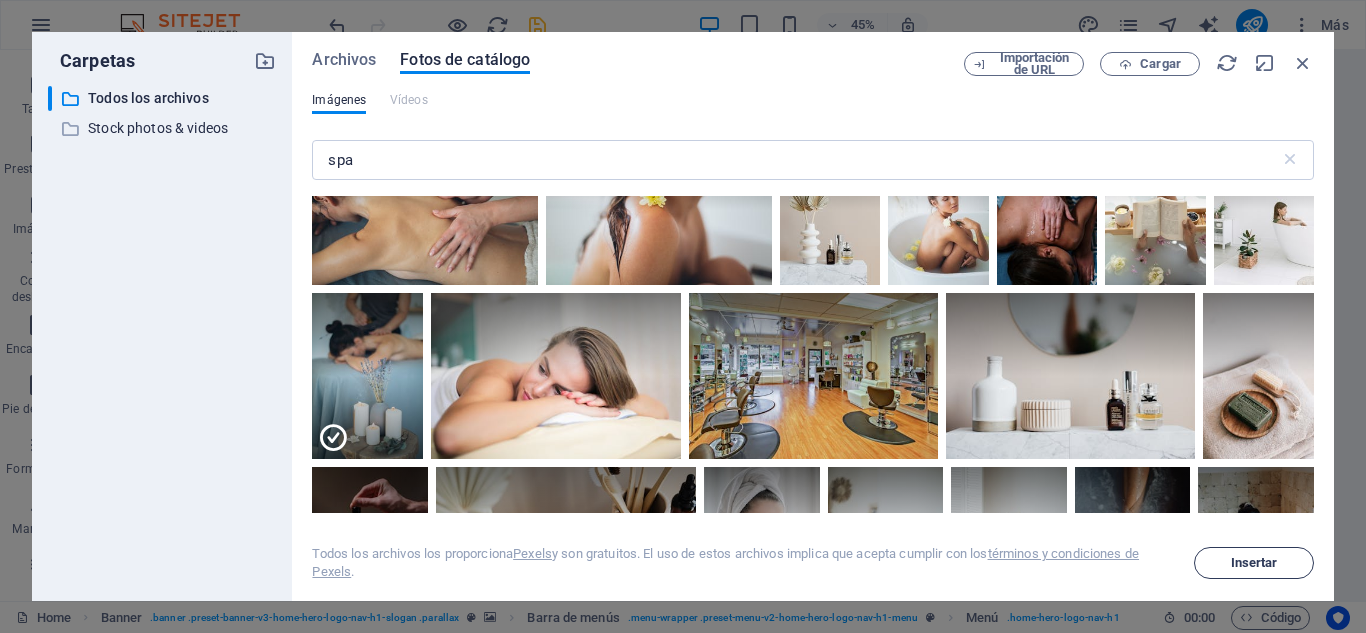 click on "Insertar" at bounding box center (1254, 563) 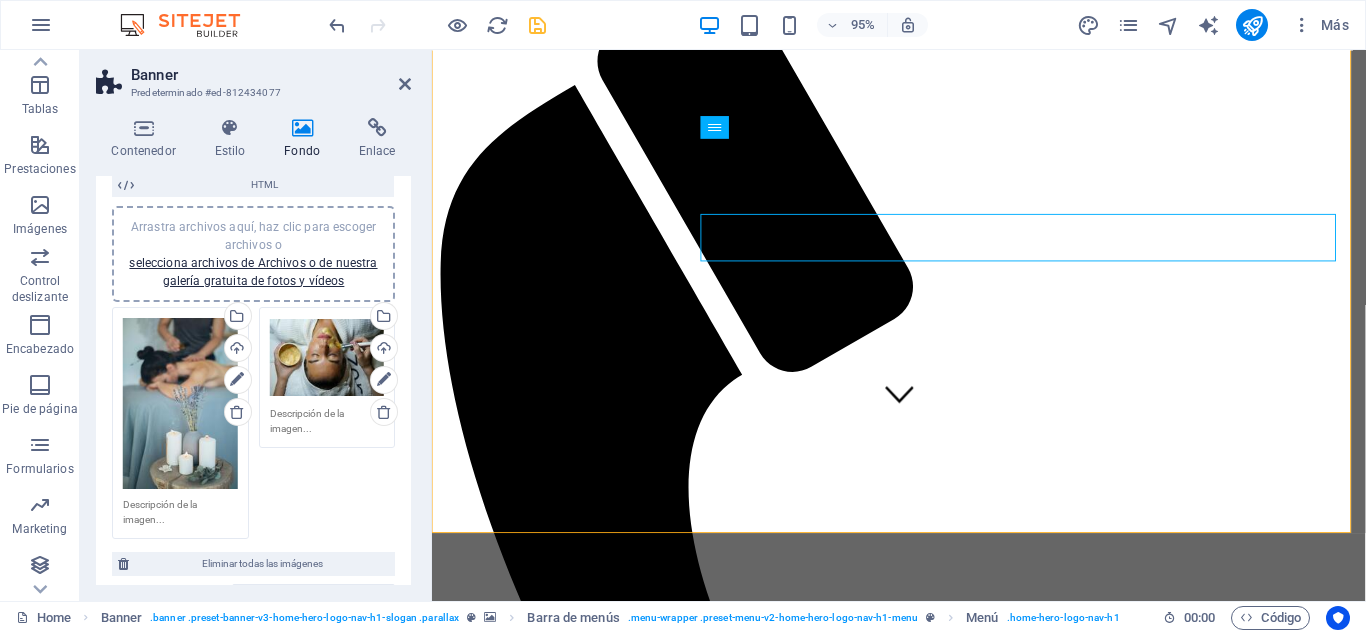 scroll, scrollTop: 0, scrollLeft: 0, axis: both 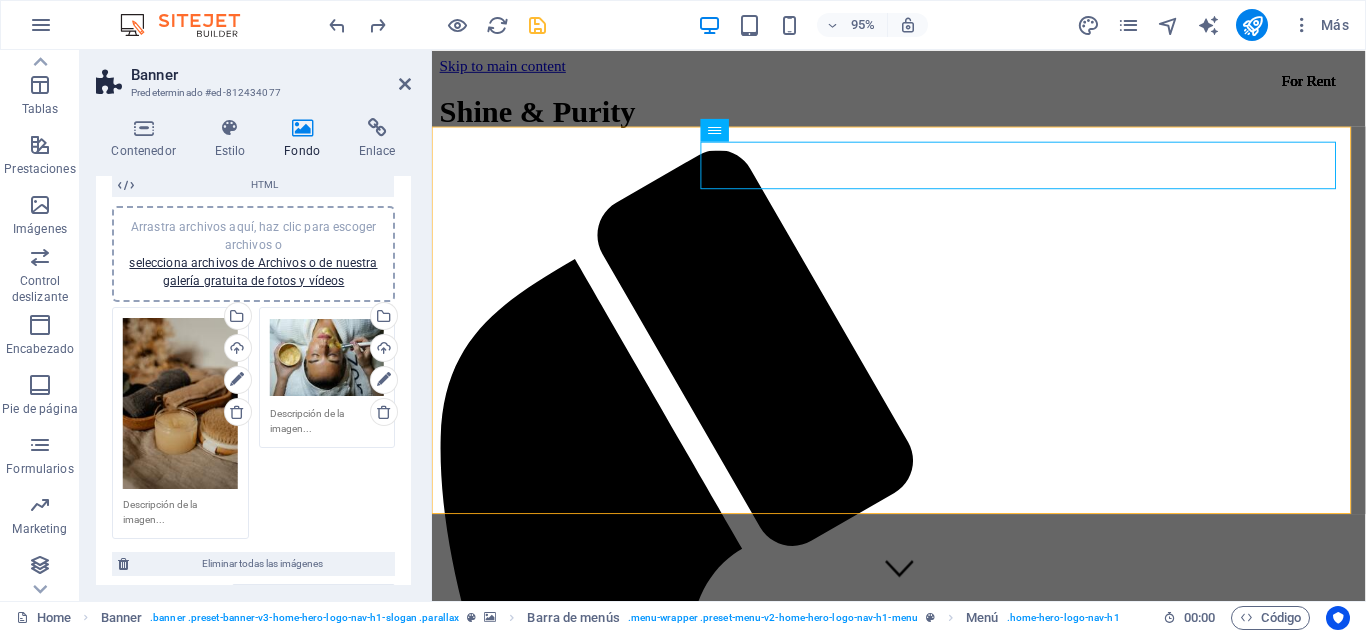 click on "Arrastra archivos aquí, haz clic para escoger archivos o  selecciona archivos de Archivos o de nuestra galería gratuita de fotos y vídeos" at bounding box center [327, 358] 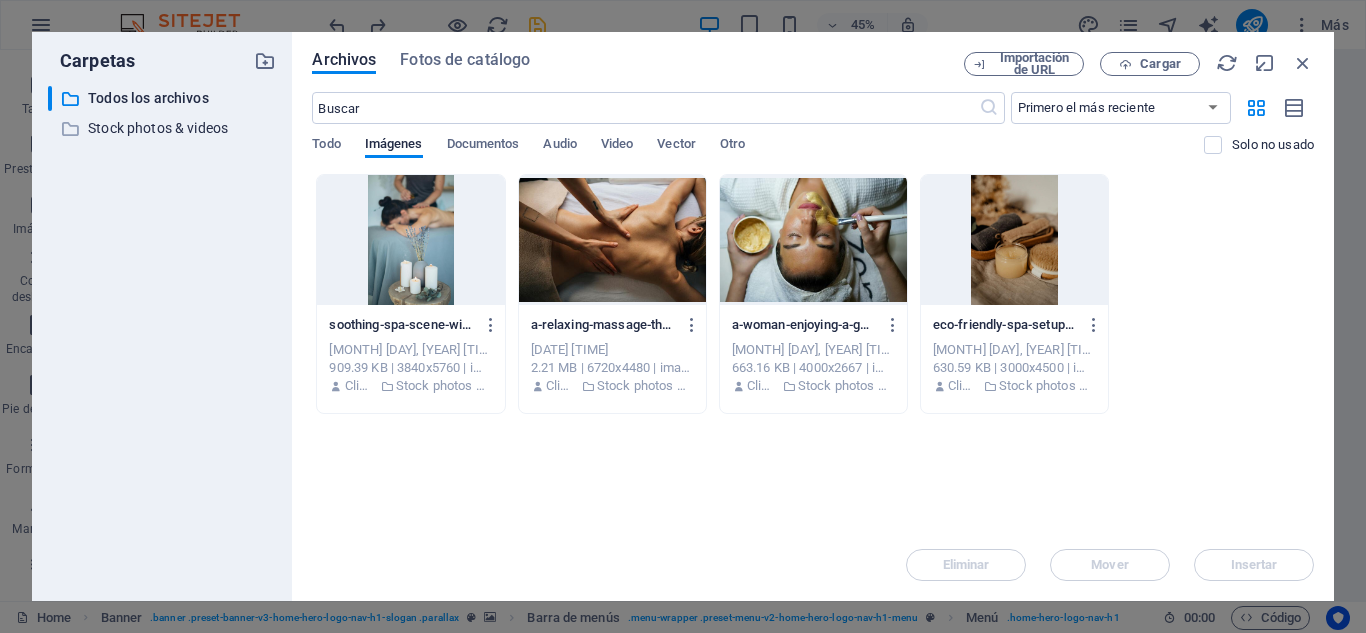 click at bounding box center (410, 240) 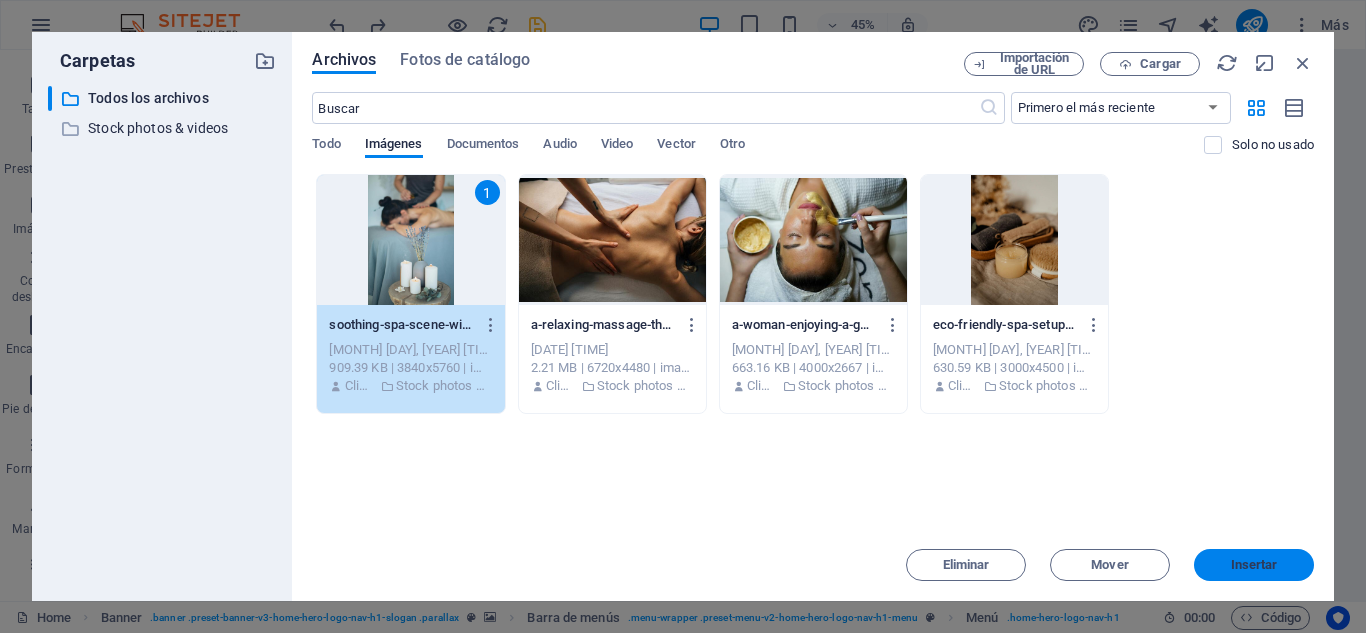 click on "Insertar" at bounding box center [1254, 565] 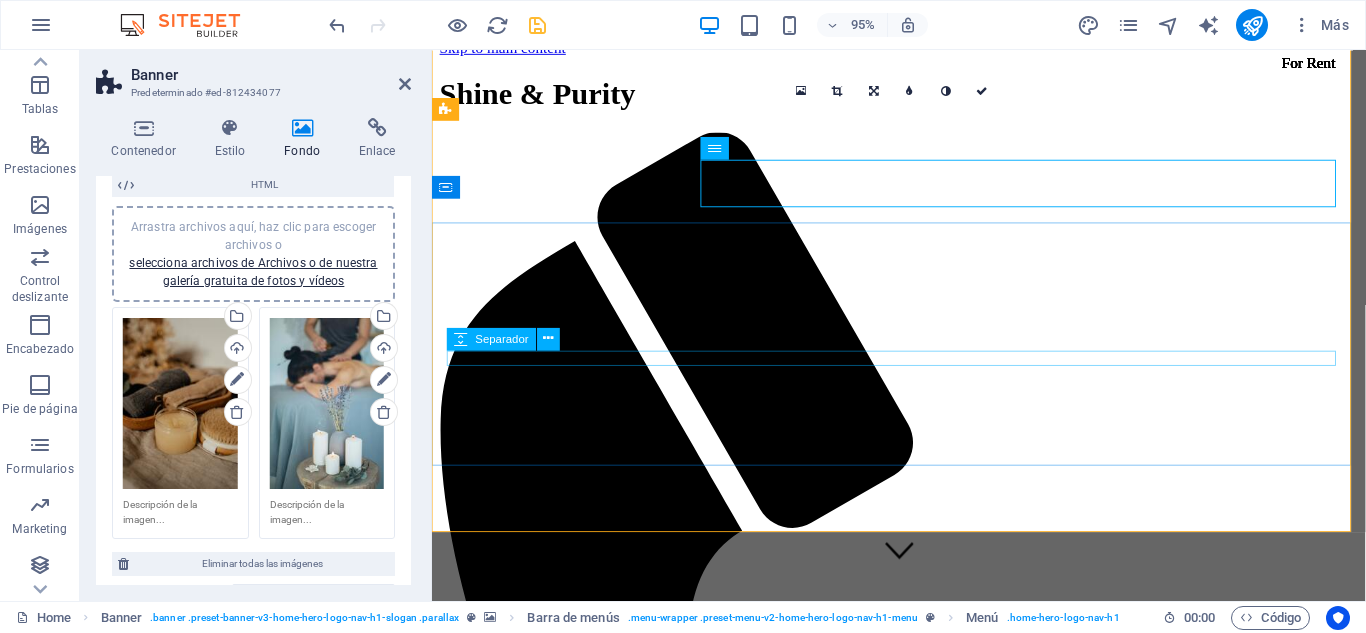 scroll, scrollTop: 0, scrollLeft: 0, axis: both 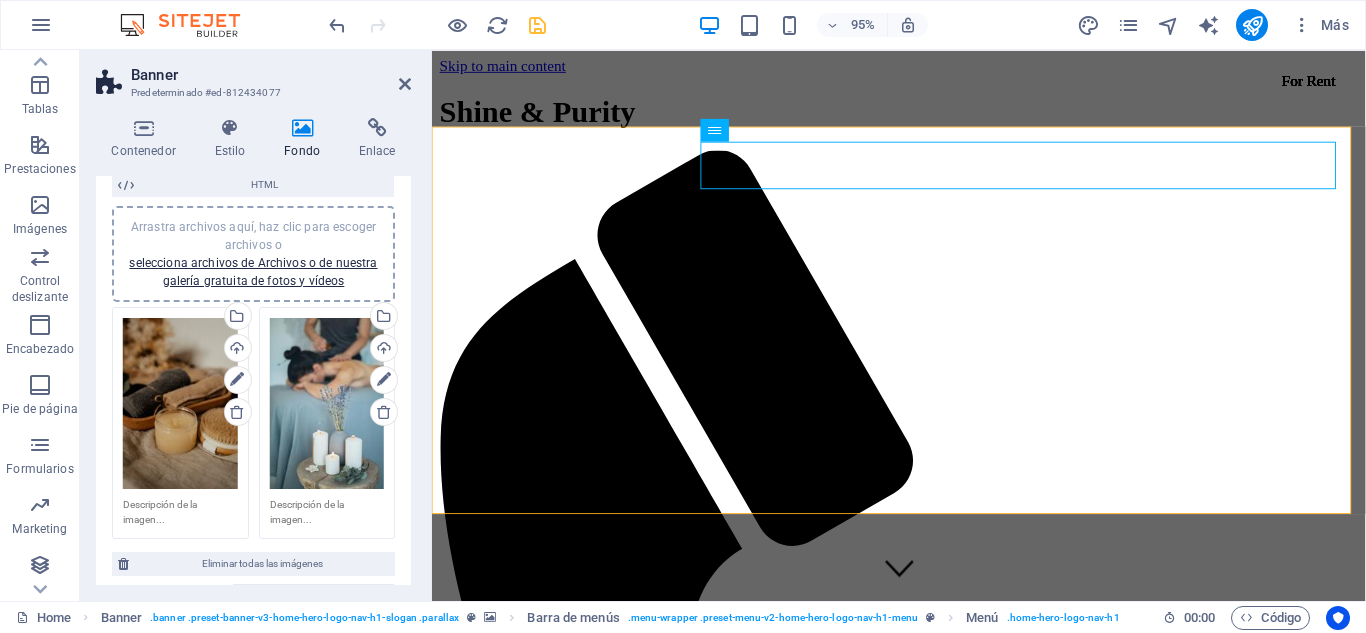 click on "Arrastra archivos aquí, haz clic para escoger archivos o  selecciona archivos de Archivos o de nuestra galería gratuita de fotos y vídeos" at bounding box center (327, 404) 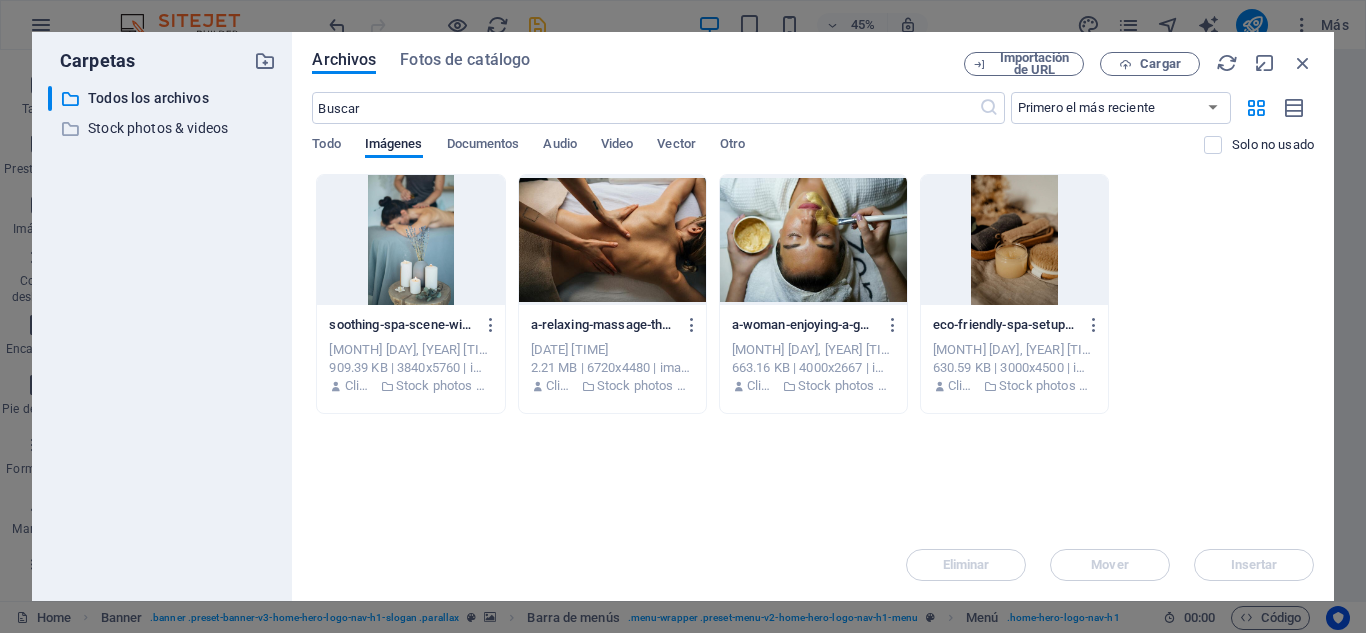 click at bounding box center [410, 240] 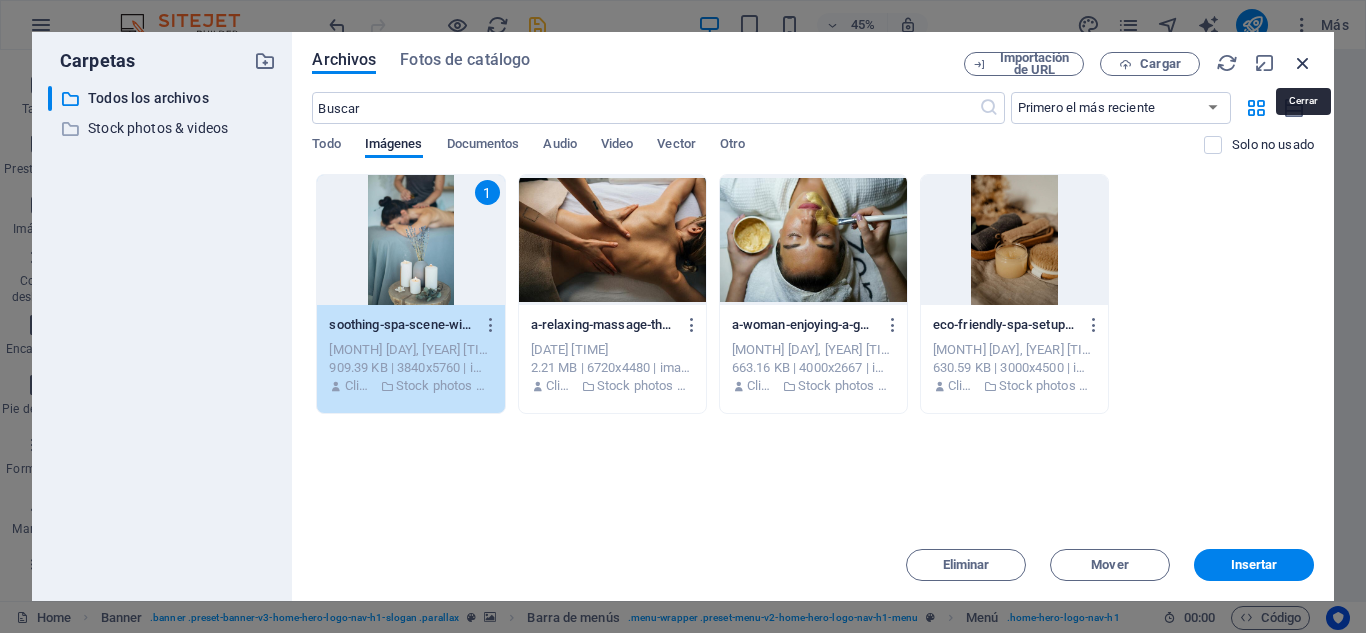 click at bounding box center (1303, 63) 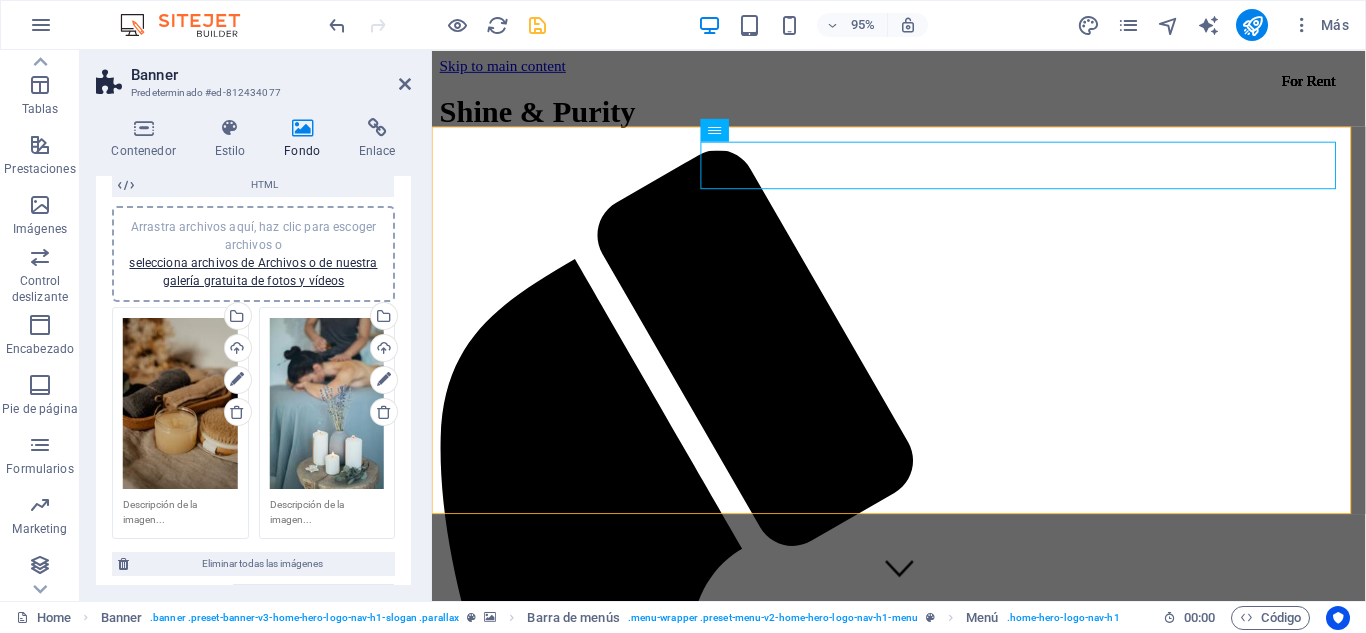 click on "Arrastra archivos aquí, haz clic para escoger archivos o  selecciona archivos de Archivos o de nuestra galería gratuita de fotos y vídeos" at bounding box center (180, 404) 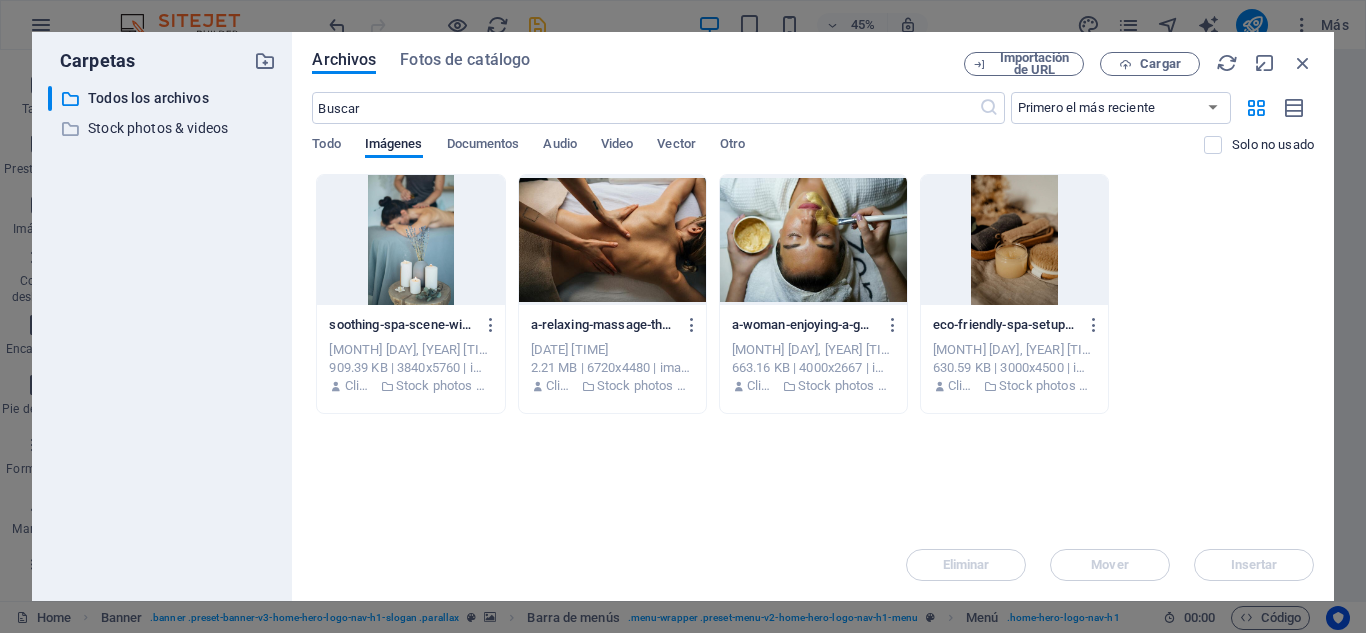 click at bounding box center (410, 240) 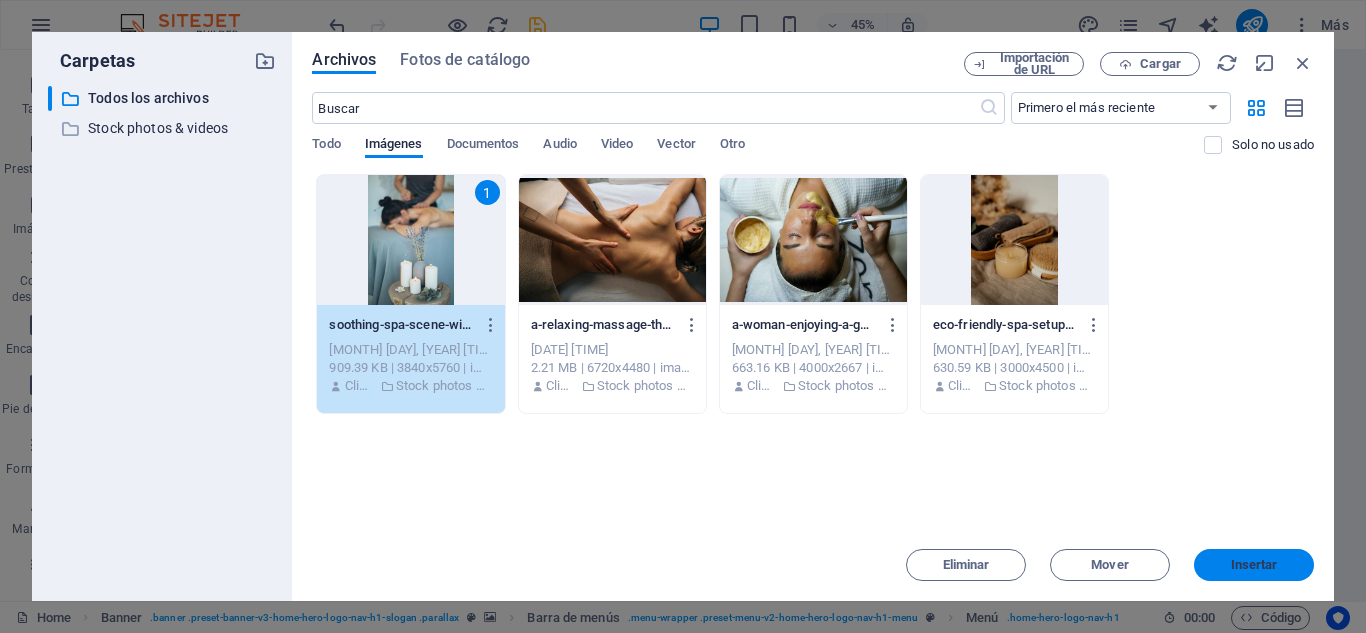 click on "Insertar" at bounding box center (1254, 565) 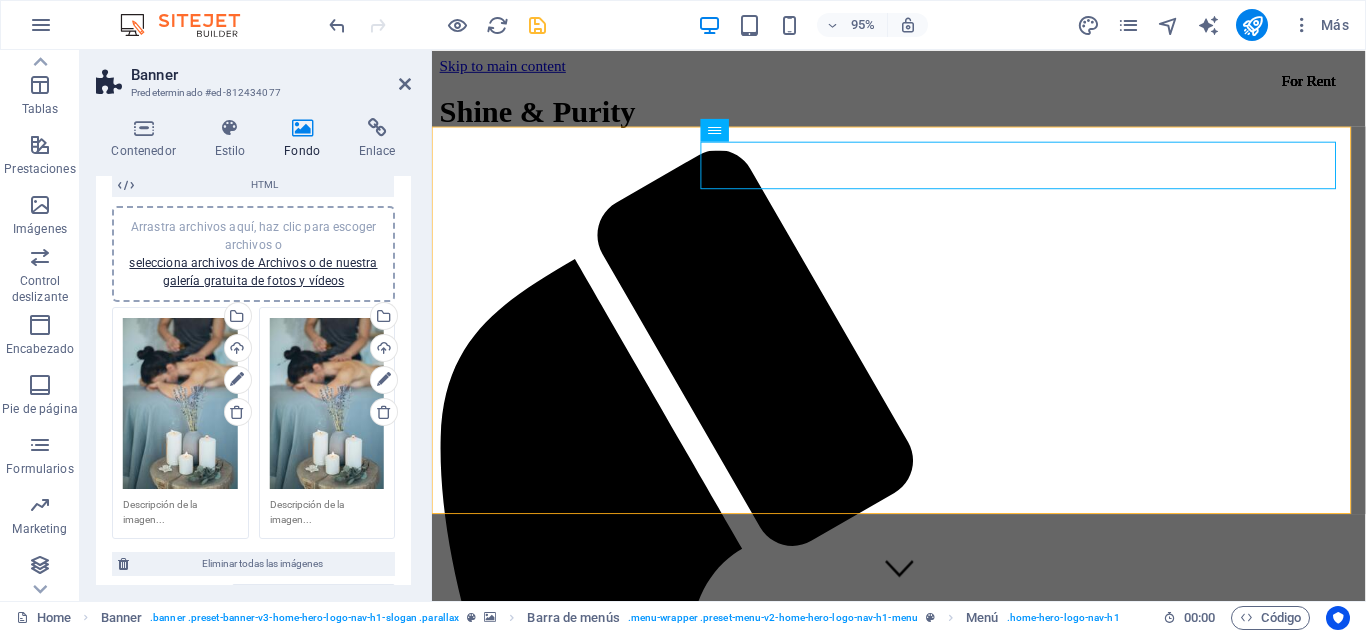 click on "Arrastra archivos aquí, haz clic para escoger archivos o  selecciona archivos de Archivos o de nuestra galería gratuita de fotos y vídeos" at bounding box center [327, 404] 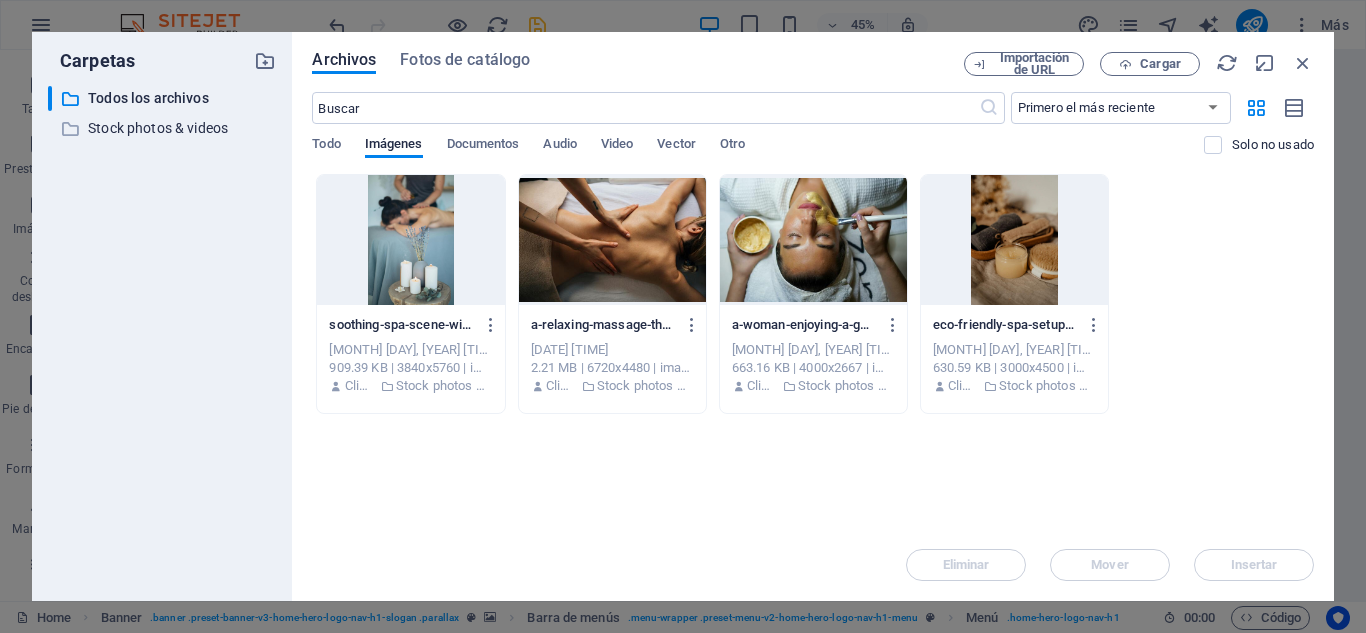 click at bounding box center (813, 240) 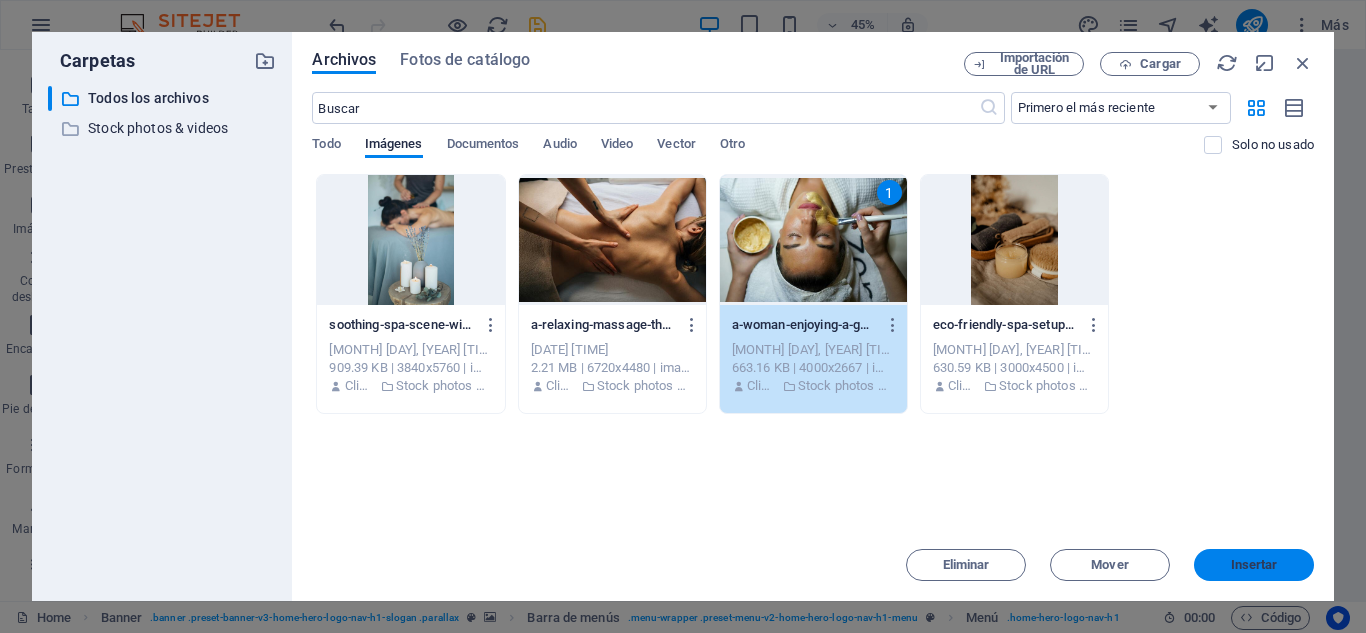 click on "Insertar" at bounding box center (1254, 565) 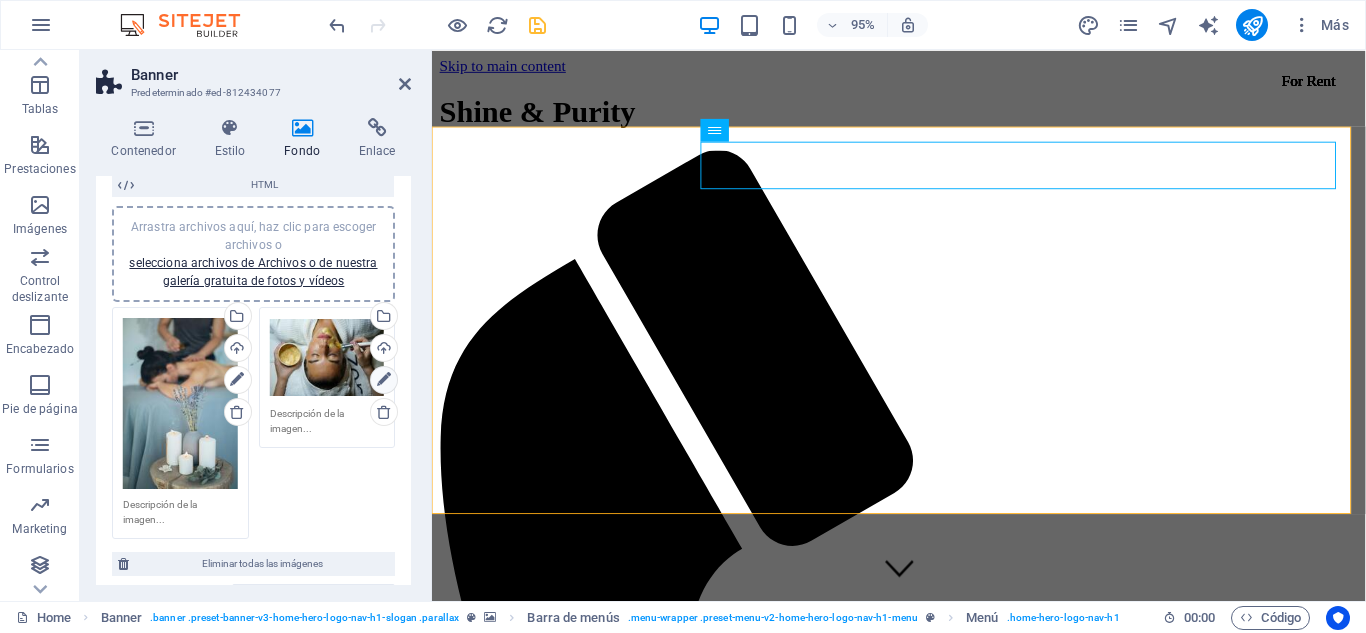 click at bounding box center (384, 380) 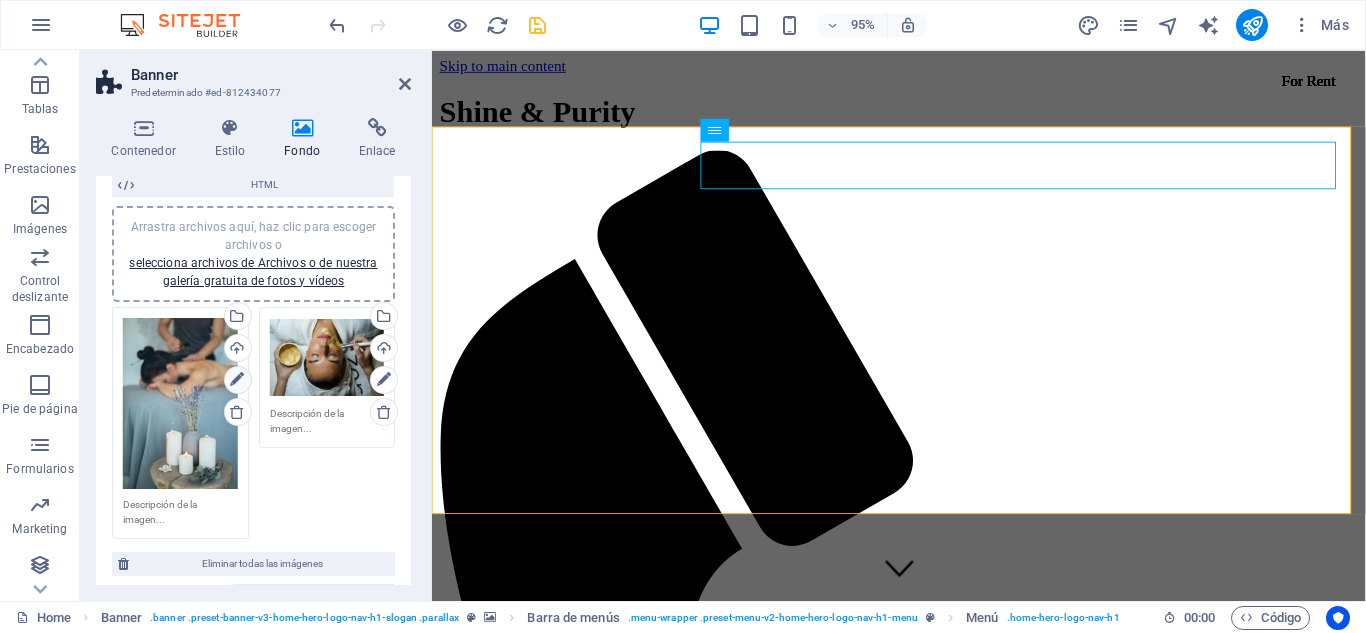 click at bounding box center (237, 380) 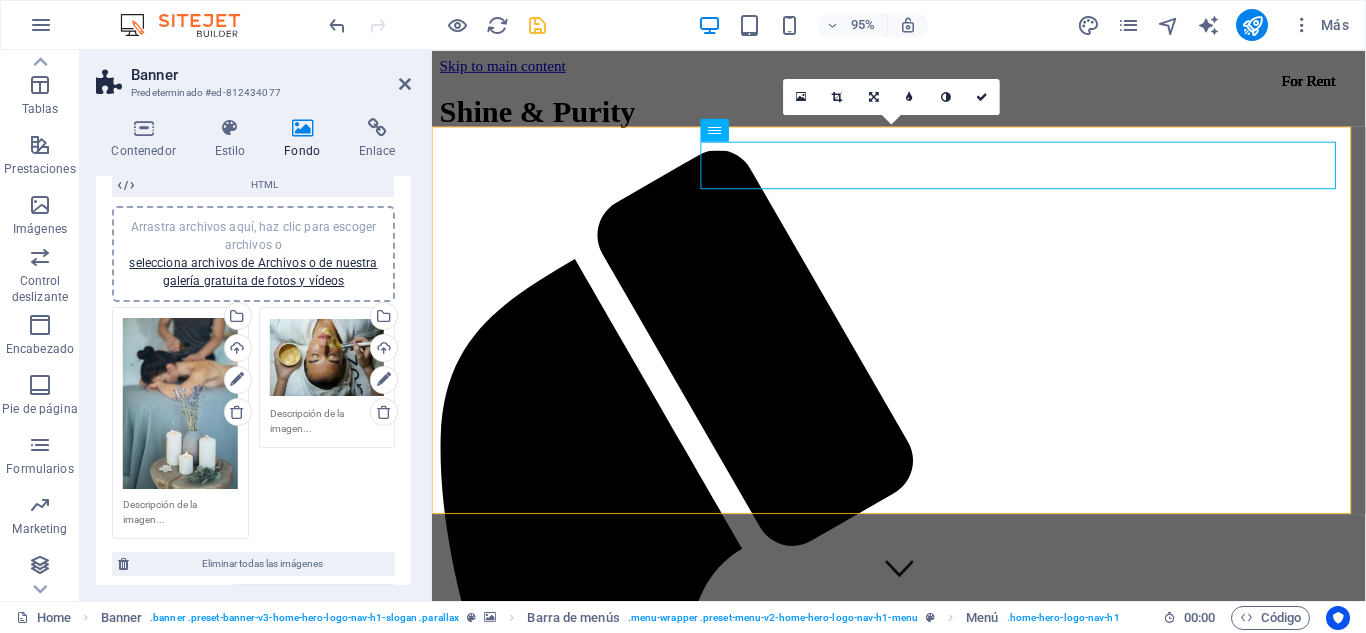 click at bounding box center (432, 4191) 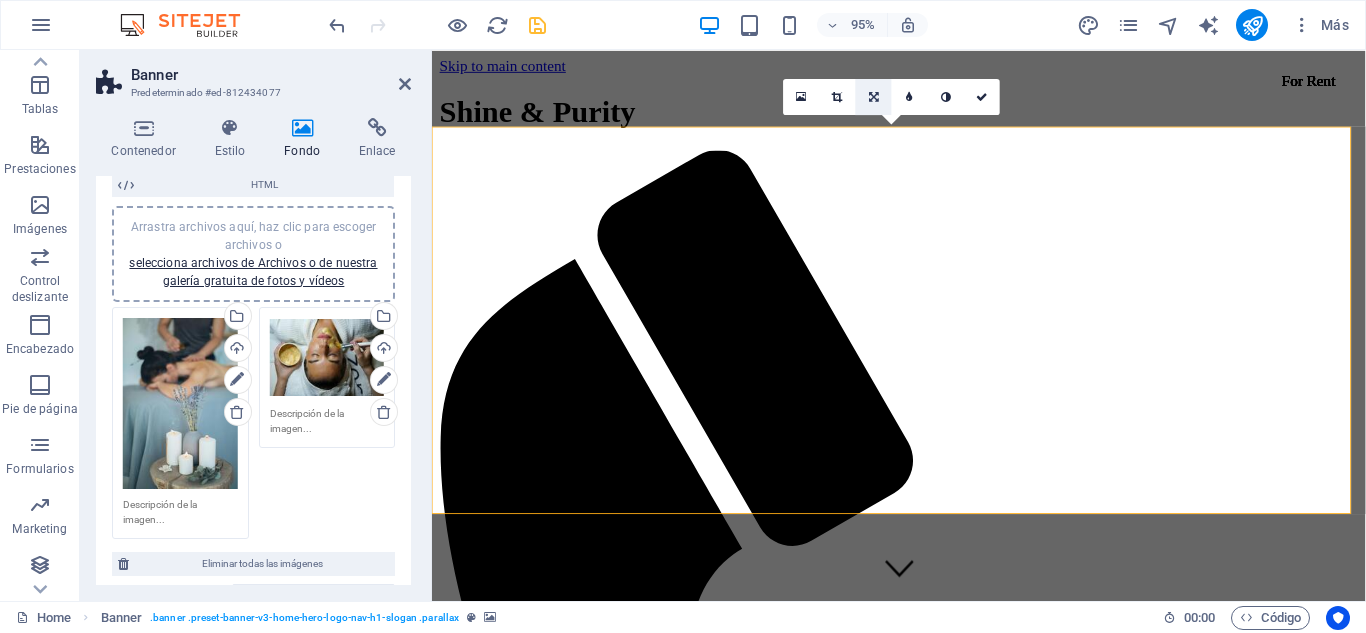click at bounding box center [874, 97] 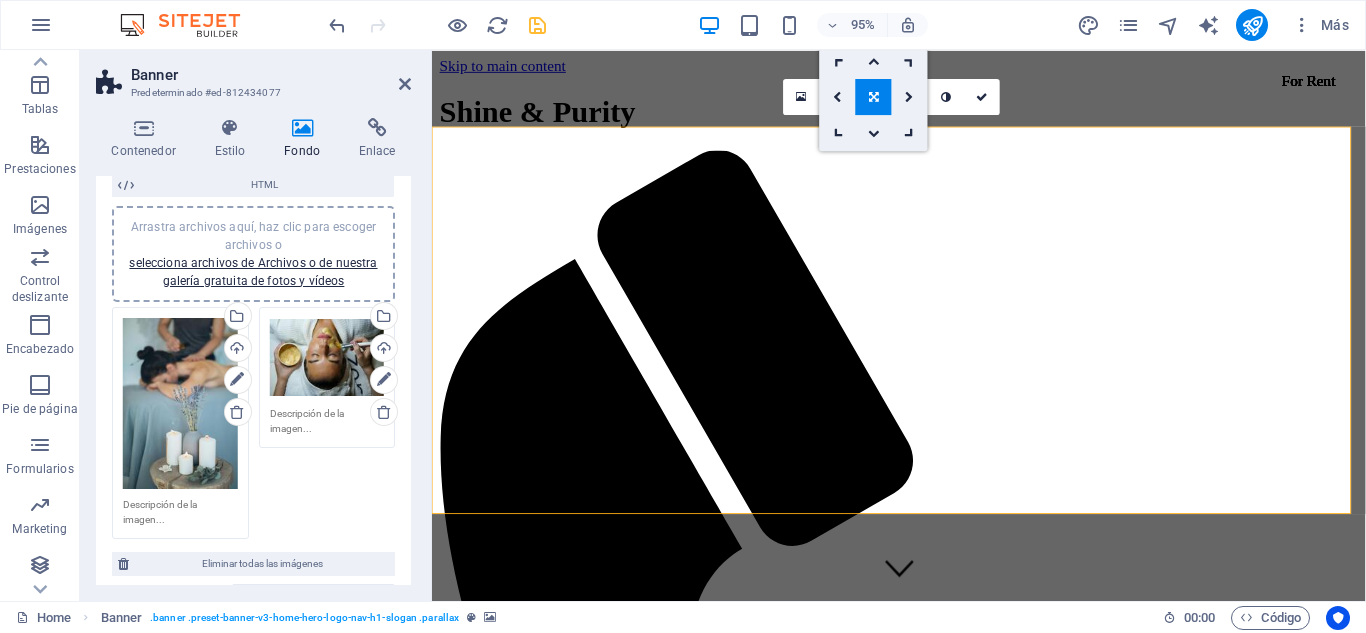 click at bounding box center (874, 97) 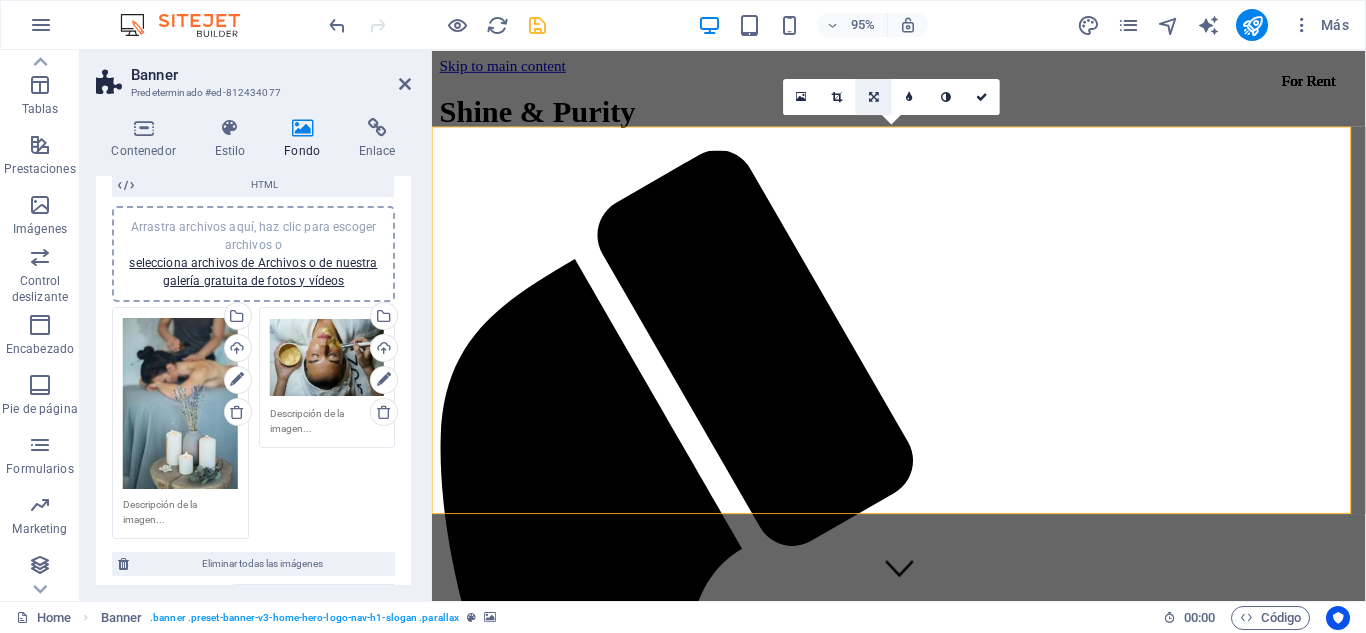 click at bounding box center [874, 97] 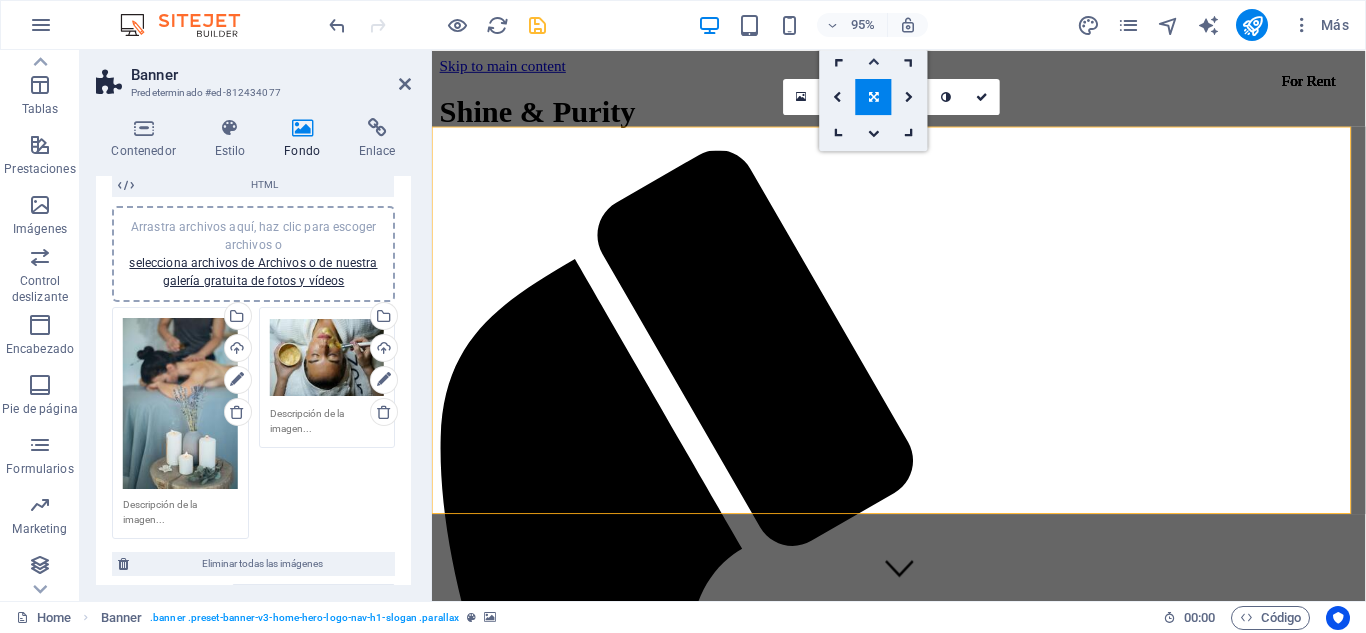click at bounding box center [874, 60] 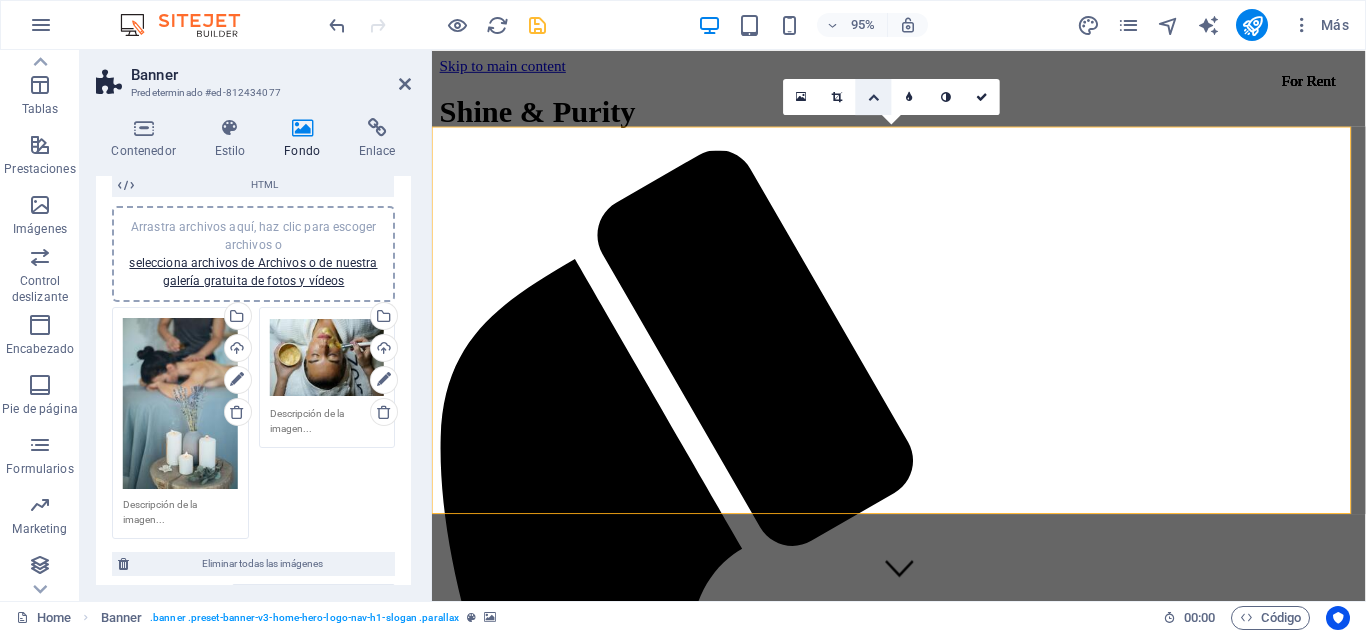 click at bounding box center [874, 96] 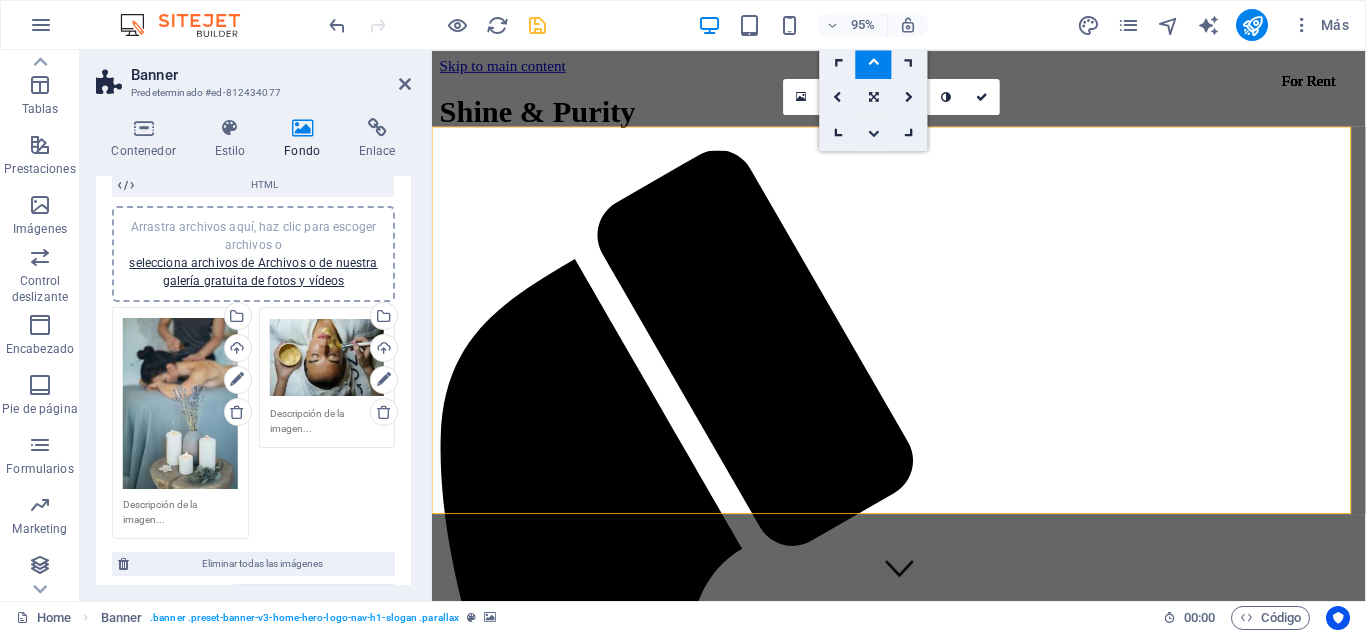 click at bounding box center [874, 132] 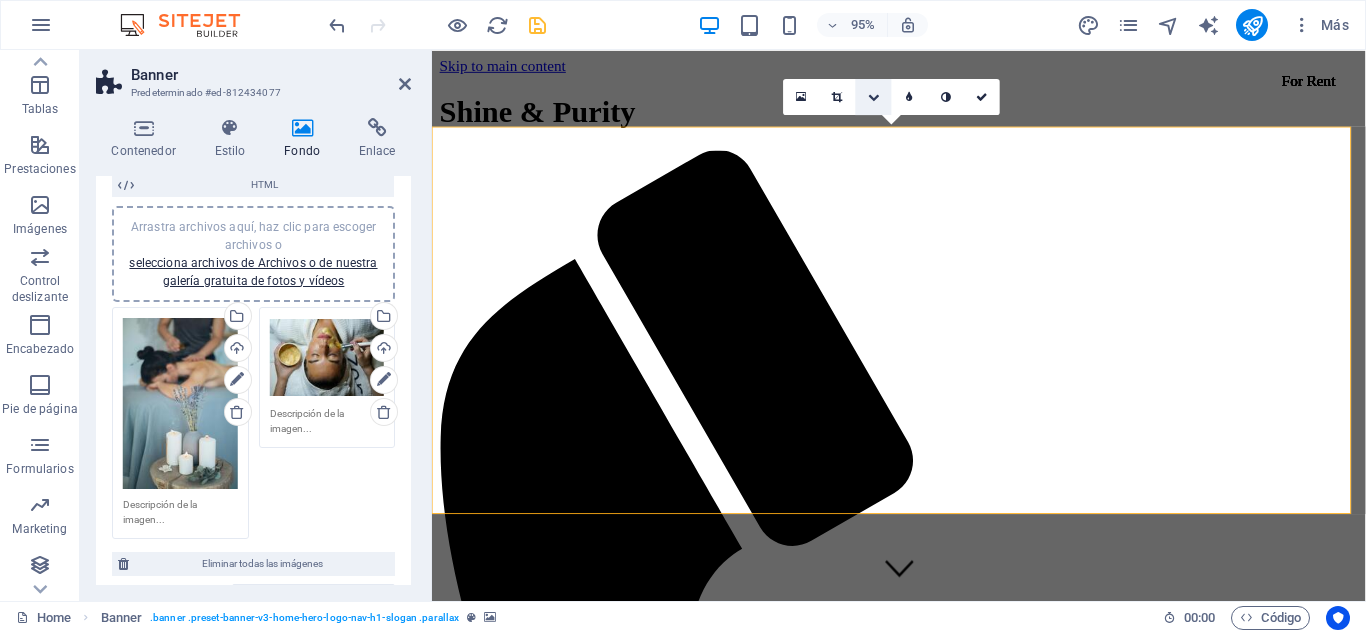 click at bounding box center (874, 96) 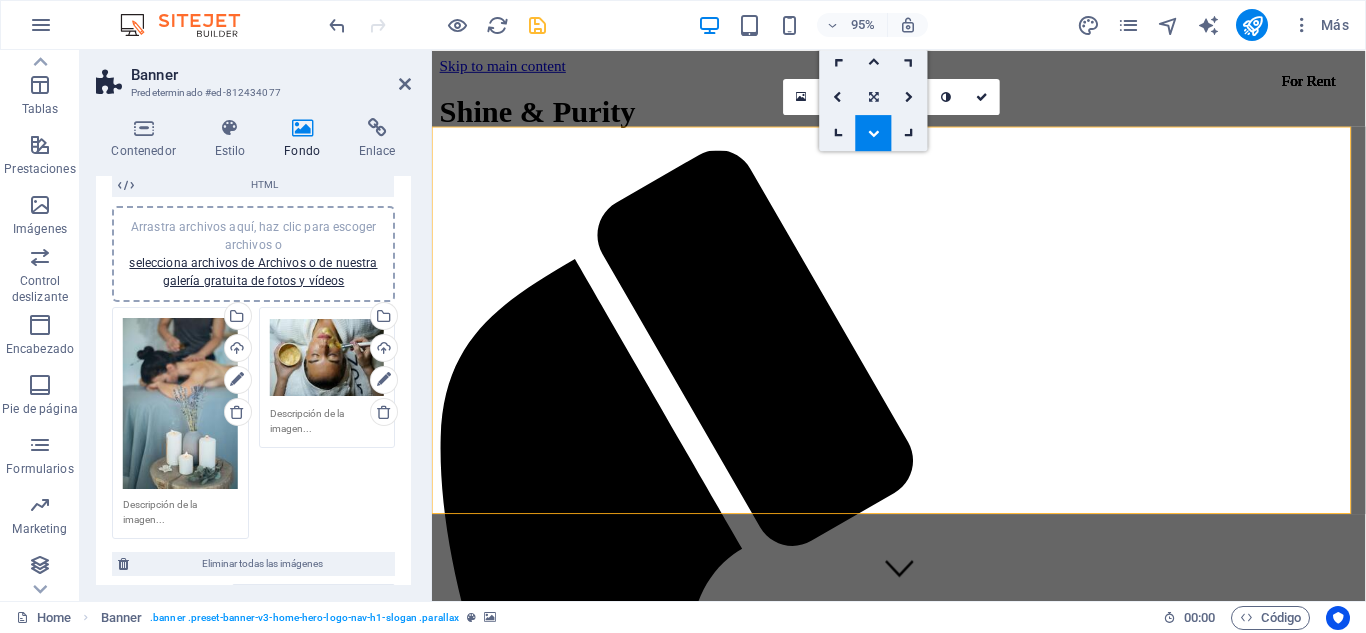 click at bounding box center (874, 96) 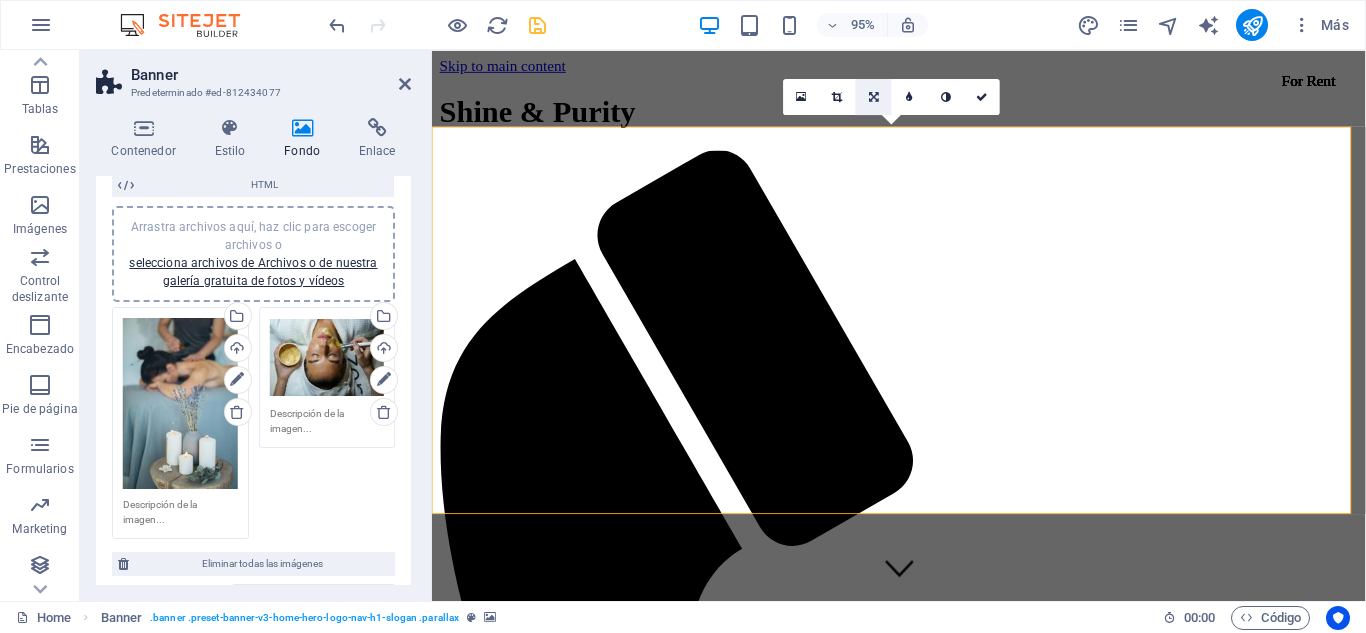 click at bounding box center (874, 96) 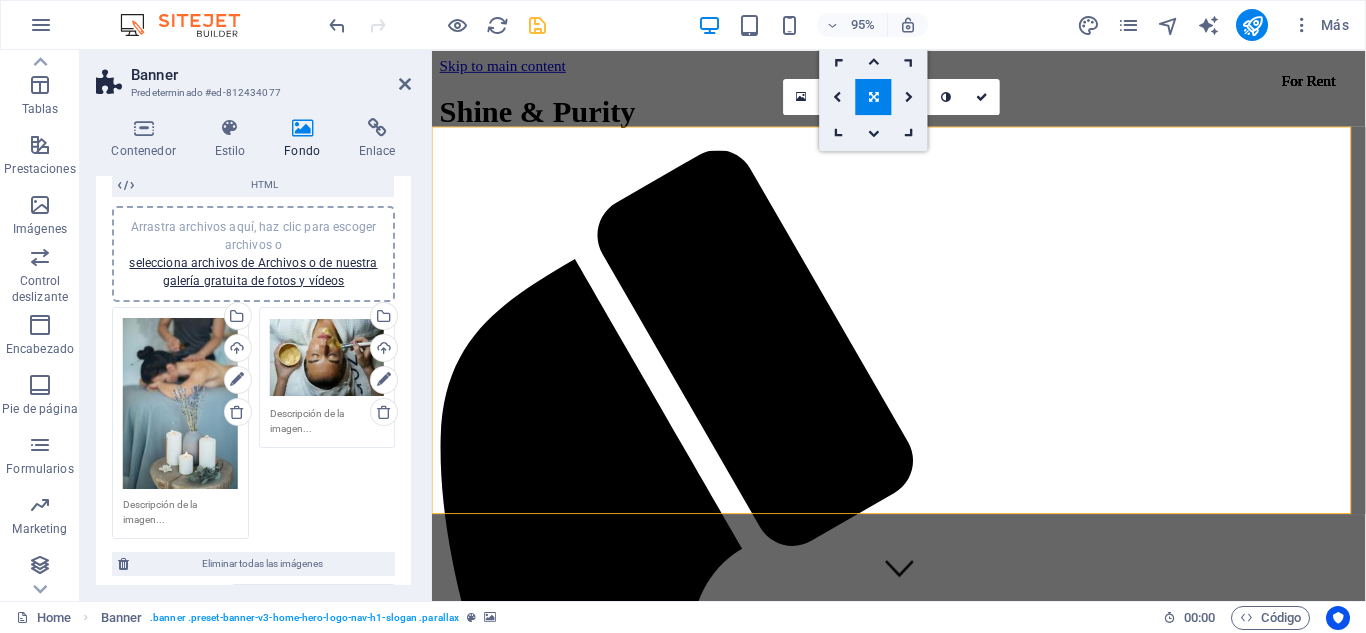 click at bounding box center [874, 96] 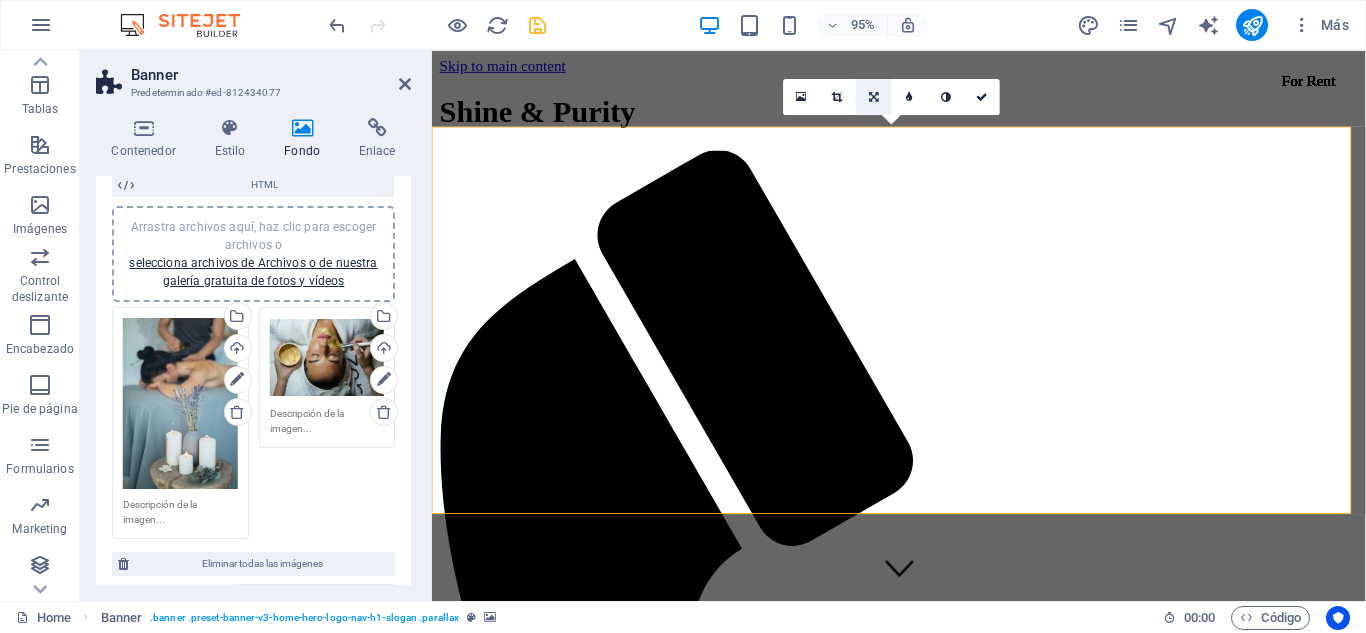 click at bounding box center [874, 96] 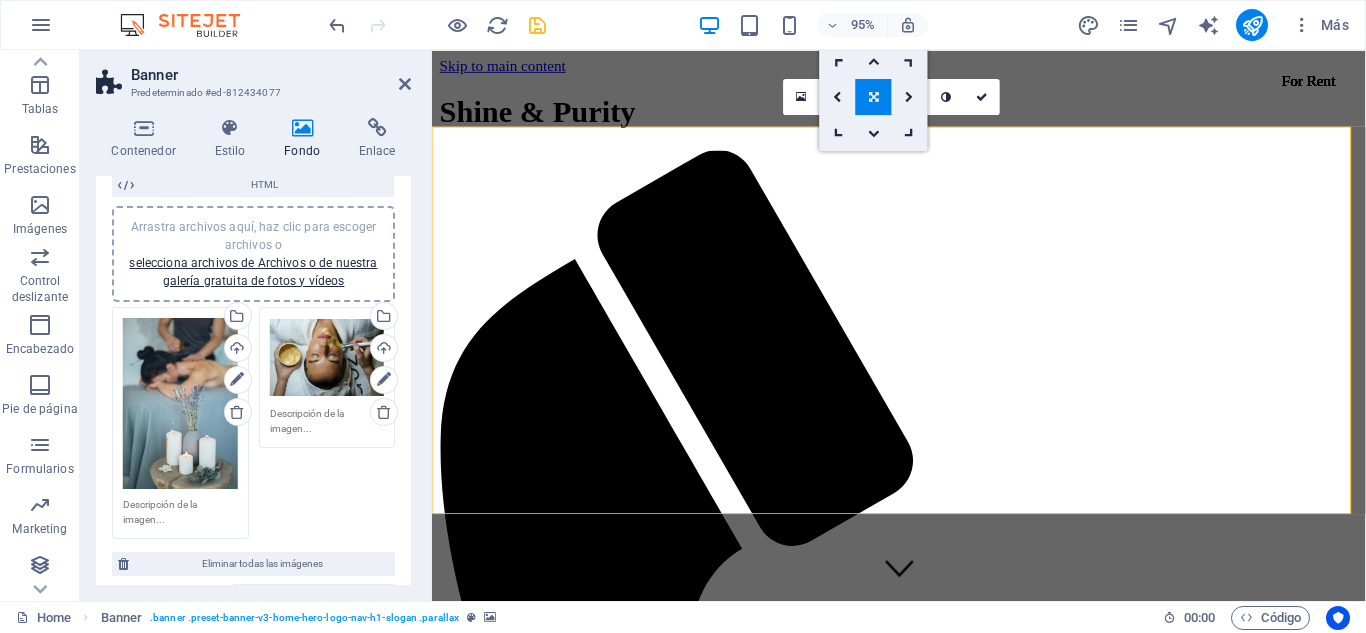 click at bounding box center [874, 96] 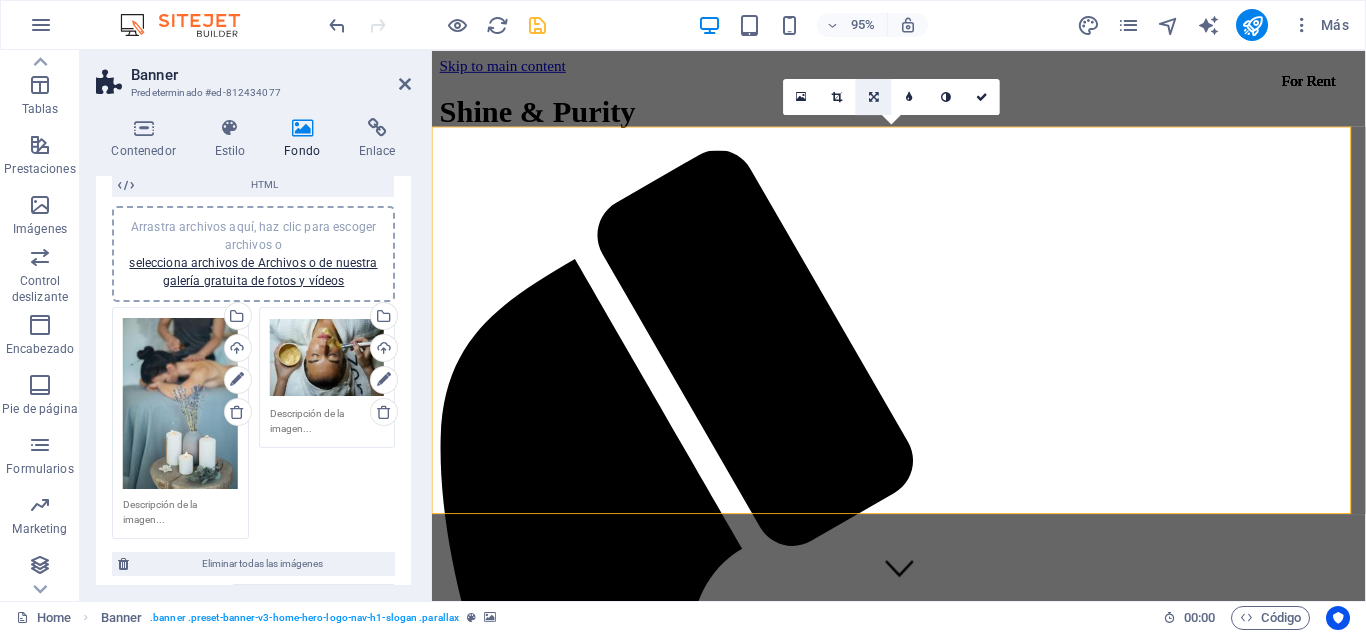 click at bounding box center (874, 96) 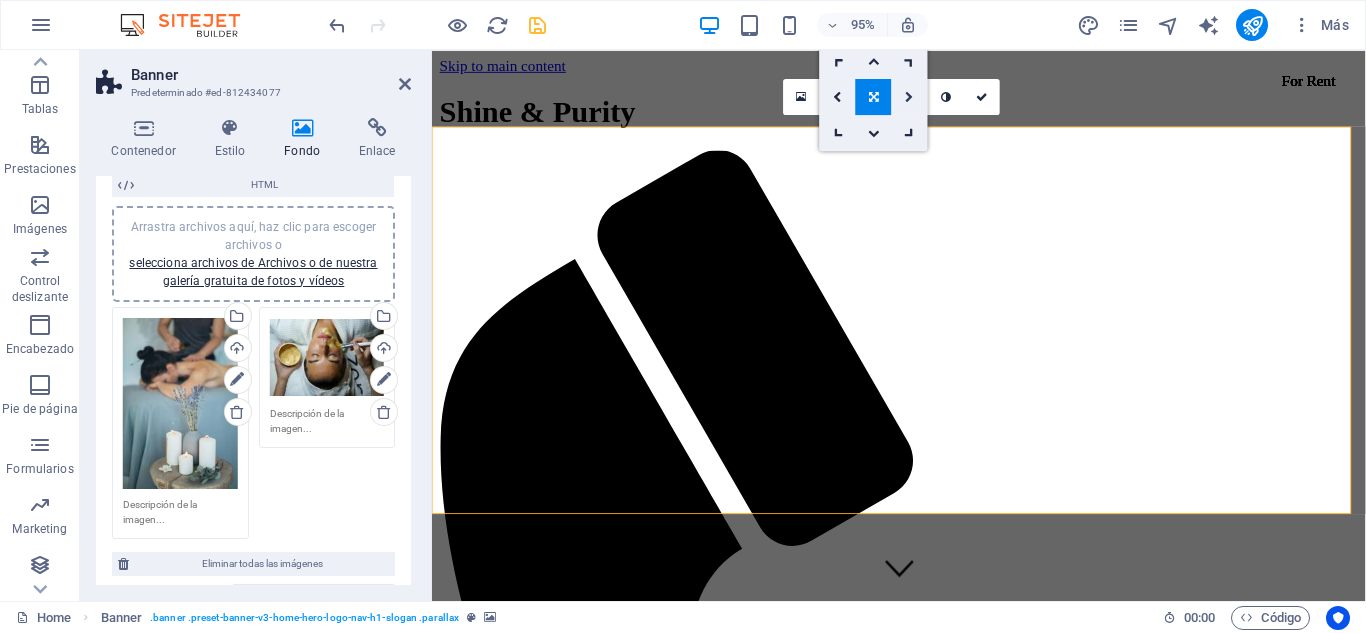 click at bounding box center [910, 97] 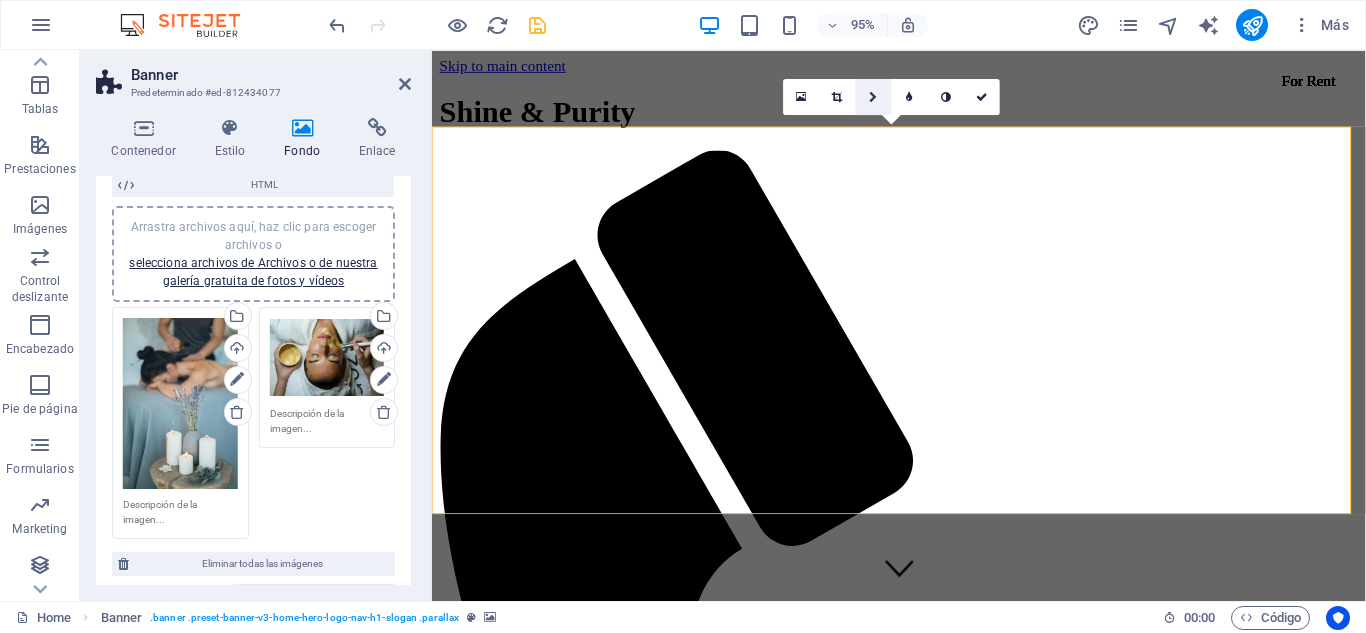 click at bounding box center [873, 96] 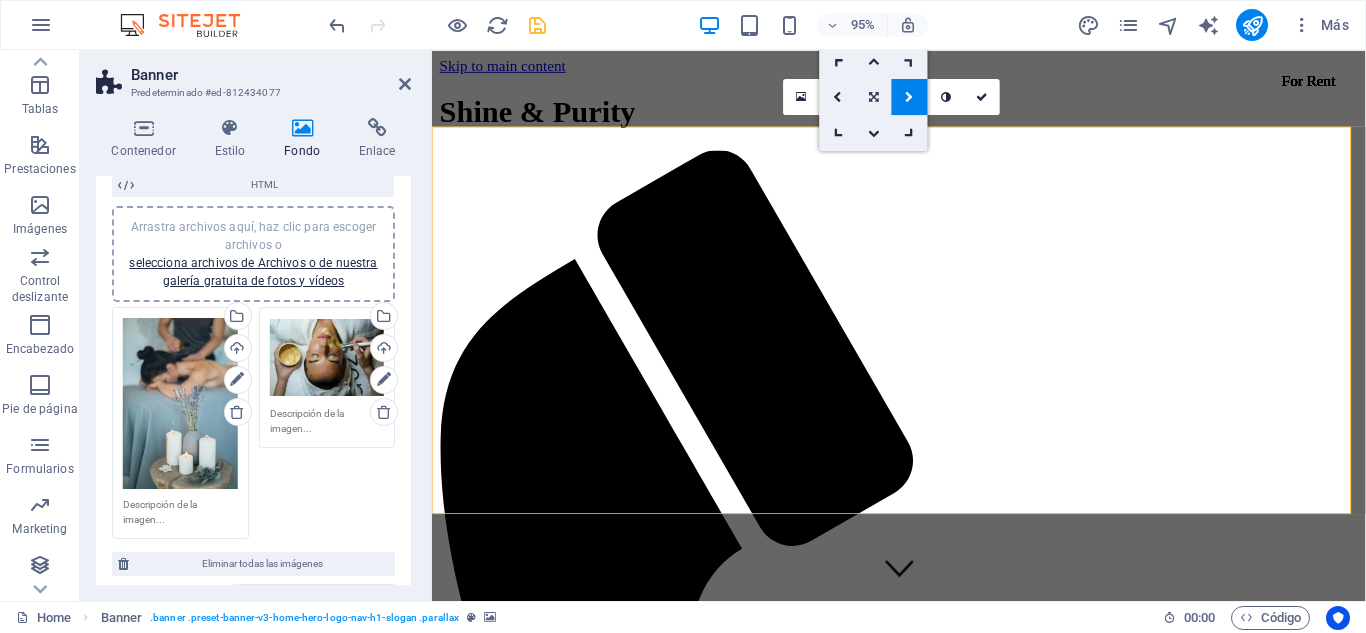 click at bounding box center [874, 96] 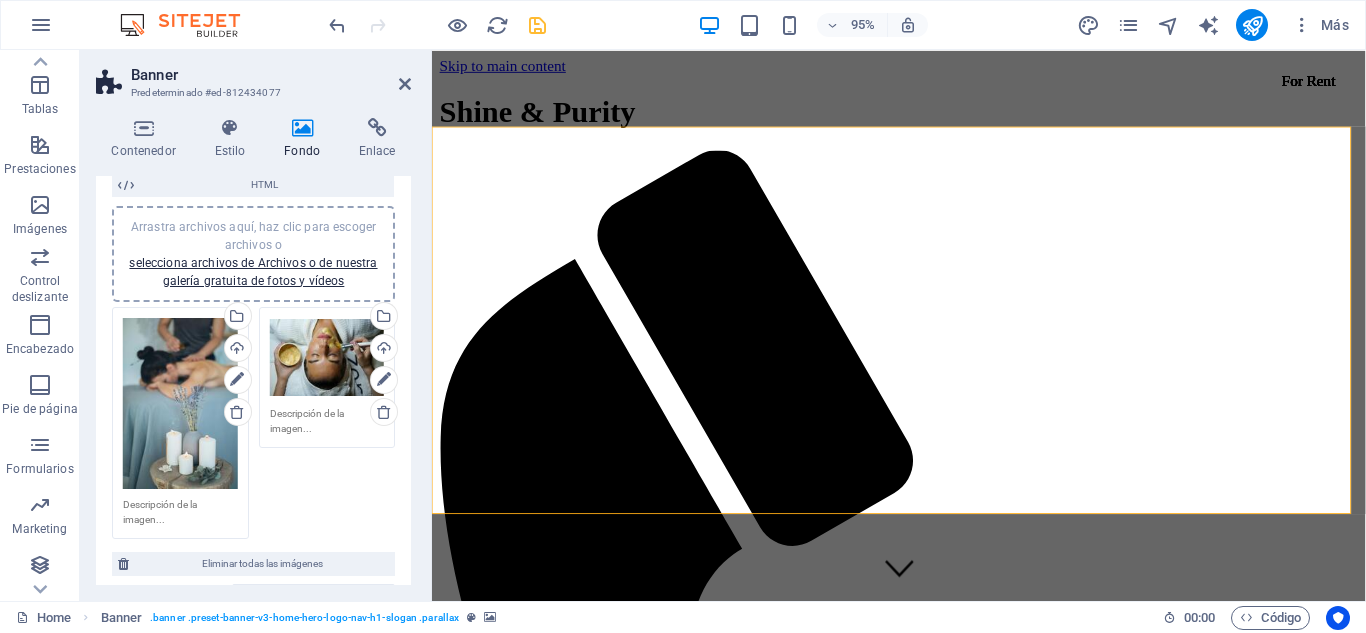 click on "Arrastra archivos aquí, haz clic para escoger archivos o  selecciona archivos de Archivos o de nuestra galería gratuita de fotos y vídeos" at bounding box center [180, 404] 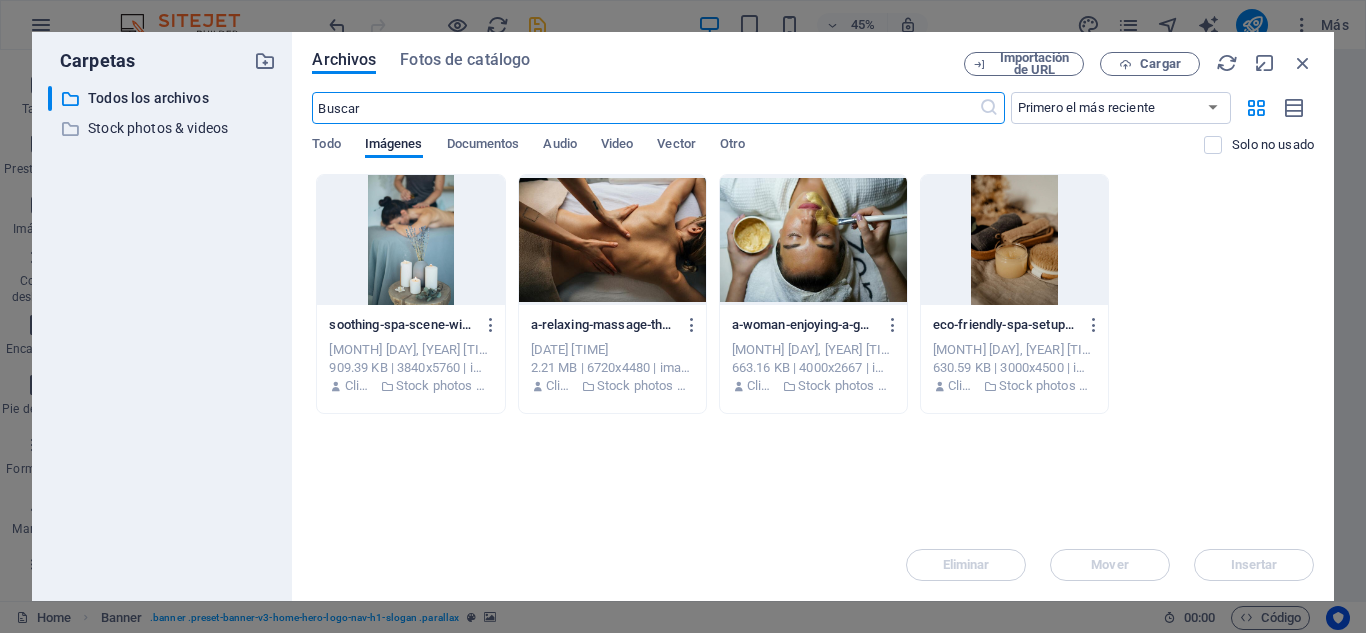 click at bounding box center (410, 240) 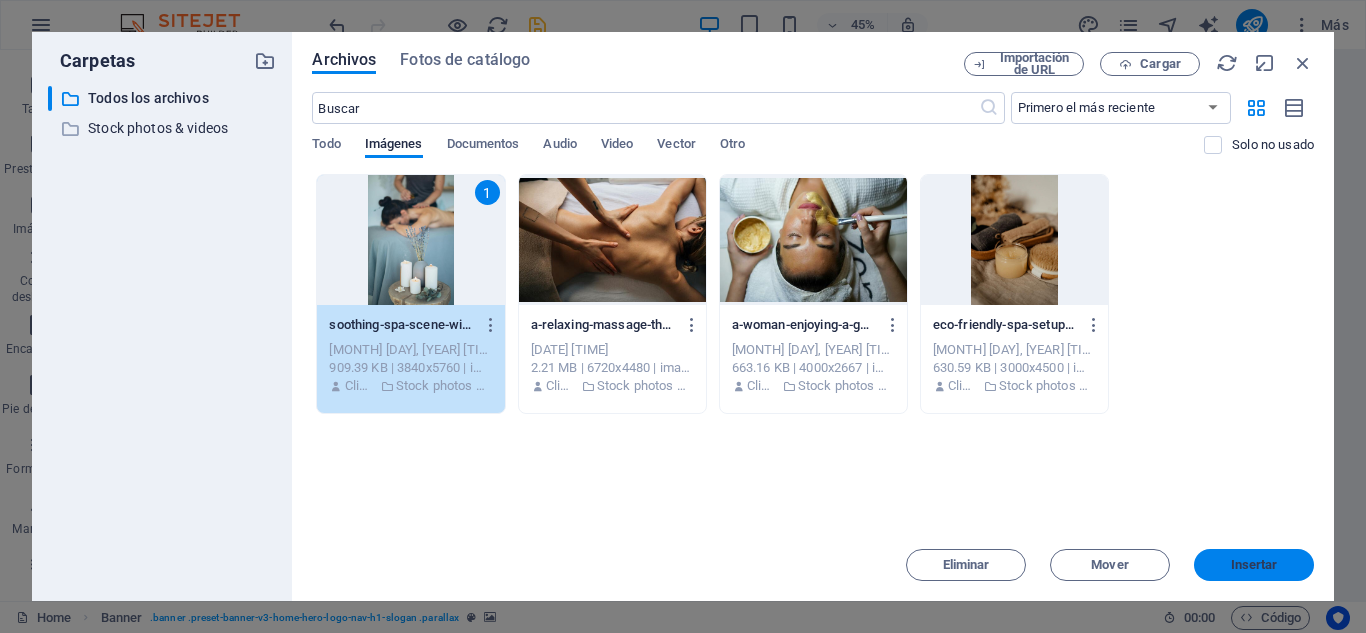 click on "Insertar" at bounding box center (1254, 565) 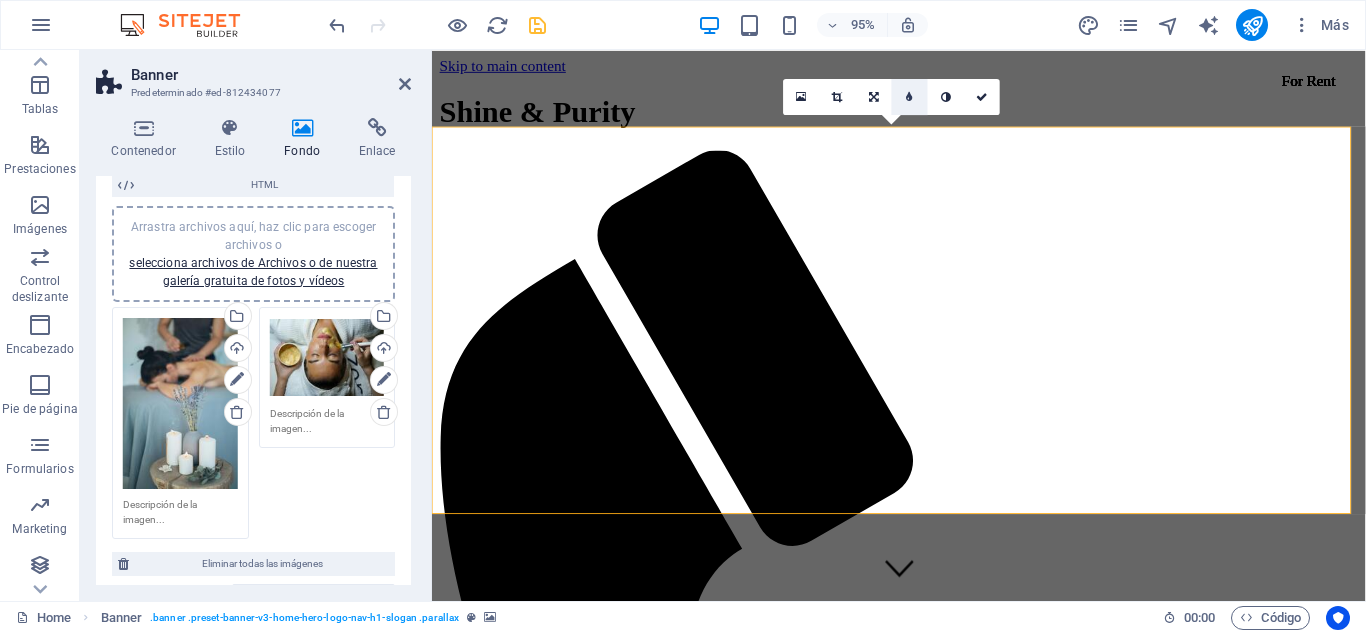 click at bounding box center [910, 97] 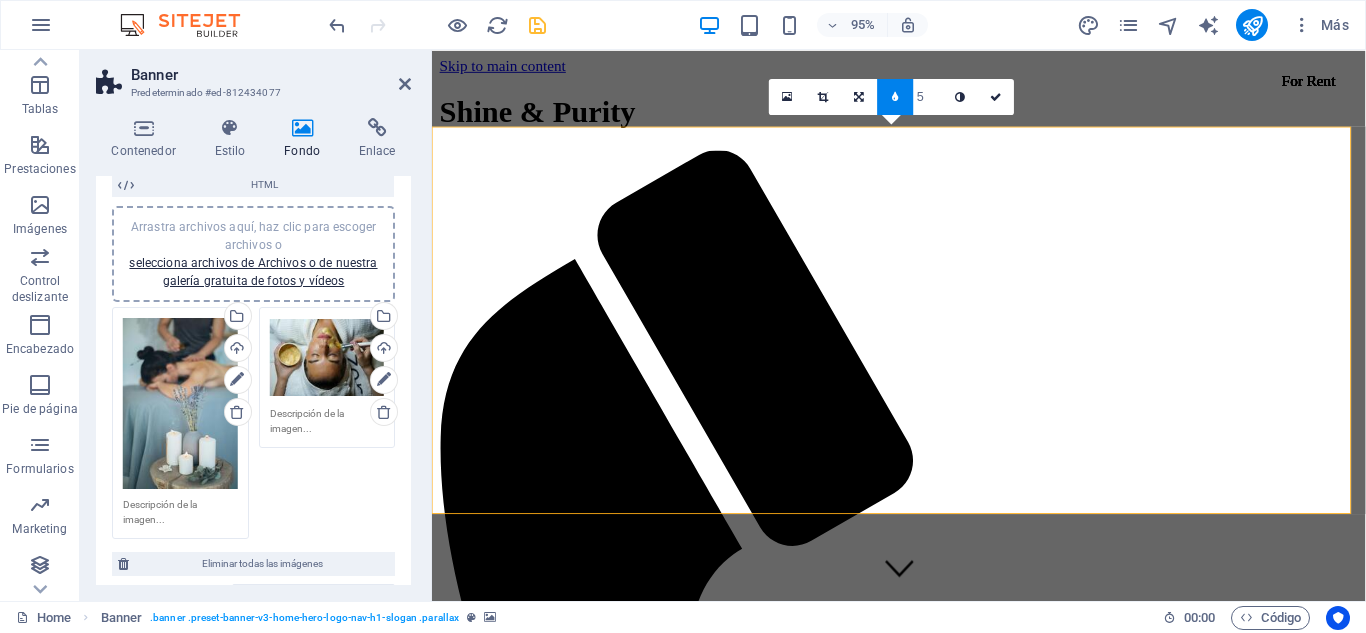 click at bounding box center [896, 97] 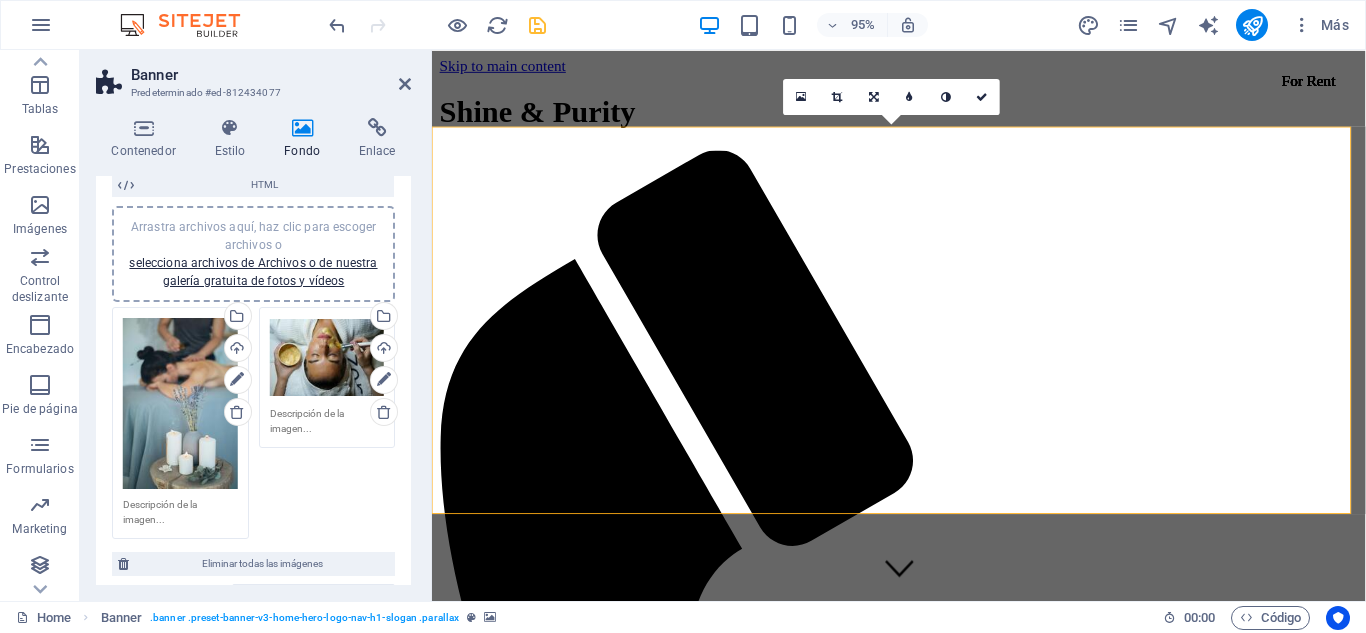 click at bounding box center [910, 97] 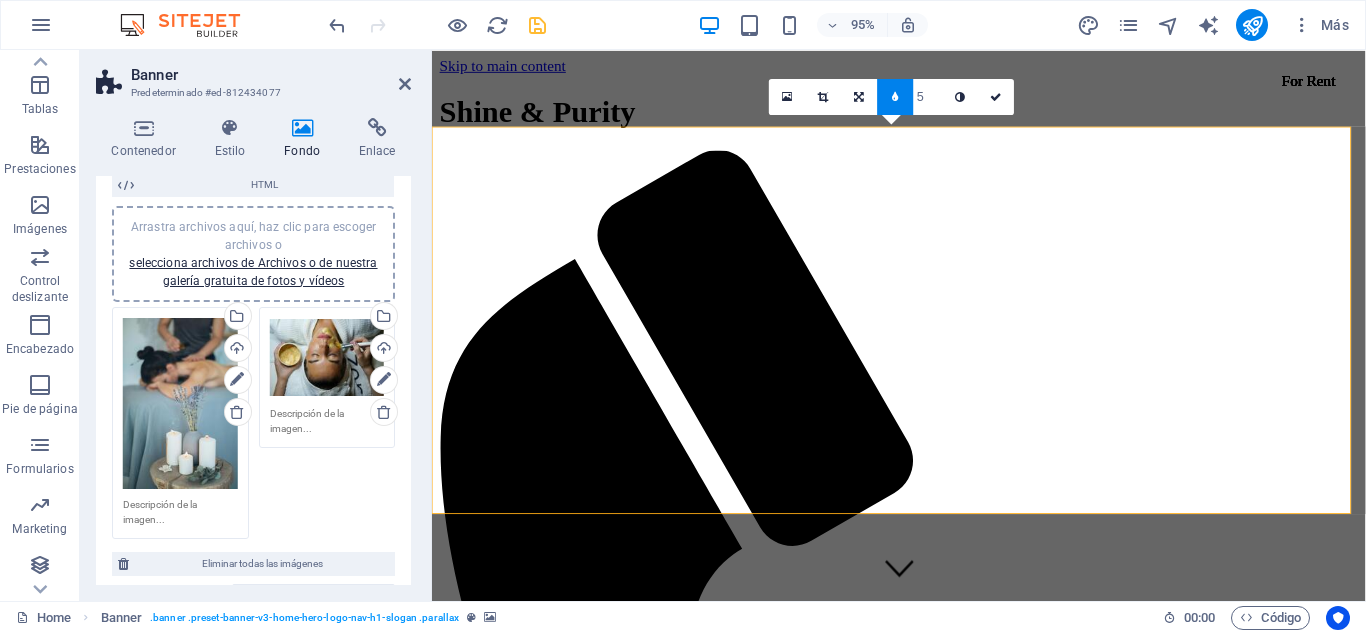 click at bounding box center [896, 97] 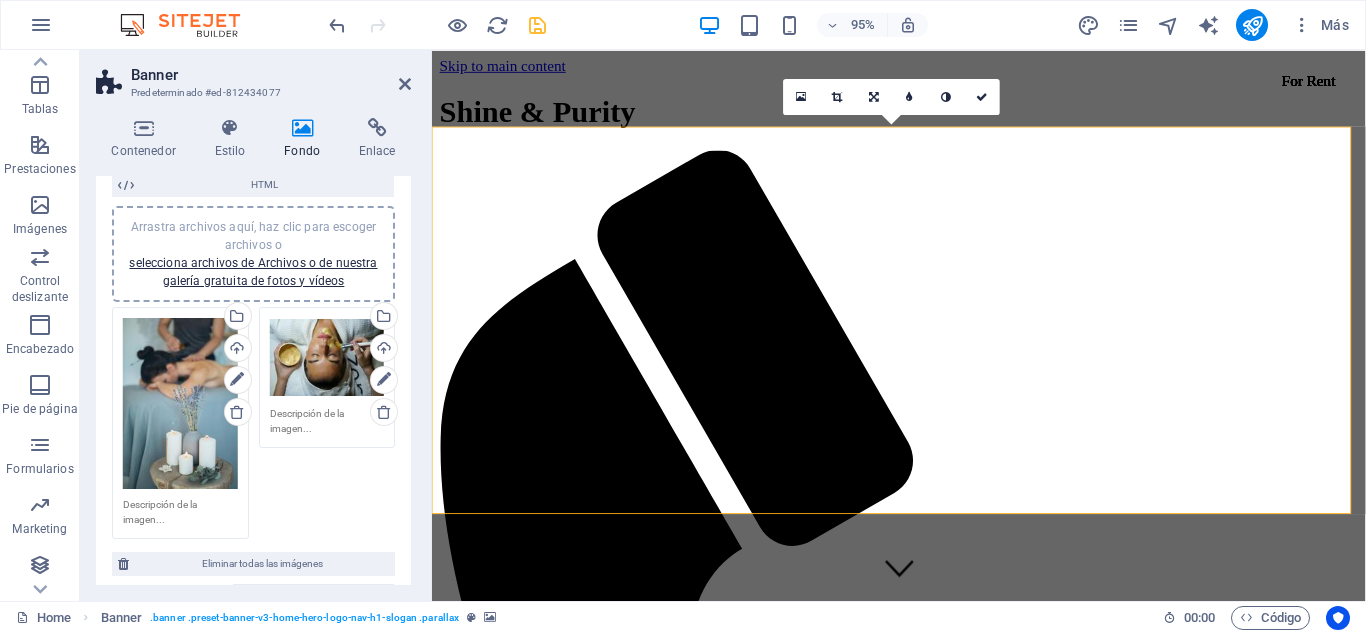 click at bounding box center (910, 97) 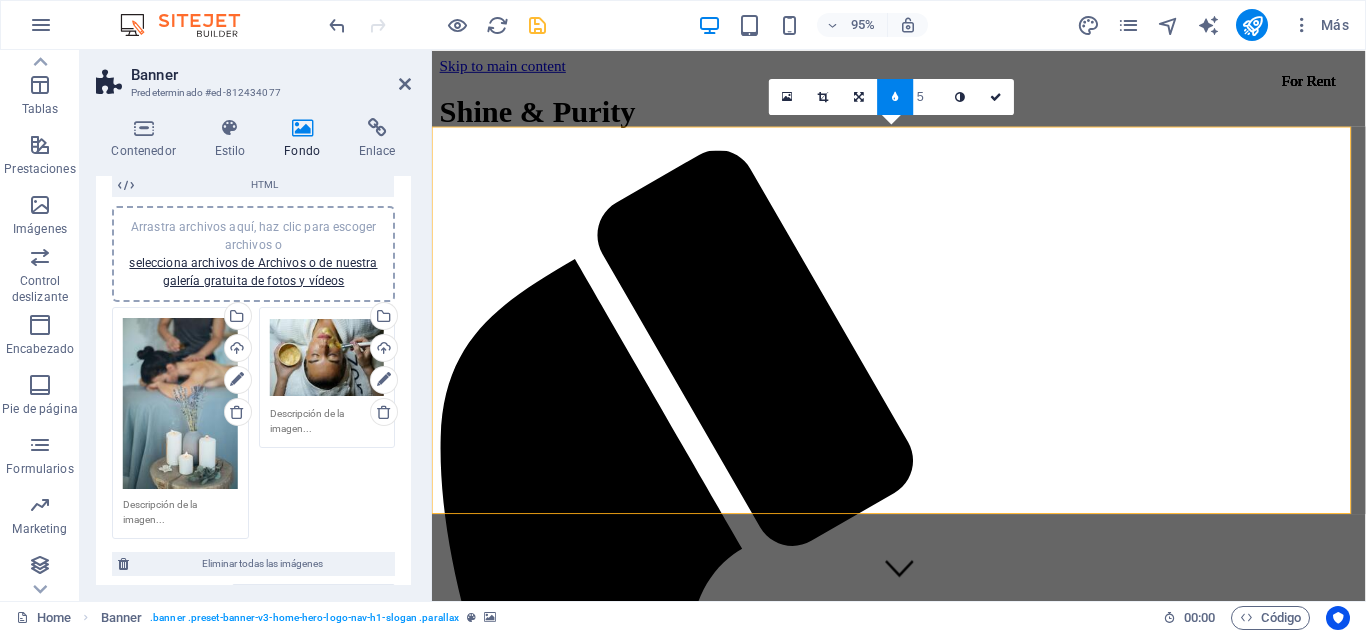 click at bounding box center (896, 97) 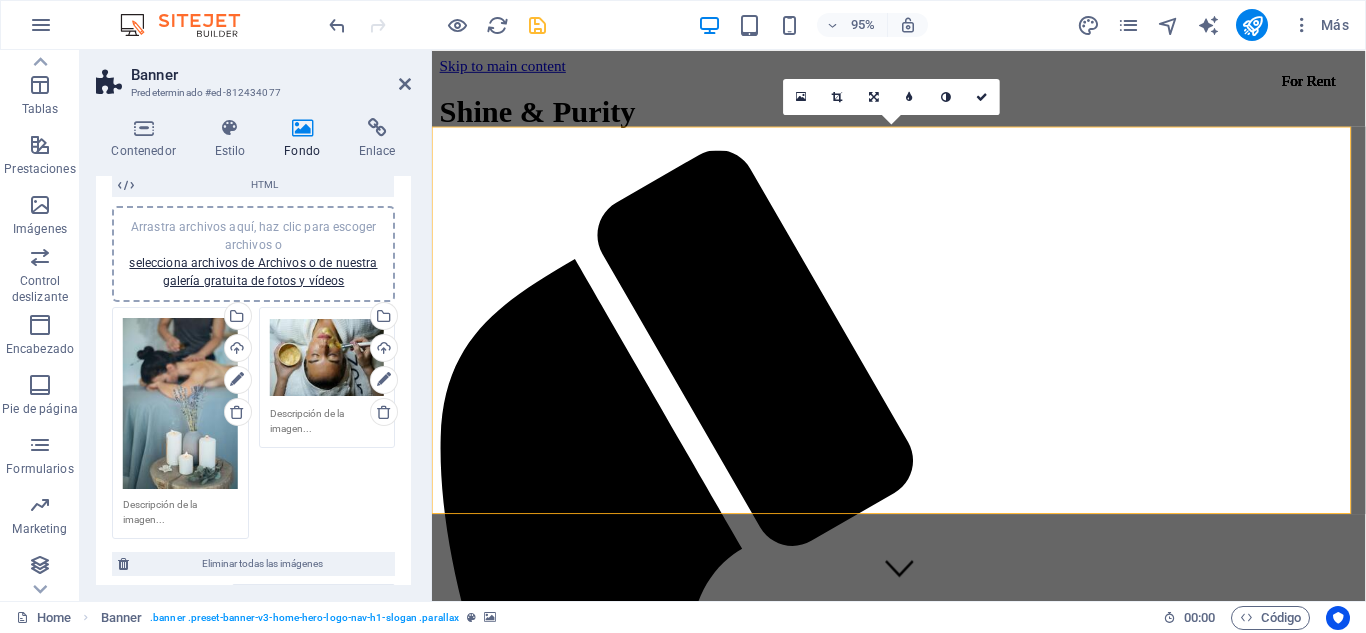 click at bounding box center [910, 97] 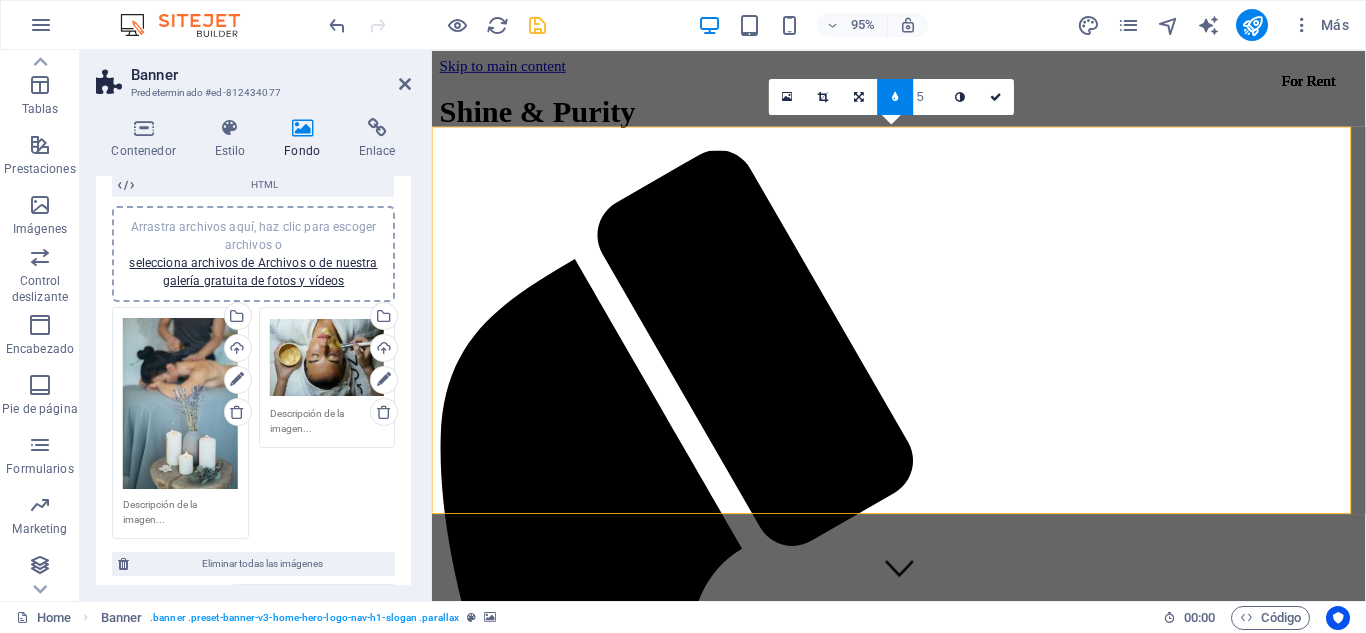 click at bounding box center (896, 97) 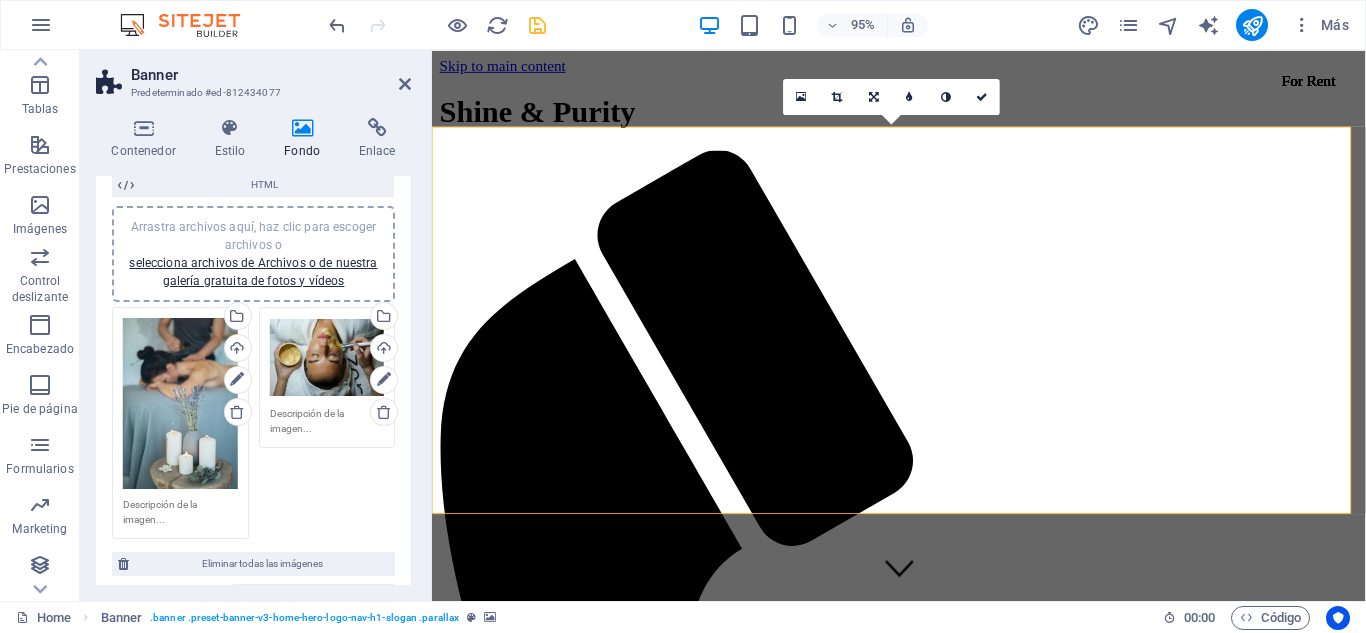 click at bounding box center (910, 97) 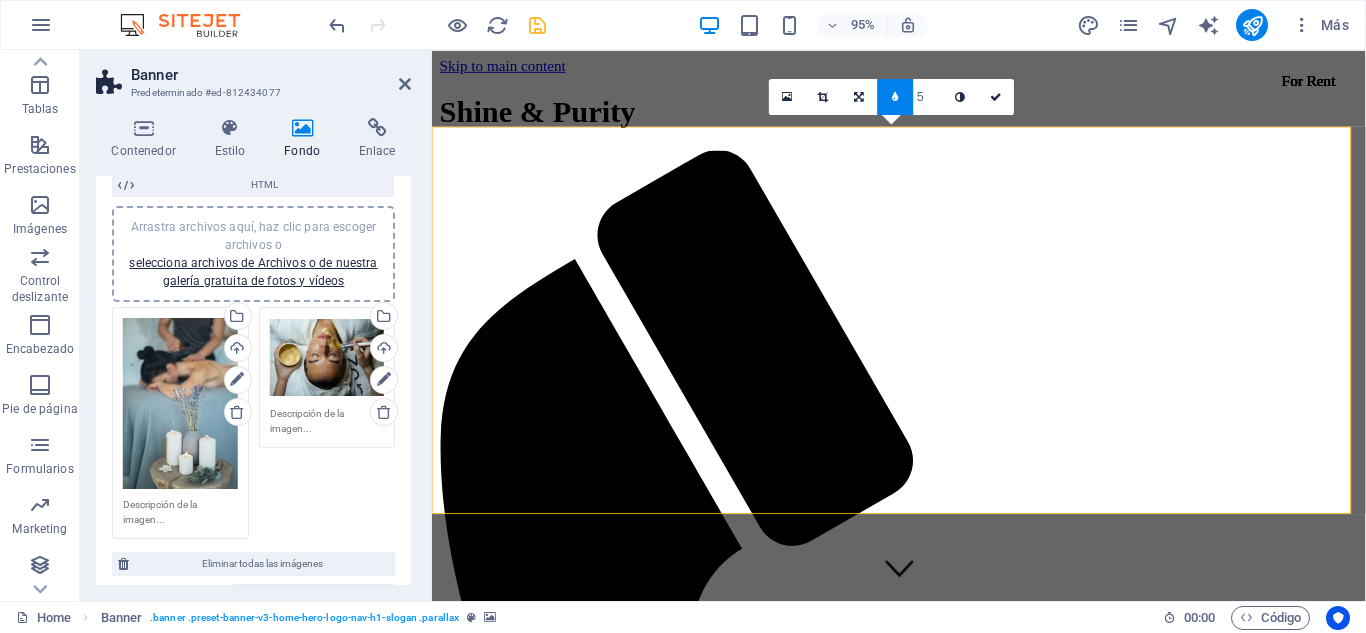 type on "4" 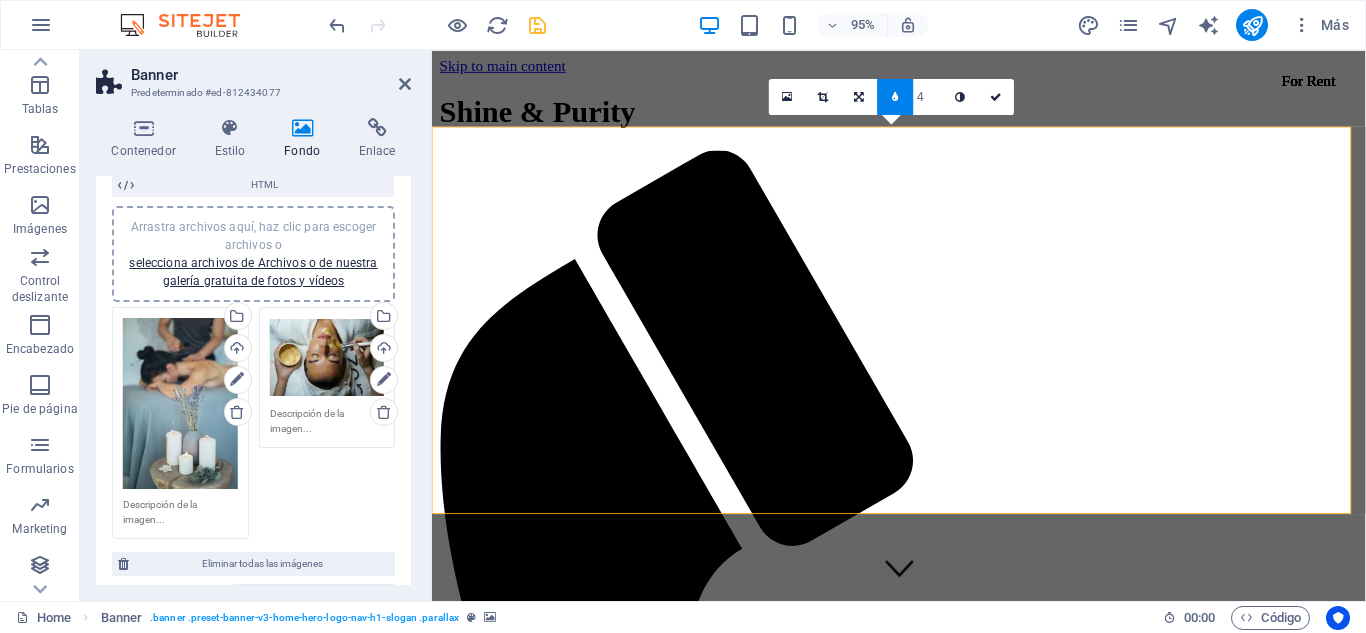 type on "5" 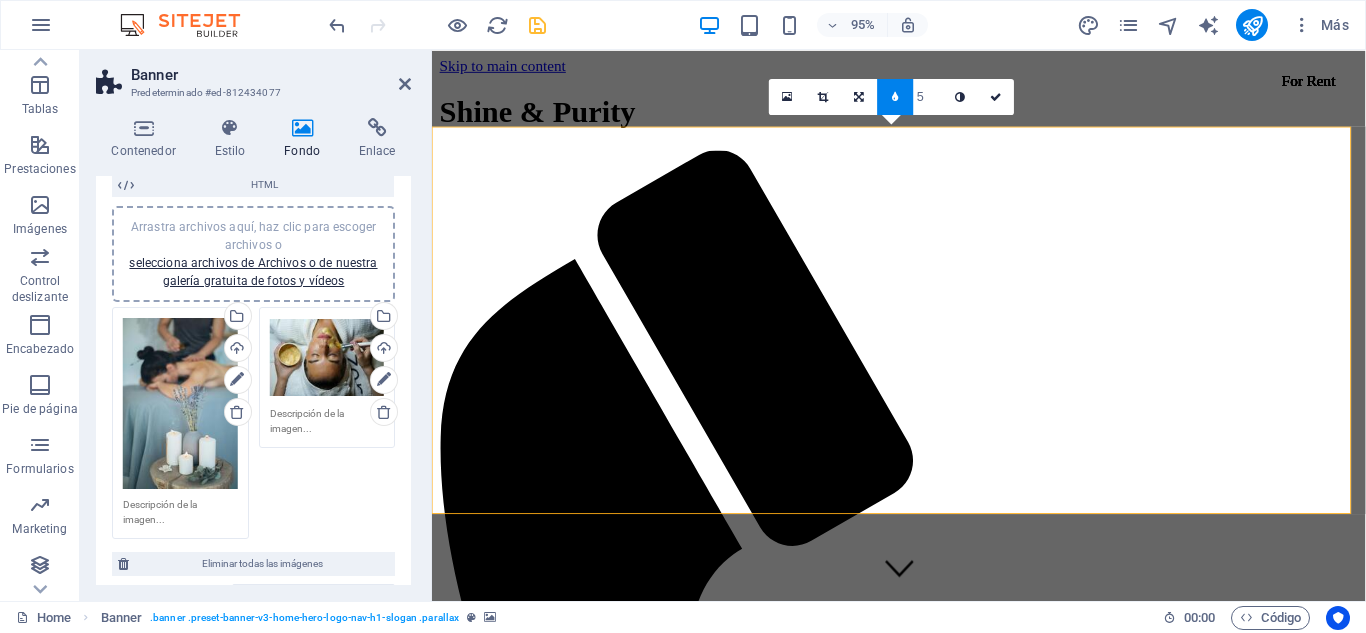 type on "6" 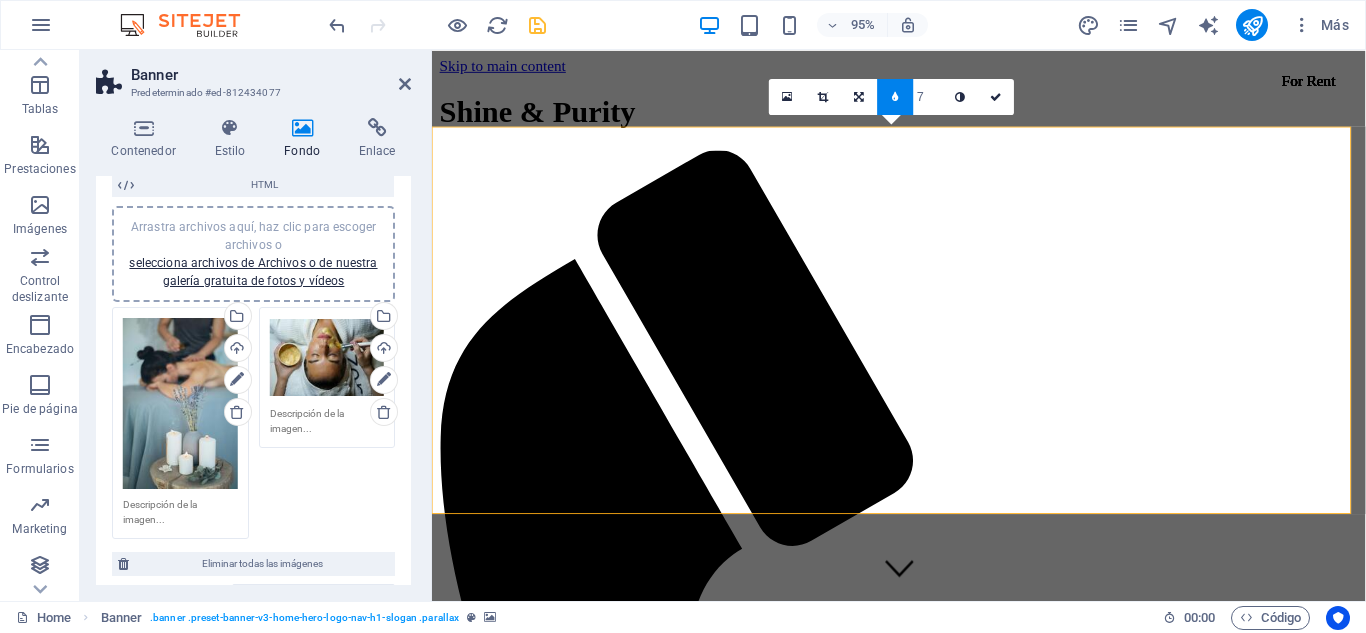 type on "8" 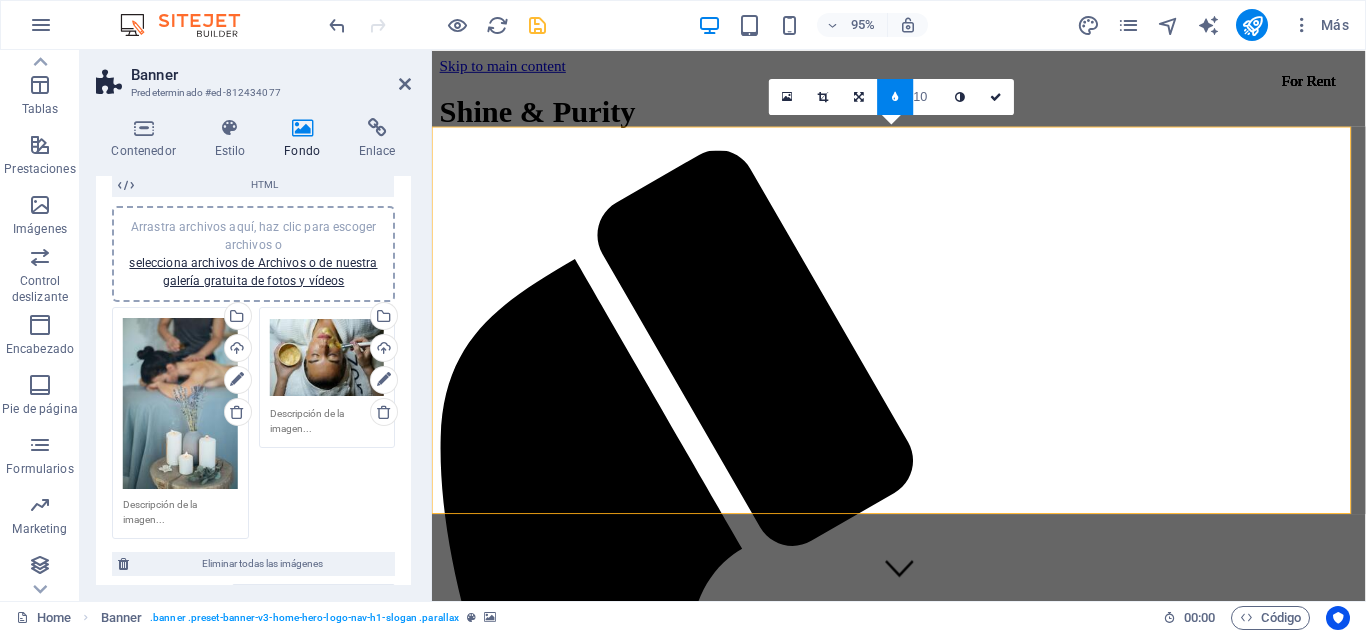 click at bounding box center [896, 97] 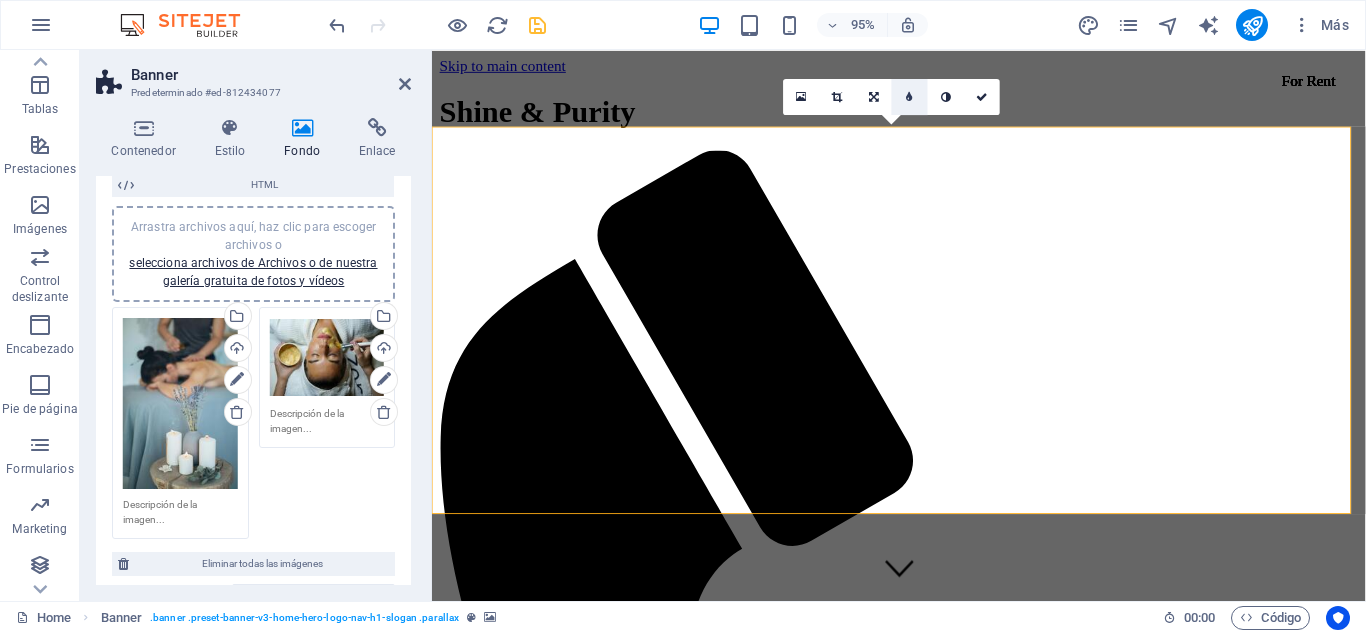 click at bounding box center (909, 96) 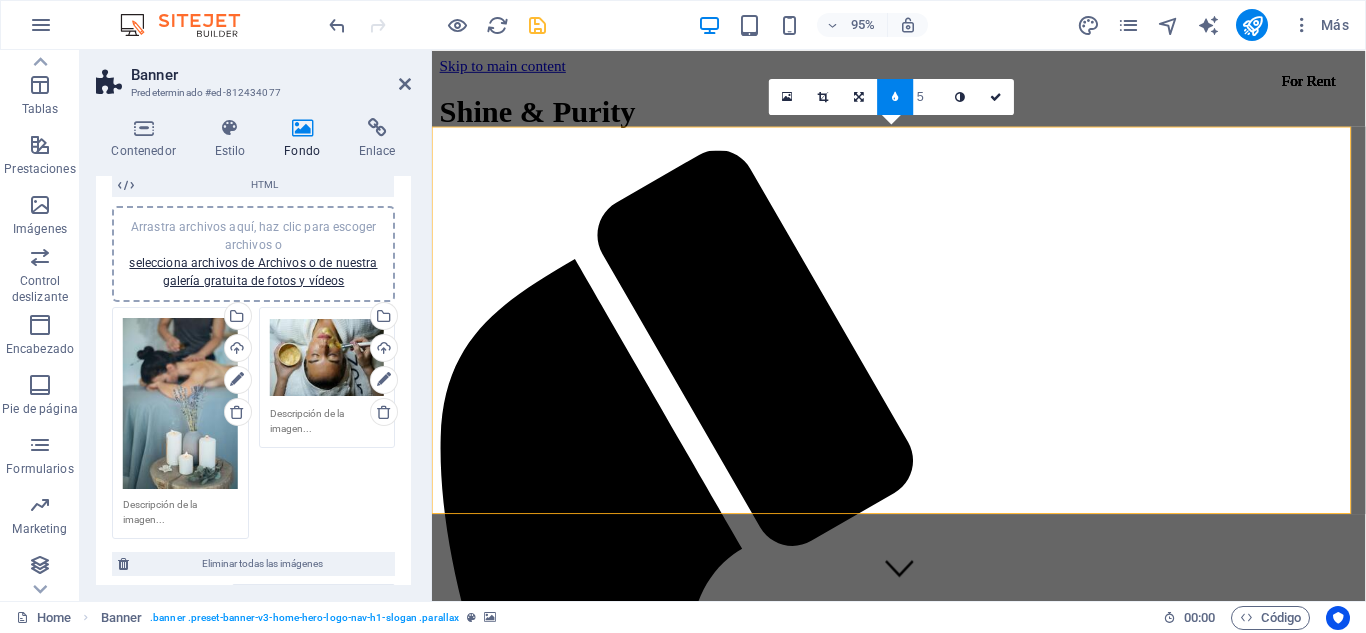 type on "4" 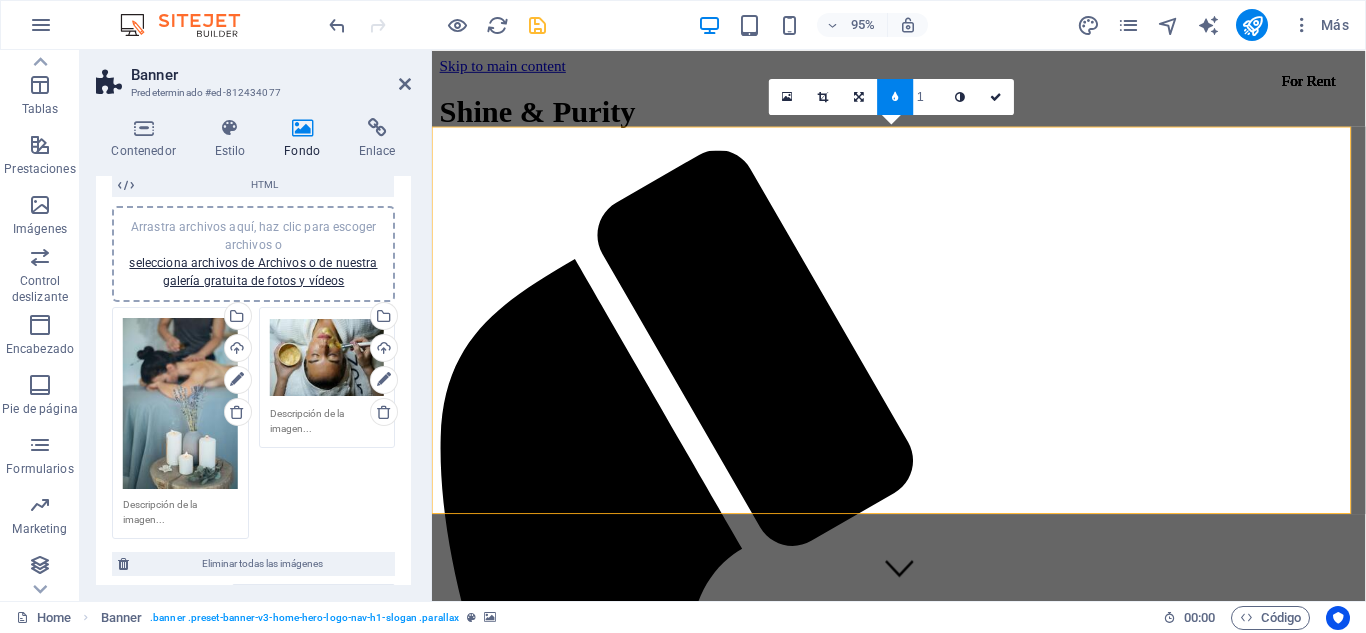 click on "1" at bounding box center [928, 96] 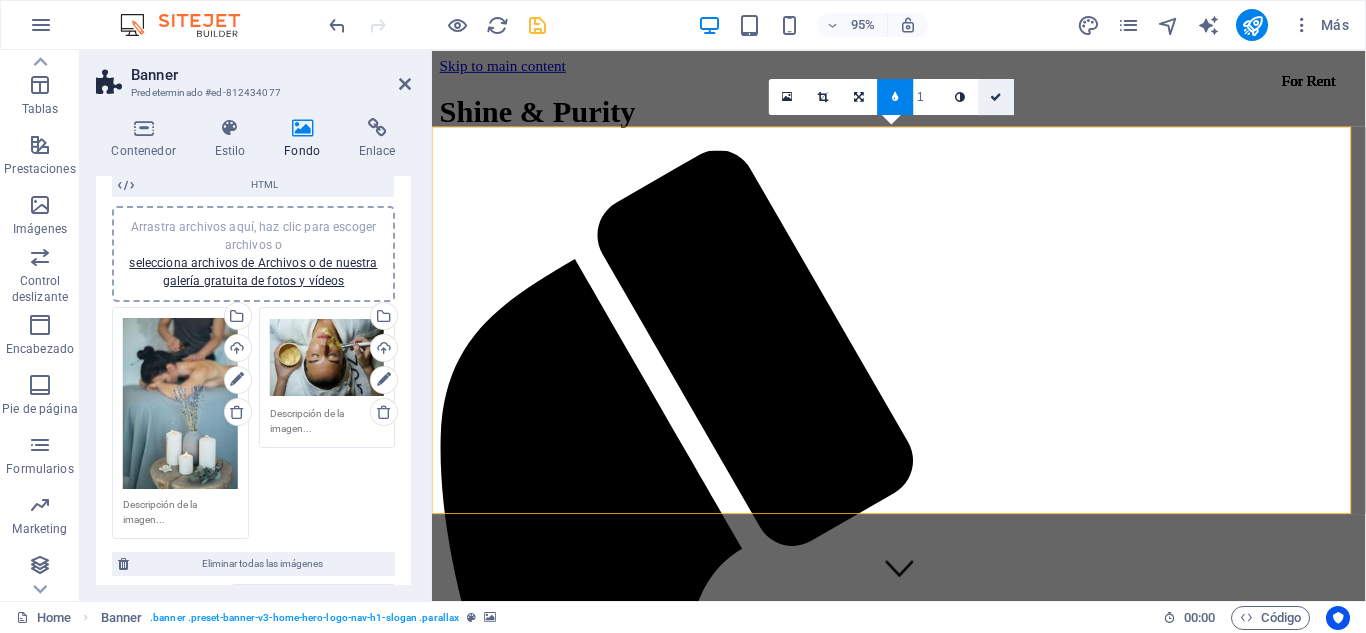 click at bounding box center (996, 97) 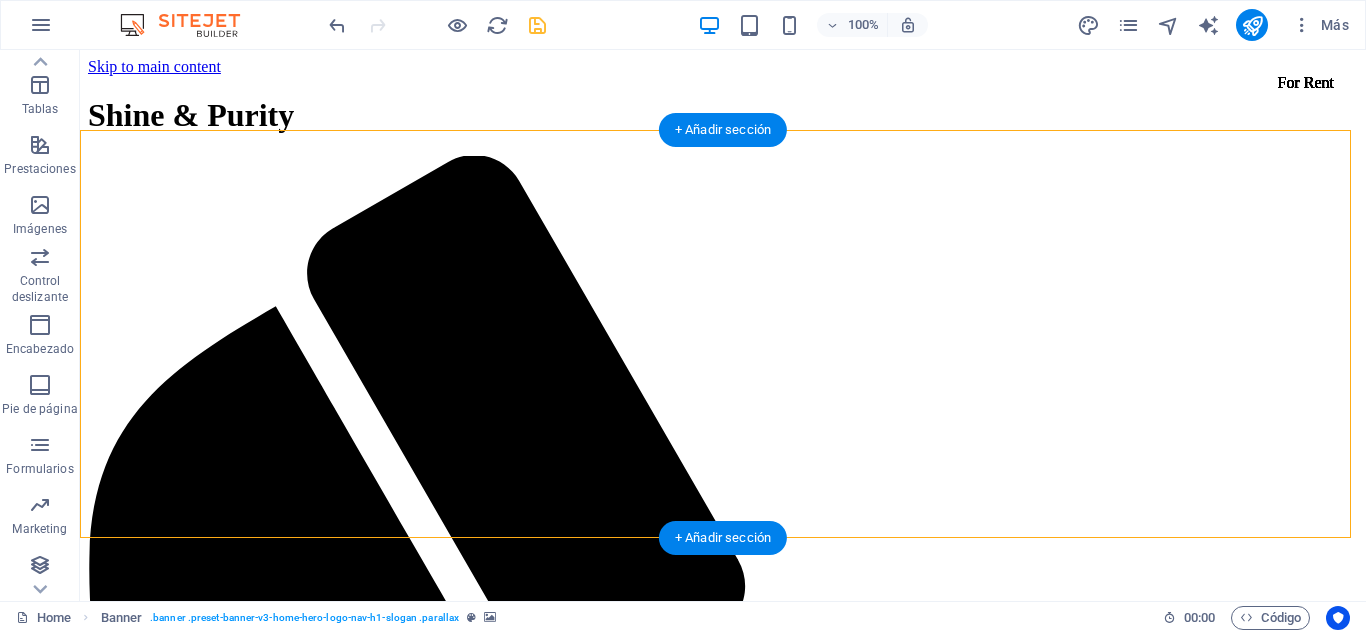 click at bounding box center [-1494, 6677] 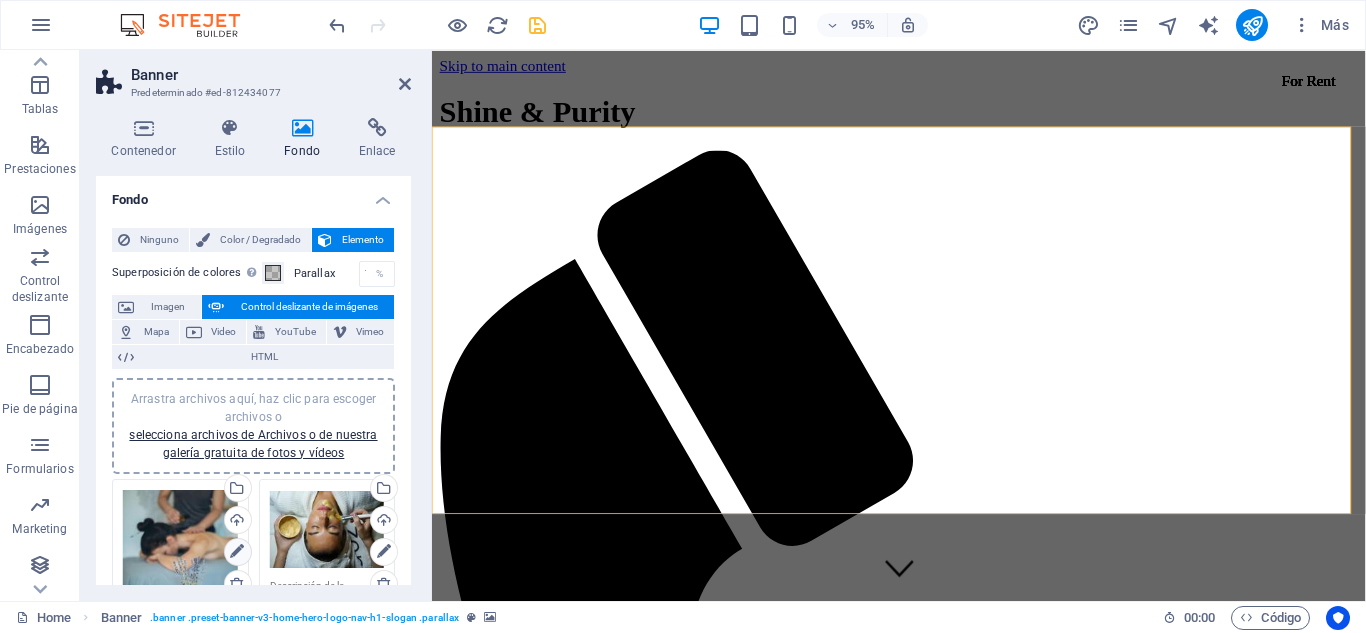 click at bounding box center (237, 552) 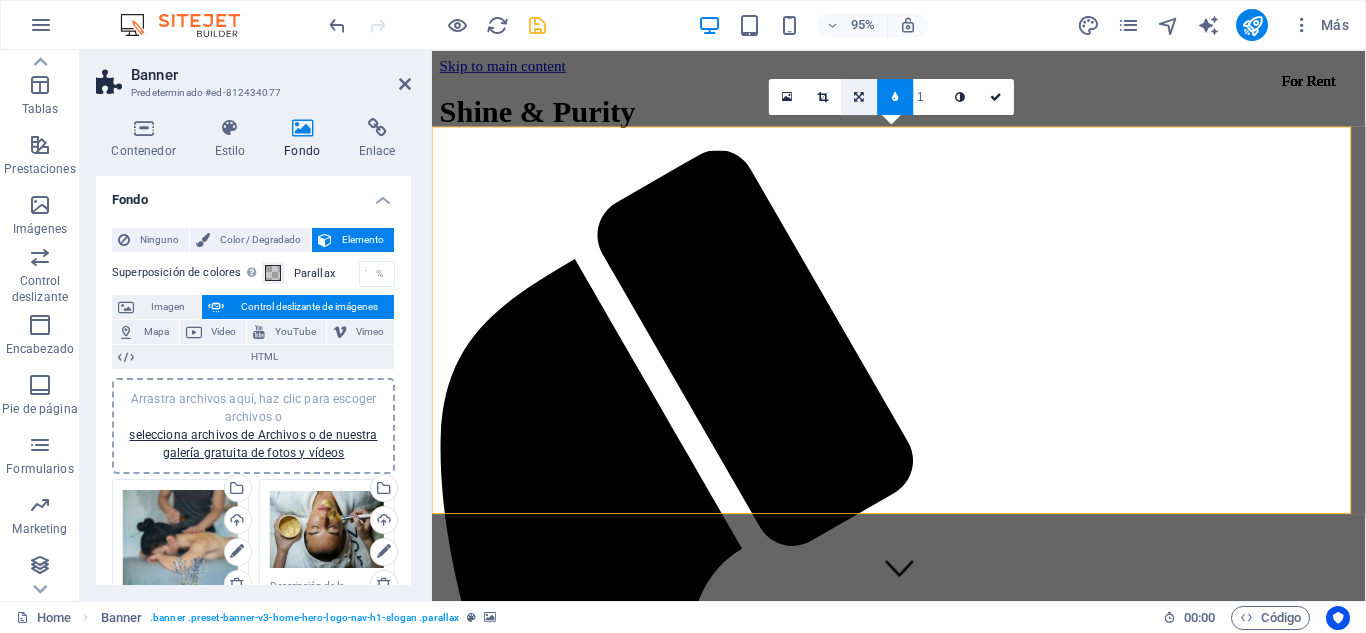 click at bounding box center [860, 96] 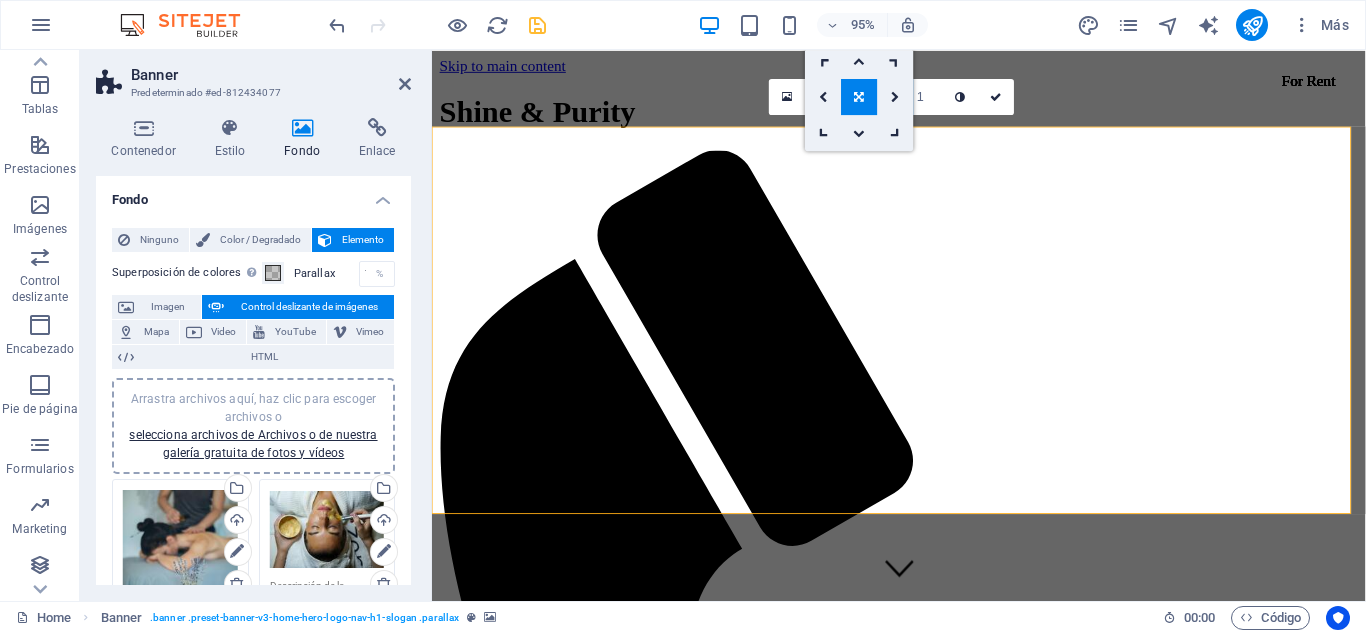 click at bounding box center (860, 96) 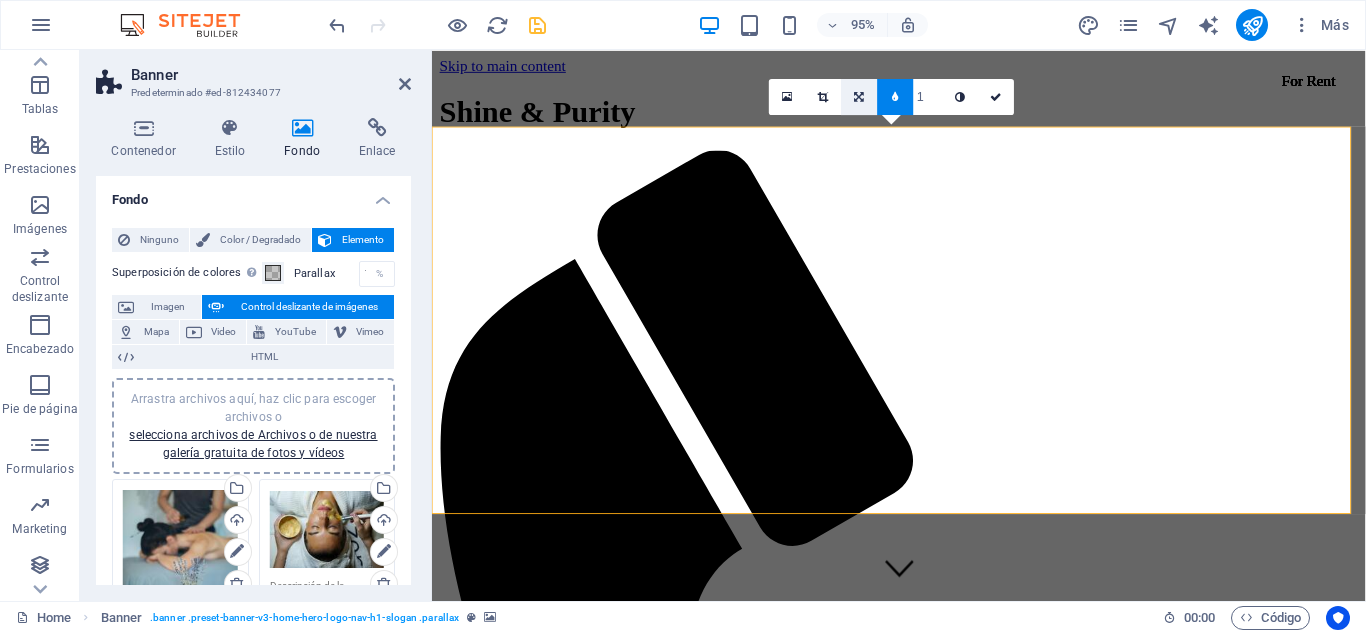 click at bounding box center [860, 96] 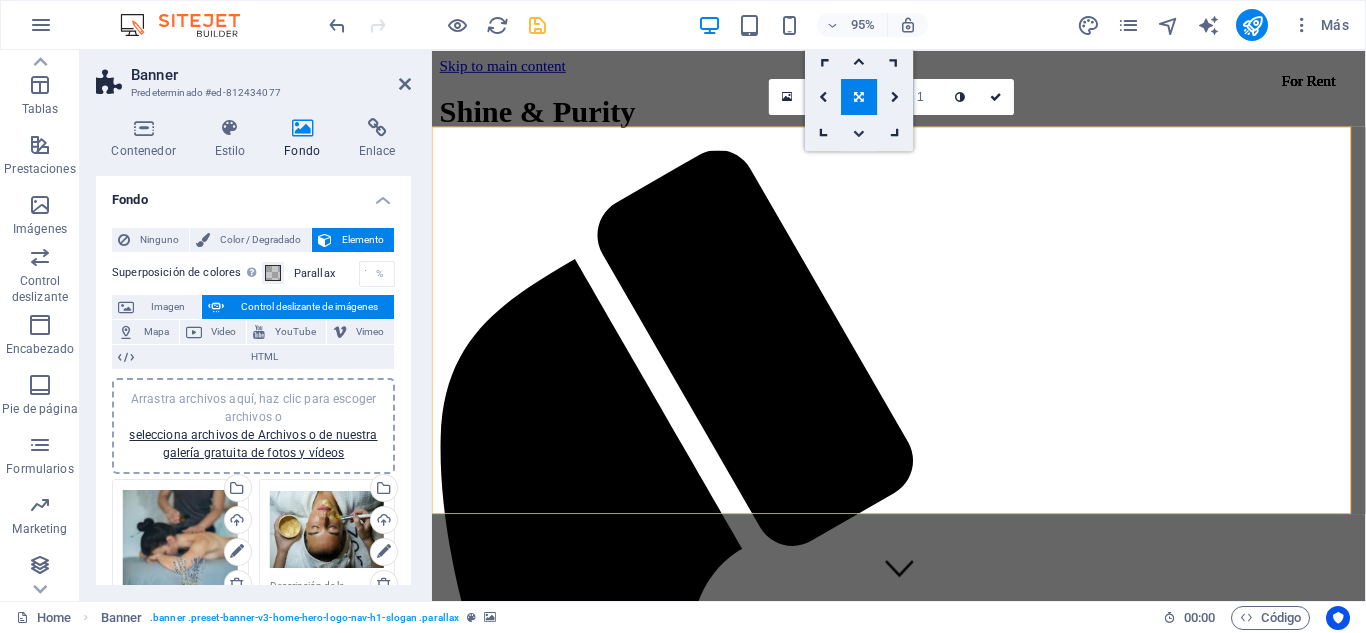 click at bounding box center [859, 133] 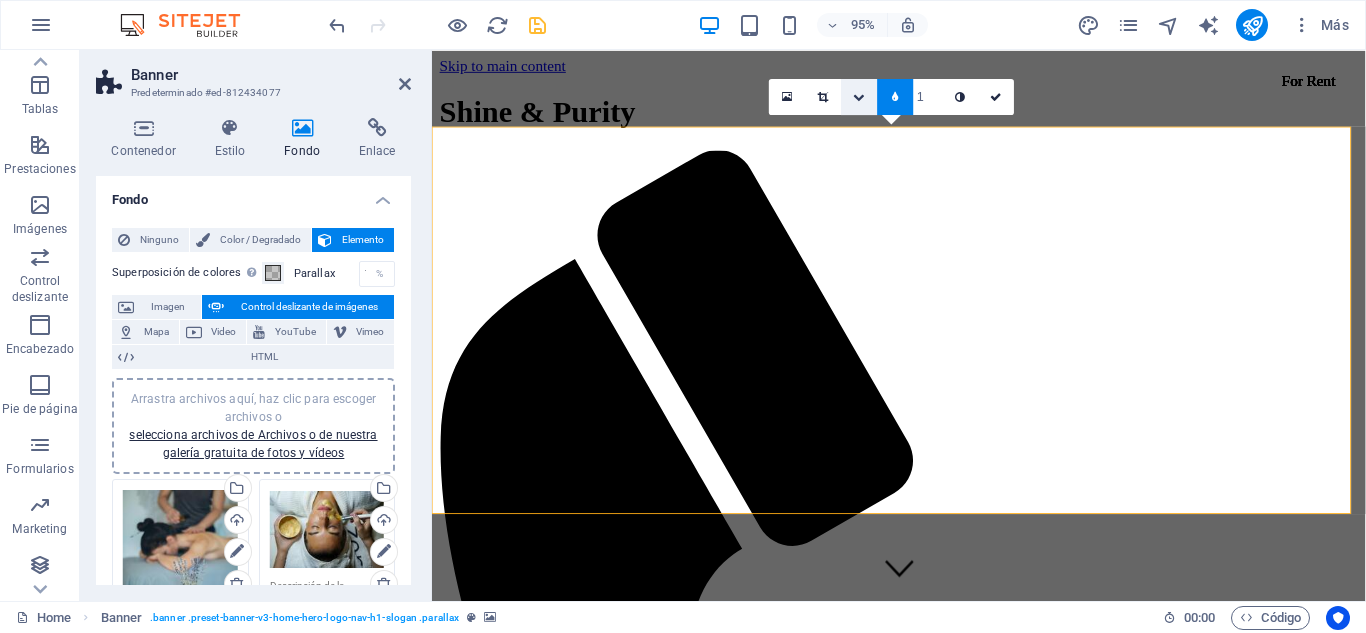 click at bounding box center (860, 96) 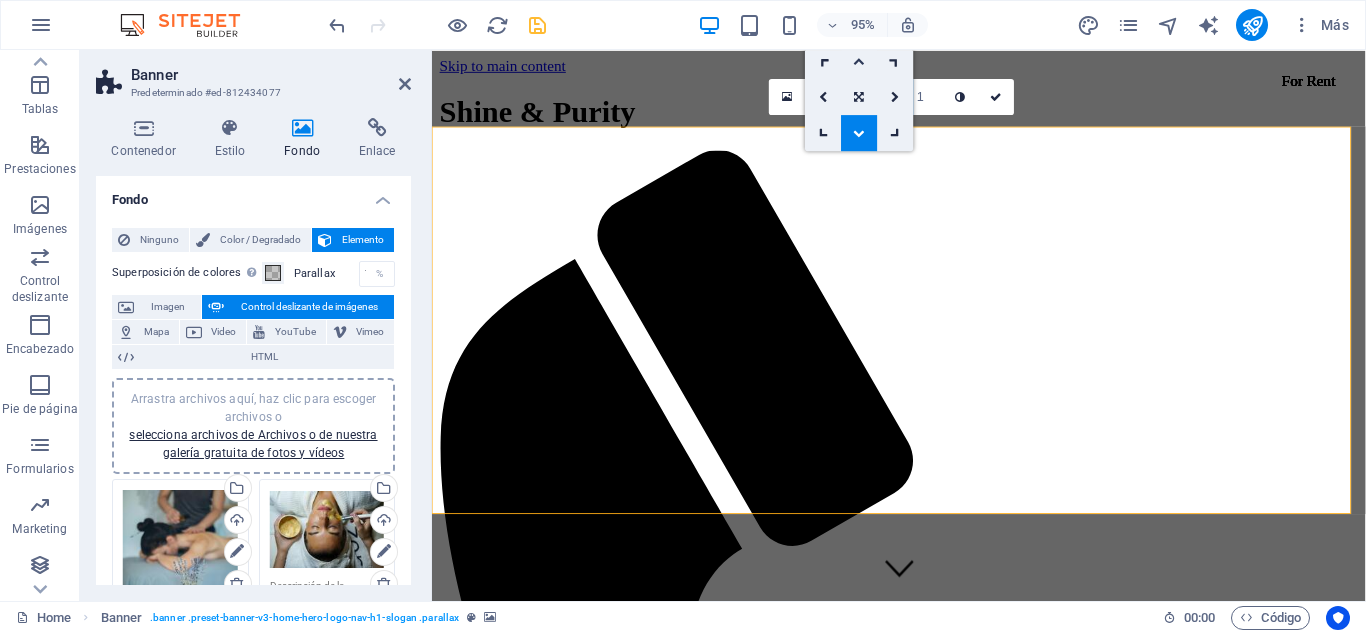 click at bounding box center [860, 60] 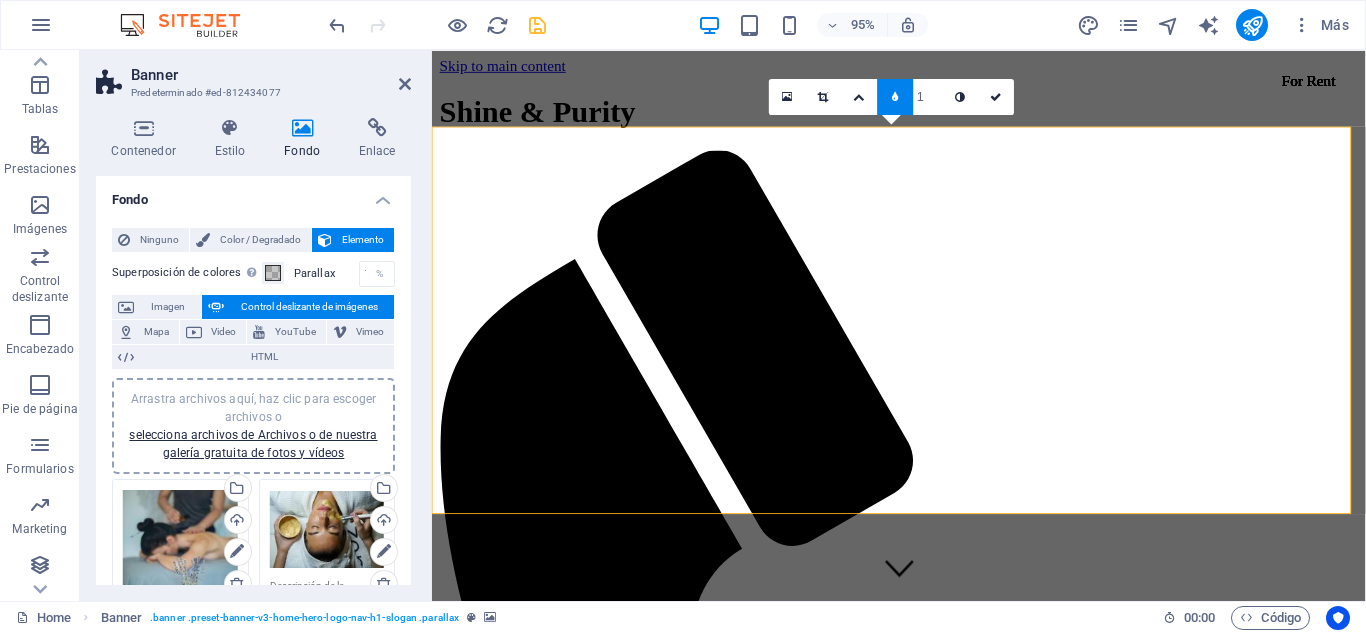 type on "2" 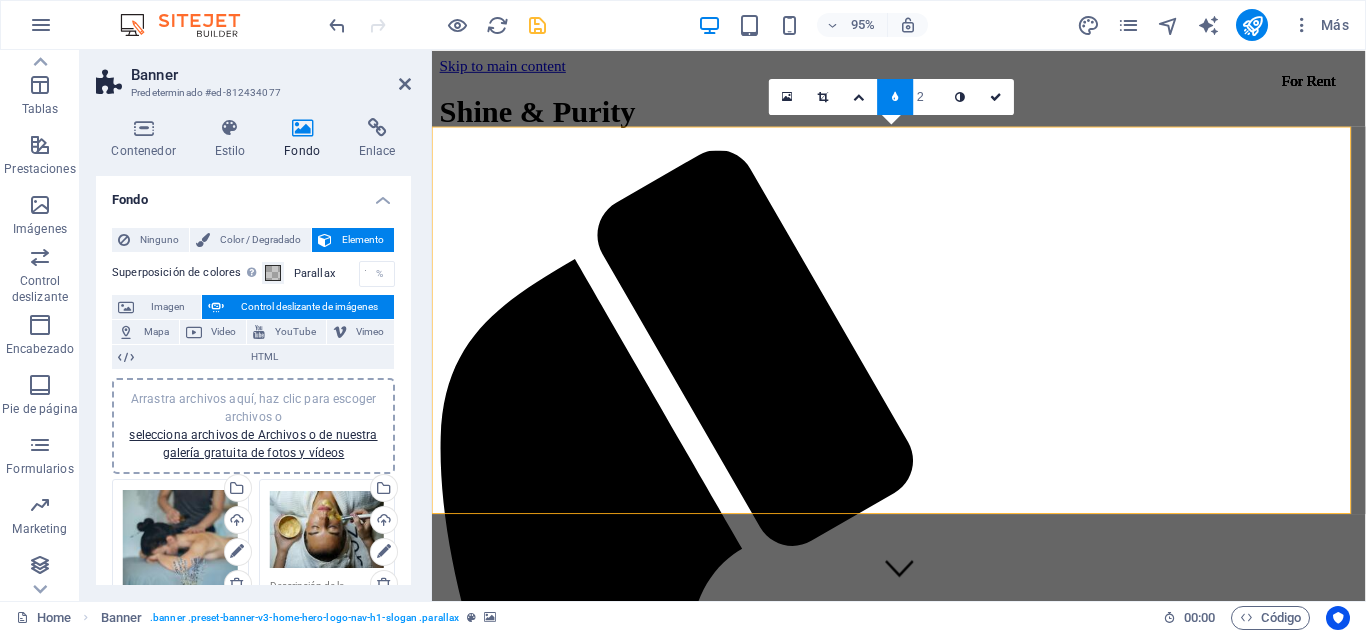 type on "3" 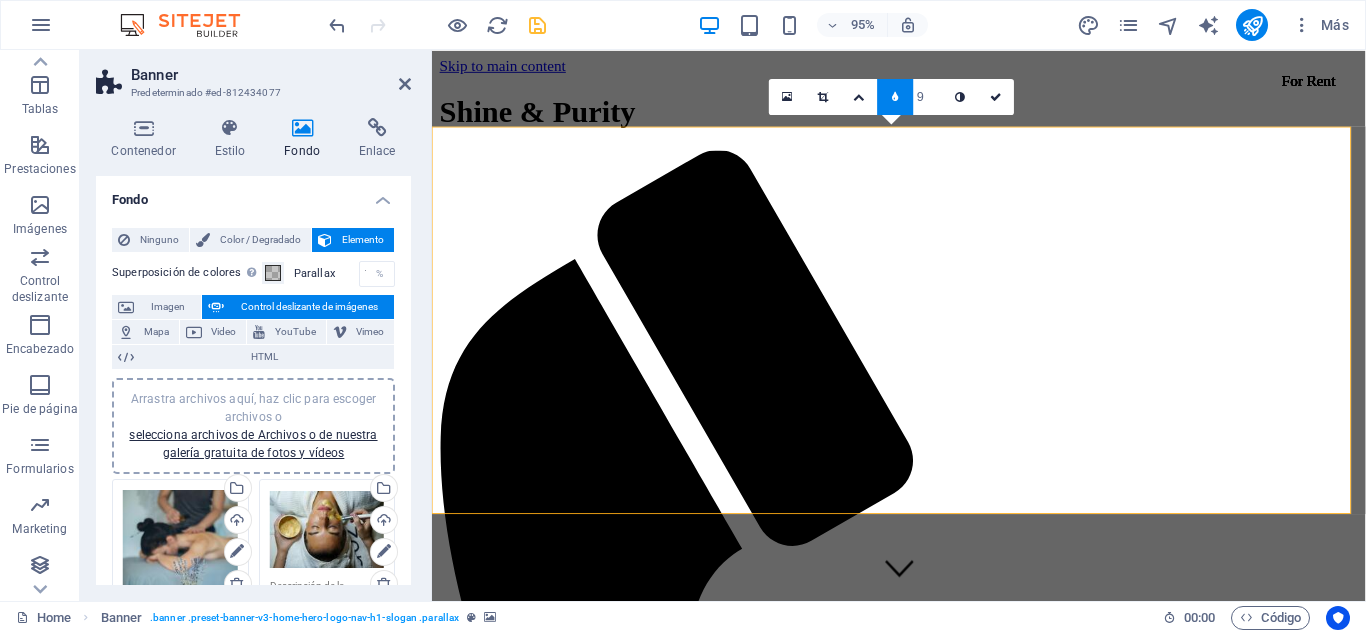 type on "10" 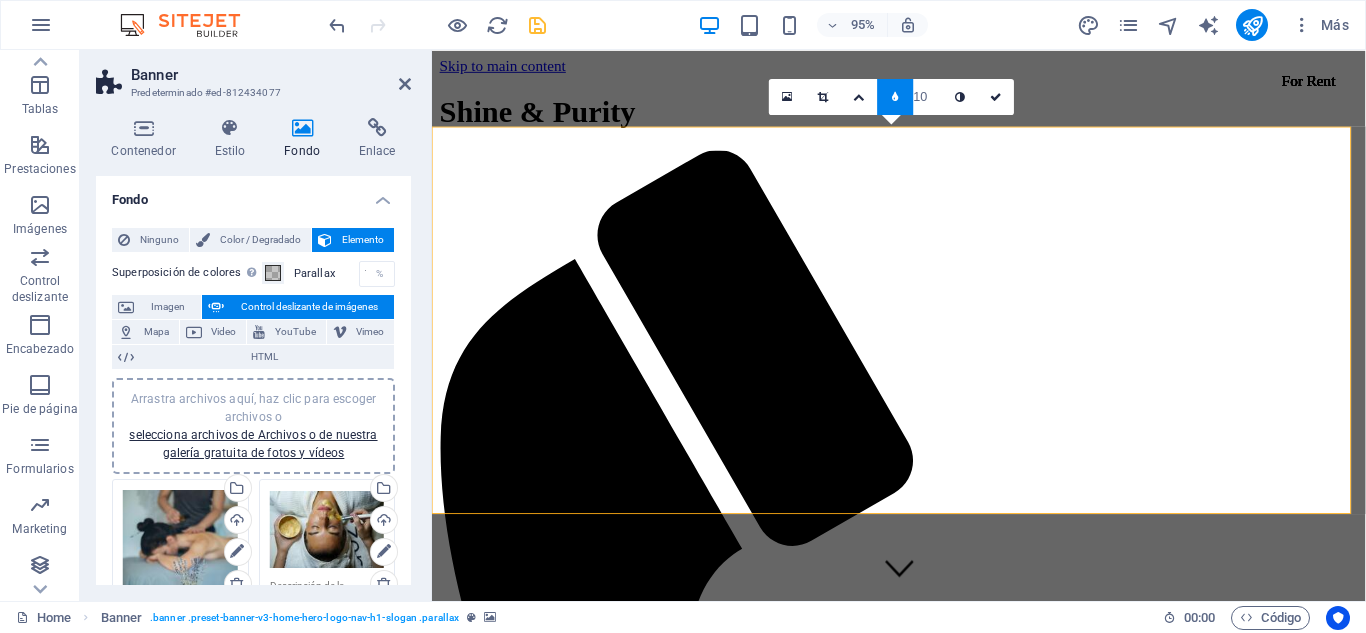 type on "11" 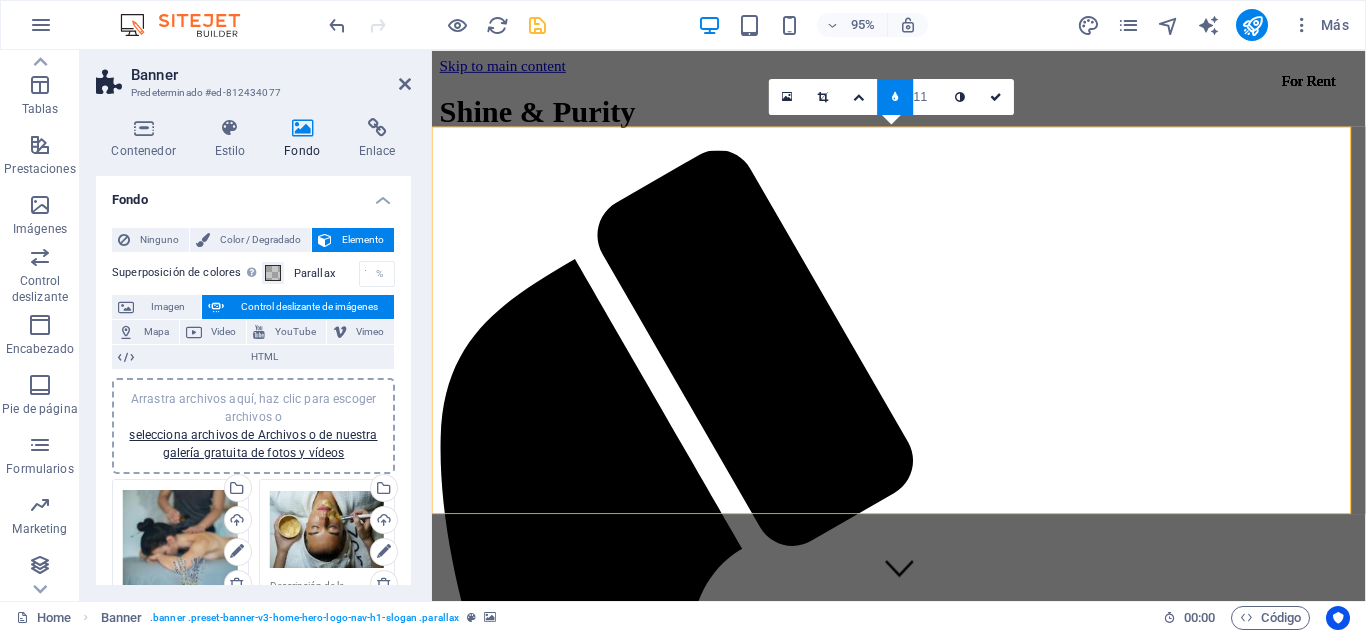 type on "12" 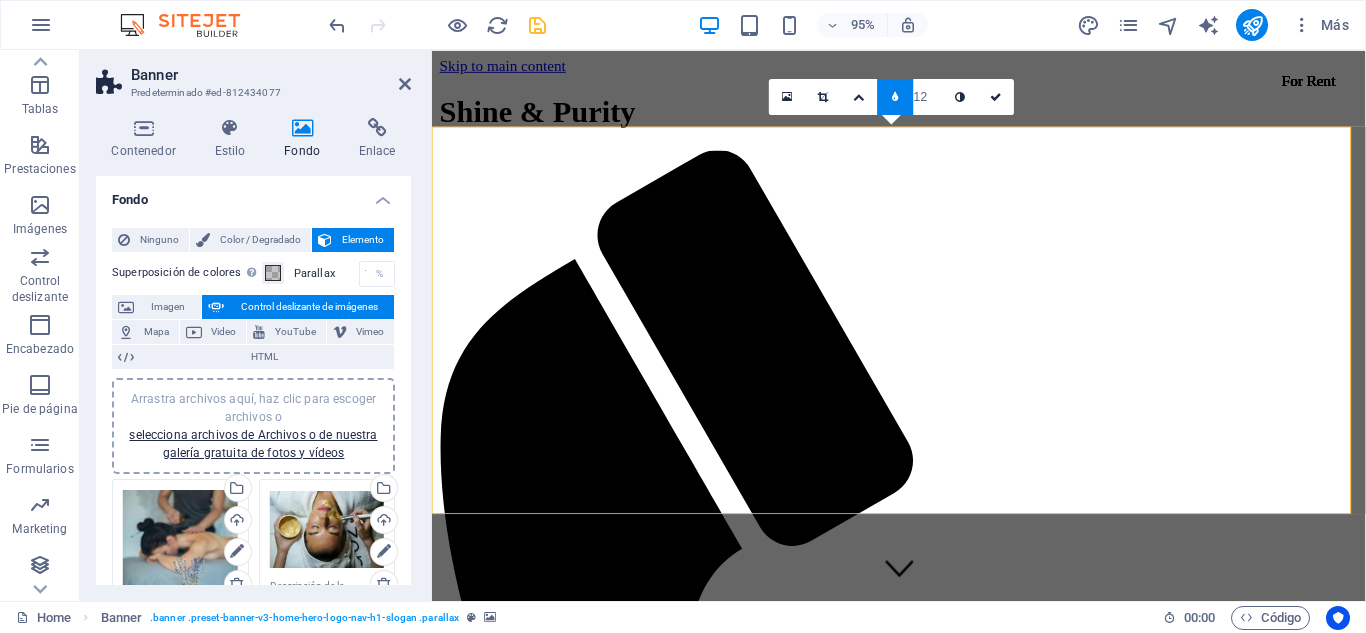 type on "13" 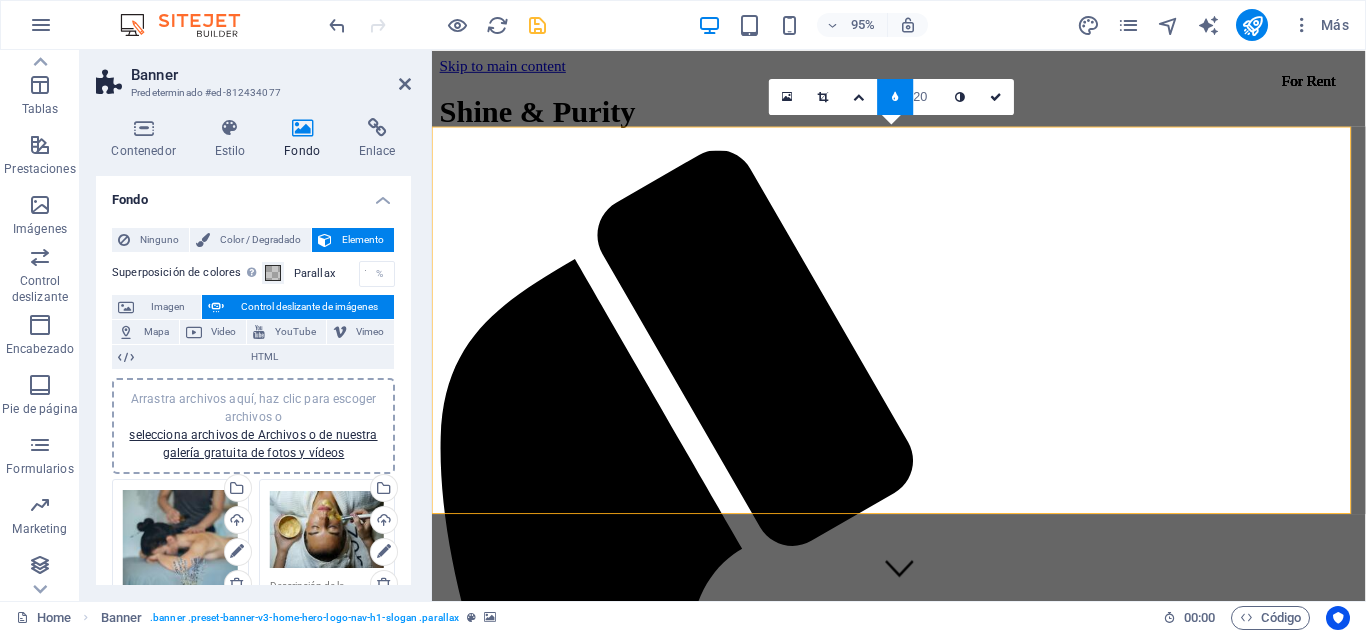 click on "20" at bounding box center [928, 96] 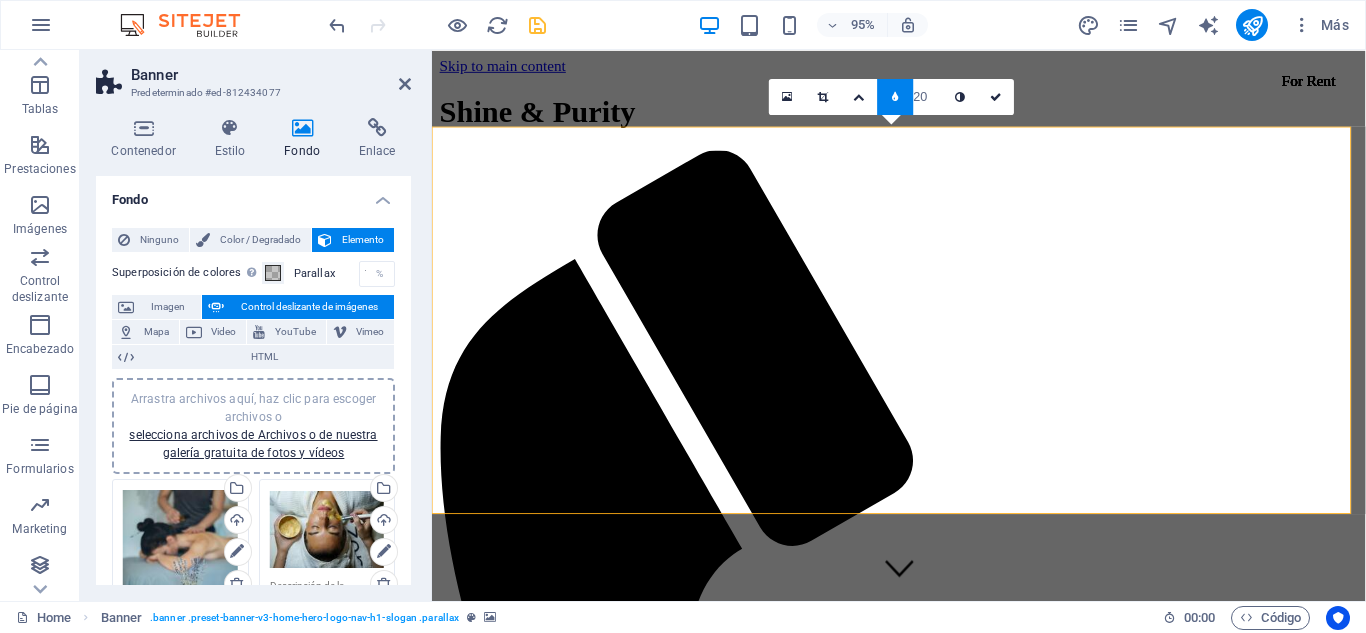 click on "20" at bounding box center (928, 96) 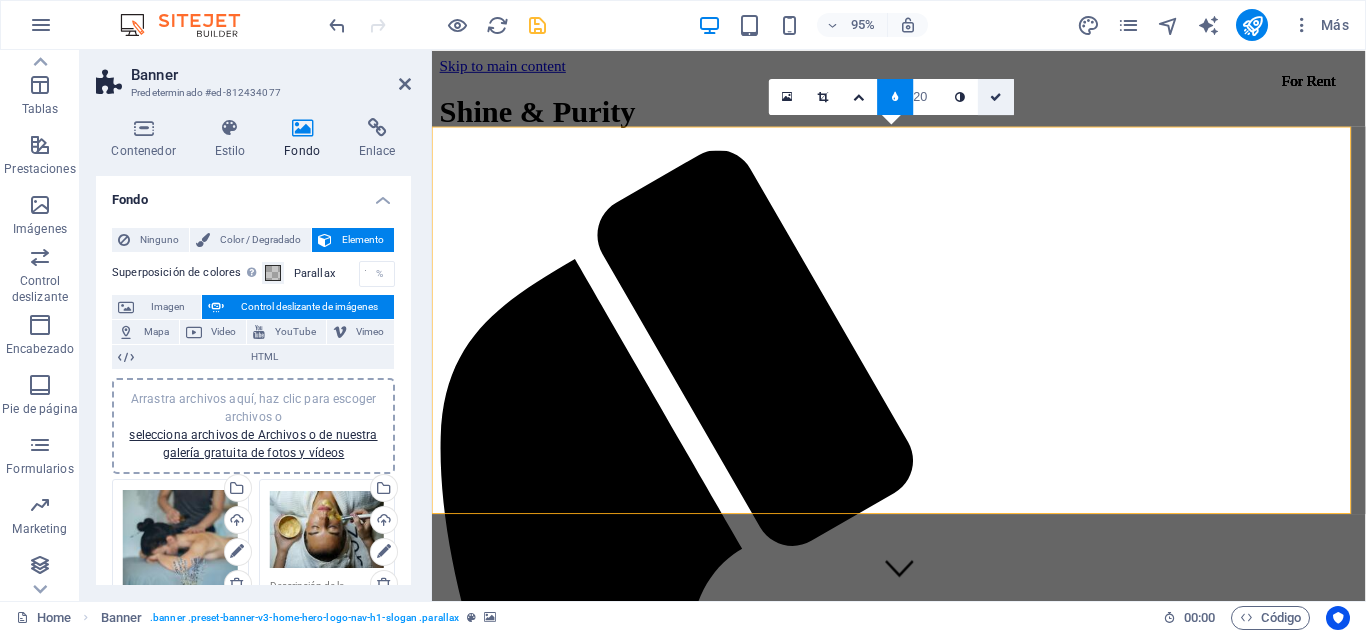 click at bounding box center (997, 96) 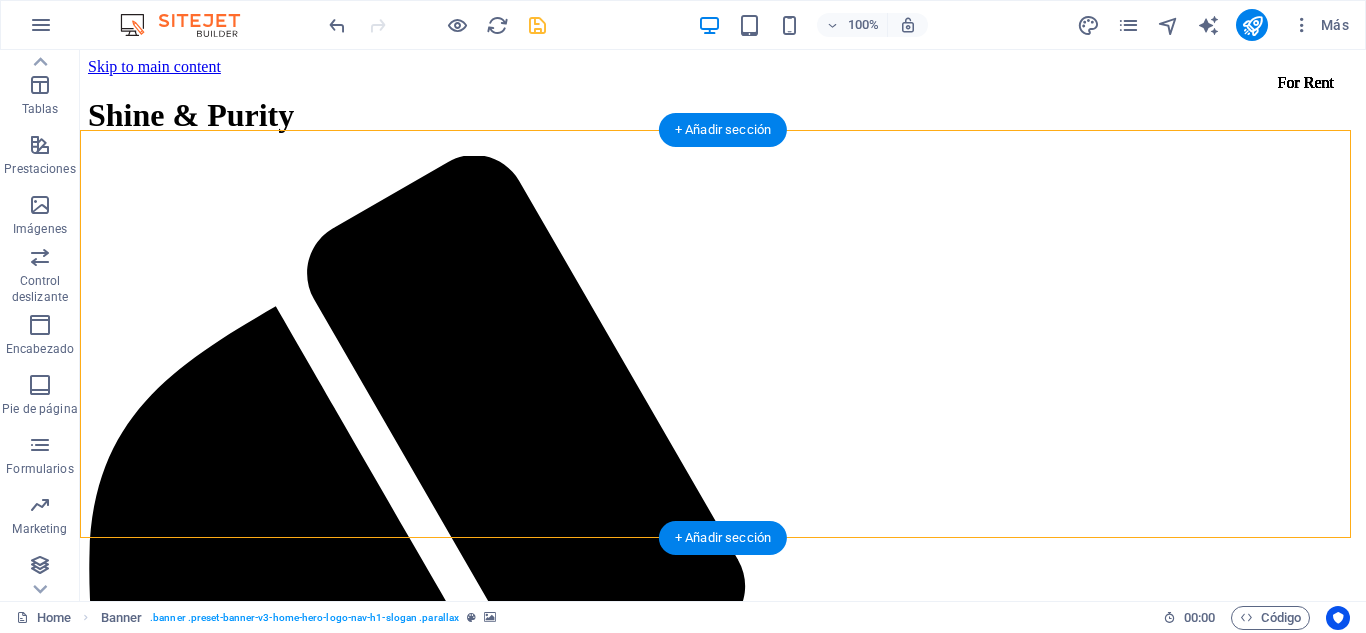 click at bounding box center (-1183, 3167) 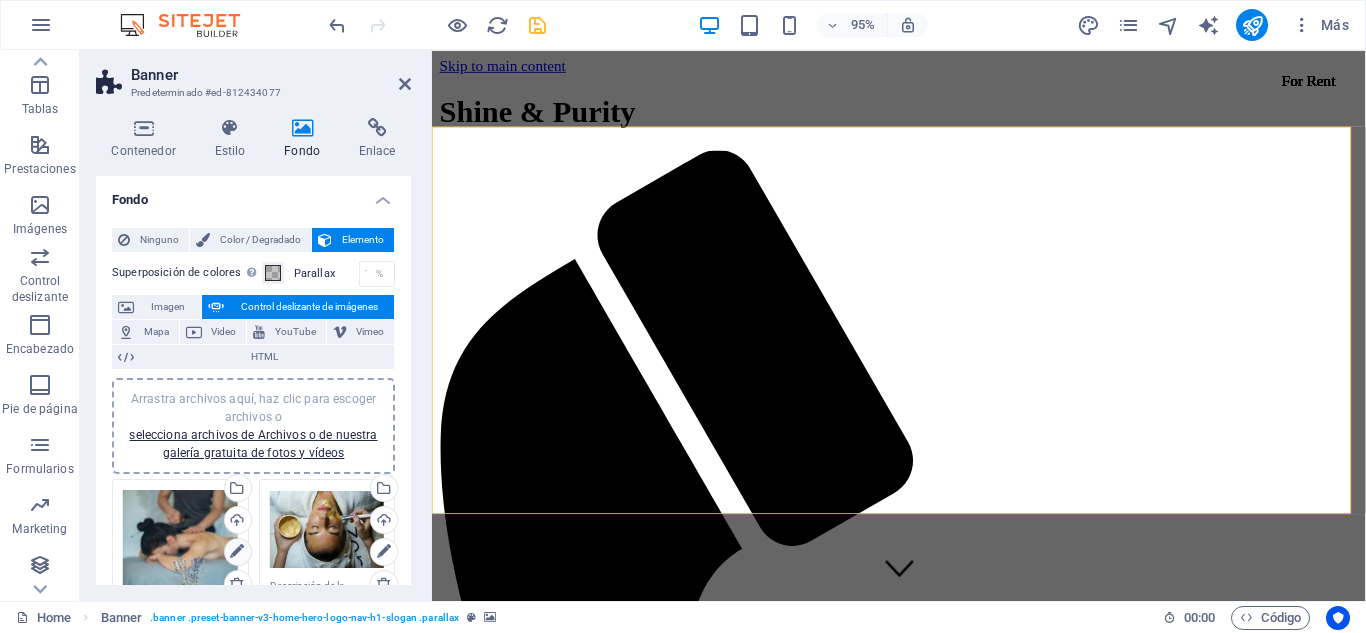 click at bounding box center (237, 552) 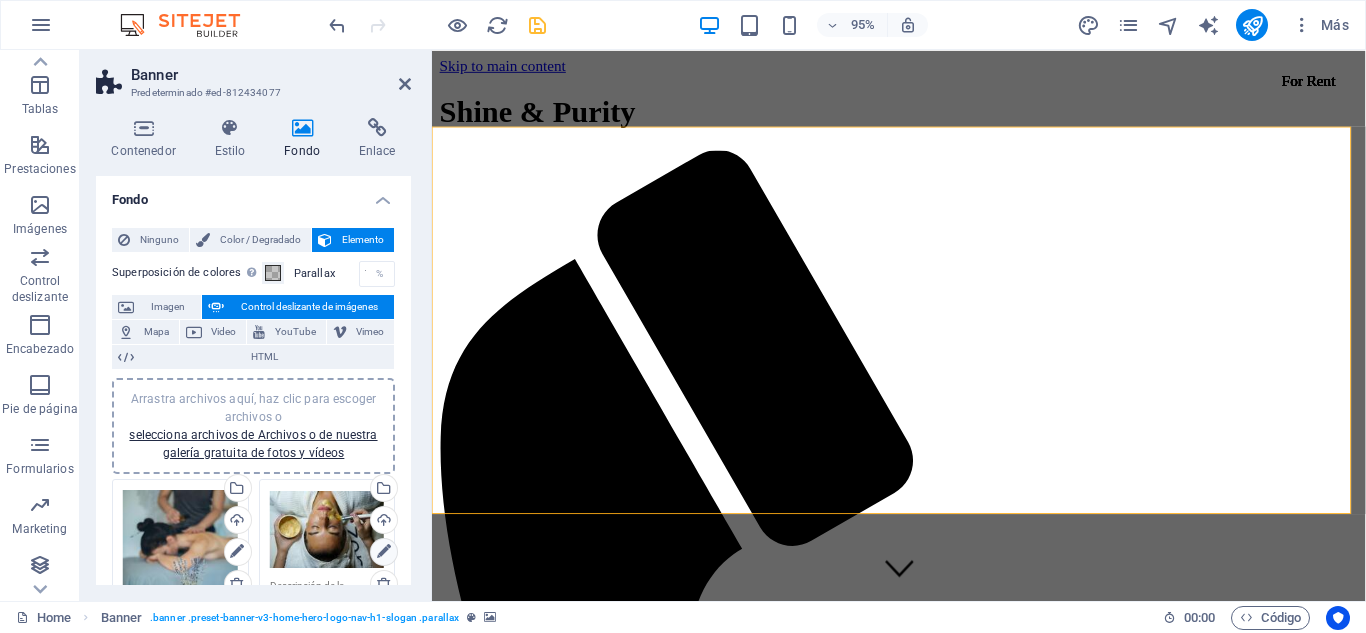 click at bounding box center (384, 552) 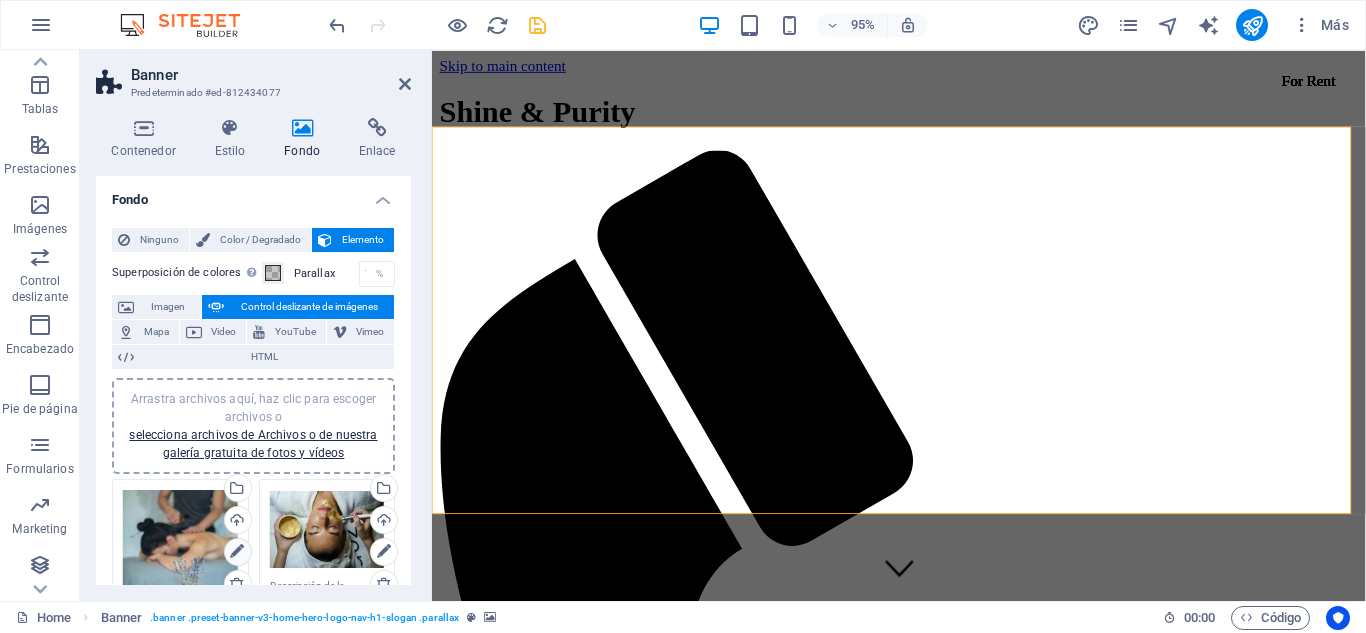 click at bounding box center [237, 552] 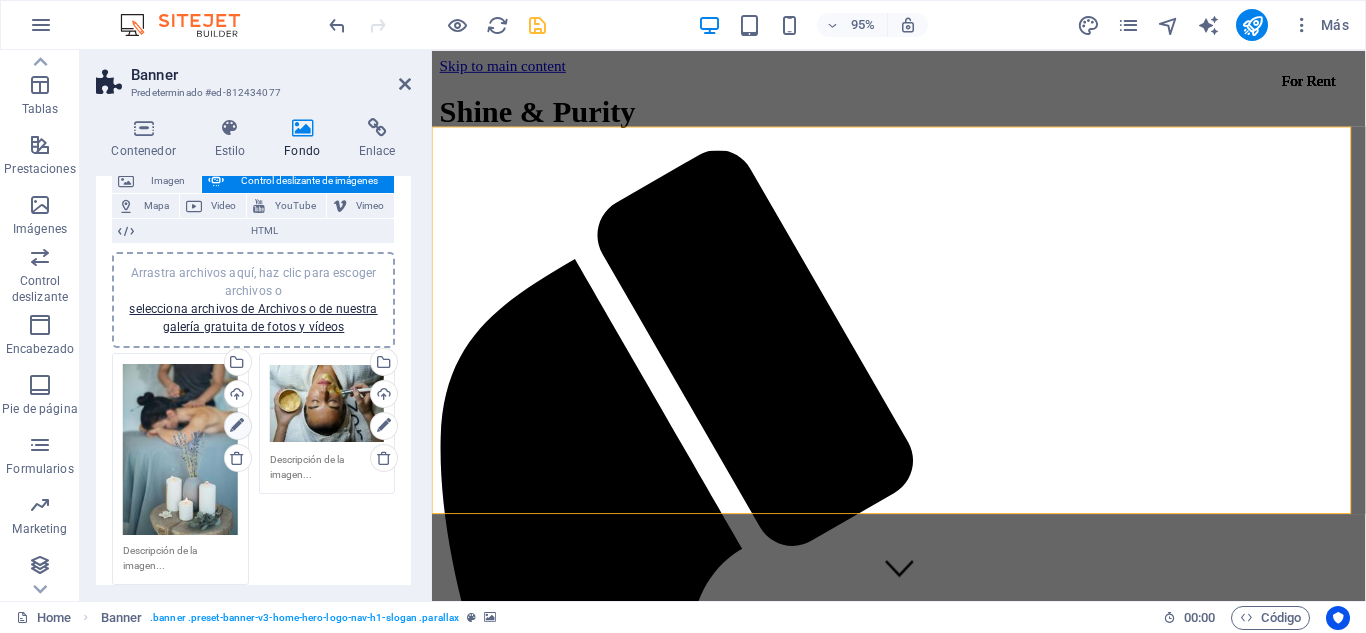 scroll, scrollTop: 128, scrollLeft: 0, axis: vertical 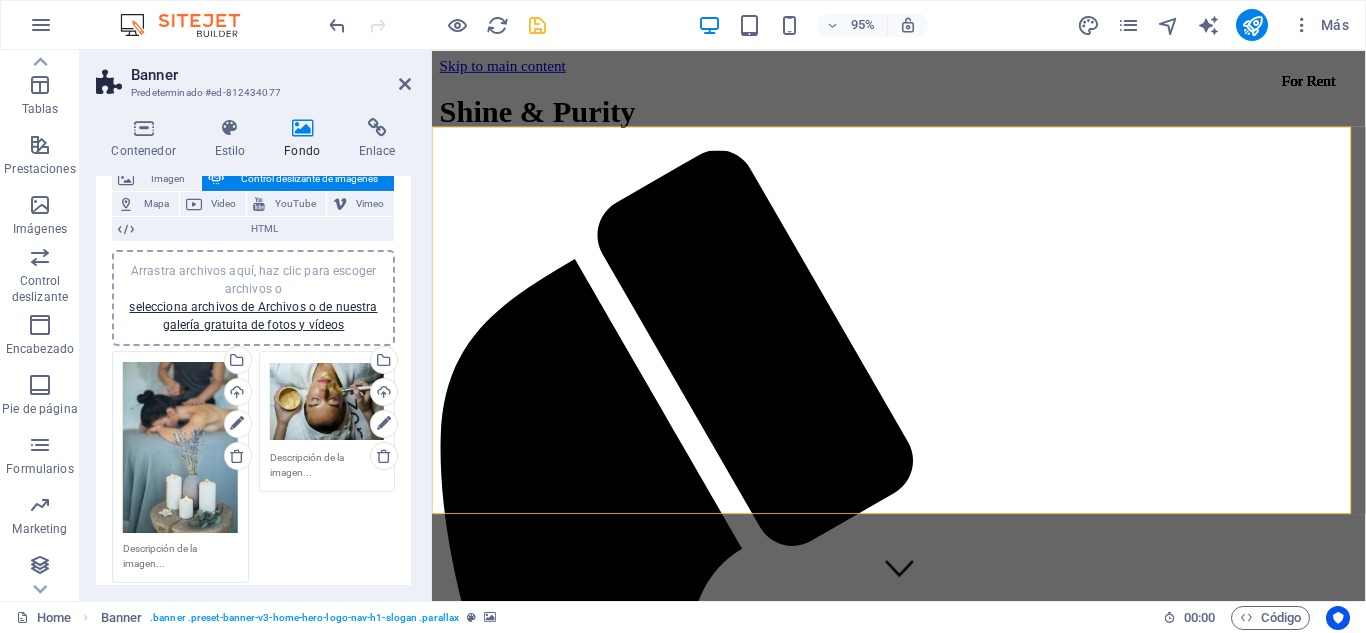 click on "Arrastra archivos aquí, haz clic para escoger archivos o  selecciona archivos de Archivos o de nuestra galería gratuita de fotos y vídeos" at bounding box center (180, 448) 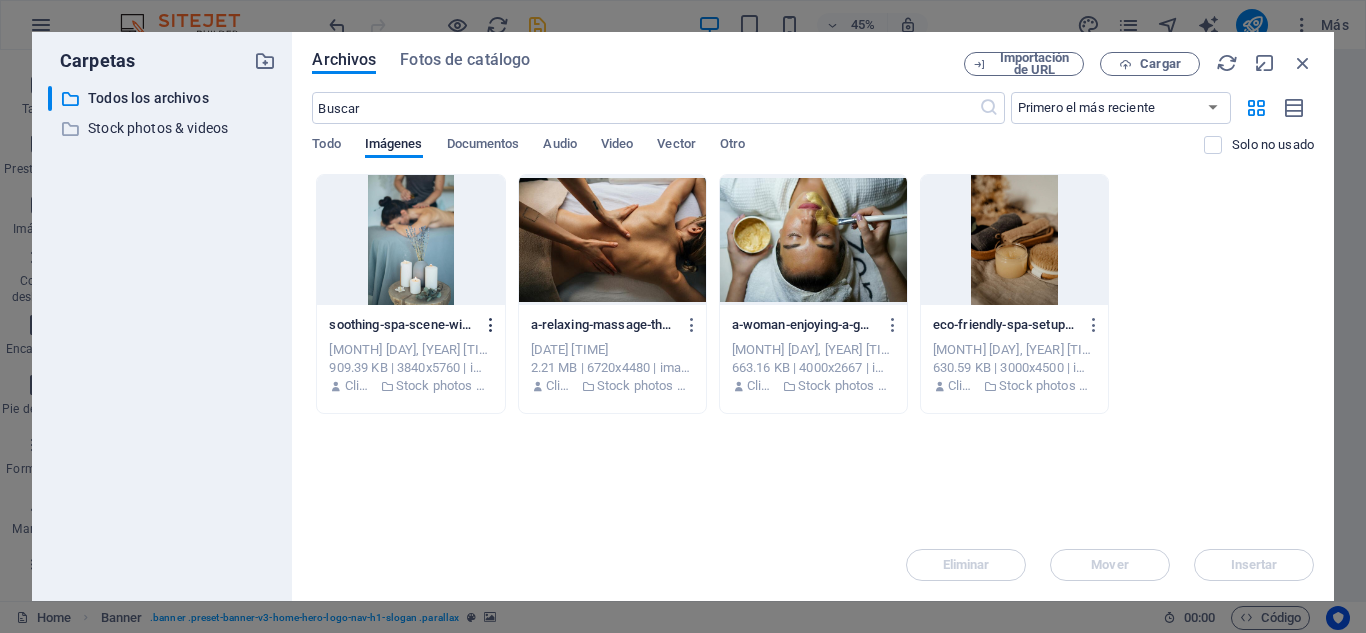 click at bounding box center [491, 325] 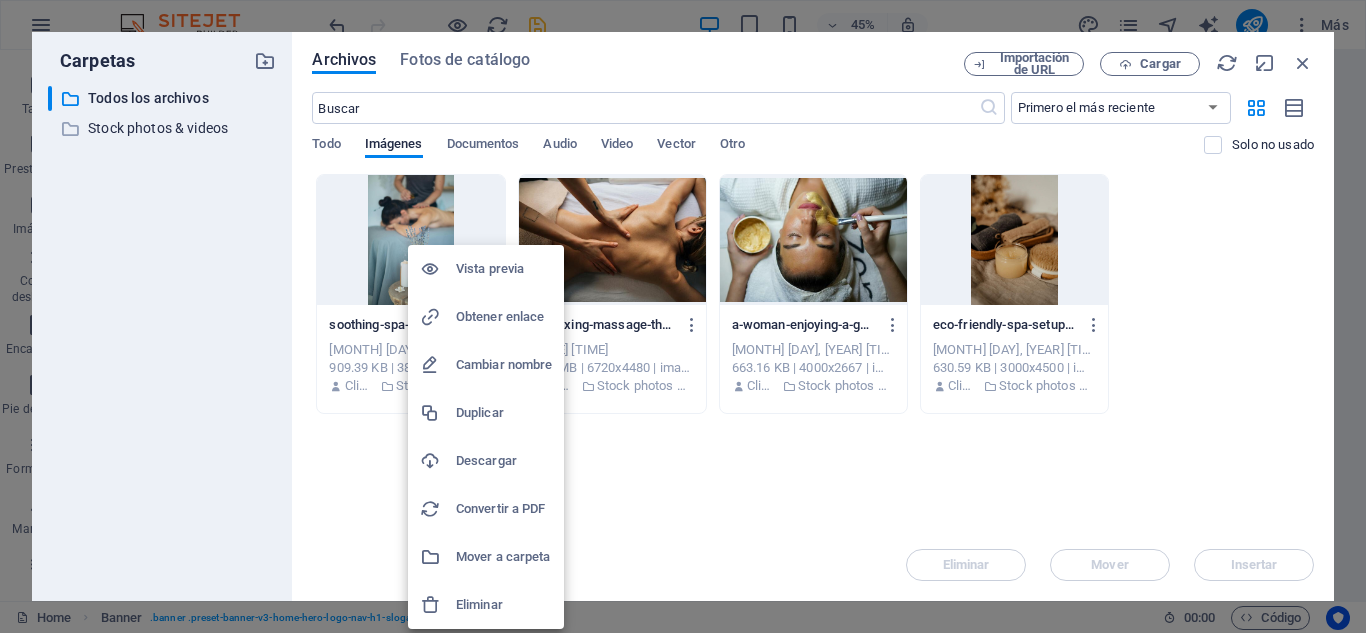 click on "Vista previa" at bounding box center [504, 269] 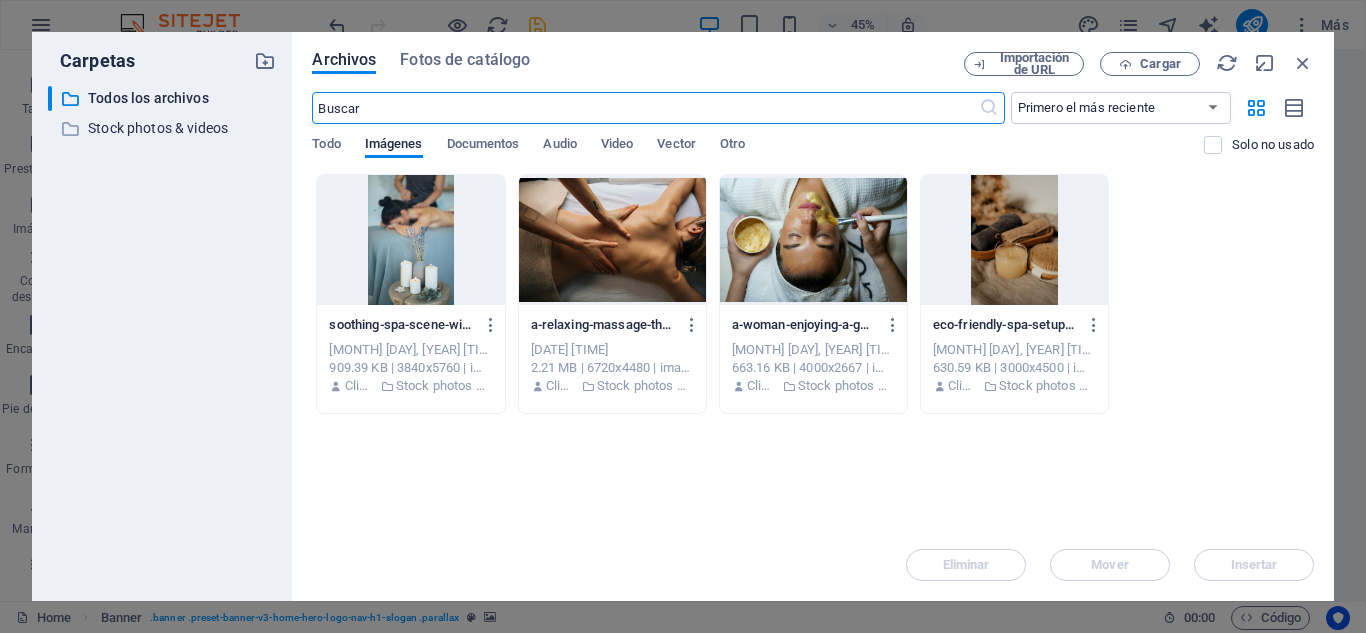 click at bounding box center [645, 108] 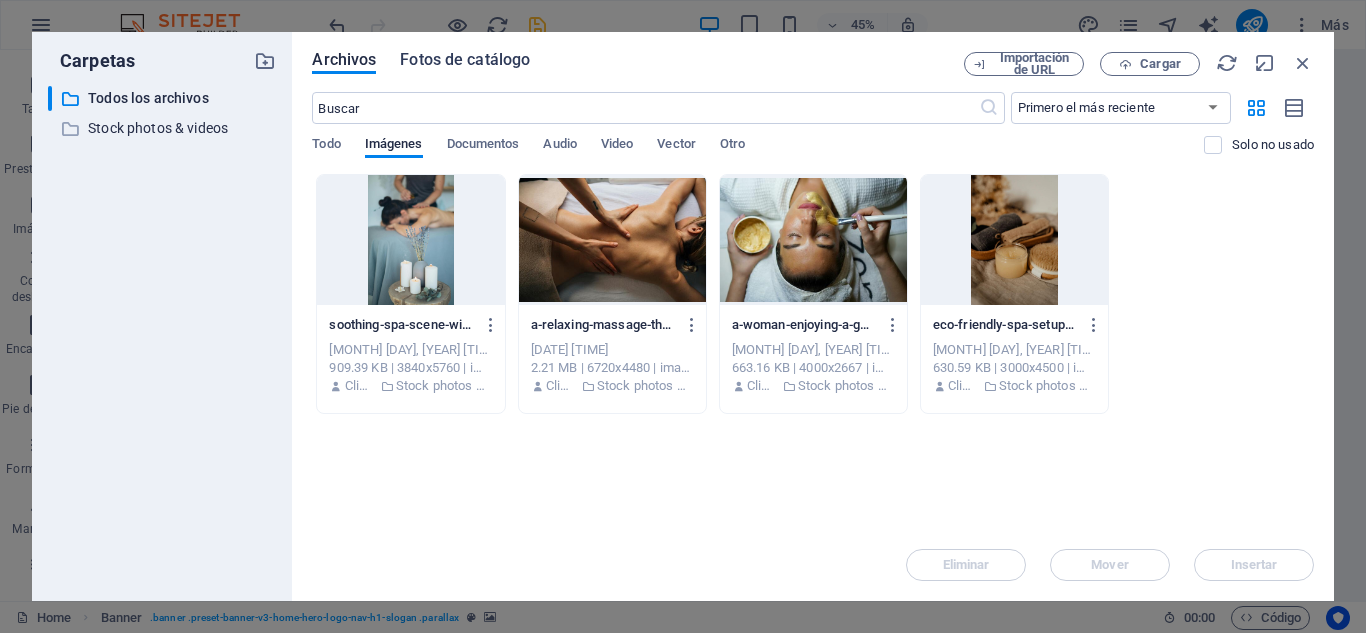 click on "Fotos de catálogo" at bounding box center (465, 60) 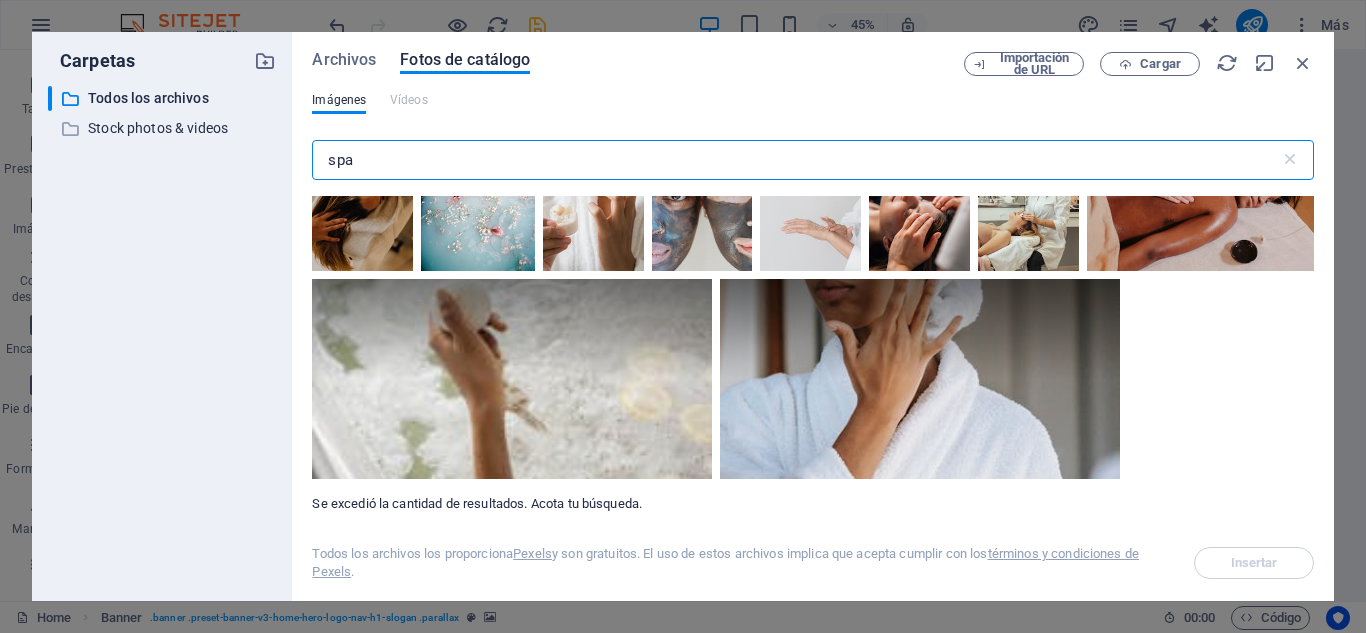 scroll, scrollTop: 13776, scrollLeft: 0, axis: vertical 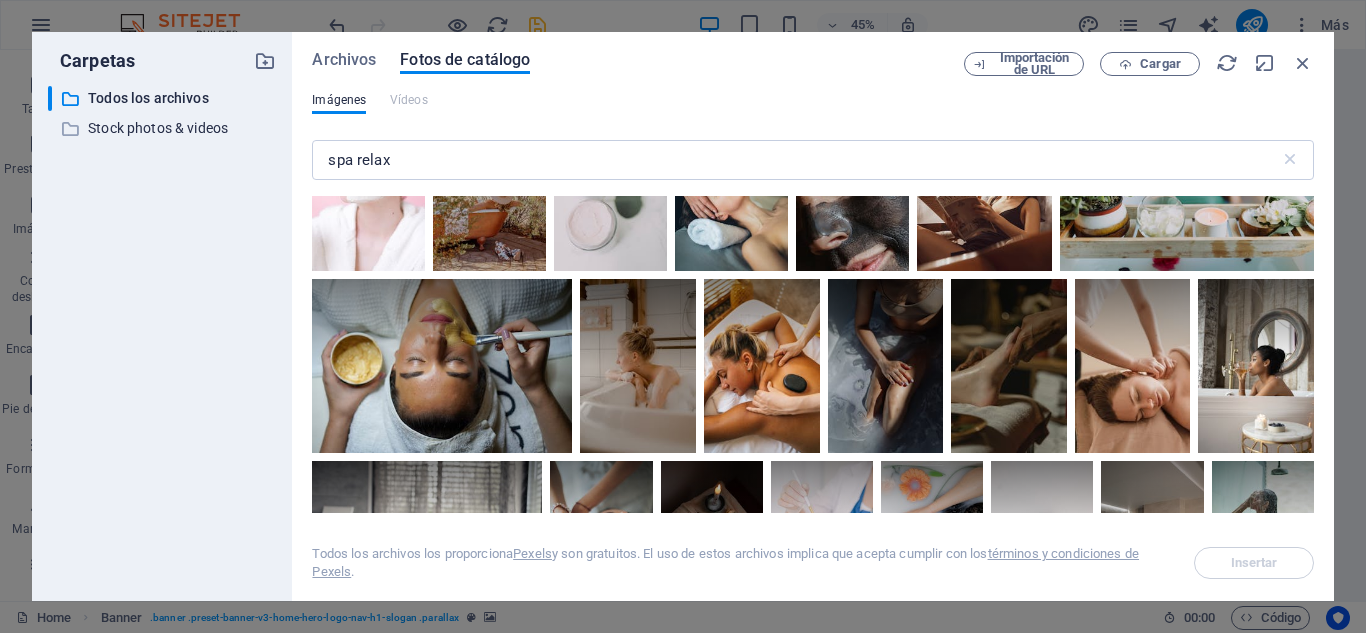 click at bounding box center [731, 186] 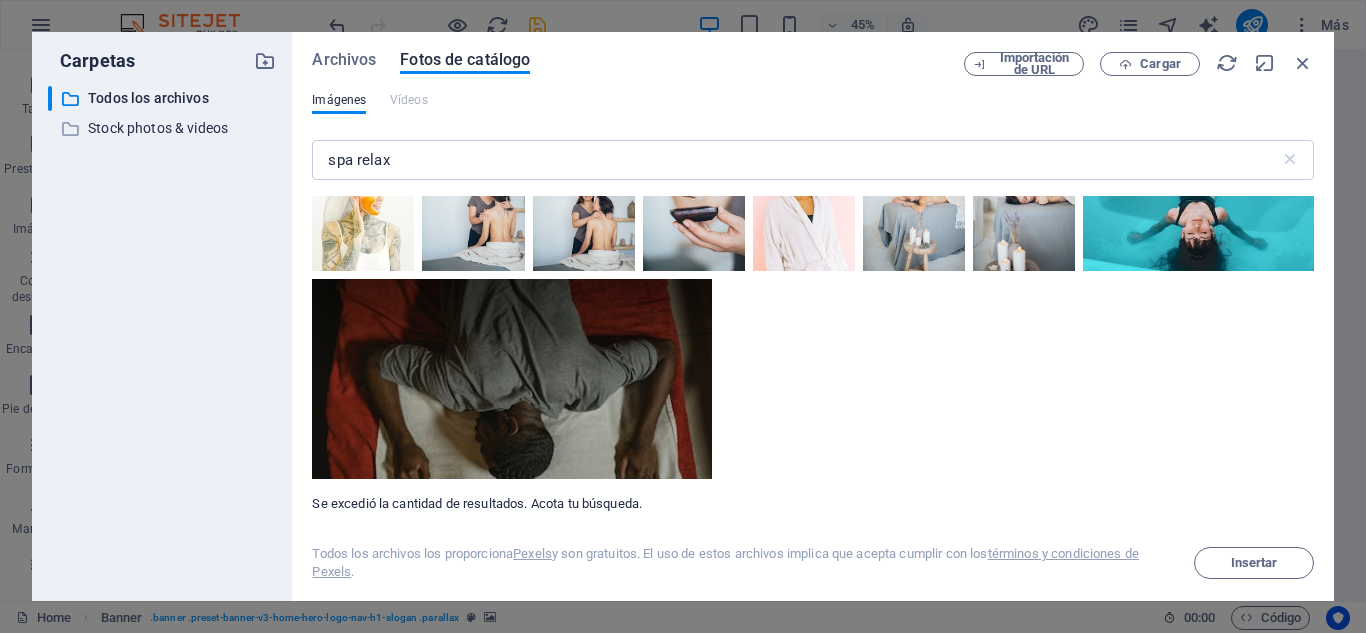 scroll, scrollTop: 13947, scrollLeft: 0, axis: vertical 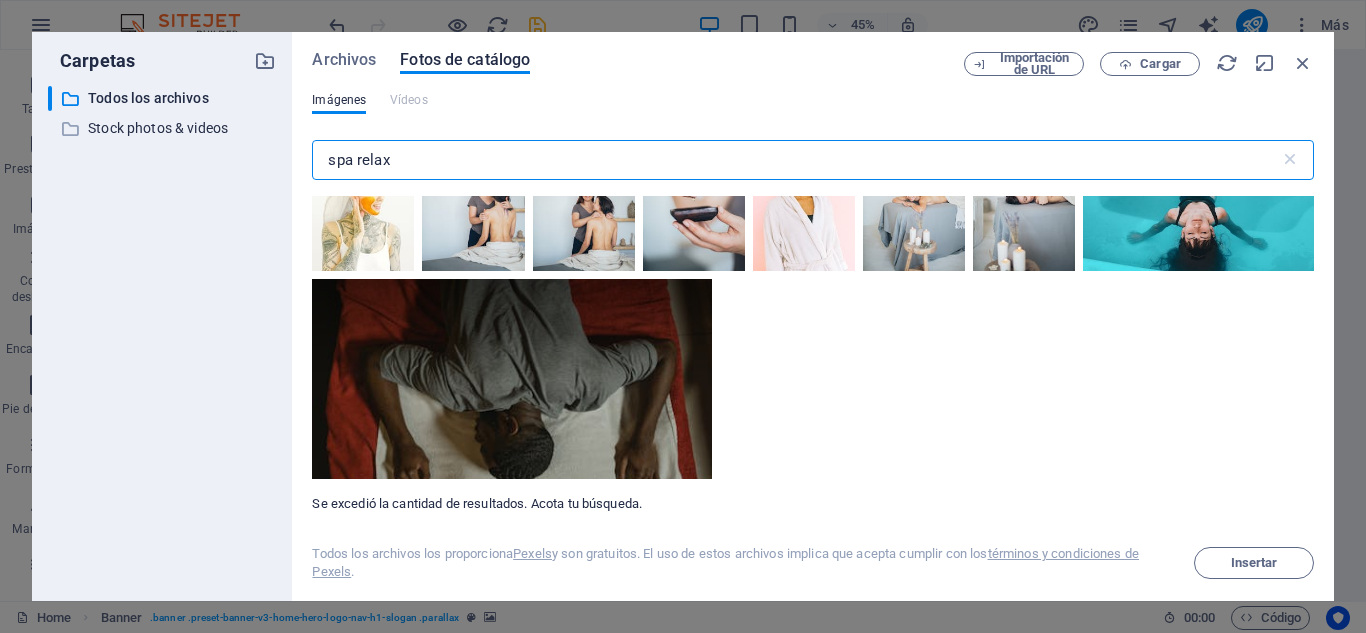 click on "spa relax" at bounding box center (795, 160) 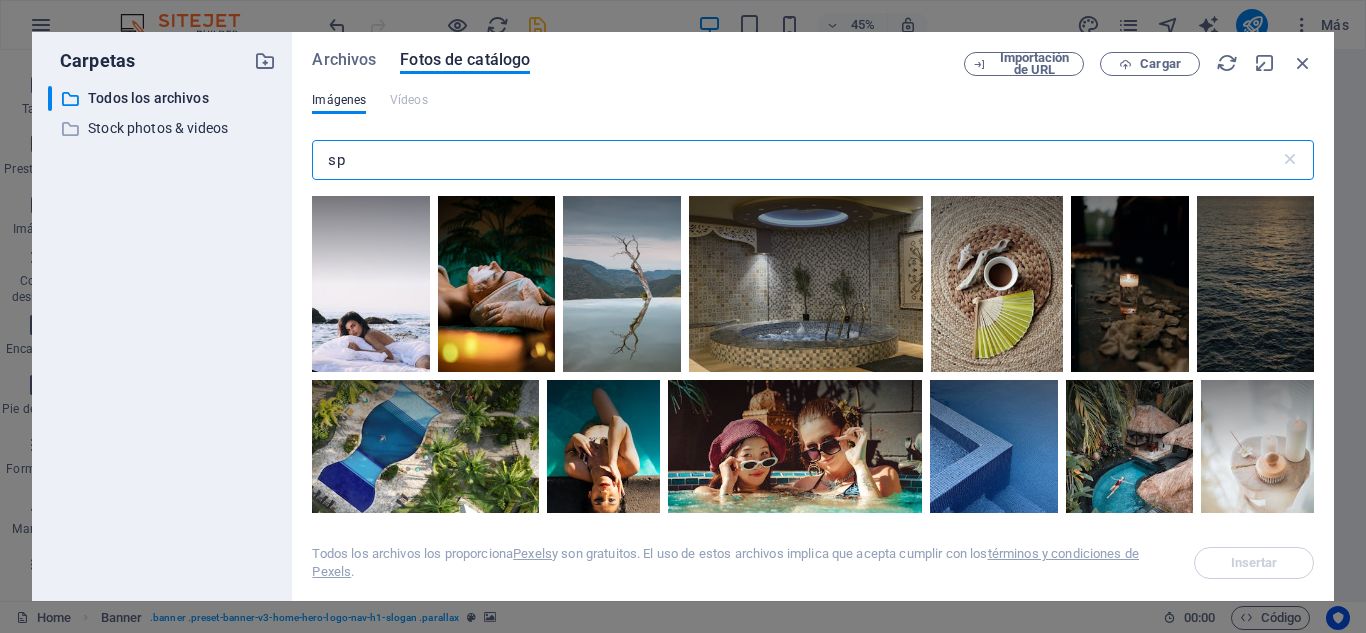 type on "s" 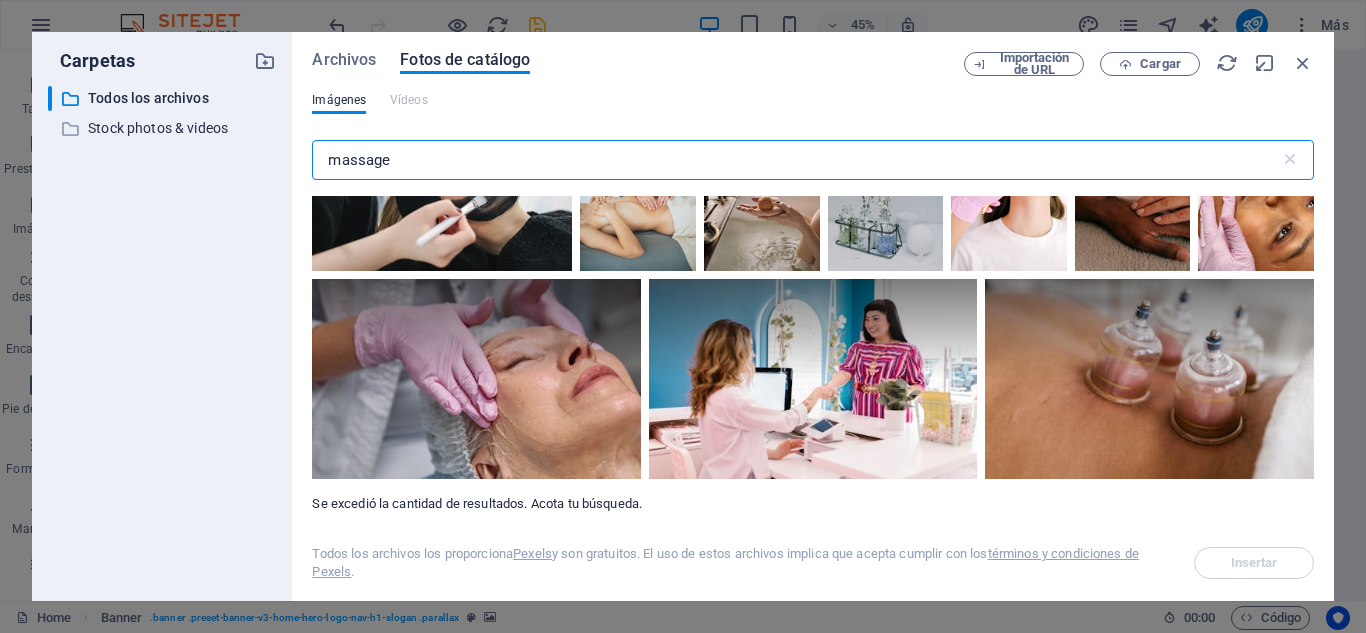 scroll, scrollTop: 14746, scrollLeft: 0, axis: vertical 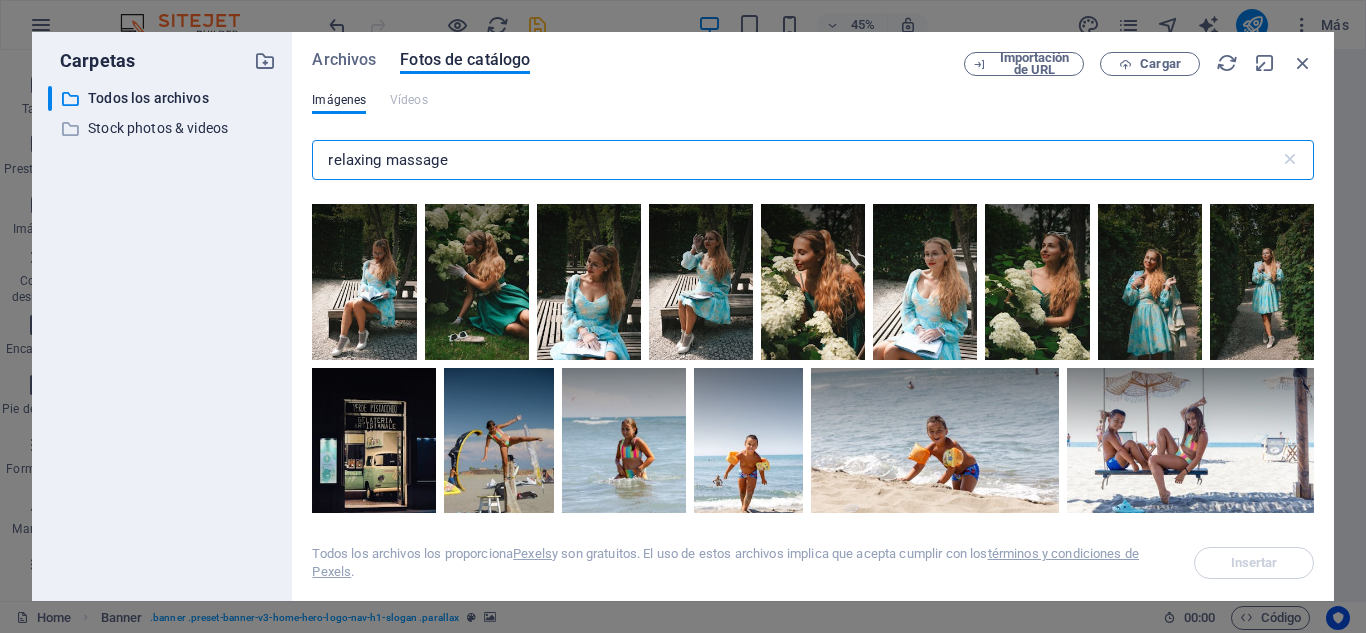 click on "relaxing massage" at bounding box center (795, 160) 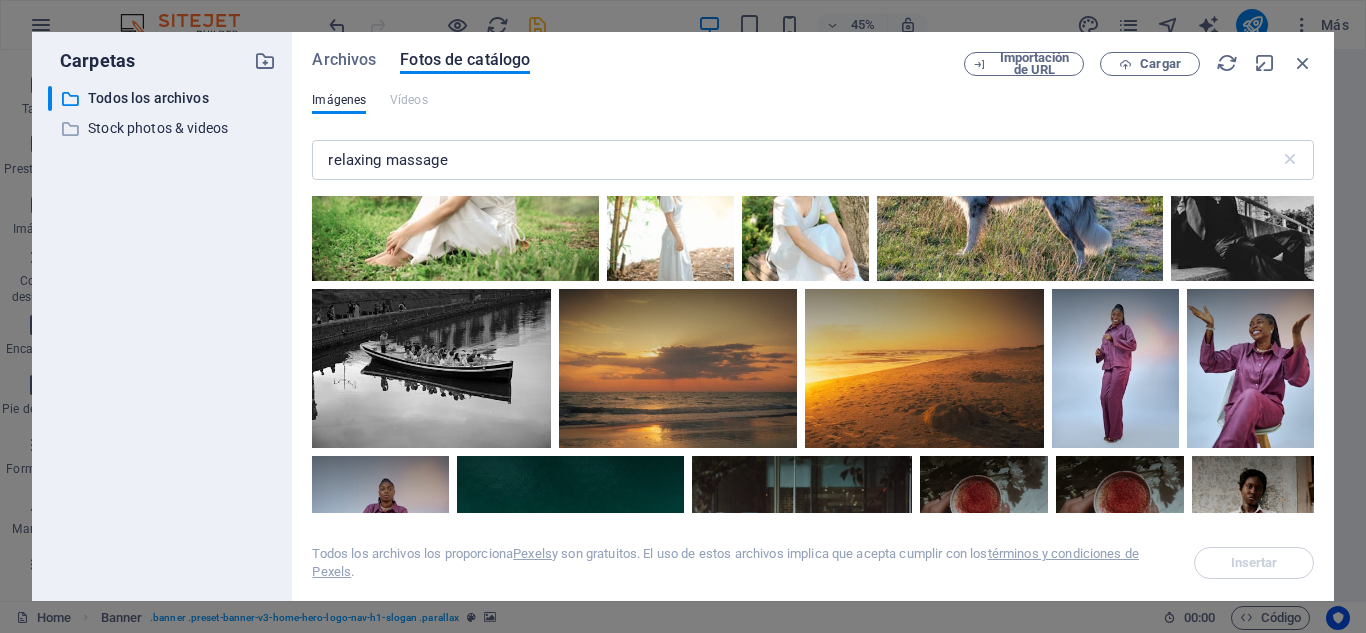 scroll, scrollTop: 4621, scrollLeft: 0, axis: vertical 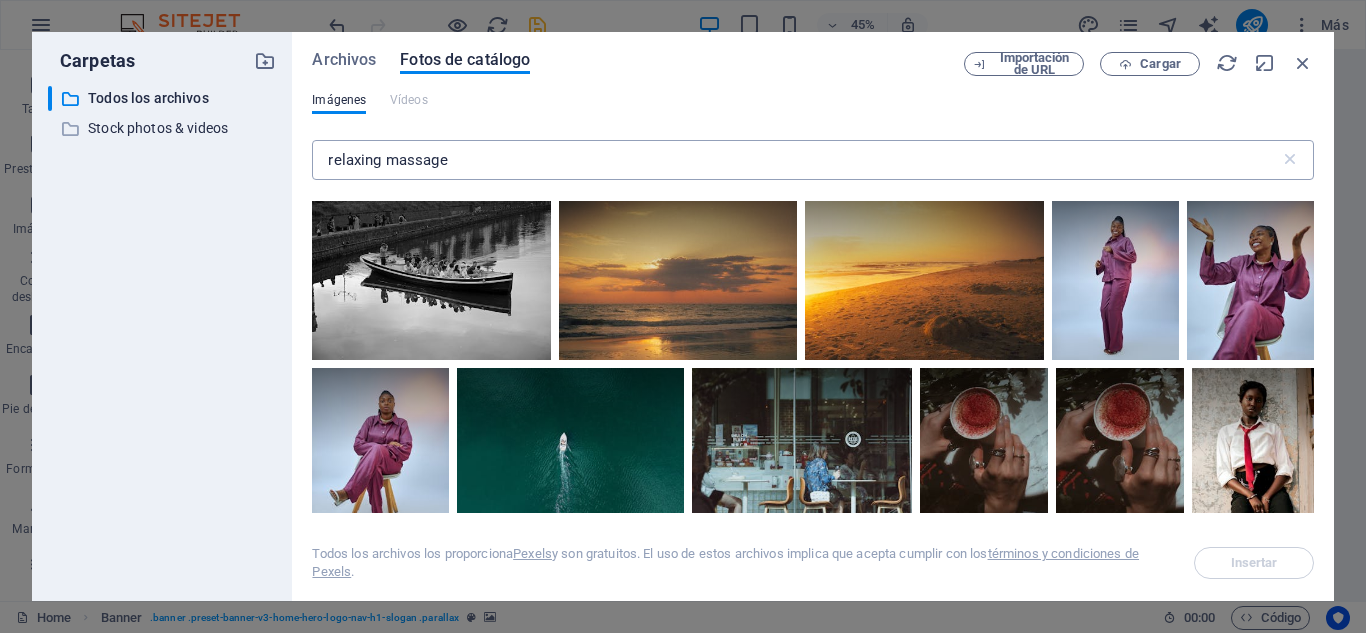 click on "relaxing massage" at bounding box center (795, 160) 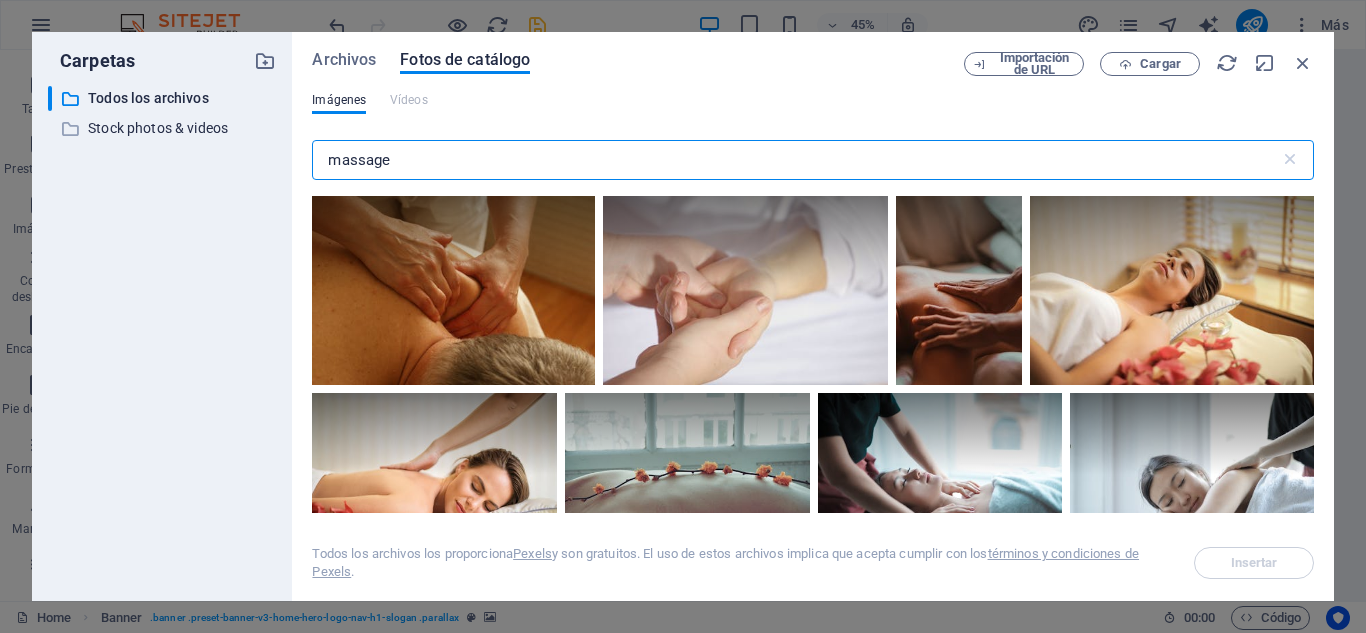 click on "massage" at bounding box center (795, 160) 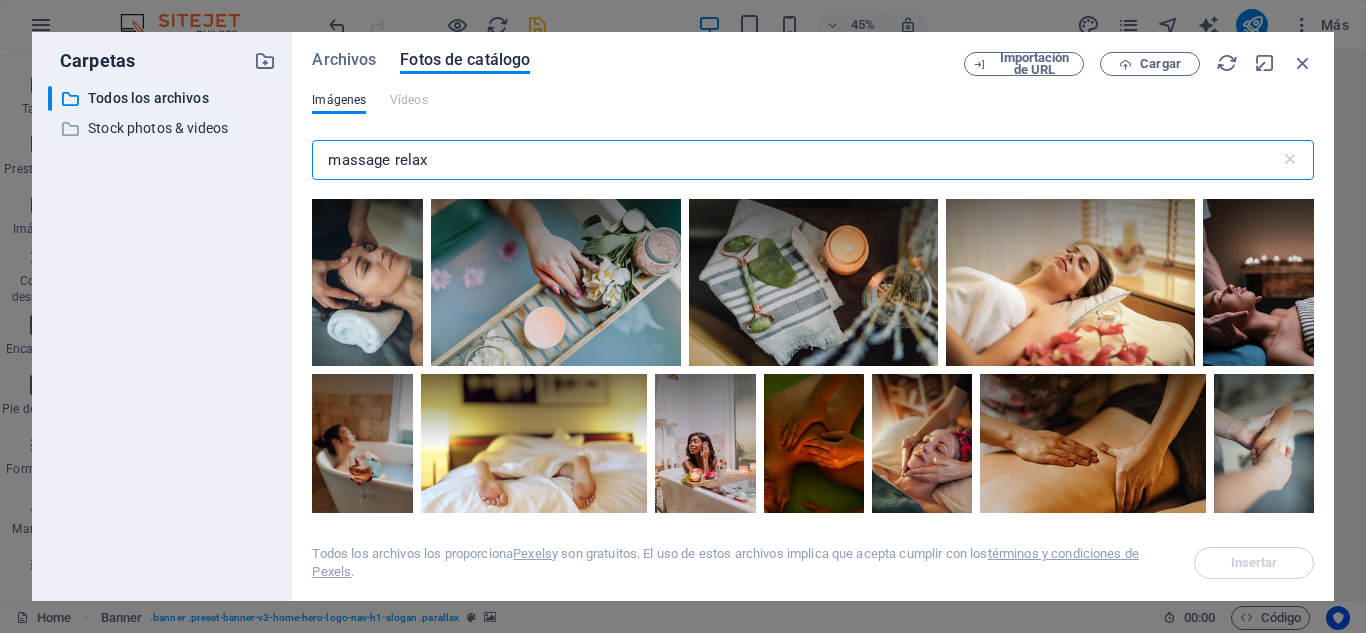 scroll, scrollTop: 1417, scrollLeft: 0, axis: vertical 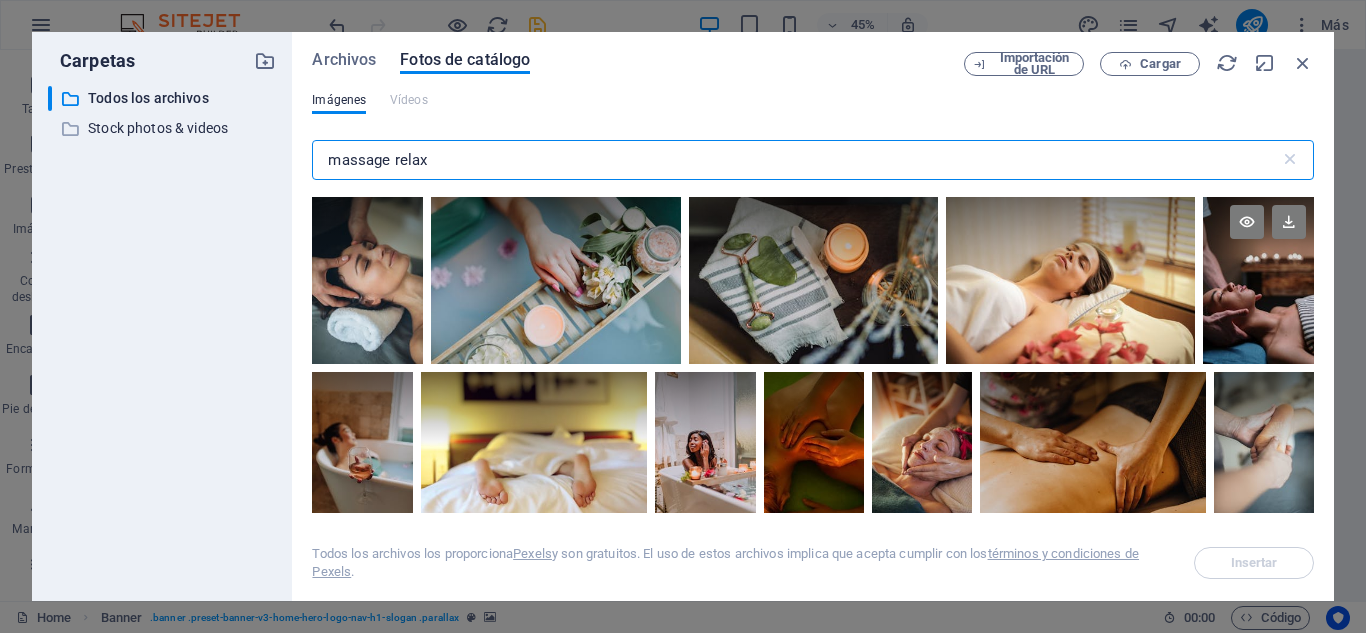 type on "massage relax" 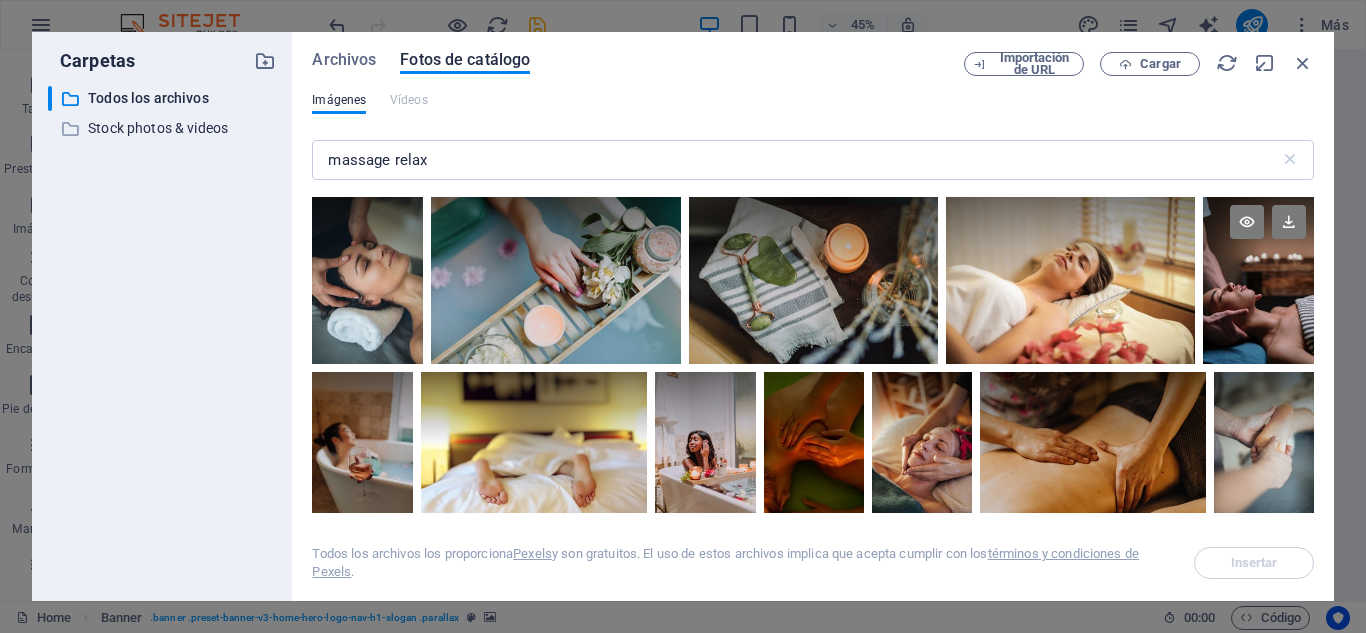 click at bounding box center (1258, 280) 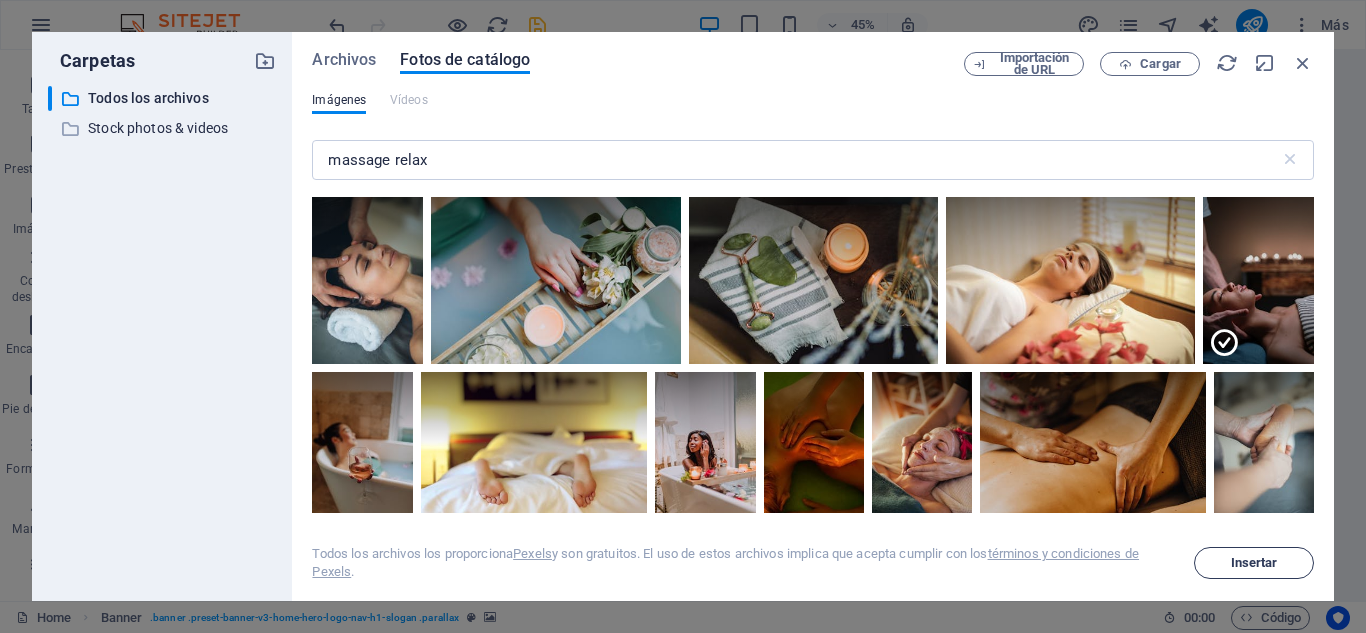 click on "Insertar" at bounding box center [1254, 563] 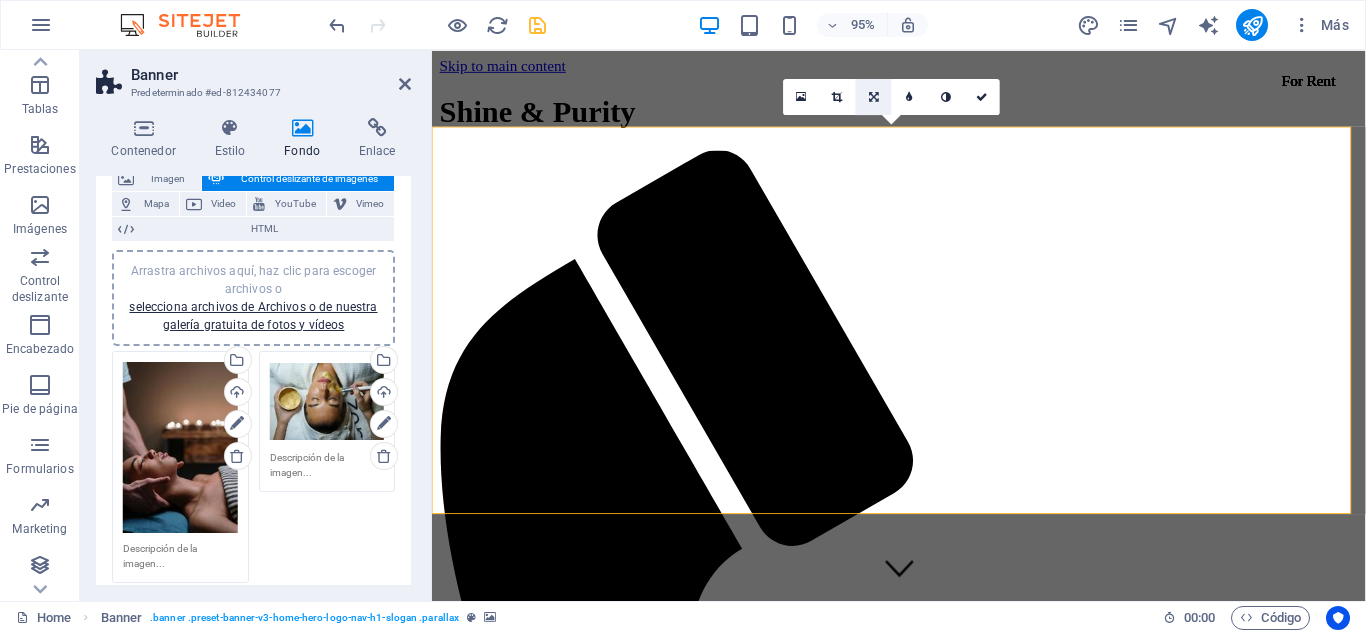 click at bounding box center [874, 97] 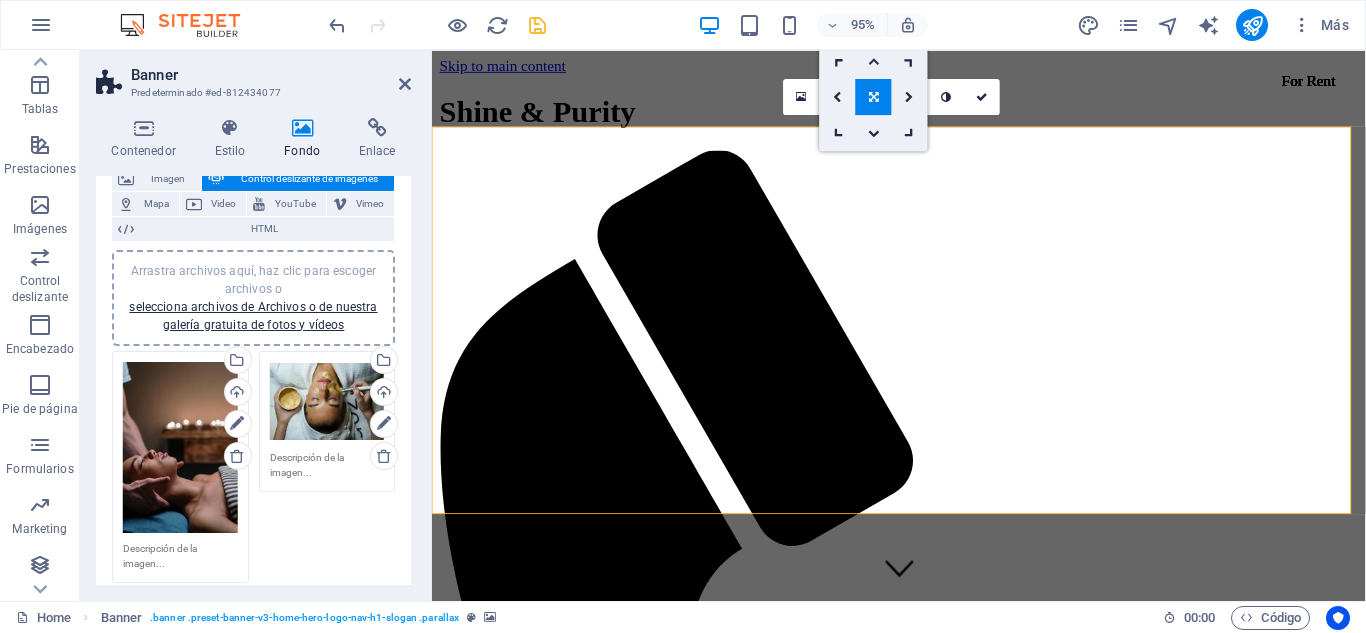 click at bounding box center [874, 60] 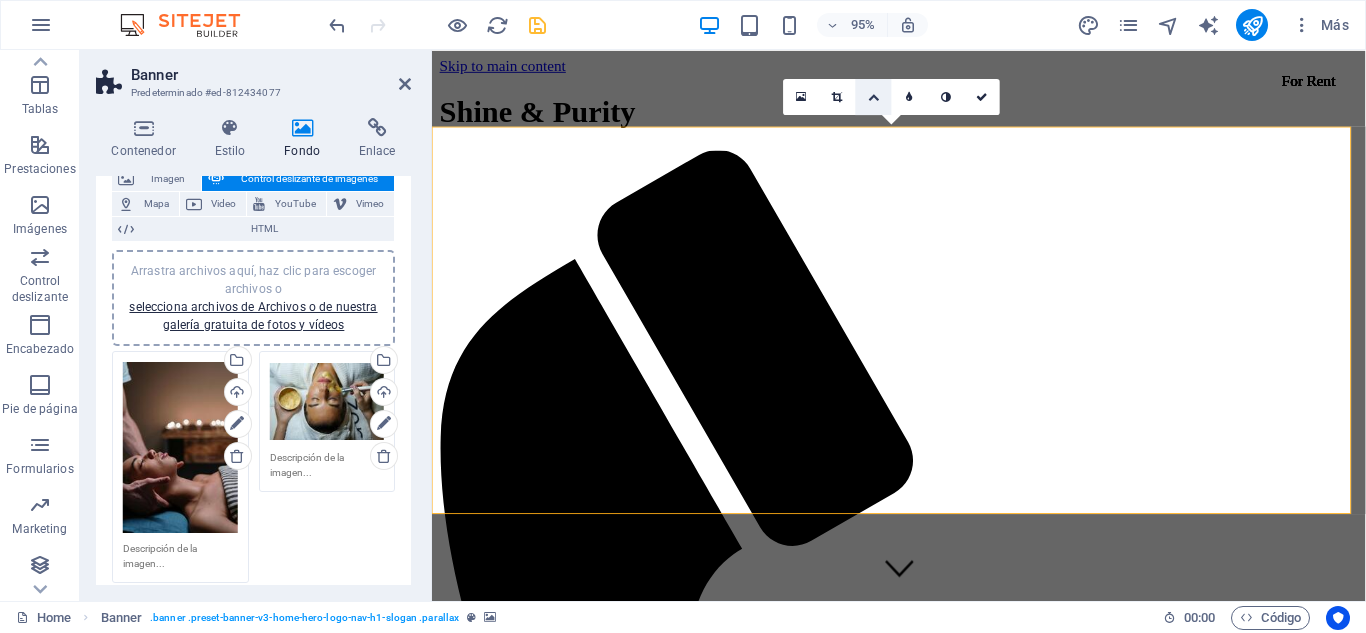 click at bounding box center (874, 97) 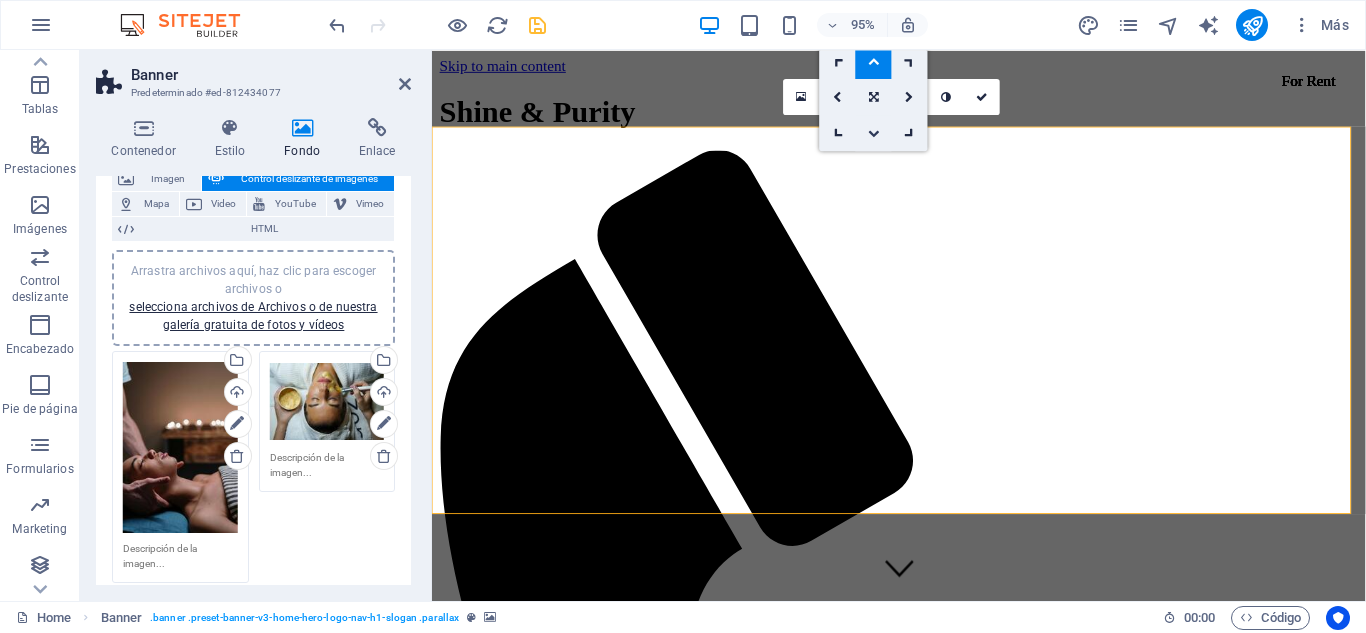 click at bounding box center [874, 132] 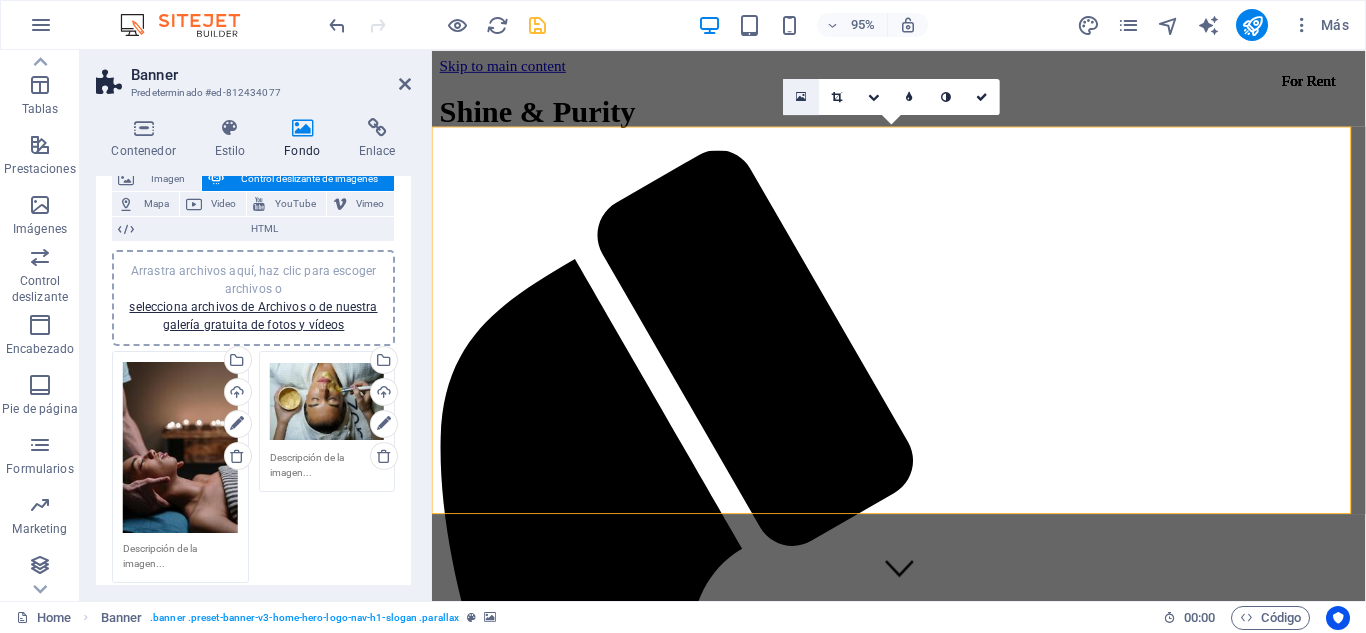 click at bounding box center (801, 96) 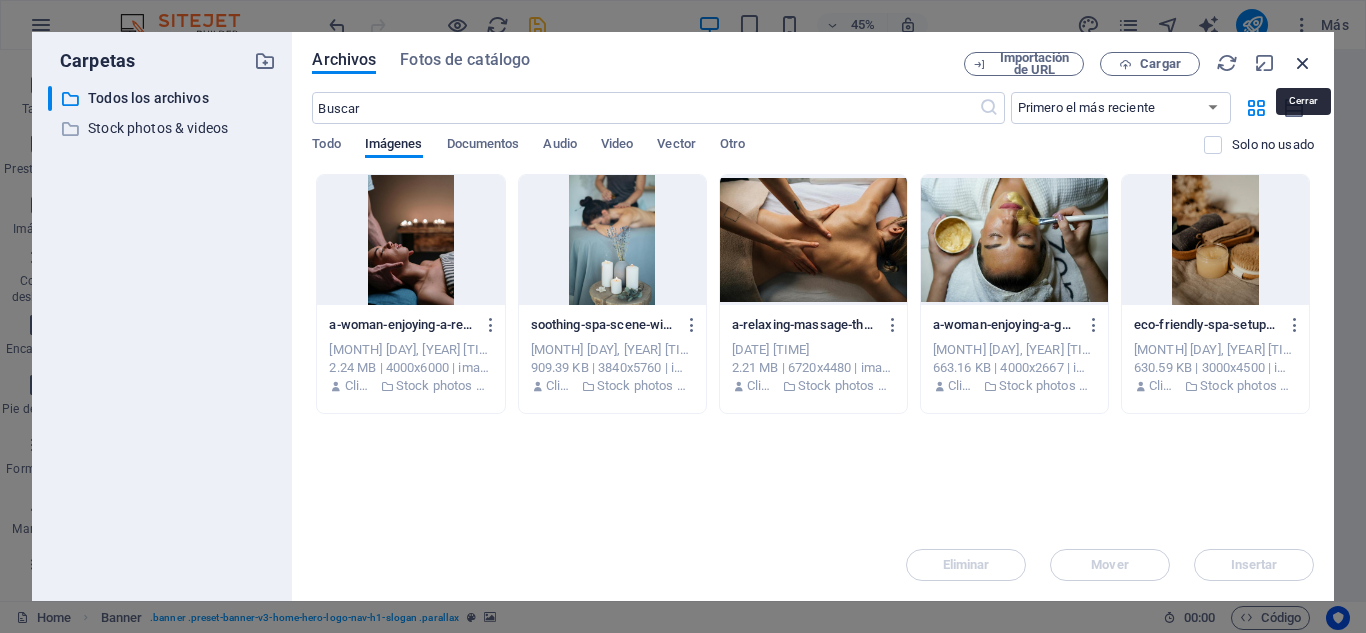 click at bounding box center [1303, 63] 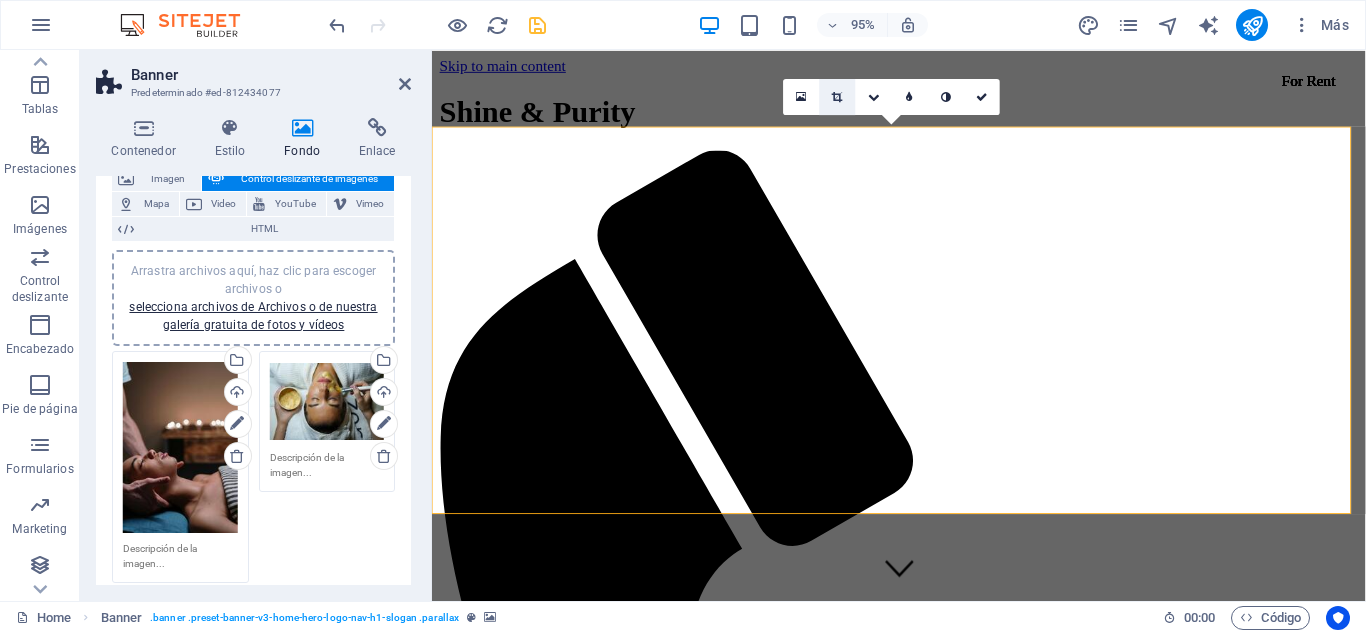 click at bounding box center [838, 97] 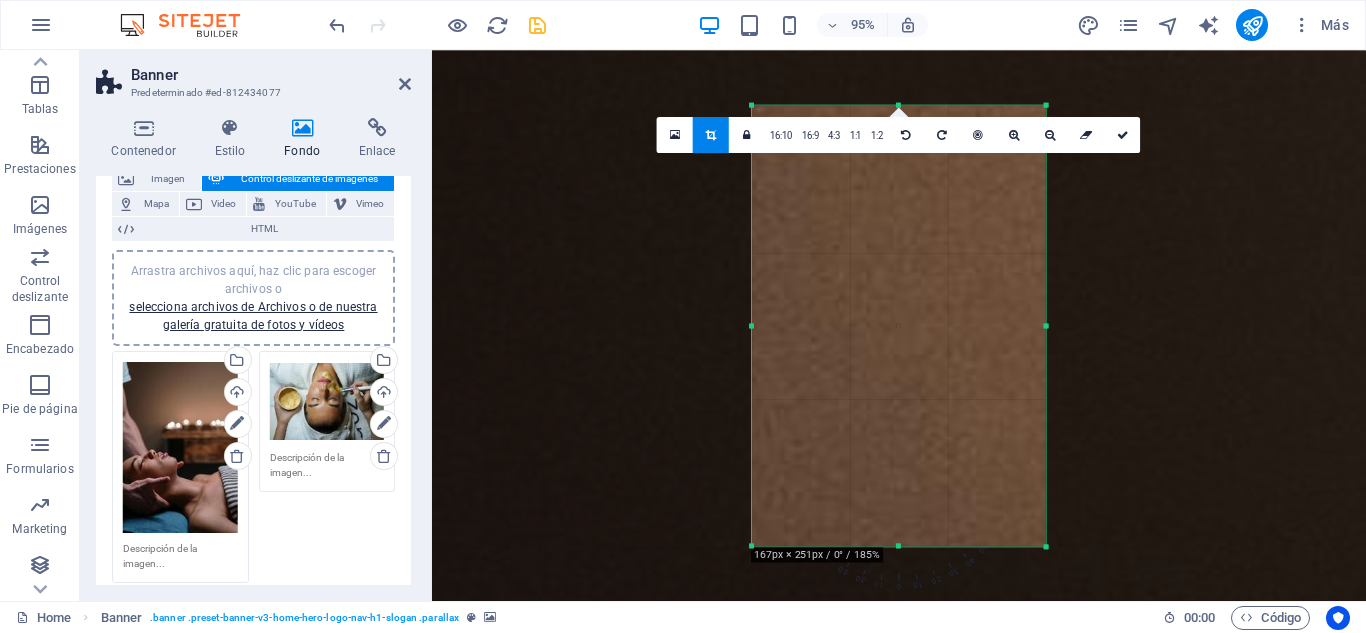 click at bounding box center (2402, 2026) 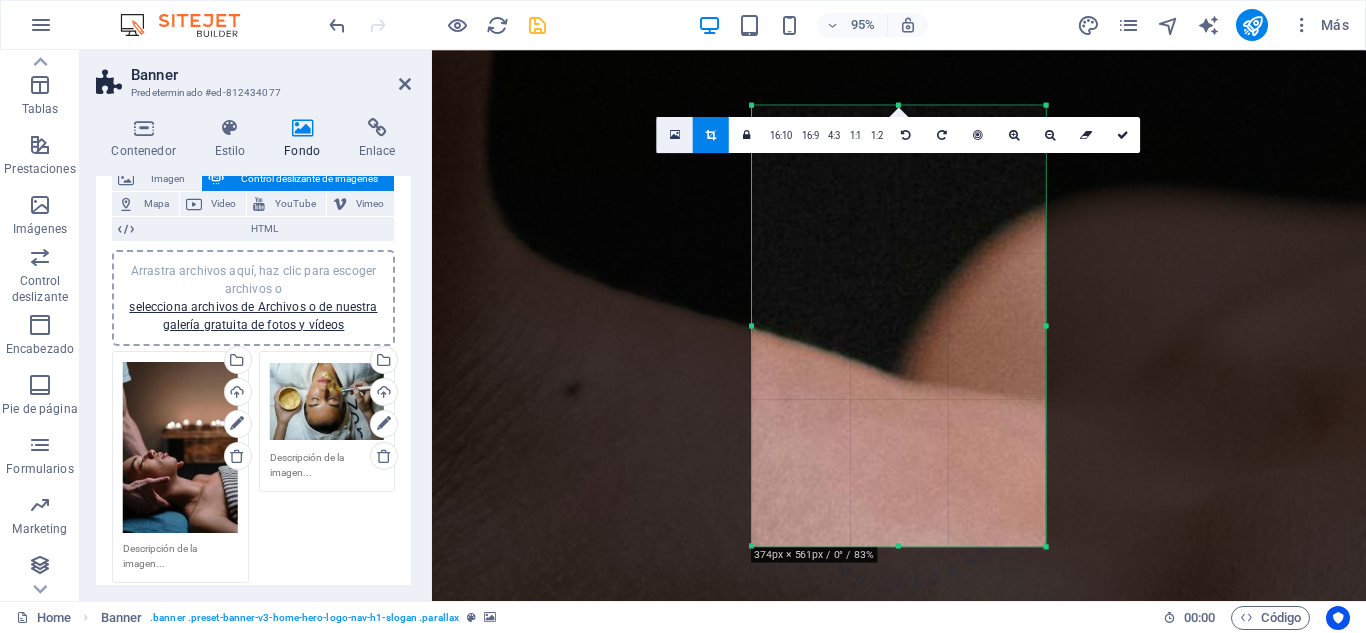 click at bounding box center [675, 134] 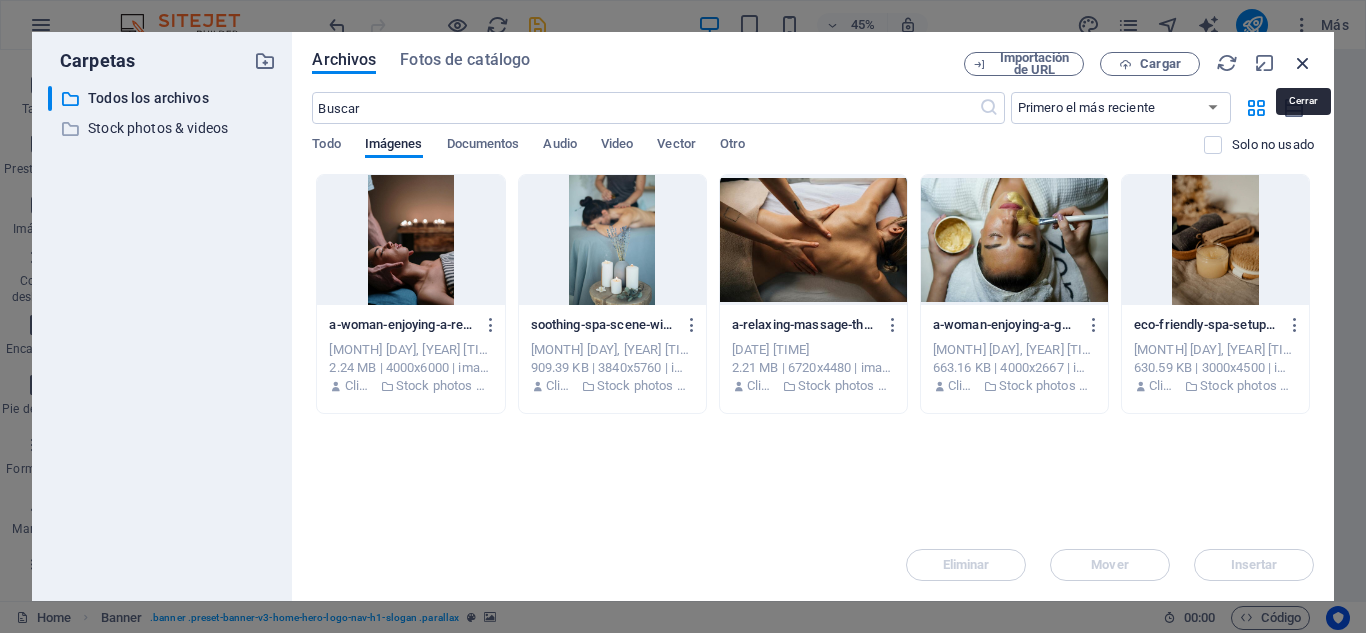 click at bounding box center (1303, 63) 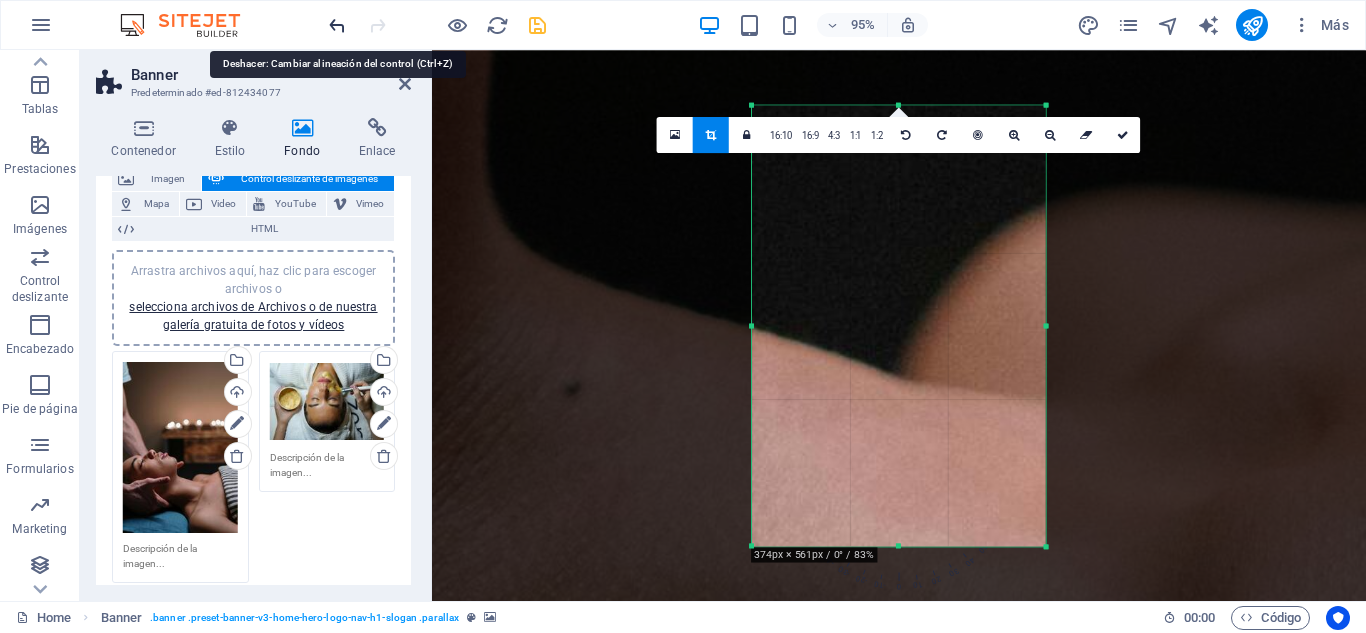 click at bounding box center [337, 25] 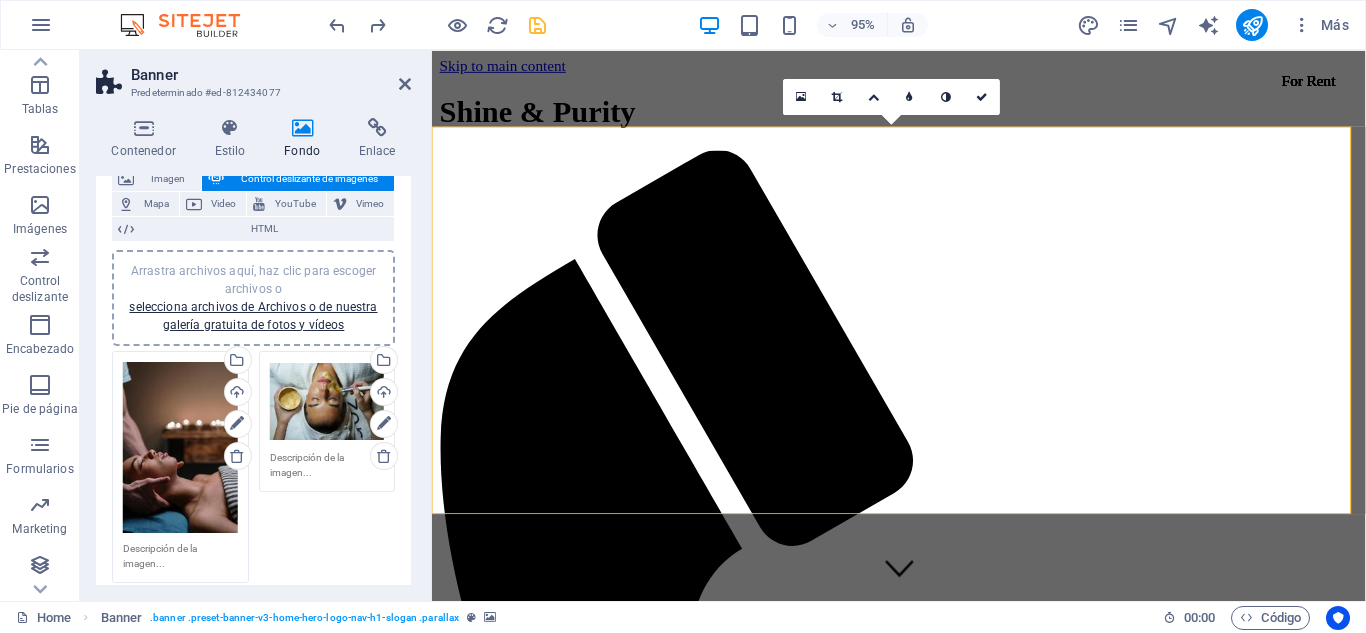 click at bounding box center (432, 4192) 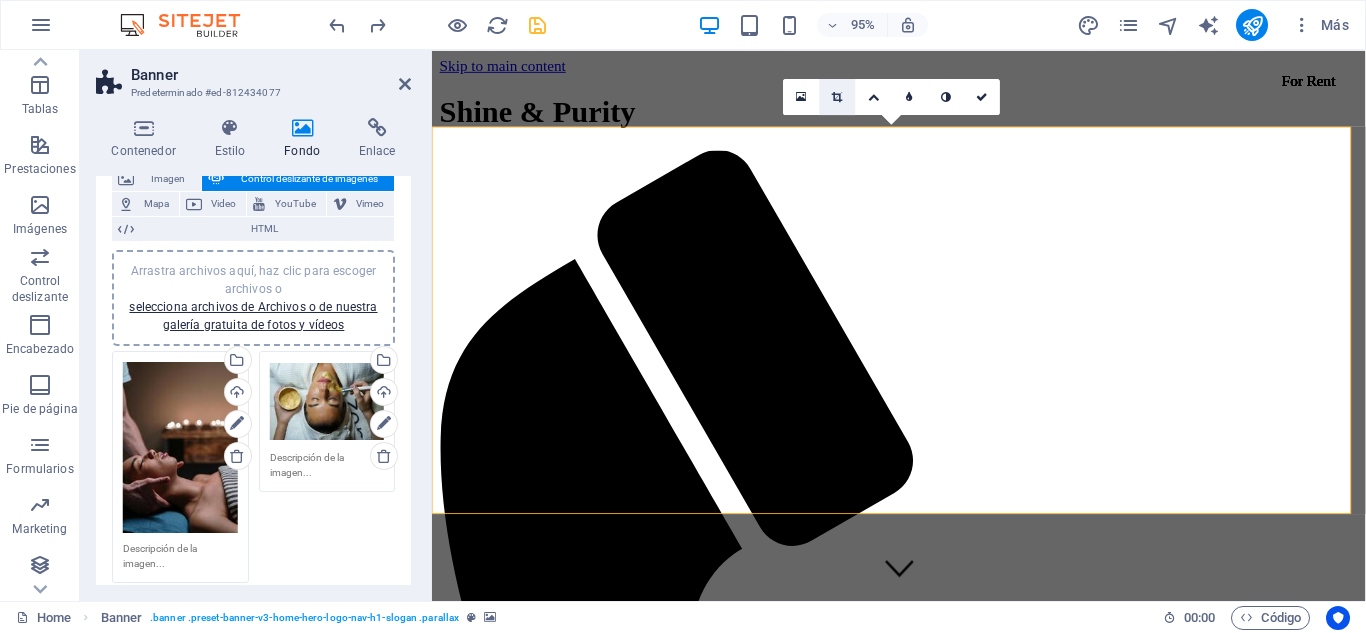 click at bounding box center [837, 96] 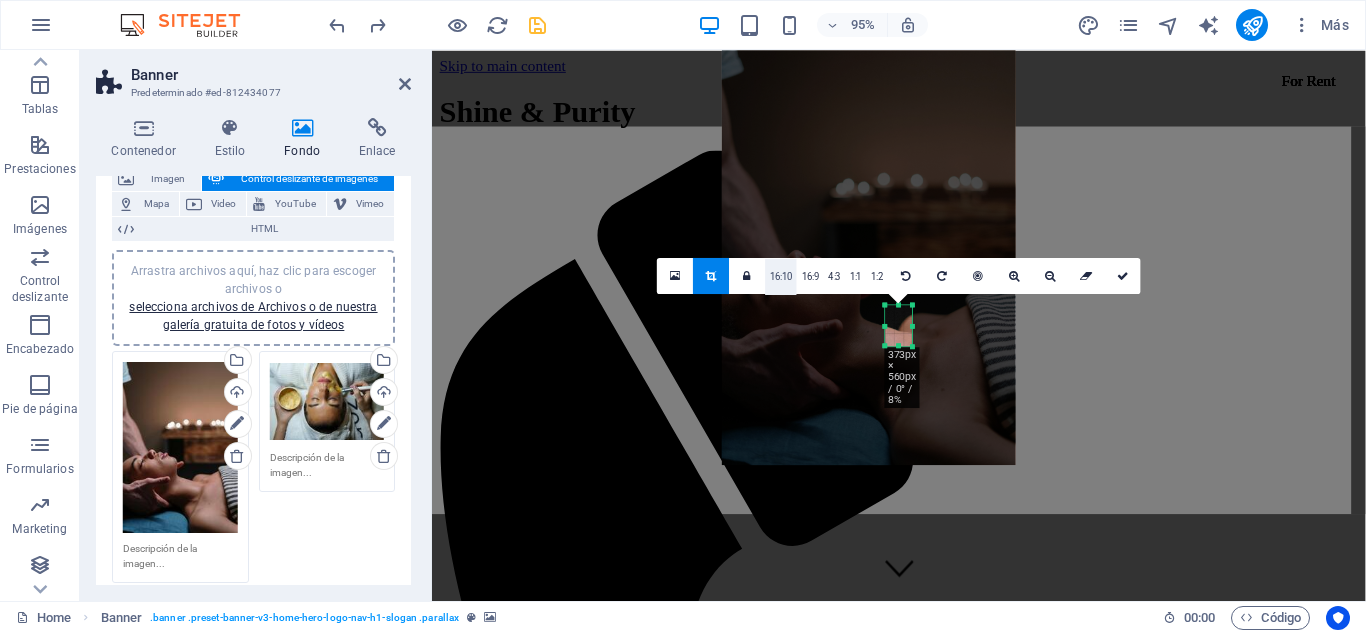 click on "16:10" at bounding box center (782, 276) 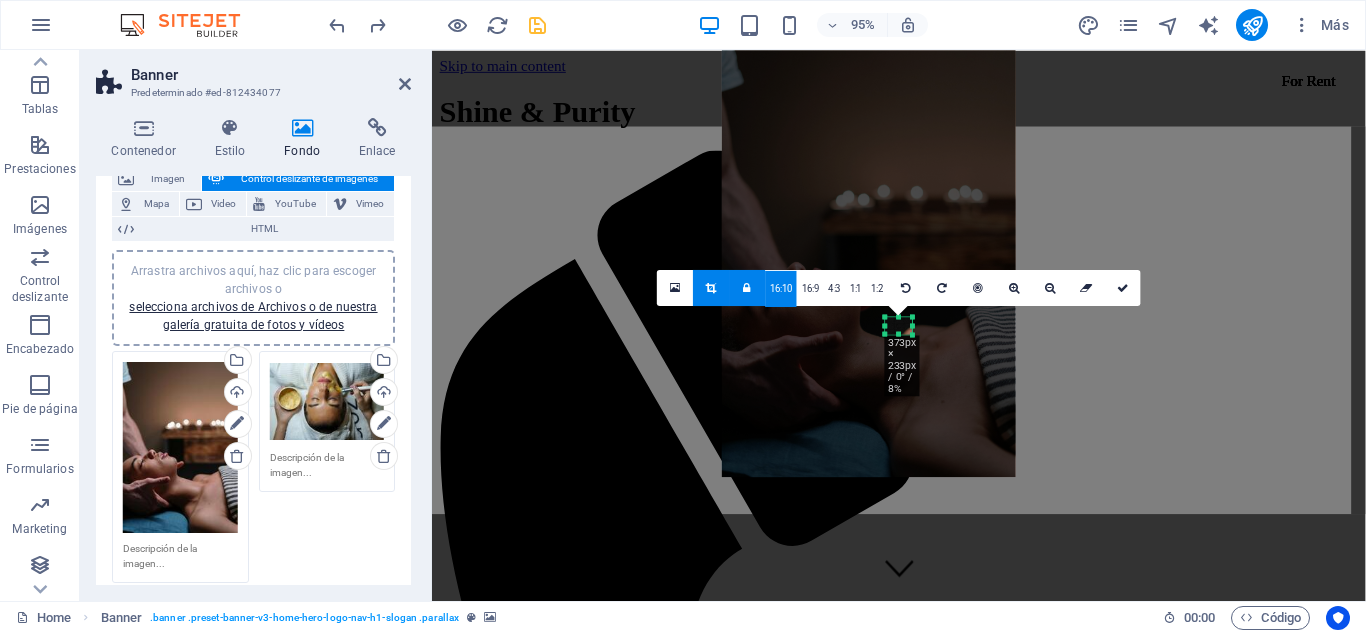 click at bounding box center (869, 256) 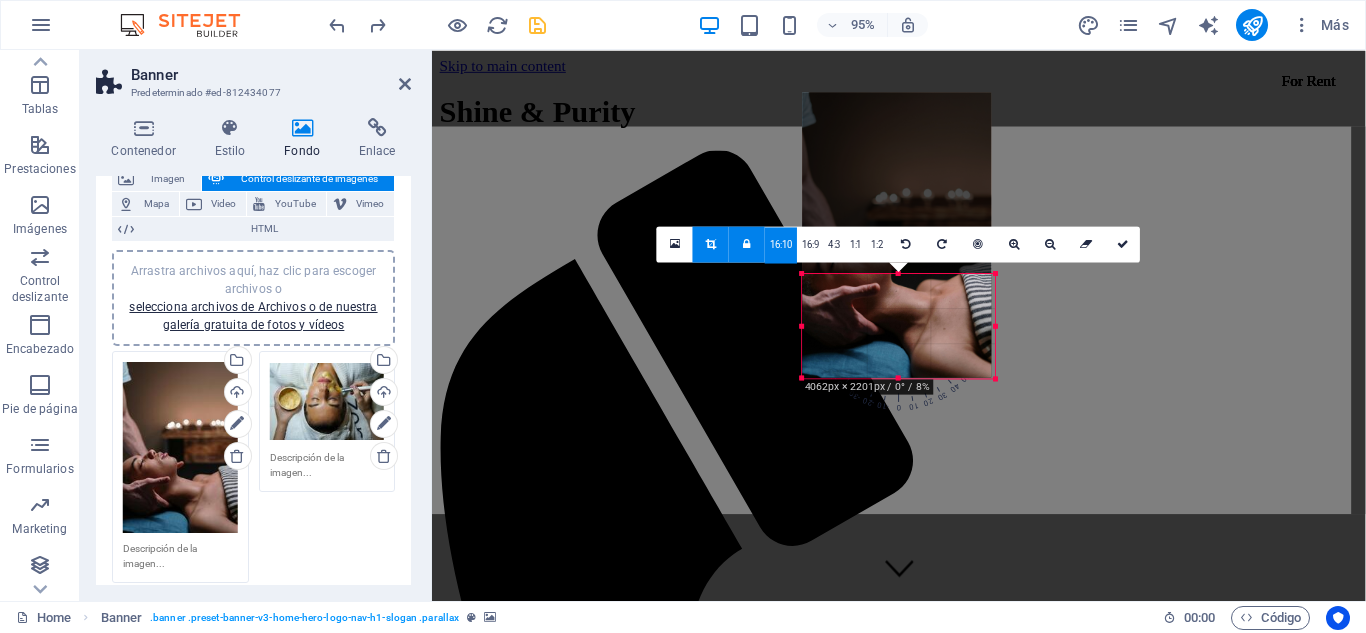 drag, startPoint x: 885, startPoint y: 332, endPoint x: 711, endPoint y: 424, distance: 196.8248 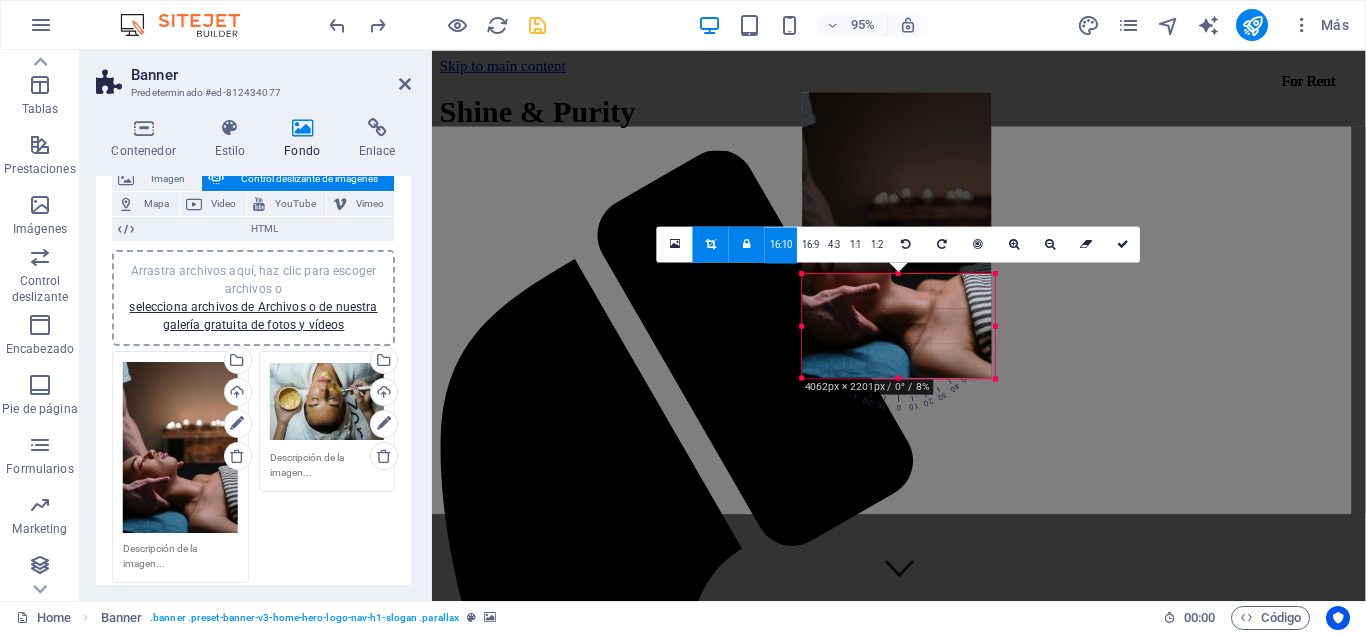 click on "Contenedor   Banner   Texto   Texto en el fondo   Contenedor
Arrastra aquí para reemplazar el contenido existente. Si quieres crear un elemento nuevo, pulsa “Ctrl”.
H2   H3   Separador   Banner   Barra de menús   Banner   Logo   Menú   Menú   Barra de menús   Separador 180 170 160 150 140 130 120 110 100 90 80 70 60 50 40 30 20 10 0 -10 -20 -30 -40 -50 -60 -70 -80 -90 -100 -110 -120 -130 -140 -150 -160 -170 4000px × 2220px / 0° / 24% 16:10 16:9 4:3 1:1 1:2 0 180 170 160 150 140 130 120 110 100 90 80 70 60 50 40 30 20 10 0 -10 -20 -30 -40 -50 -60 -70 -80 -90 -100 -110 -120 -130 -140 -150 -160 -170 373px × 201px / 0° / 55% 16:10 16:9 4:3 1:1 1:2 0 180 170 160 150 140 130 120 110 100 90 80 70 60 50 40 30 20 10 0 -10 -20 -30 -40 -50 -60 -70 -80 -90 -100 -110 -120 -130 -140 -150 -160 -170 4000px × 2220px / 0° / 24% 16:10 16:9 4:3 1:1 1:2 0 180 170 160 150 140 130 120 110 100 90 80 70 60 50 40 30 20 10 0 -10 -20 -30 -40 -50 -60 -70 -80 -90 -100 -110 -120 -130 -140 -150 -160 -170" at bounding box center (899, 325) 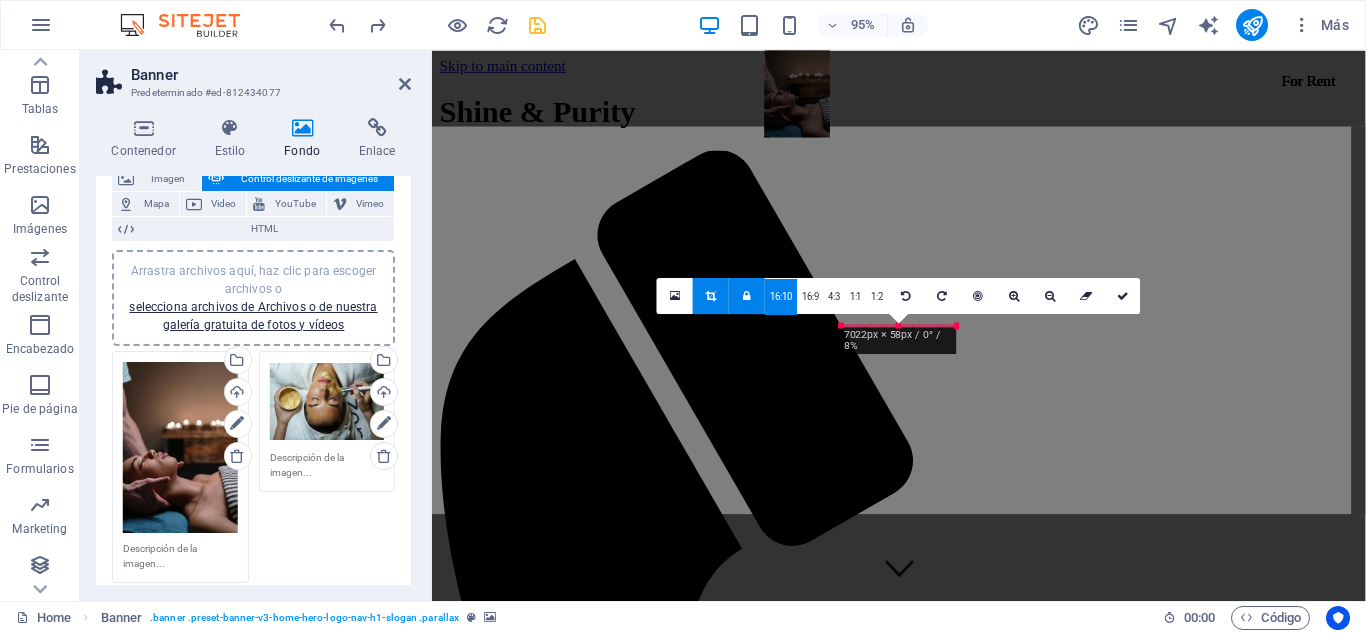 drag, startPoint x: 803, startPoint y: 275, endPoint x: 884, endPoint y: 391, distance: 141.48145 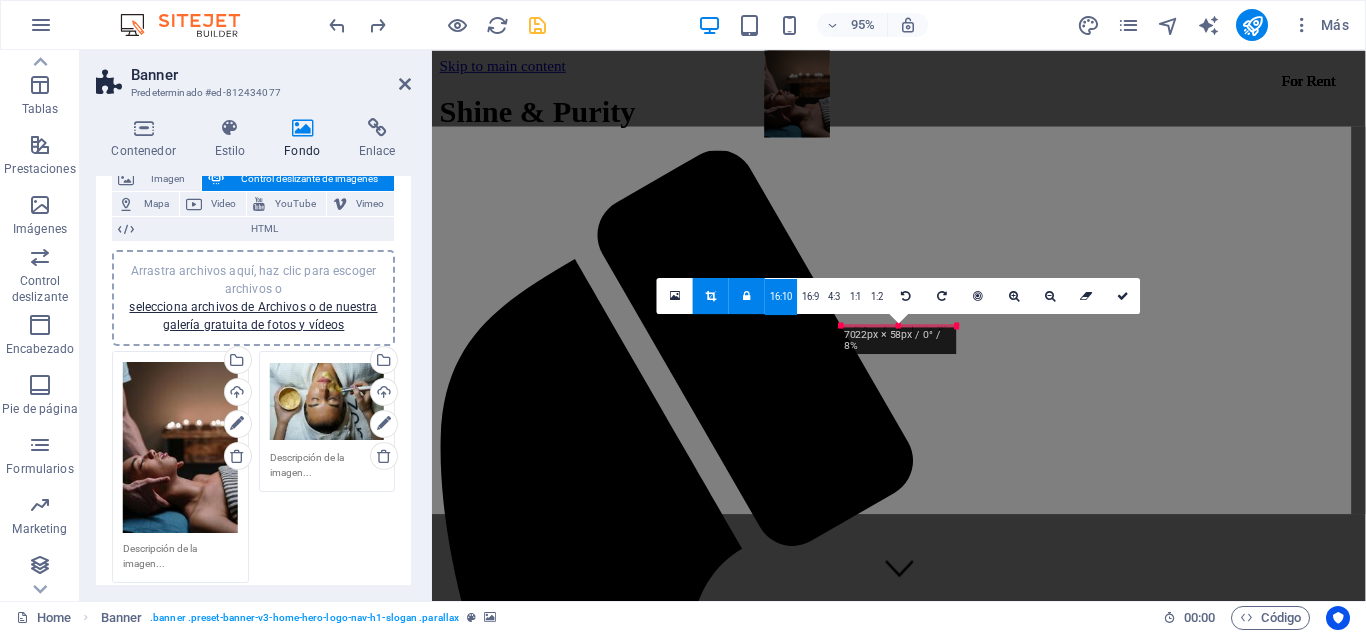 click on "Contenedor   Banner   Texto   Texto en el fondo   Contenedor
Arrastra aquí para reemplazar el contenido existente. Si quieres crear un elemento nuevo, pulsa “Ctrl”.
H2   H3   Separador   Banner   Barra de menús   Banner   Logo   Menú   Menú   Barra de menús   Separador 180 170 160 150 140 130 120 110 100 90 80 70 60 50 40 30 20 10 0 -10 -20 -30 -40 -50 -60 -70 -80 -90 -100 -110 -120 -130 -140 -150 -160 -170 4000px × 2220px / 0° / 24% 16:10 16:9 4:3 1:1 1:2 0 180 170 160 150 140 130 120 110 100 90 80 70 60 50 40 30 20 10 0 -10 -20 -30 -40 -50 -60 -70 -80 -90 -100 -110 -120 -130 -140 -150 -160 -170 373px × 3px / 0° / 33% 16:10 16:9 4:3 1:1 1:2 0 180 170 160 150 140 130 120 110 100 90 80 70 60 50 40 30 20 10 0 -10 -20 -30 -40 -50 -60 -70 -80 -90 -100 -110 -120 -130 -140 -150 -160 -170 4000px × 2220px / 0° / 24% 16:10 16:9 4:3 1:1 1:2 0 180 170 160 150 140 130 120 110 100 90 80 70 60 50 40 30 20 10 0 -10 -20 -30 -40 -50 -60 -70 -80 -90 -100 -110 -120 -130 -140 -150 -160 -170 0" at bounding box center [899, 325] 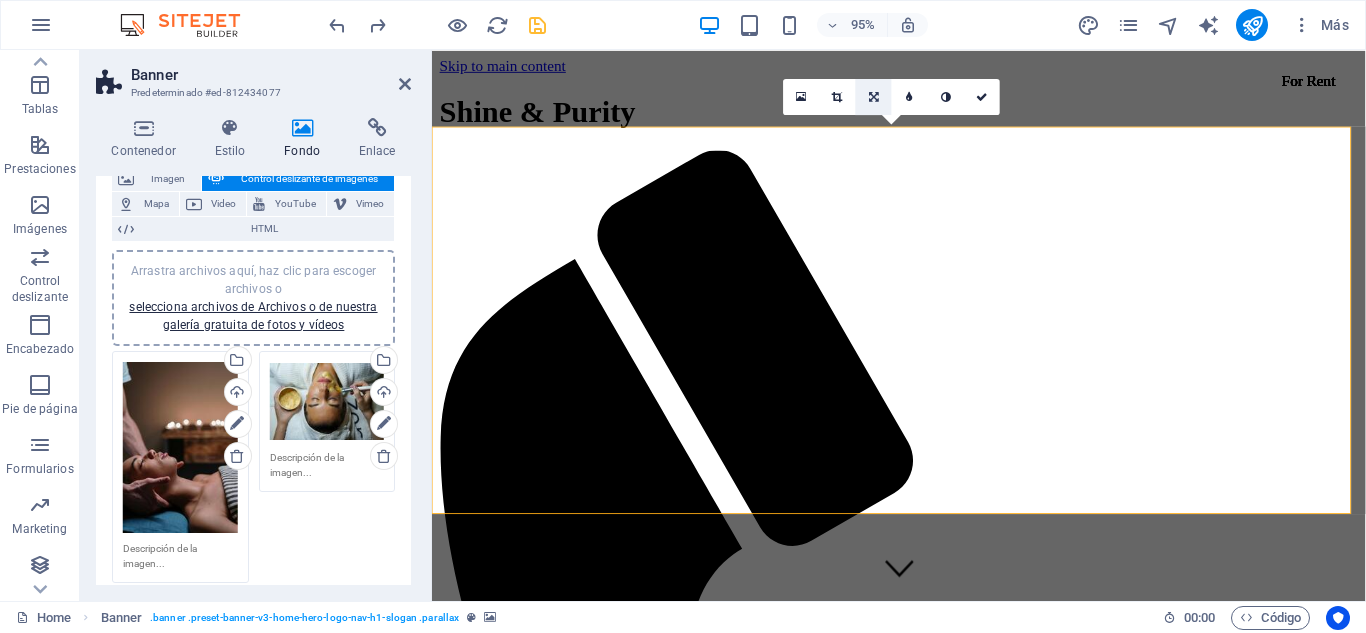click at bounding box center (874, 96) 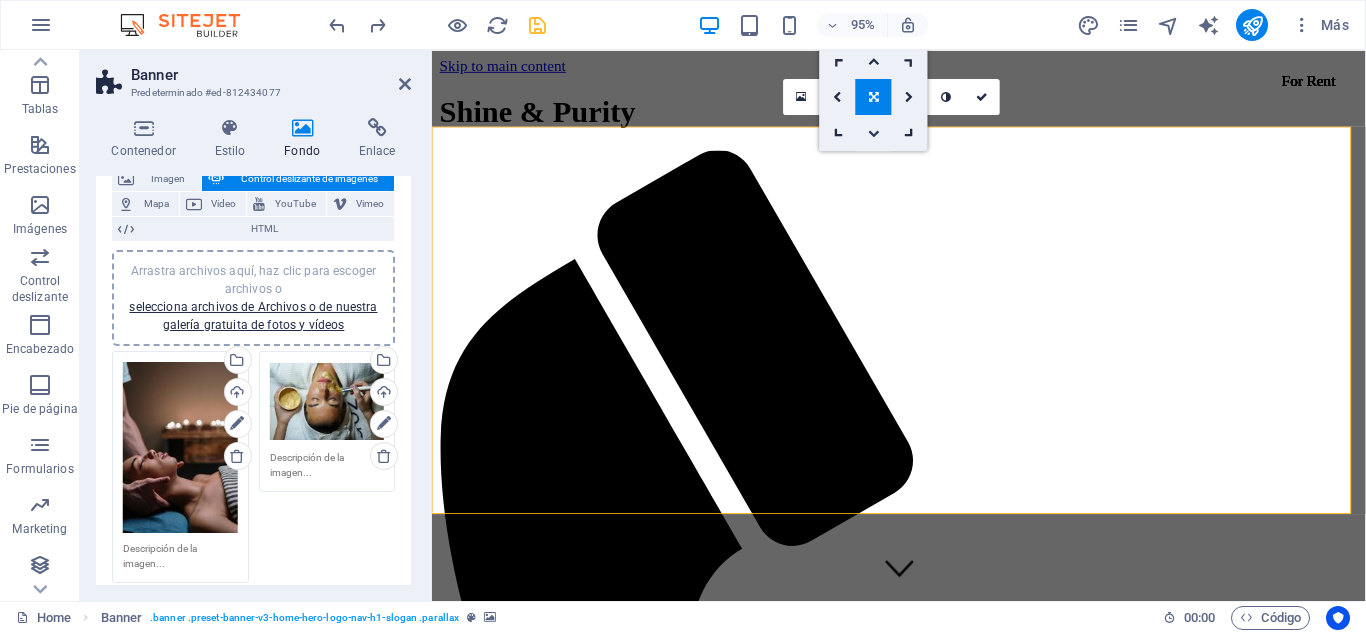 click at bounding box center (874, 132) 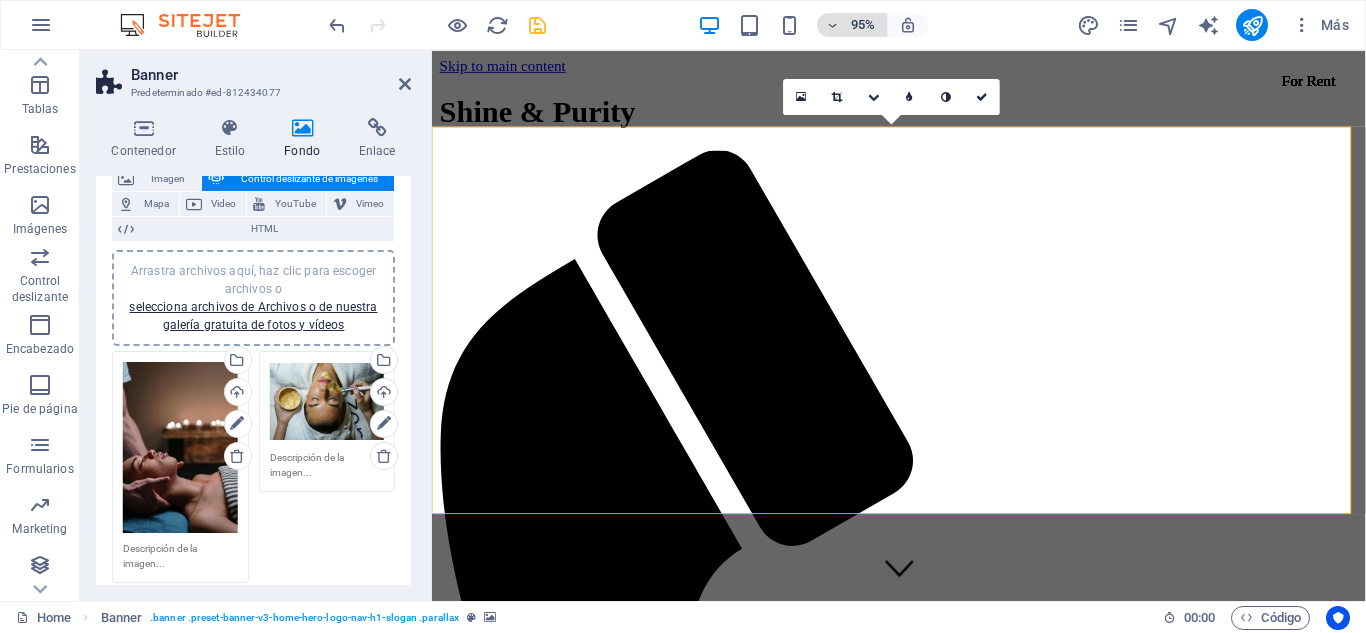 click on "95%" at bounding box center [852, 25] 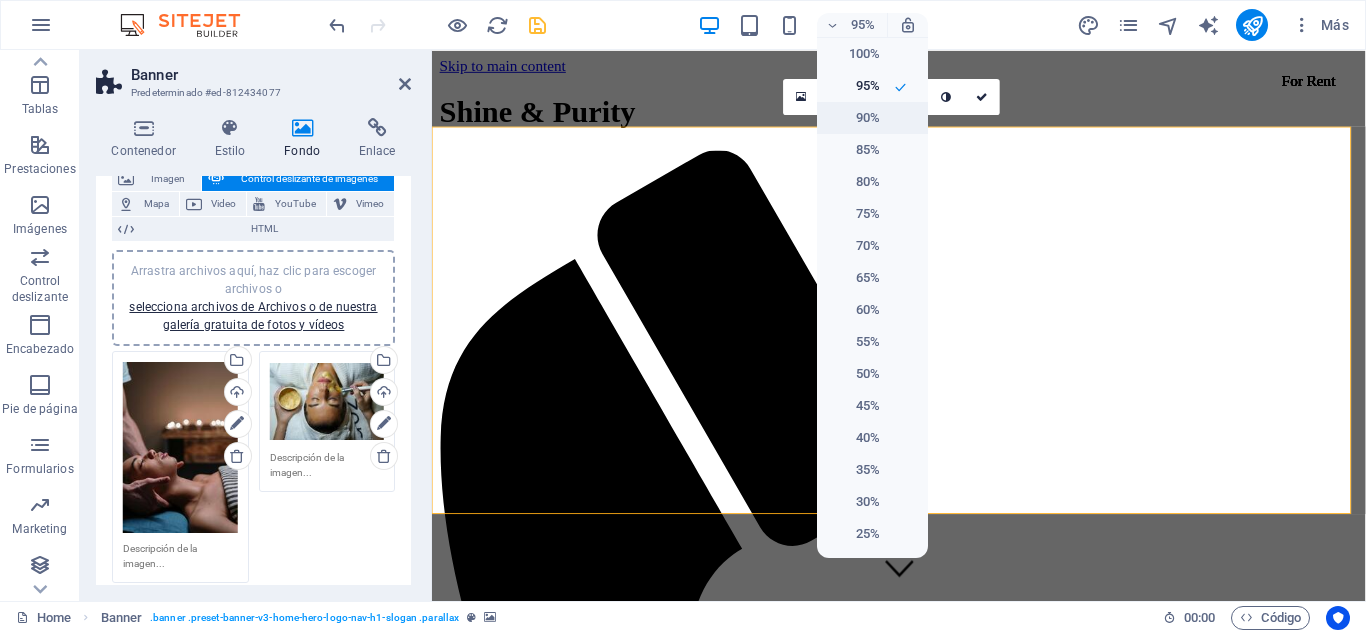click on "90%" at bounding box center (872, 118) 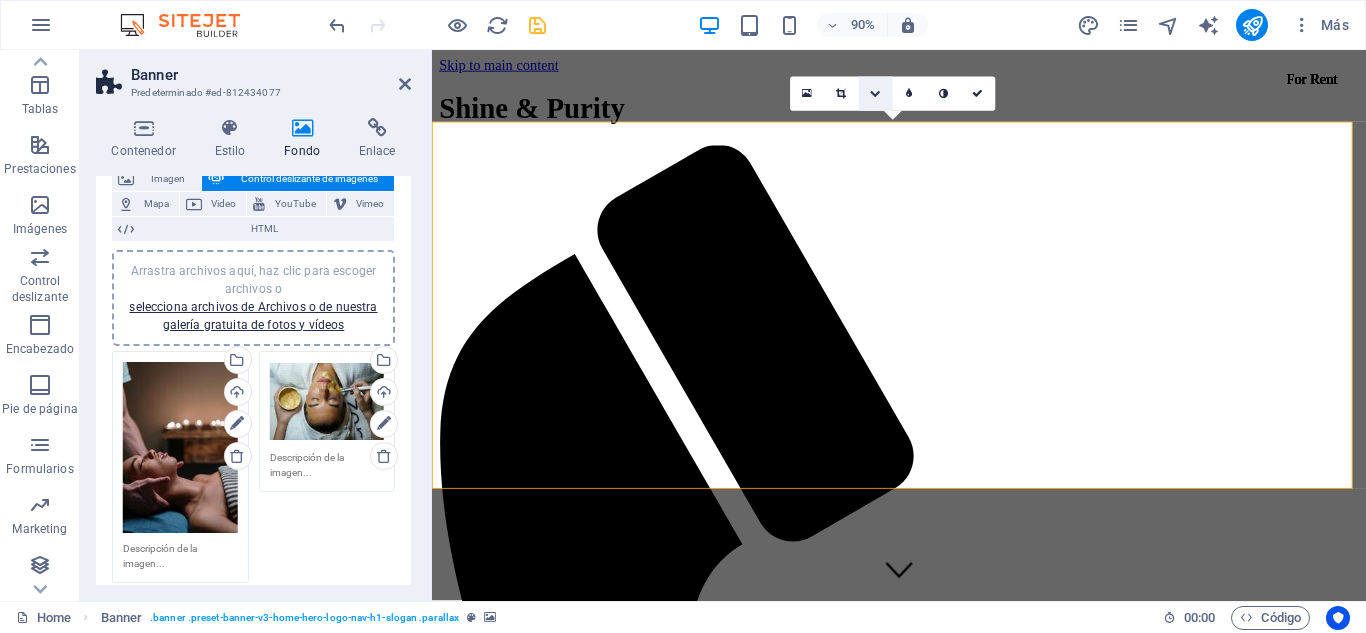 click at bounding box center [875, 94] 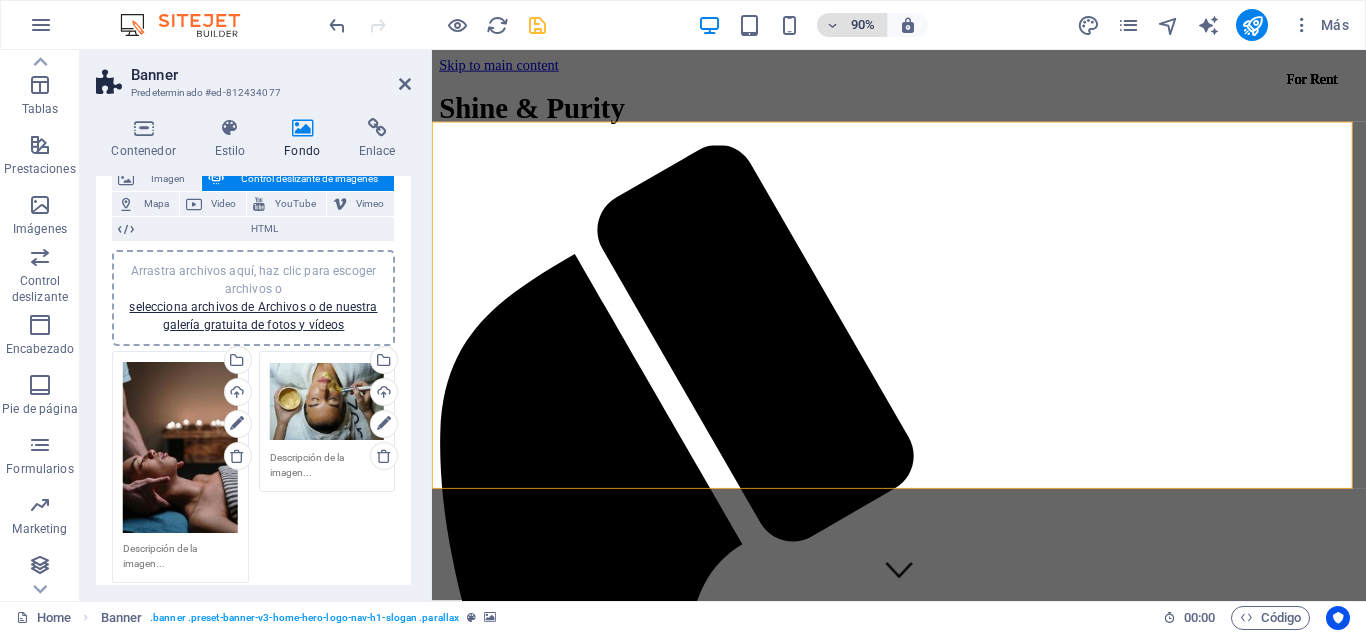click at bounding box center [832, 25] 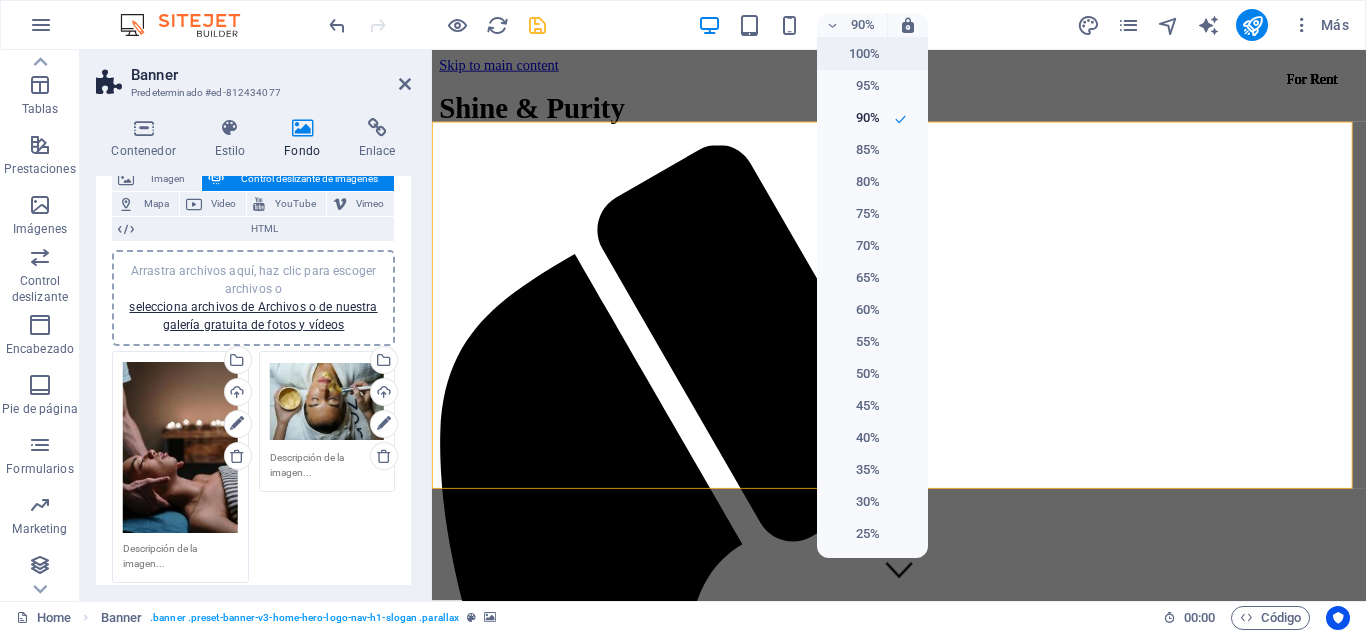 click on "100%" at bounding box center (854, 54) 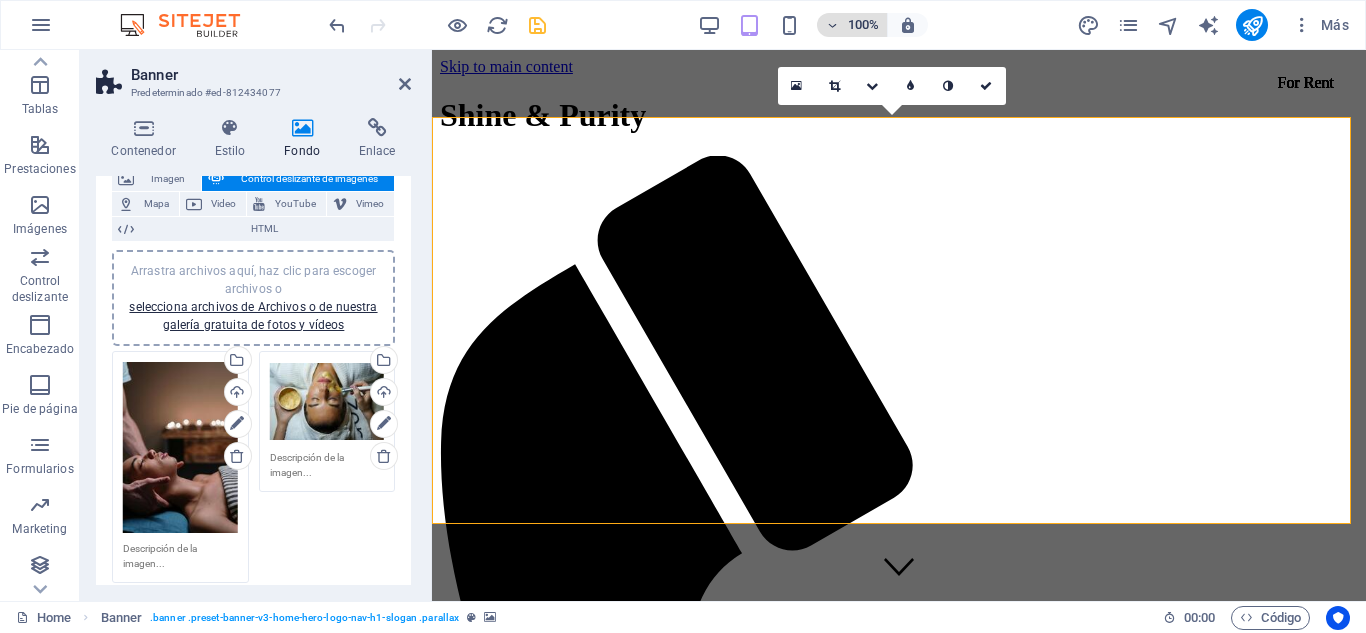 click at bounding box center [832, 25] 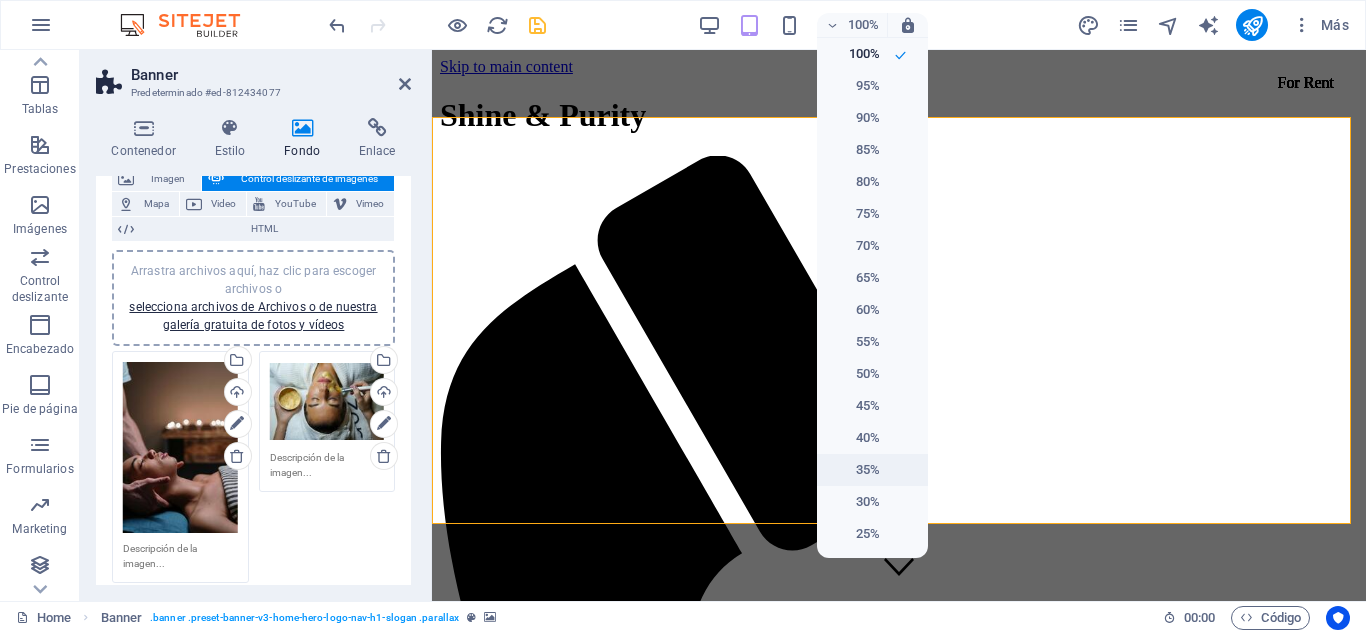 click on "35%" at bounding box center [854, 470] 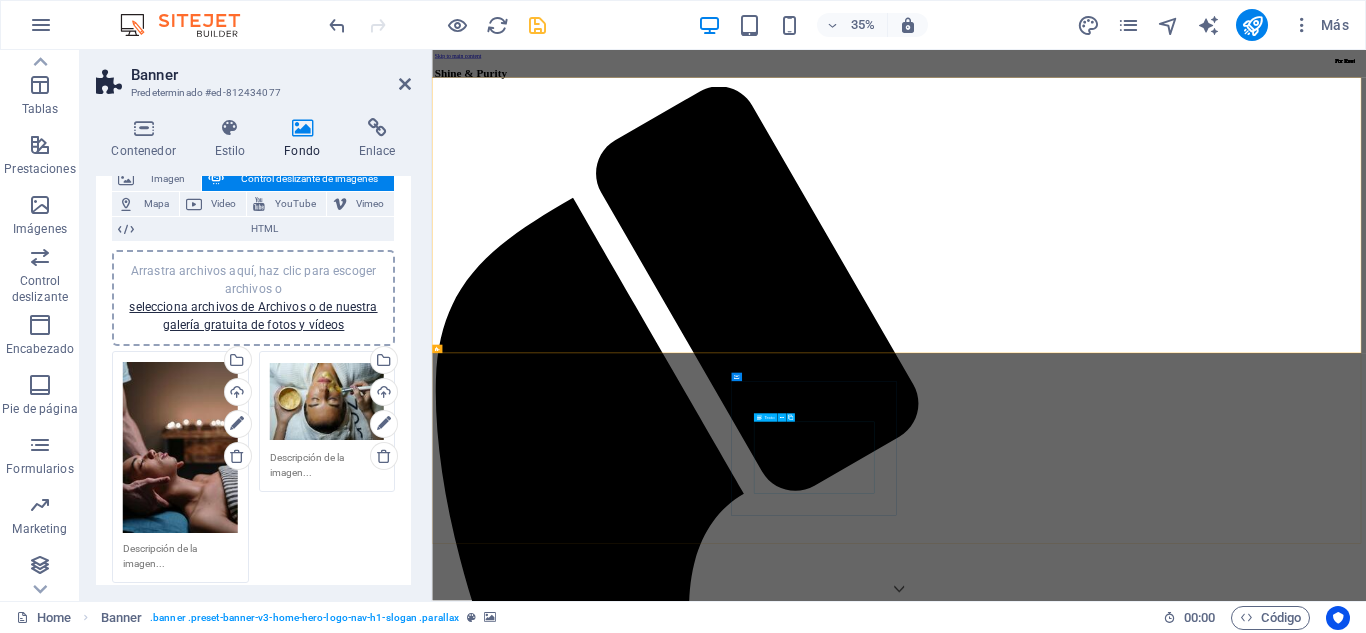 type 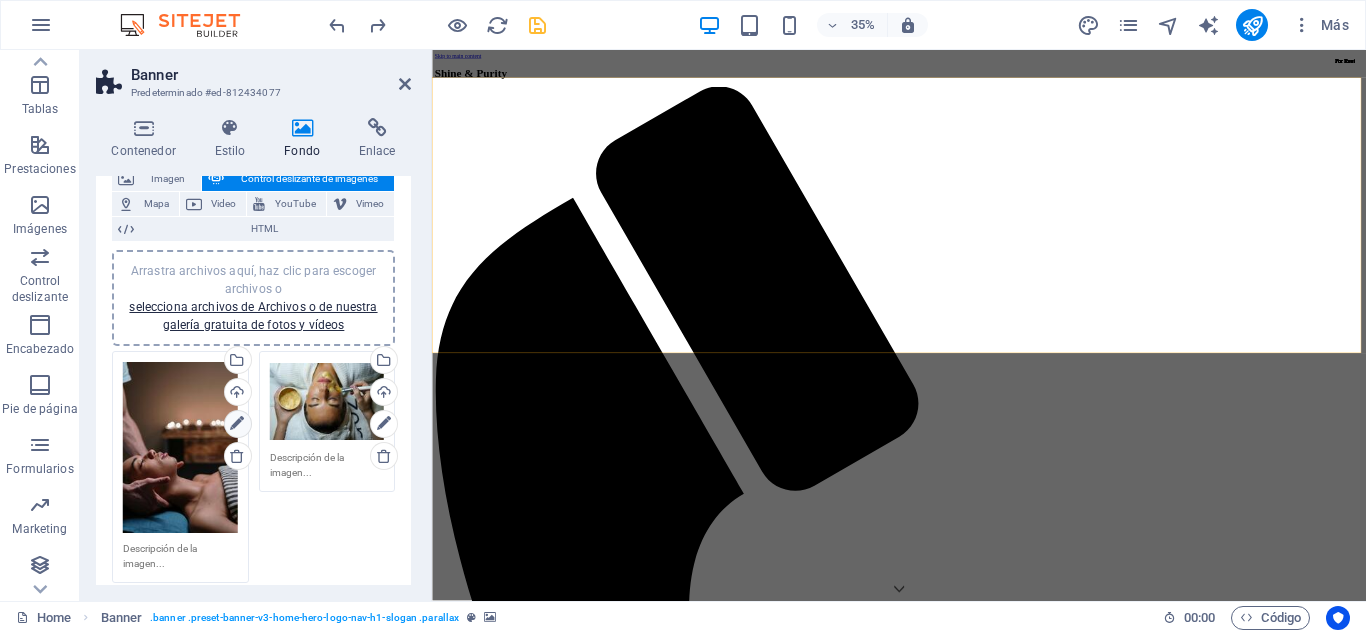 click at bounding box center [237, 424] 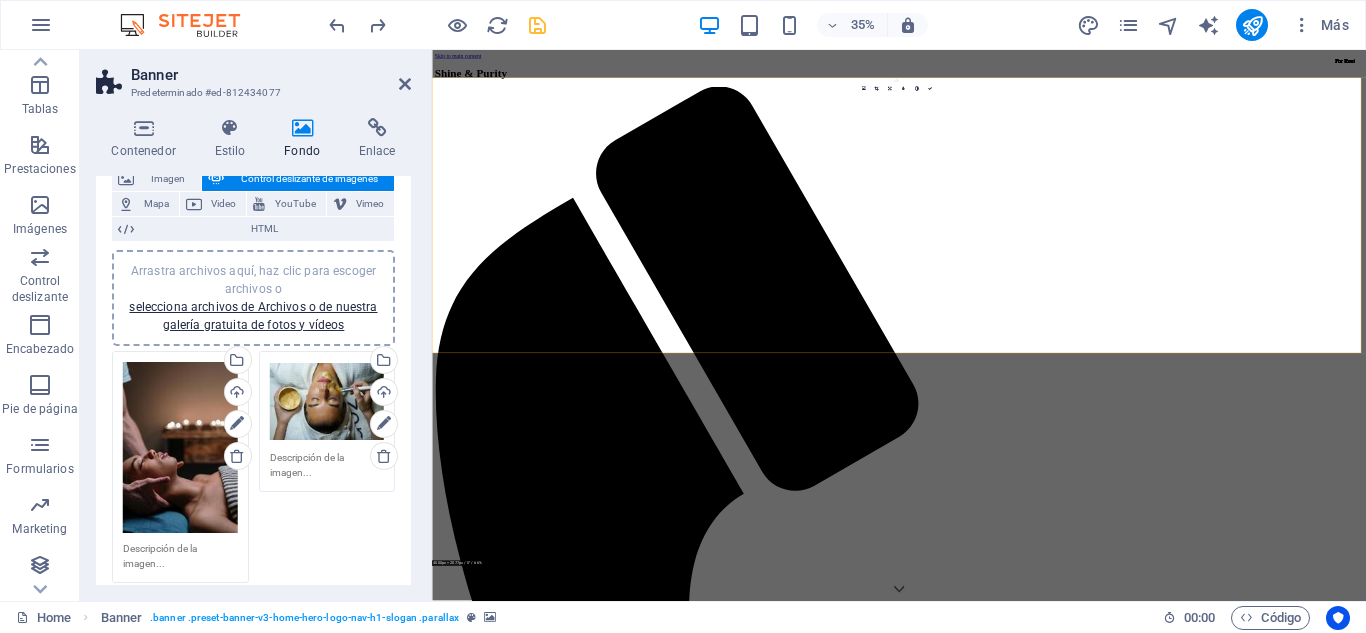click at bounding box center [-1254, 6429] 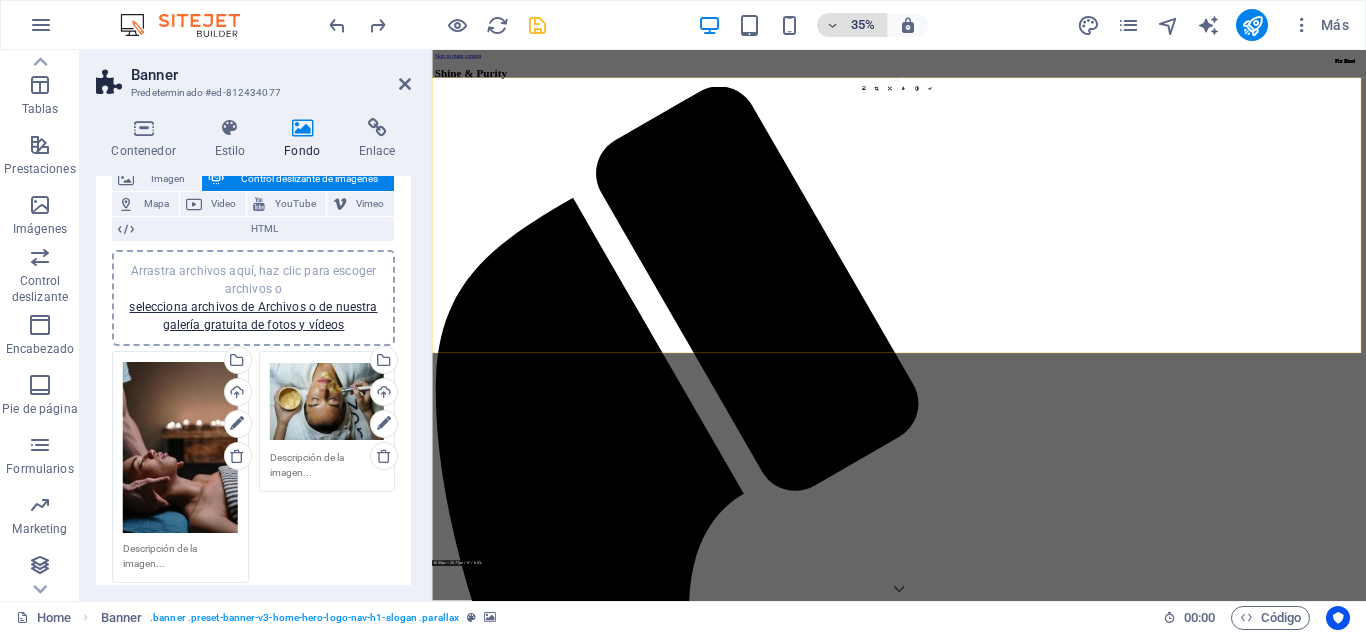 click on "35%" at bounding box center (852, 25) 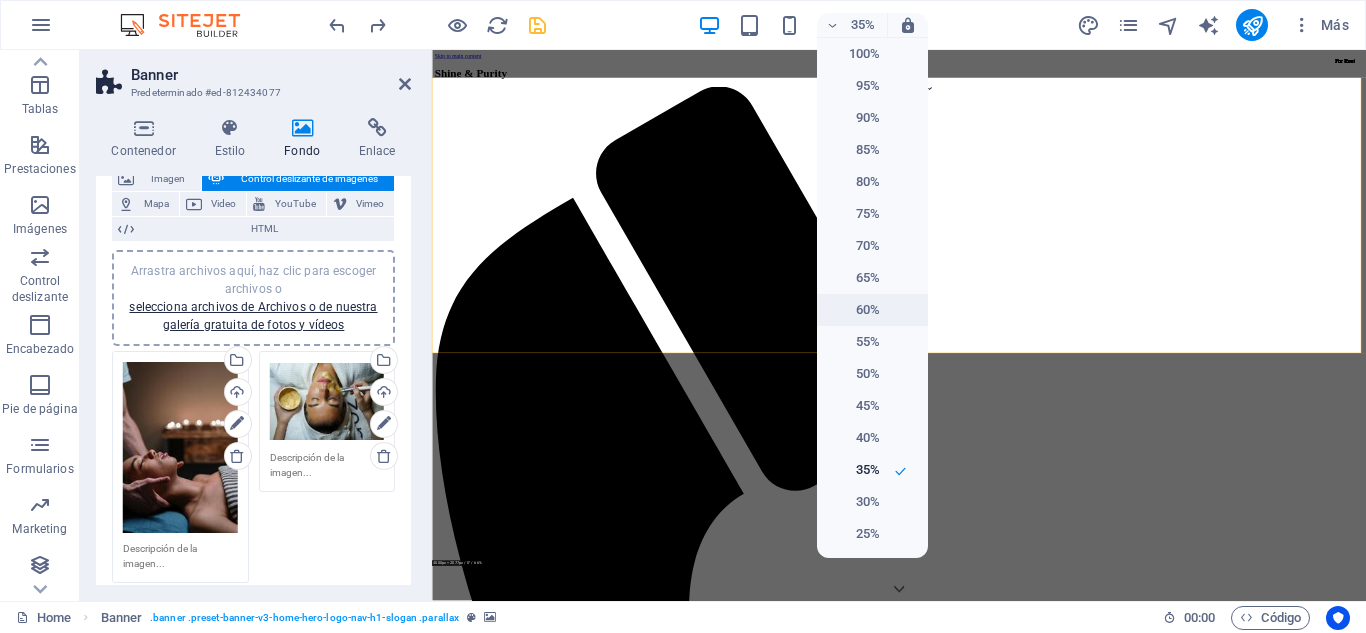 click on "60%" at bounding box center (872, 310) 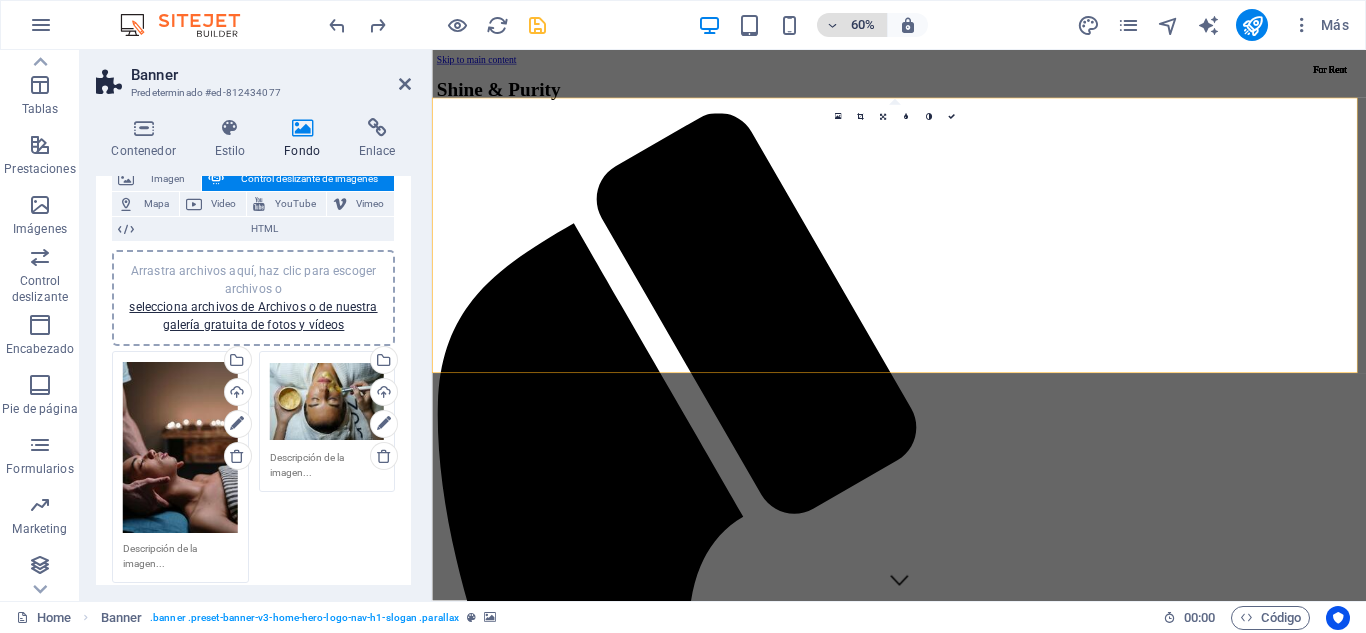 click on "60%" at bounding box center (852, 25) 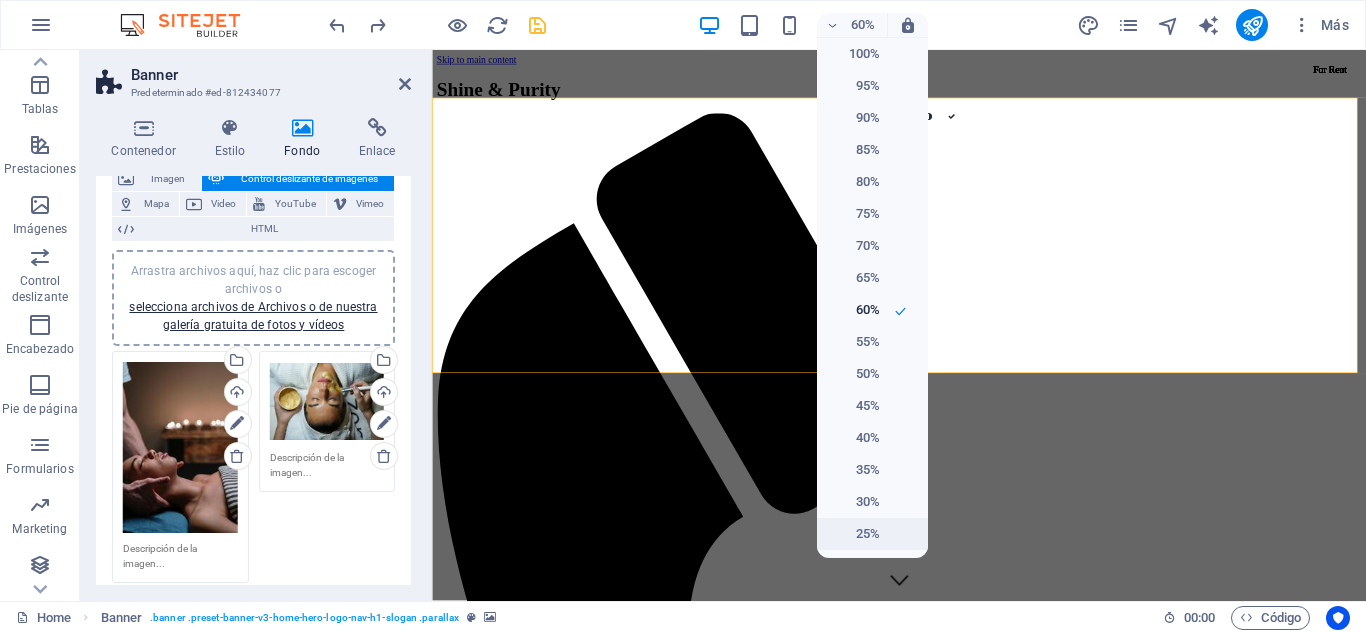 click on "25%" at bounding box center [854, 534] 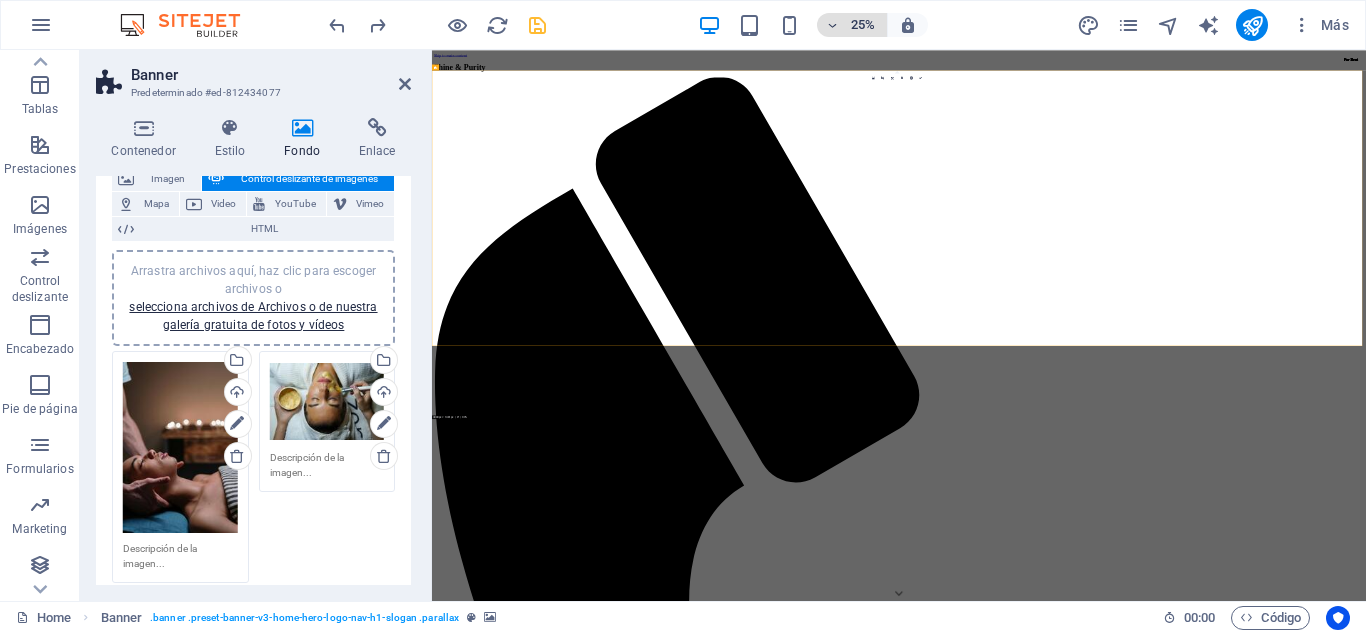 click at bounding box center [832, 25] 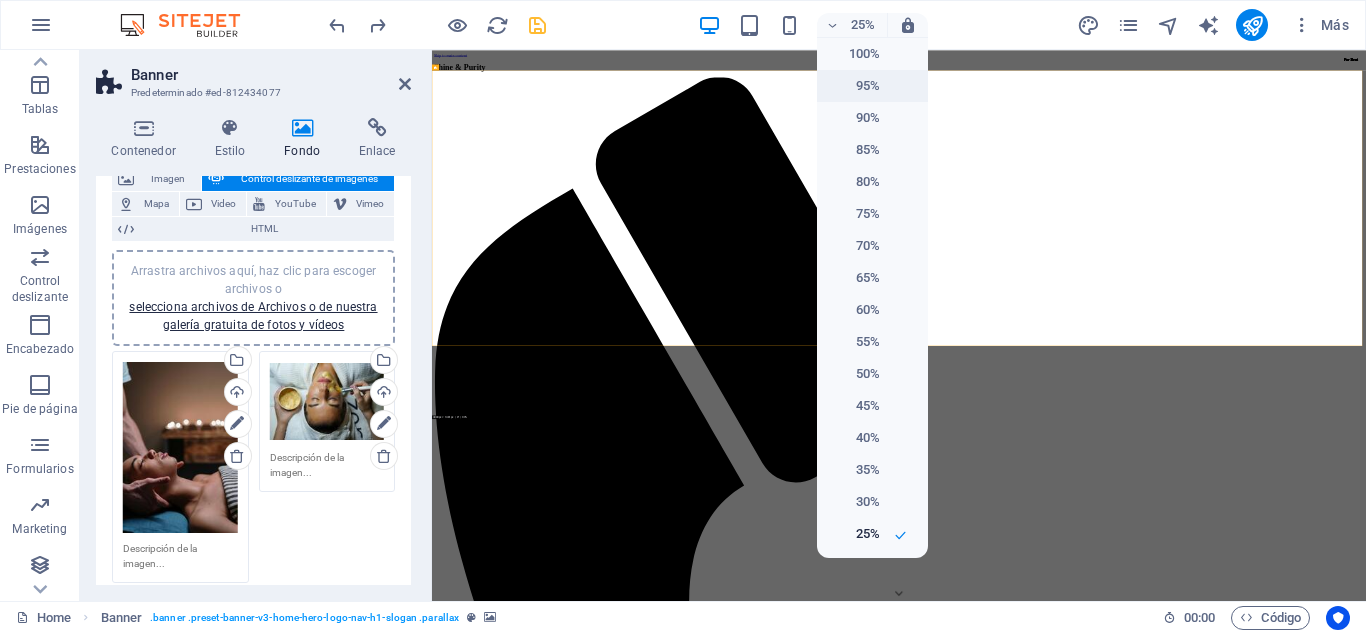 click on "95%" at bounding box center [854, 86] 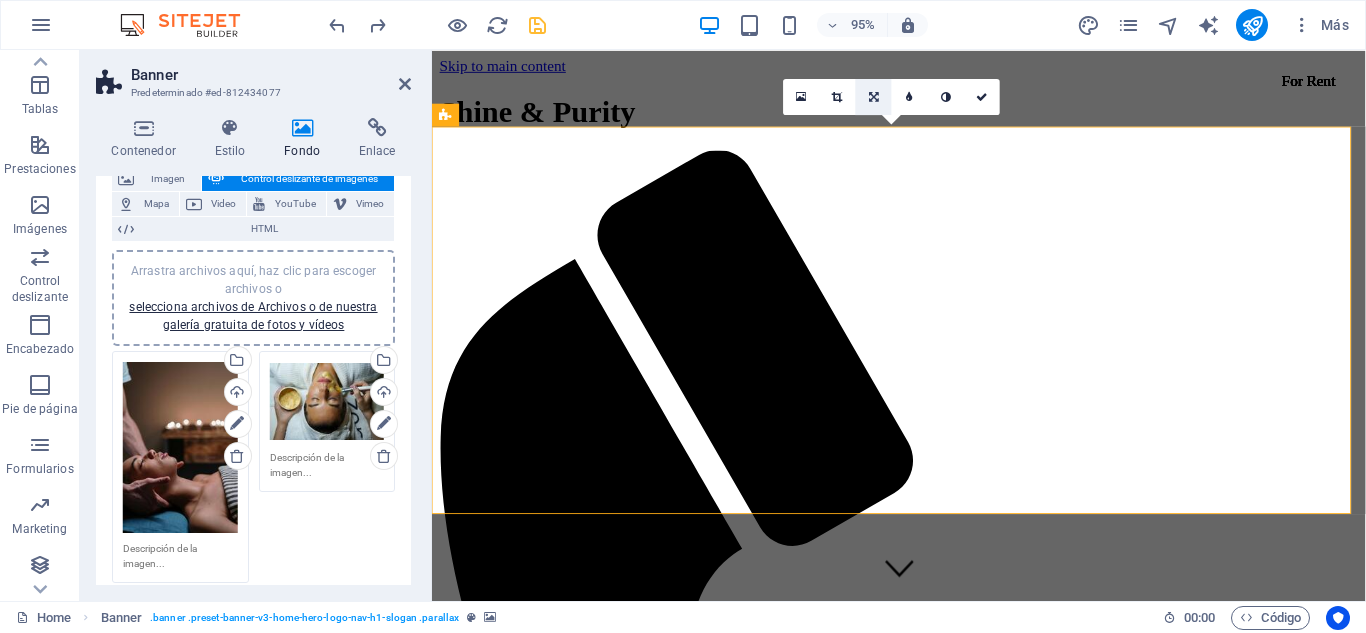 click at bounding box center [874, 97] 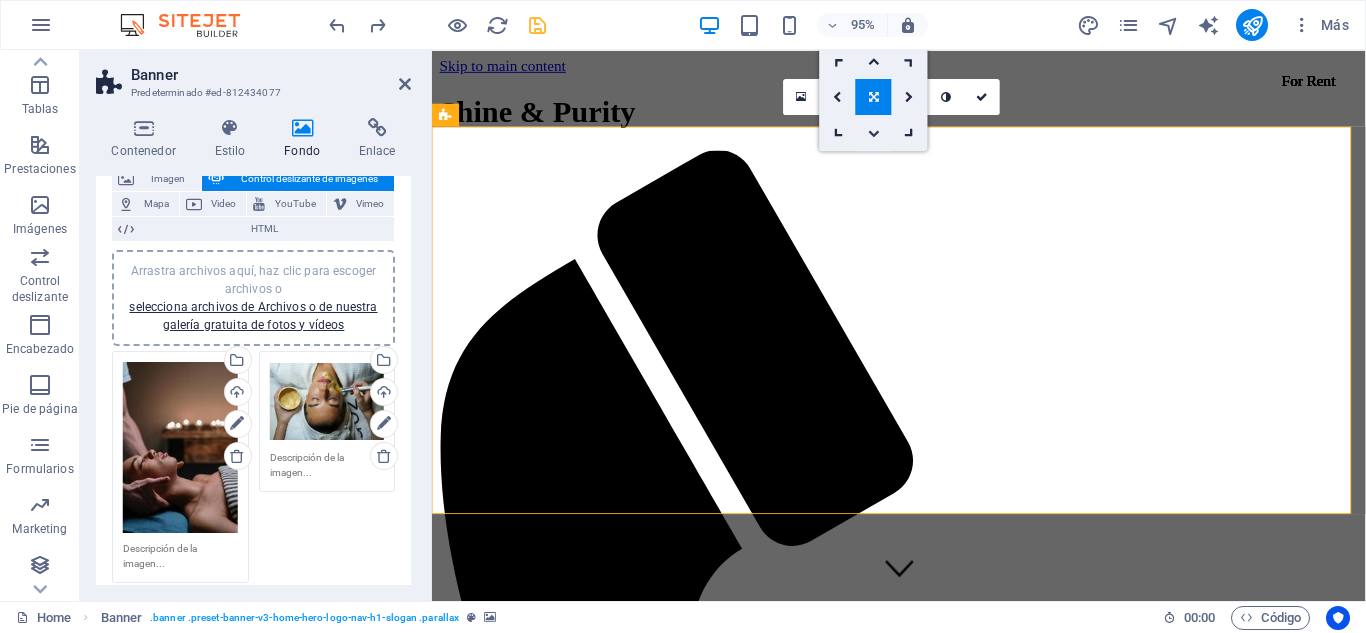 click at bounding box center (874, 132) 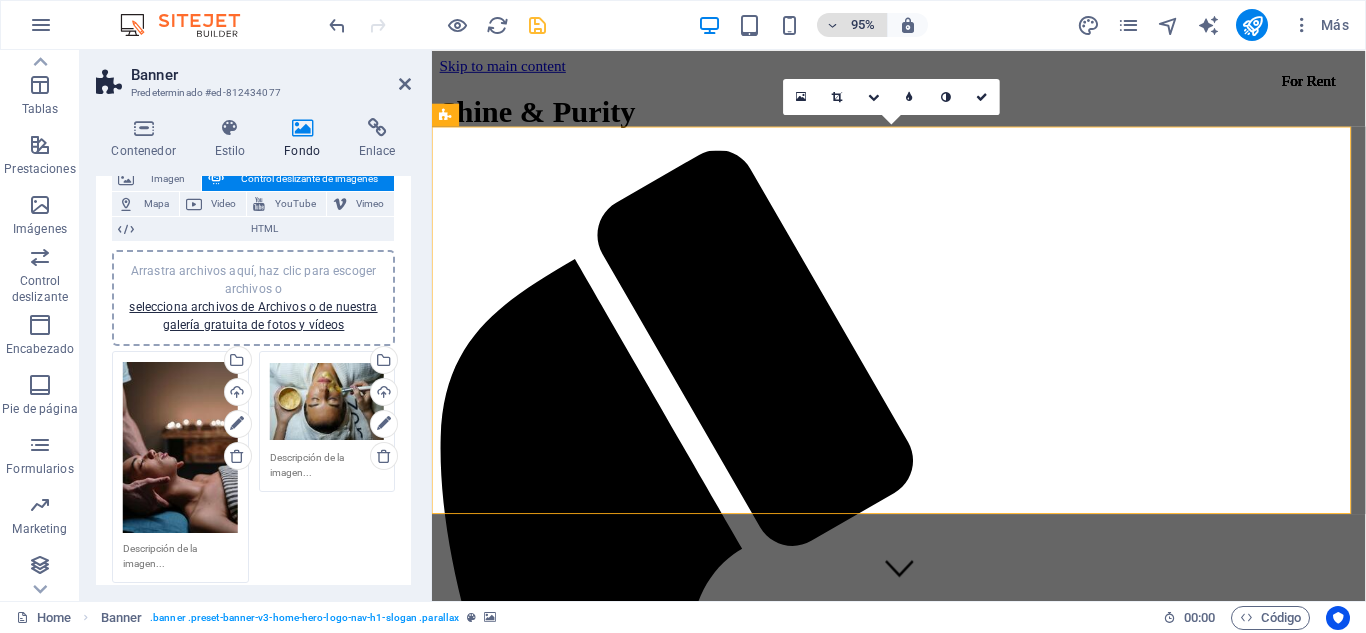click on "95%" at bounding box center (852, 25) 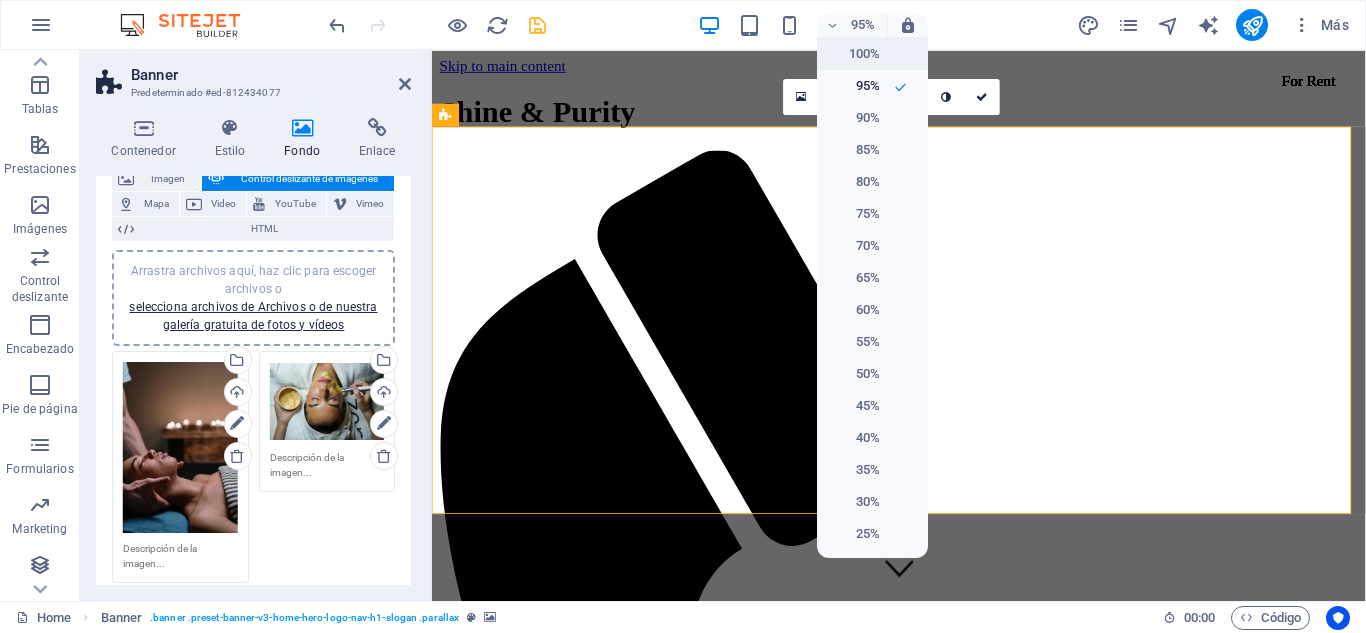 click on "100%" at bounding box center [854, 54] 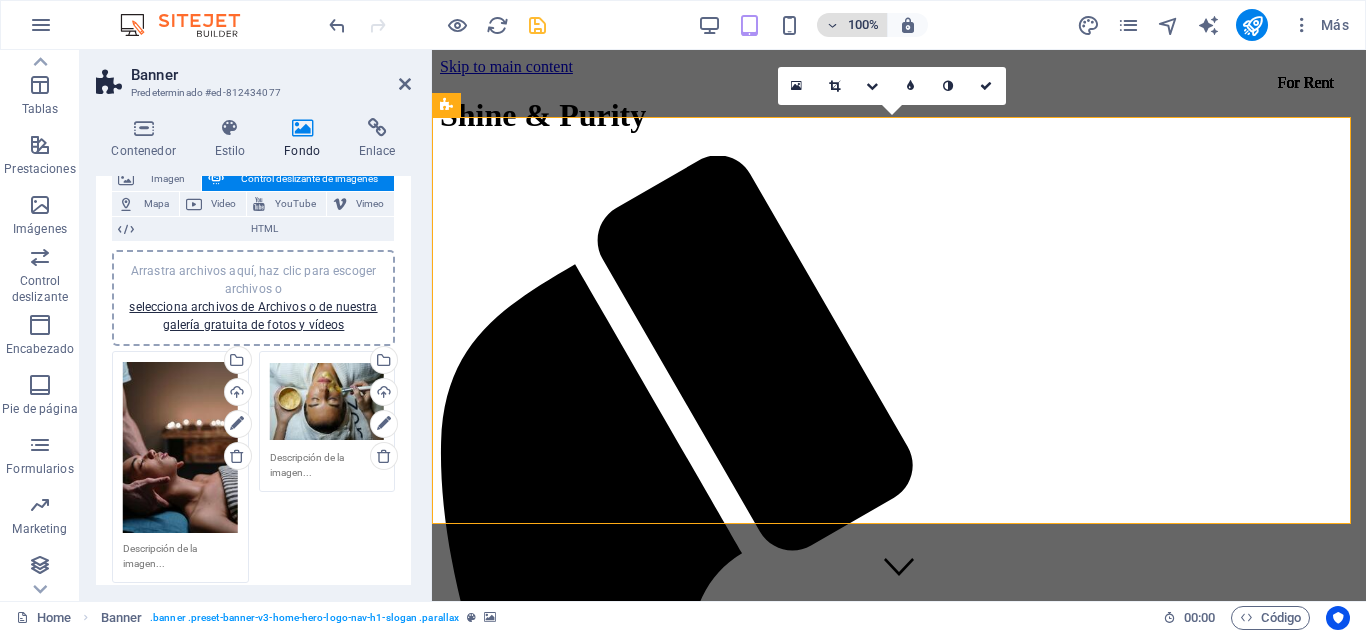 click on "100%" at bounding box center [863, 25] 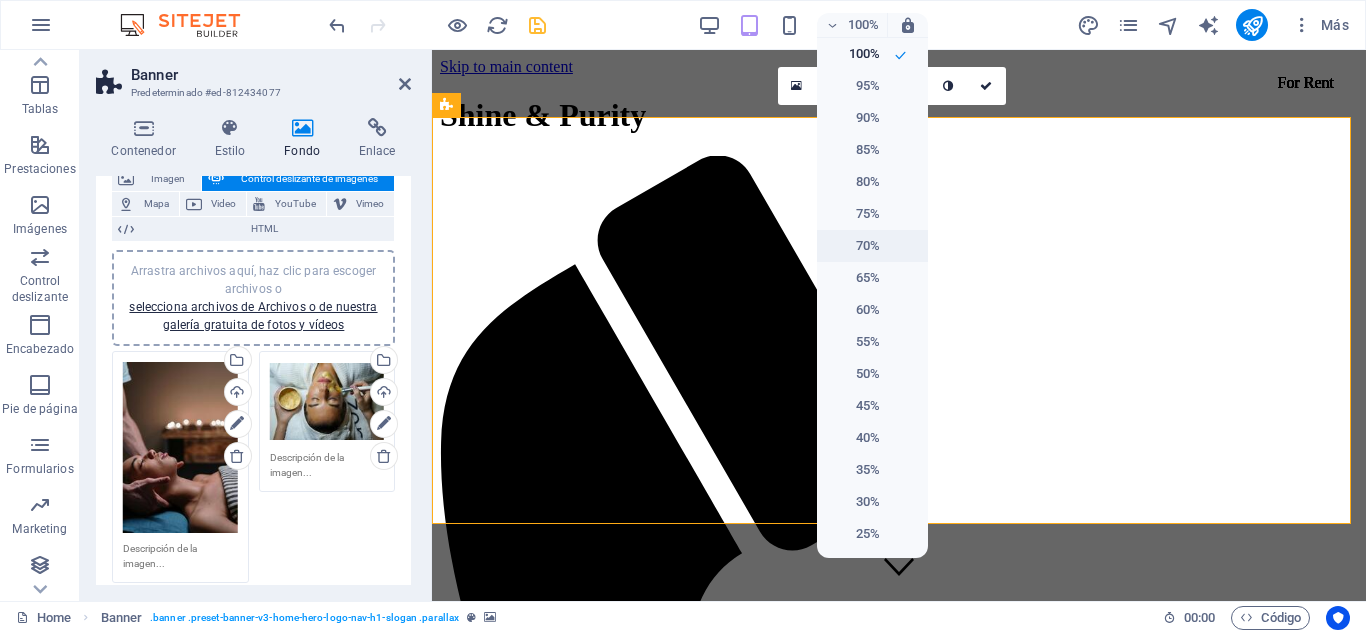 click on "70%" at bounding box center [854, 246] 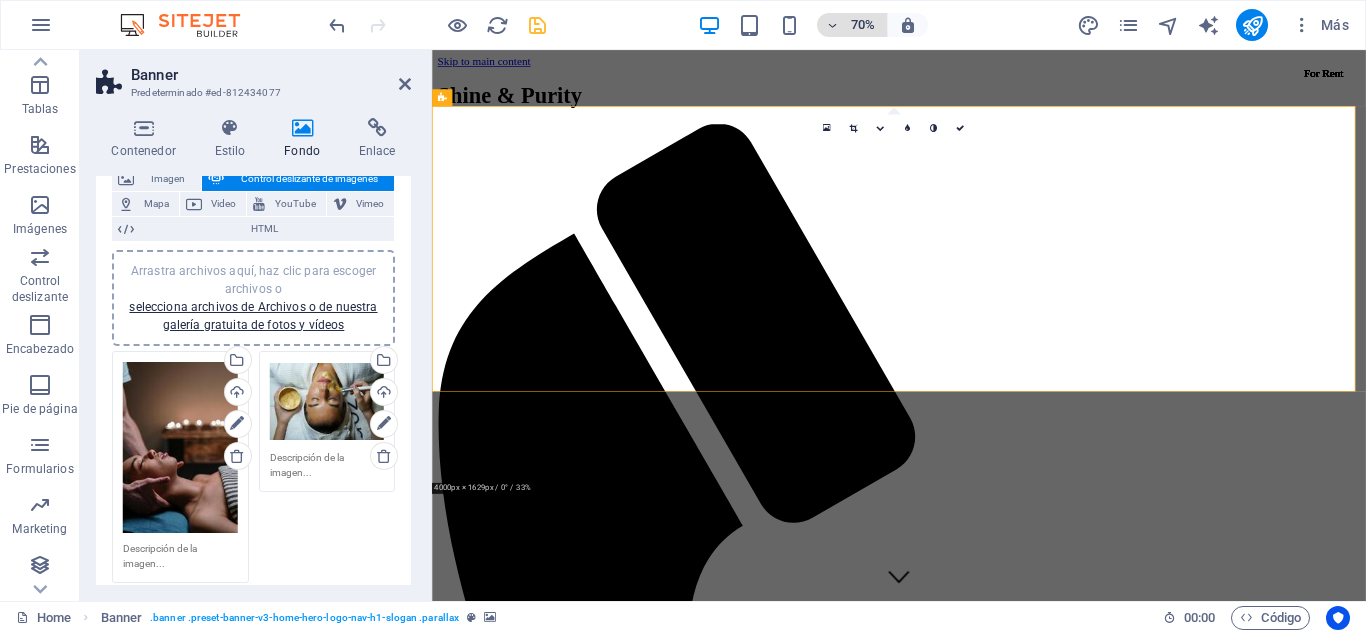 click on "70%" at bounding box center [852, 25] 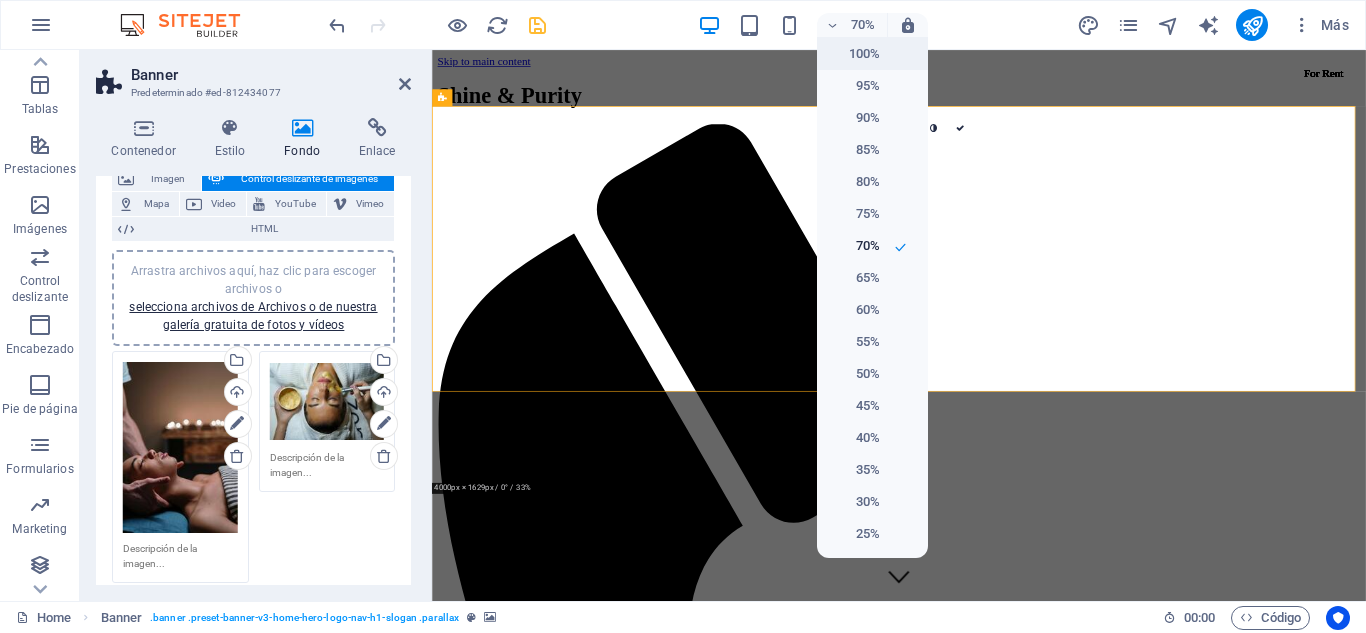 click on "100%" at bounding box center [854, 54] 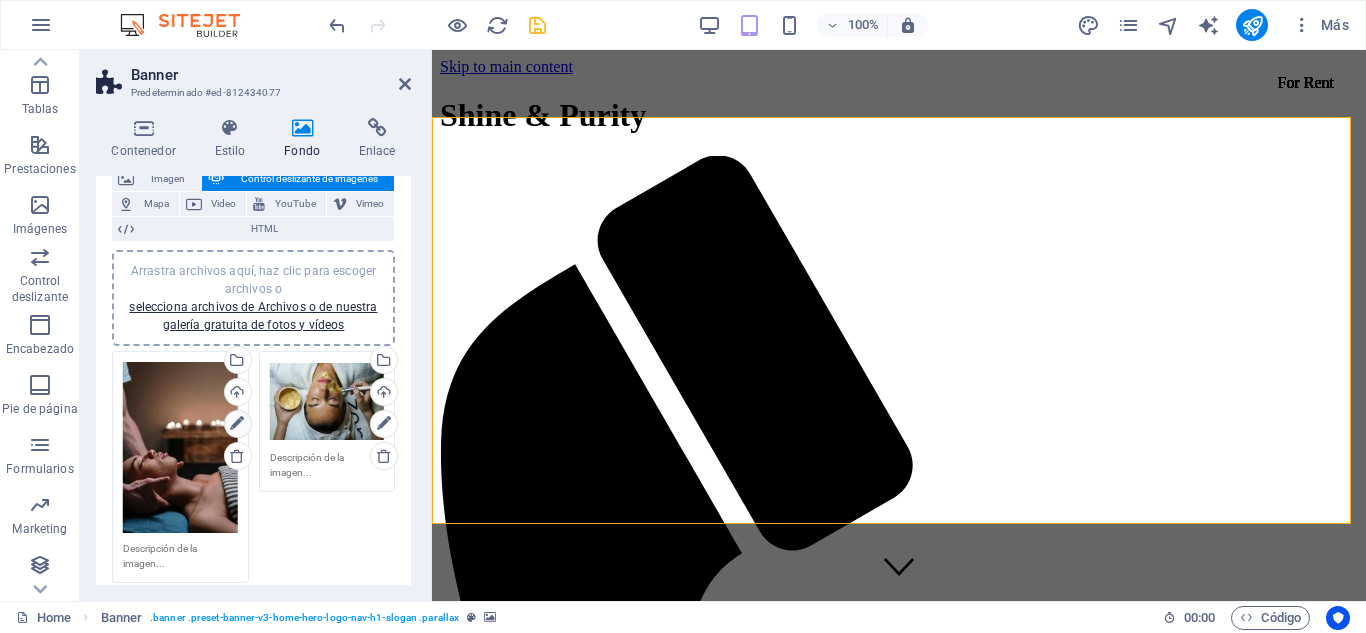 click at bounding box center (237, 424) 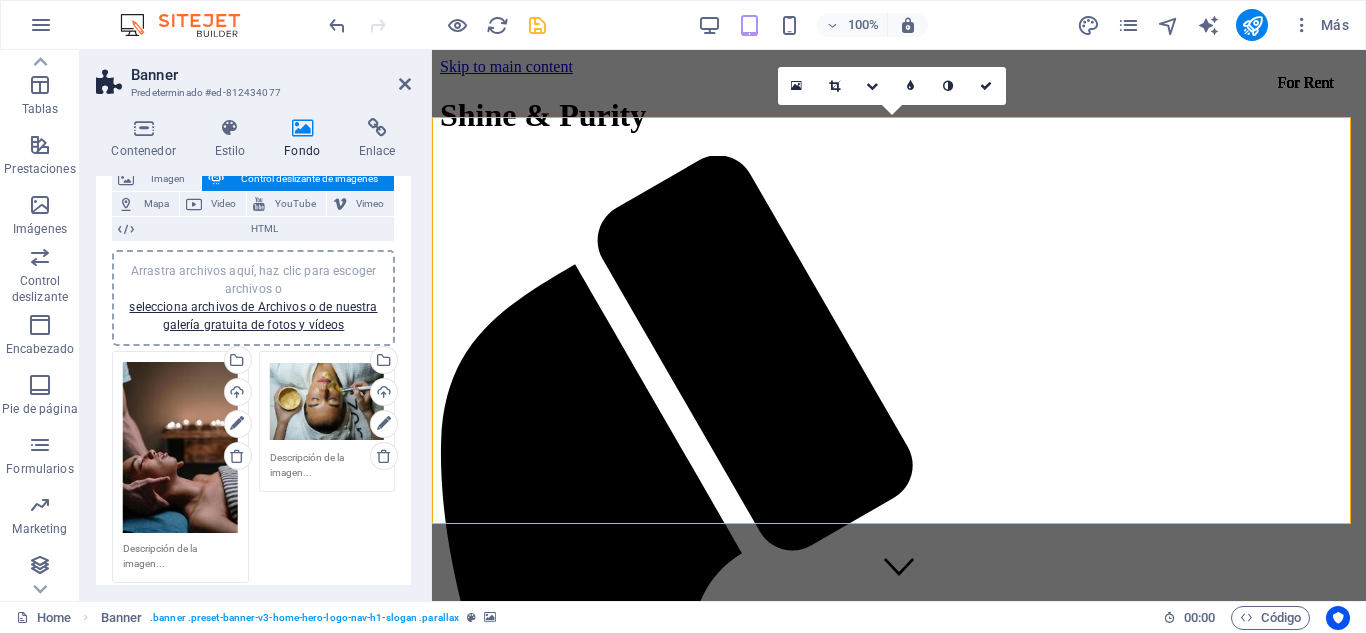 click at bounding box center (481, 4126) 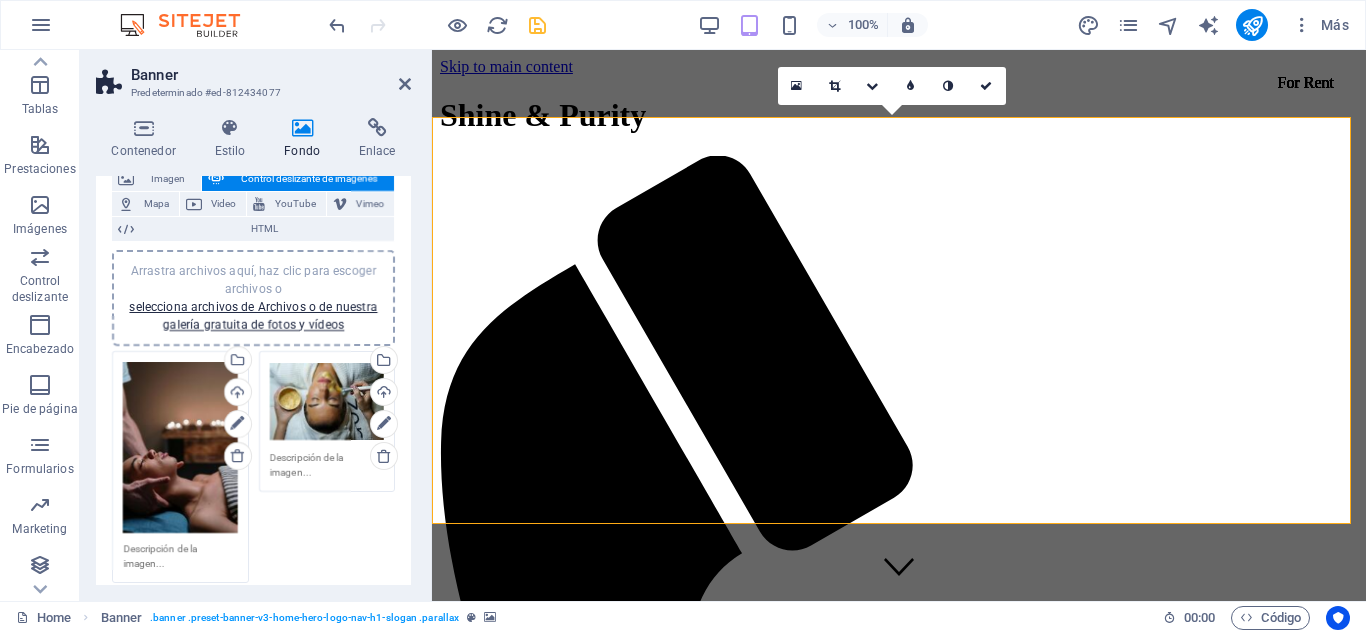 click at bounding box center (481, 4126) 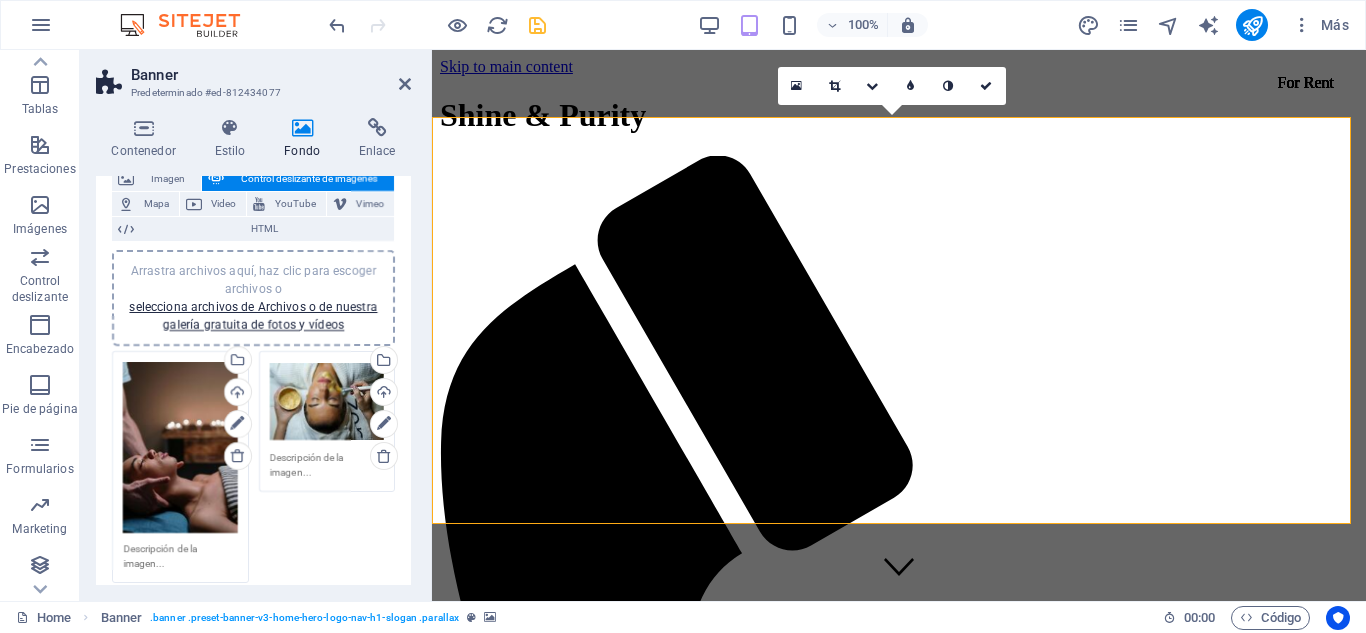 click at bounding box center [481, 4126] 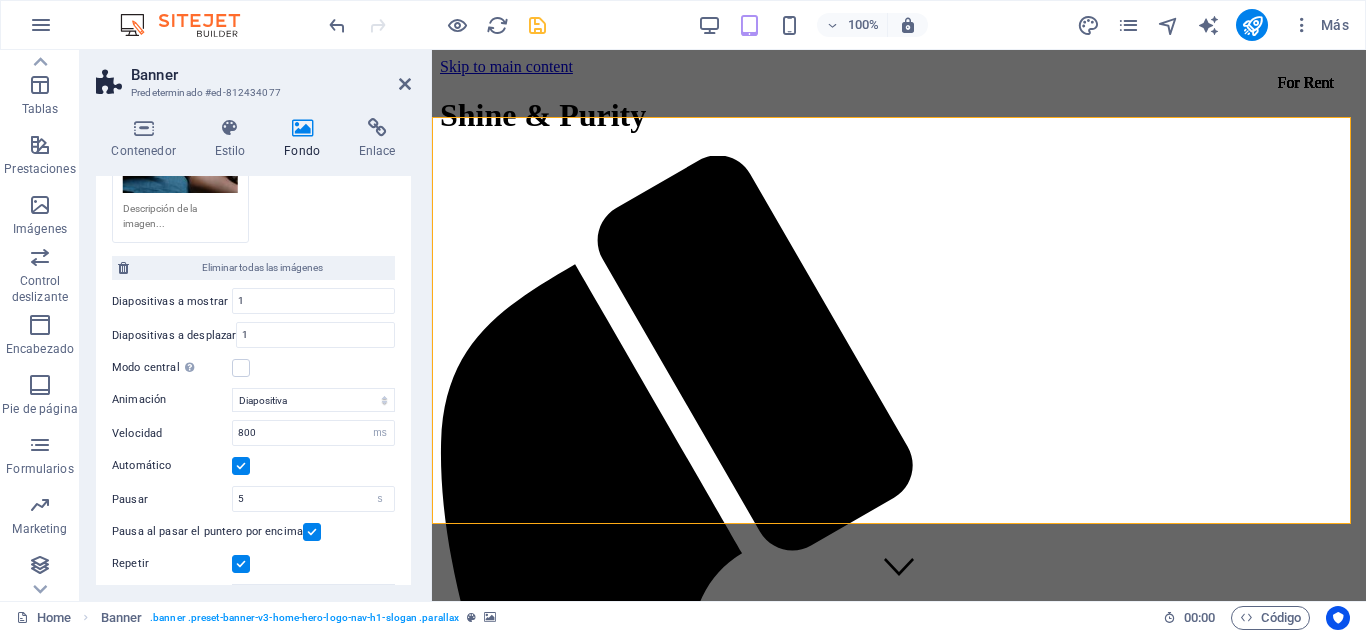 scroll, scrollTop: 568, scrollLeft: 0, axis: vertical 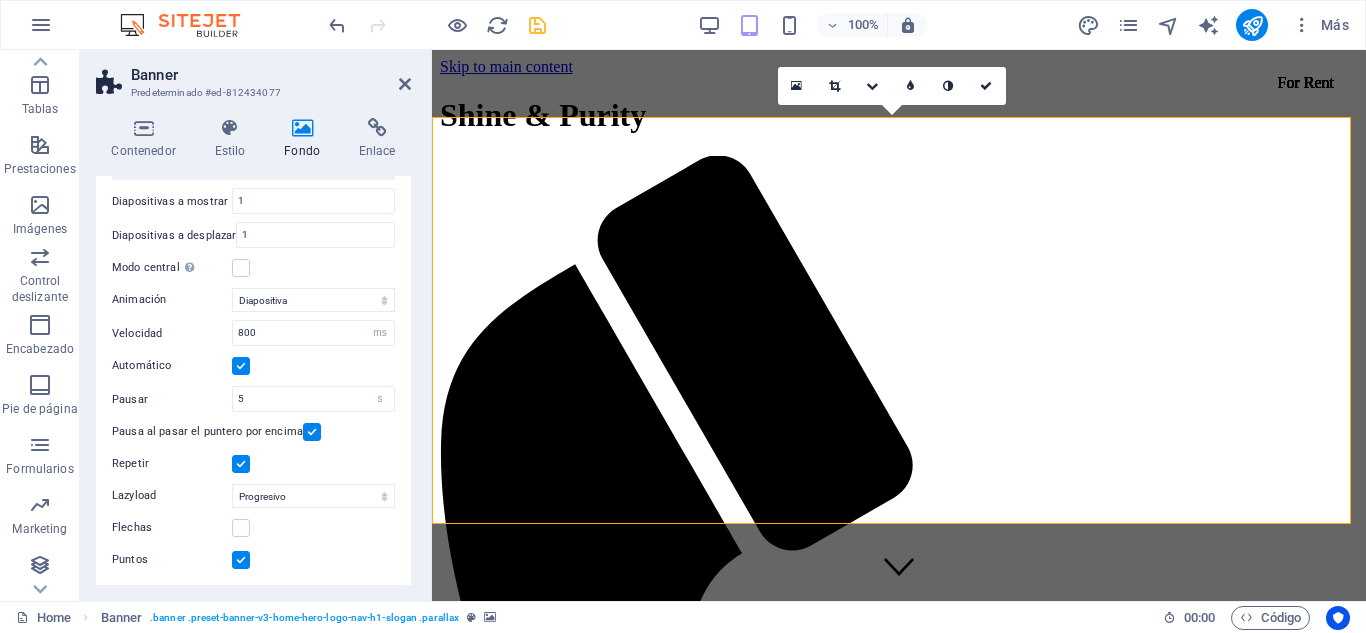 click at bounding box center (481, 4126) 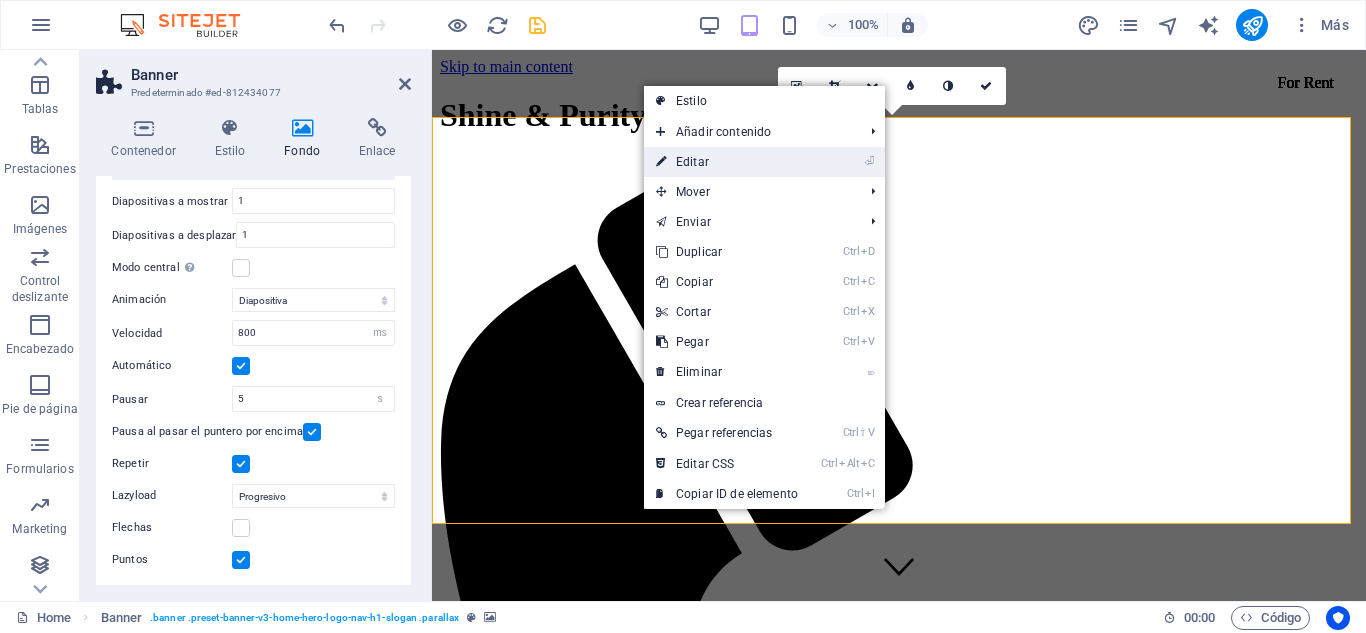 click on "⏎  Editar" at bounding box center (727, 162) 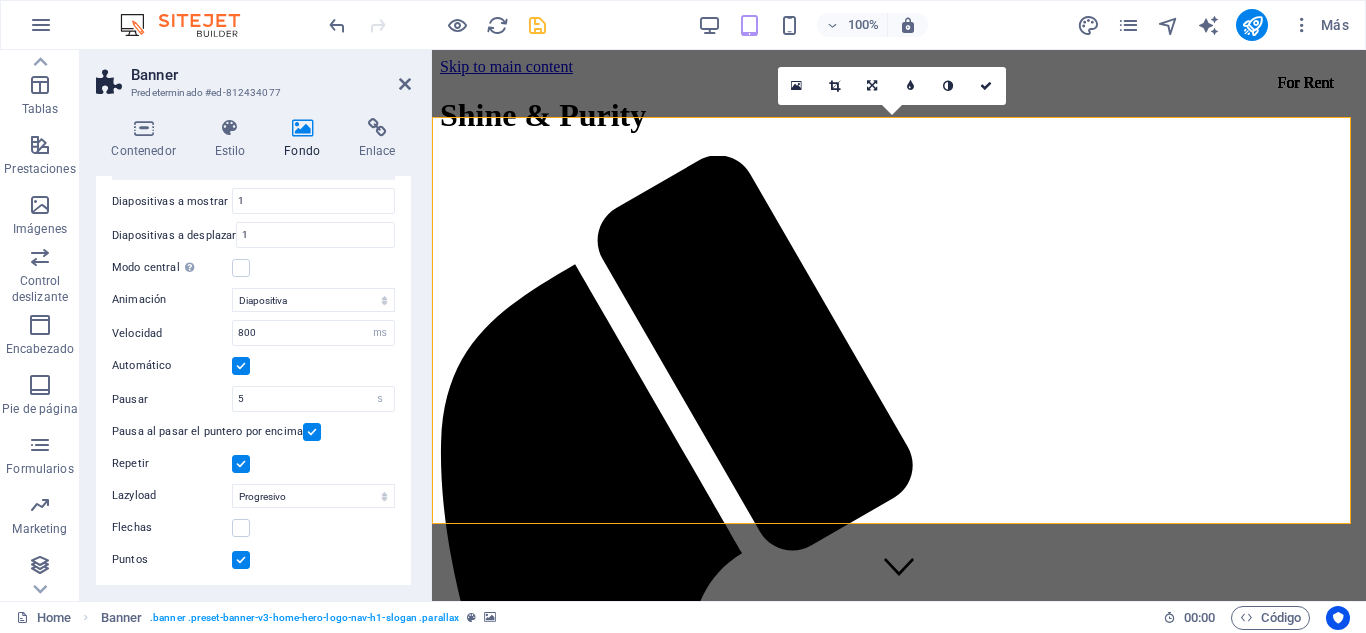 click at bounding box center [-438, 6210] 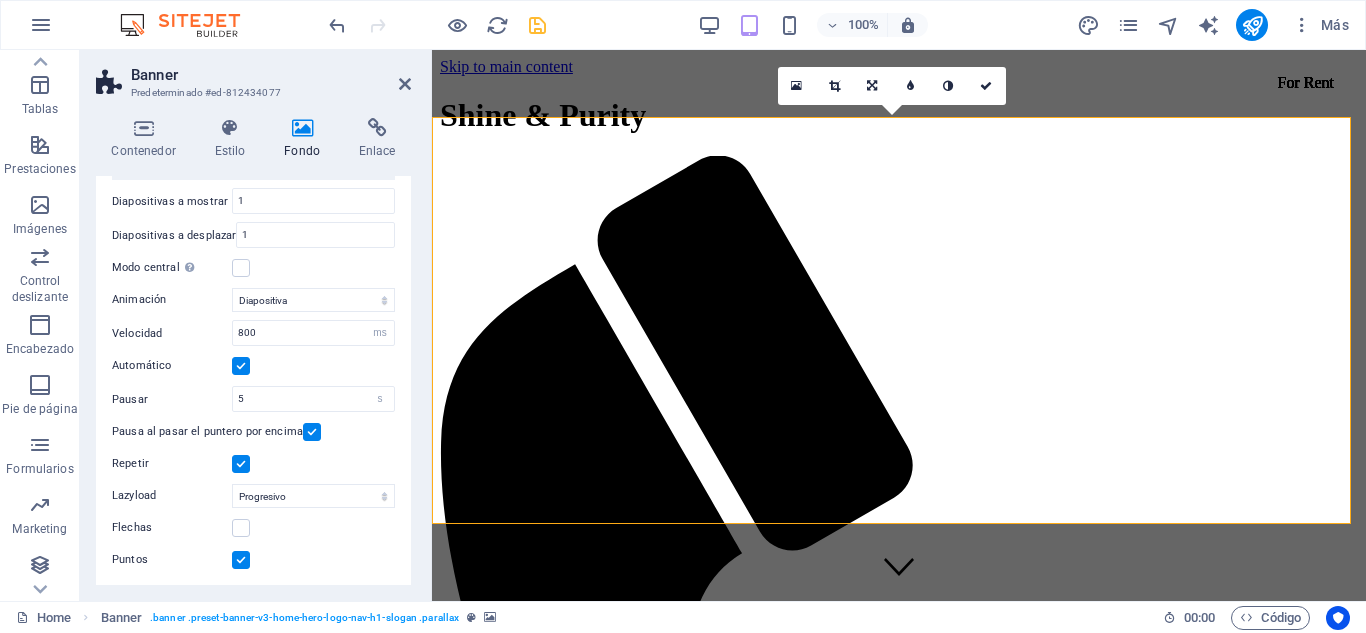 click at bounding box center [-438, 6210] 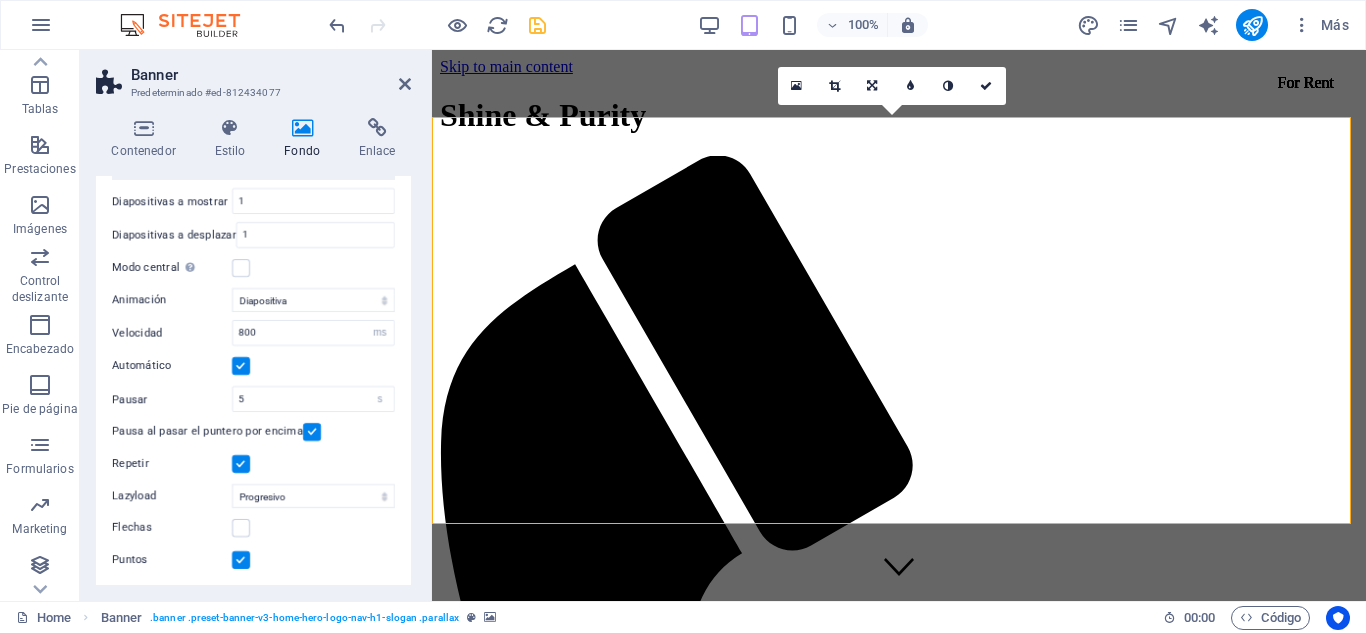 click at bounding box center (-438, 6210) 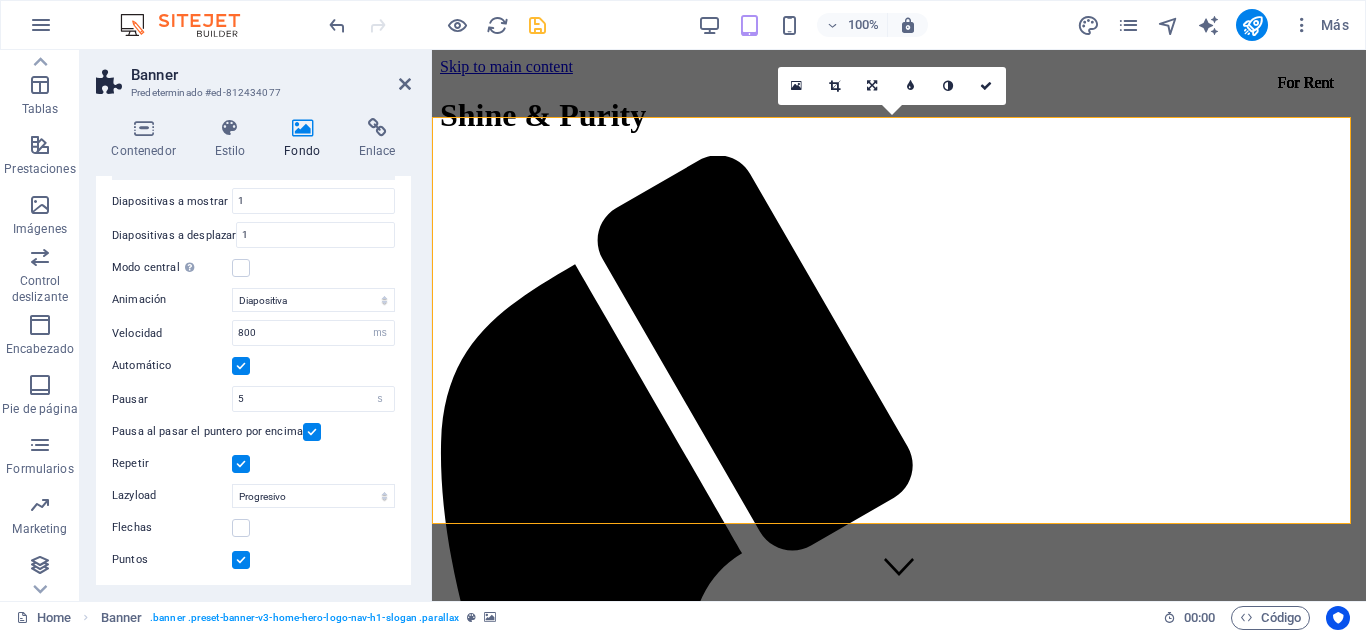 click at bounding box center [-438, 6210] 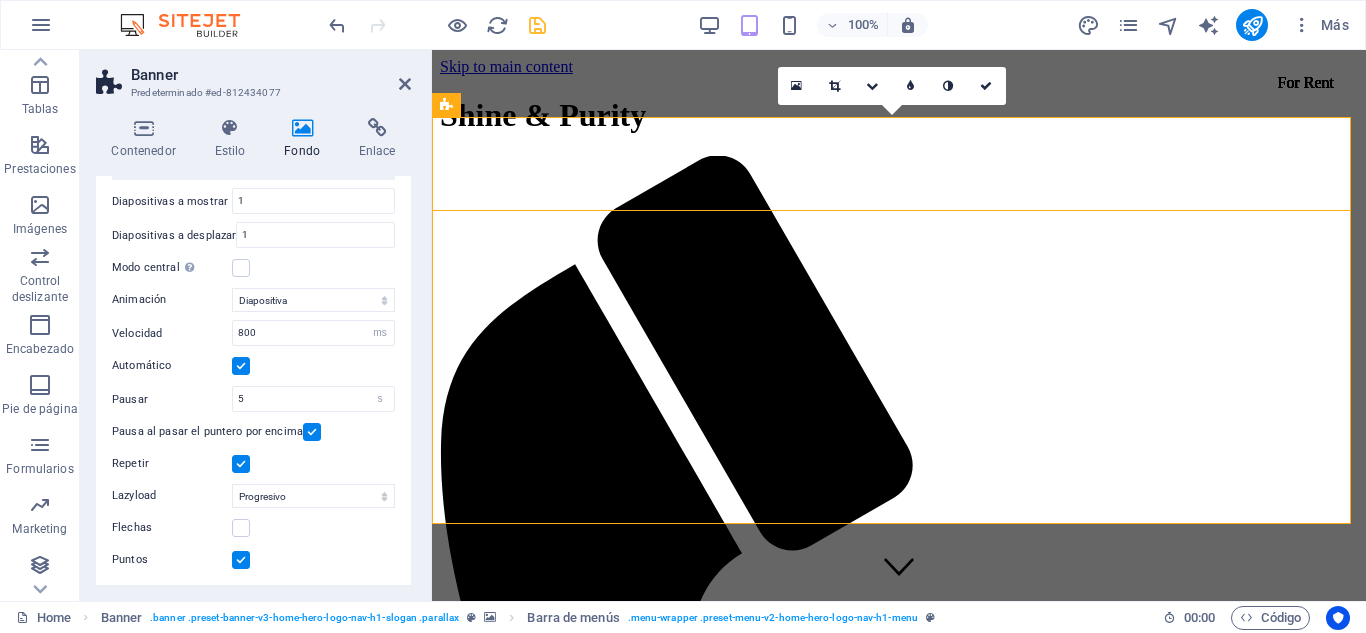 click at bounding box center (481, 4126) 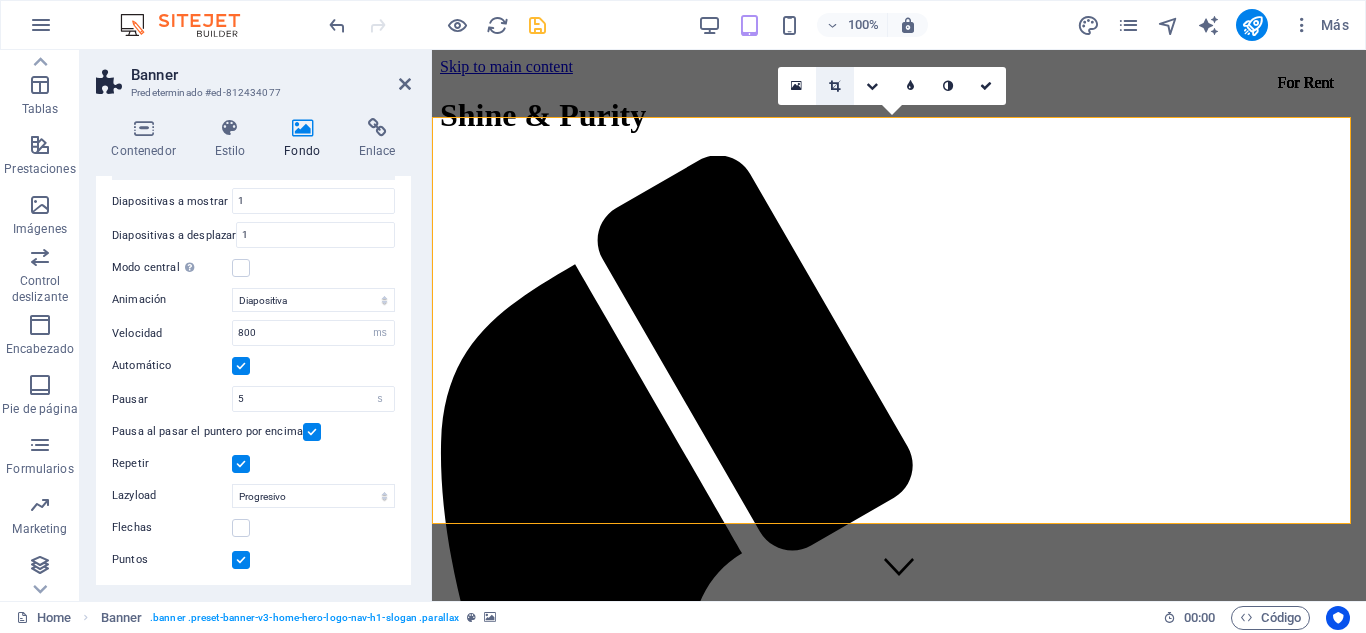 click at bounding box center (835, 86) 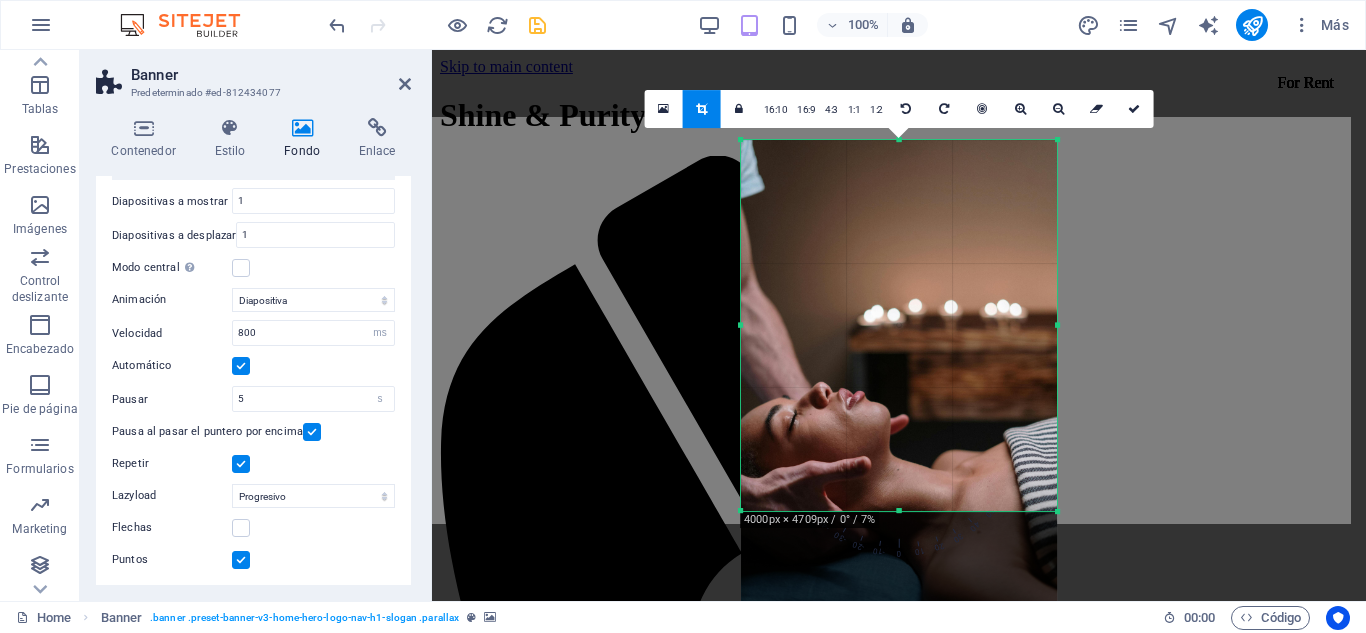 drag, startPoint x: 752, startPoint y: 544, endPoint x: 730, endPoint y: 475, distance: 72.42237 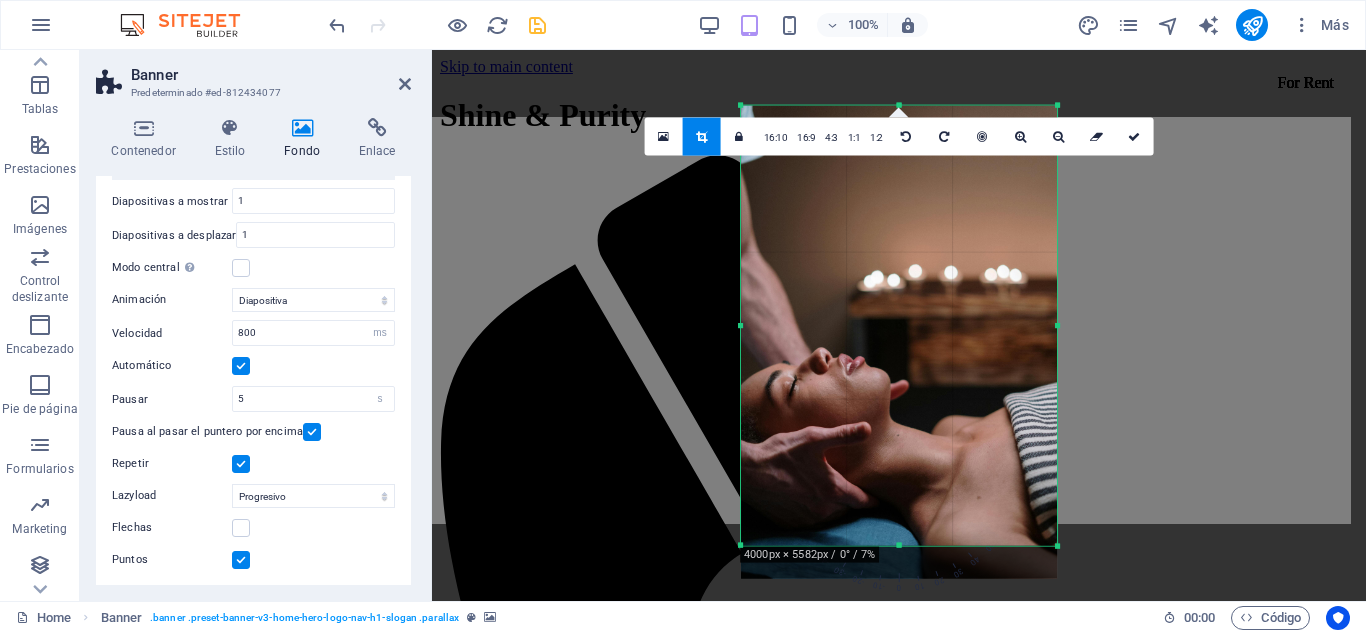 drag, startPoint x: 895, startPoint y: 509, endPoint x: 905, endPoint y: 600, distance: 91.5478 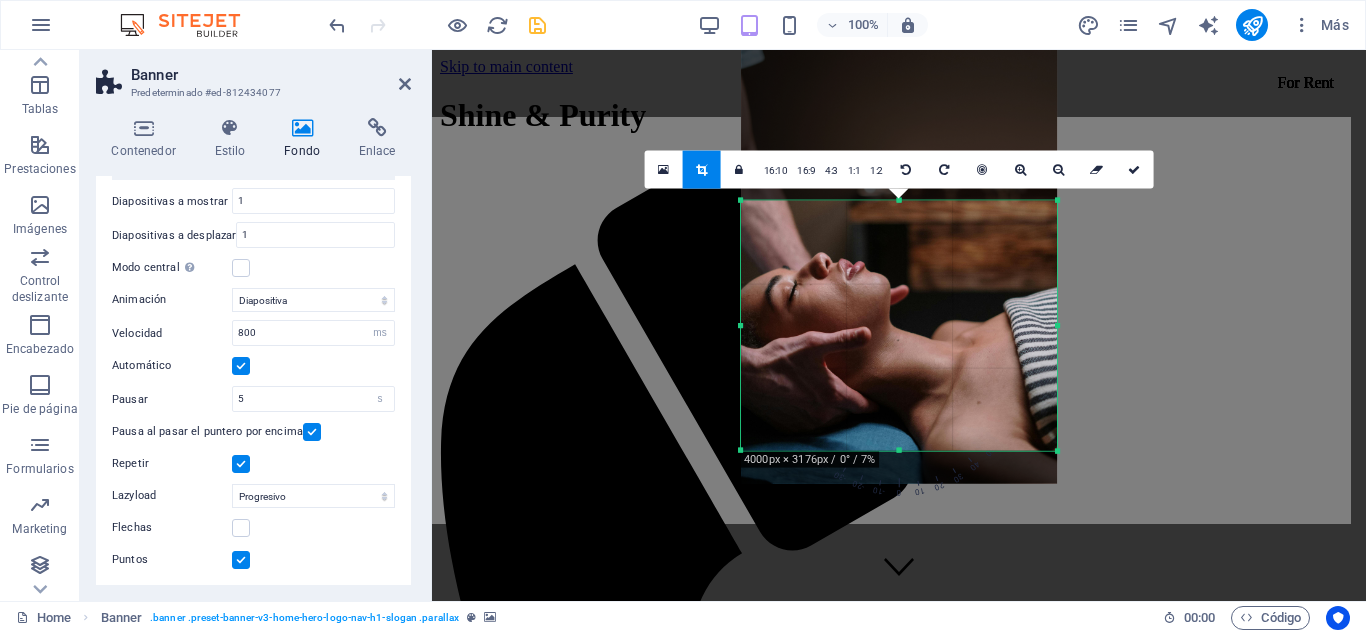 drag, startPoint x: 901, startPoint y: 103, endPoint x: 894, endPoint y: 293, distance: 190.1289 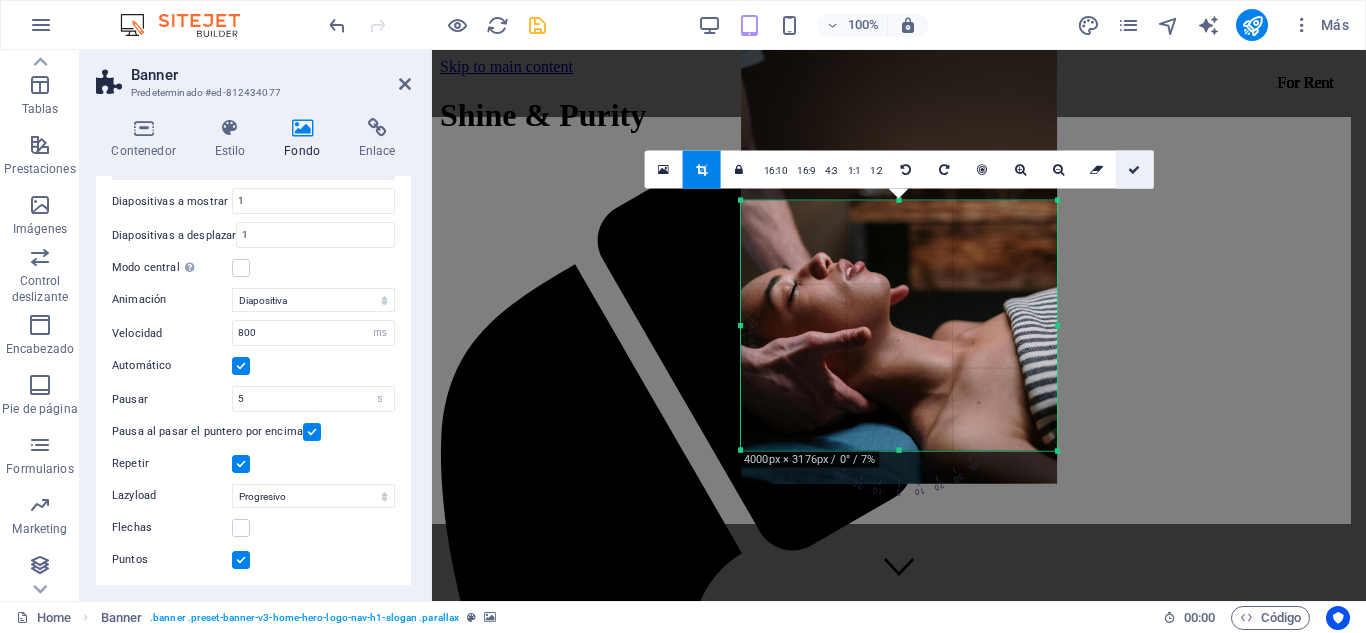 click at bounding box center [1134, 169] 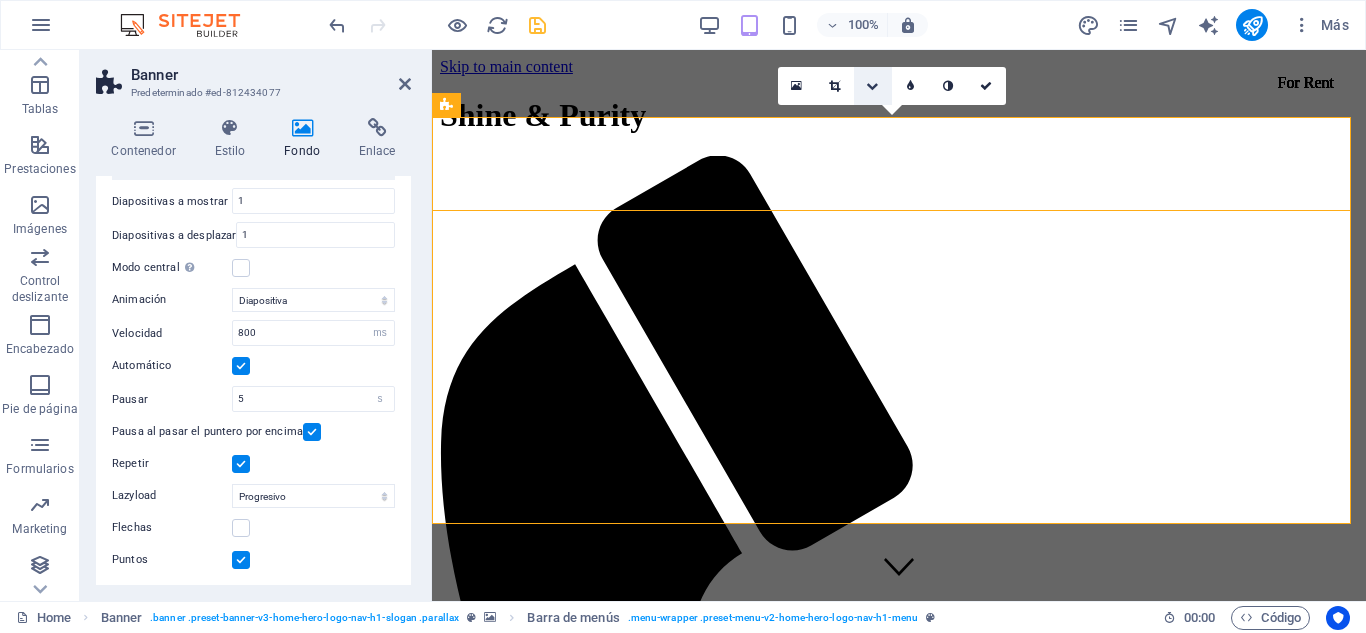 click at bounding box center (872, 86) 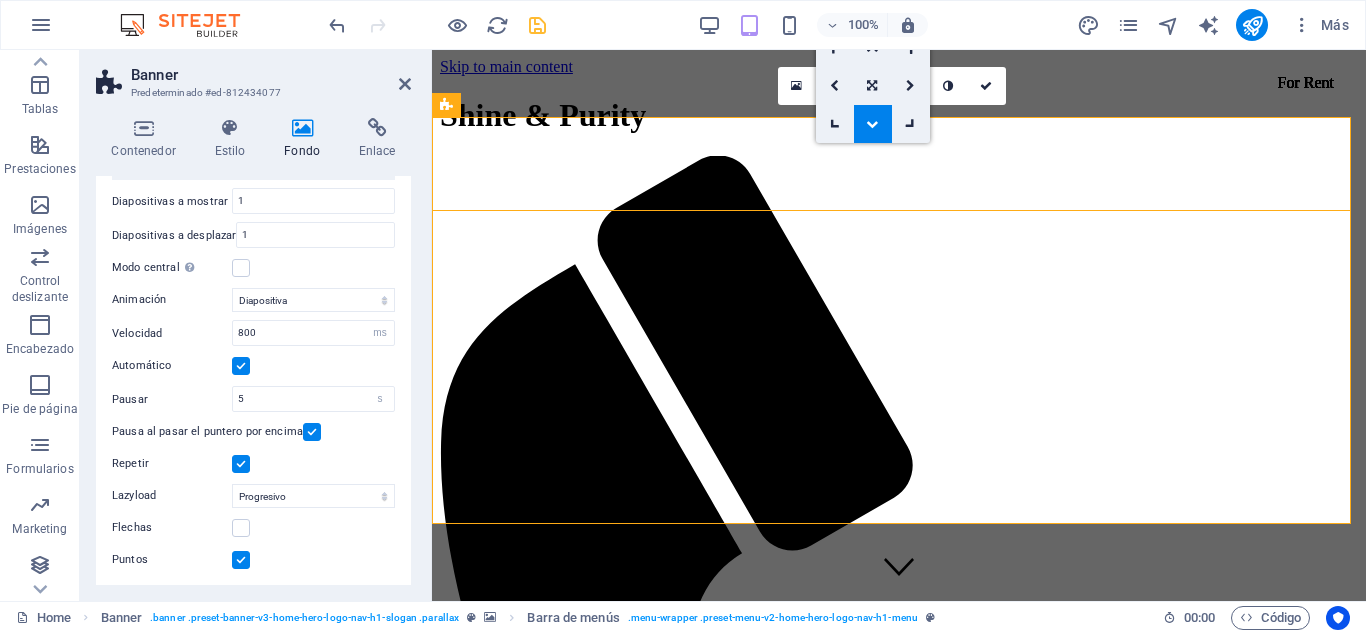 click at bounding box center [873, 124] 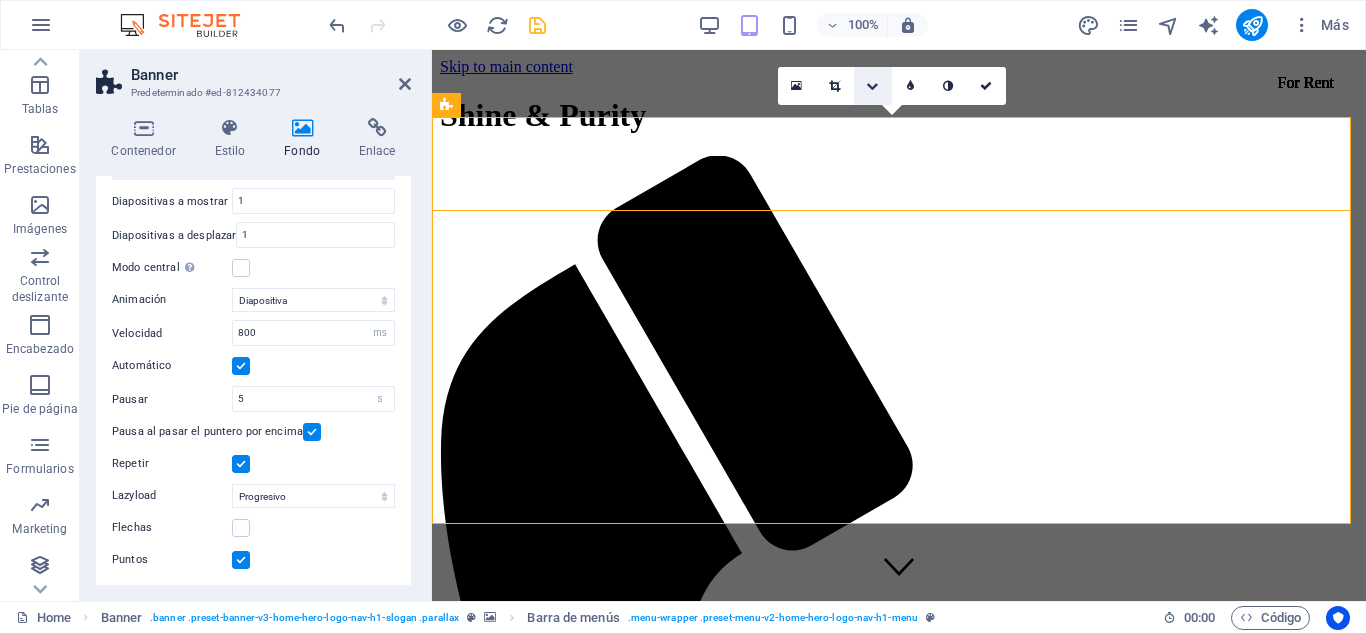 click at bounding box center (872, 86) 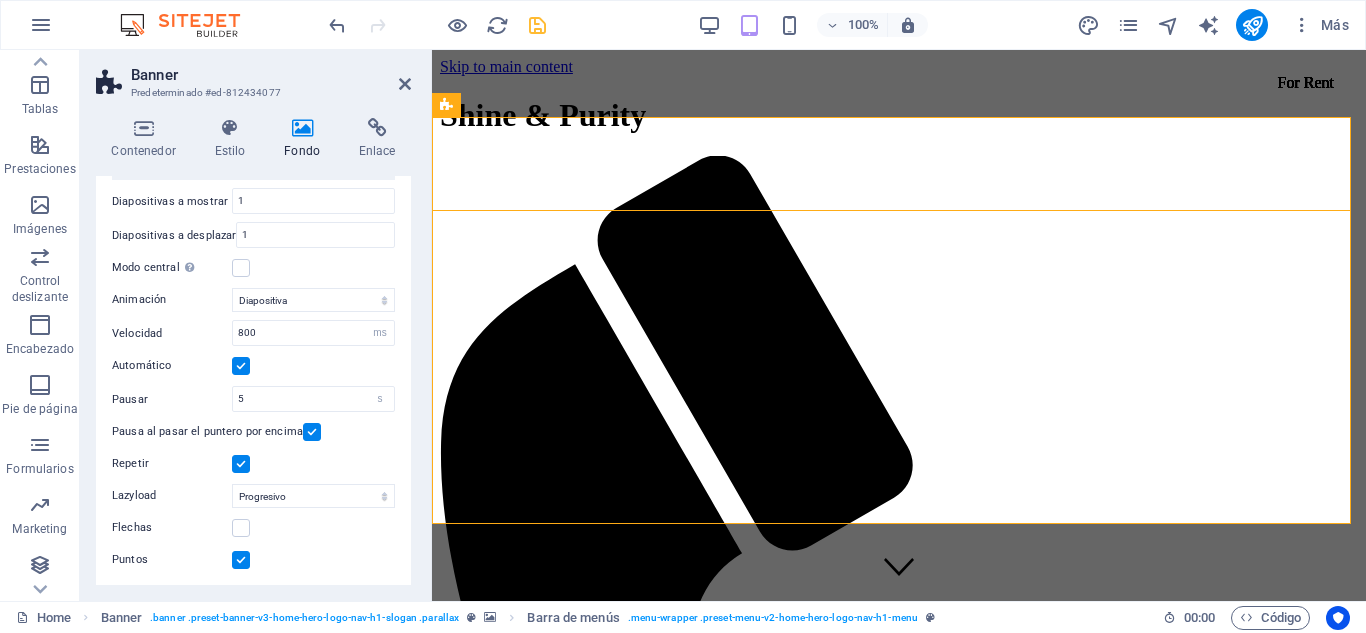 click on "100% Más" at bounding box center (683, 25) 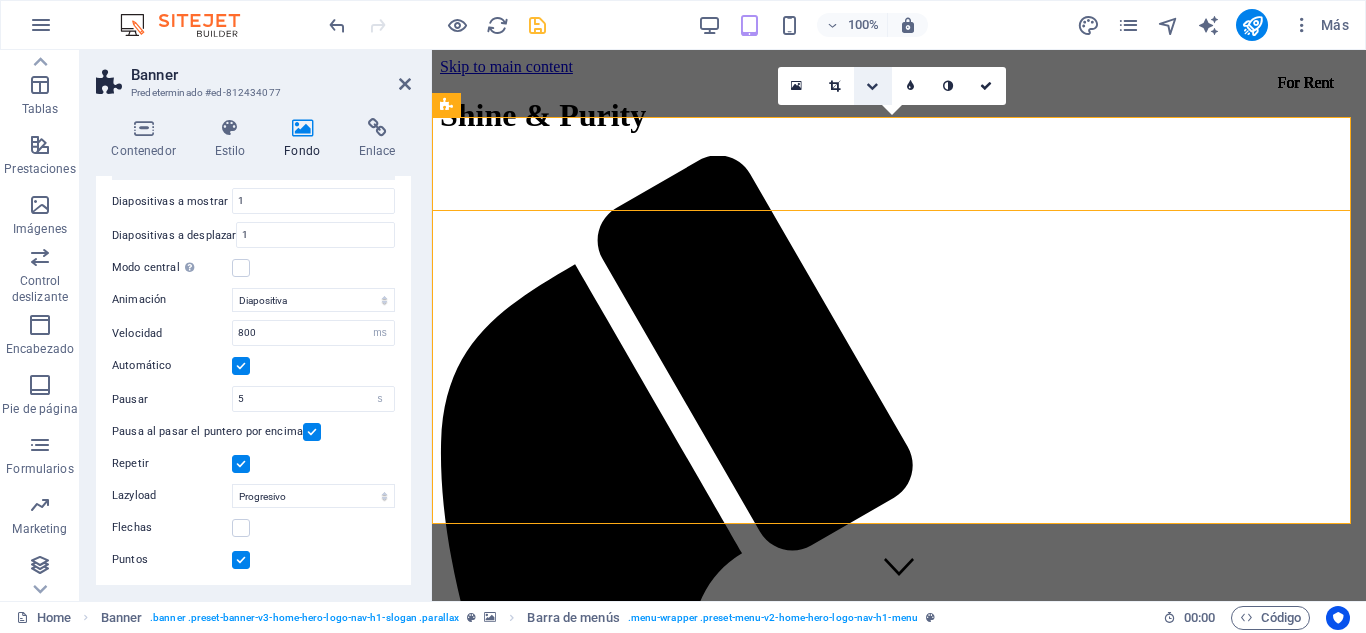 click at bounding box center [873, 86] 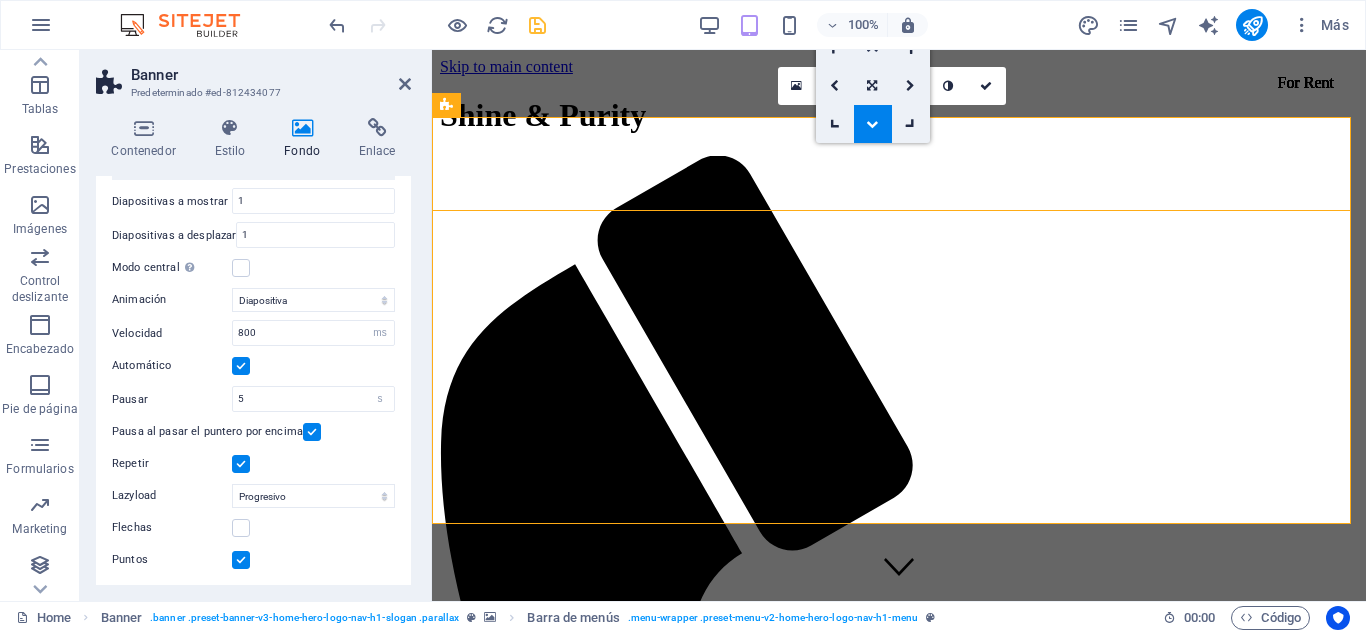 click at bounding box center (872, 48) 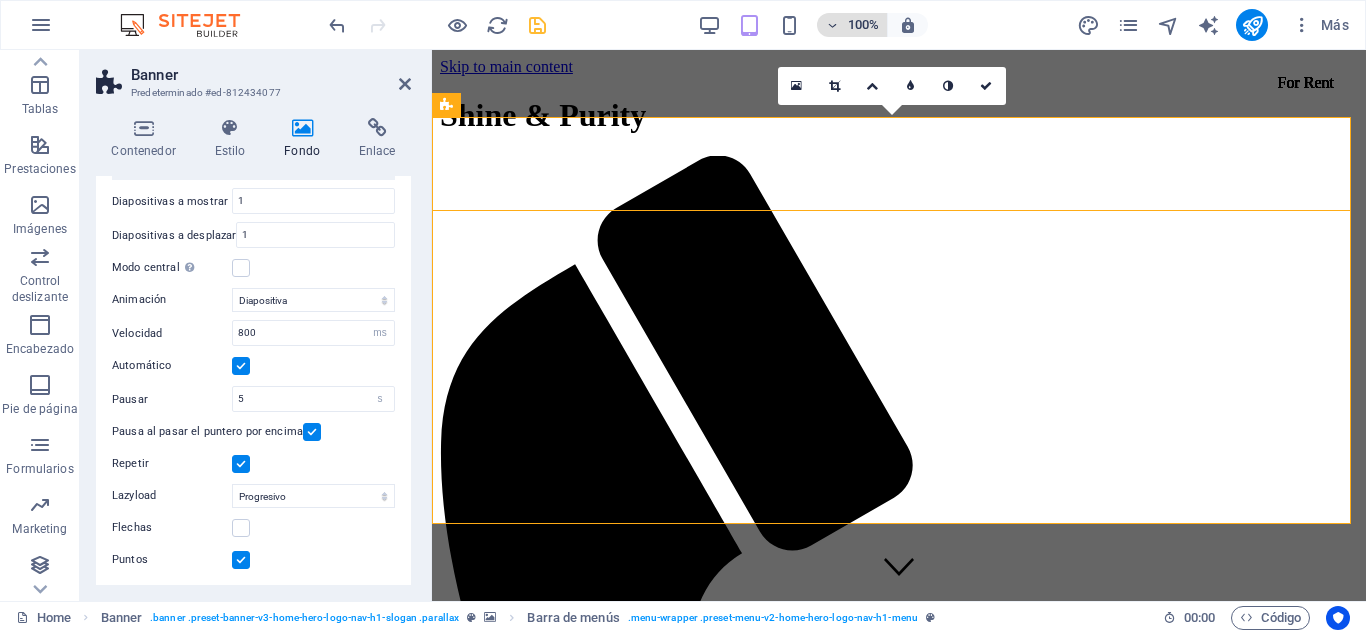 click on "100%" at bounding box center (852, 25) 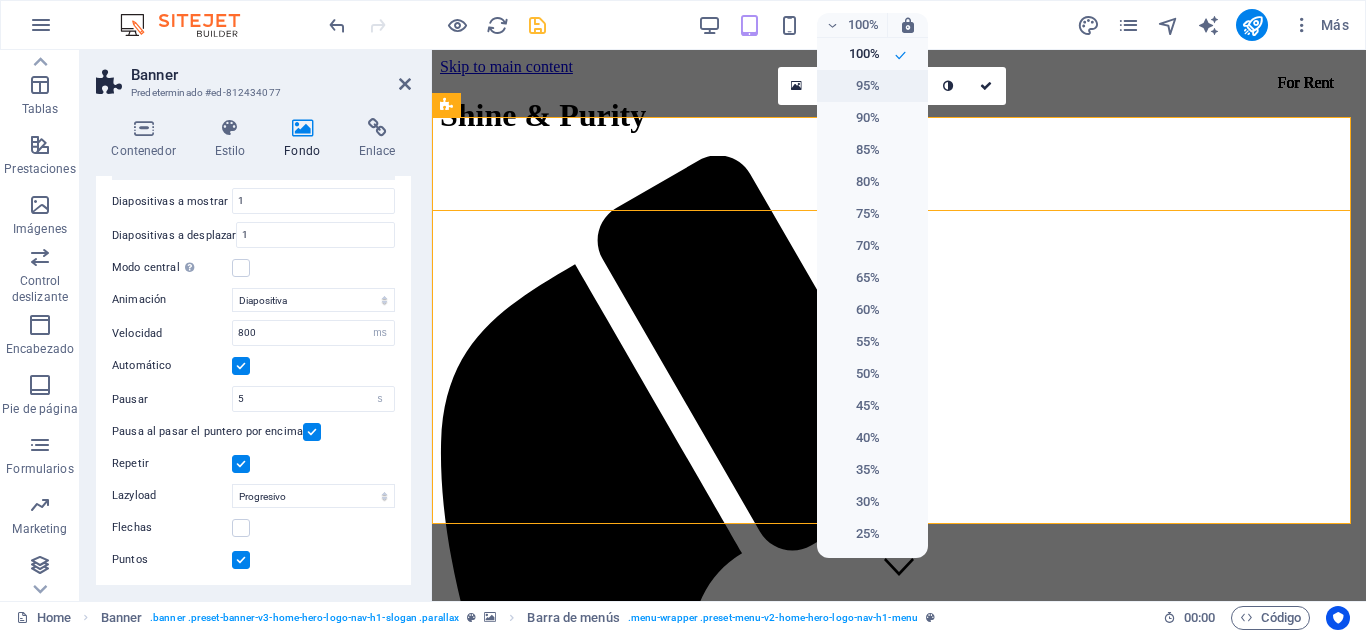 click on "95%" at bounding box center (854, 86) 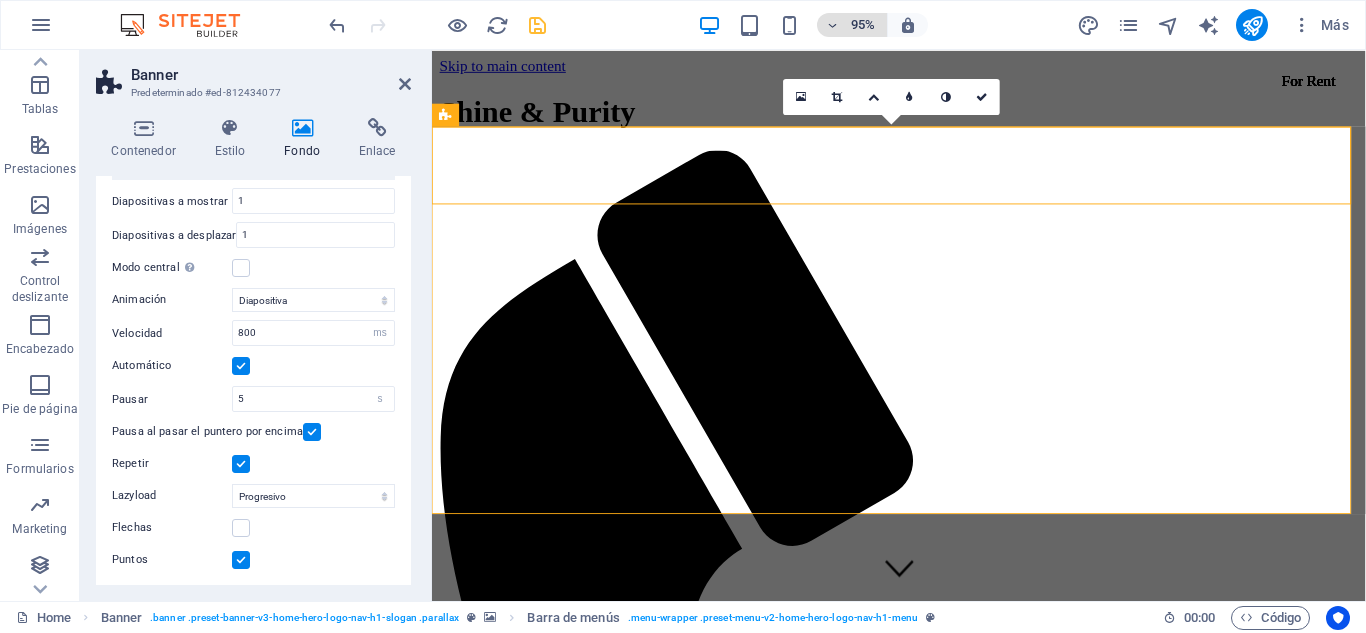 click on "95%" at bounding box center (852, 25) 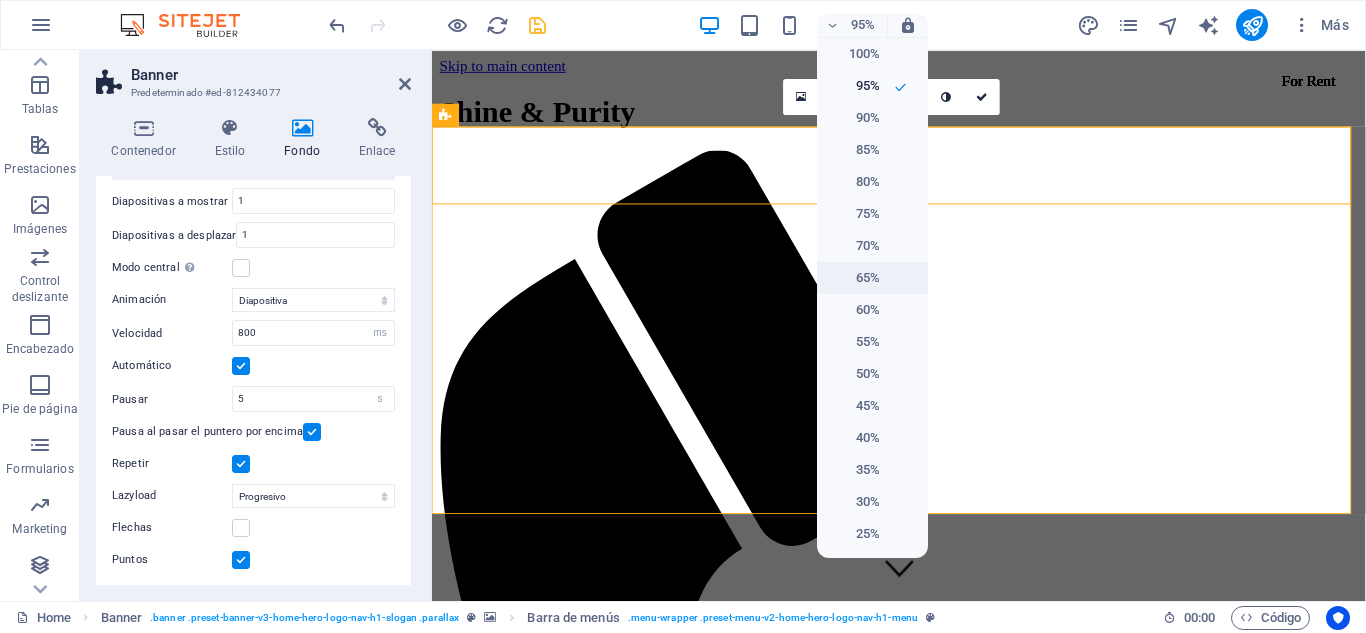 click on "65%" at bounding box center (854, 278) 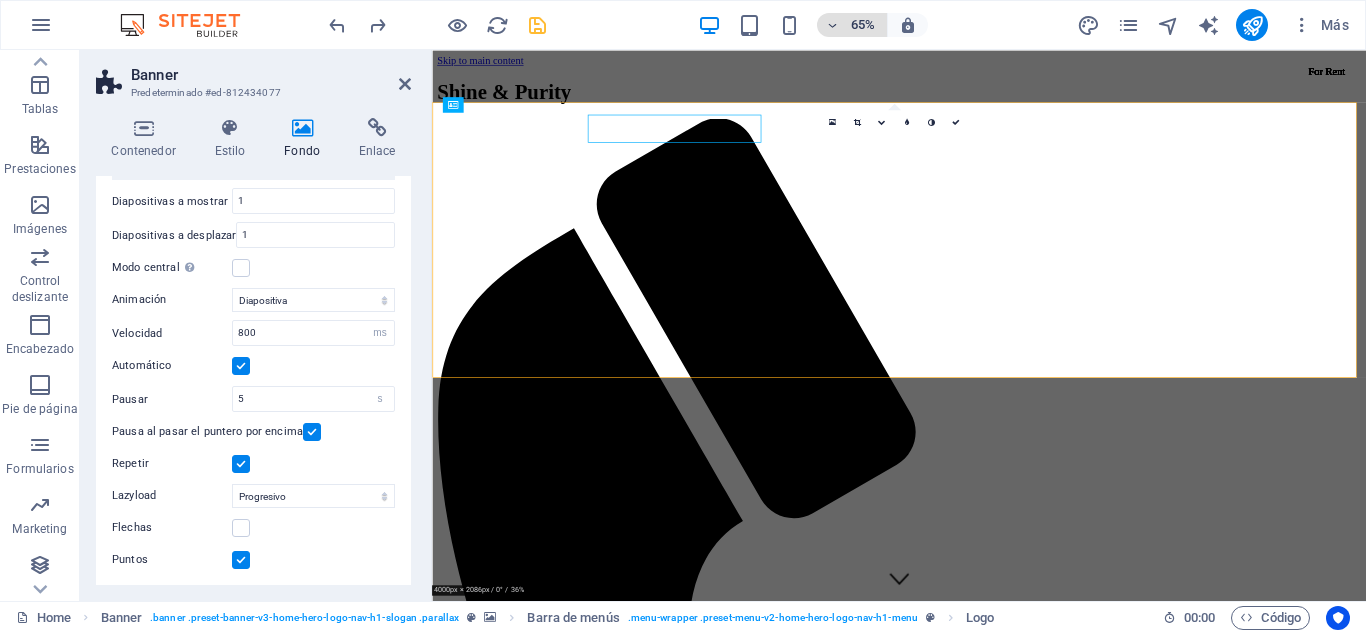 click on "65%" at bounding box center (852, 25) 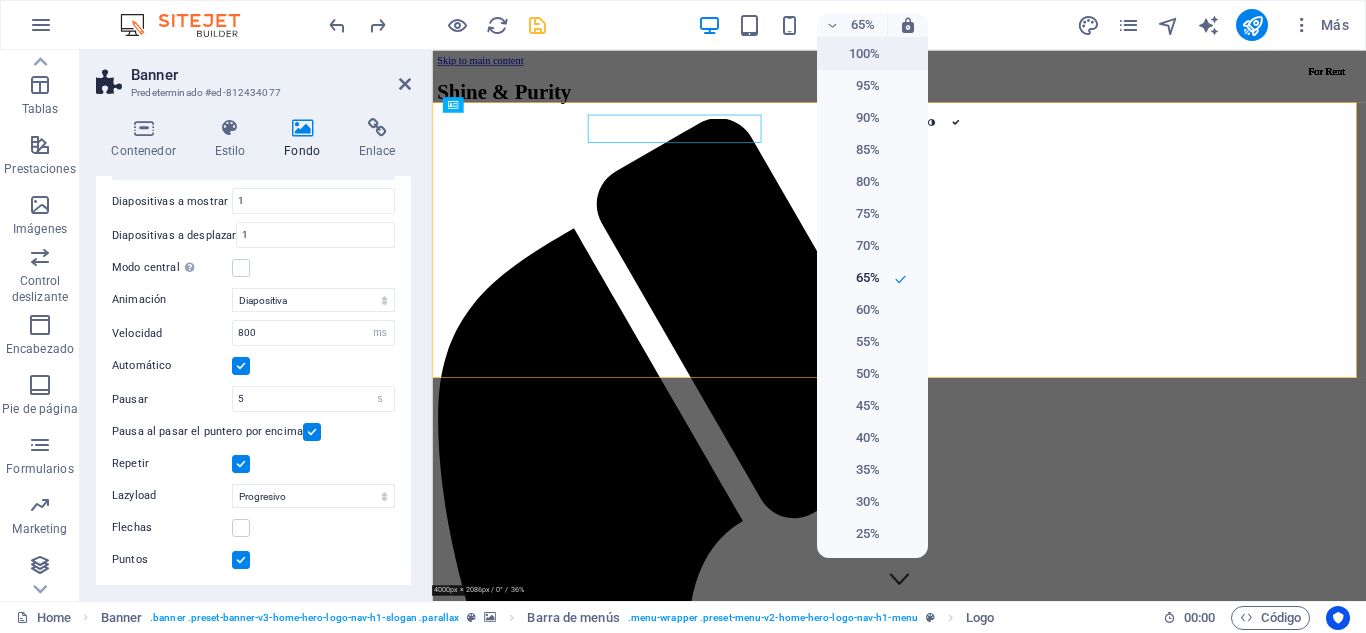 click on "100%" at bounding box center (854, 54) 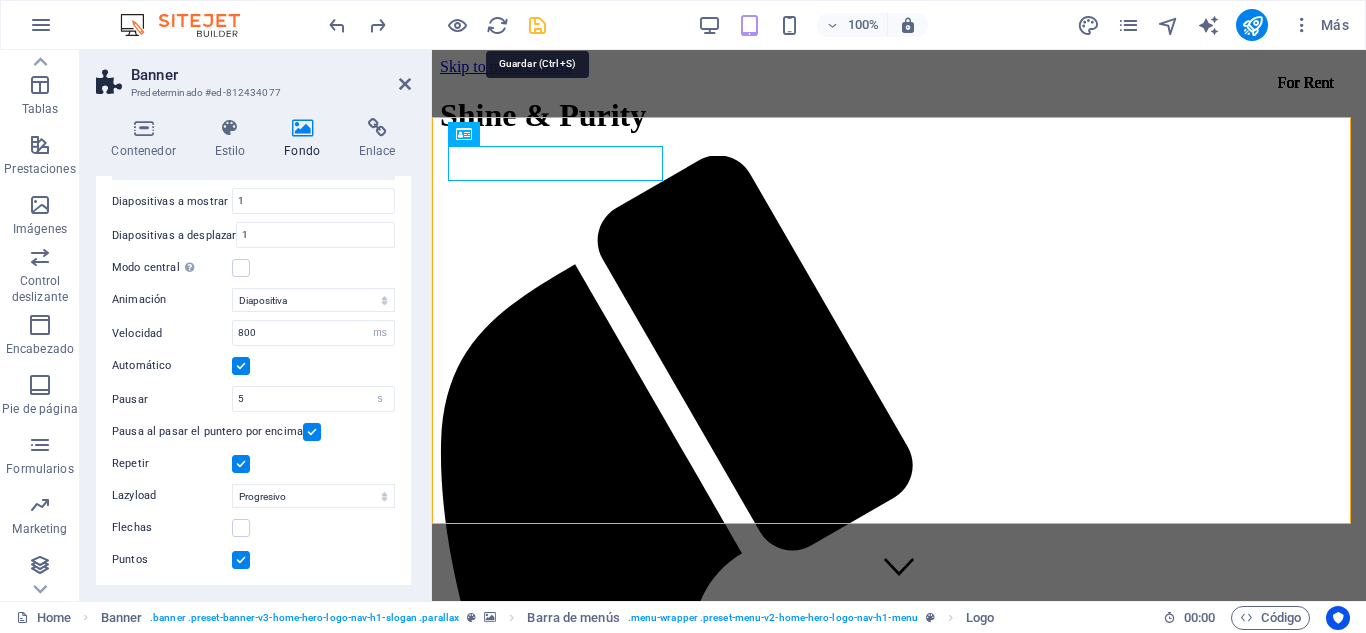 click at bounding box center [537, 25] 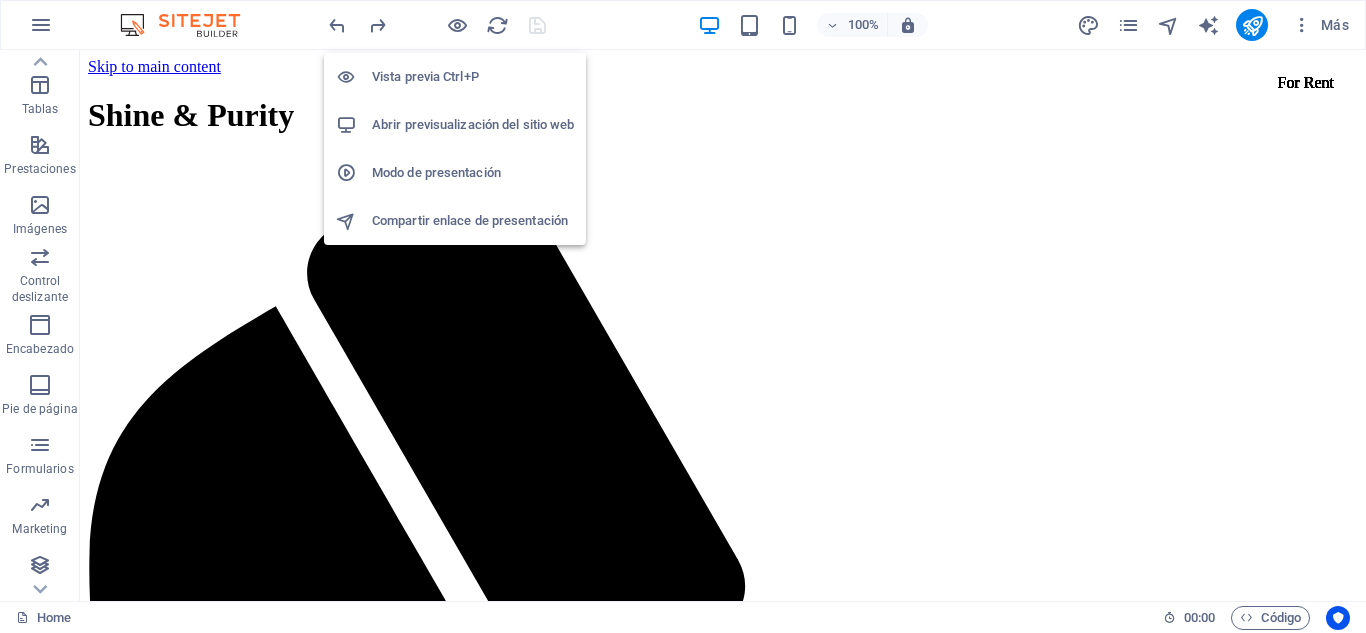 click on "Abrir previsualización del sitio web" at bounding box center (473, 125) 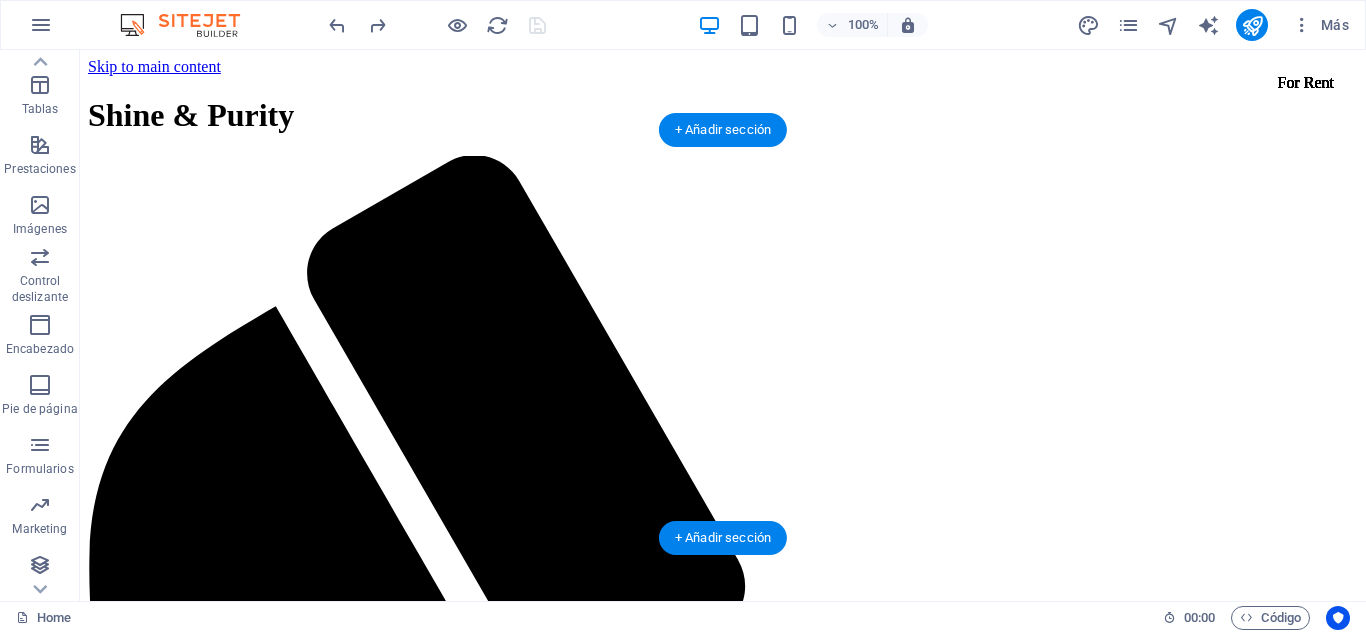 click at bounding box center [-223, 3915] 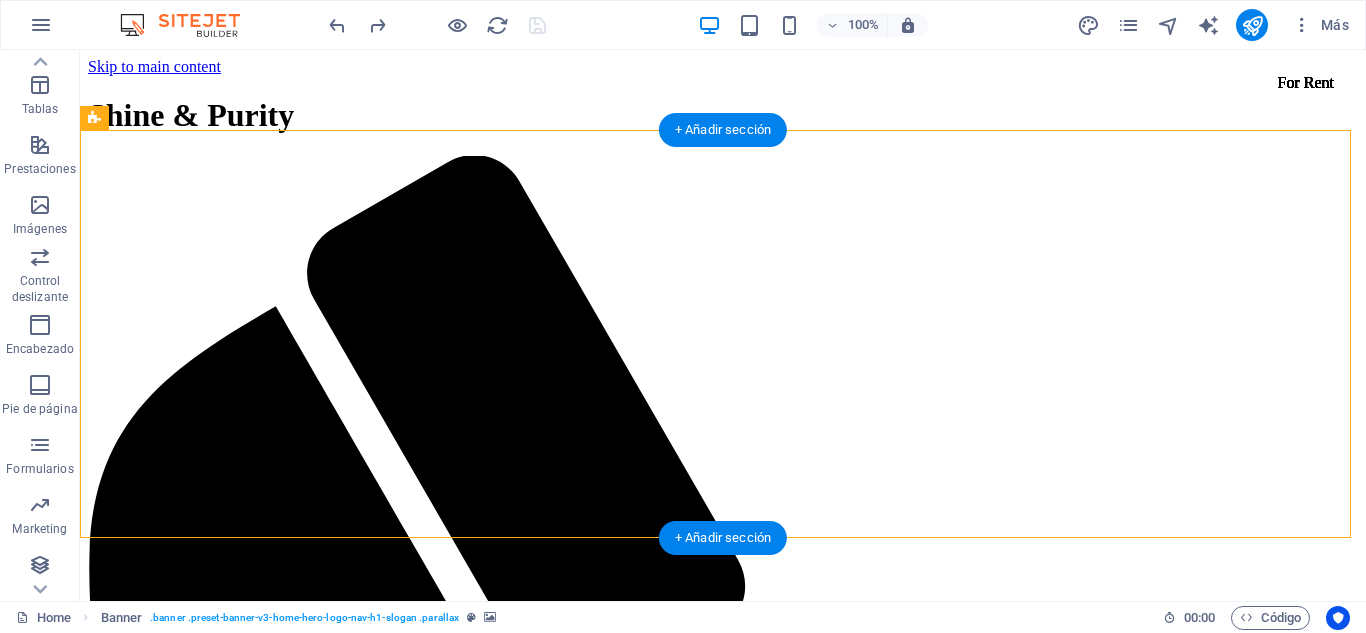 click at bounding box center (-223, 3915) 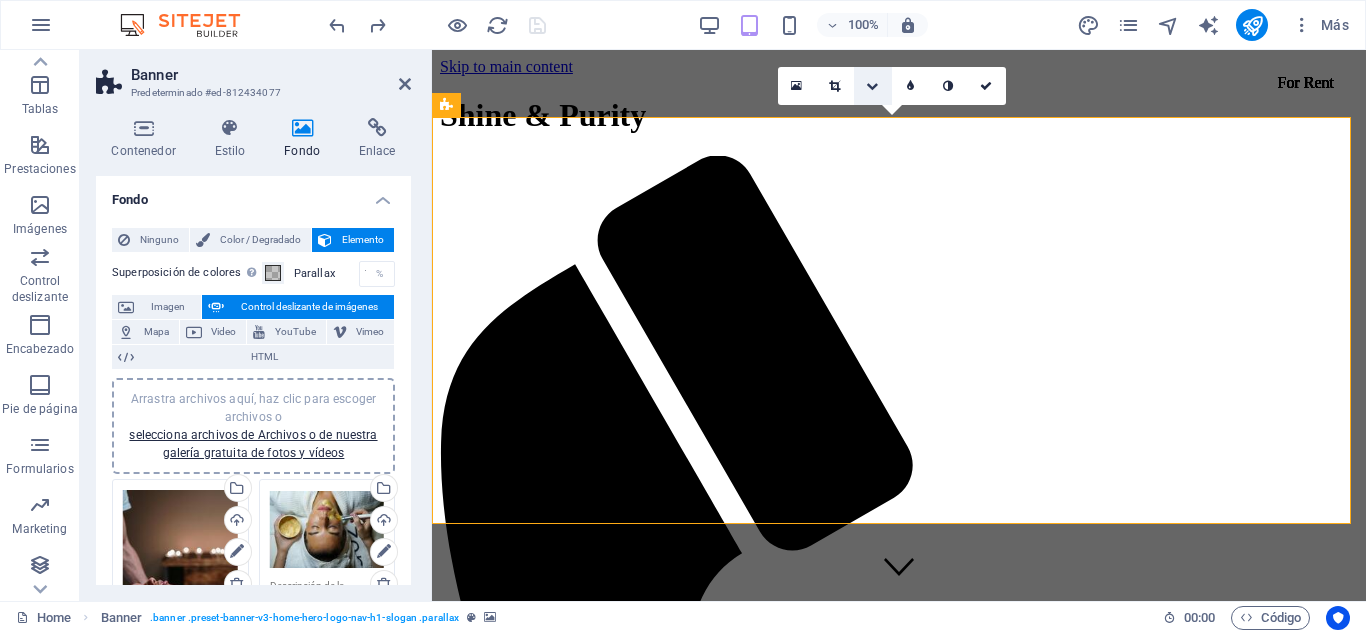 click at bounding box center [872, 86] 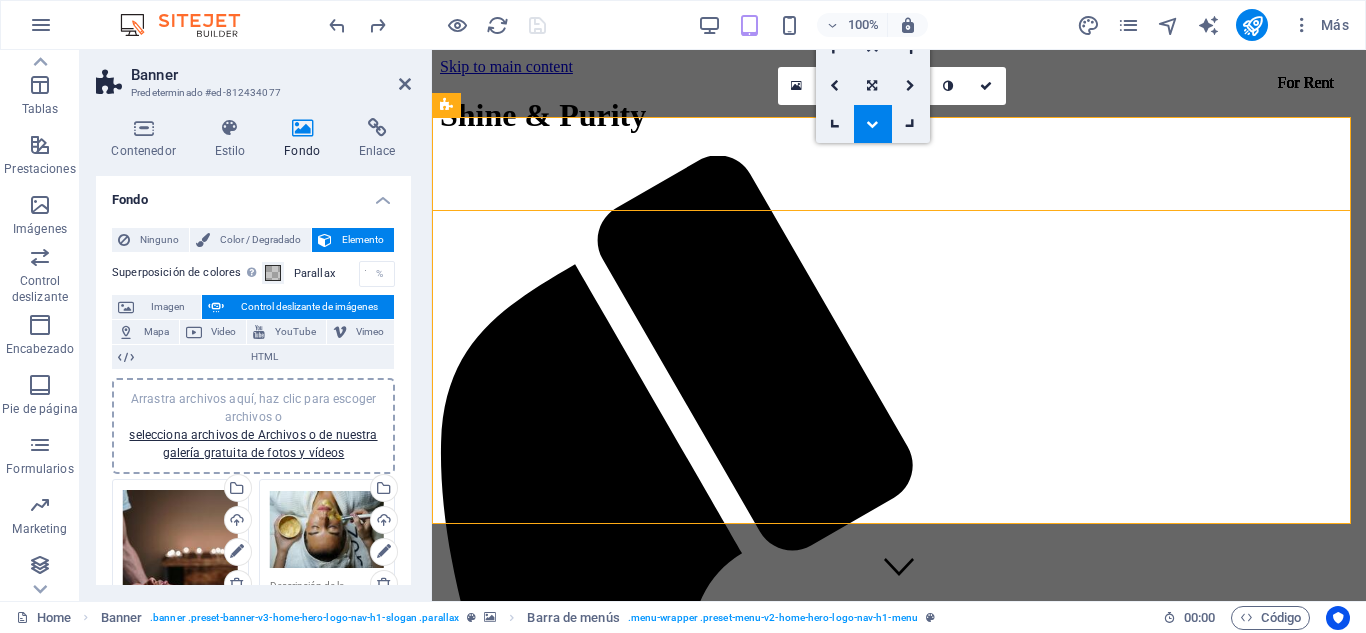 click at bounding box center [872, 48] 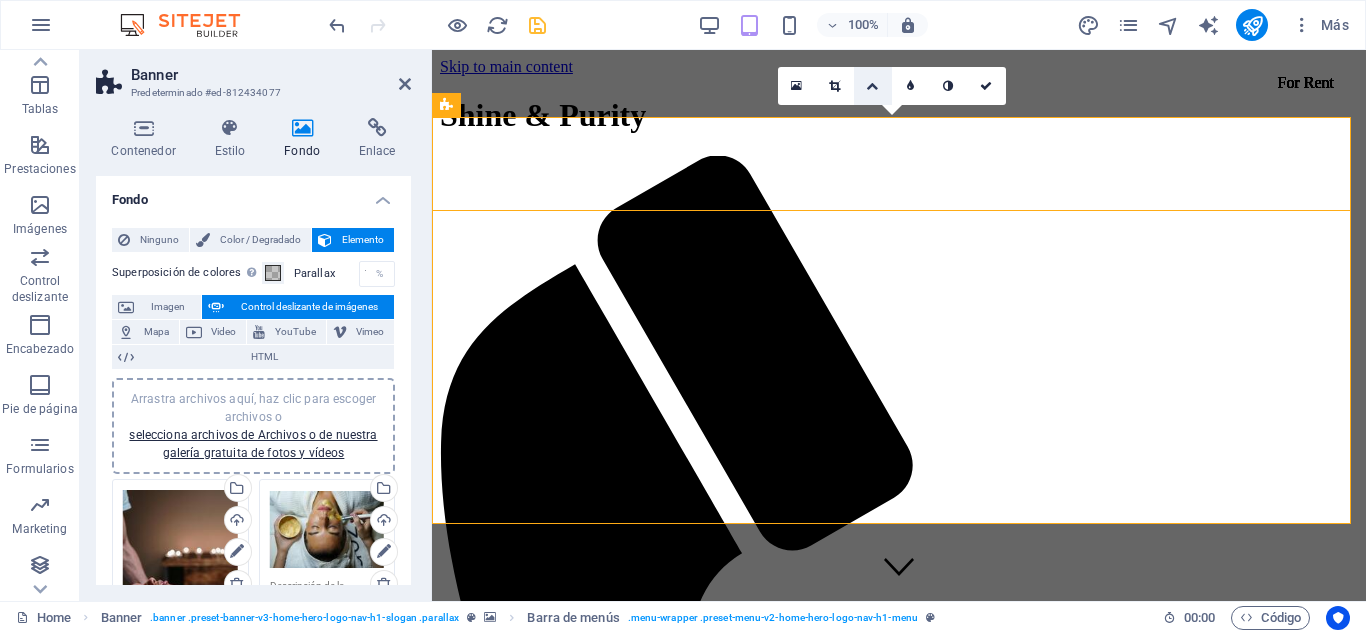click at bounding box center [872, 86] 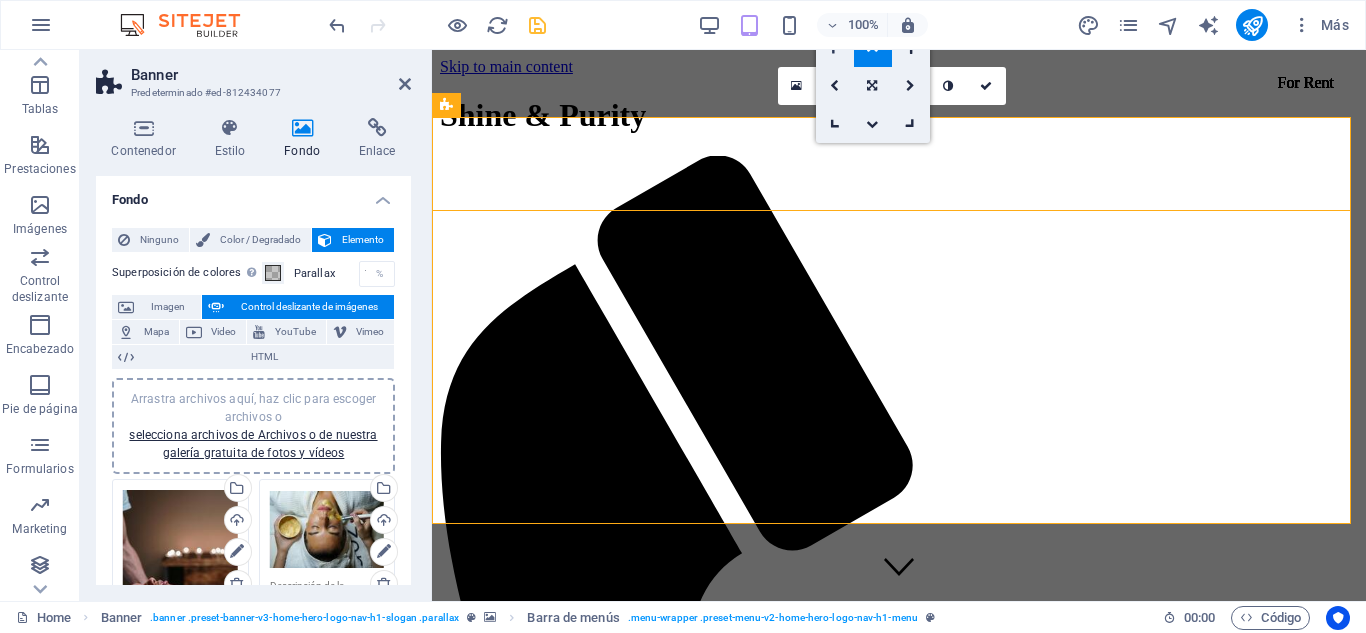 click at bounding box center [835, 48] 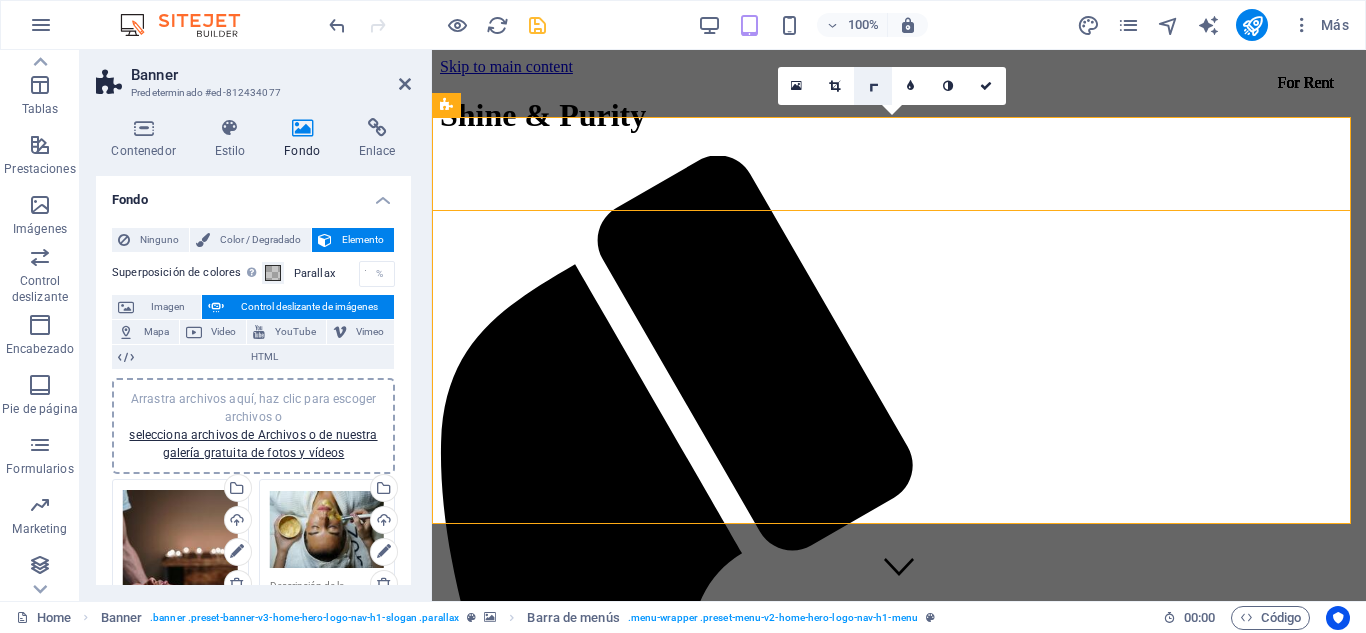 click at bounding box center (872, 85) 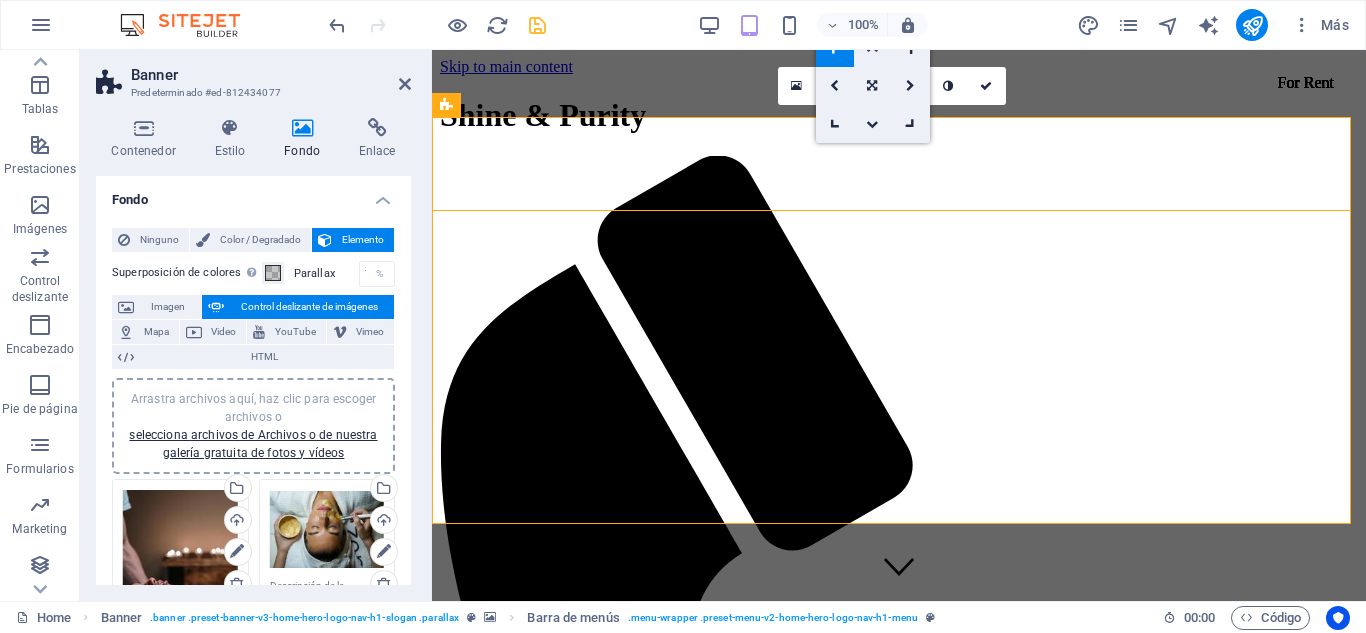 click at bounding box center (873, 48) 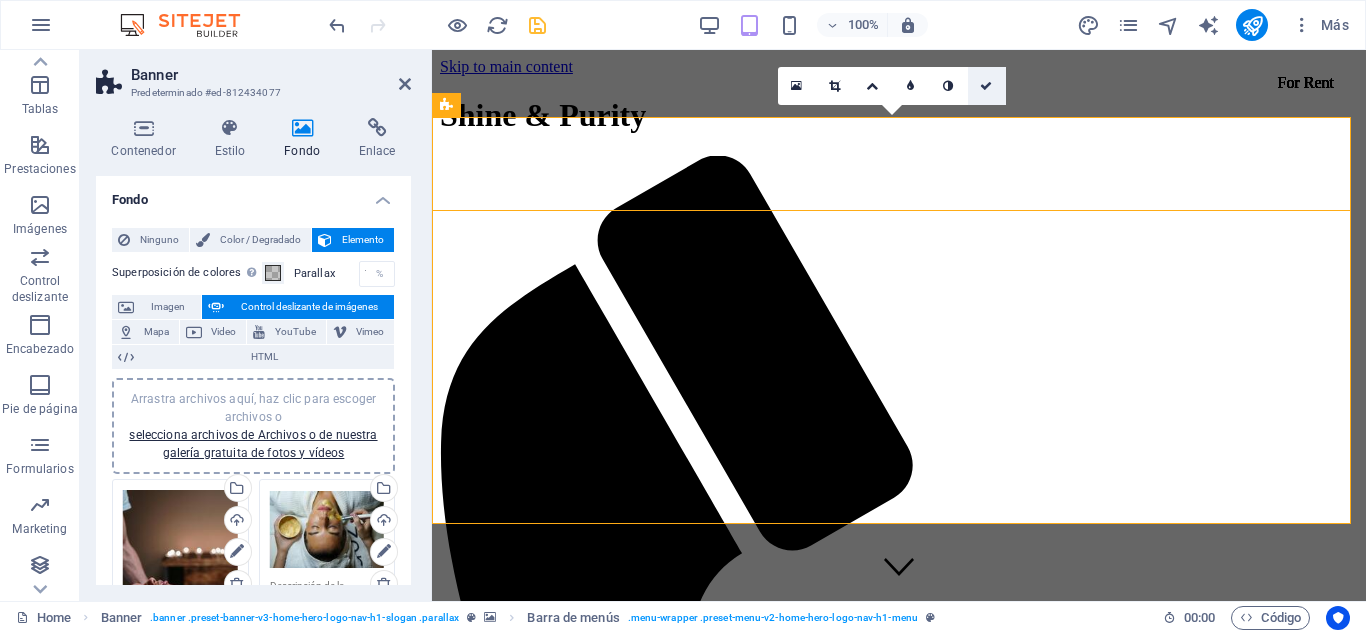 click at bounding box center [986, 86] 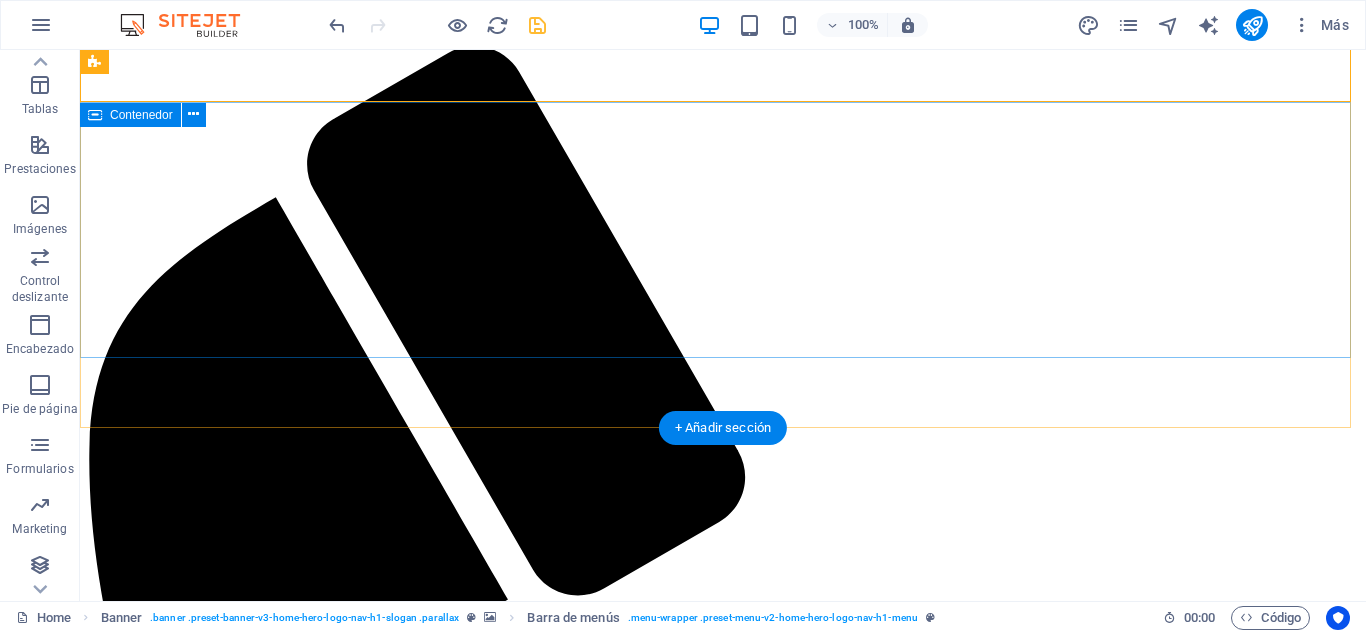 scroll, scrollTop: 110, scrollLeft: 0, axis: vertical 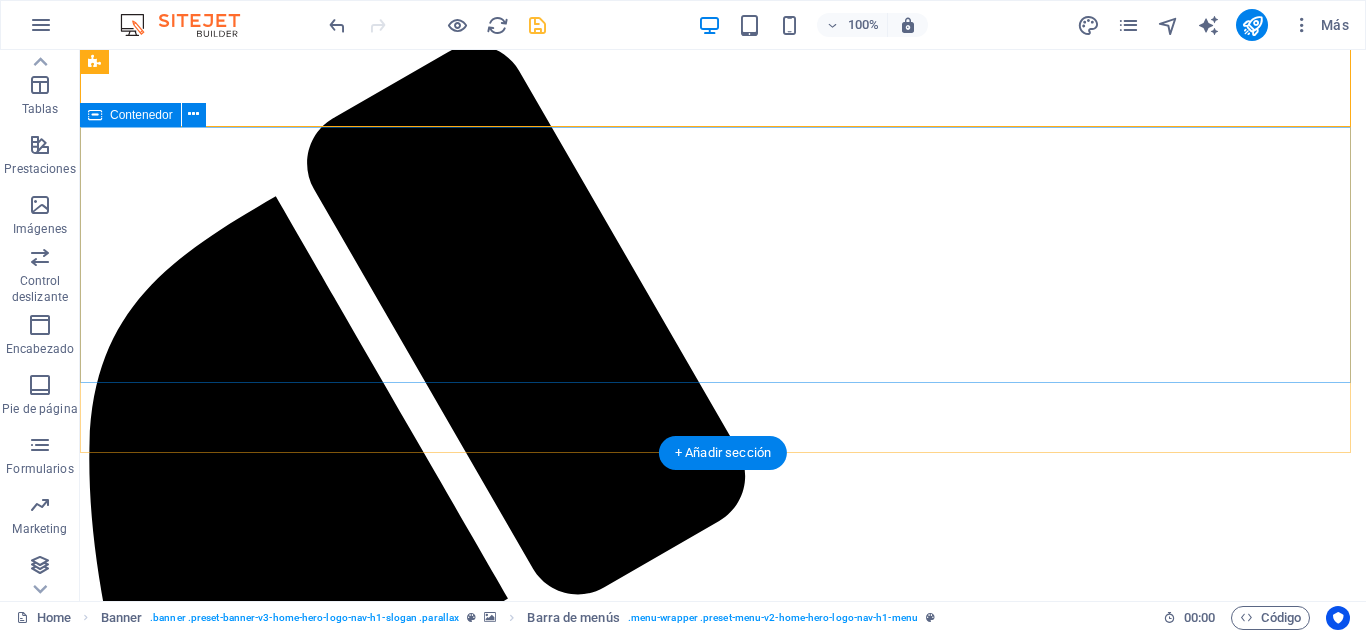 click on "Bienvenido a Shine & Purity Belleza, Equilibrio y Bienestar Natural" at bounding box center [723, 4266] 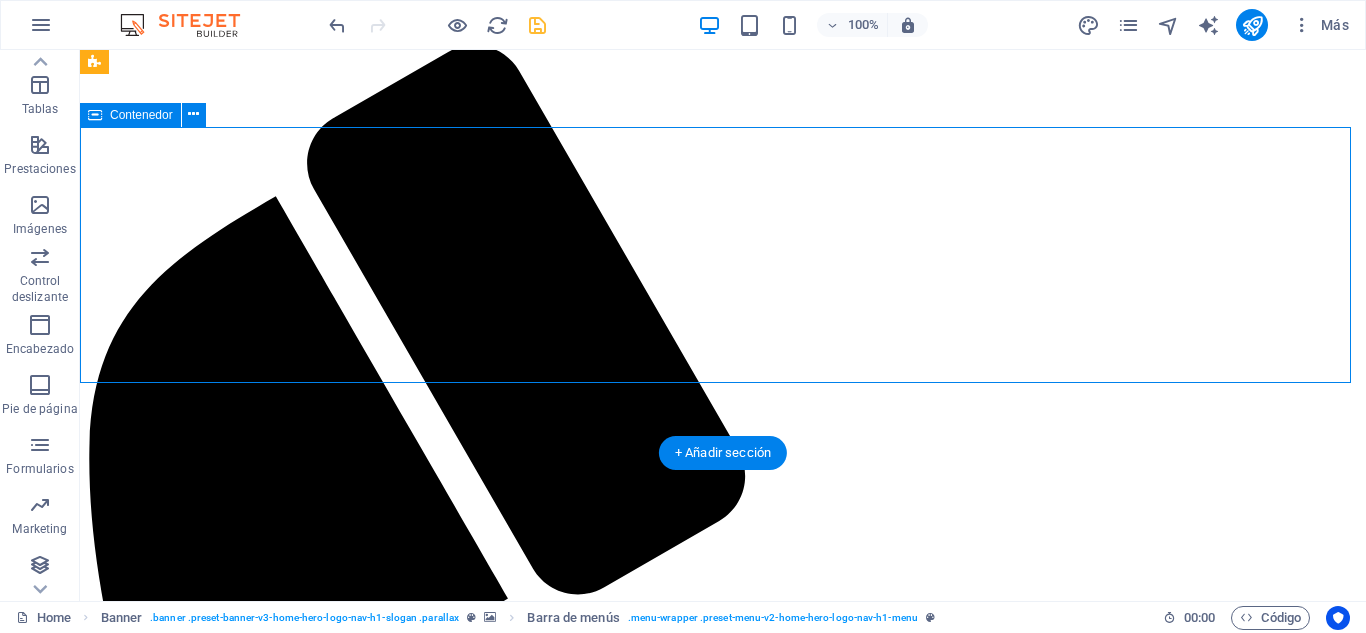 scroll, scrollTop: 0, scrollLeft: 0, axis: both 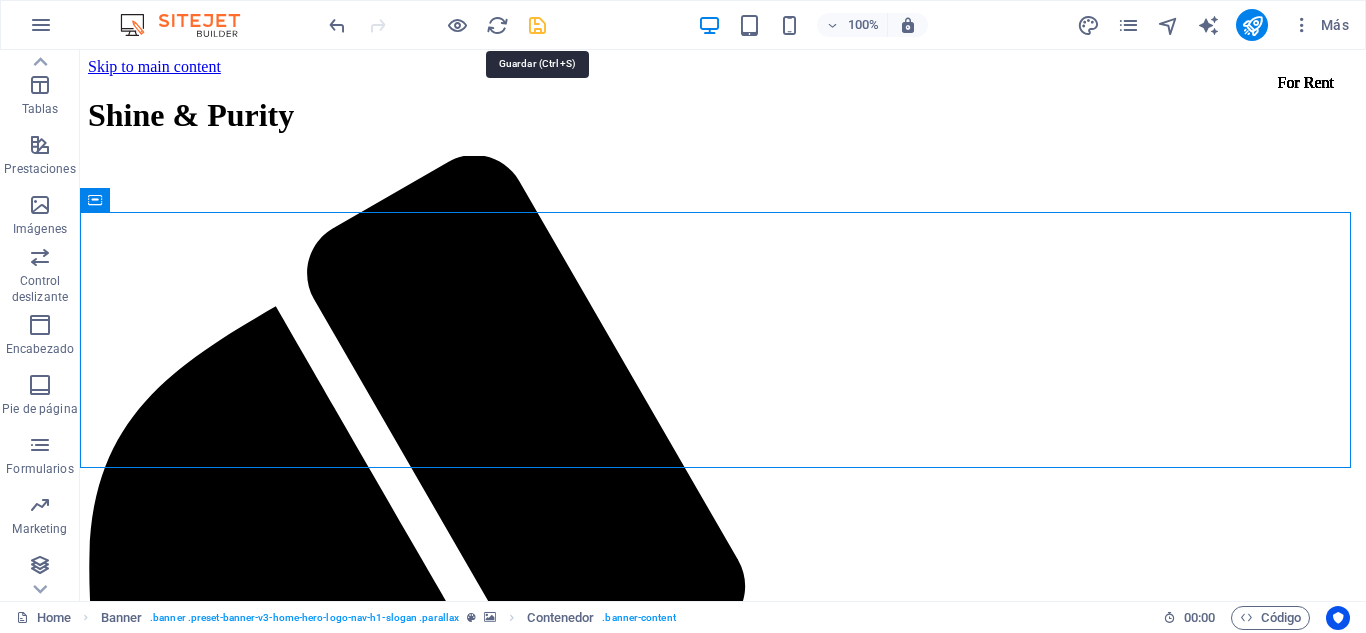 click at bounding box center [537, 25] 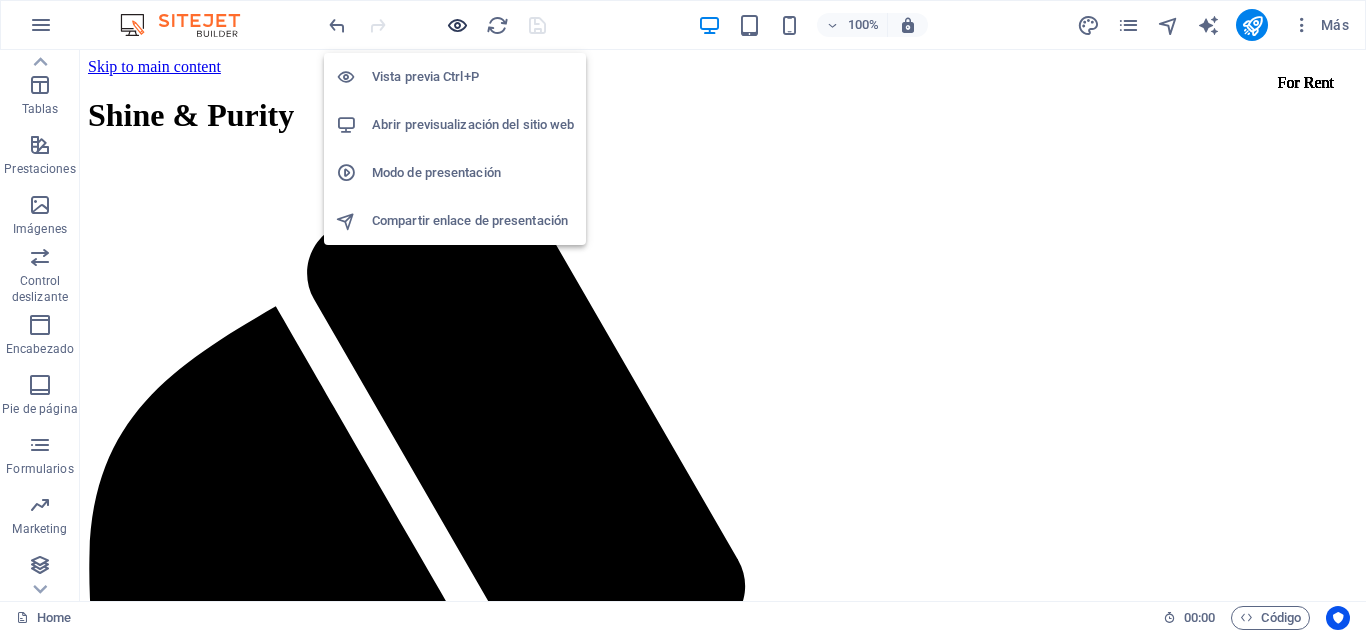 click at bounding box center (457, 25) 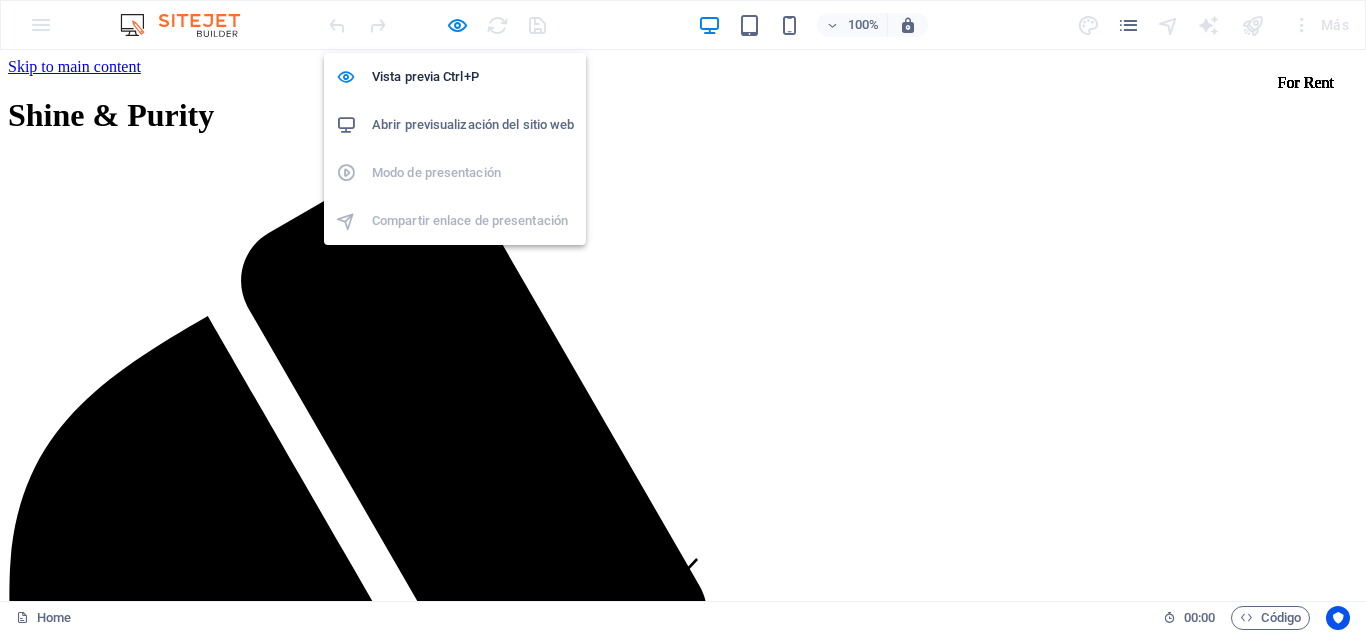 click on "Abrir previsualización del sitio web" at bounding box center [473, 125] 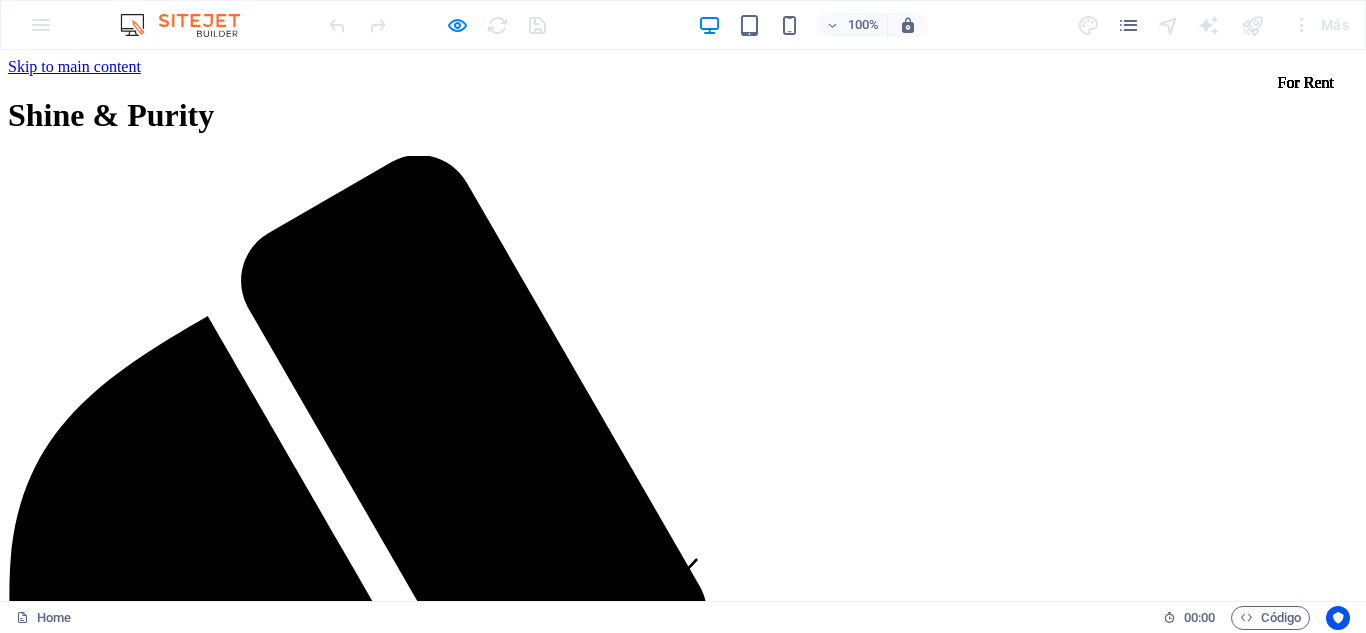 click on "Shine & Purity Inicio Acerca de Servicios Equipo Contacto Bienvenido a Shine & Purity Belleza, Equilibrio y Bienestar Natural" at bounding box center (683, 3642) 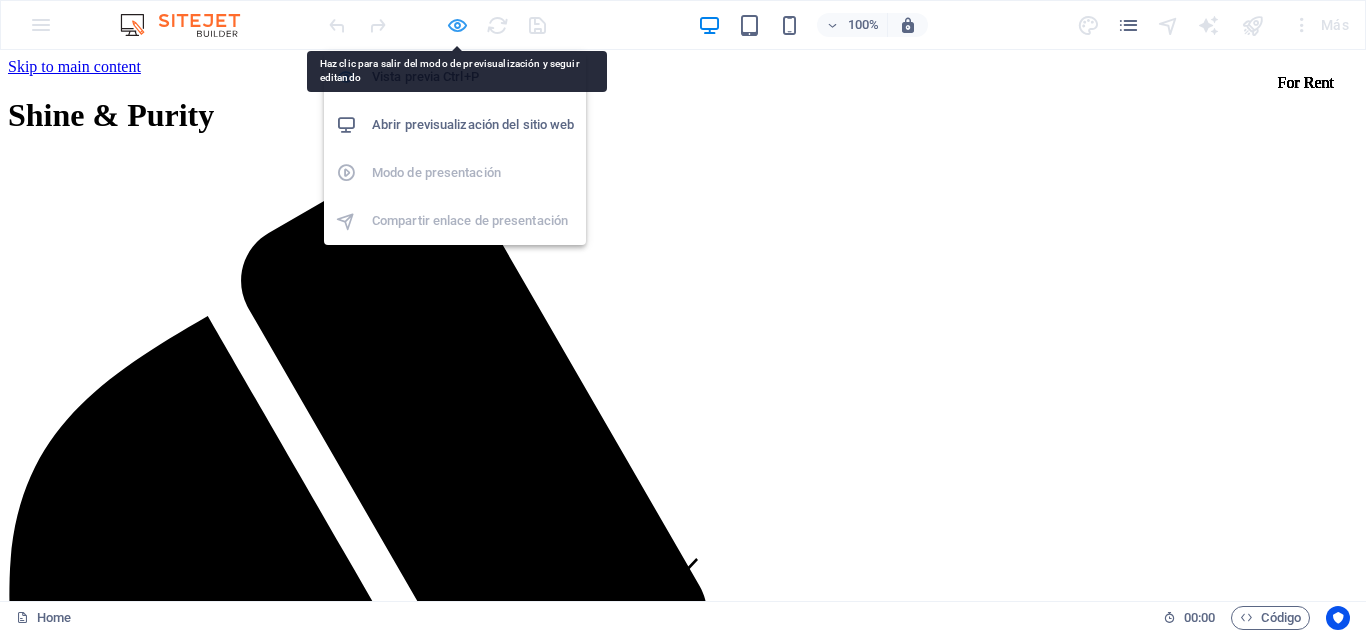 click at bounding box center (457, 25) 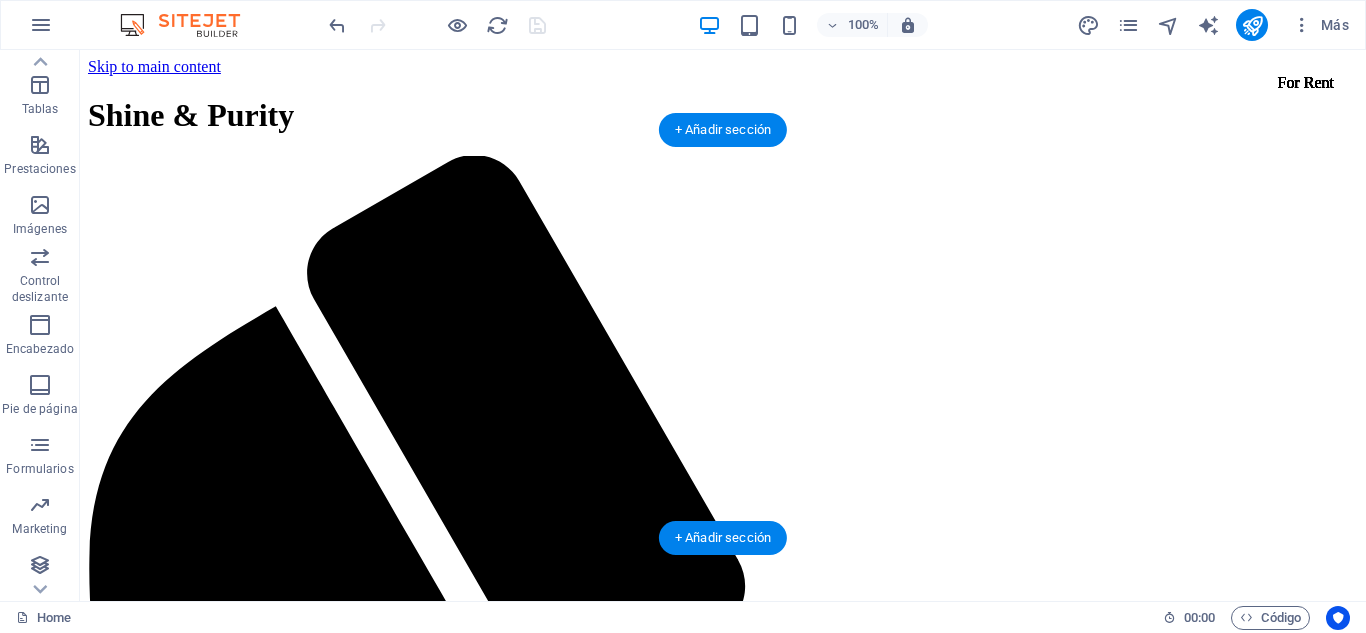 click at bounding box center [-223, 3915] 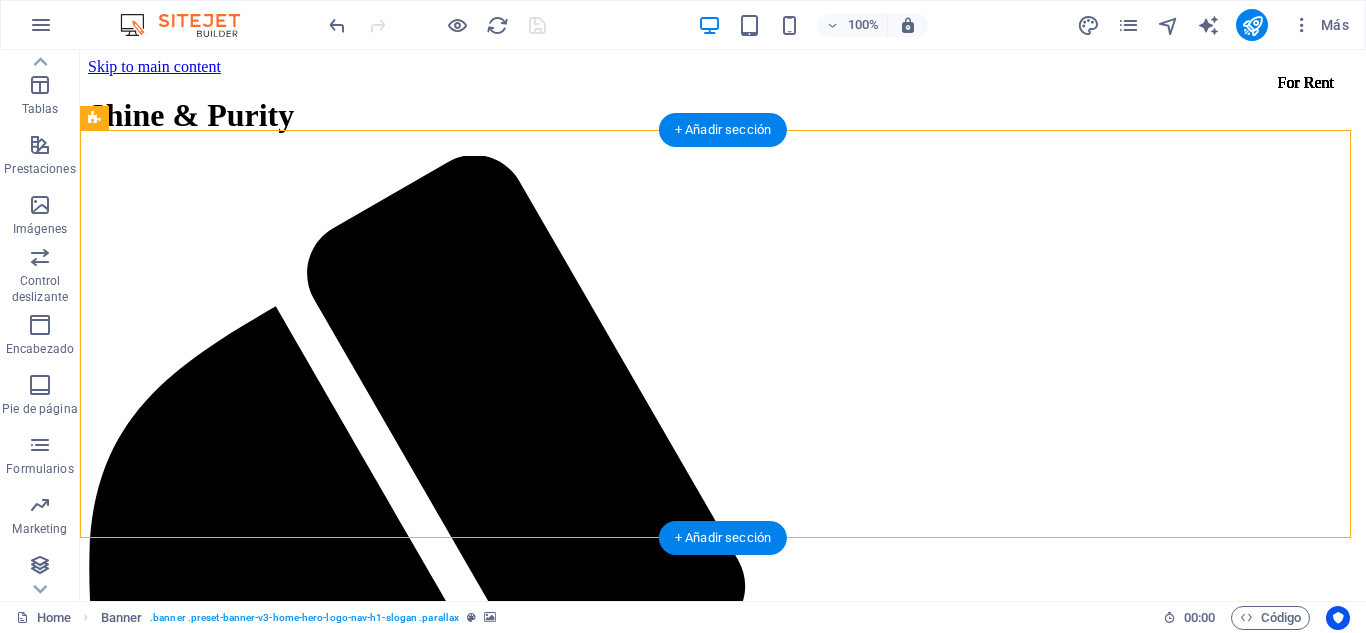 click at bounding box center (-223, 3915) 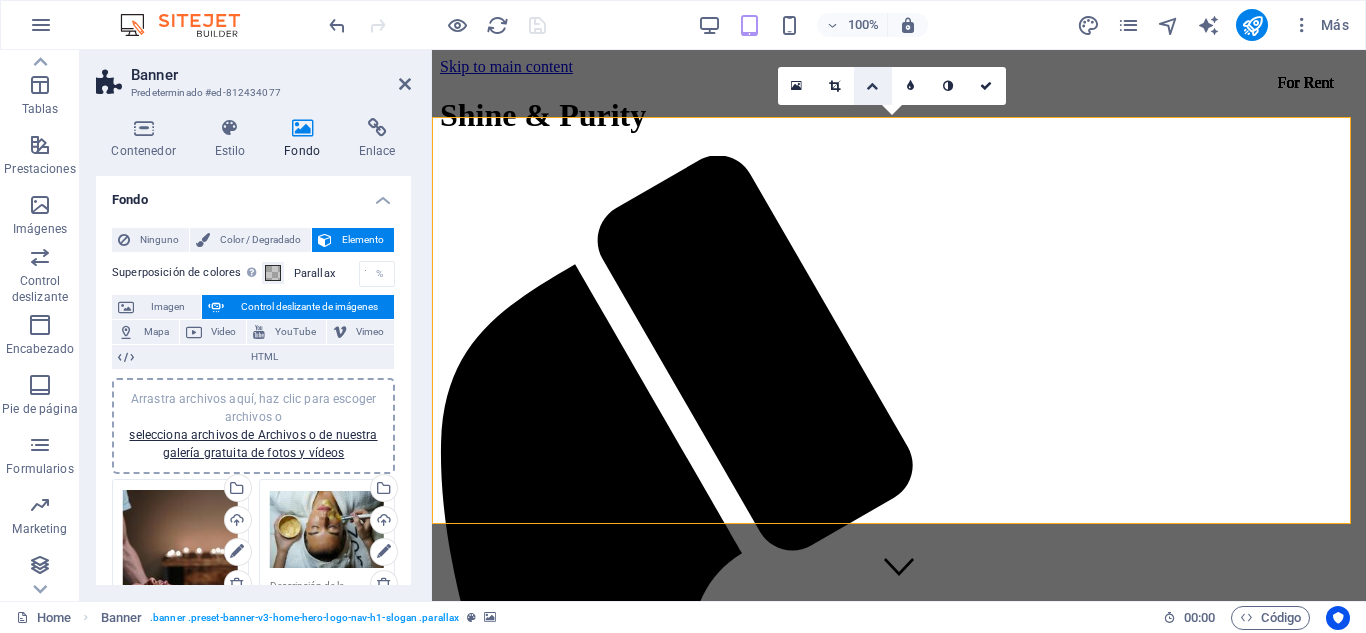 click at bounding box center [872, 86] 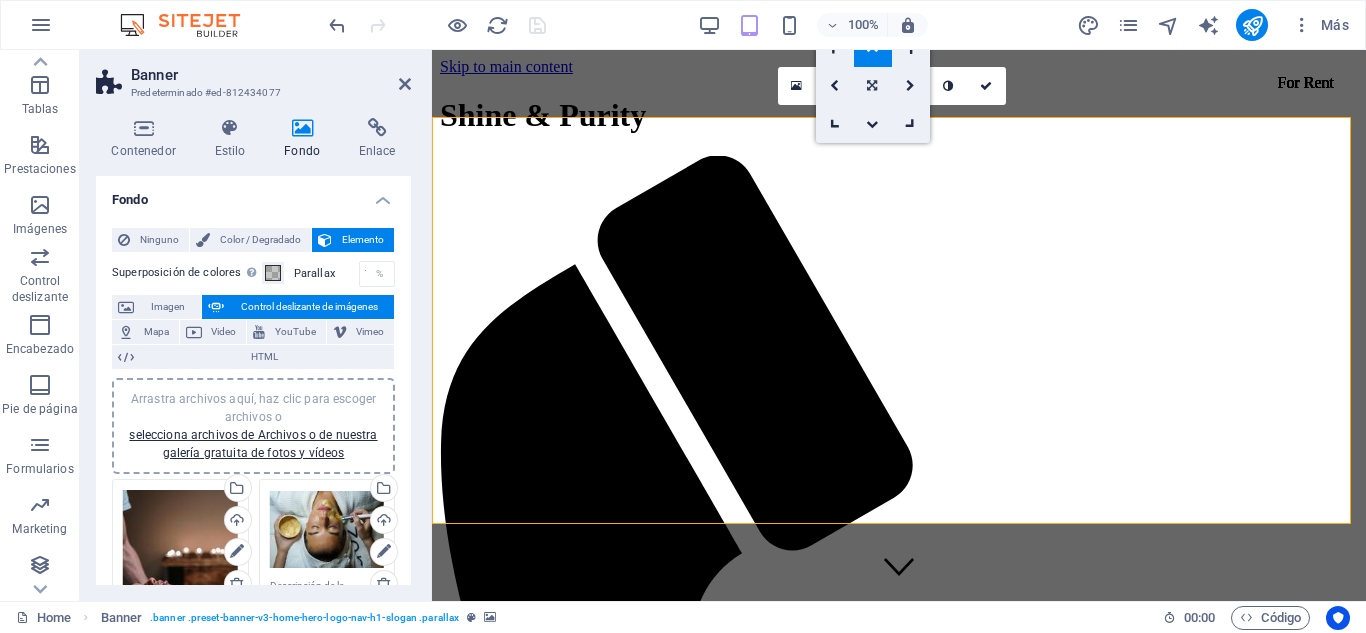 click at bounding box center (872, 86) 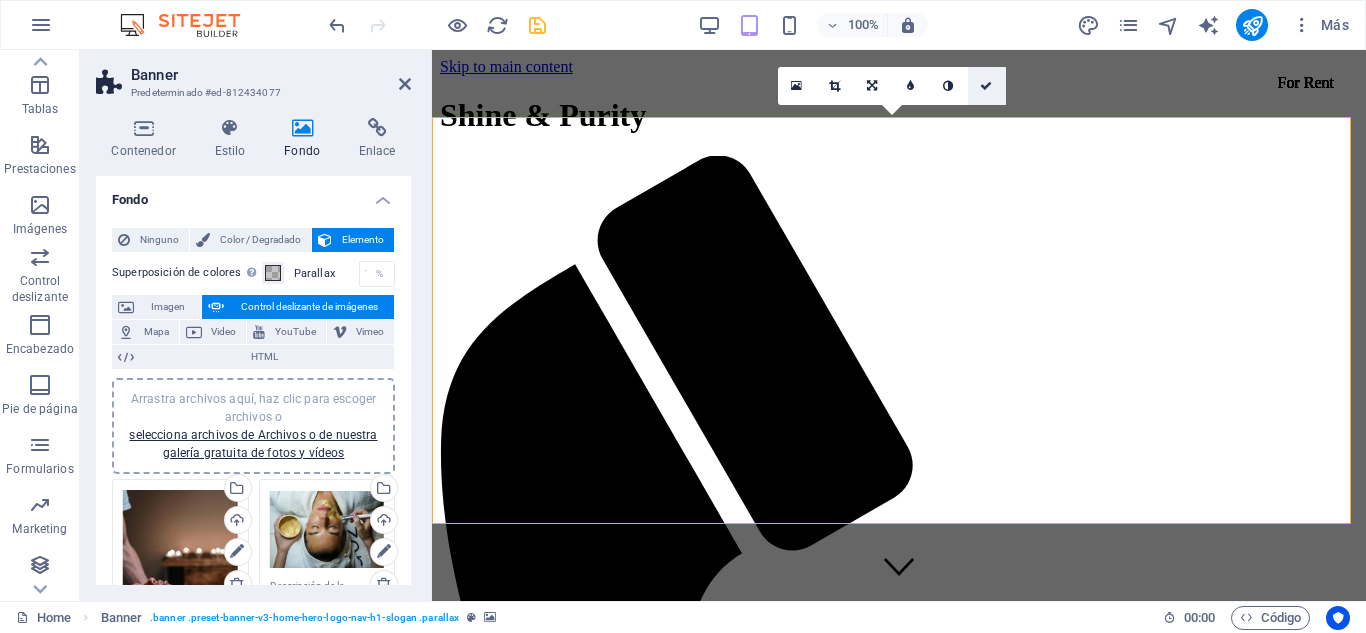 click at bounding box center [986, 86] 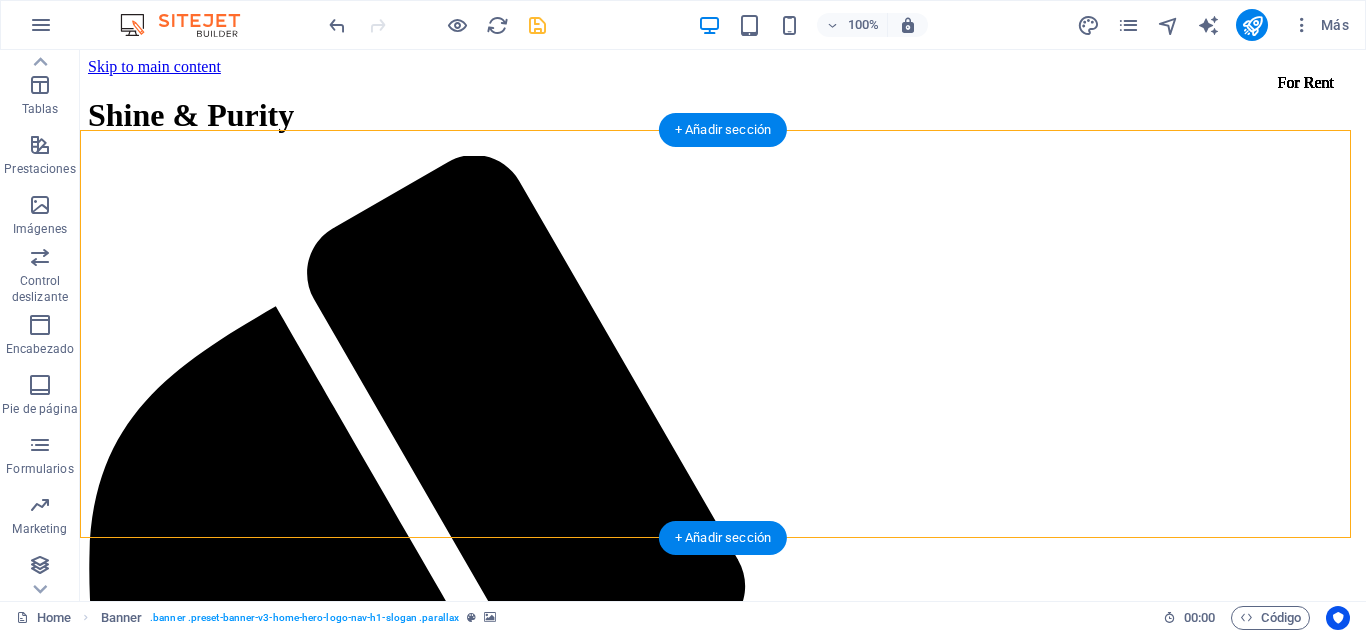 click at bounding box center [-223, 3915] 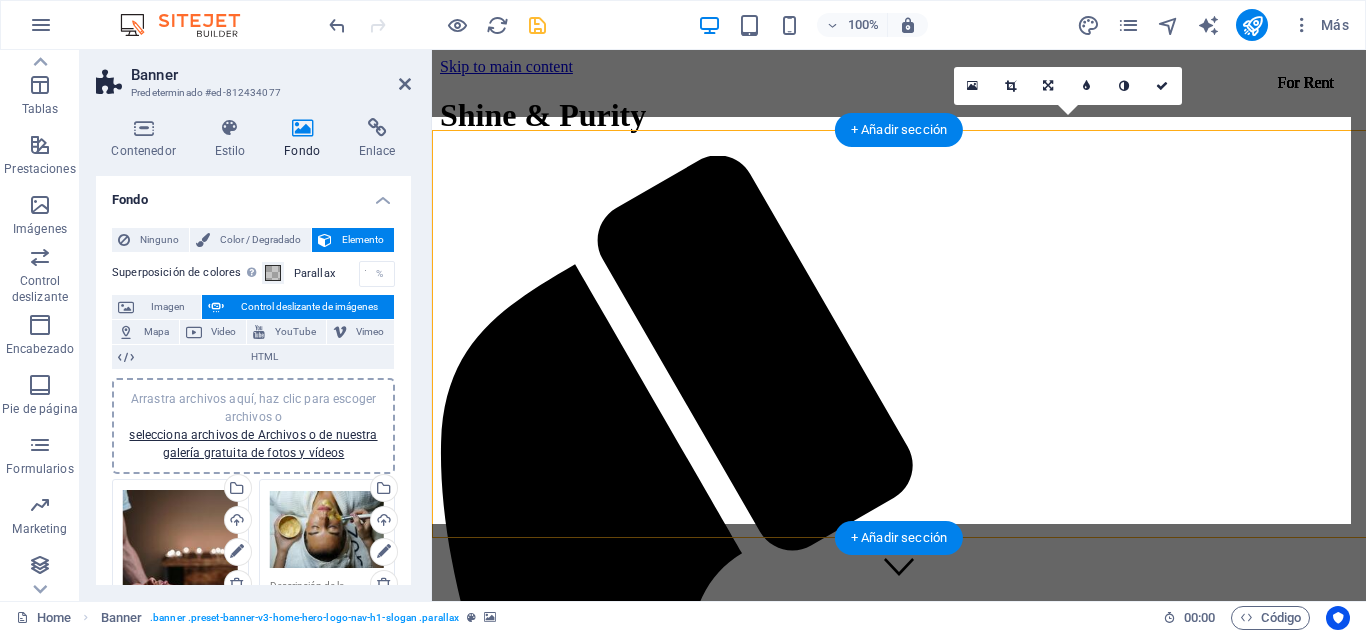 click at bounding box center (481, 3448) 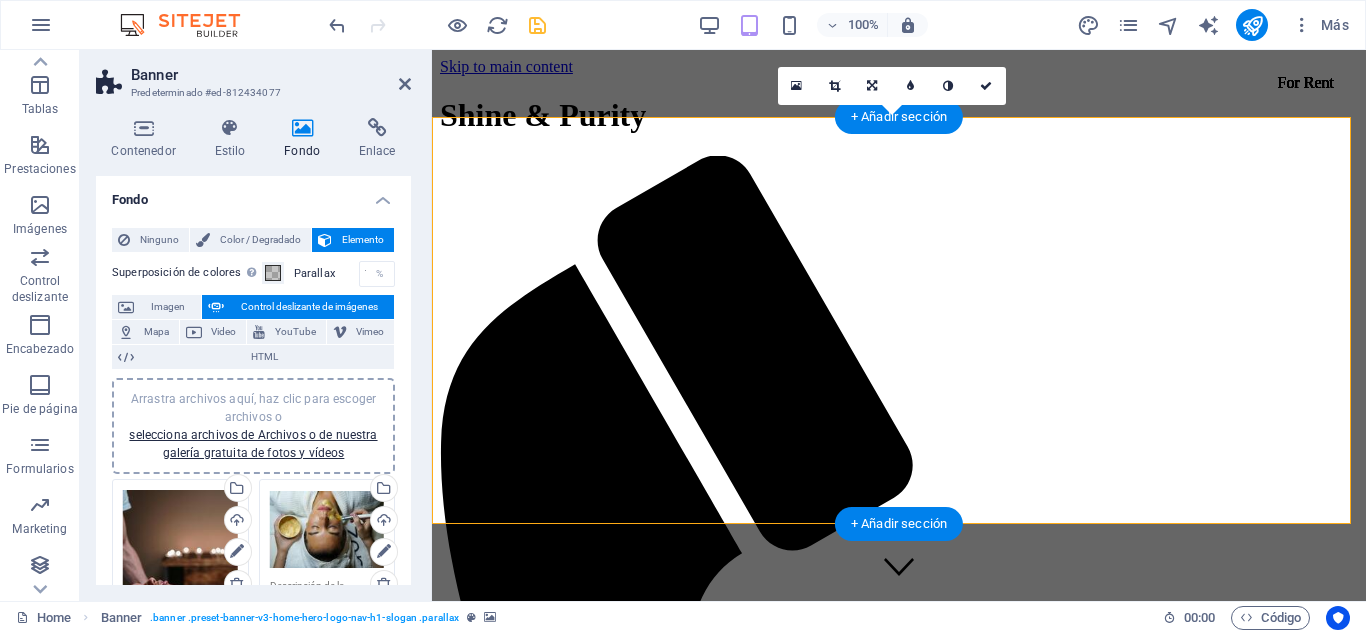 drag, startPoint x: 842, startPoint y: 494, endPoint x: 490, endPoint y: 507, distance: 352.24 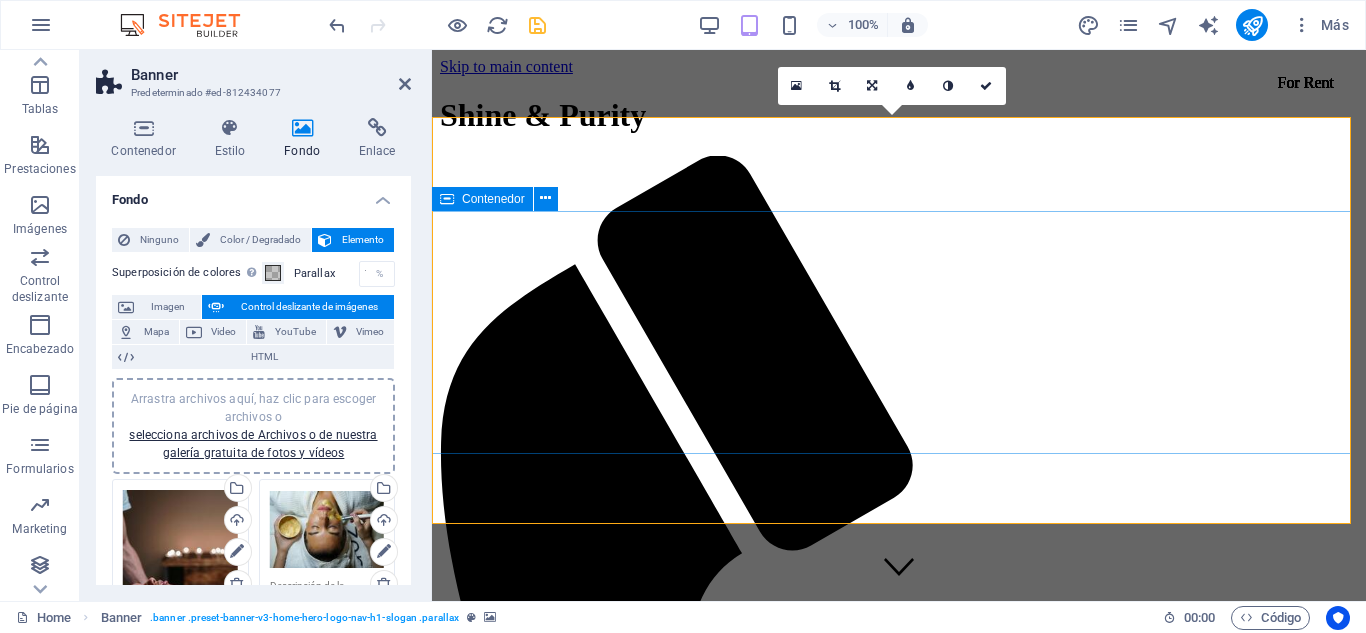 click on "Bienvenido a Shine & Purity Belleza, Equilibrio y Bienestar Natural" at bounding box center (899, 3441) 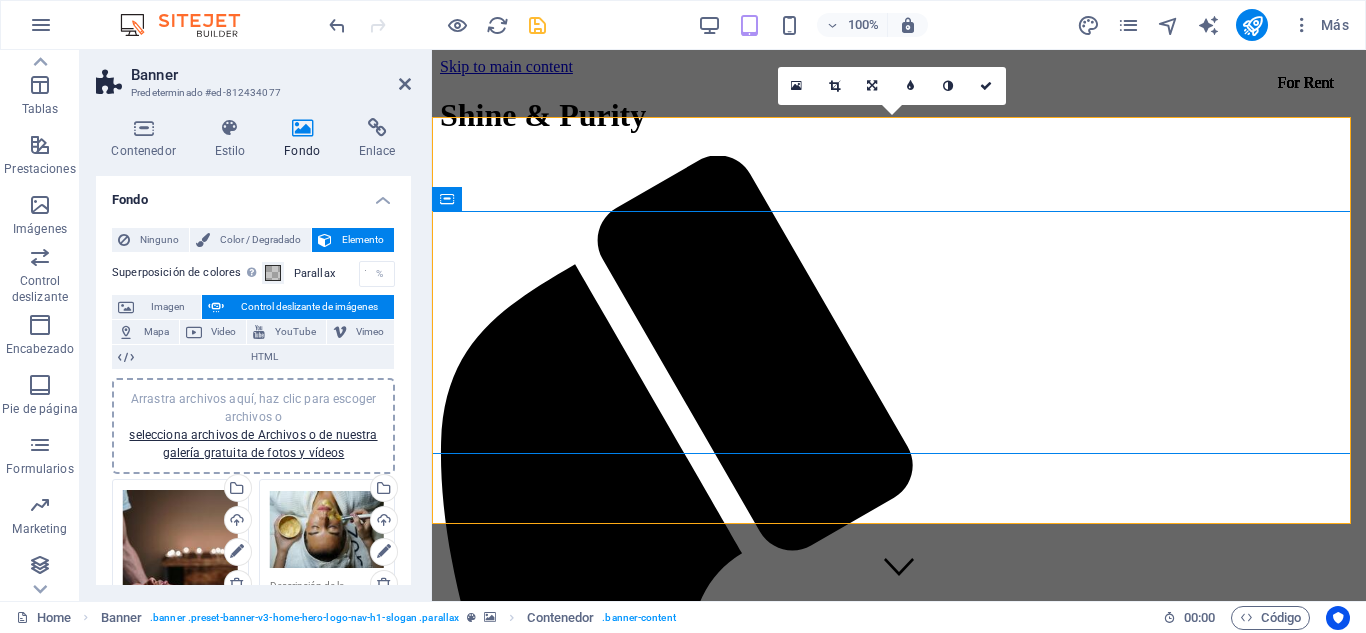 click at bounding box center [481, 3457] 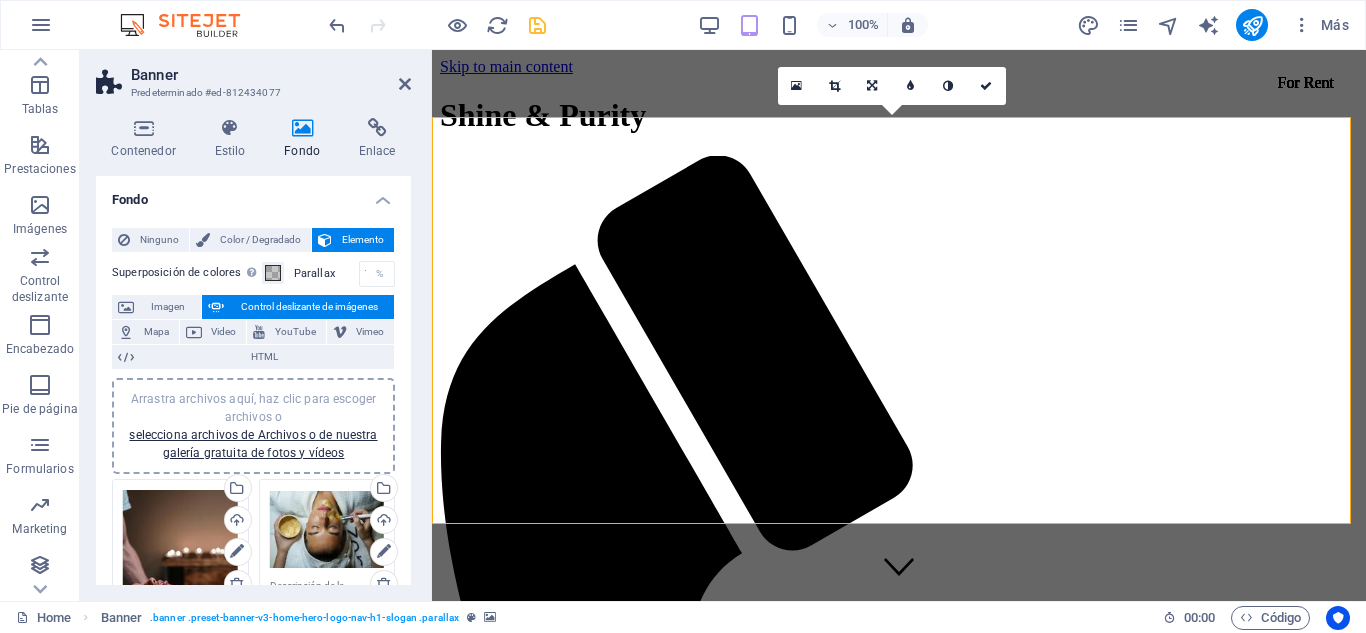 click at bounding box center (481, 3457) 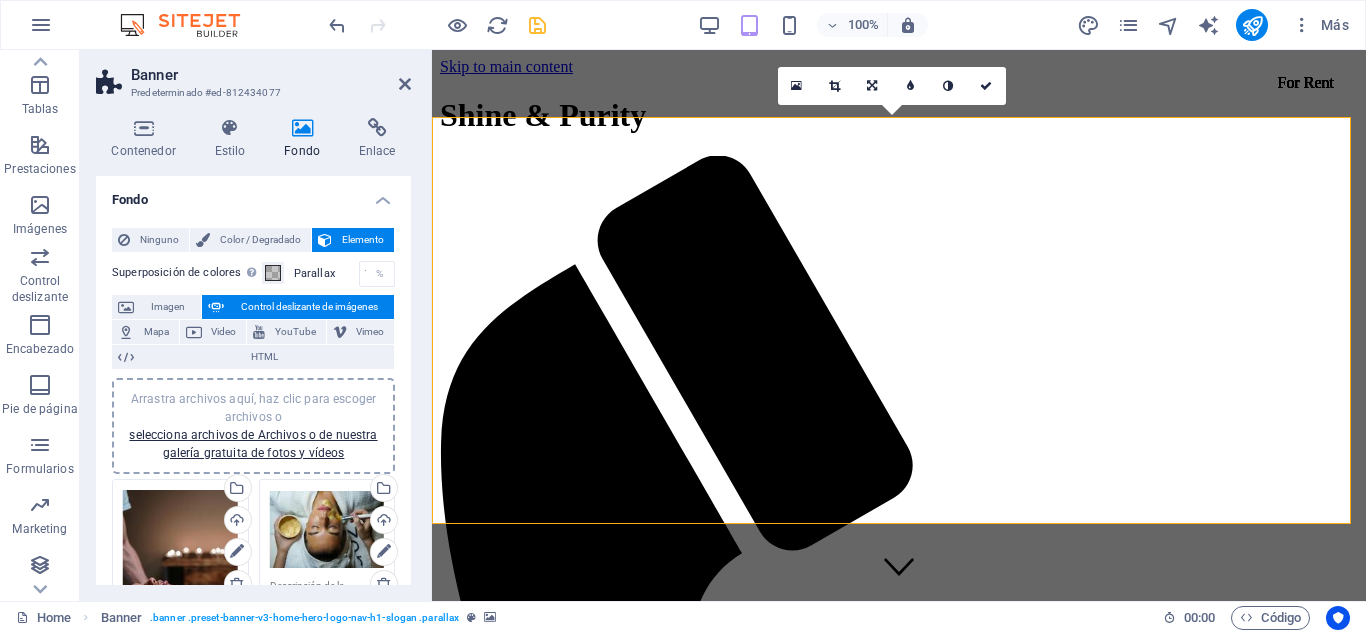 click at bounding box center (481, 3457) 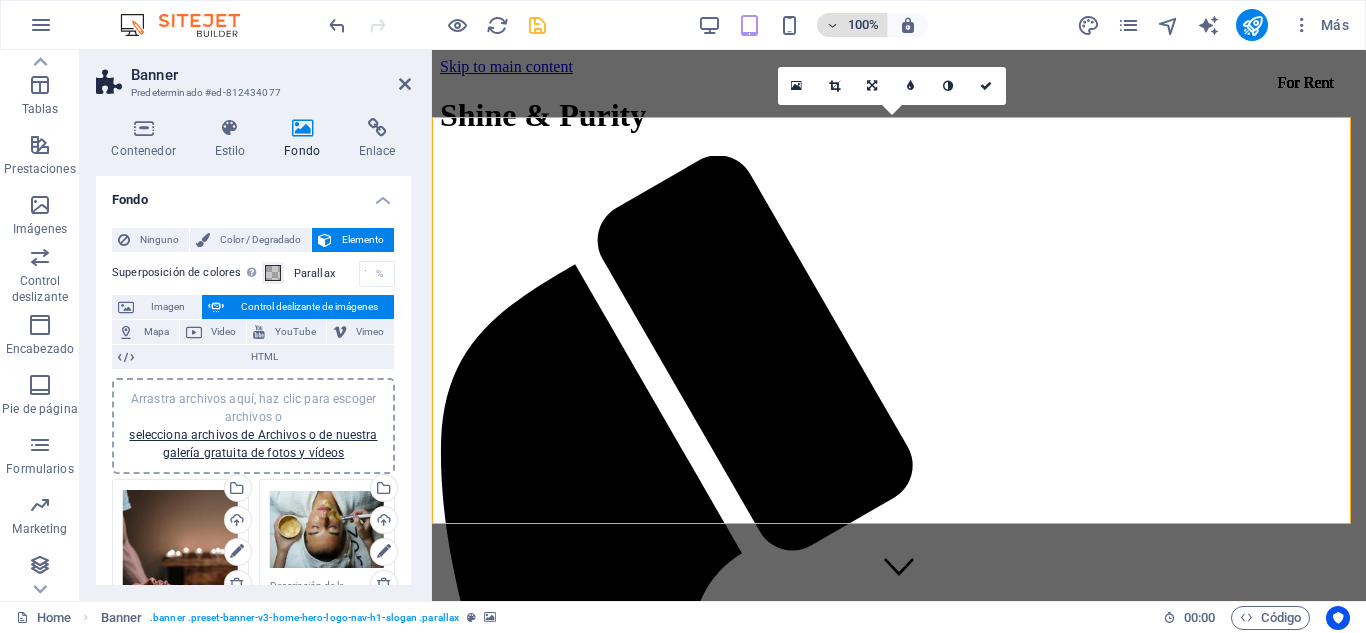 click on "100%" at bounding box center (863, 25) 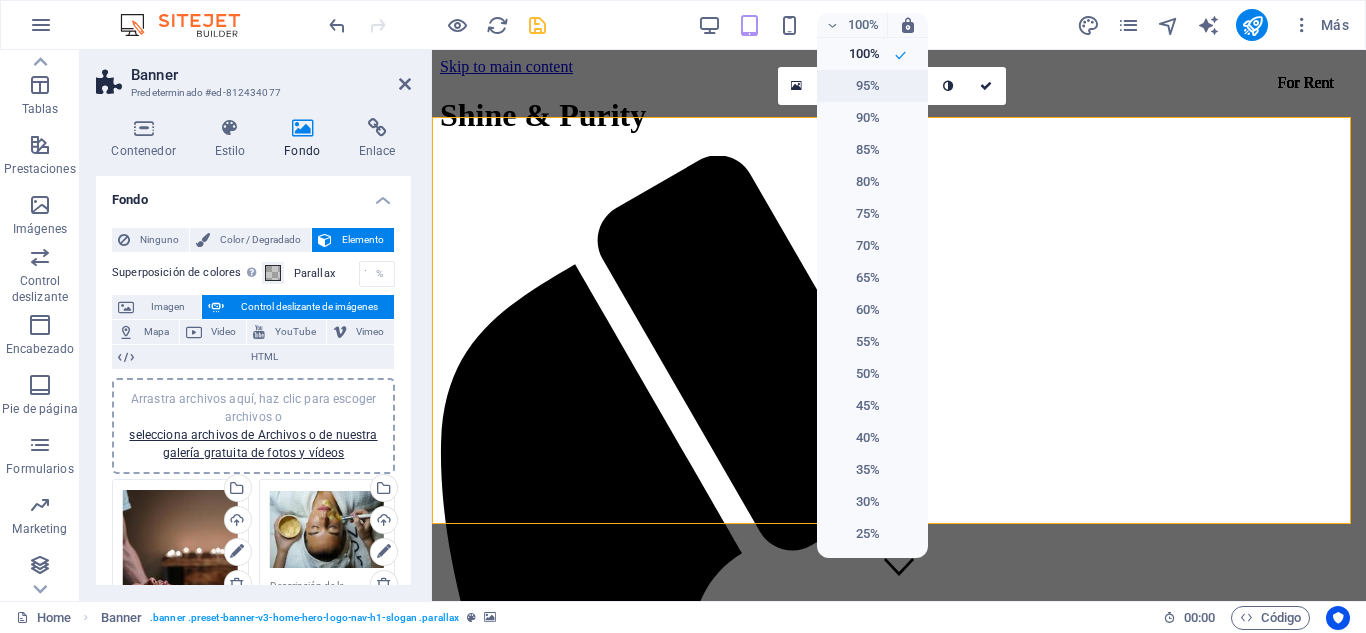 click on "95%" at bounding box center (854, 86) 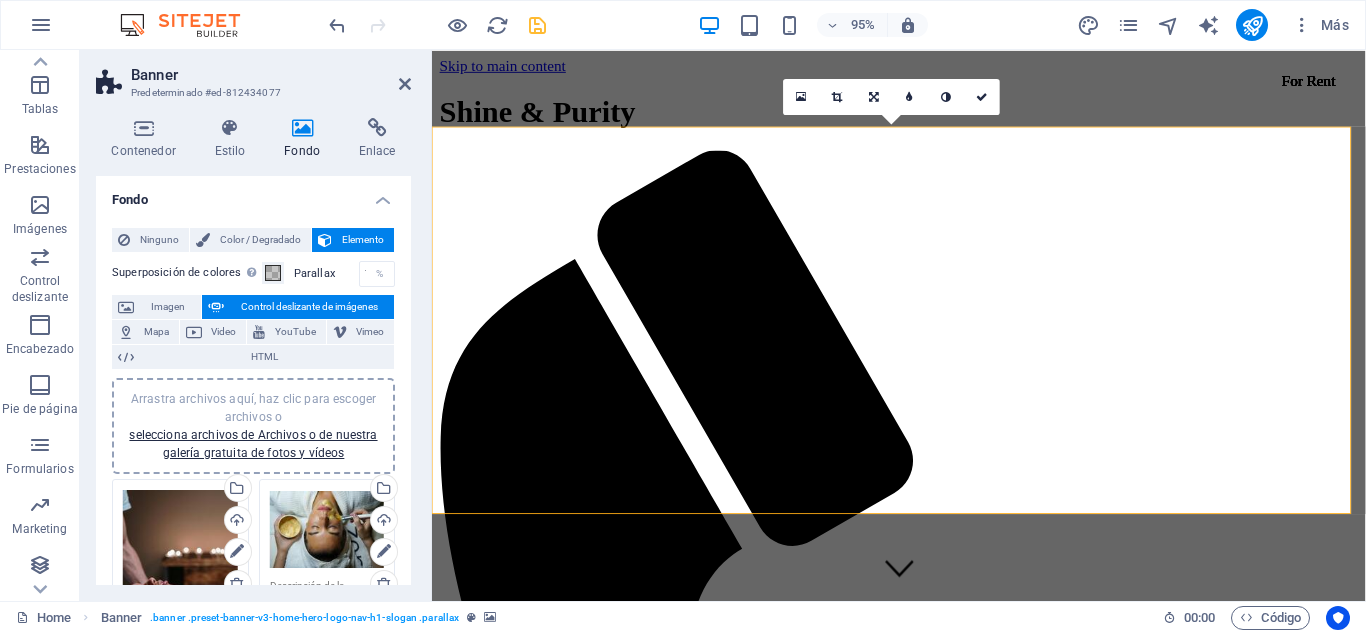 click on "Banner" at bounding box center [271, 75] 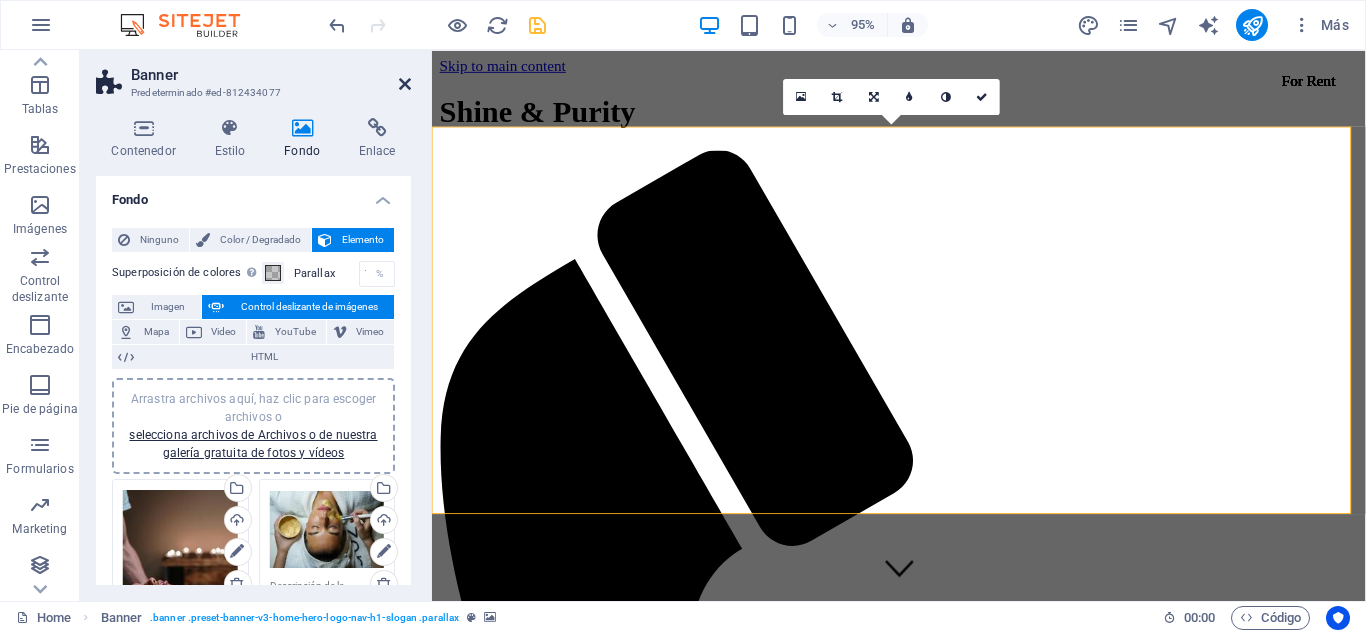 click at bounding box center (405, 84) 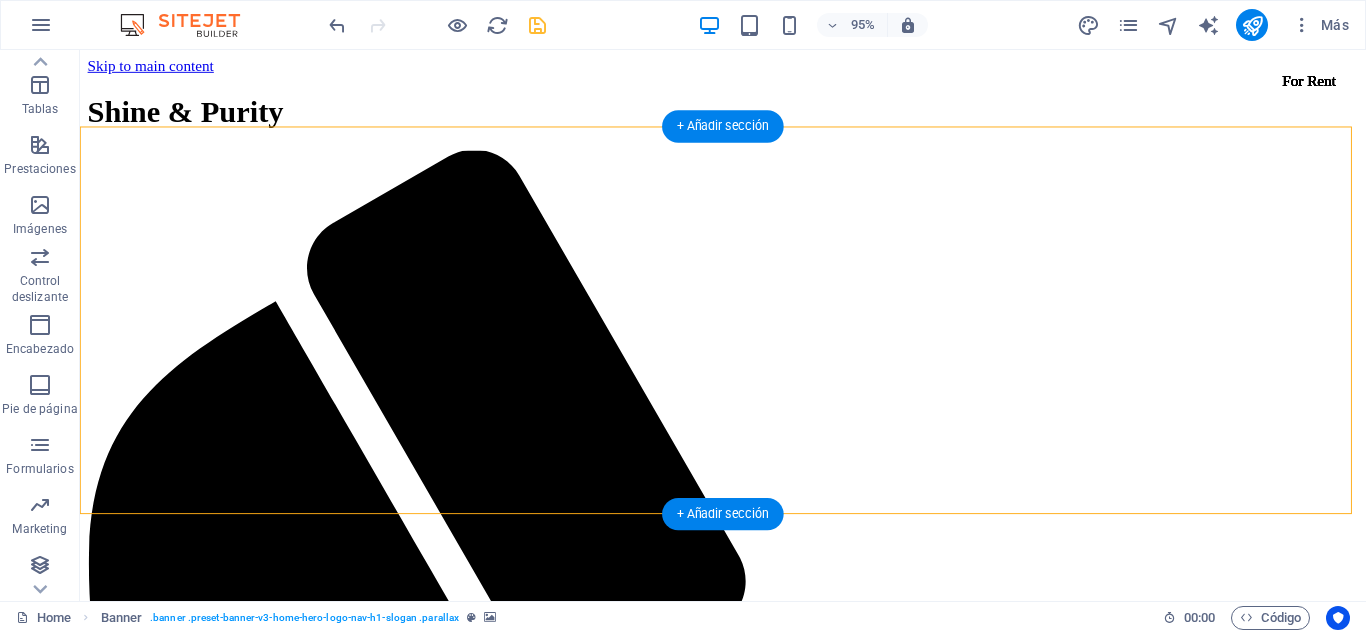 click at bounding box center [-291, 4005] 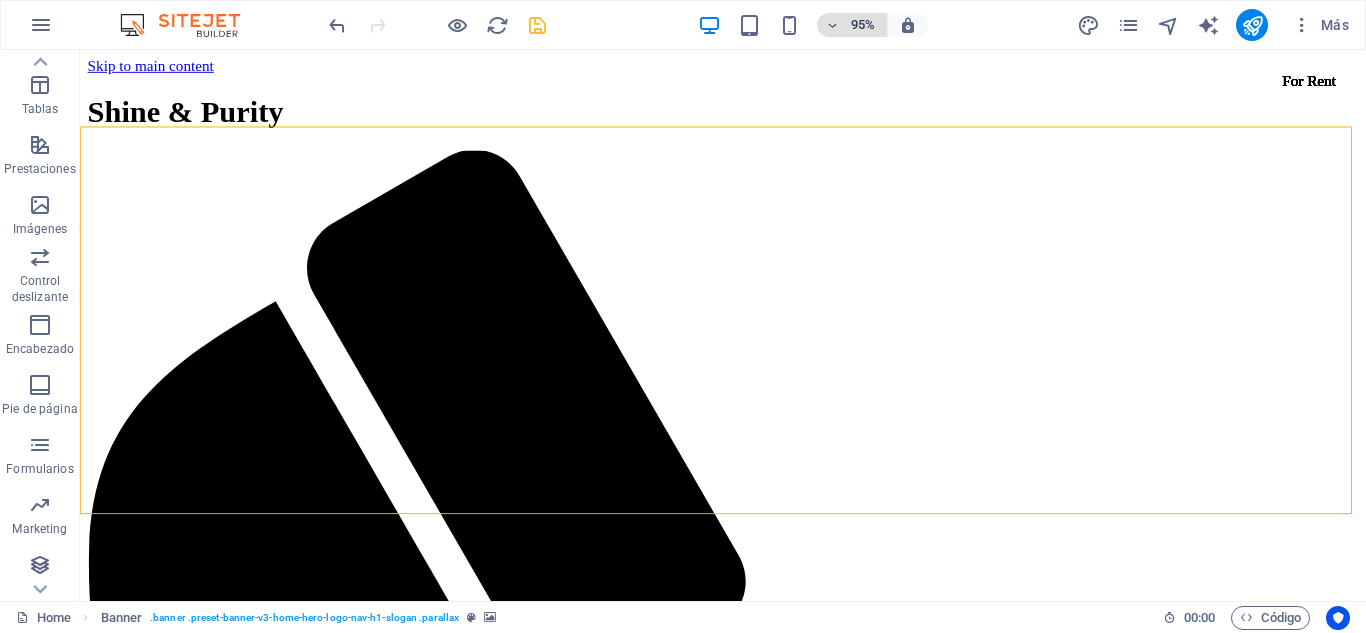 click at bounding box center [832, 25] 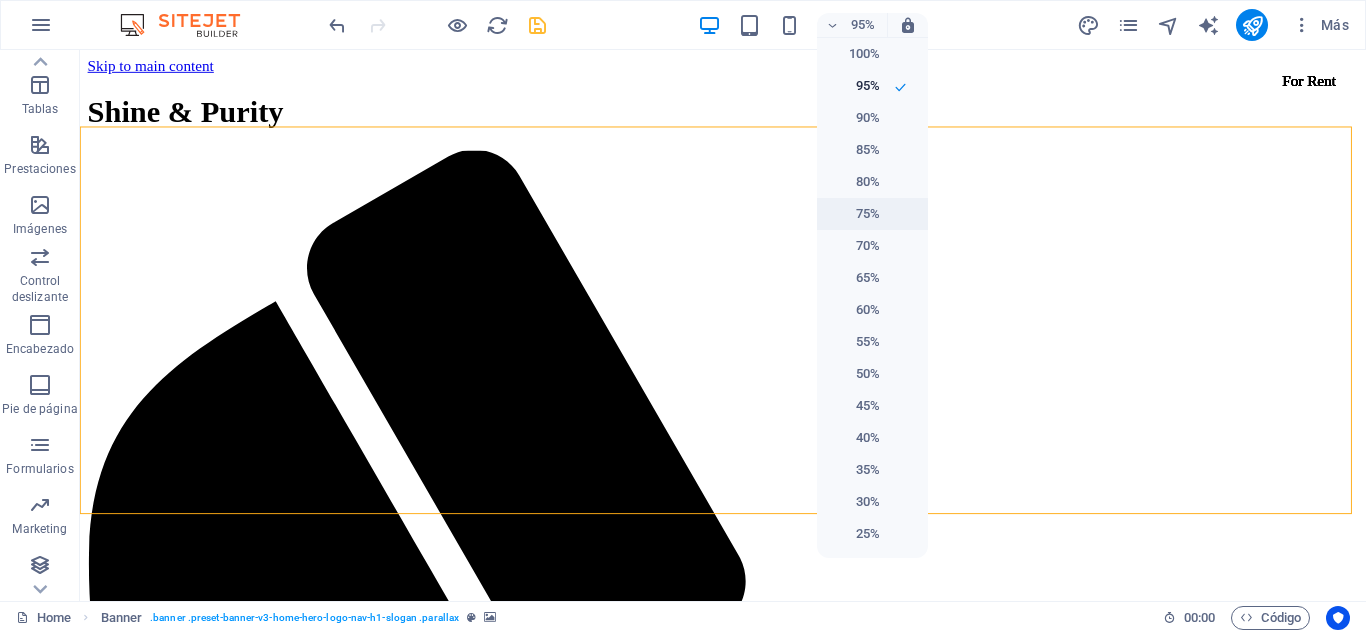 click on "75%" at bounding box center (872, 214) 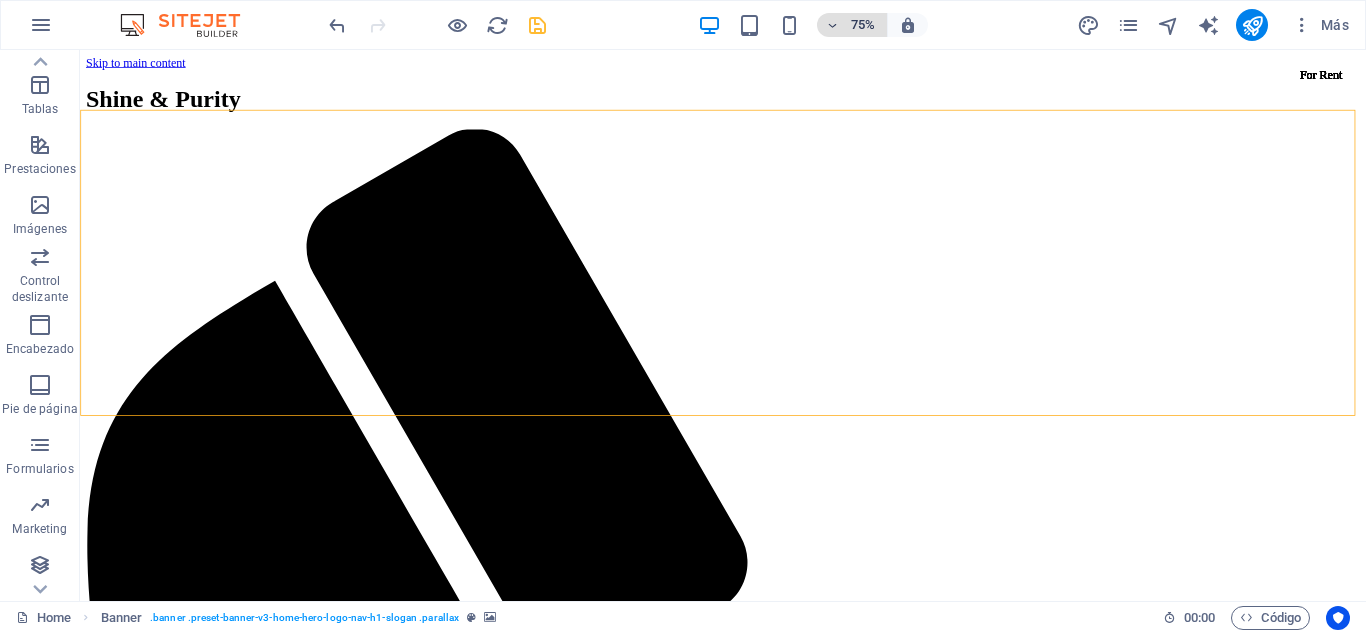 click on "75%" at bounding box center [863, 25] 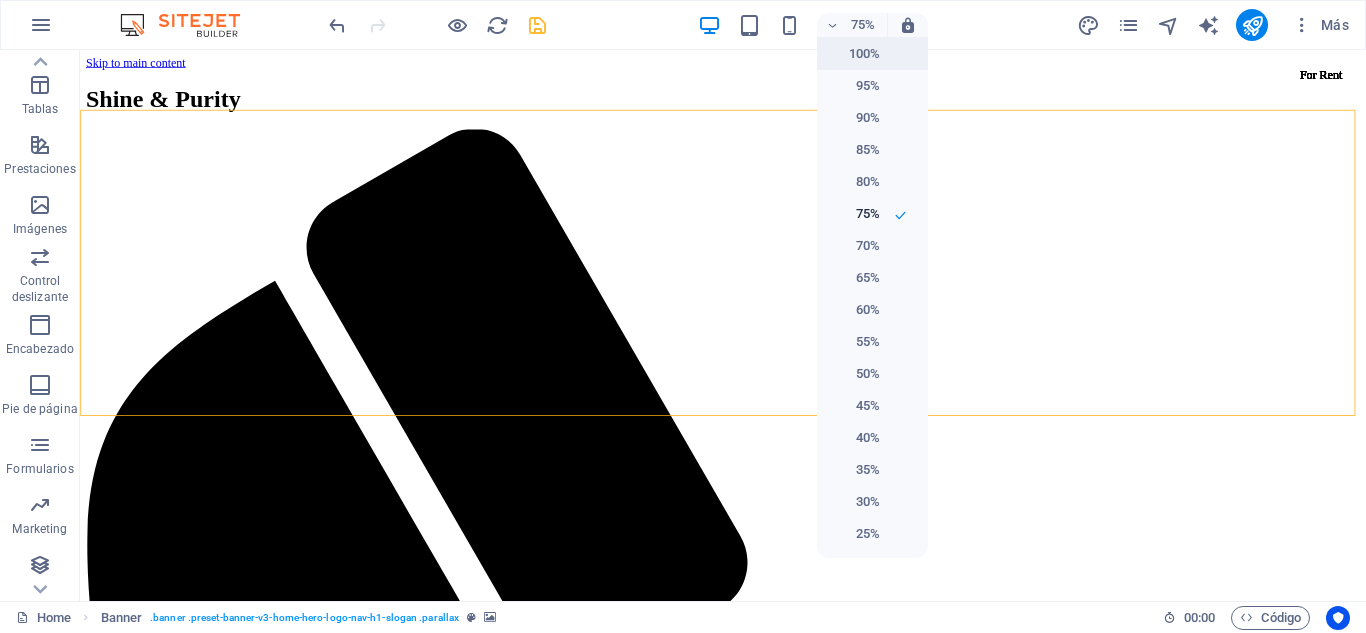 click on "100%" at bounding box center (854, 54) 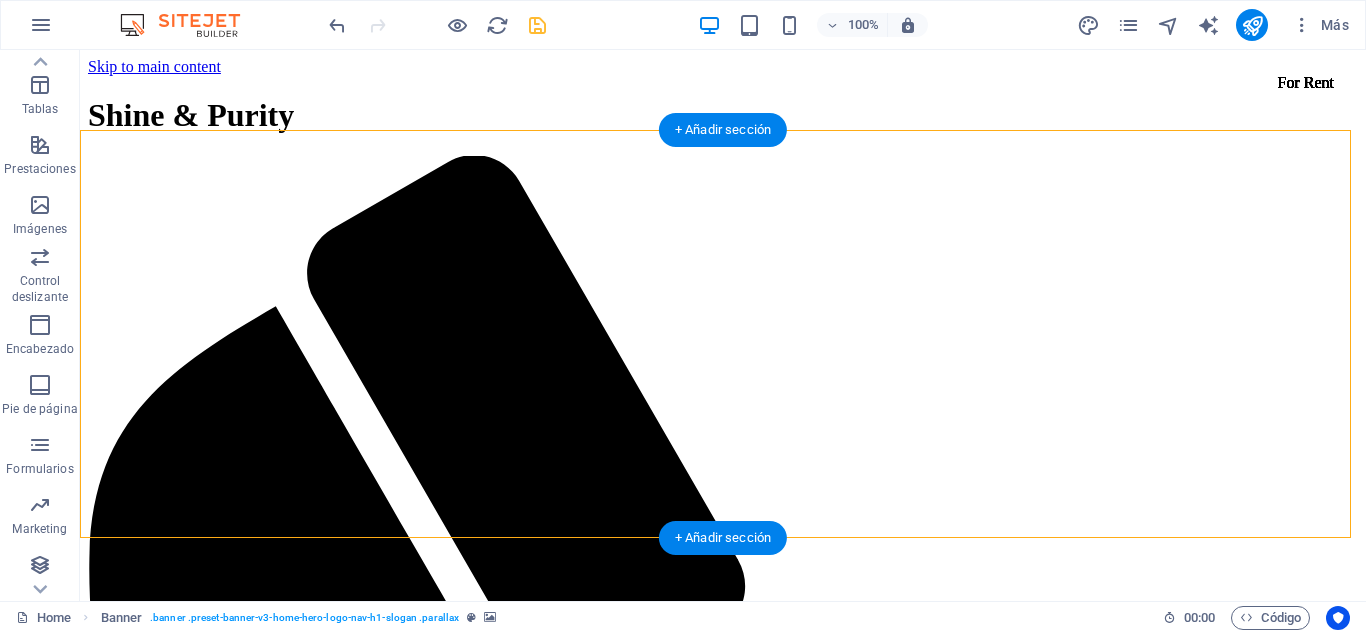 click at bounding box center [-223, 3915] 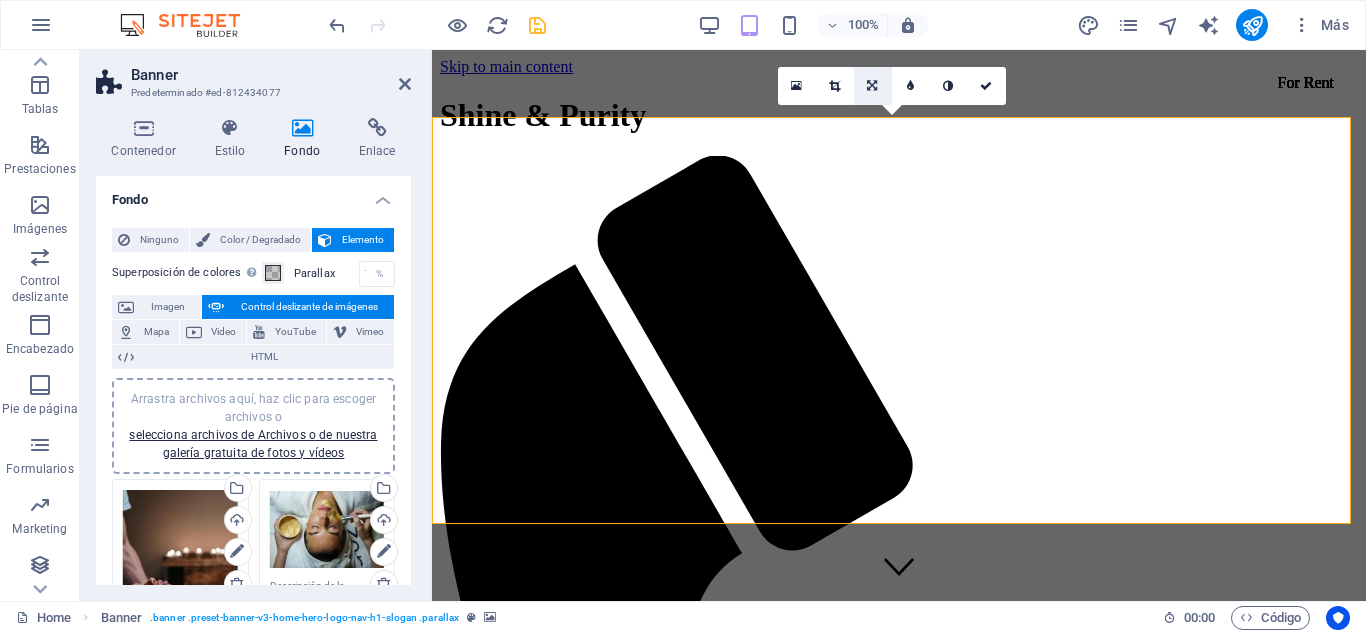 click at bounding box center (872, 86) 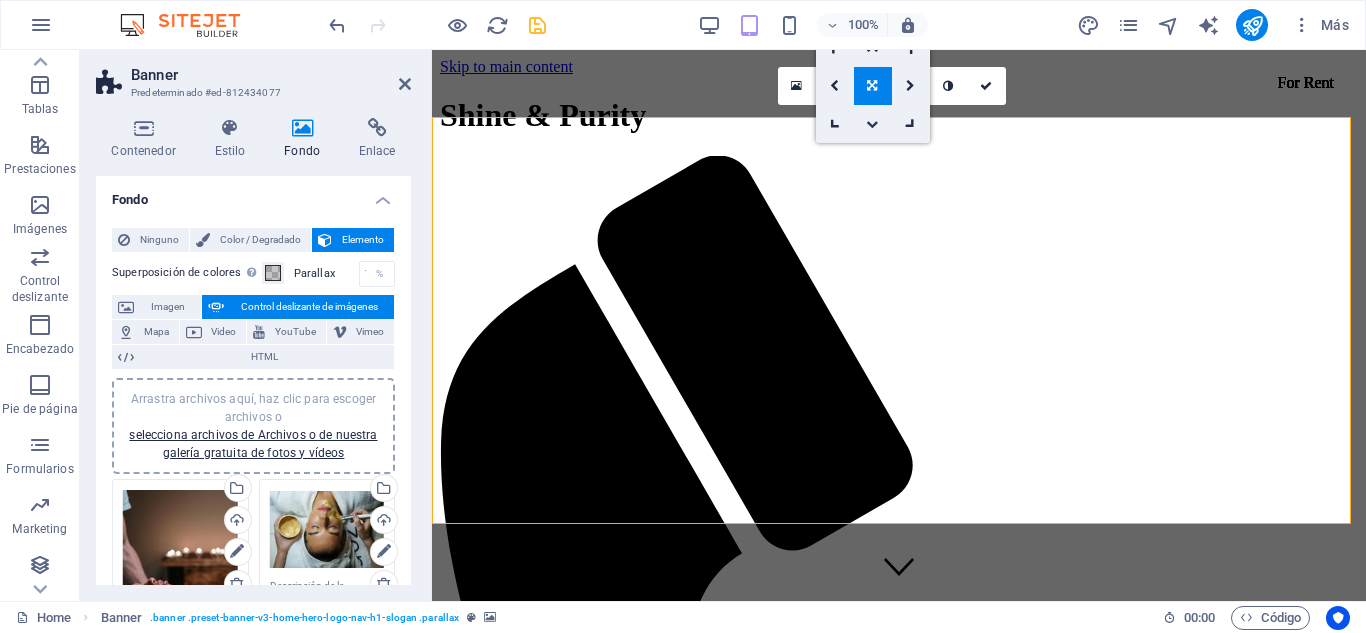 click at bounding box center [872, 124] 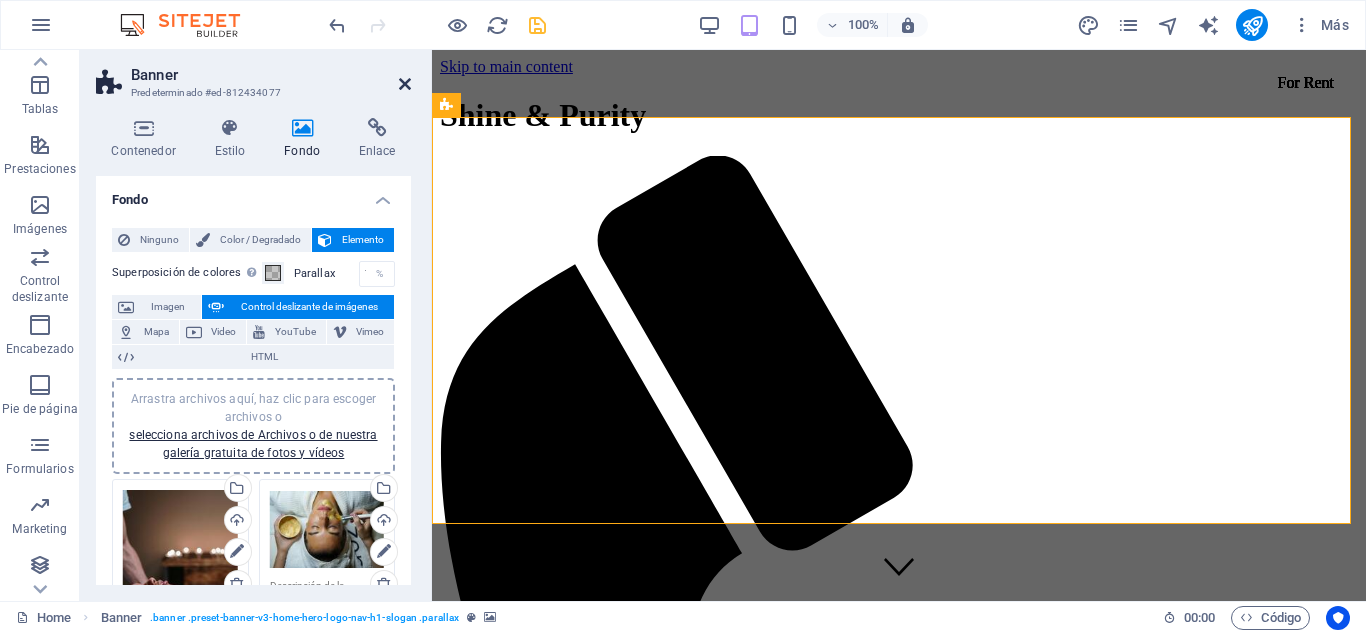 click at bounding box center [405, 84] 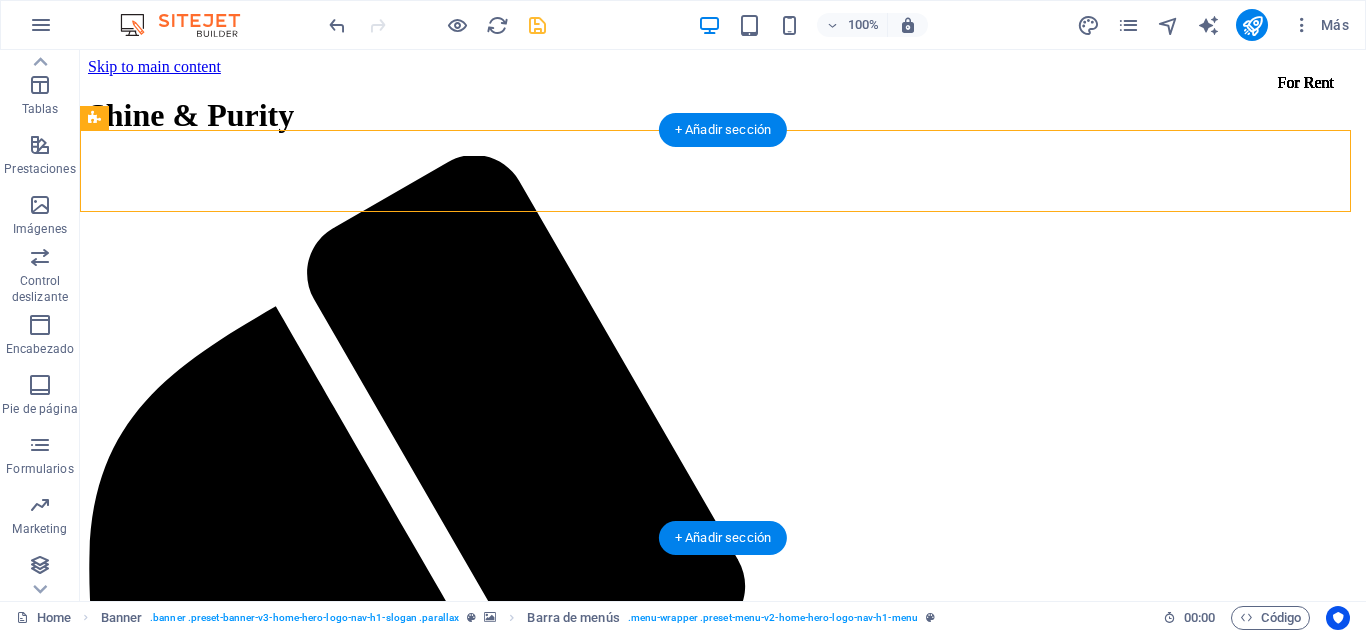click at bounding box center [-1494, 5322] 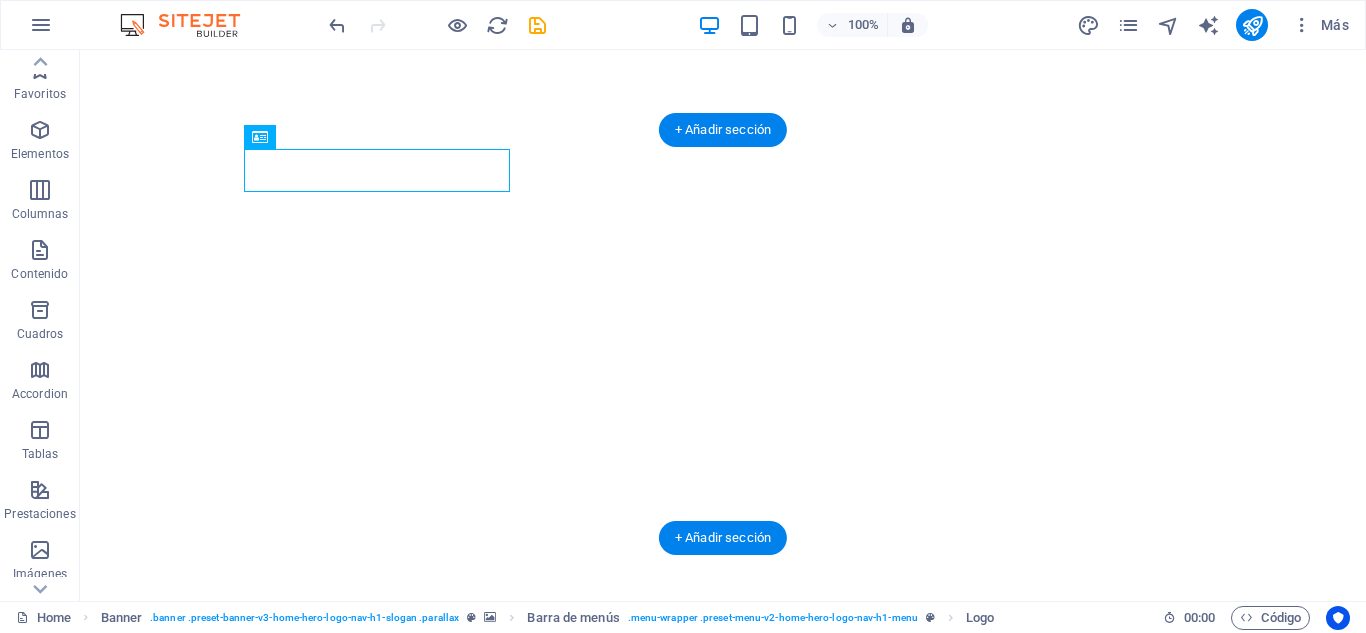 scroll, scrollTop: 0, scrollLeft: 0, axis: both 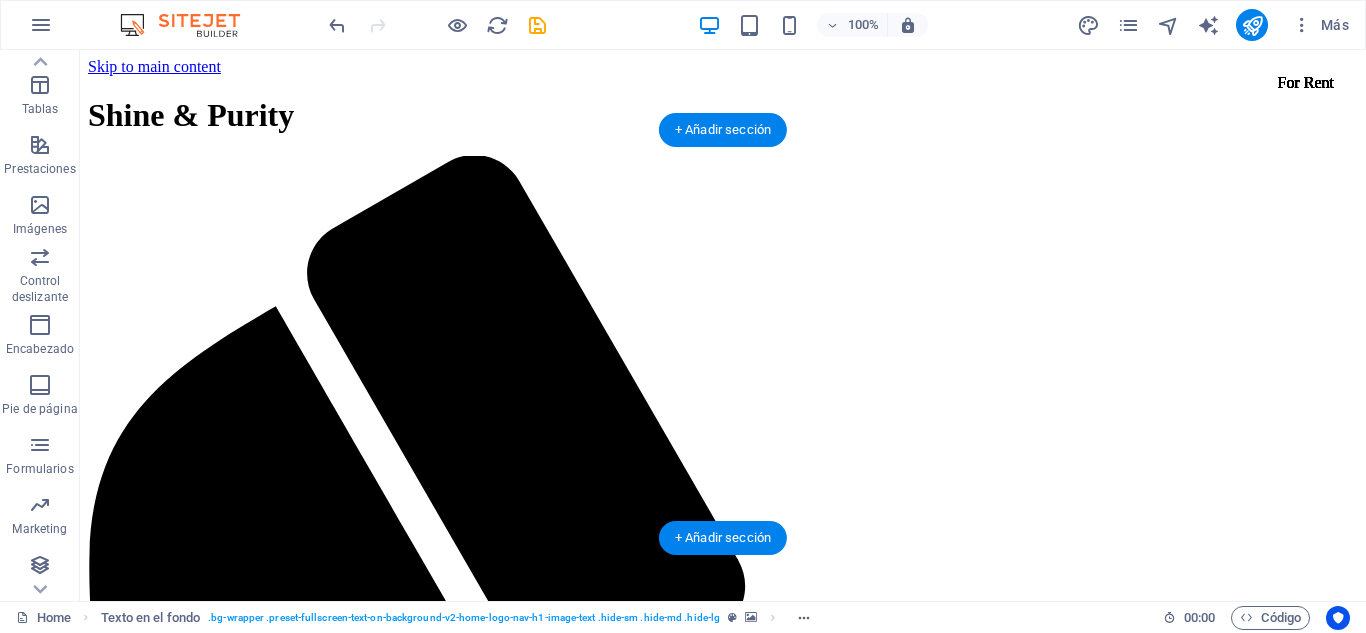 click at bounding box center (-1494, 5322) 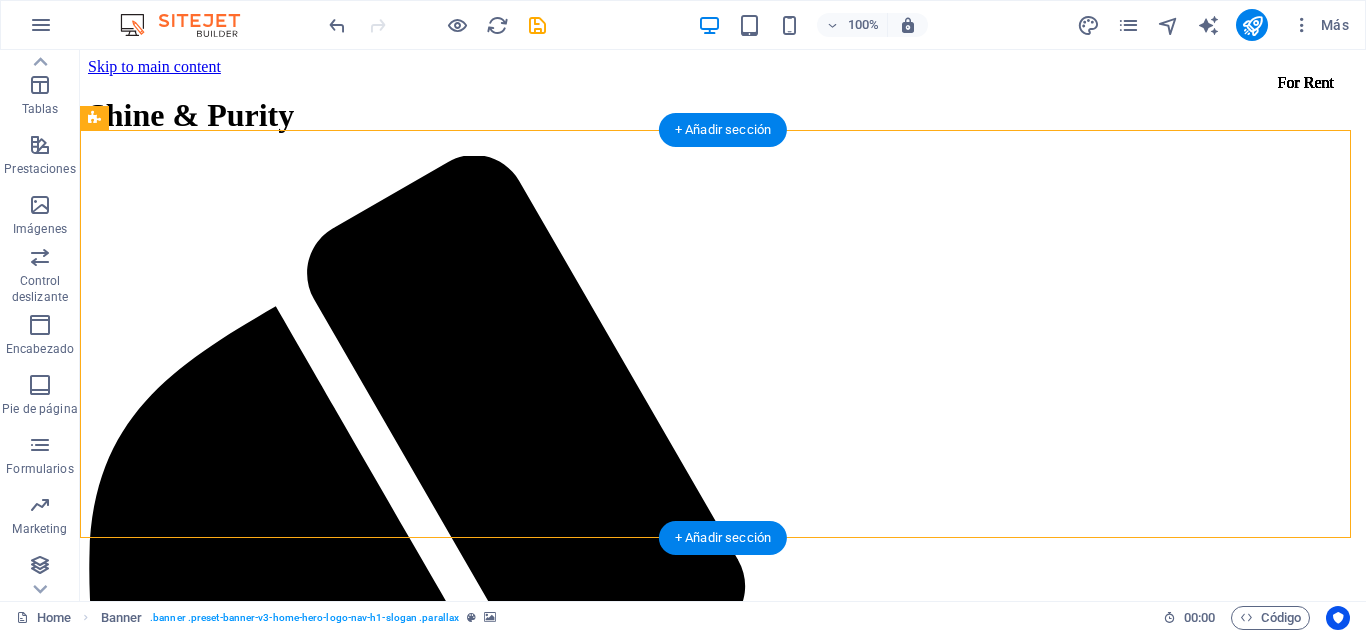 click at bounding box center (-1494, 5322) 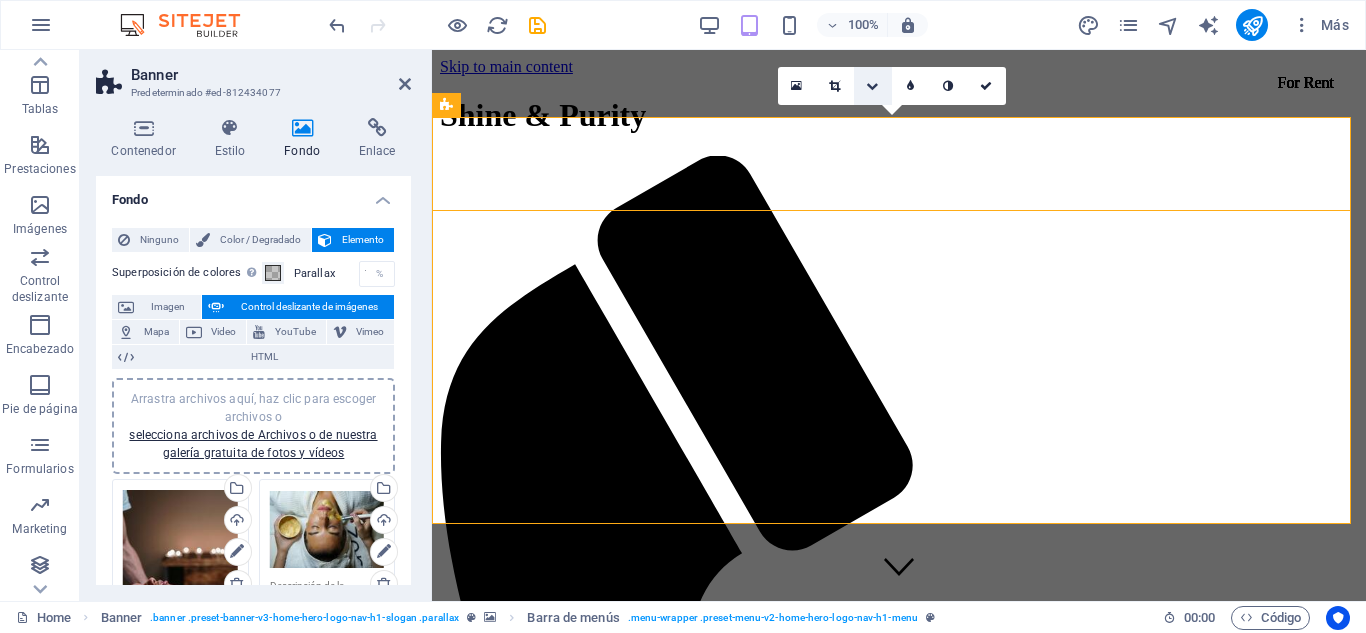 click at bounding box center (872, 86) 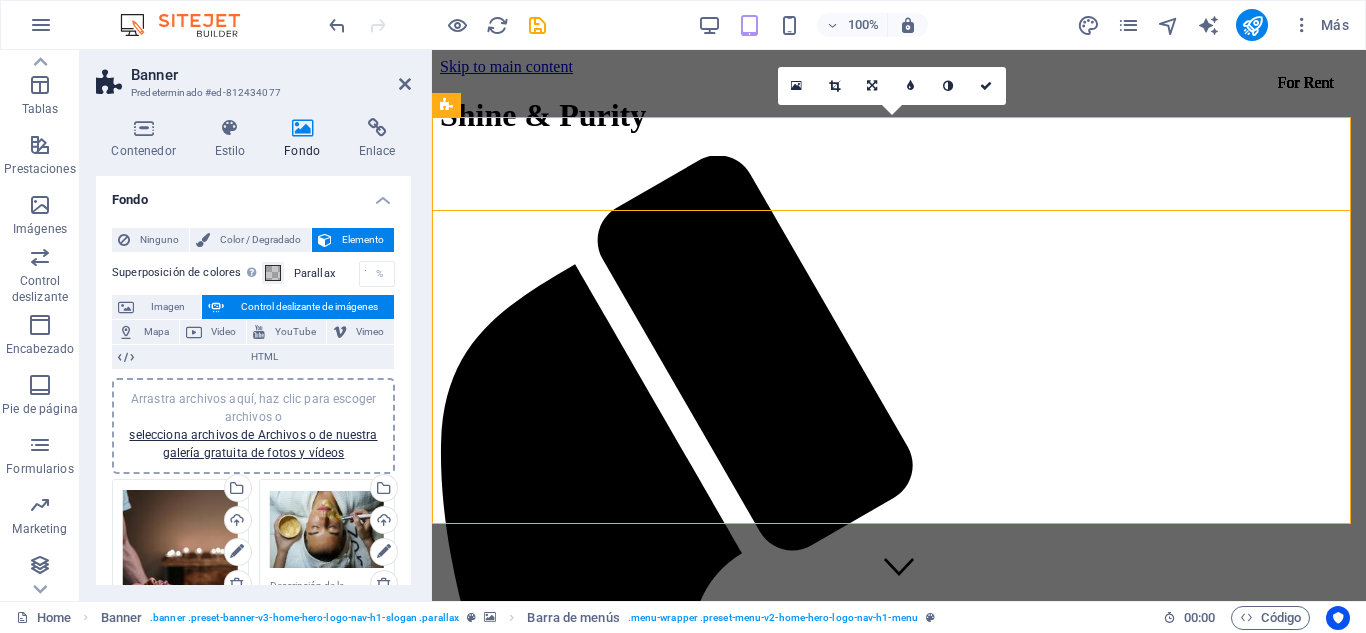 drag, startPoint x: 872, startPoint y: 69, endPoint x: 439, endPoint y: 27, distance: 435.0322 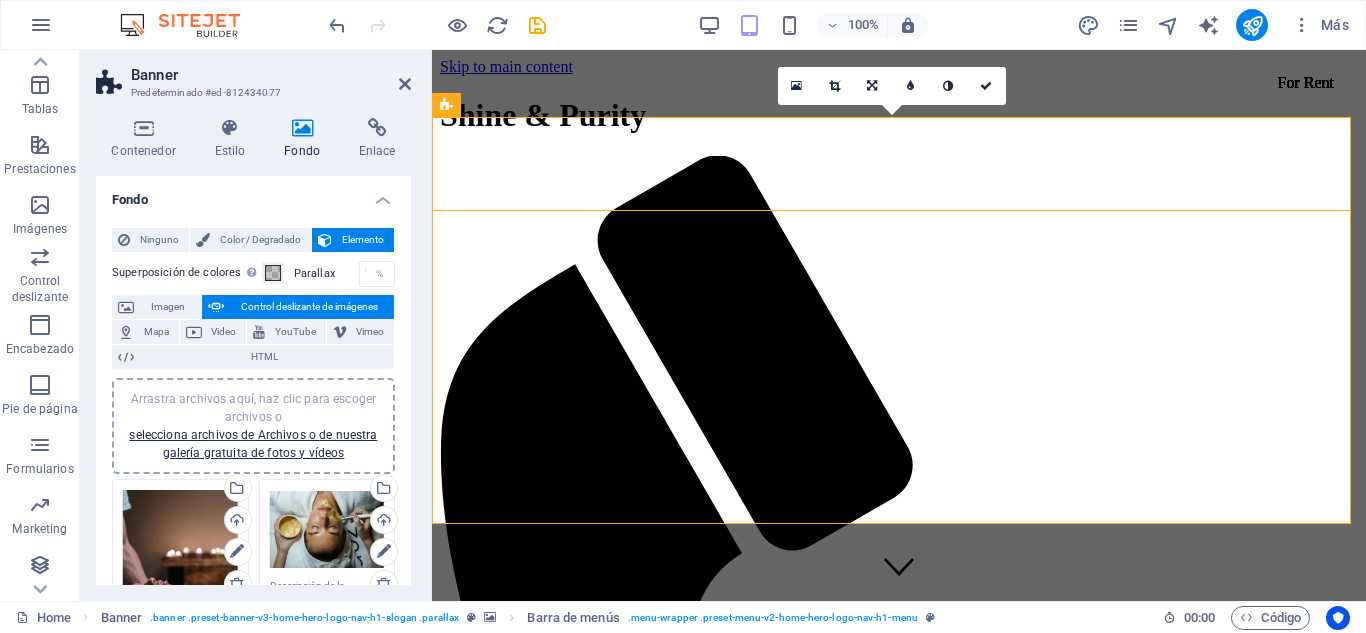 click at bounding box center (873, 86) 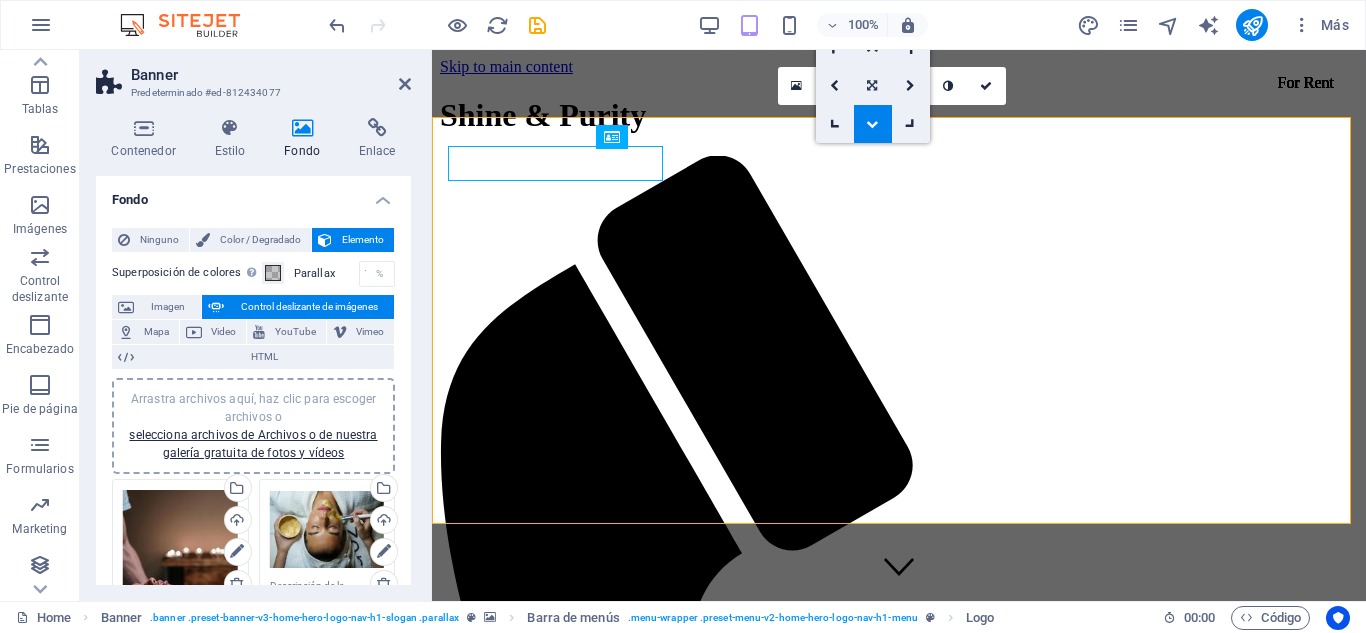click at bounding box center (872, 86) 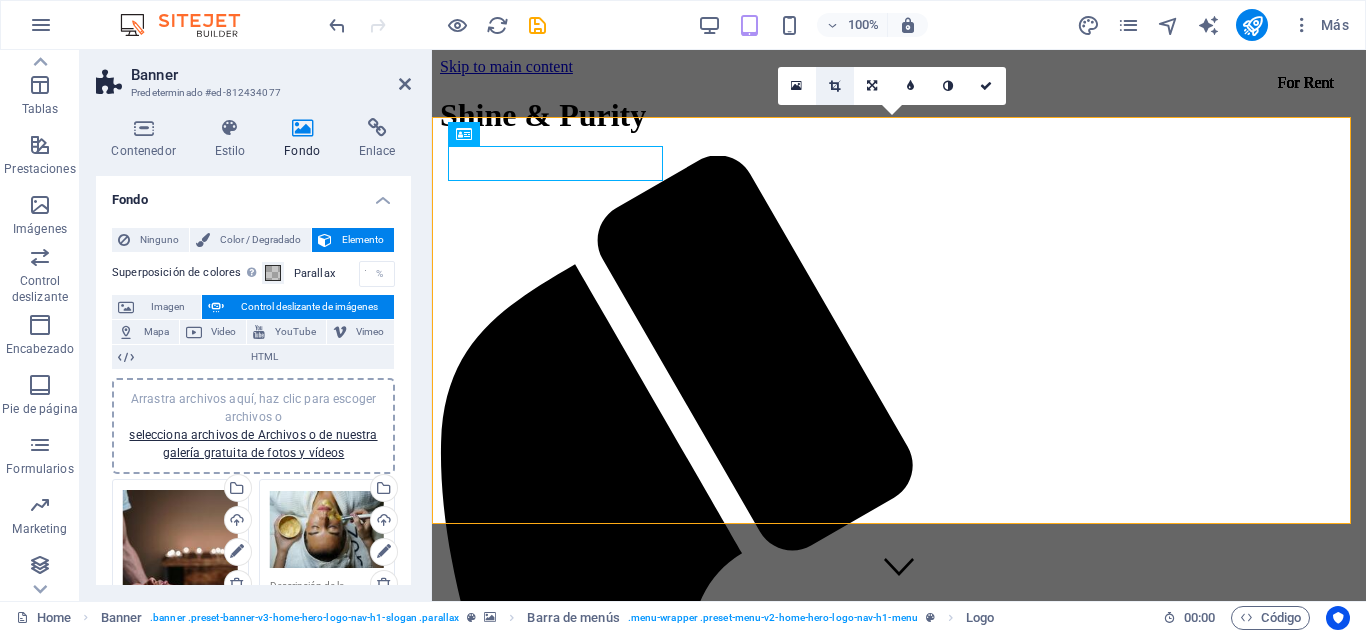 click at bounding box center (835, 86) 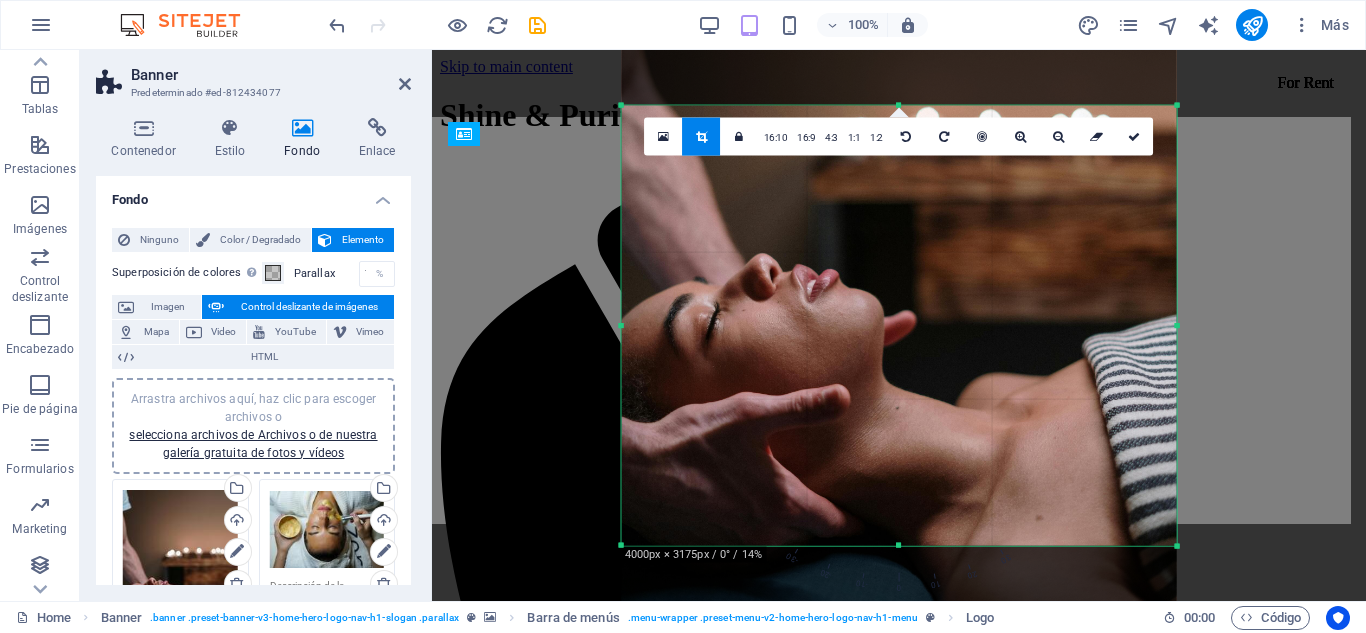 drag, startPoint x: 903, startPoint y: 105, endPoint x: 899, endPoint y: 50, distance: 55.145264 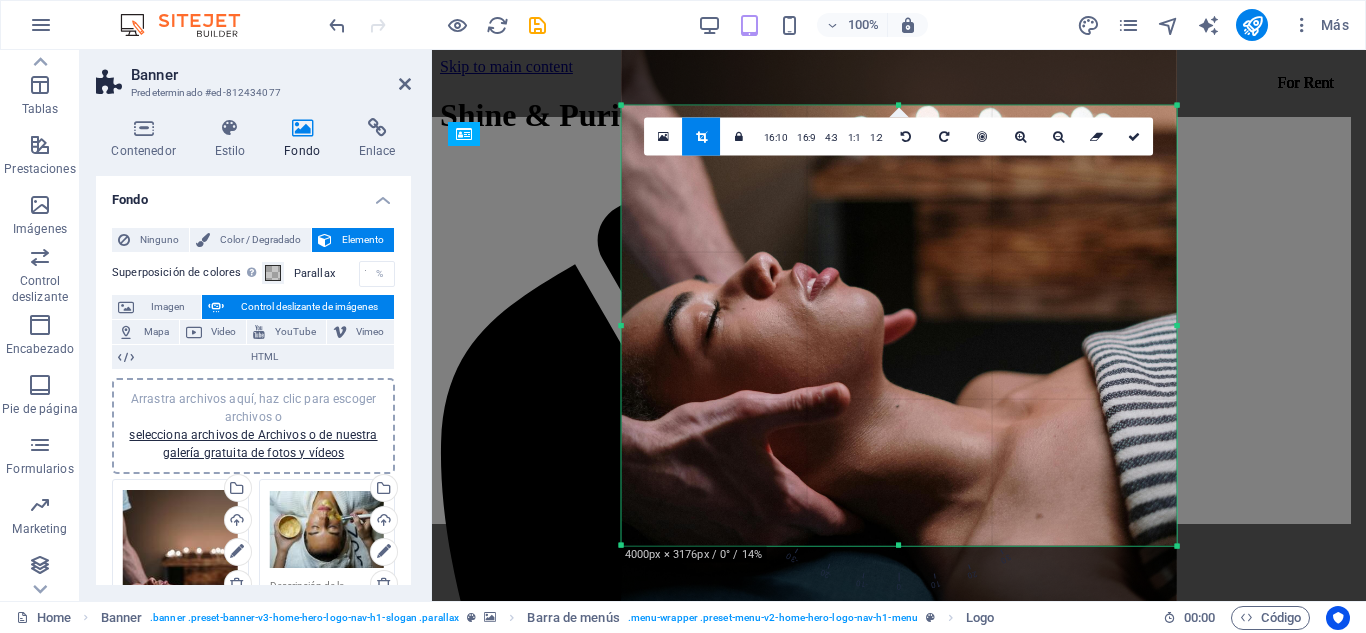 drag, startPoint x: 901, startPoint y: 544, endPoint x: 900, endPoint y: 565, distance: 21.023796 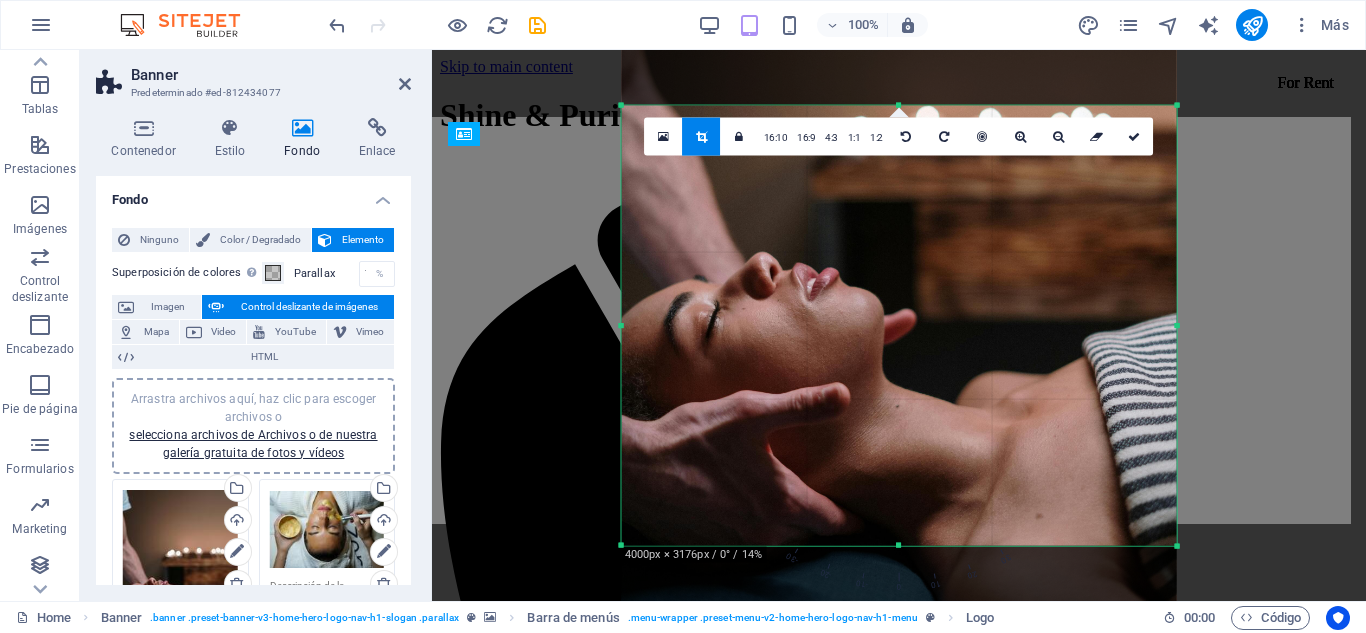 click on "180 170 160 150 140 130 120 110 100 90 80 70 60 50 40 30 20 10 0 -10 -20 -30 -40 -50 -60 -70 -80 -90 -100 -110 -120 -130 -140 -150 -160 -170 4000px × 3176px / 0° / 14% 16:10 16:9 4:3 1:1 1:2 0" at bounding box center [899, 325] 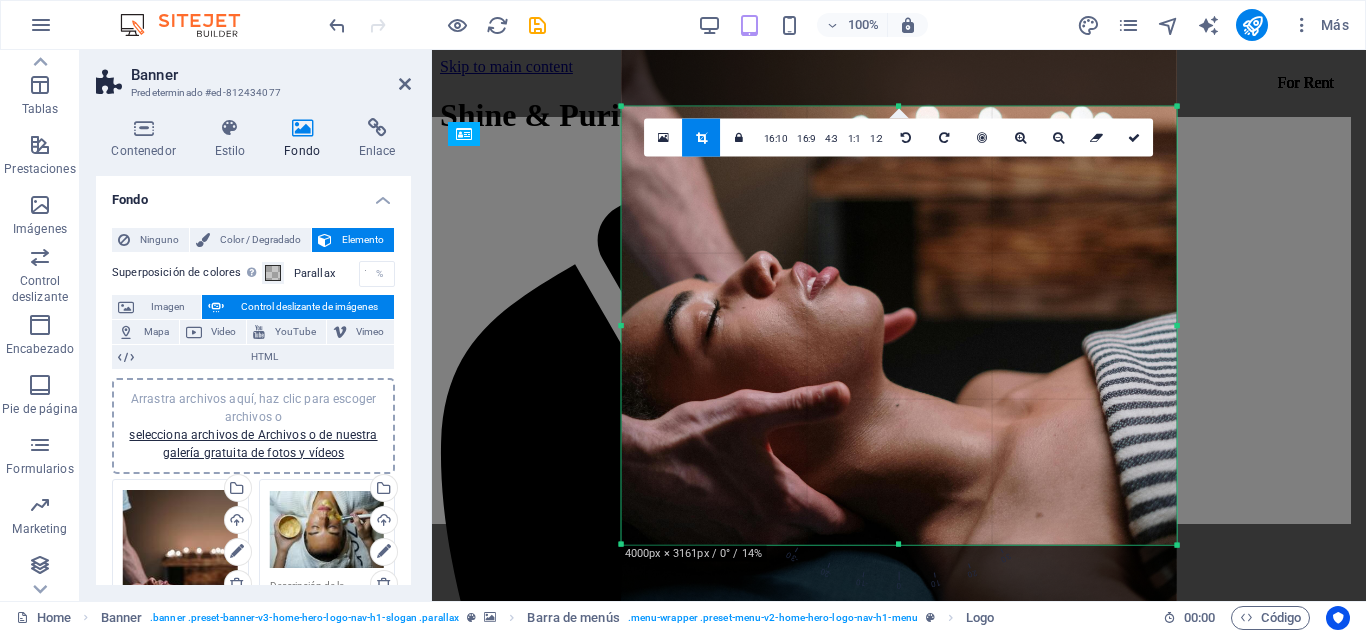 click at bounding box center (899, 105) 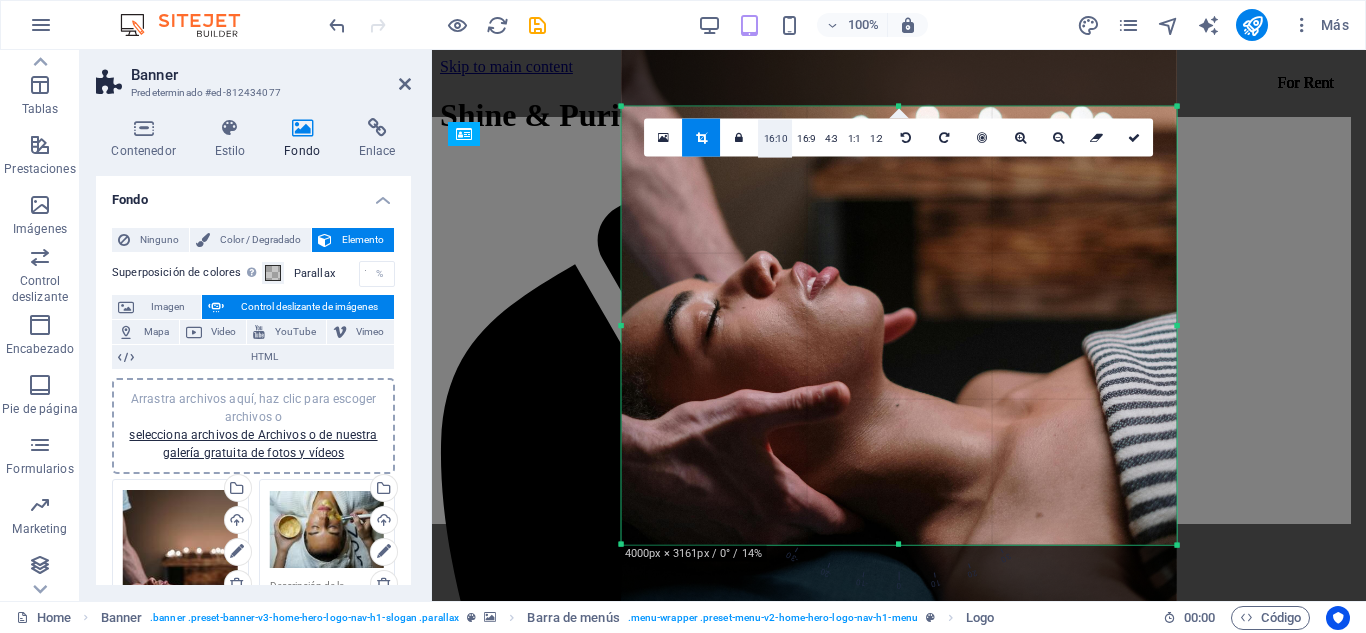 click on "16:10" at bounding box center (776, 138) 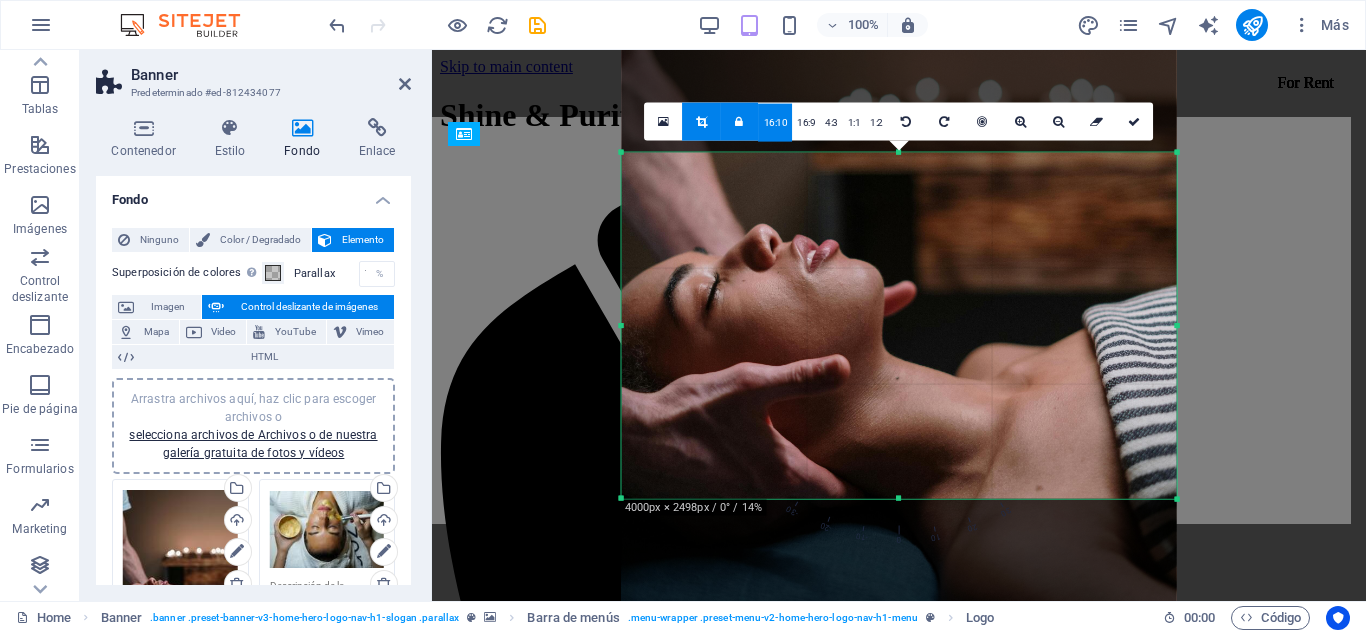 drag, startPoint x: 839, startPoint y: 274, endPoint x: 839, endPoint y: 202, distance: 72 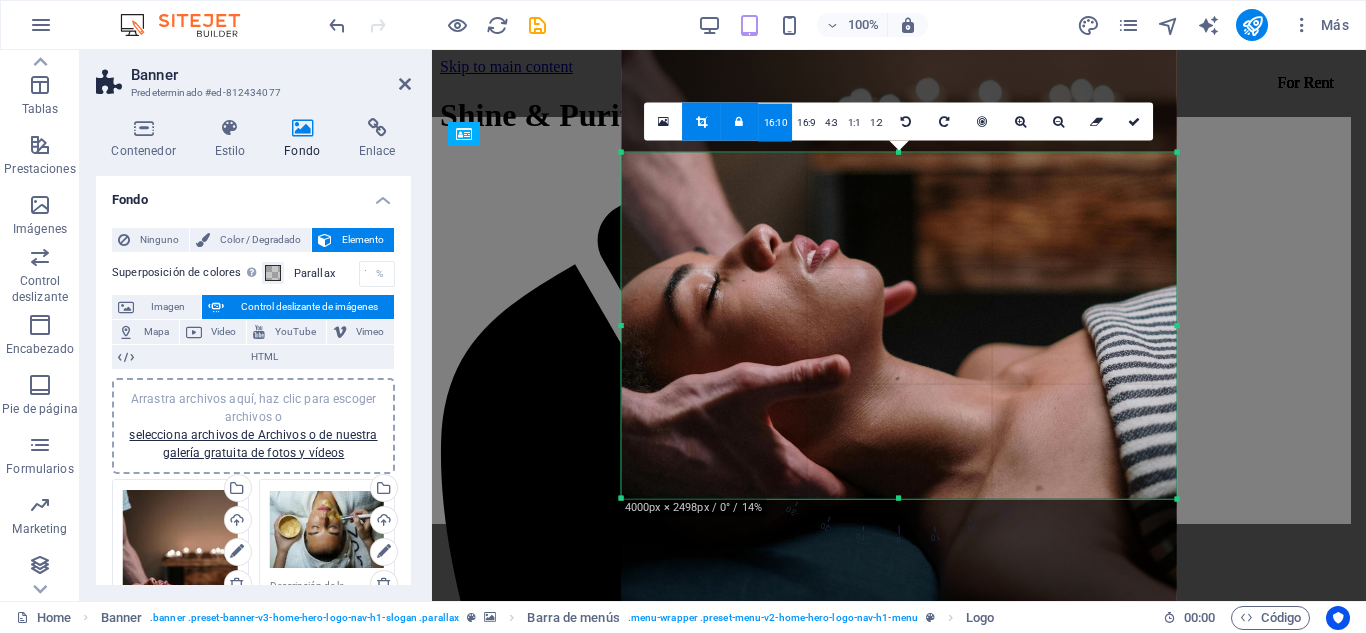 click at bounding box center (899, 214) 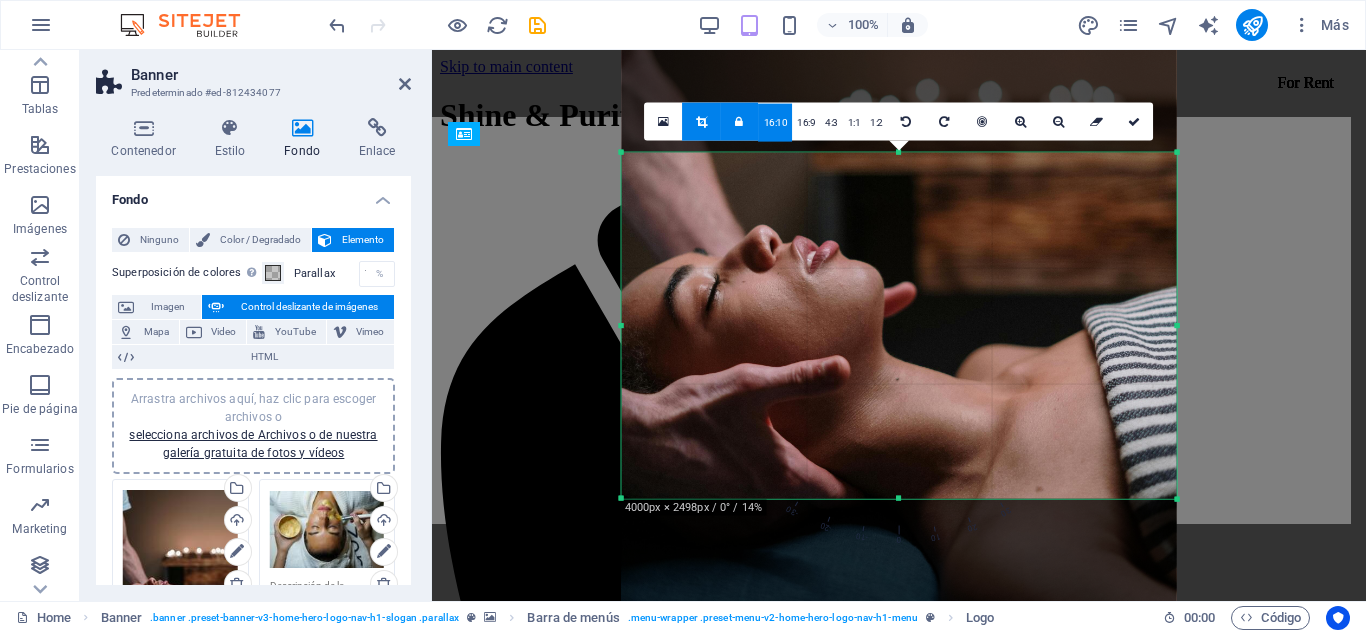 click at bounding box center (899, 215) 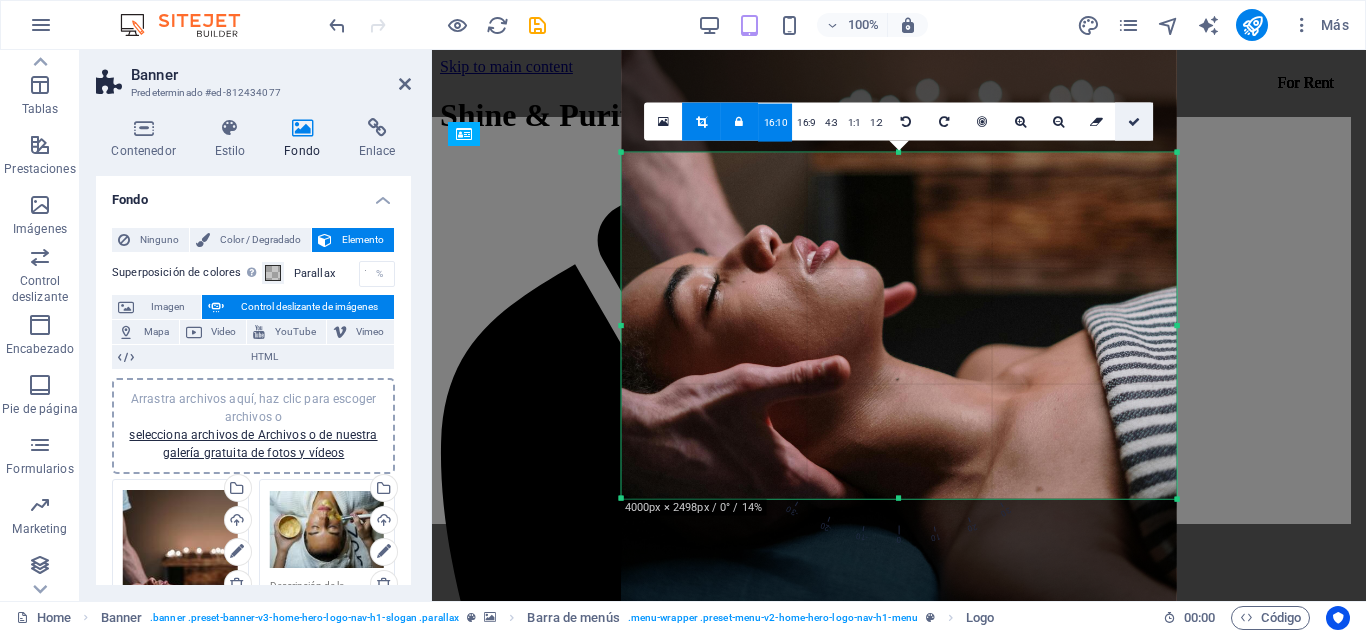 click at bounding box center [1134, 121] 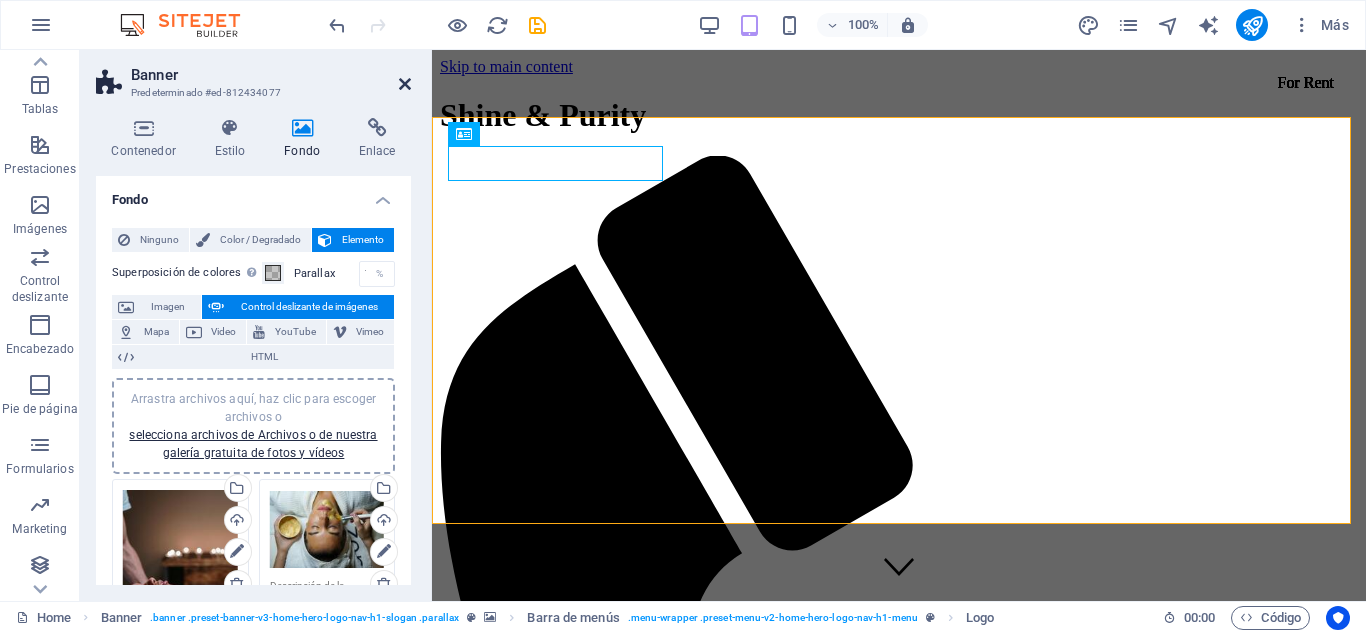 click at bounding box center (405, 84) 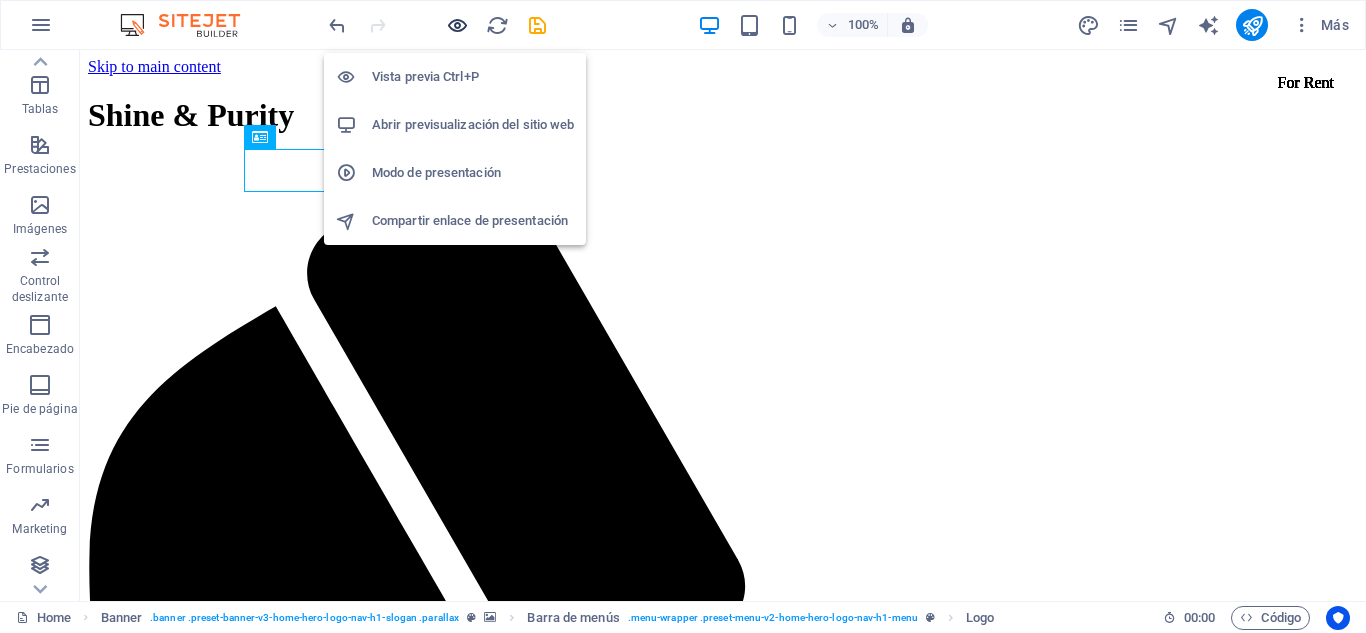 click at bounding box center (457, 25) 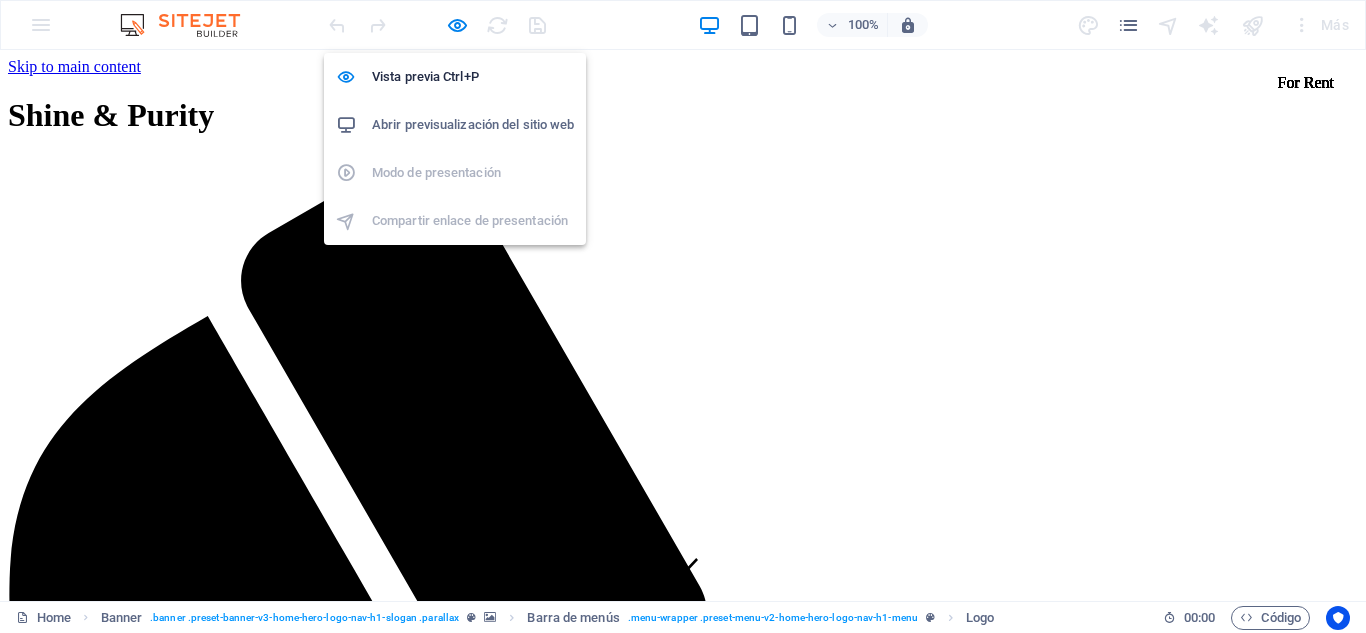 click on "Abrir previsualización del sitio web" at bounding box center (473, 125) 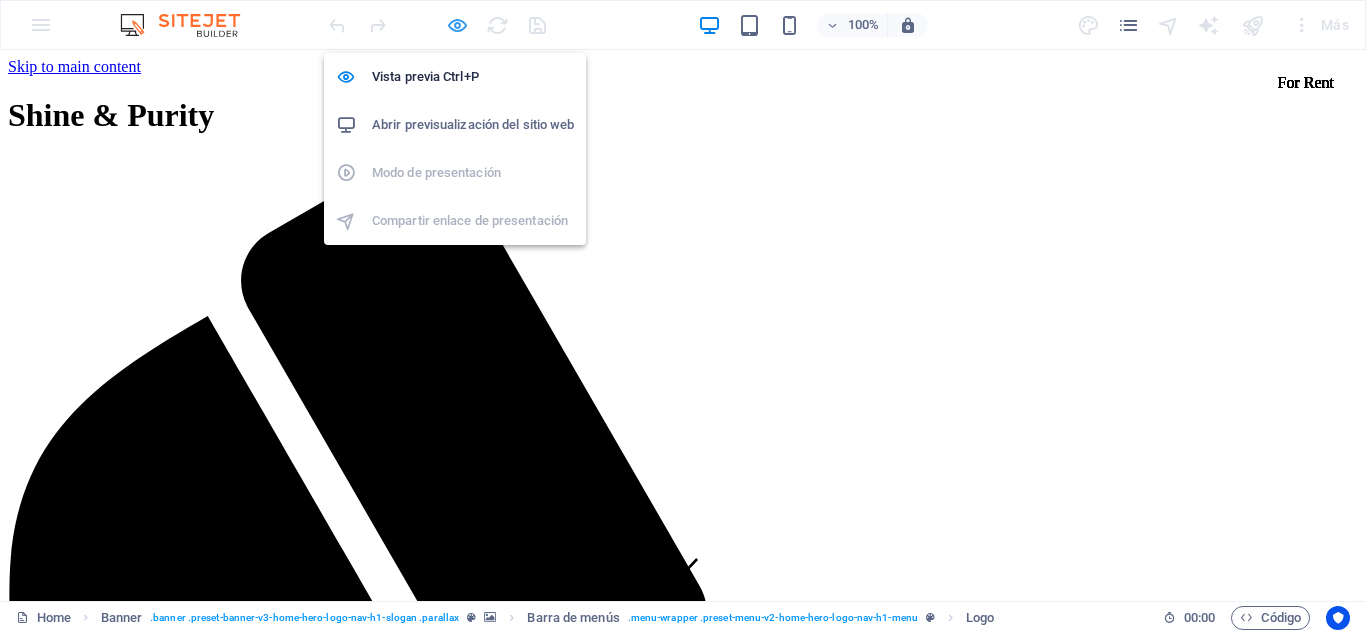 click at bounding box center (457, 25) 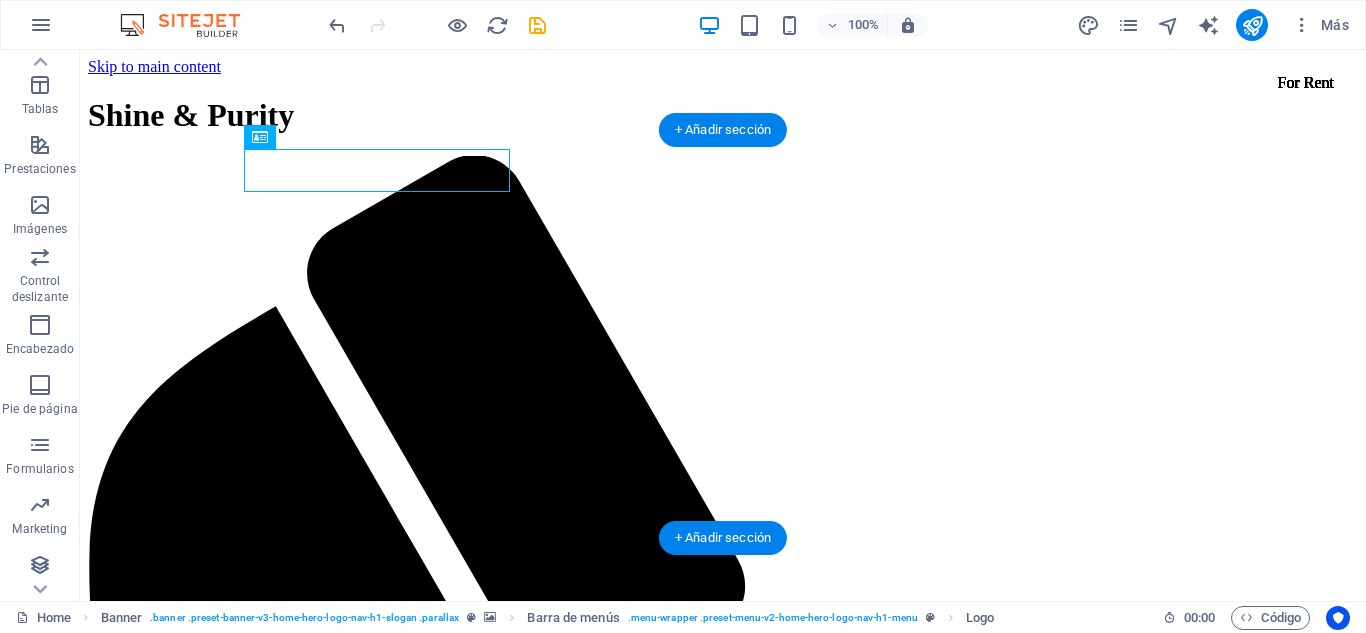 click at bounding box center [-1494, 4996] 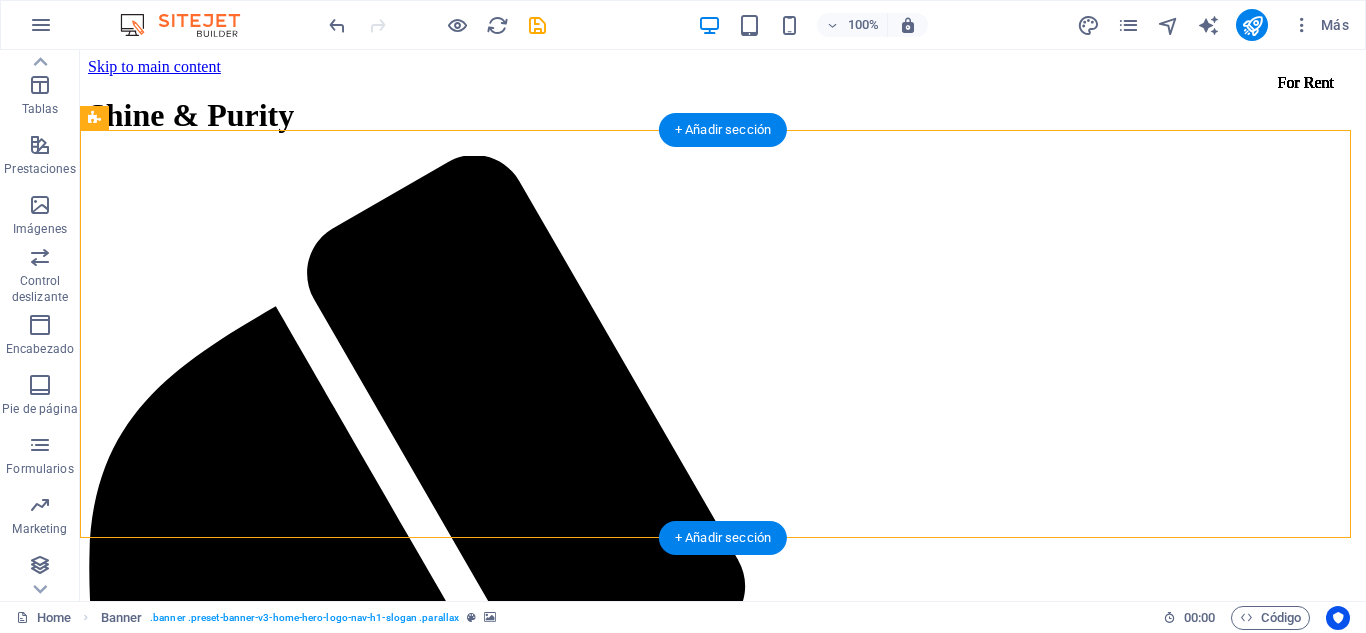 click at bounding box center [-1494, 4996] 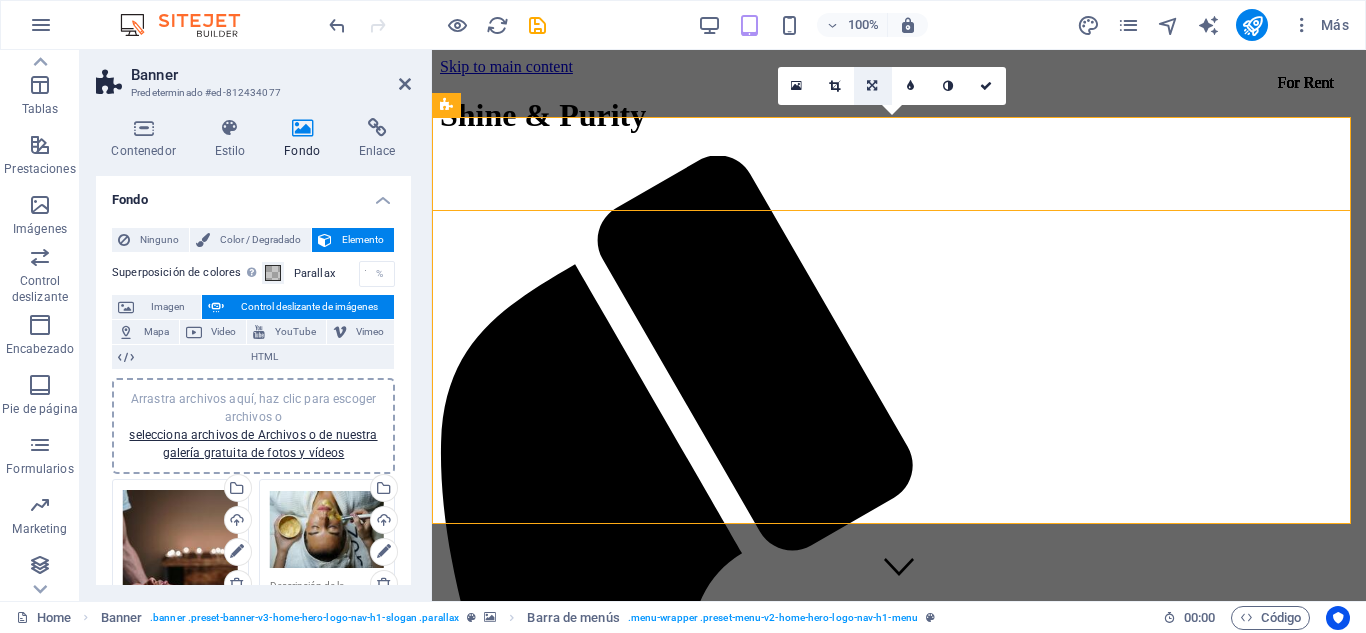 click at bounding box center [872, 86] 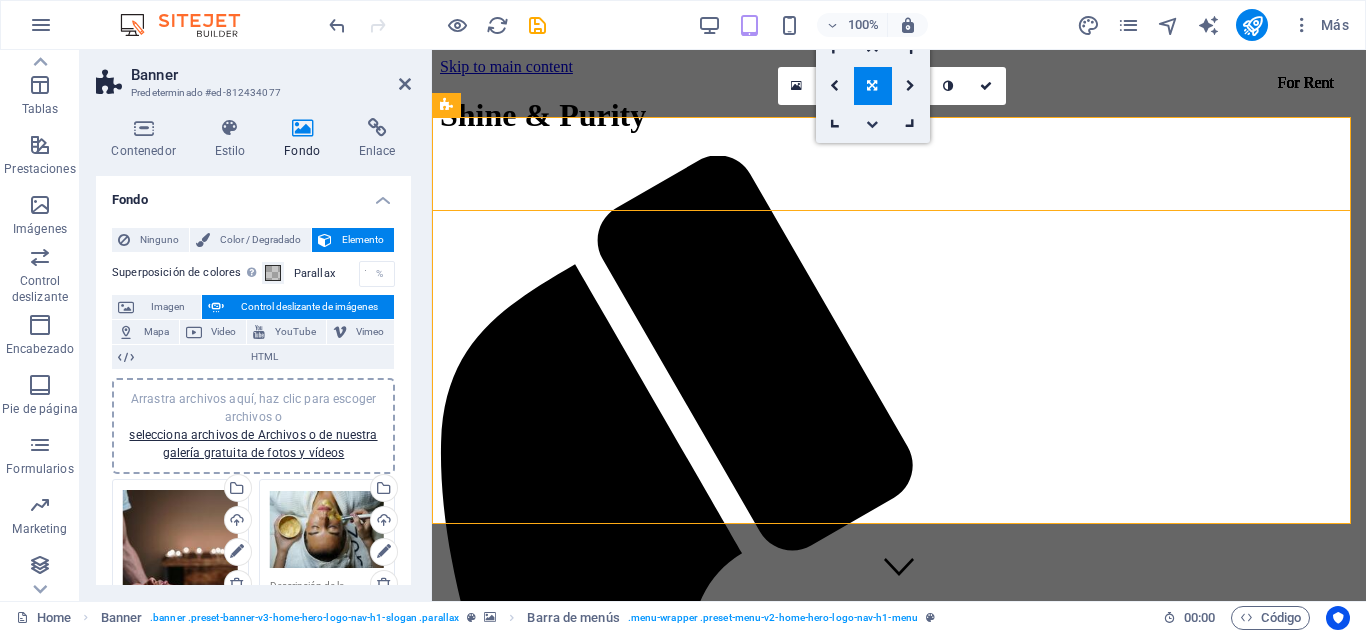 click at bounding box center [872, 124] 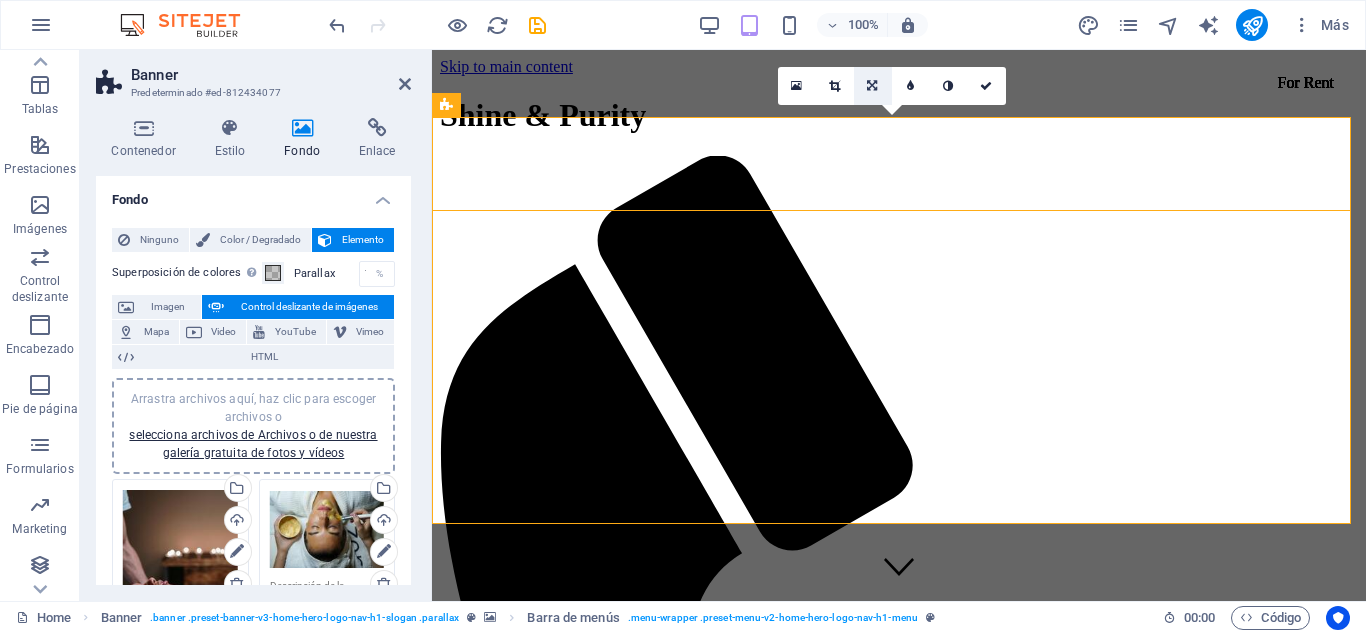 click at bounding box center [872, 86] 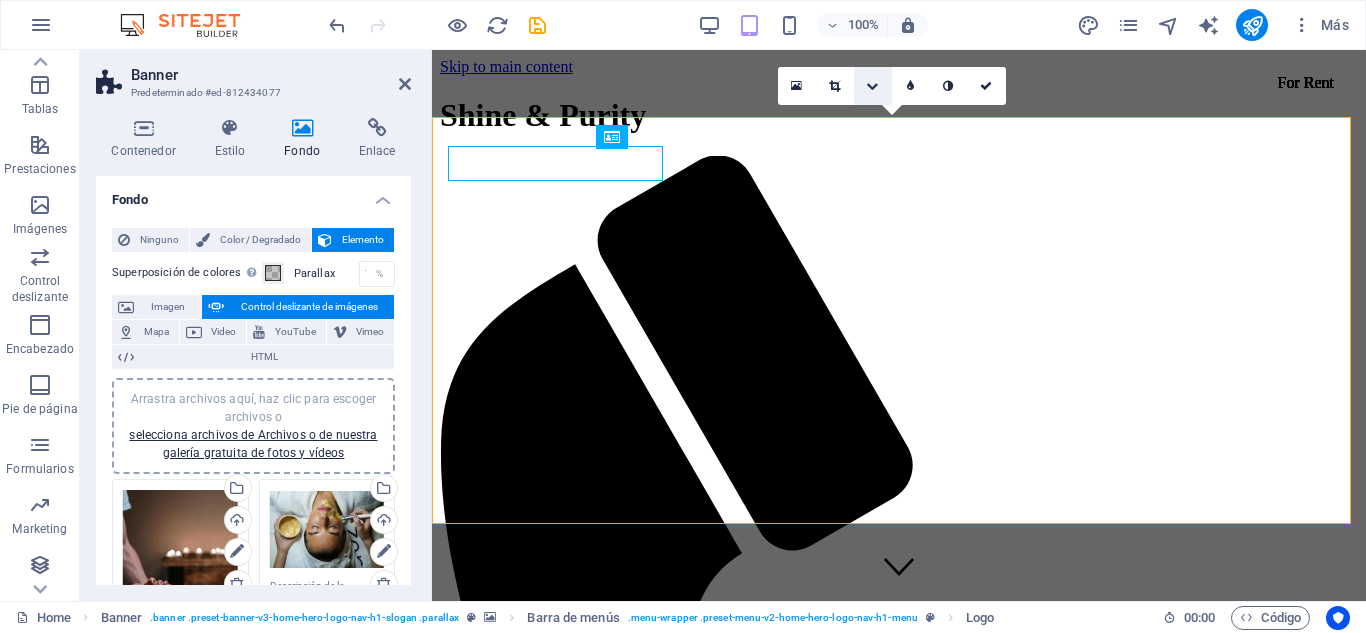 click at bounding box center [872, 86] 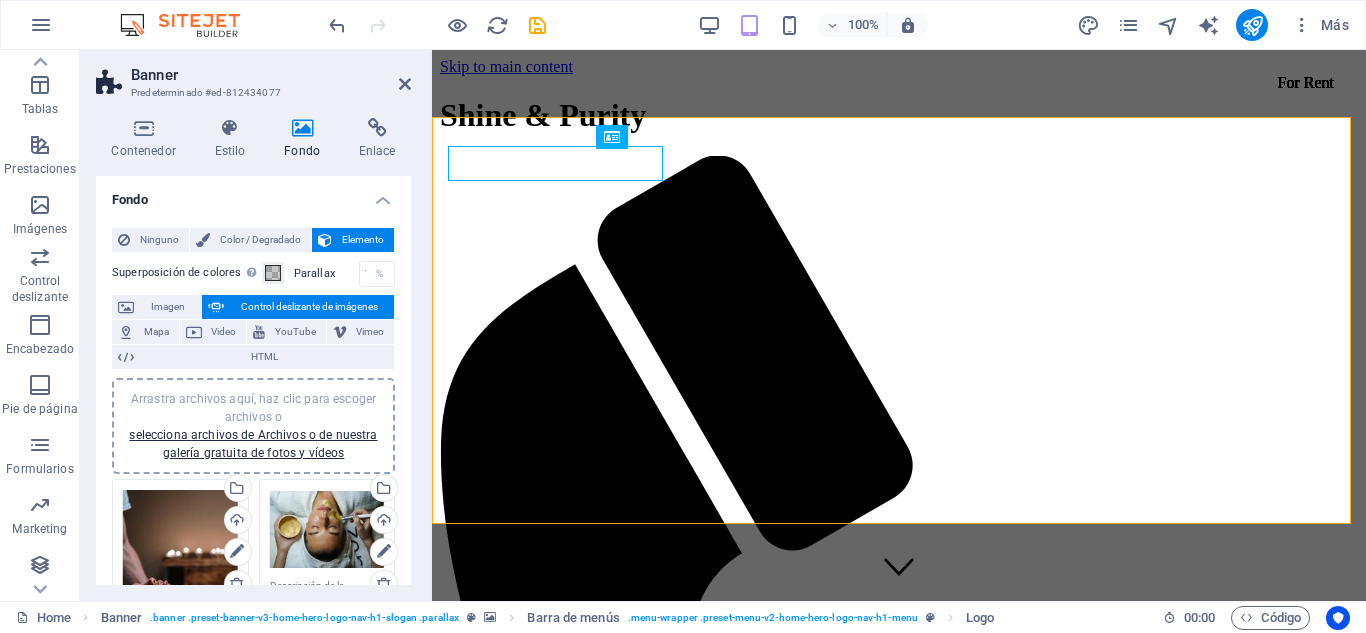 click on "100% Más" at bounding box center [683, 25] 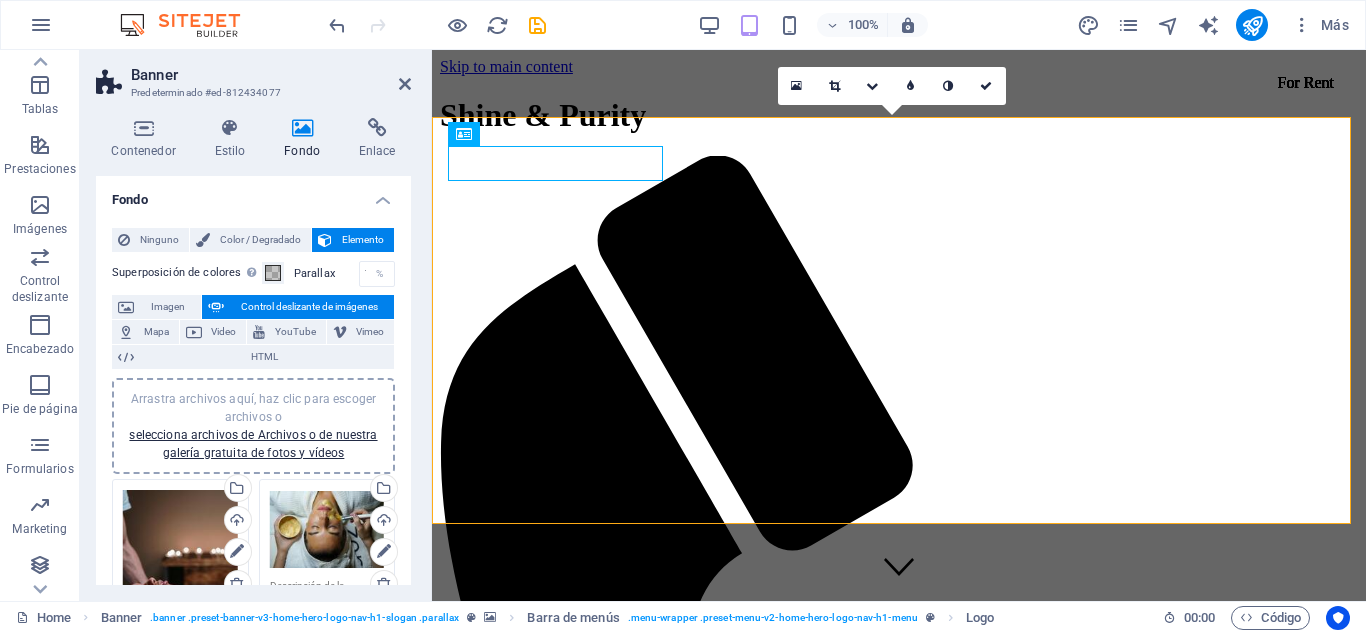 click at bounding box center (481, 3294) 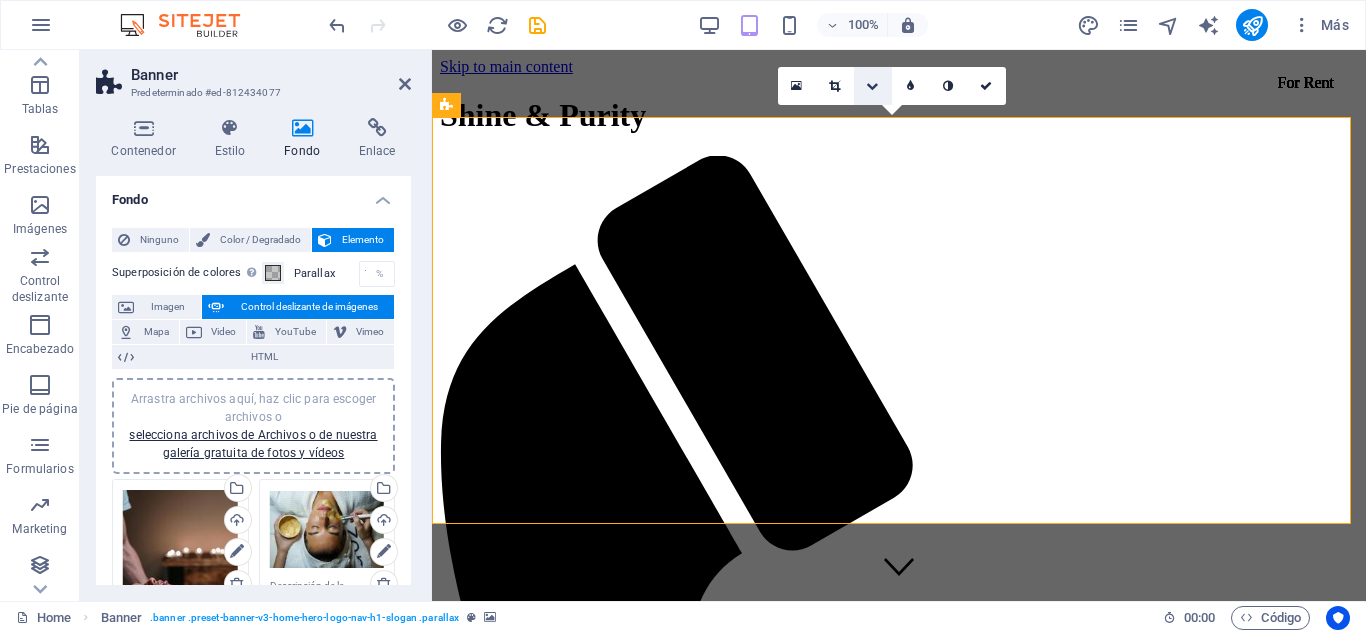 click at bounding box center (873, 86) 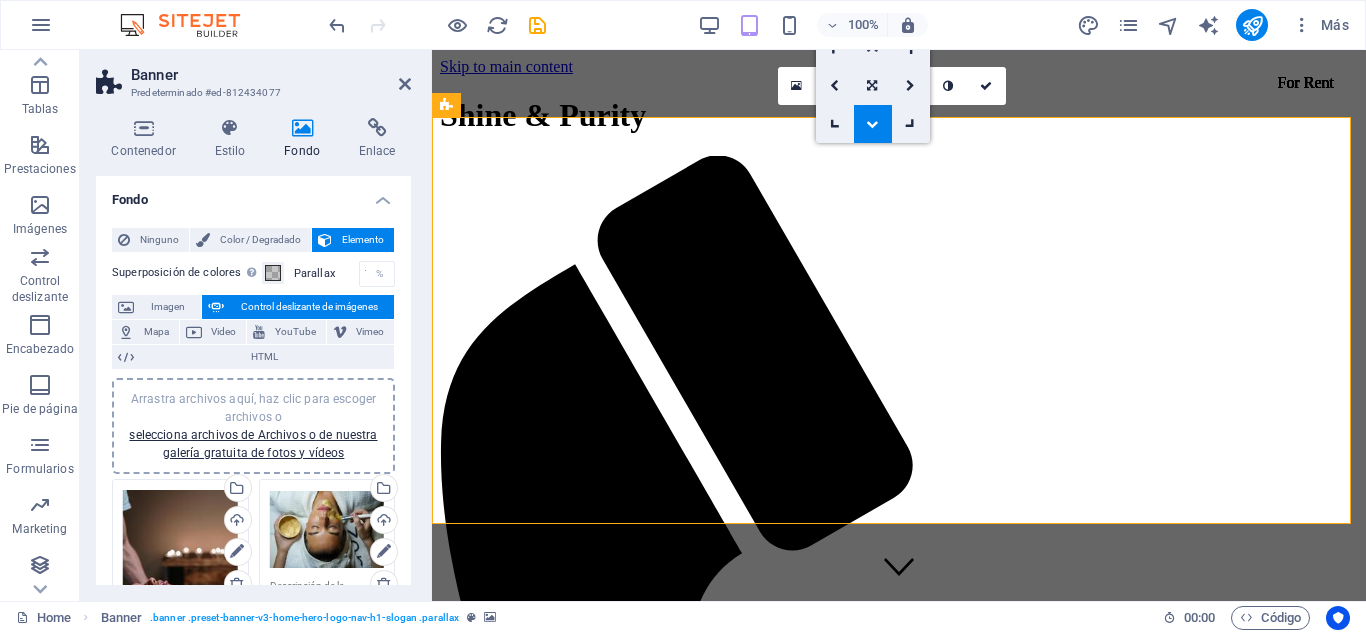 click at bounding box center [872, 48] 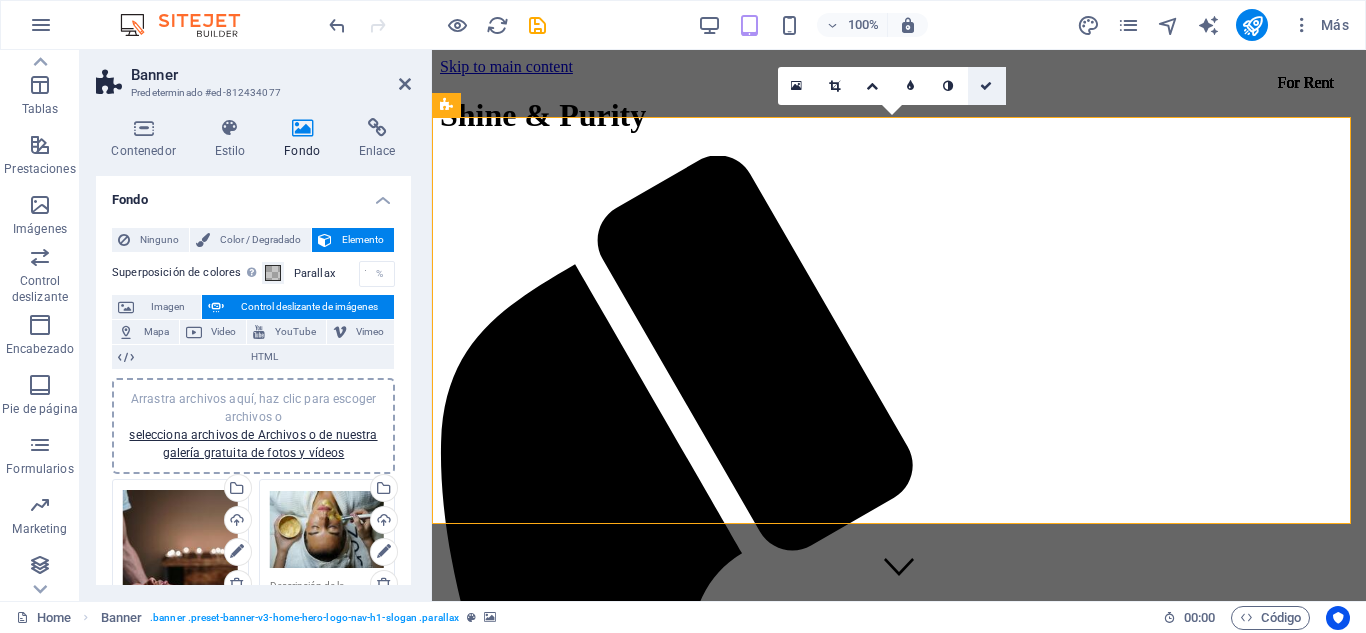 click at bounding box center (986, 86) 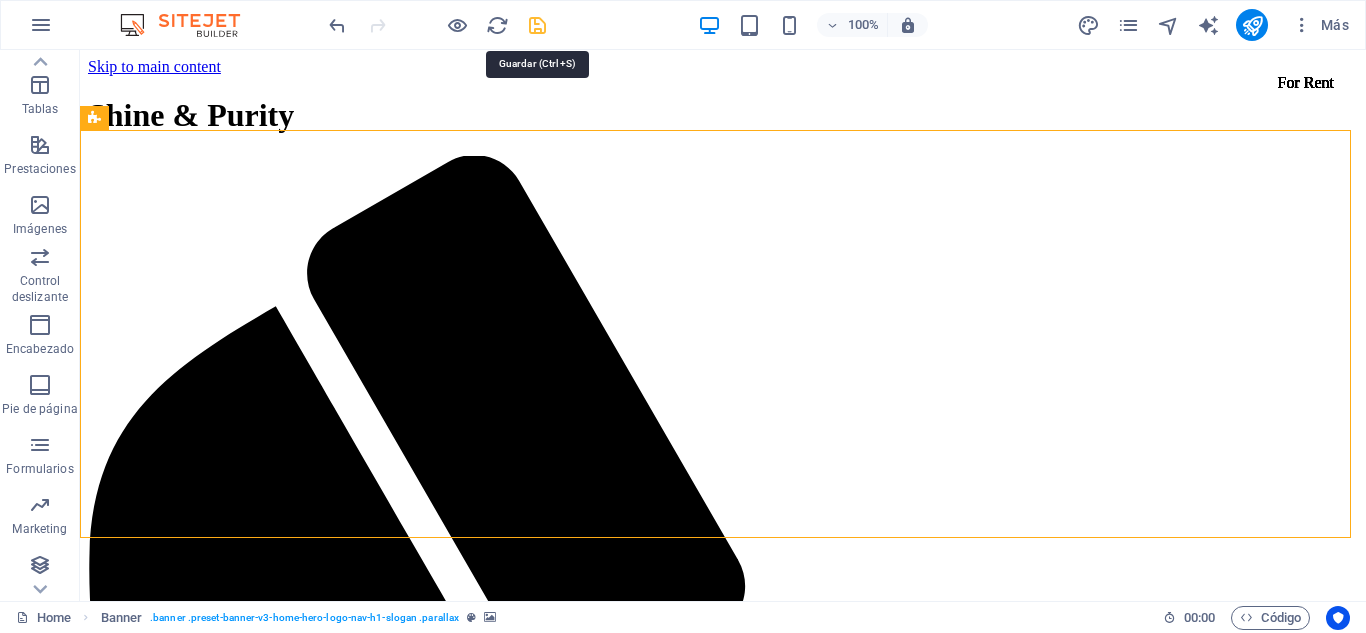 click at bounding box center [537, 25] 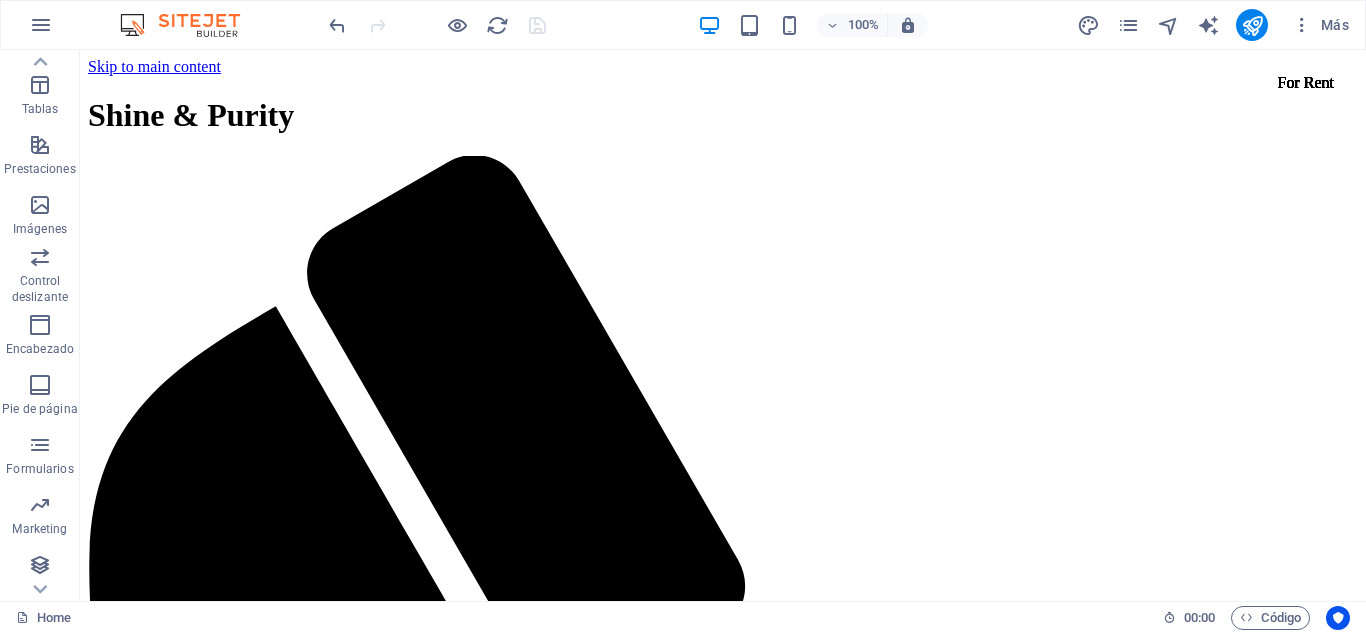 click at bounding box center (437, 25) 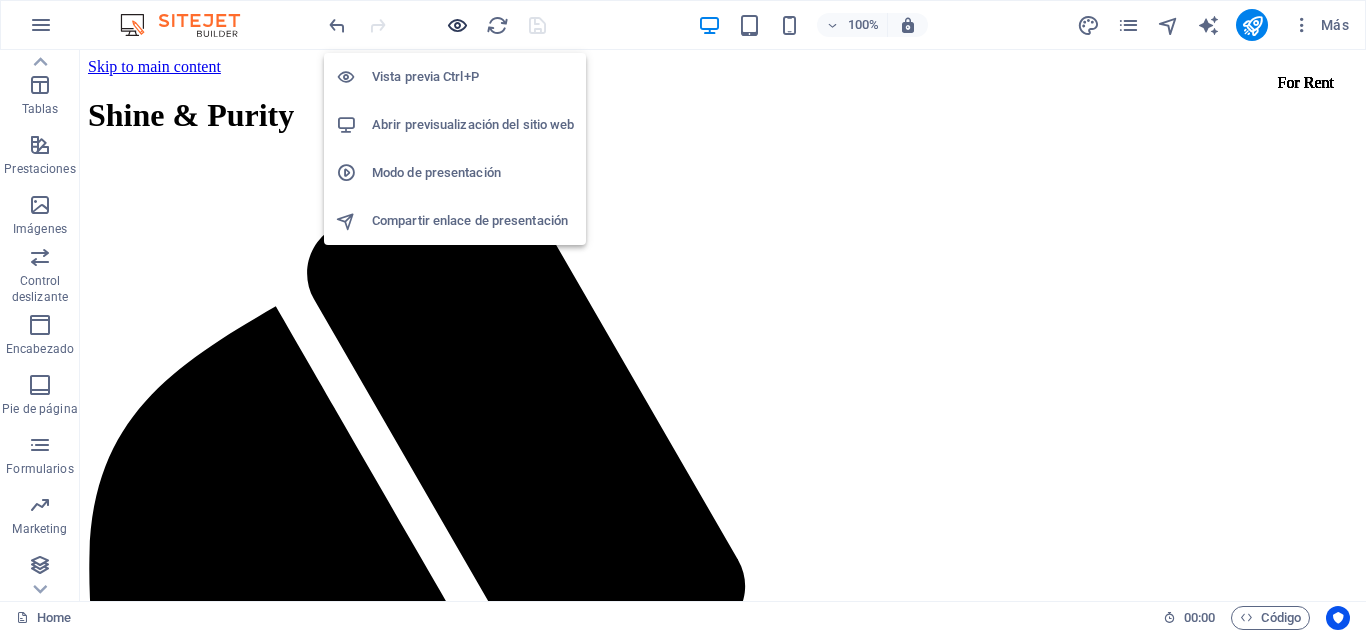 click at bounding box center [457, 25] 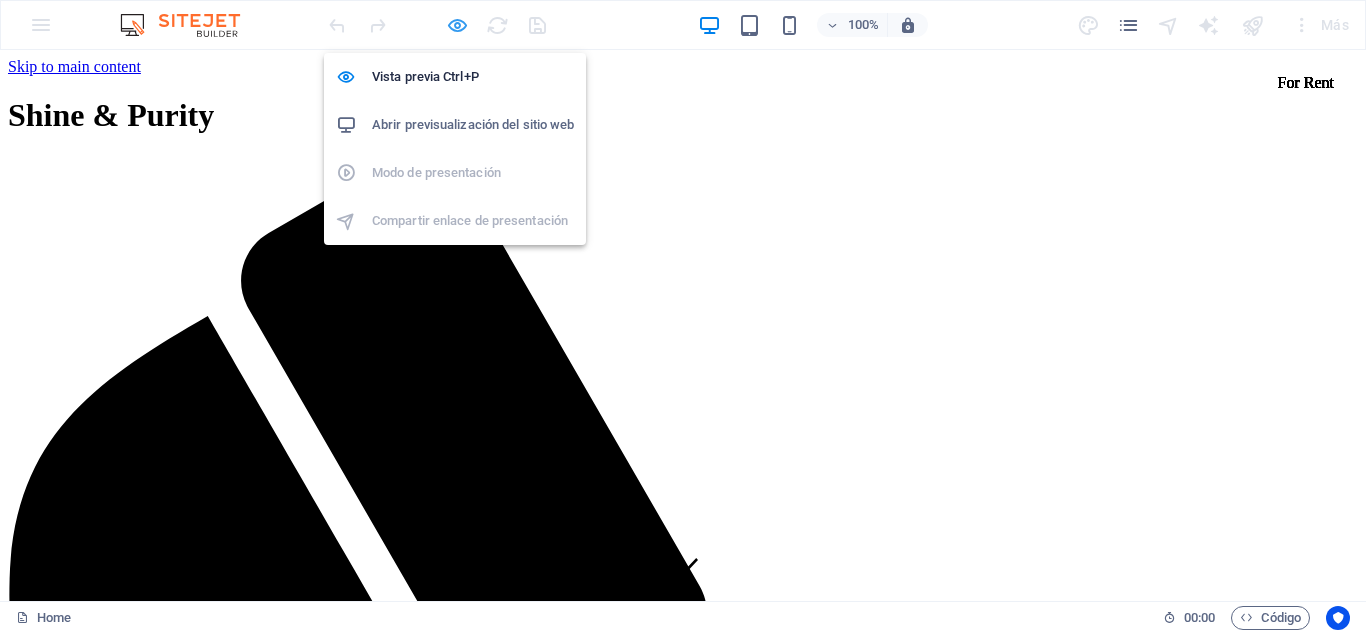 click at bounding box center [457, 25] 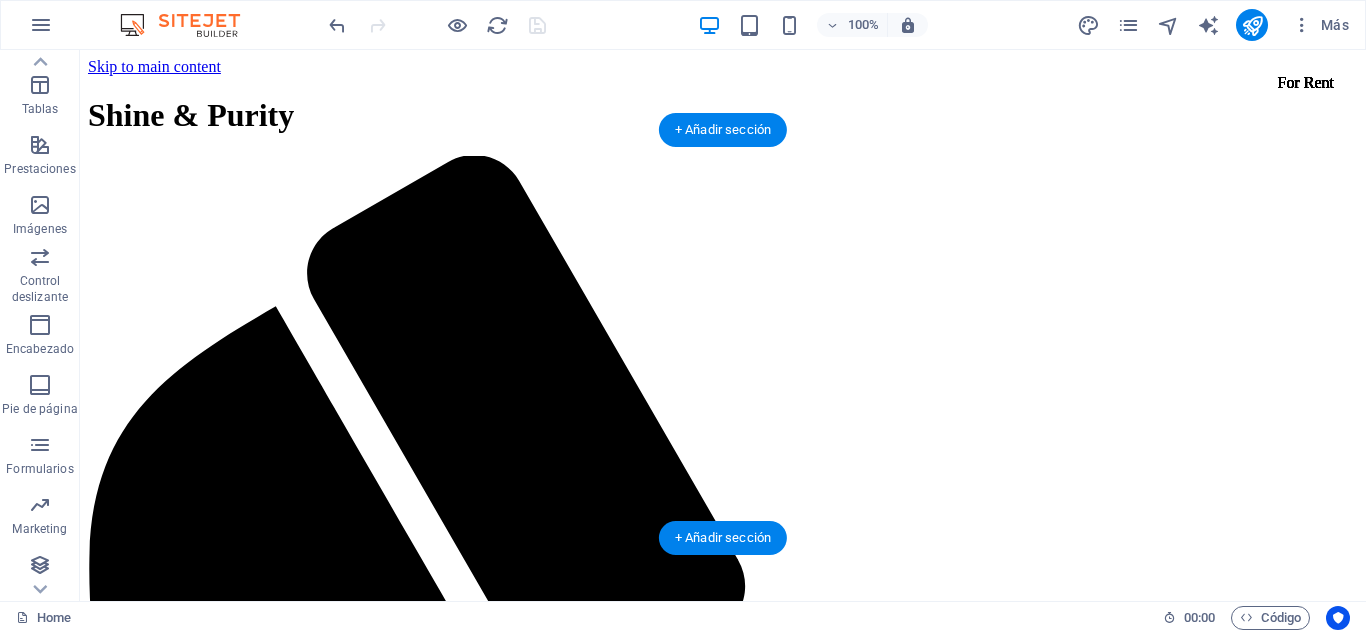 click at bounding box center (-223, 3752) 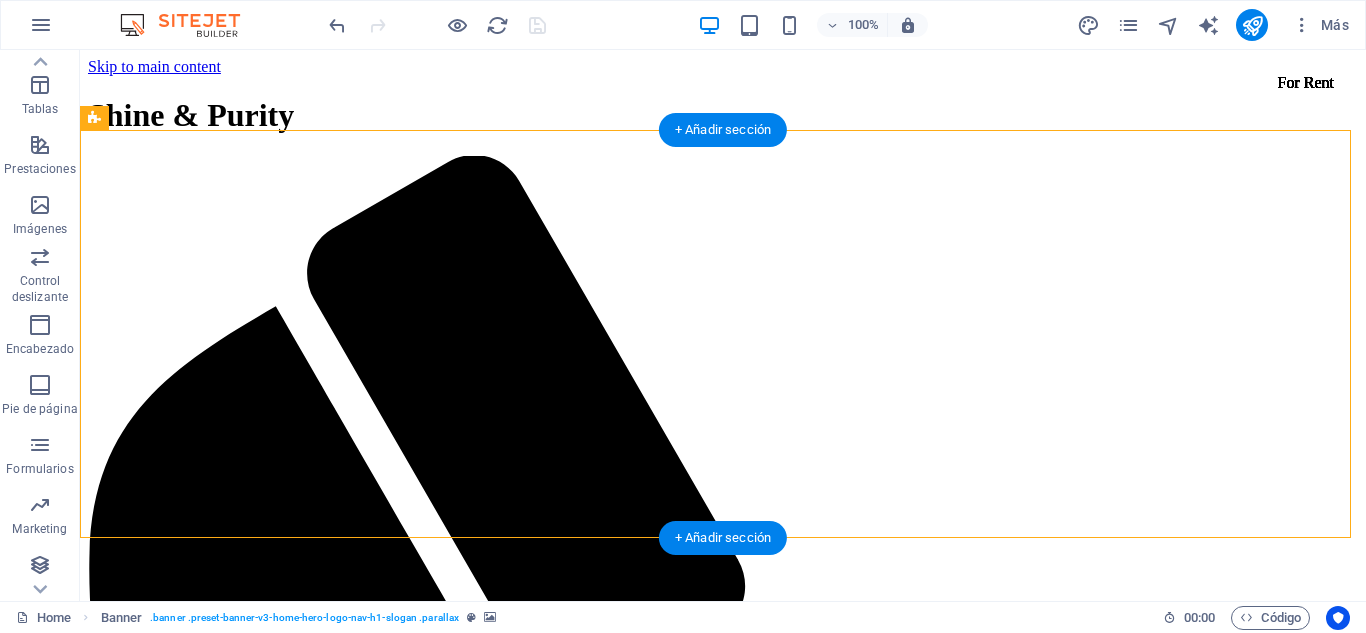 click at bounding box center [-223, 3752] 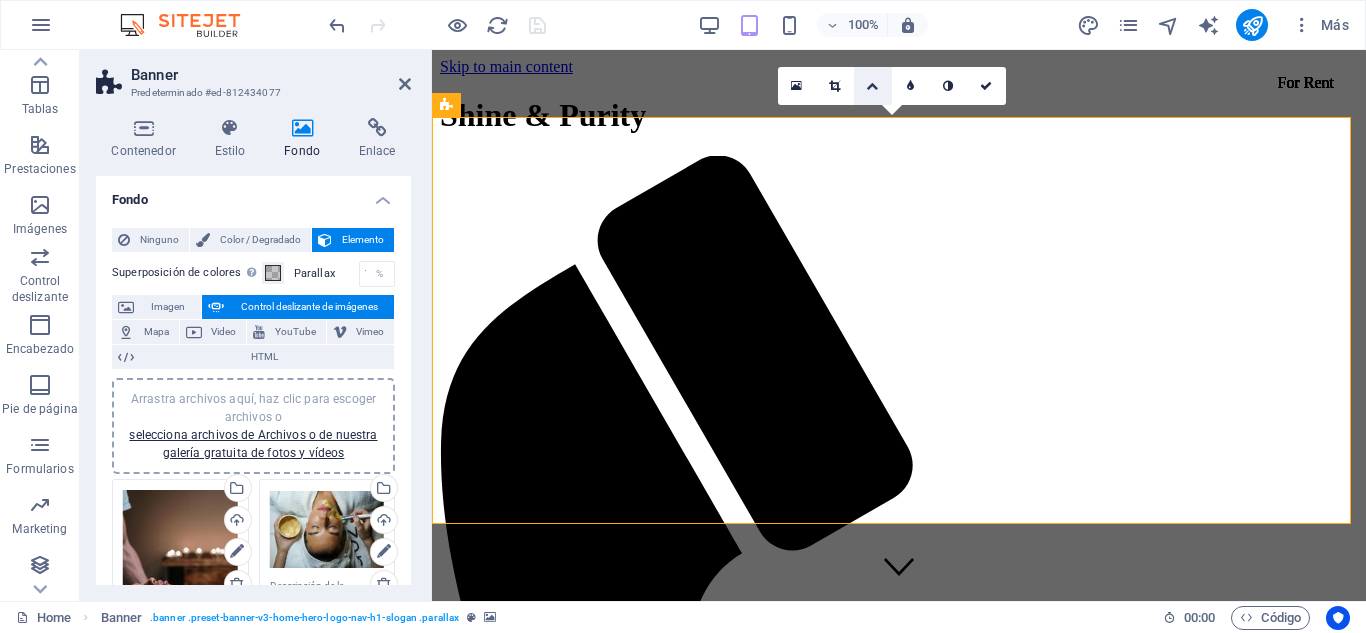 click at bounding box center [873, 86] 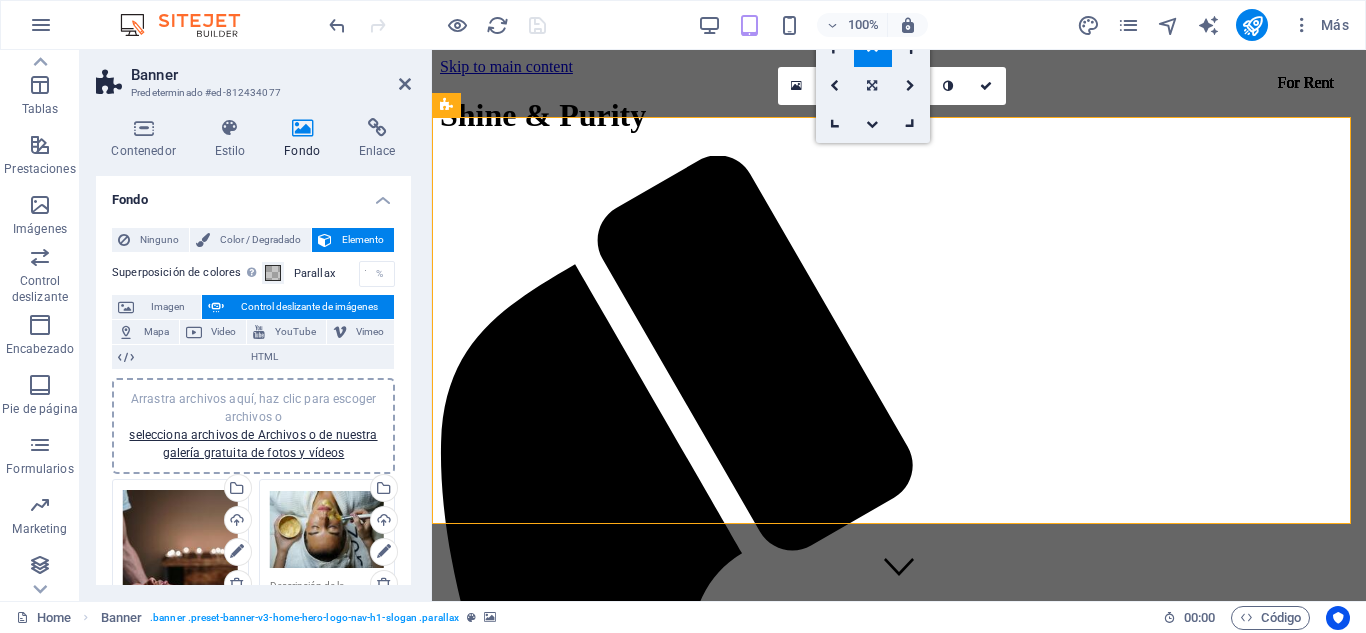 click at bounding box center [872, 86] 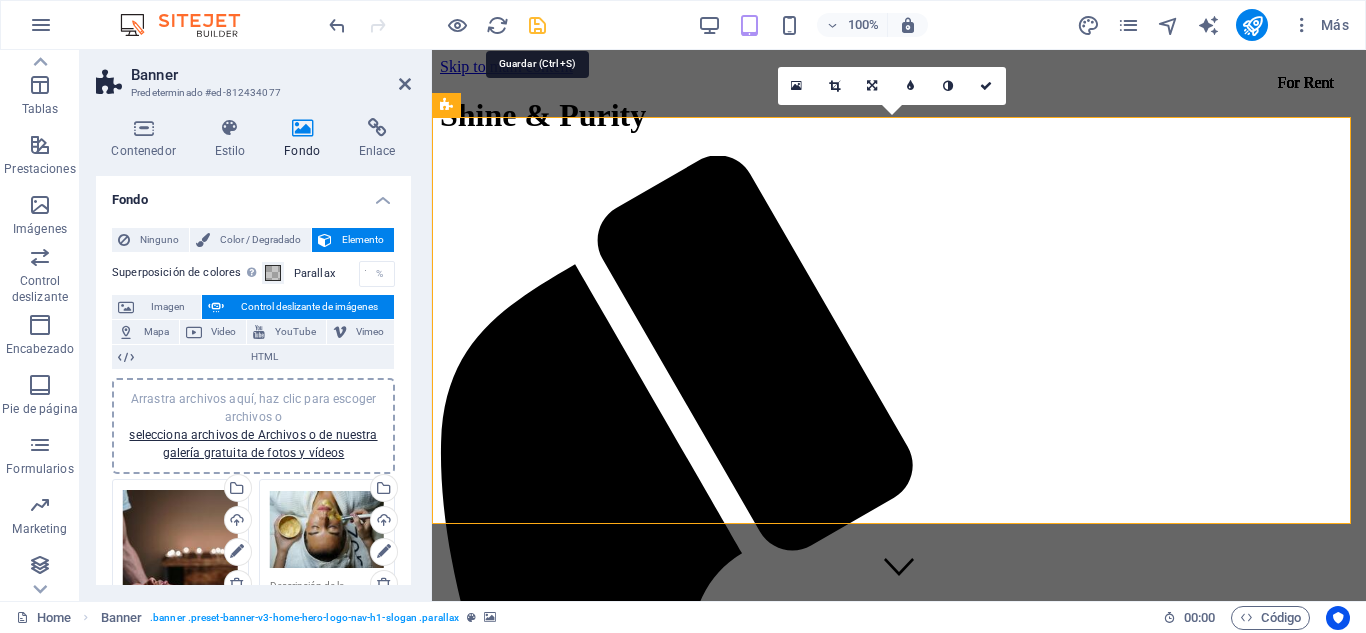 click at bounding box center (537, 25) 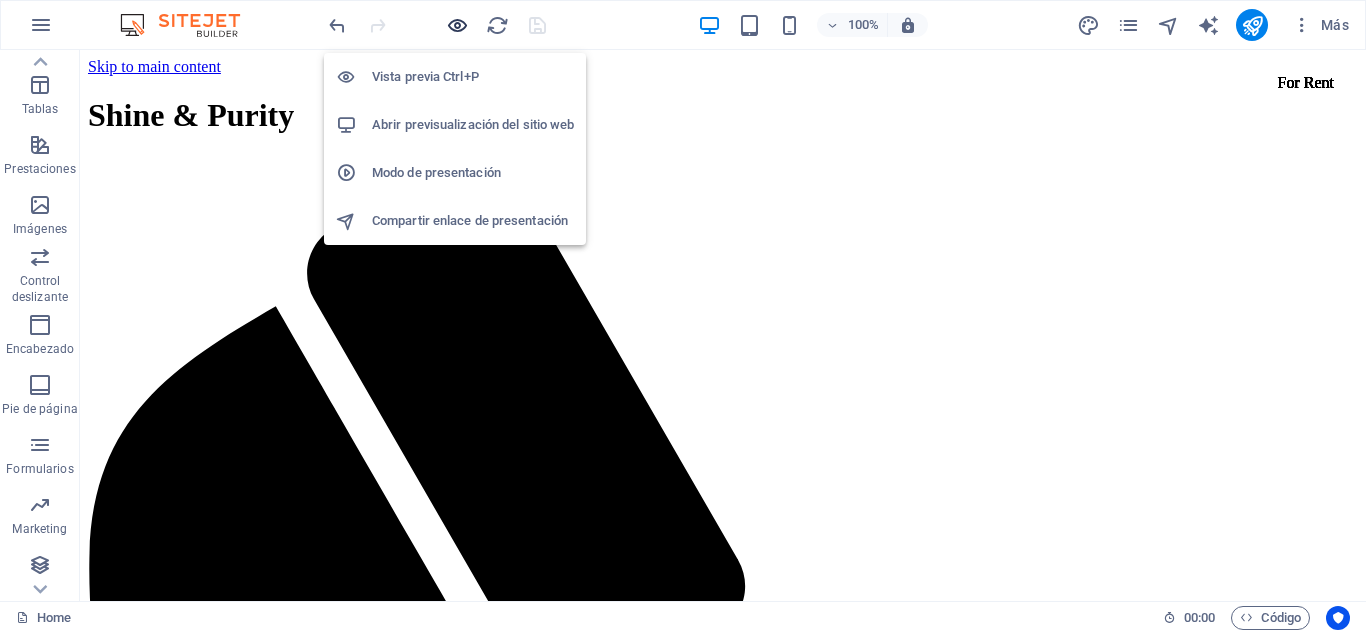 click at bounding box center (457, 25) 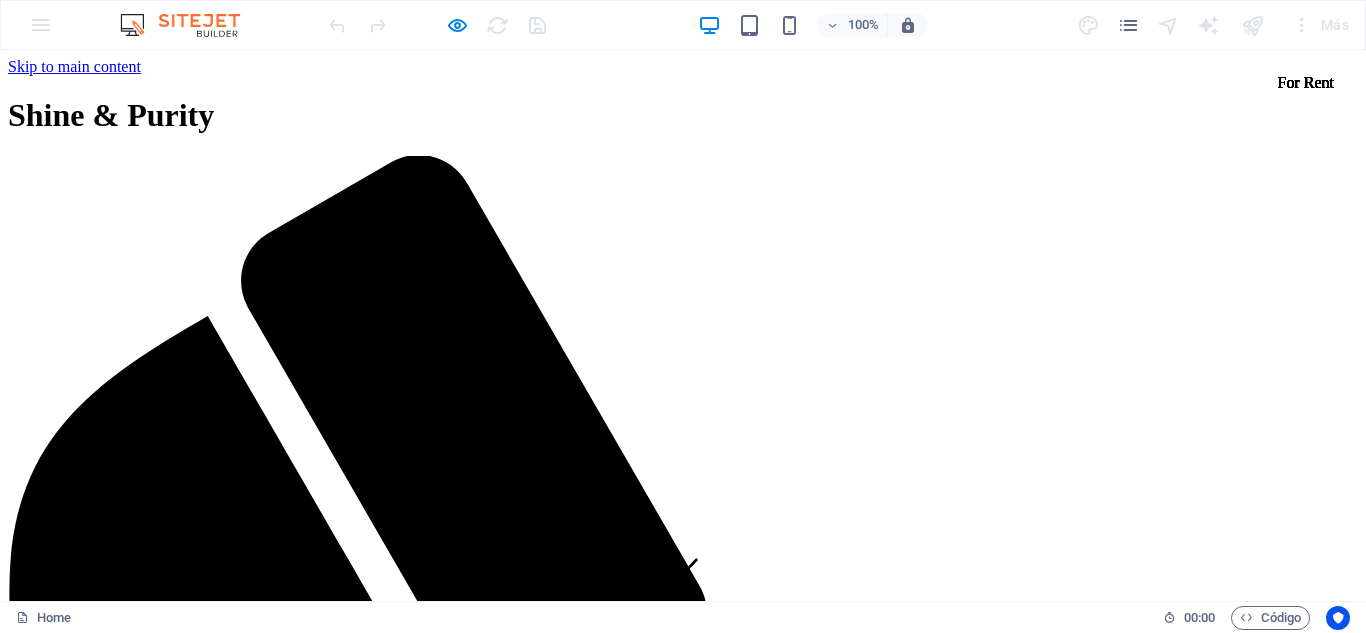 drag, startPoint x: 456, startPoint y: 32, endPoint x: 733, endPoint y: -64, distance: 293.1638 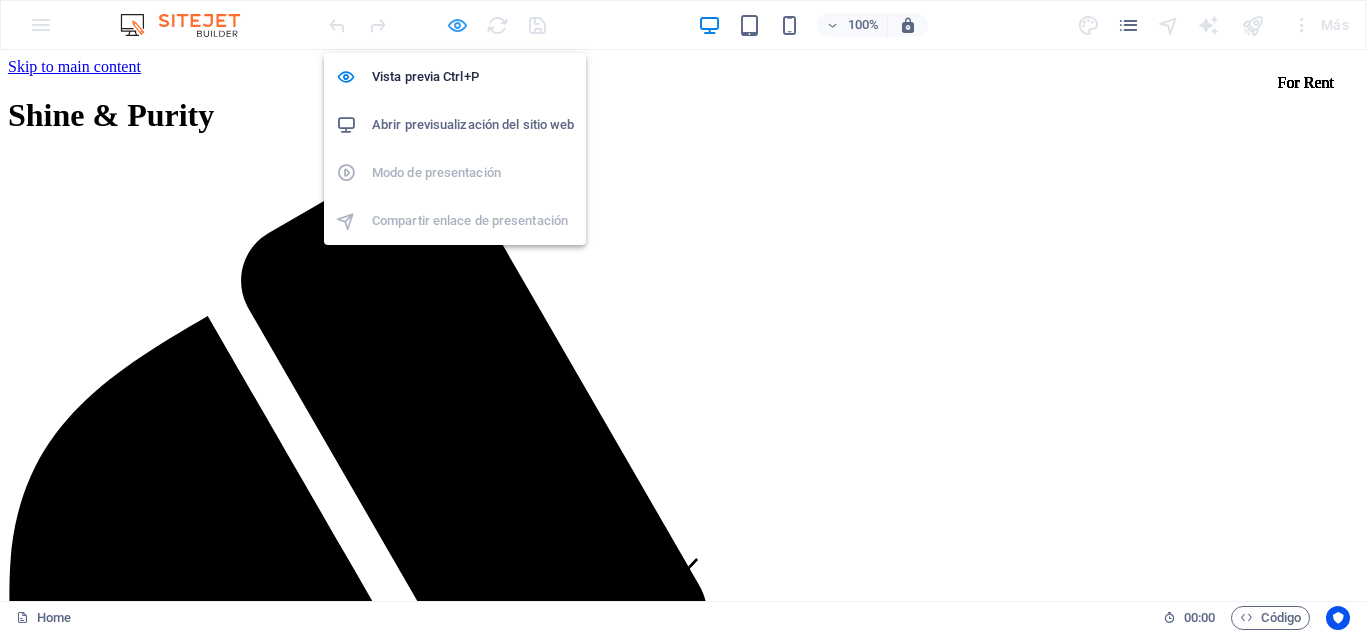 click at bounding box center (457, 25) 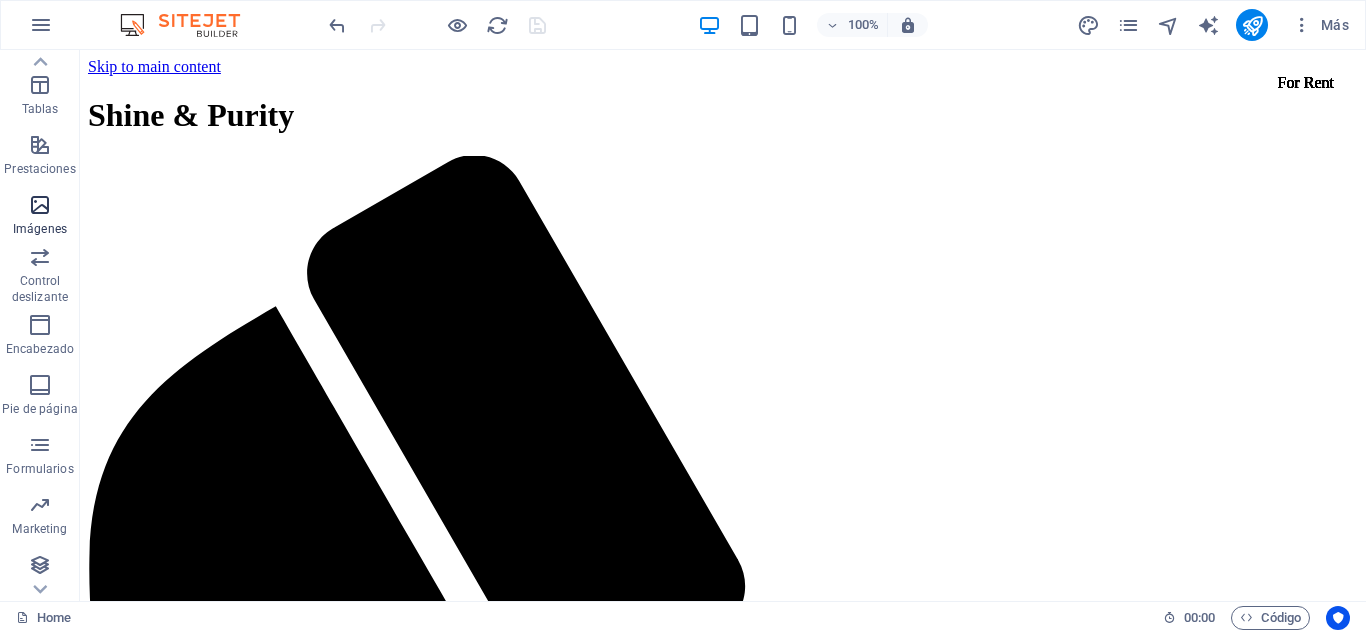 click at bounding box center (40, 205) 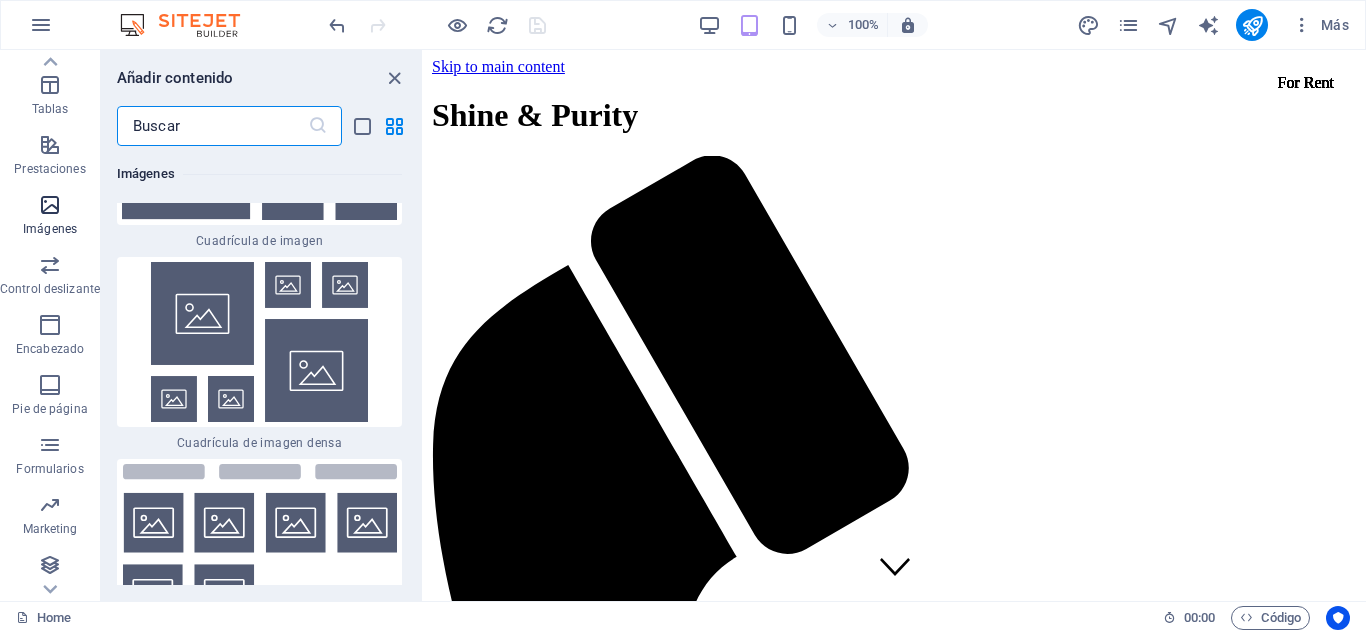 scroll, scrollTop: 20137, scrollLeft: 0, axis: vertical 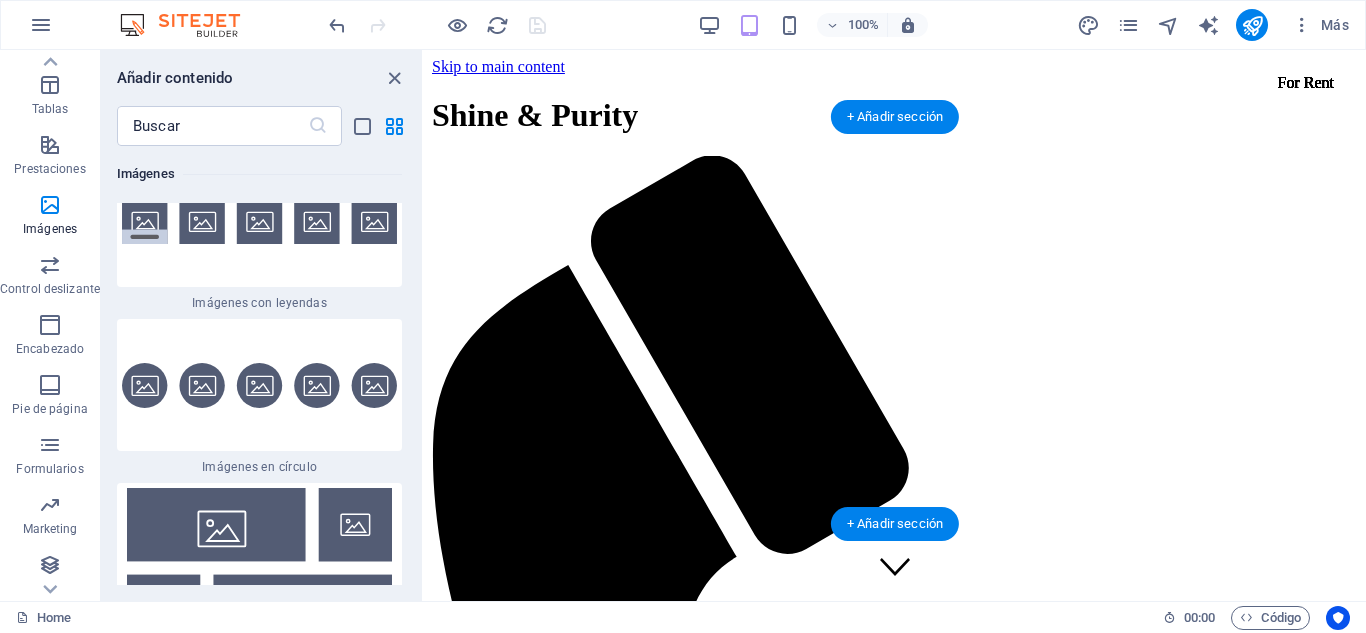 click at bounding box center [465, 3295] 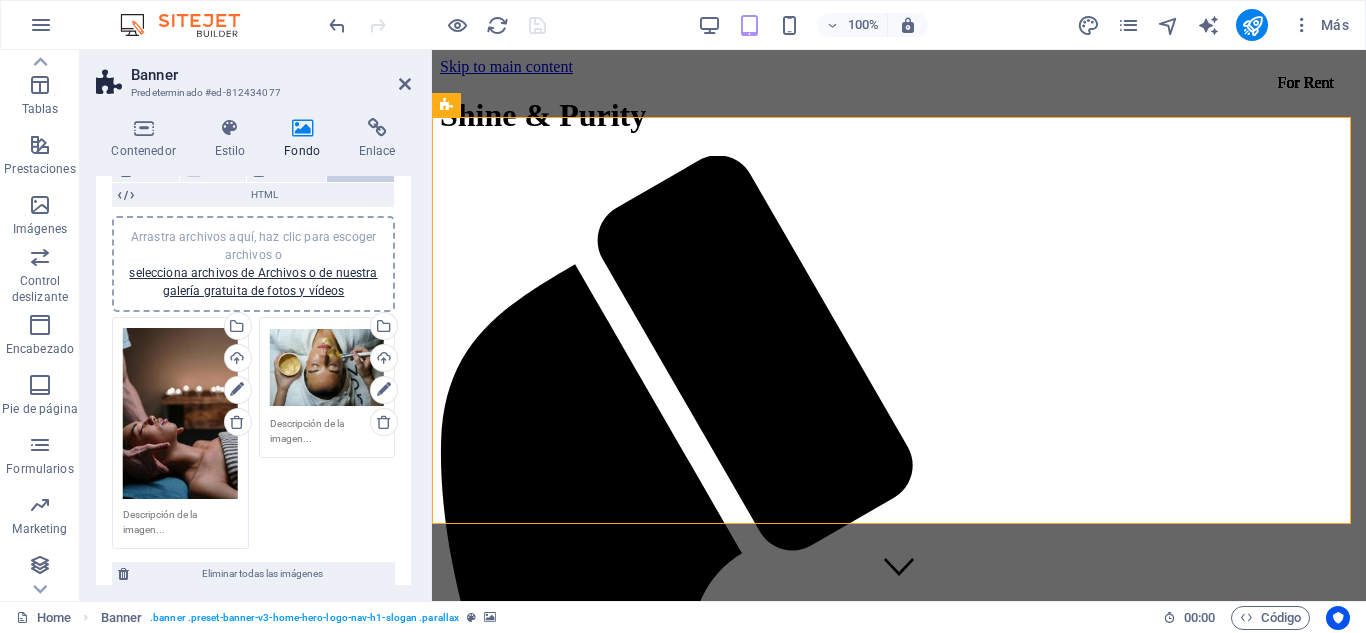 scroll, scrollTop: 165, scrollLeft: 0, axis: vertical 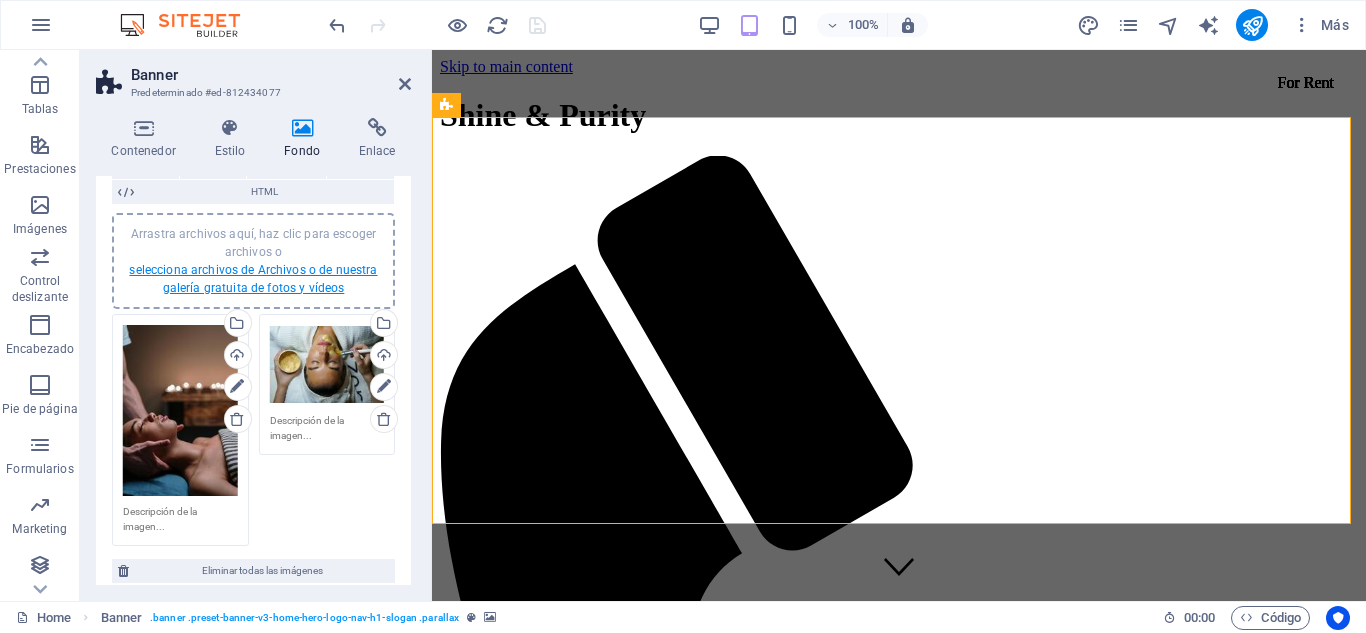 click on "selecciona archivos de Archivos o de nuestra galería gratuita de fotos y vídeos" at bounding box center (253, 279) 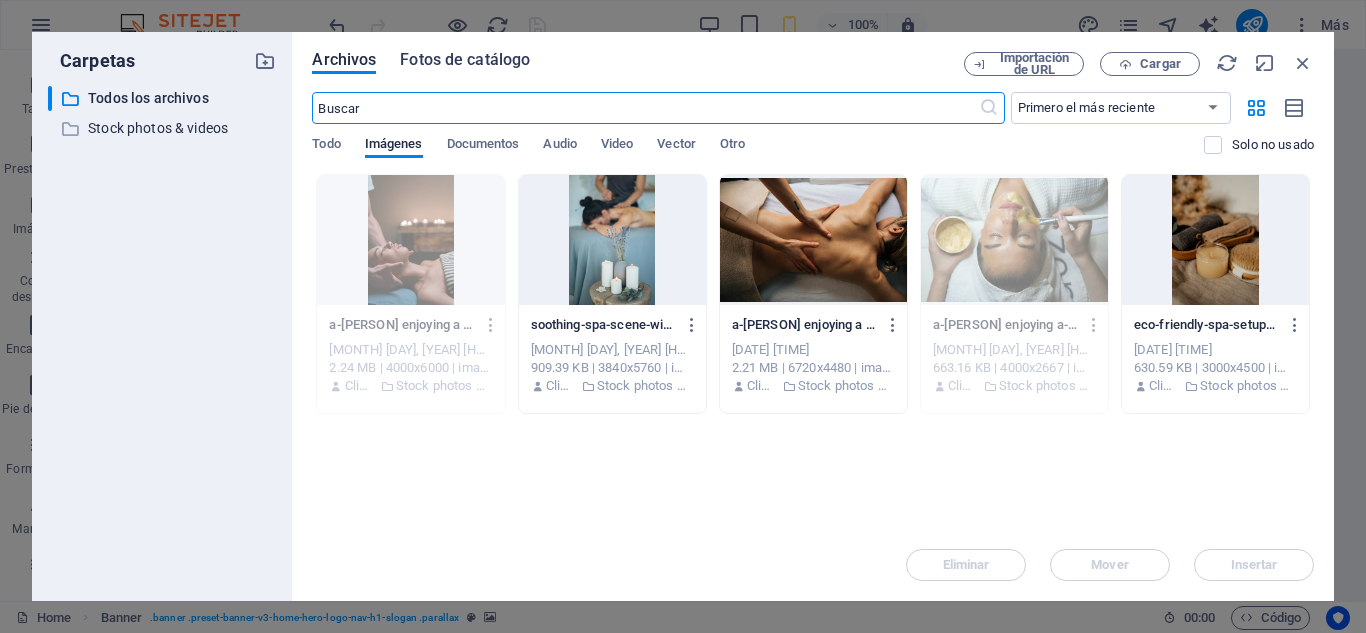 click on "Fotos de catálogo" at bounding box center [465, 60] 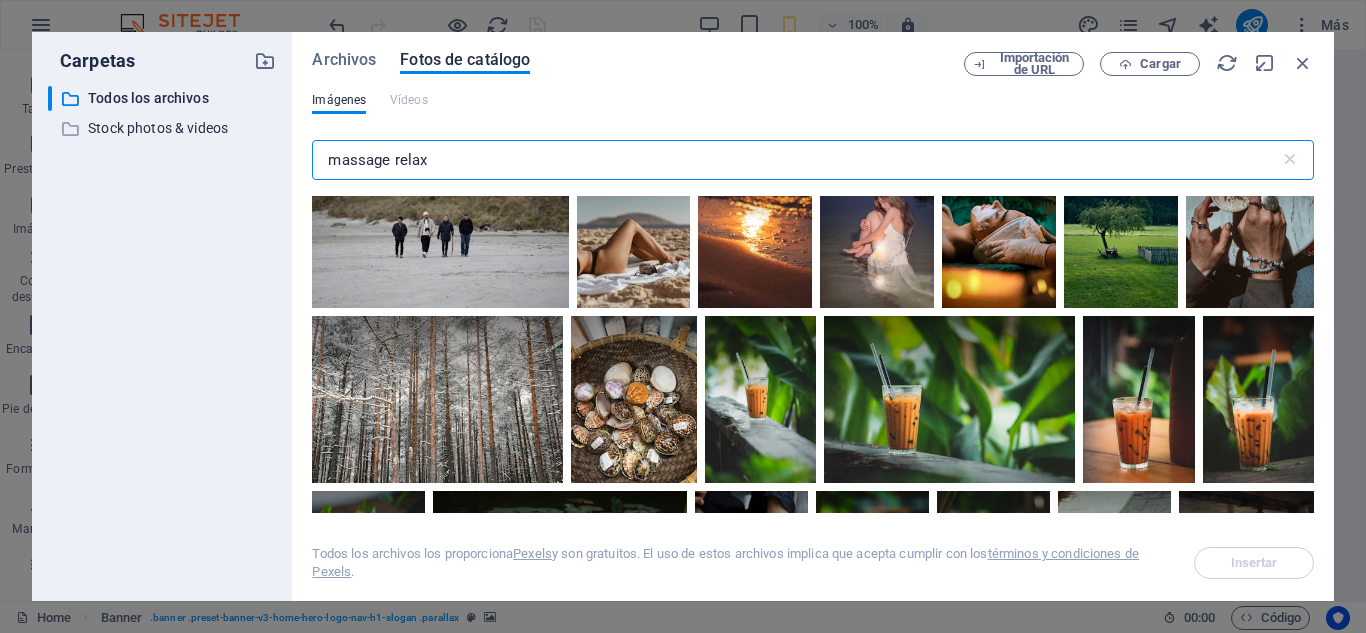 scroll, scrollTop: 68, scrollLeft: 0, axis: vertical 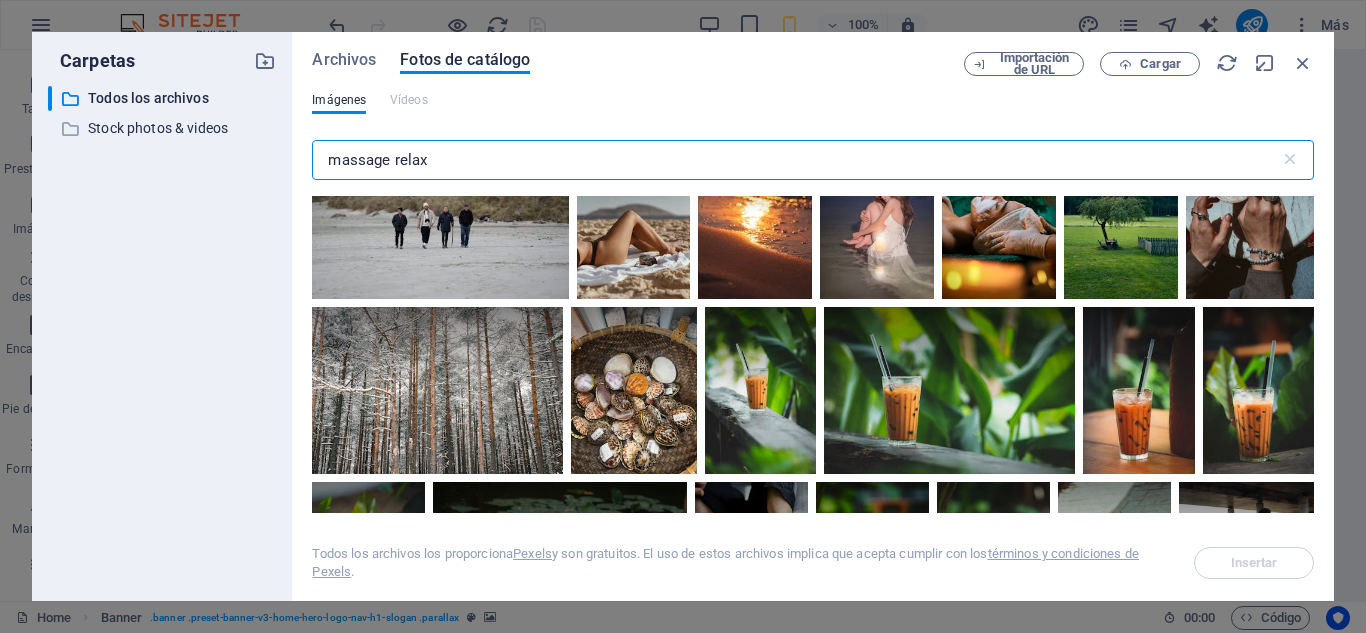 click on "massage relax" at bounding box center [795, 160] 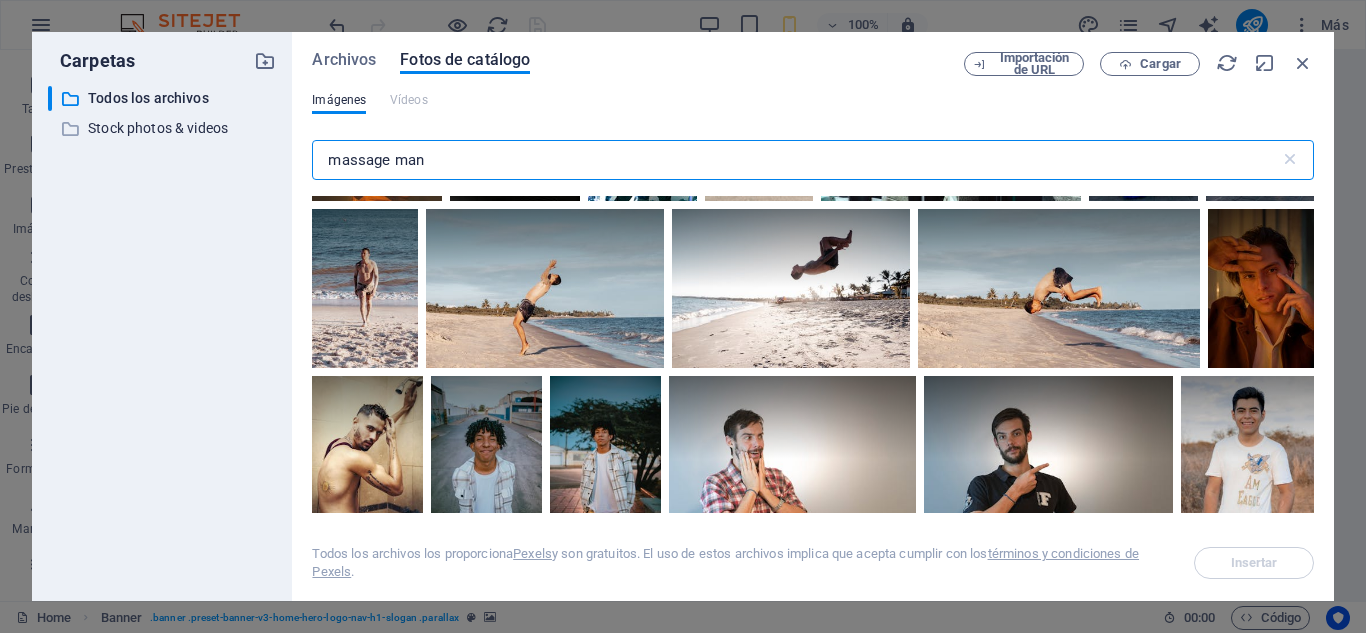 scroll, scrollTop: 3390, scrollLeft: 0, axis: vertical 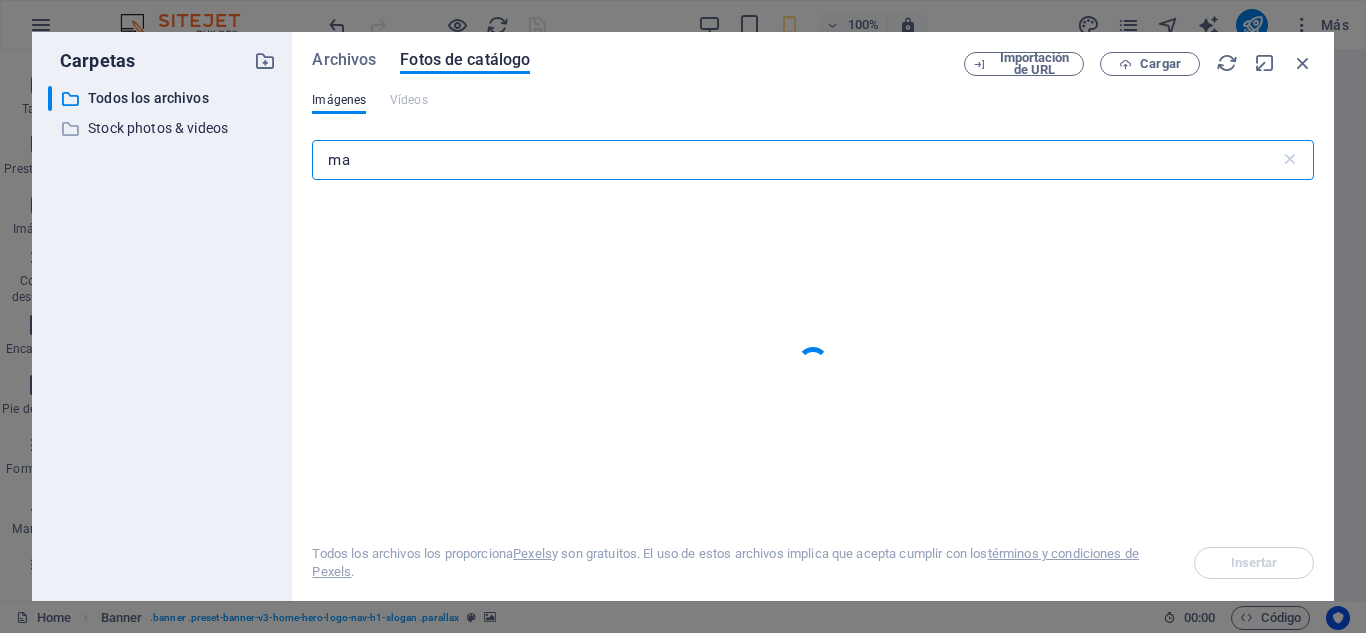 type on "m" 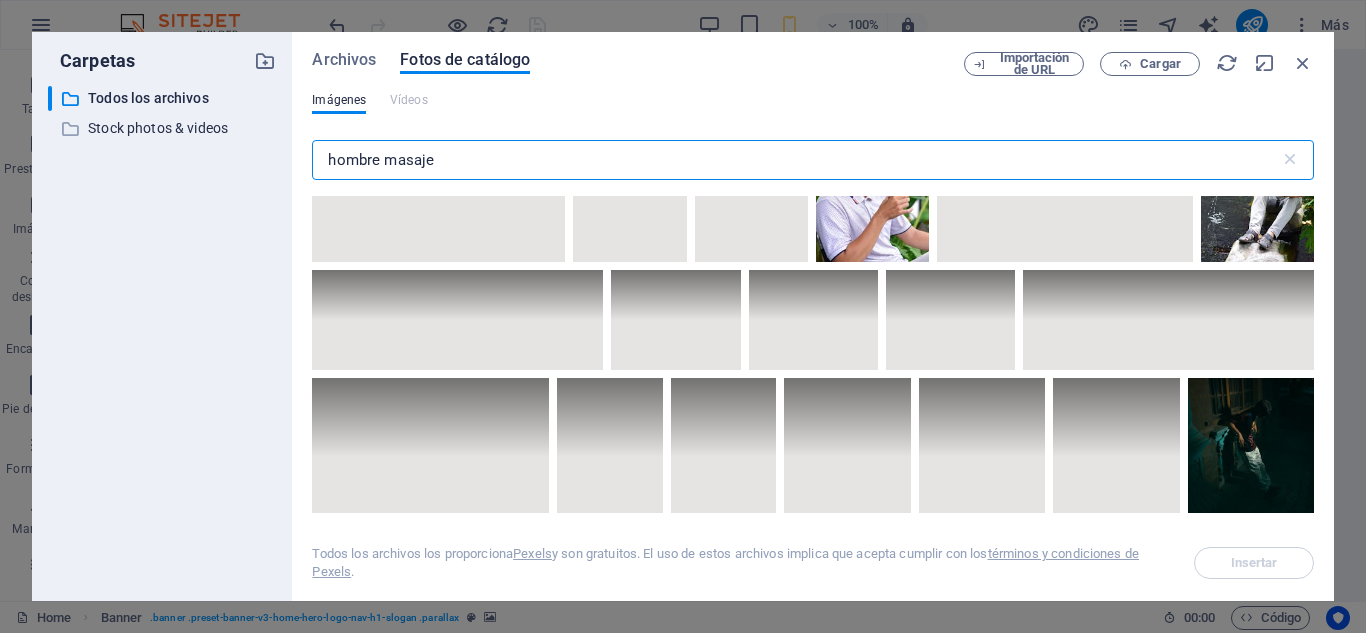 scroll, scrollTop: 9666, scrollLeft: 0, axis: vertical 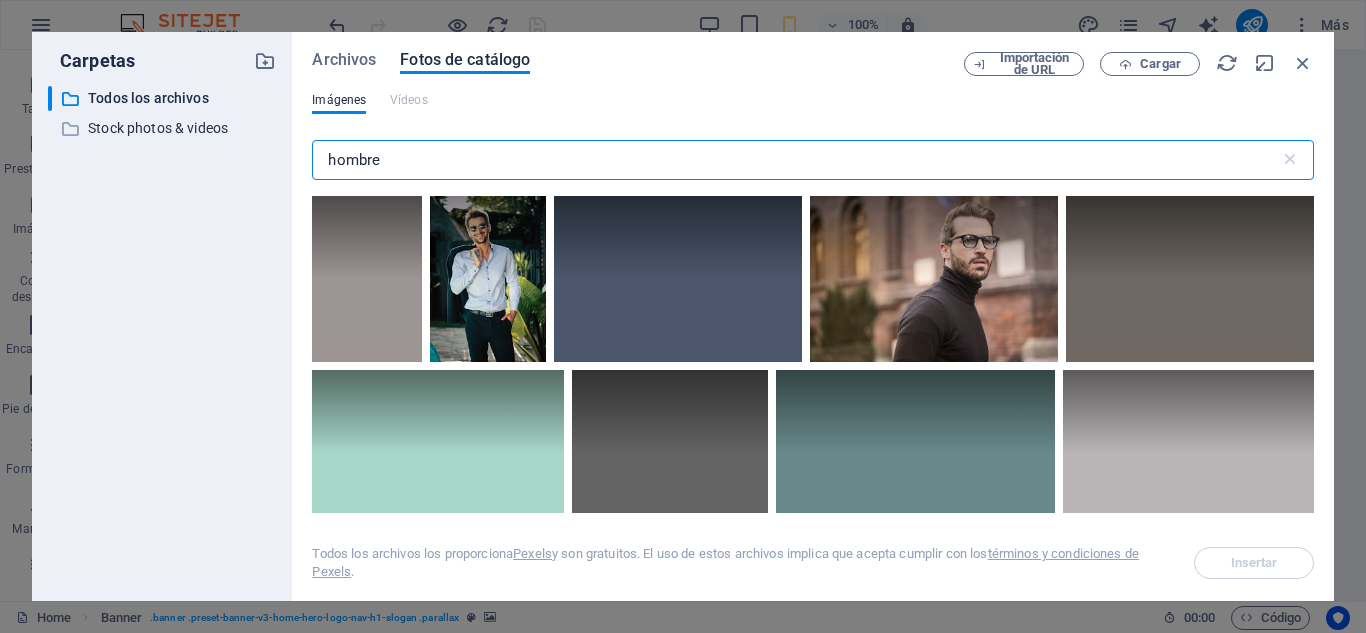 click on "hombre" at bounding box center (795, 160) 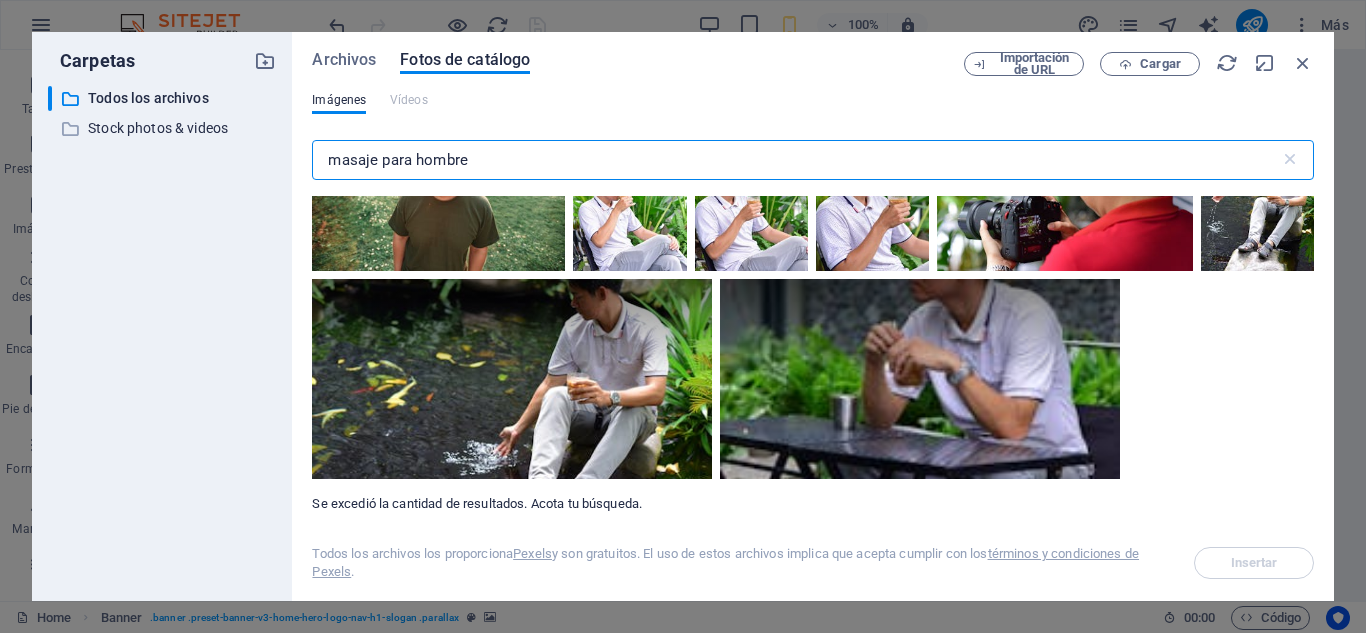 scroll, scrollTop: 15528, scrollLeft: 0, axis: vertical 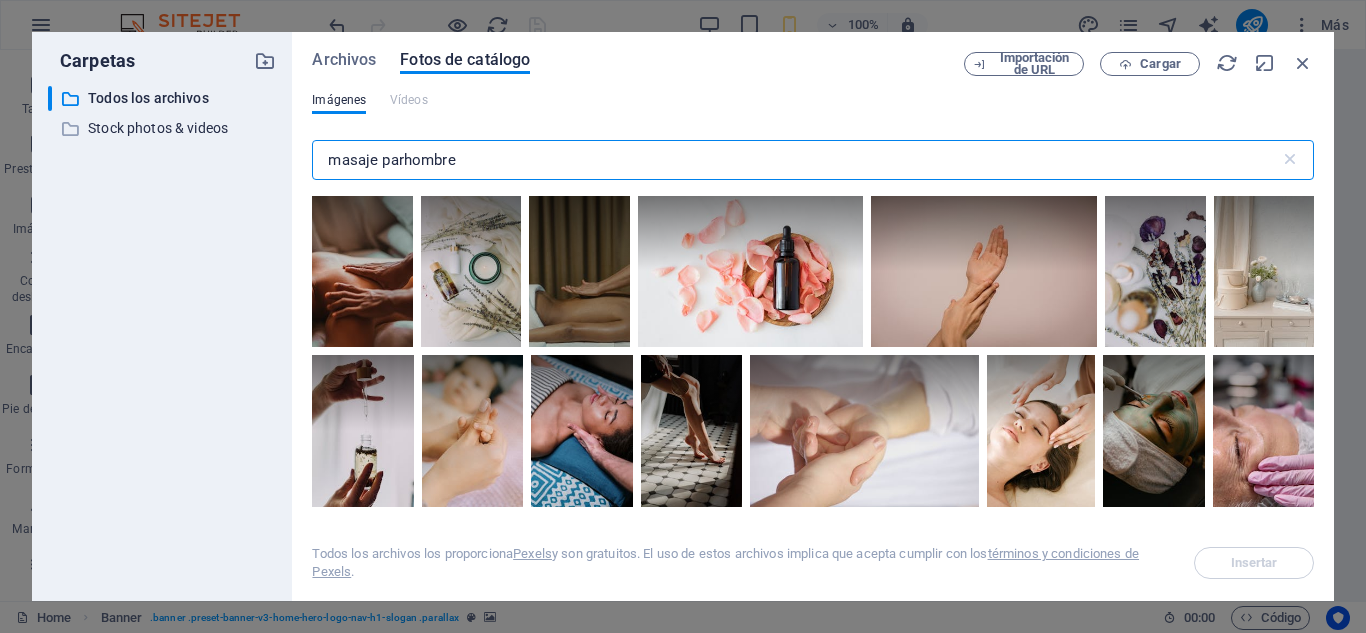 drag, startPoint x: 466, startPoint y: 167, endPoint x: 338, endPoint y: 166, distance: 128.0039 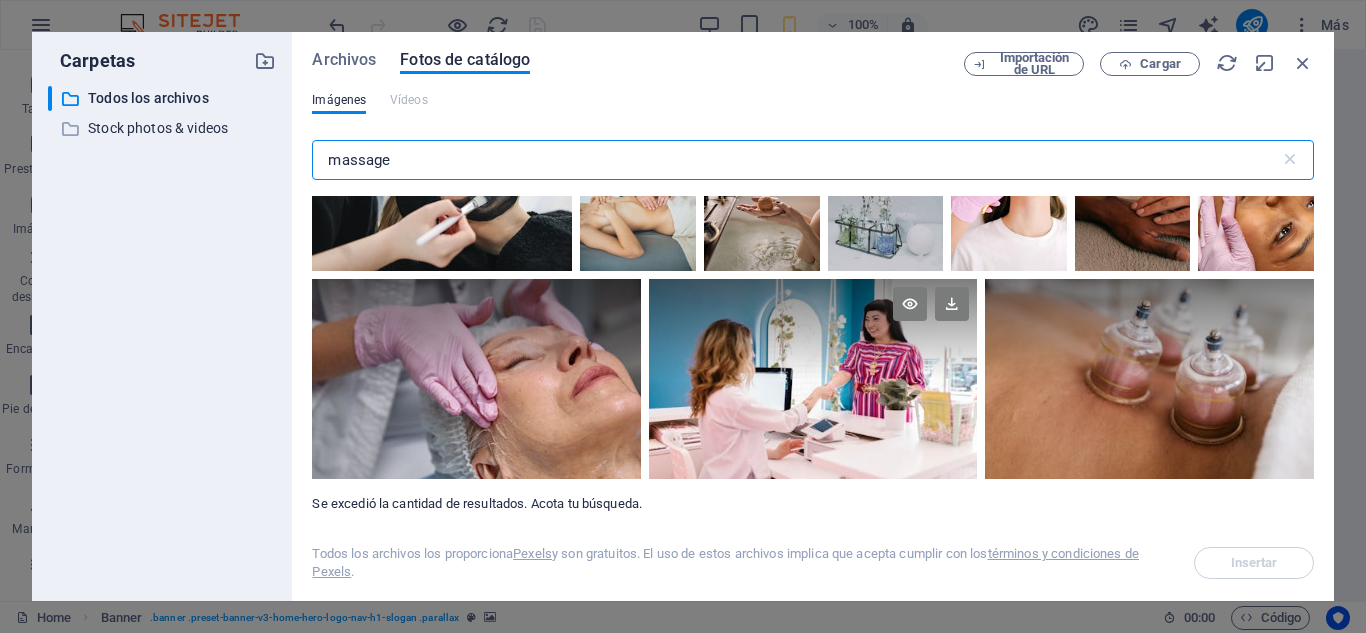 scroll, scrollTop: 14719, scrollLeft: 0, axis: vertical 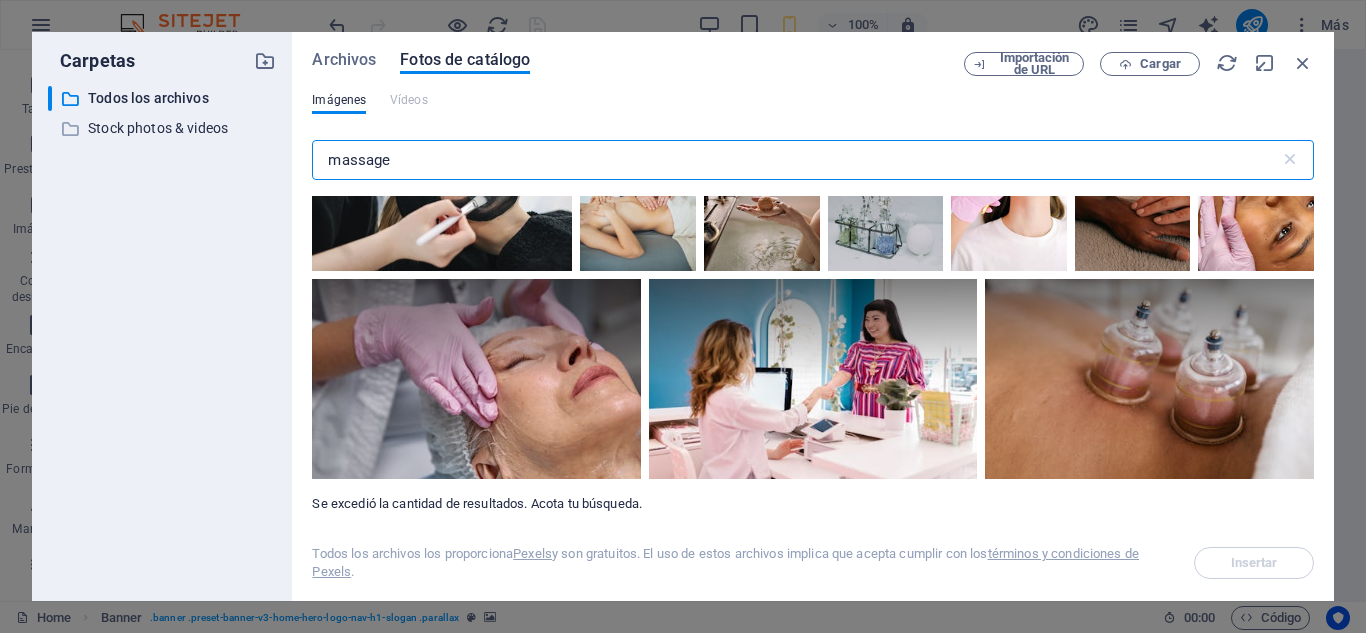 click on "massage" at bounding box center (795, 160) 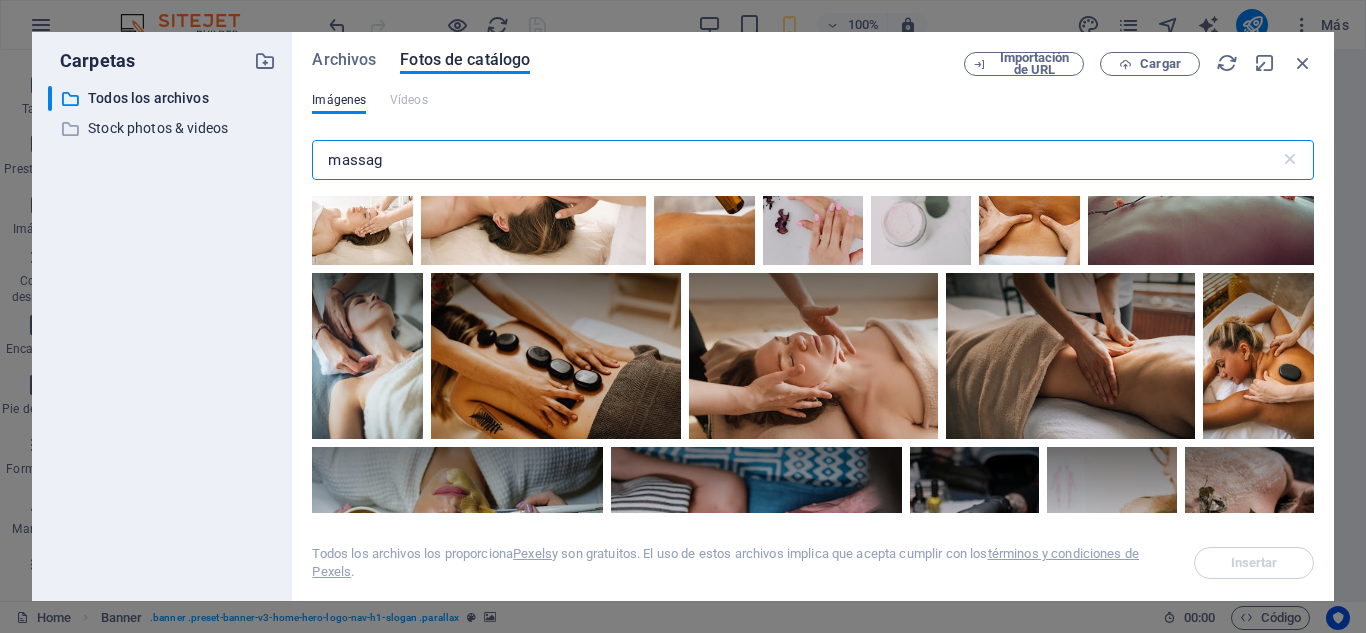 scroll, scrollTop: 2638, scrollLeft: 0, axis: vertical 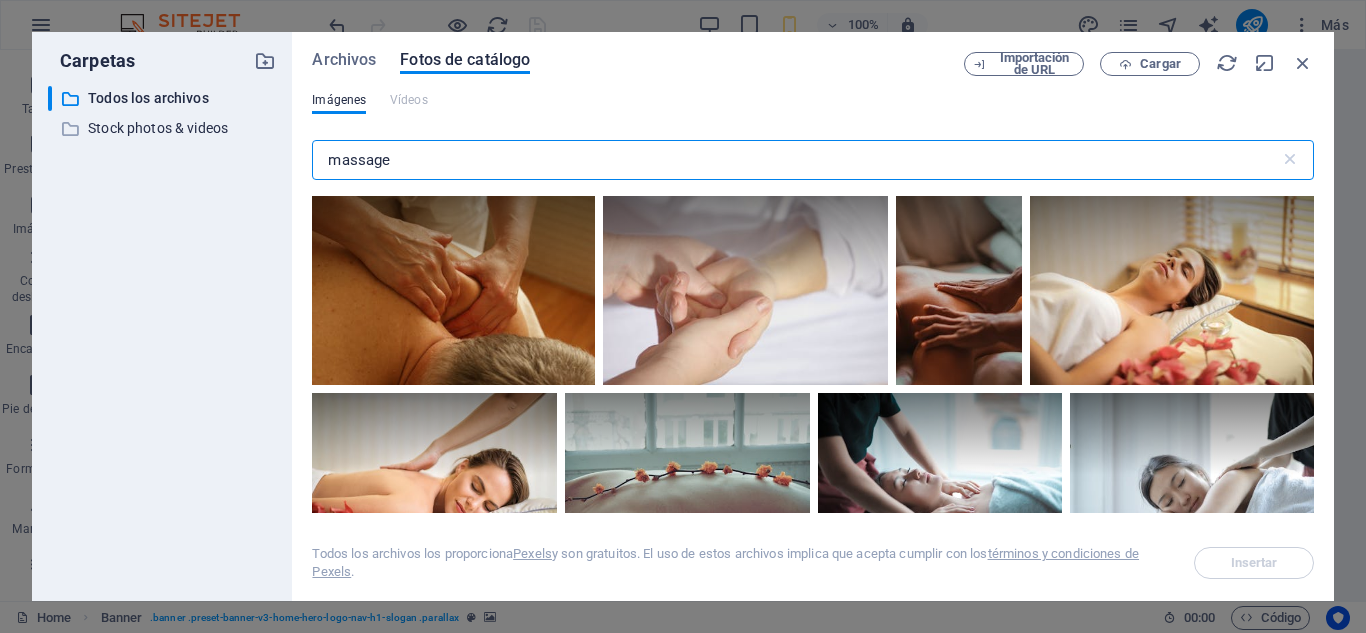 click on "massage" at bounding box center [795, 160] 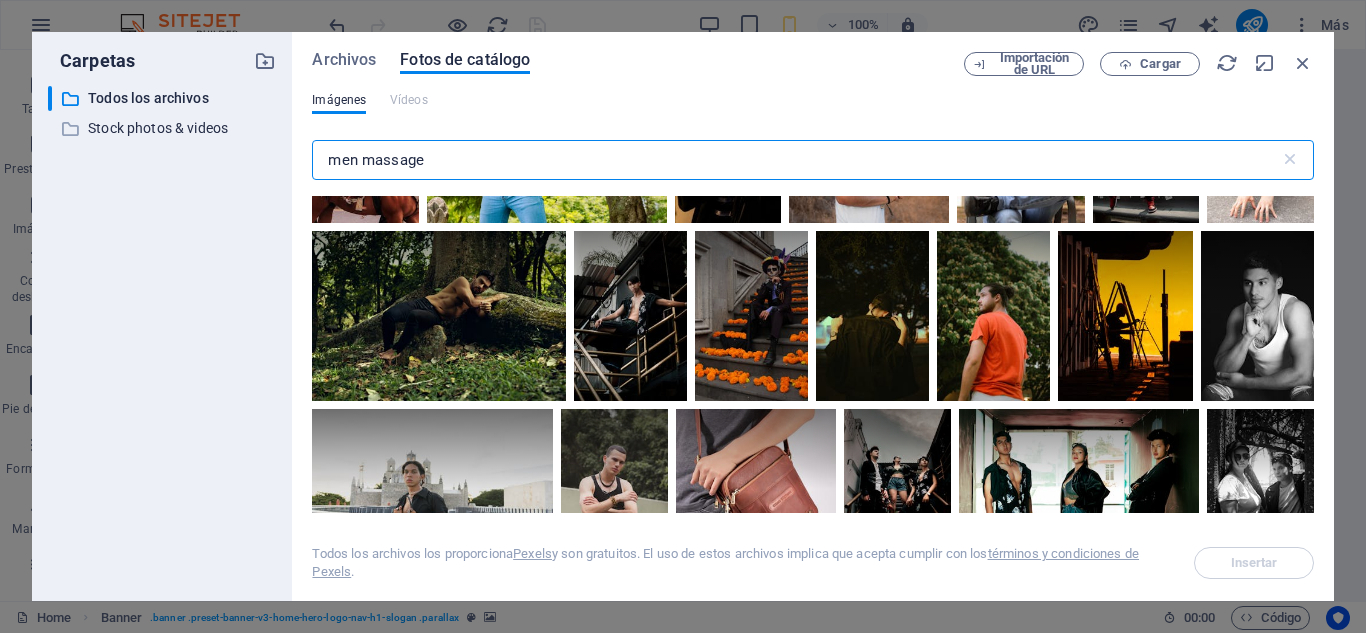 scroll, scrollTop: 9079, scrollLeft: 0, axis: vertical 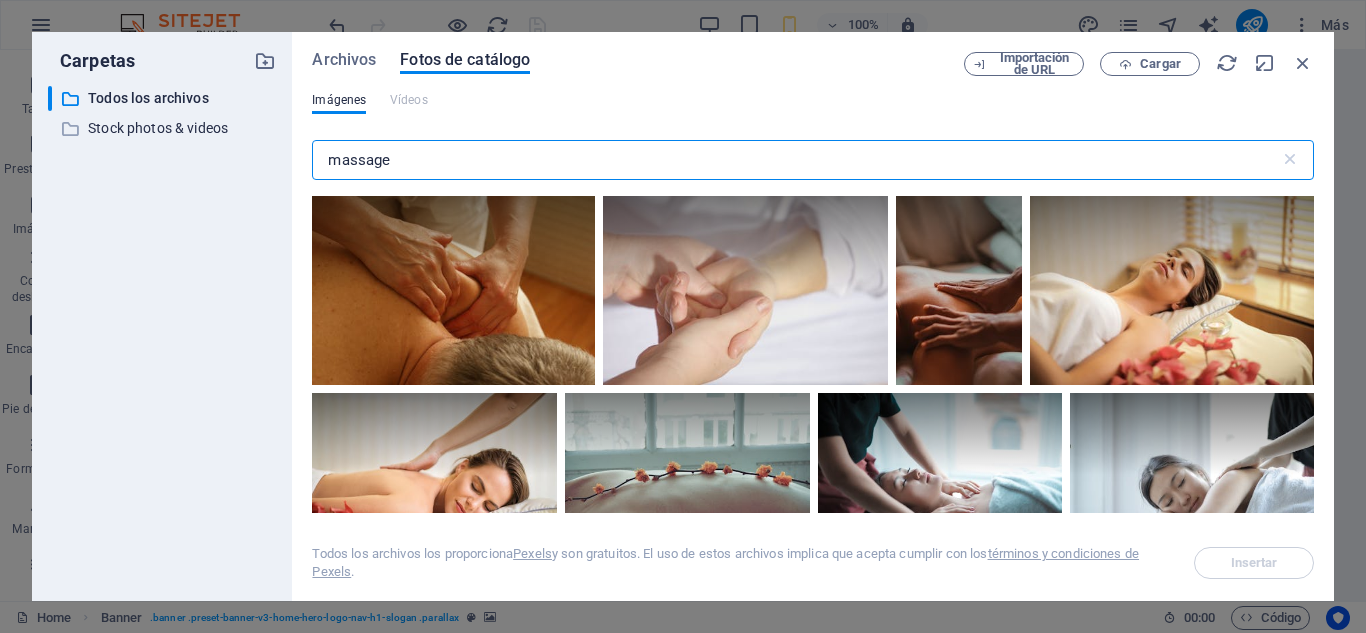 click on "massage" at bounding box center [795, 160] 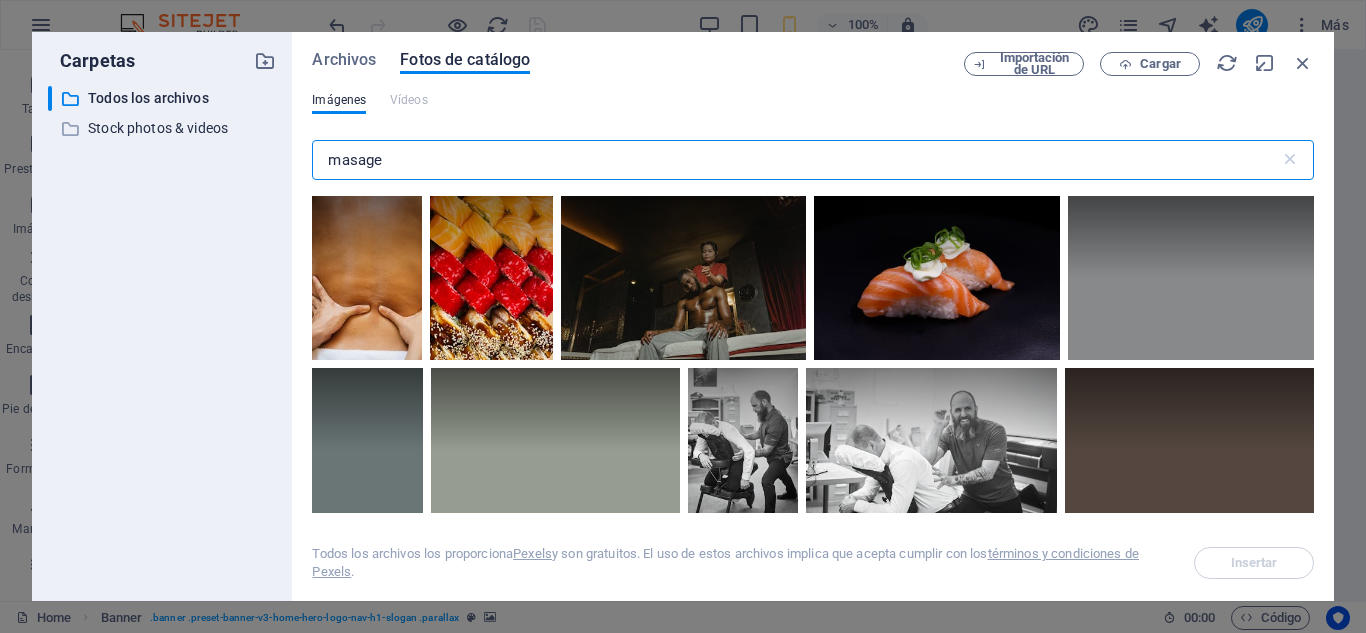 click on "masage" at bounding box center [795, 160] 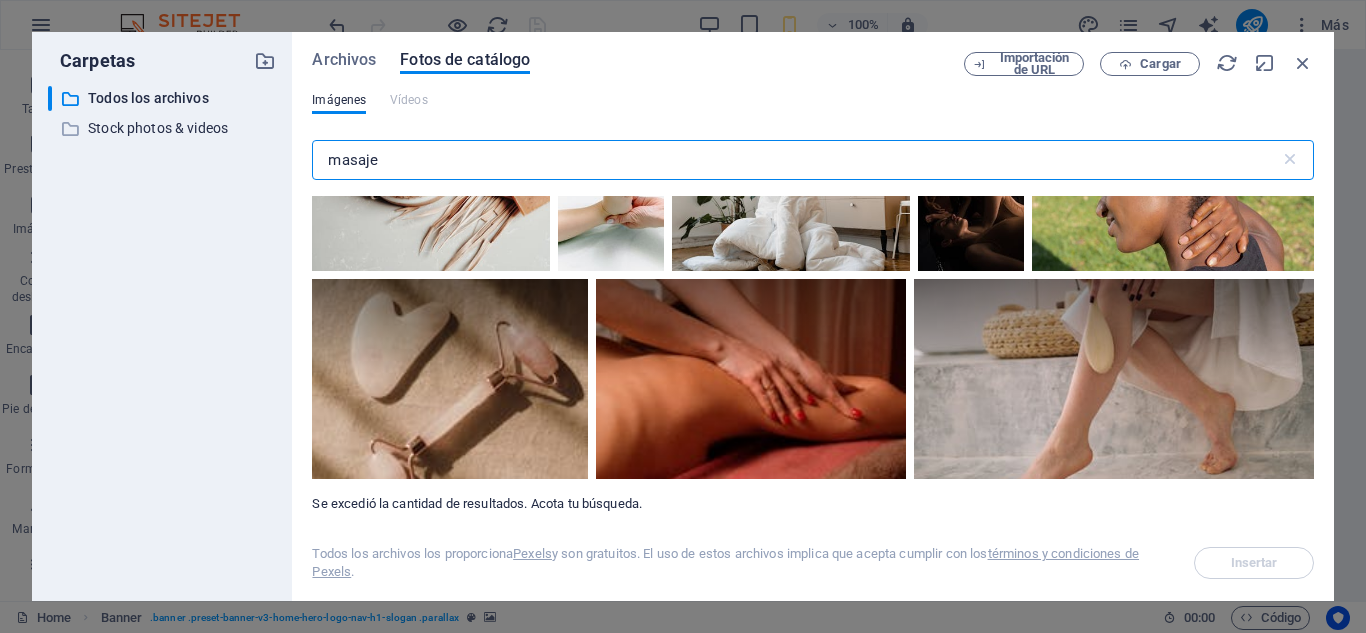 scroll, scrollTop: 15007, scrollLeft: 0, axis: vertical 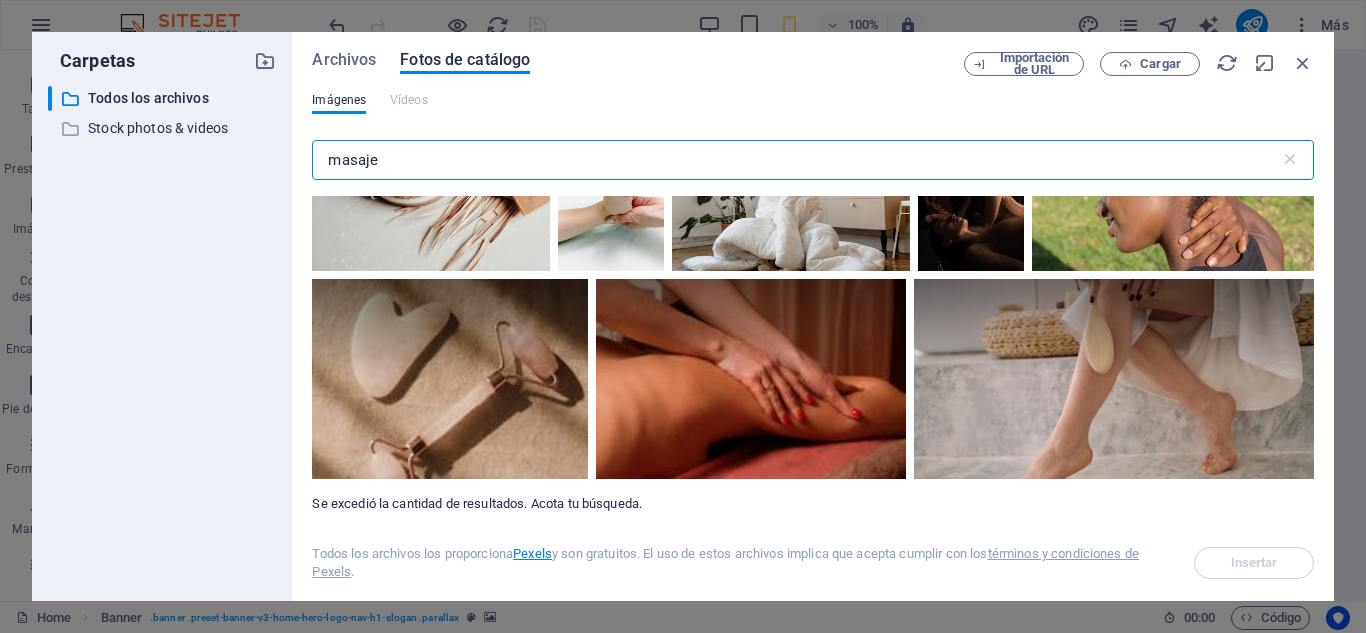 type on "masaje" 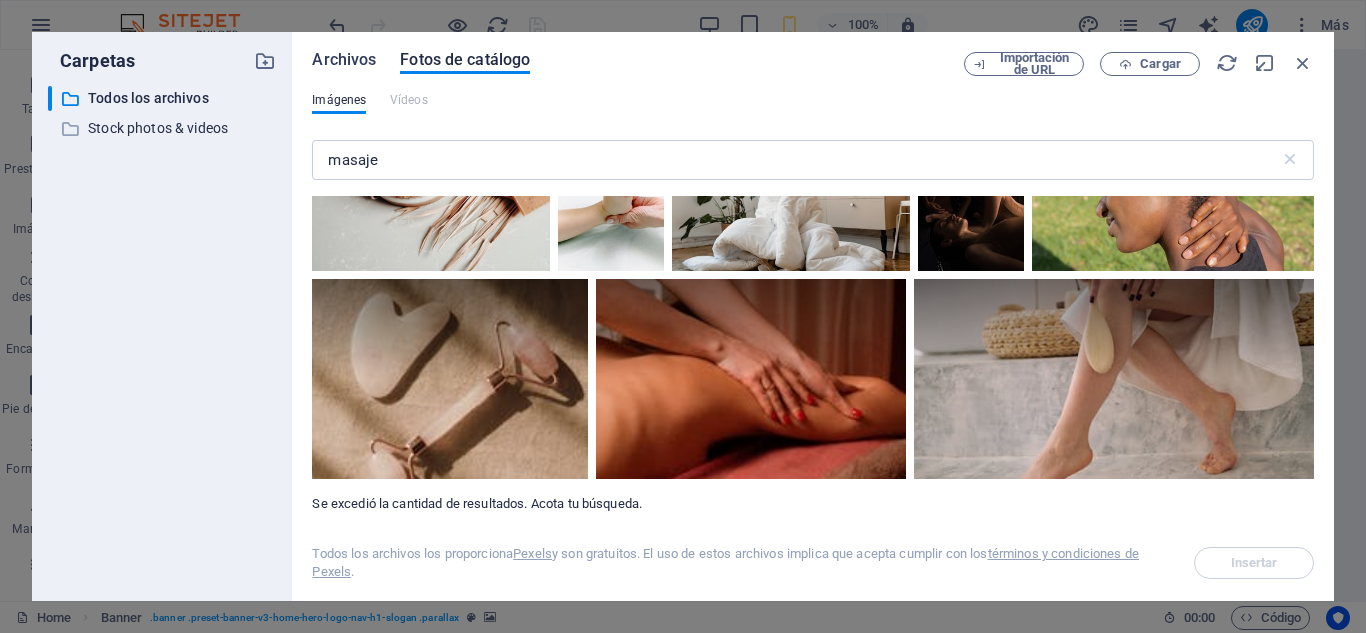 click on "Archivos" at bounding box center (344, 60) 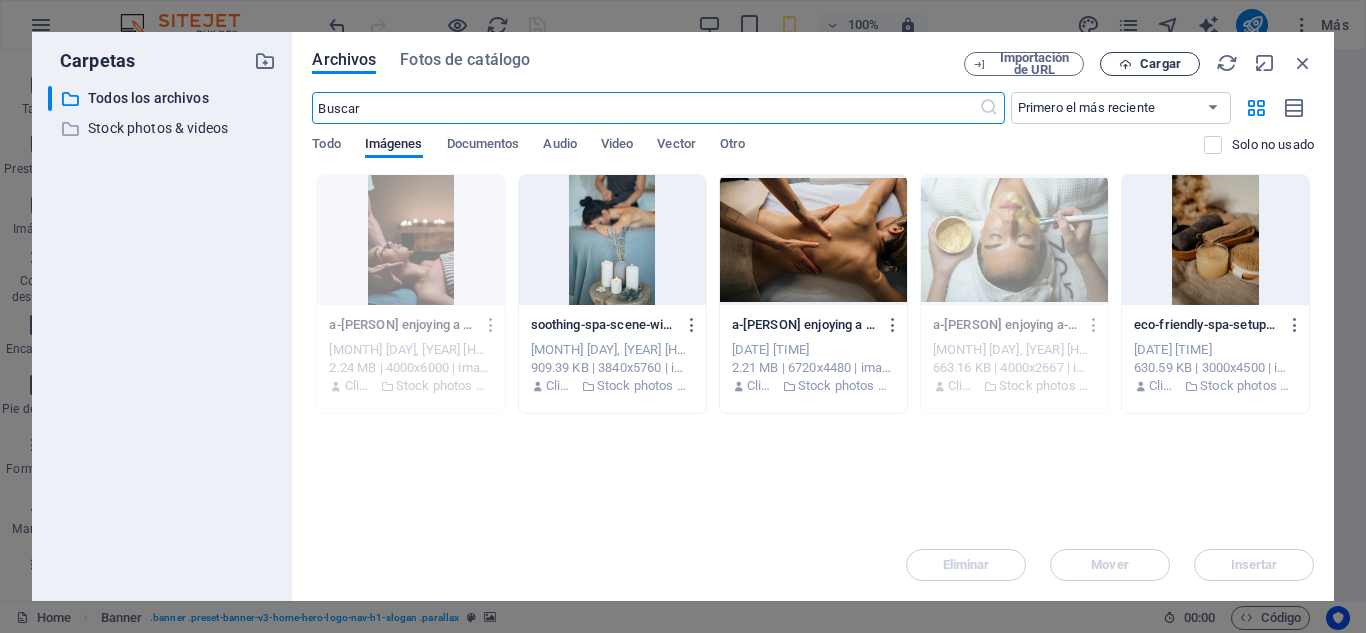 click on "Cargar" at bounding box center (1150, 64) 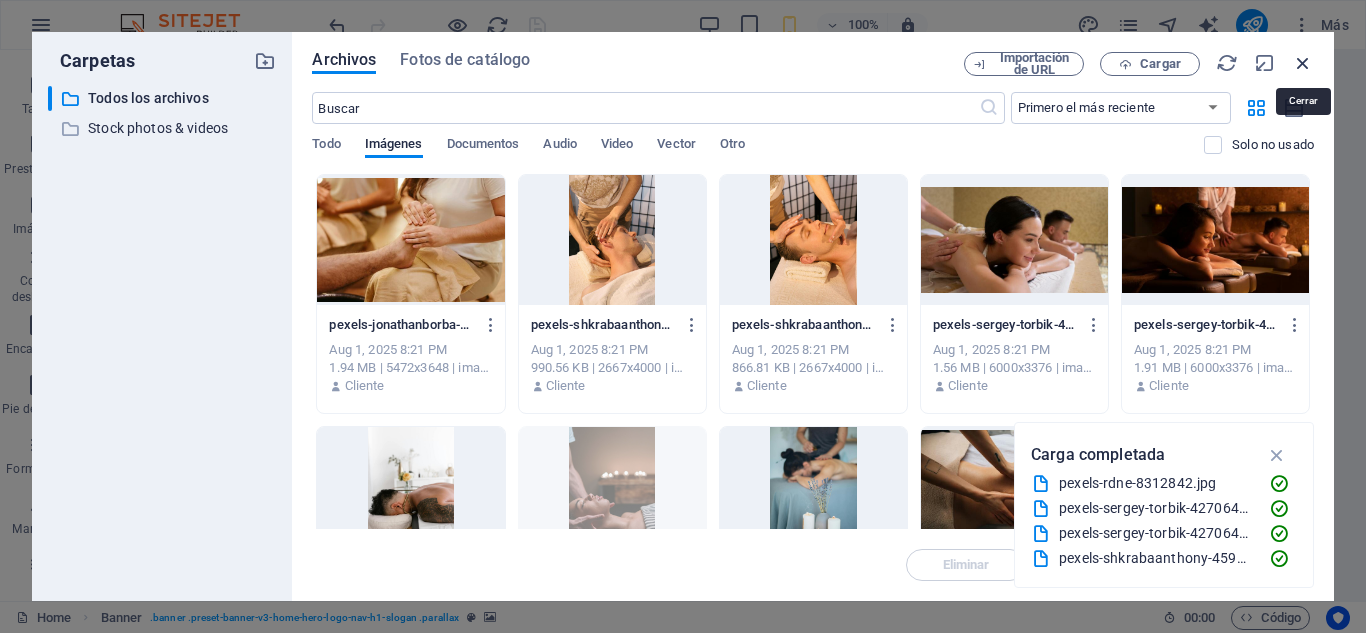click at bounding box center (1303, 63) 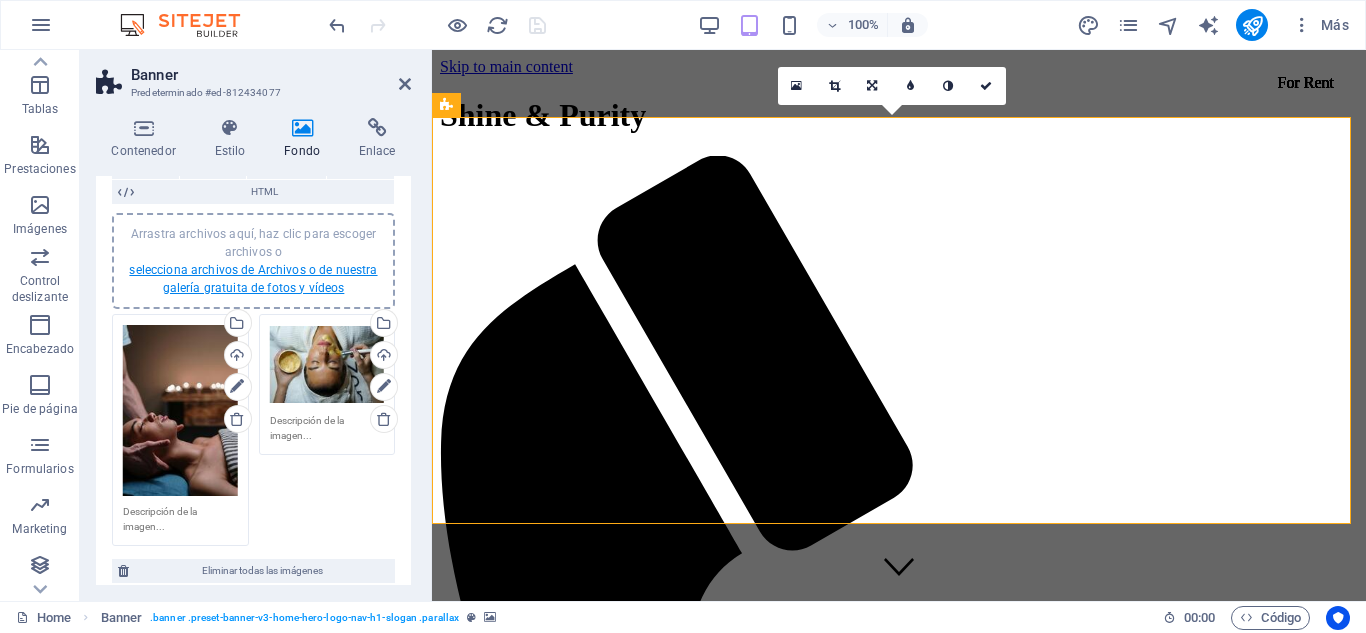 click on "selecciona archivos de Archivos o de nuestra galería gratuita de fotos y vídeos" at bounding box center (253, 279) 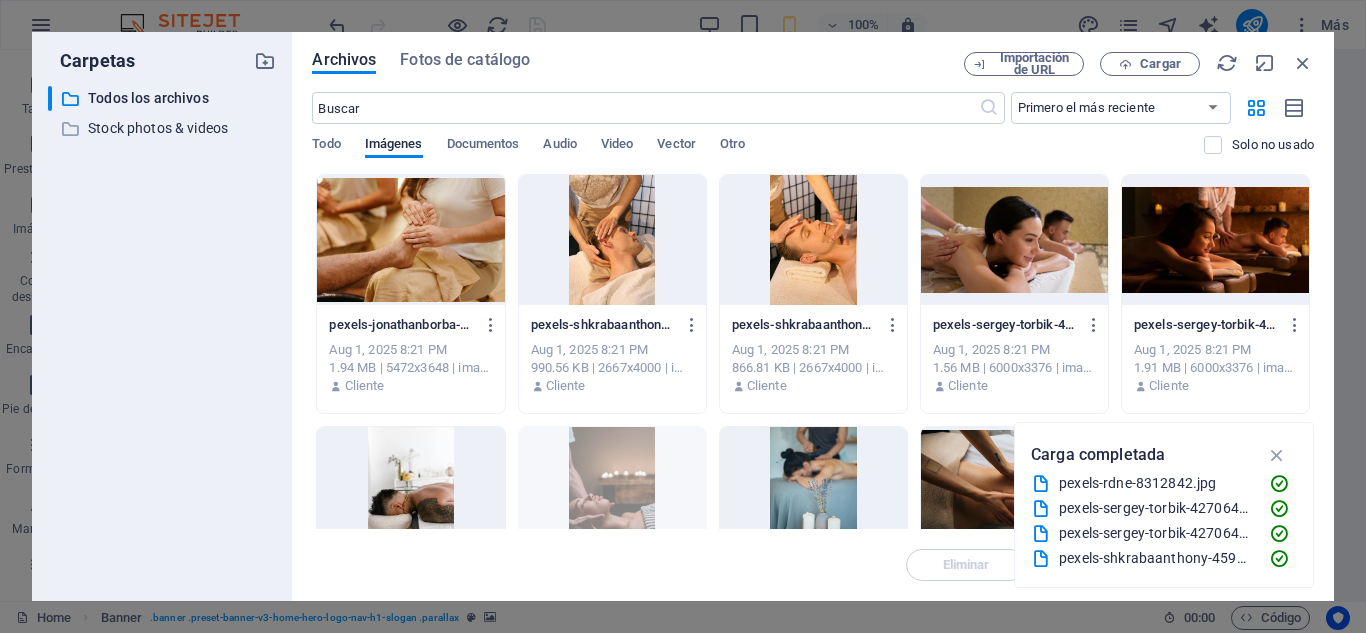 click at bounding box center (813, 240) 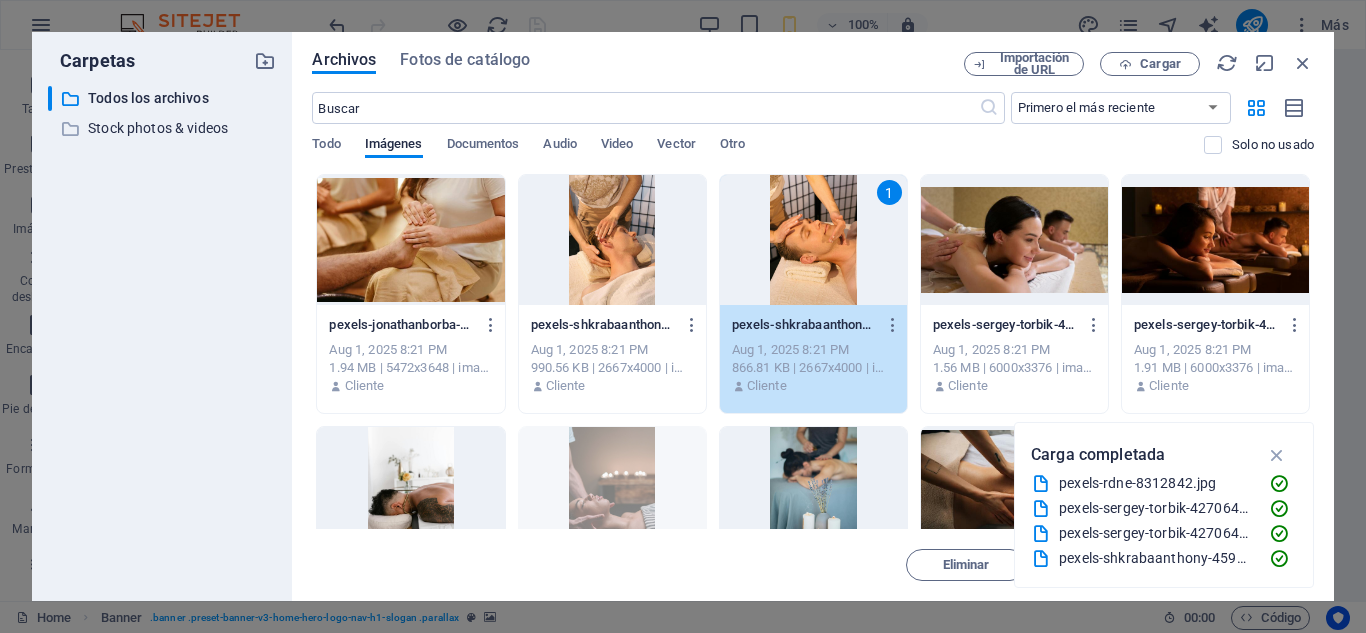 click at bounding box center [410, 240] 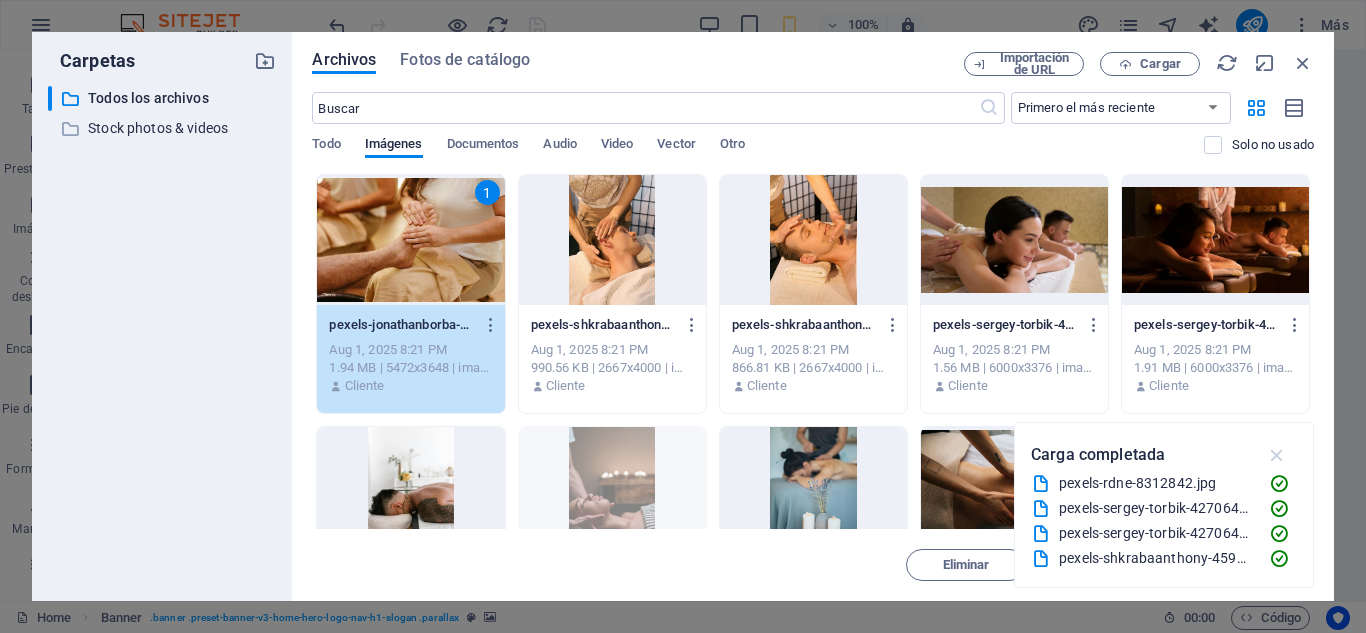 click at bounding box center (1277, 455) 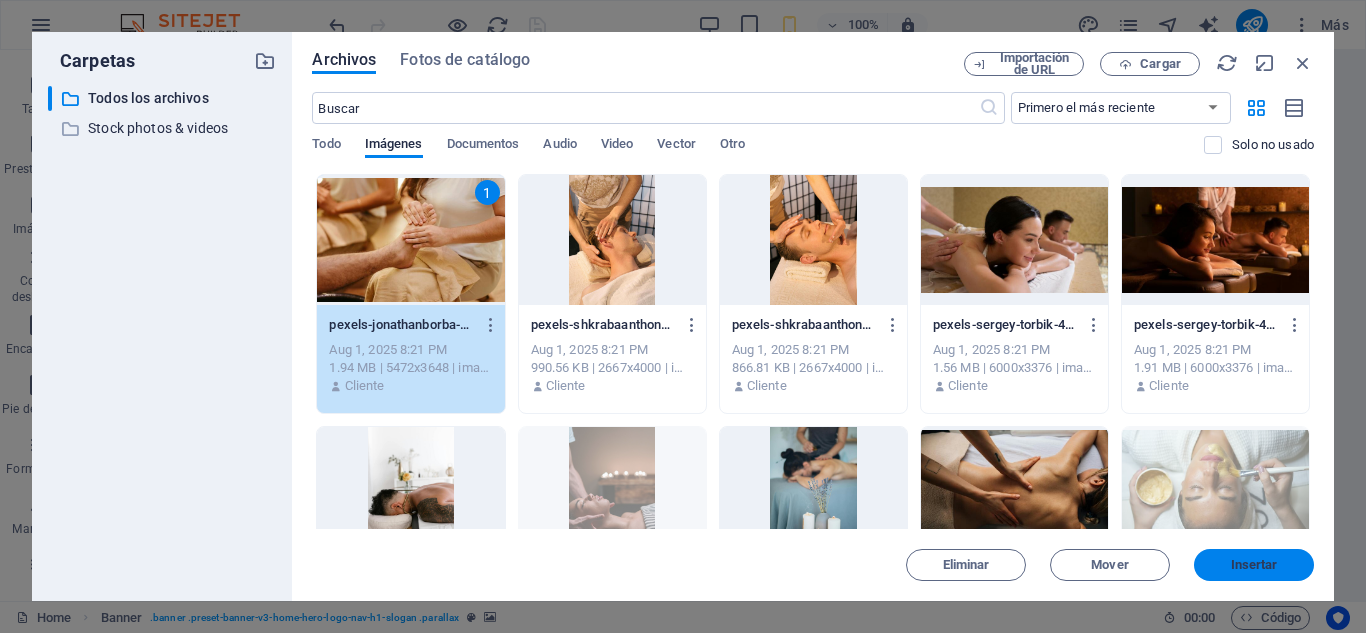 click on "Insertar" at bounding box center [1254, 565] 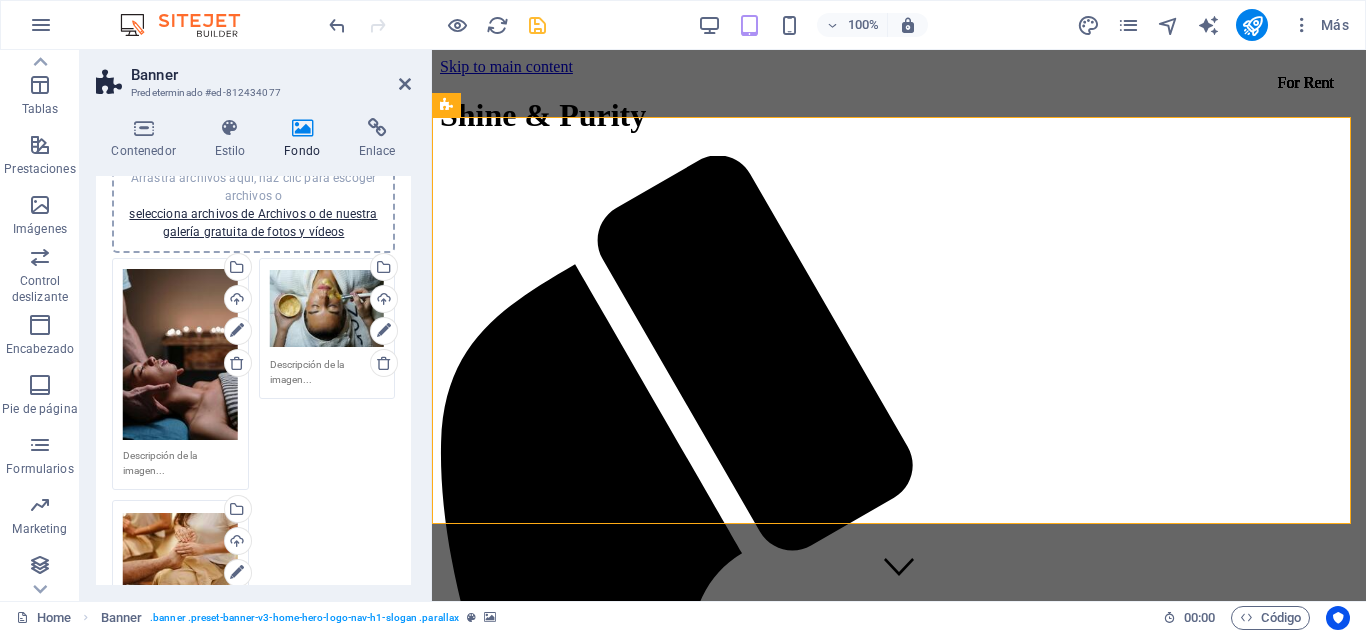 scroll, scrollTop: 220, scrollLeft: 0, axis: vertical 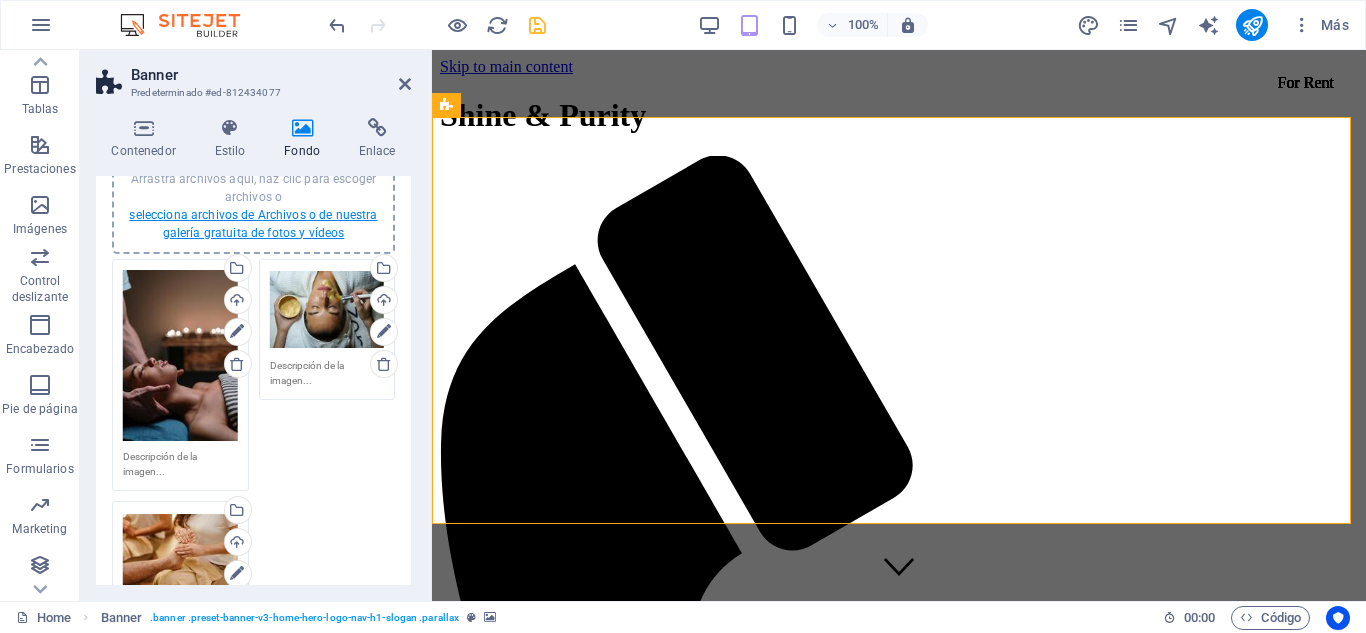 click on "selecciona archivos de Archivos o de nuestra galería gratuita de fotos y vídeos" at bounding box center (253, 224) 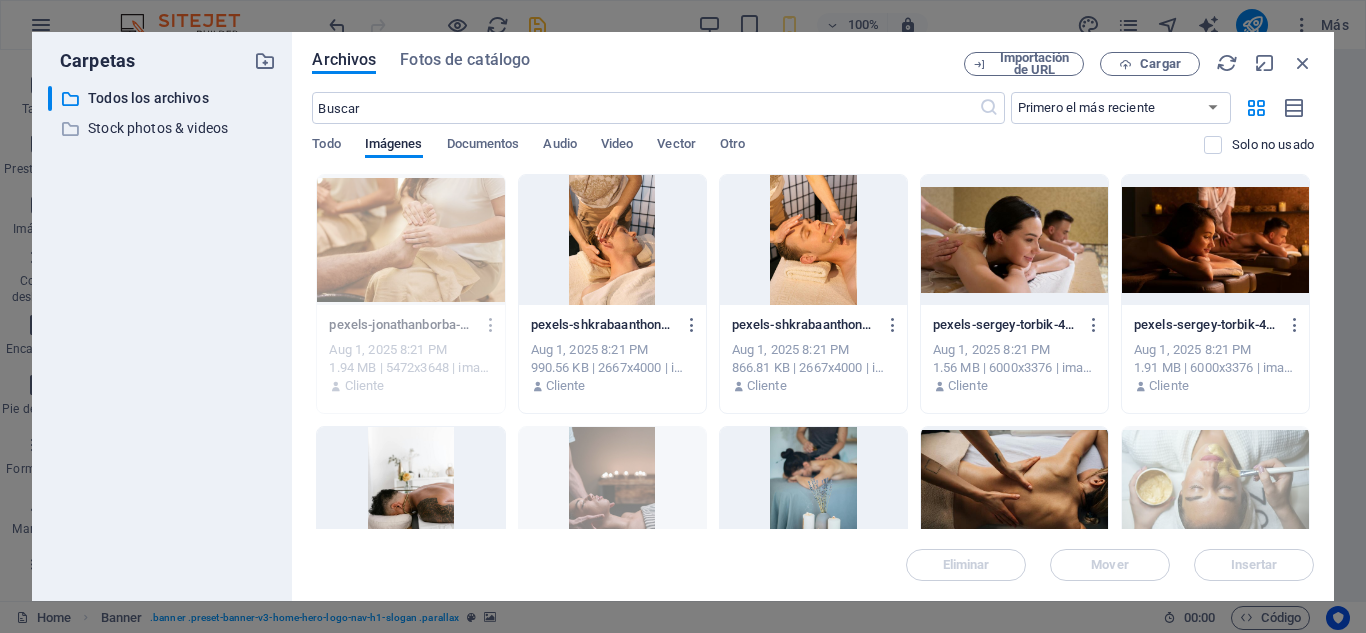 click at bounding box center [813, 240] 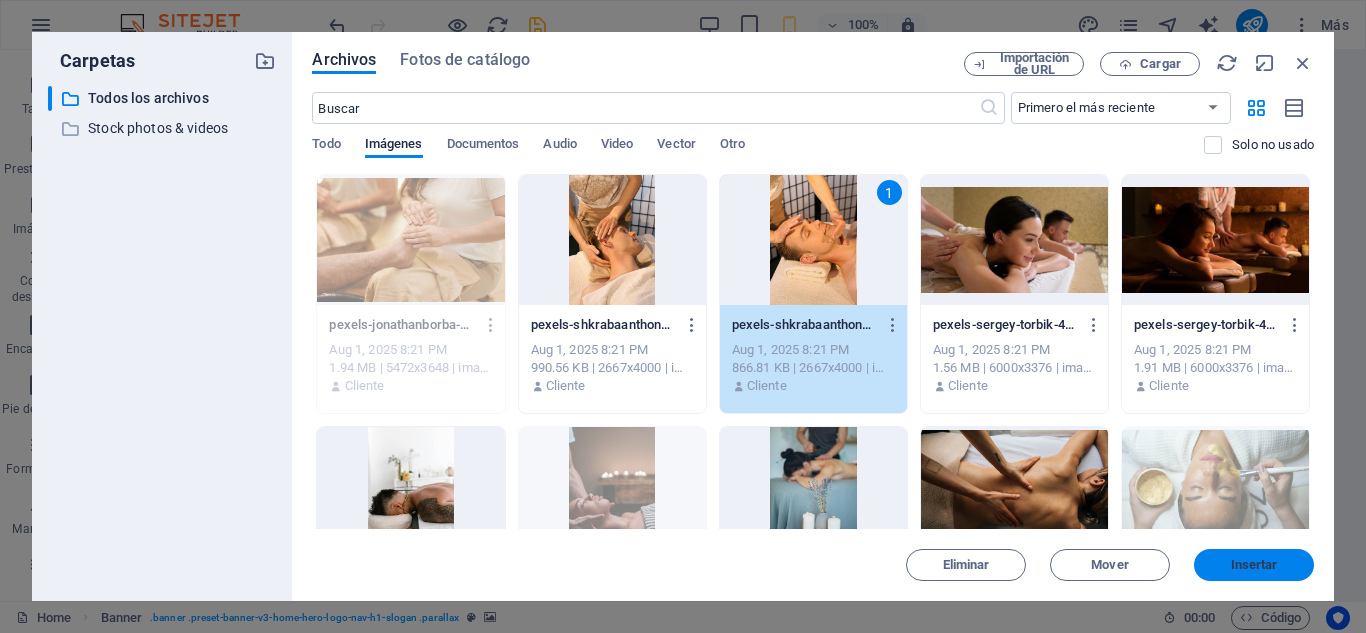 click on "Insertar" at bounding box center (1254, 565) 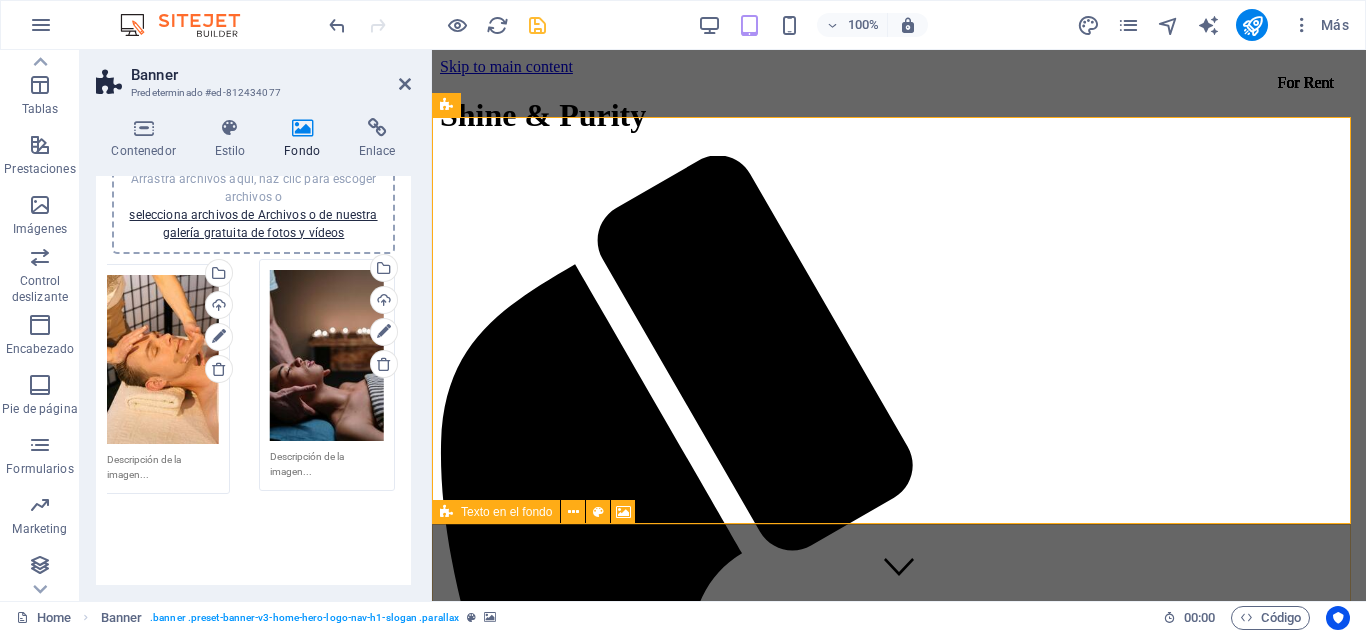 drag, startPoint x: 295, startPoint y: 515, endPoint x: 134, endPoint y: 281, distance: 284.03696 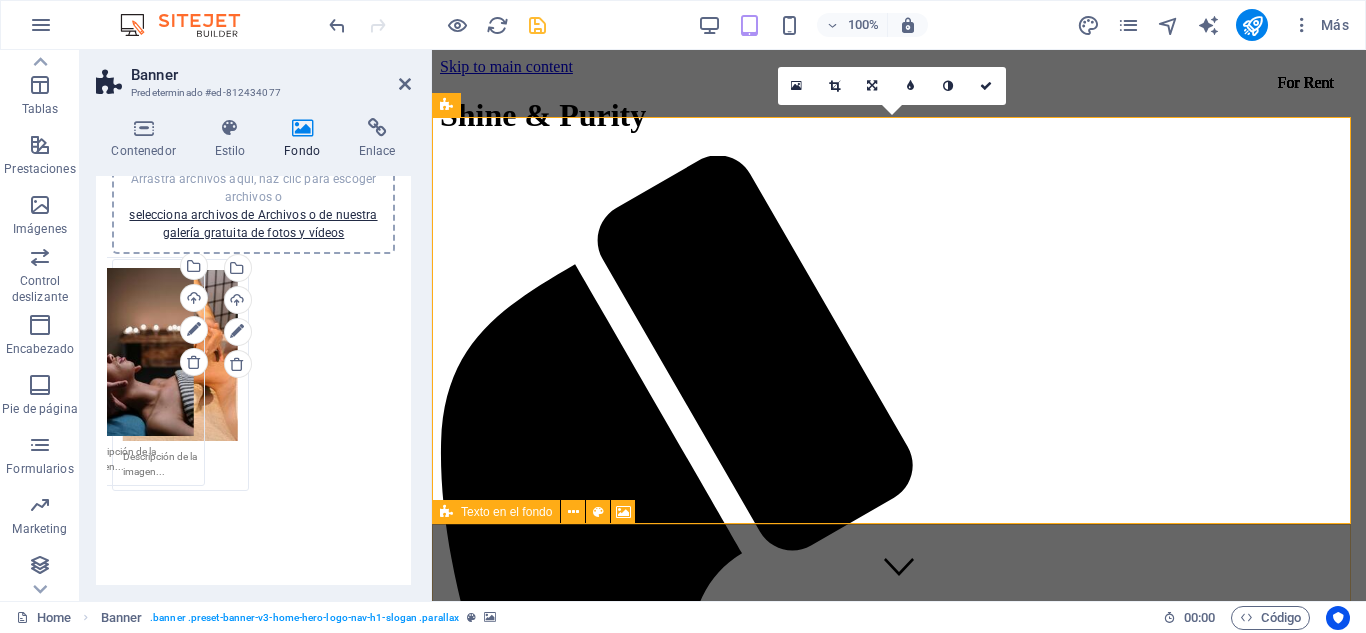 drag, startPoint x: 294, startPoint y: 395, endPoint x: 108, endPoint y: 394, distance: 186.00269 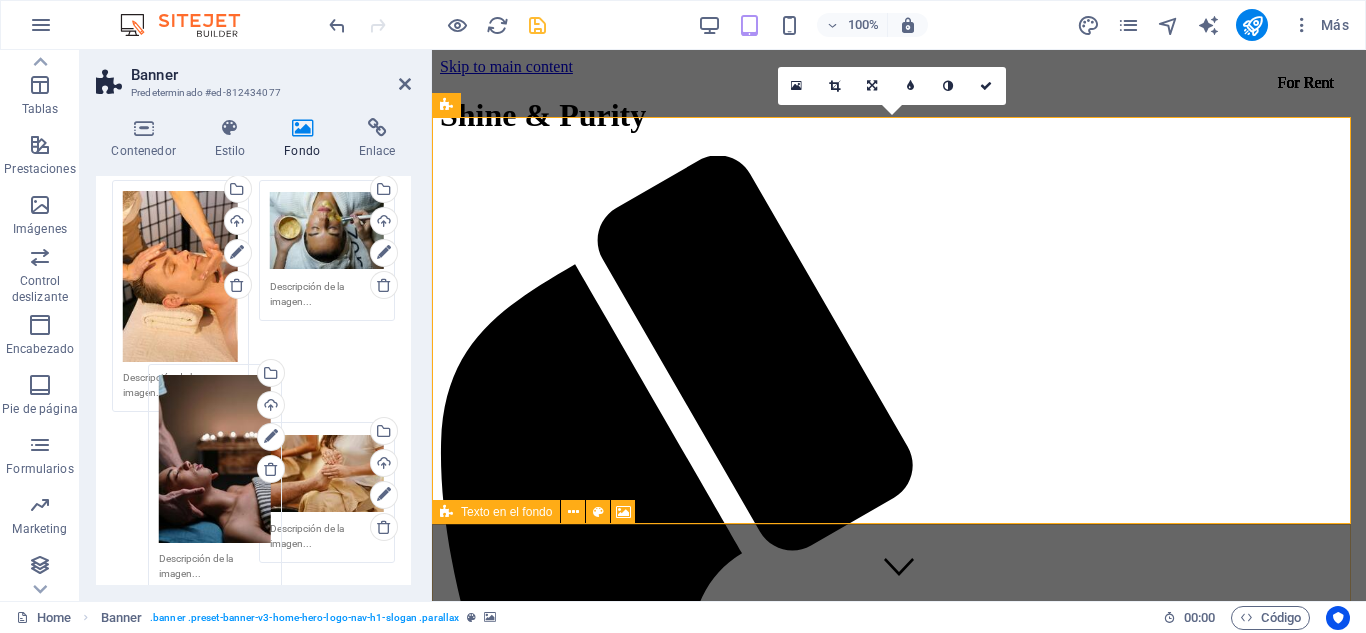 scroll, scrollTop: 199, scrollLeft: 0, axis: vertical 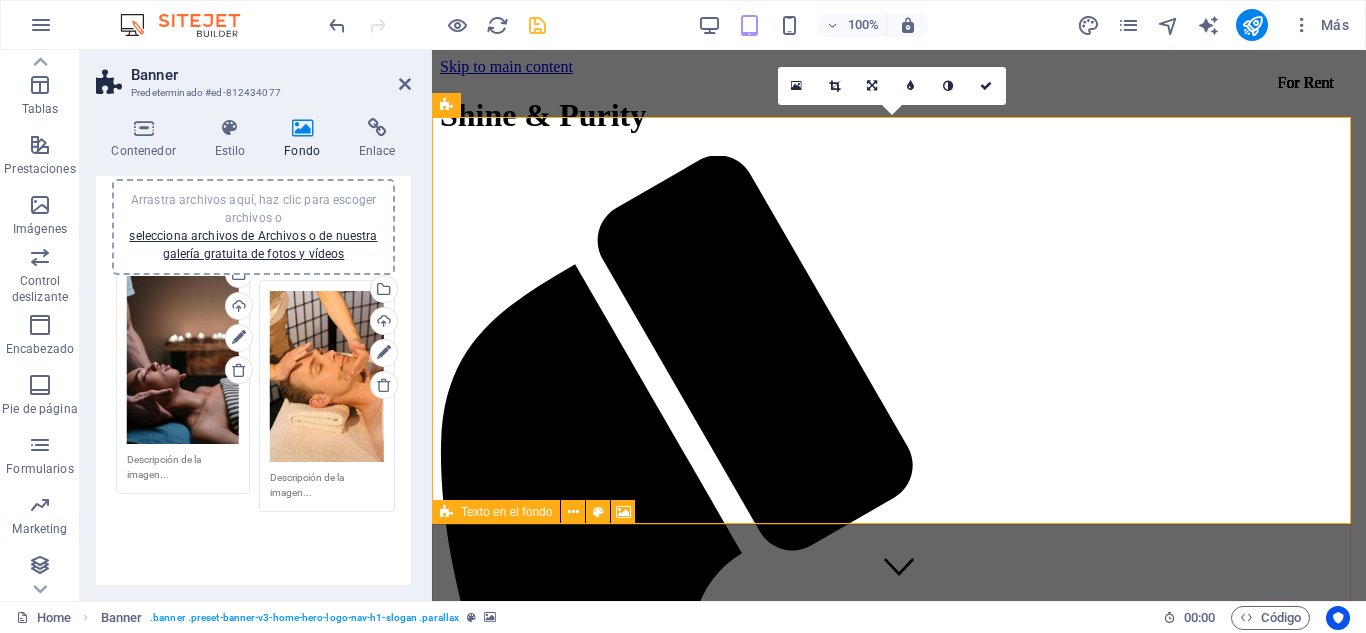 drag, startPoint x: 295, startPoint y: 410, endPoint x: 154, endPoint y: 416, distance: 141.12761 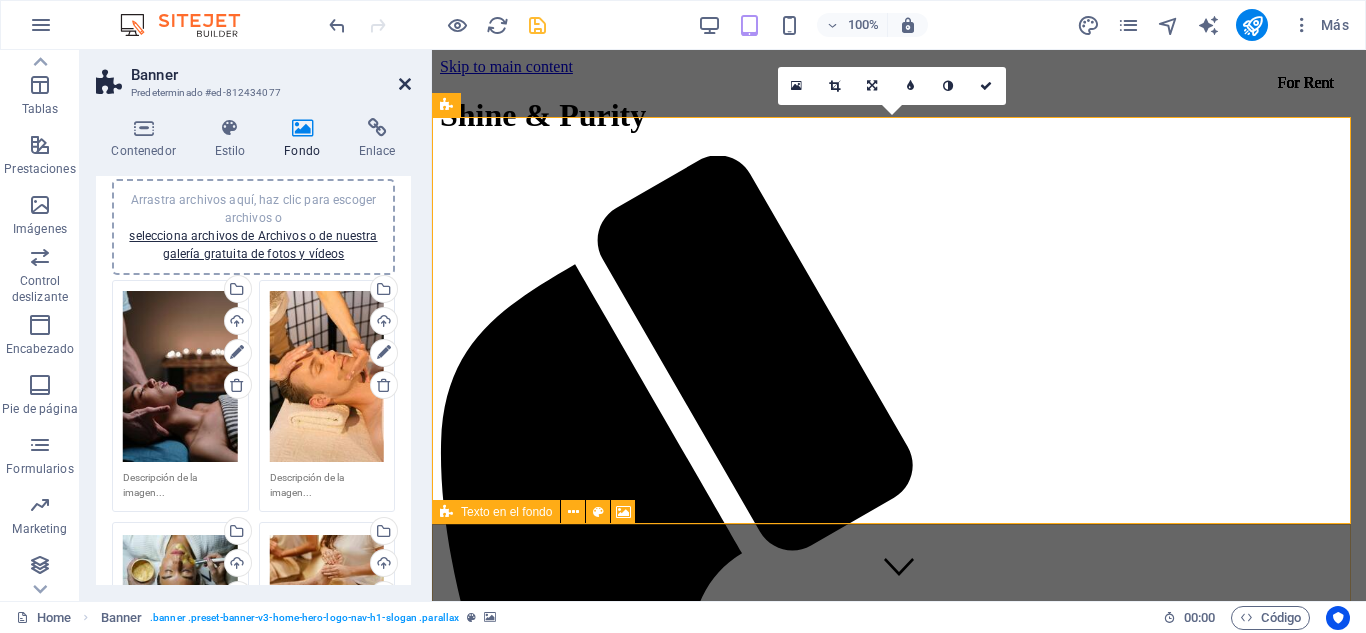click at bounding box center (405, 84) 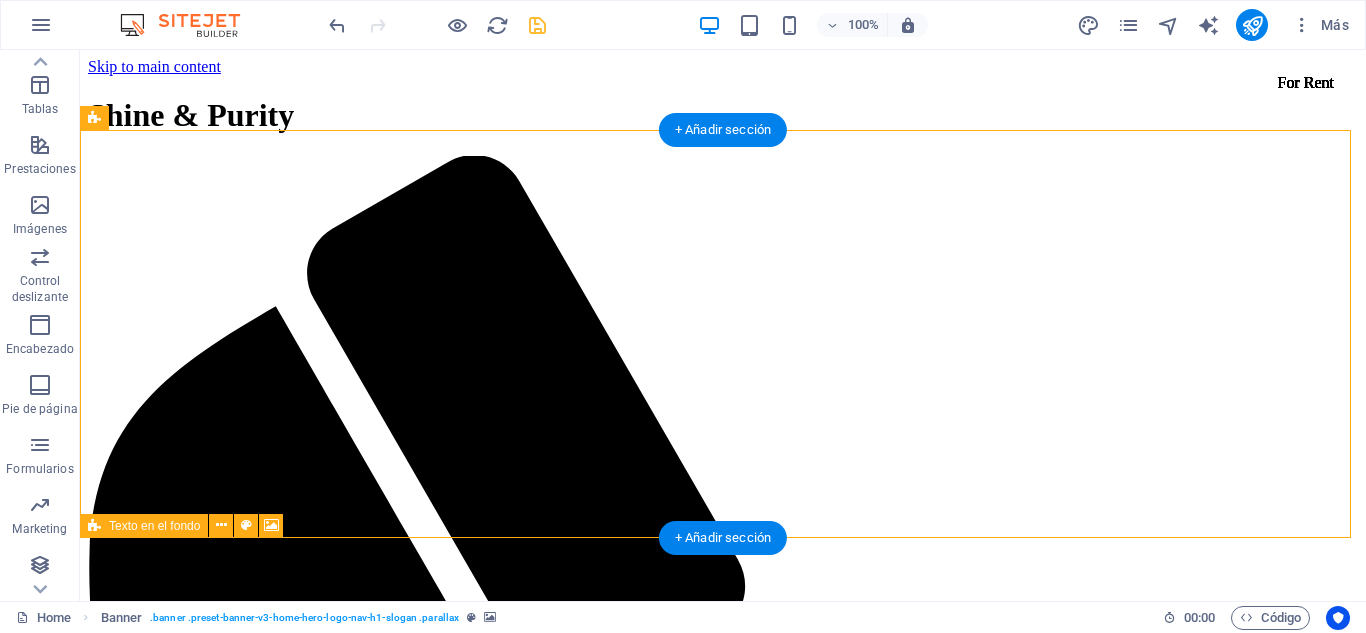click on "1 2 3 4 1 2 3 4 1 2 3 4 5 6 7 8 9 1 2 3 4 5 6 7 1 2 3 4 5 1 2 3 1 2 3 4 5 6 7 8 9 10 1 2 3 4 1 2 3 4 1 2 3 4 5 6 7 8 9 1 2 3 4 5 6 7 1 2 3 4 5 1 2 3 1 2 3 4 5 6" at bounding box center (723, 13088) 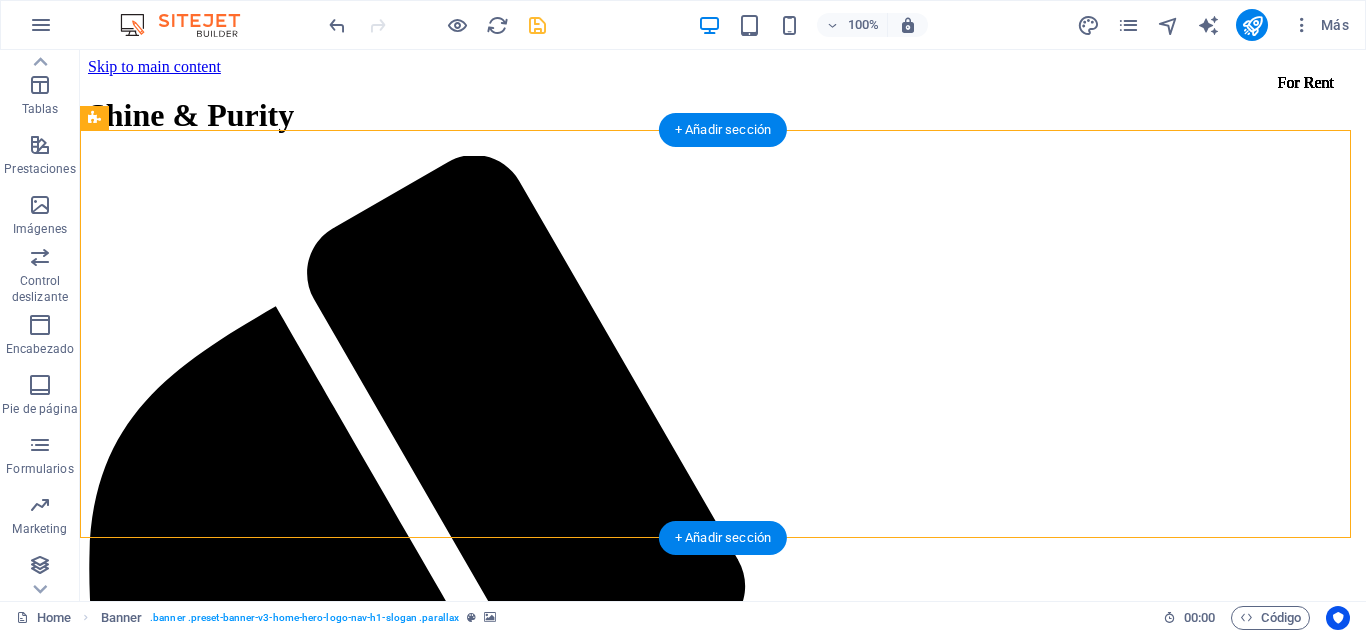 click on "1 2 3 4 1 2 3 4 1 2 3 4 5 6 7 8 9 1 2 3 4 5 6 7 1 2 3 4 5 1 2 3 1 2 3 4 5 6 7 8 9 10 1 2 3 4 1 2 3 4 1 2 3 4 5 6 7 8 9 1 2 3 4 5 6 7 1 2 3 4 5 1 2 3 1 2 3 4 5 6" at bounding box center [723, 13088] 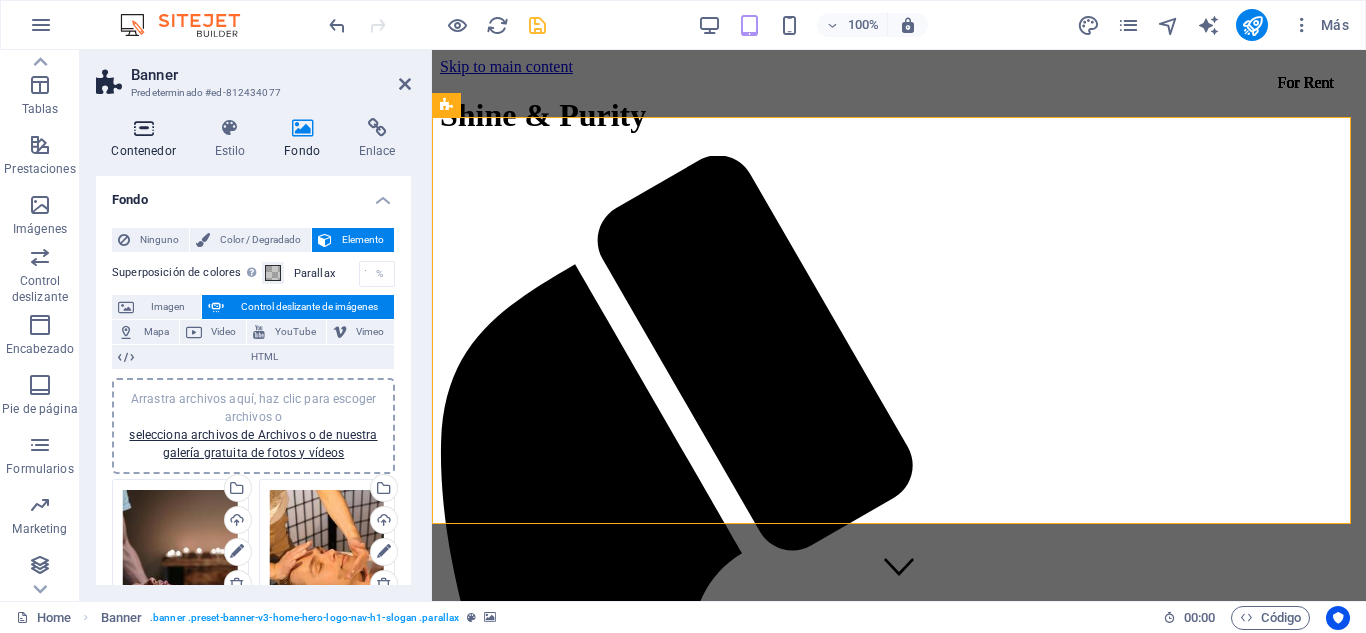 click at bounding box center [143, 128] 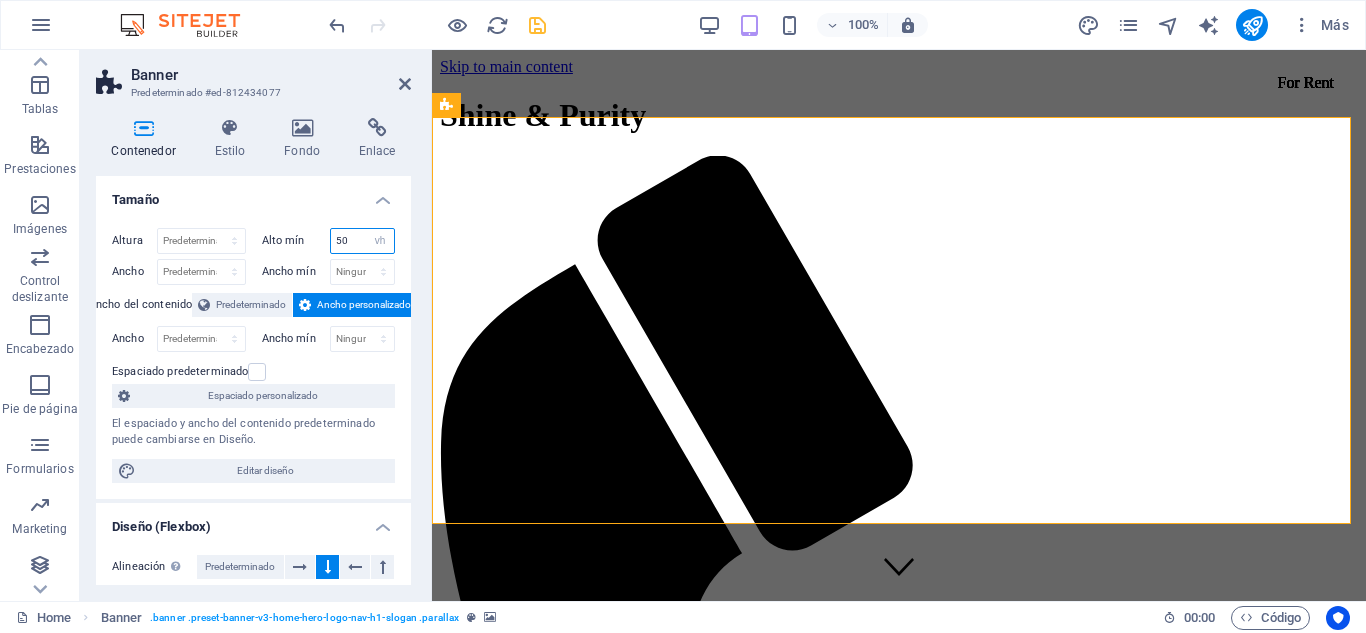 click on "50" at bounding box center [363, 241] 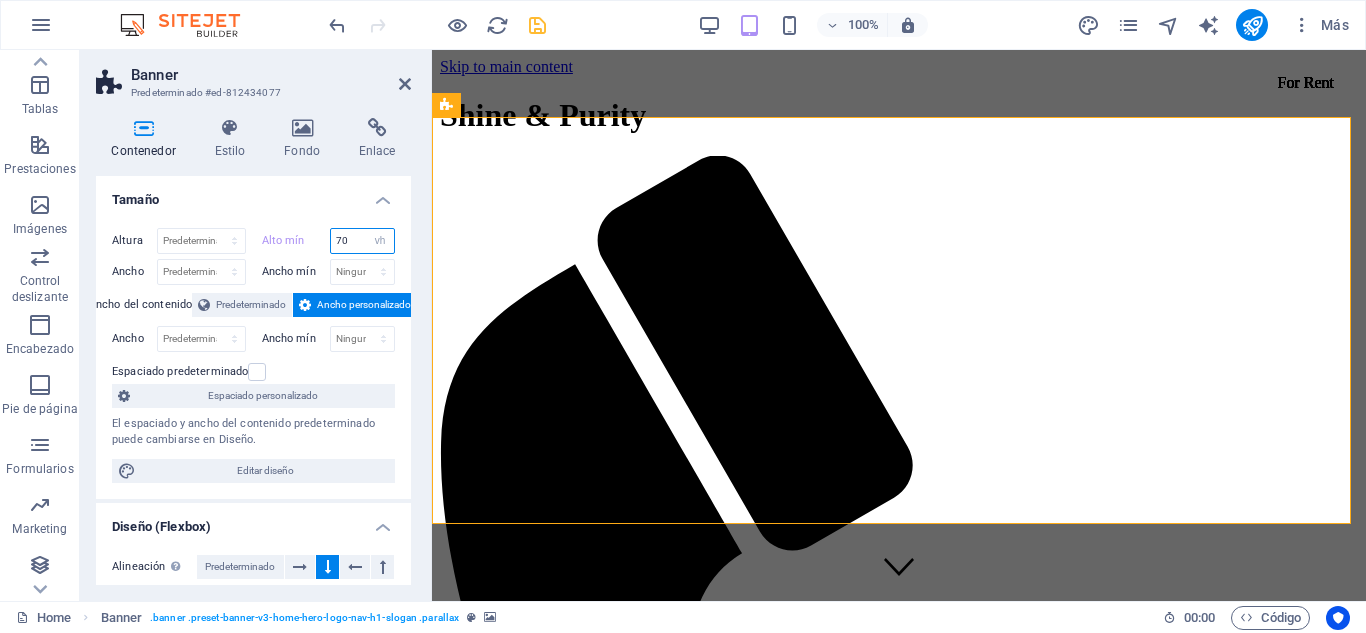 type on "70" 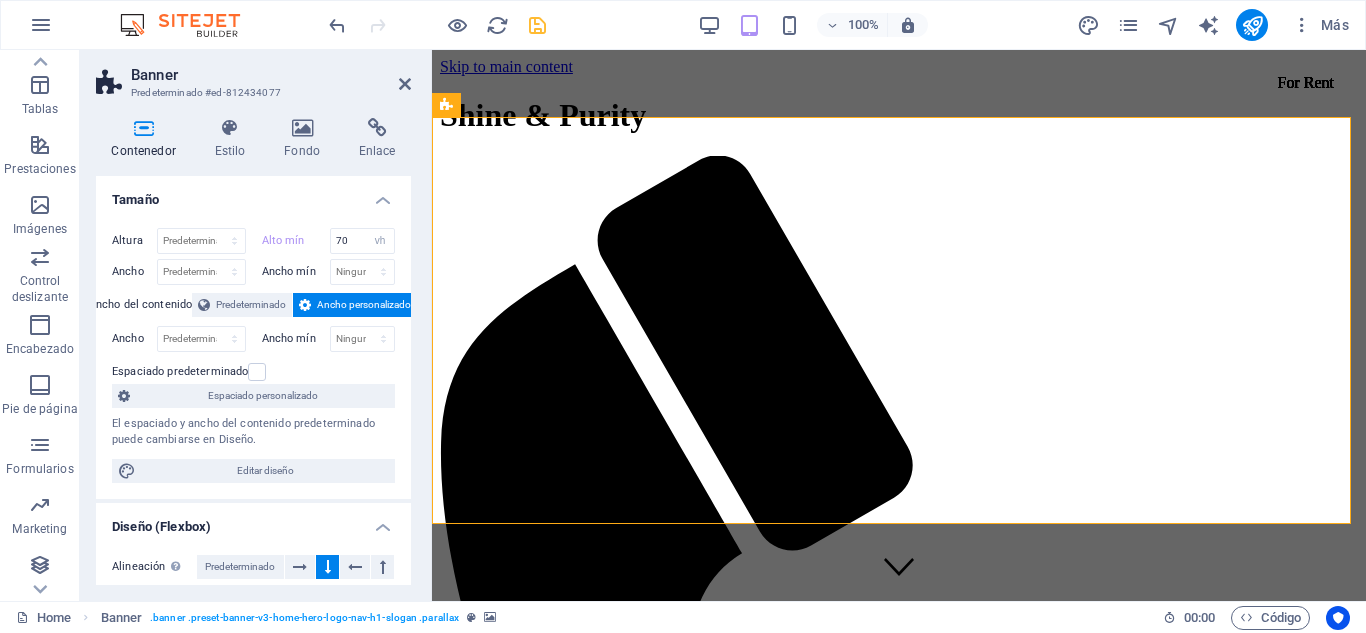 click on "Tamaño" at bounding box center [253, 194] 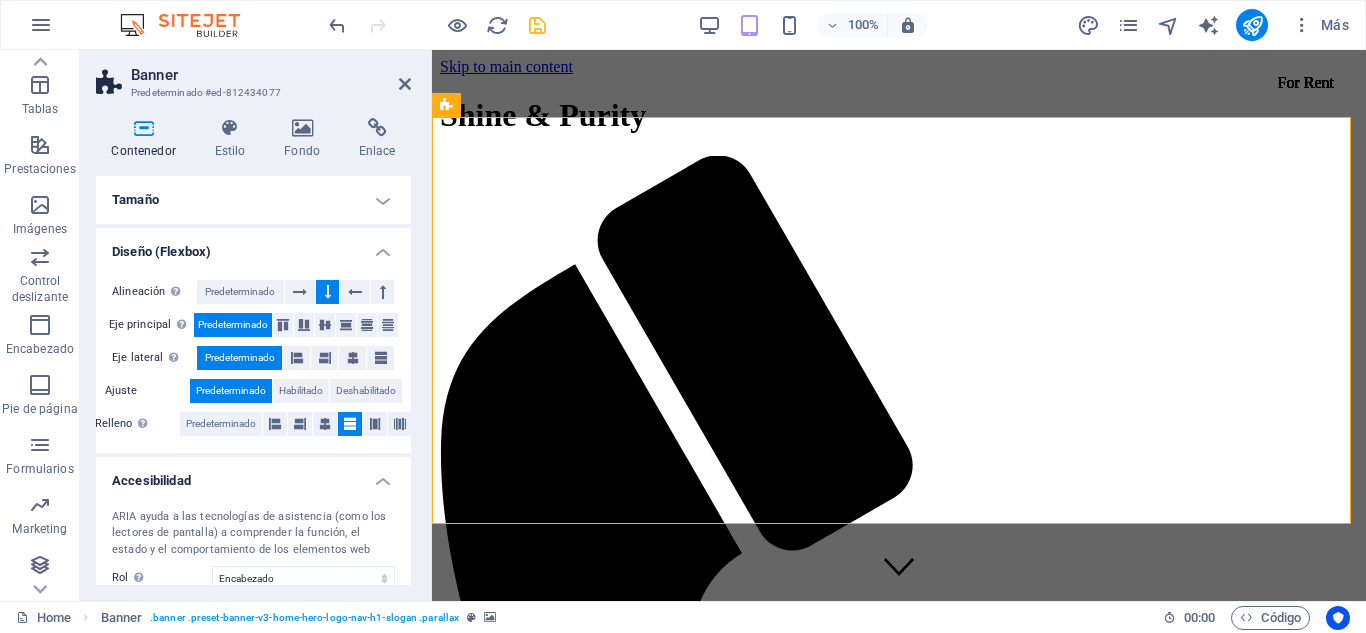 click on "Tamaño" at bounding box center [253, 200] 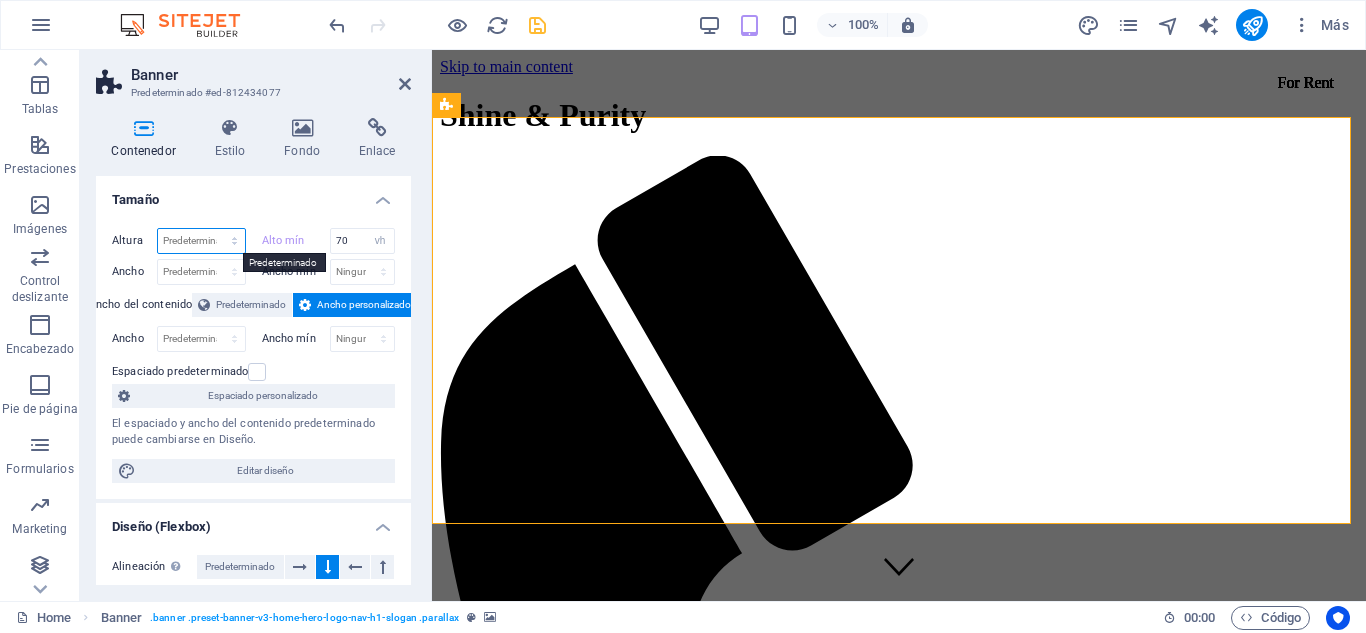 click on "Predeterminado px rem % vh vw" at bounding box center [201, 241] 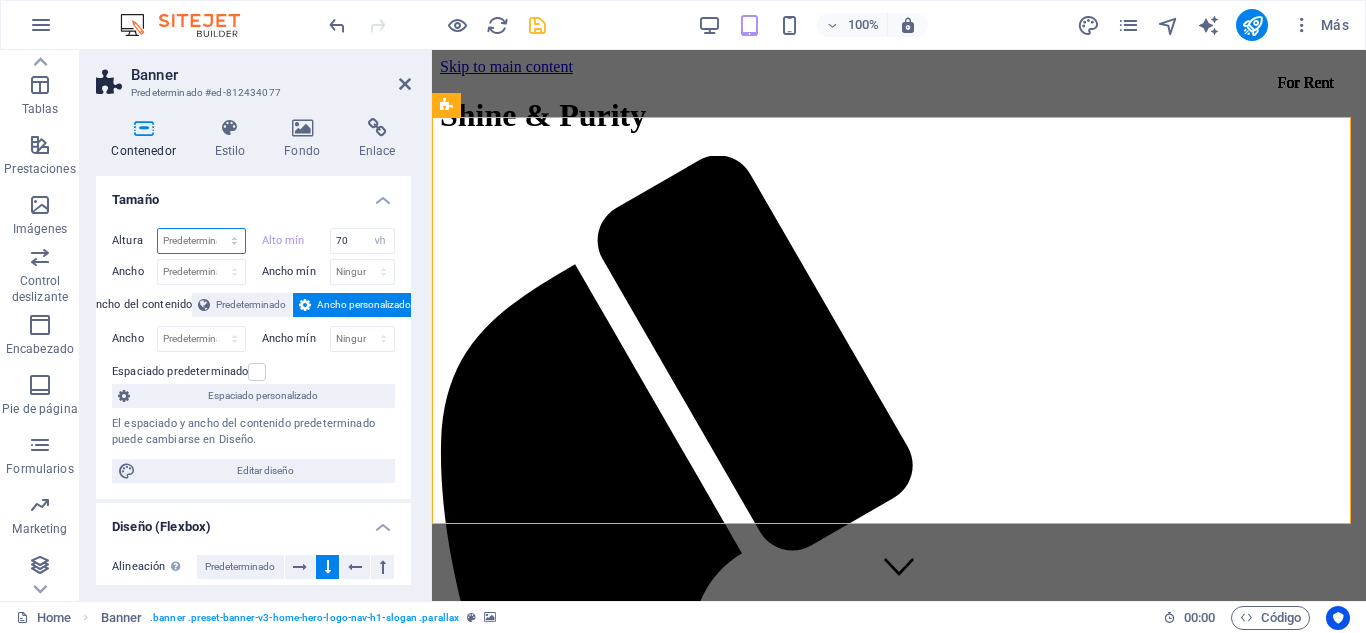 click on "Predeterminado px rem % vh vw" at bounding box center [201, 241] 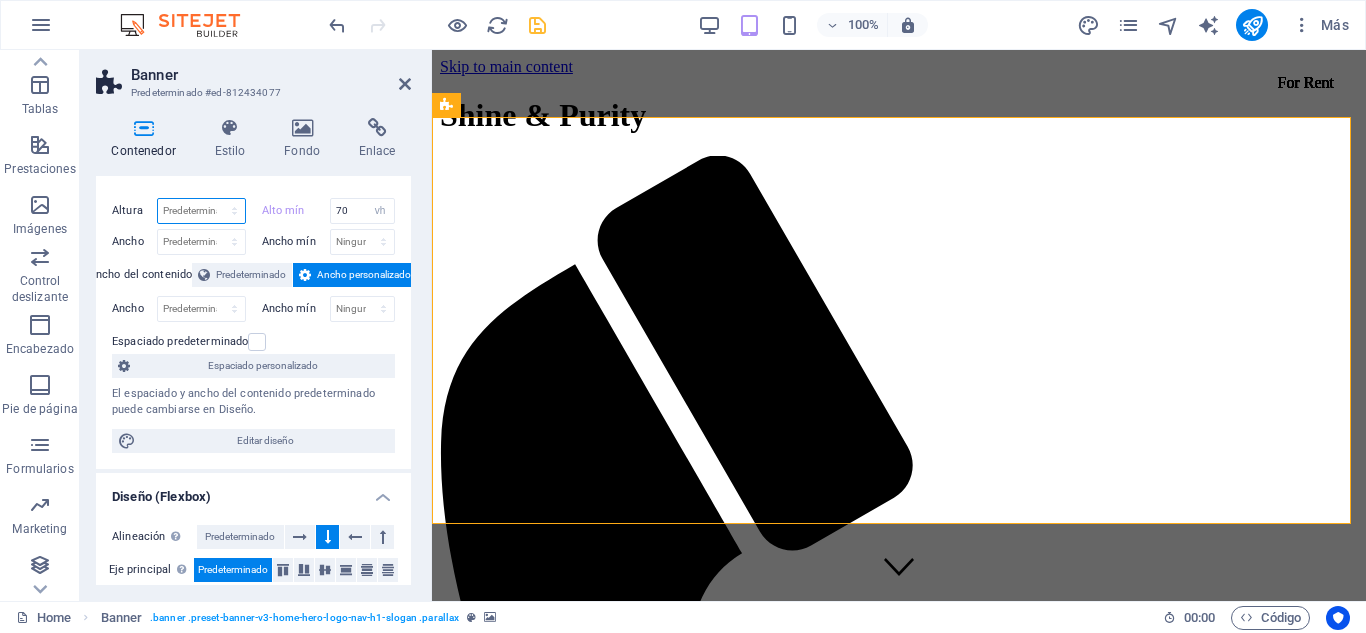 scroll, scrollTop: 0, scrollLeft: 0, axis: both 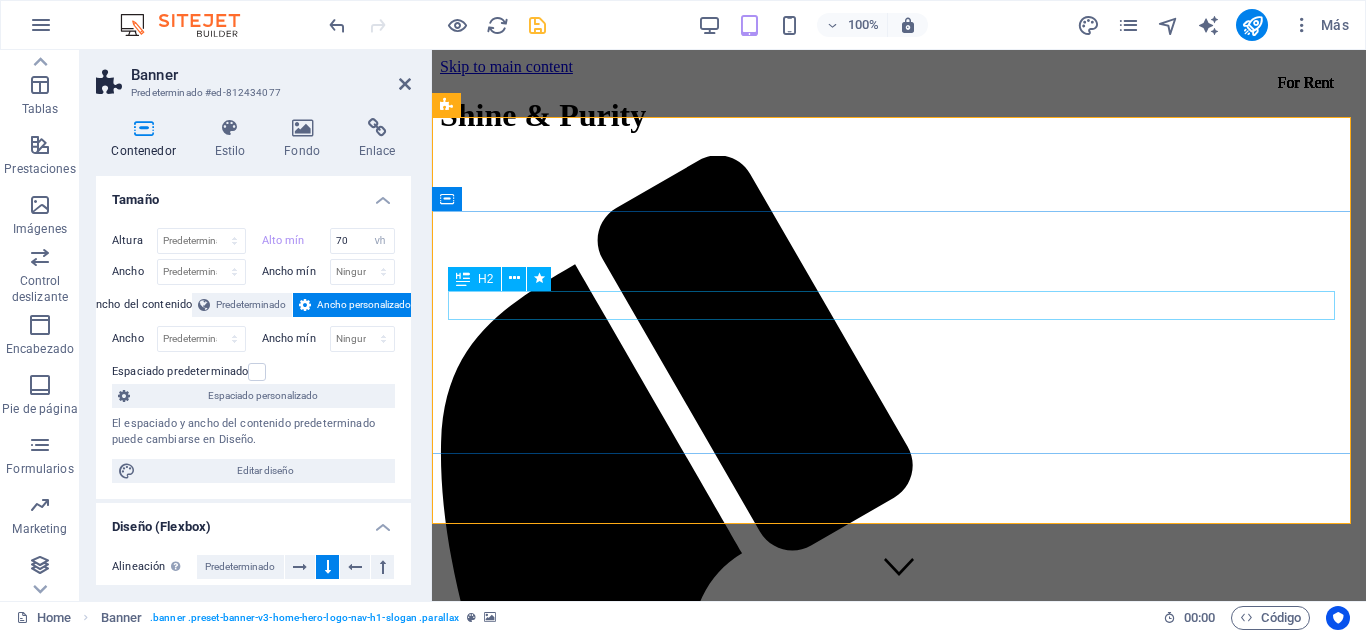 click on "Bienvenido a Shine & Purity" at bounding box center [899, 3398] 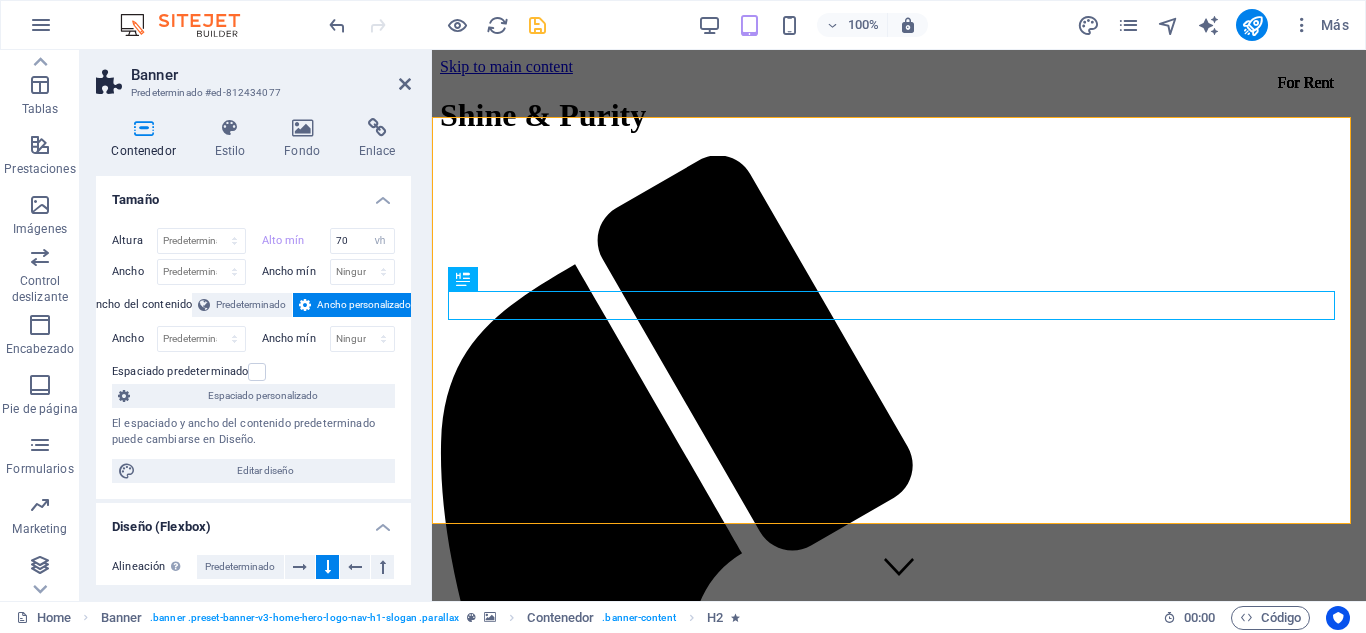click on "1 2 3 4 1 2 3 4 1 2 3 4 1 2 3 4 5 6 7 8 9 10 11 1 2 3 4 5 6 7 8 9 1 2 3 4 5 6 7 1 2 3 4 5 1 2 3 1 2 3 4 5 6 7 8 9 10 11 12 1 2 3 4 5 6 7 8 9 10 1 2 3 4 1 2 3 4 1 2 3 4 1 2 3 4 5 6 7 8 9 10 11 1 2 3 4 5 6 7 8 9 1 2 3 4 5 6 7 1 2 3 4 5 1 2 3 1 2 3 4 5 6 7 8" at bounding box center (899, 13132) 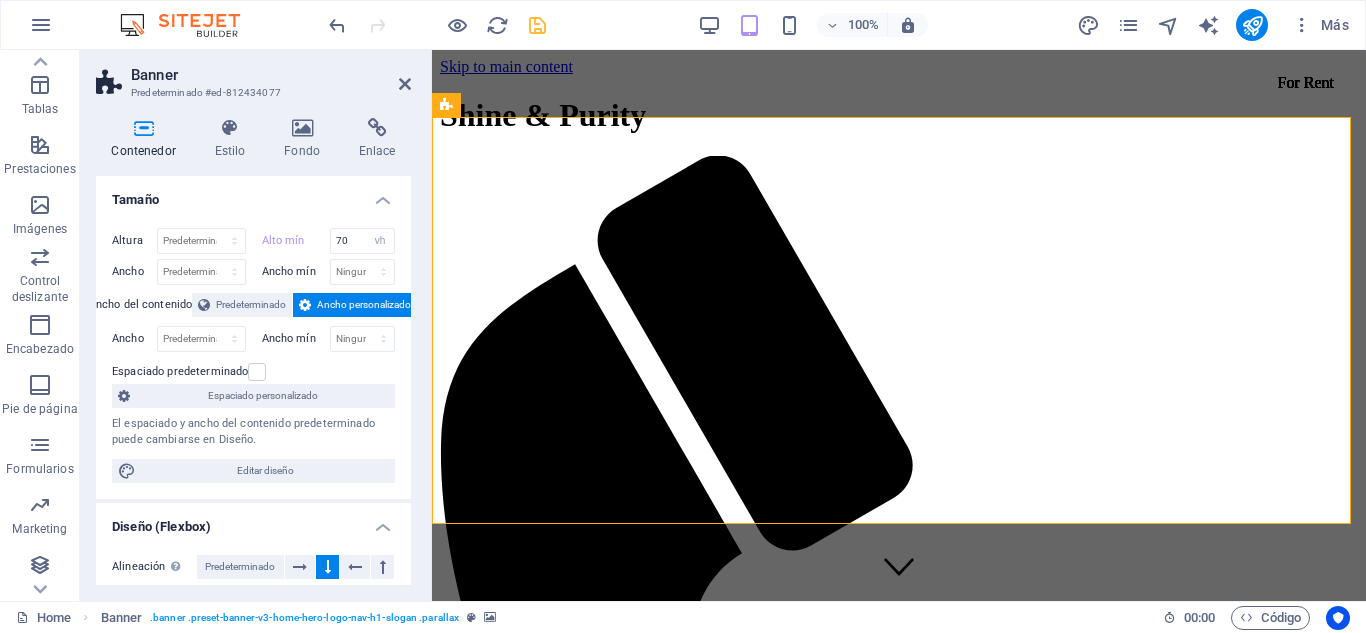 click on "1 2 3 4 1 2 3 4 1 2 3 4 1 2 3 4 5 6 7 8 9 10 11 1 2 3 4 5 6 7 8 9 1 2 3 4 5 6 7 1 2 3 4 5 1 2 3 1 2 3 4 5 6 7 8 9 10 11 12 1 2 3 4 5 6 7 8 9 10 1 2 3 4 1 2 3 4 1 2 3 4 1 2 3 4 5 6 7 8 9 10 11 1 2 3 4 5 6 7 8 9 1 2 3 4 5 6 7 1 2 3 4 5 1 2 3 1 2 3 4 5 6 7 8" at bounding box center [899, 13132] 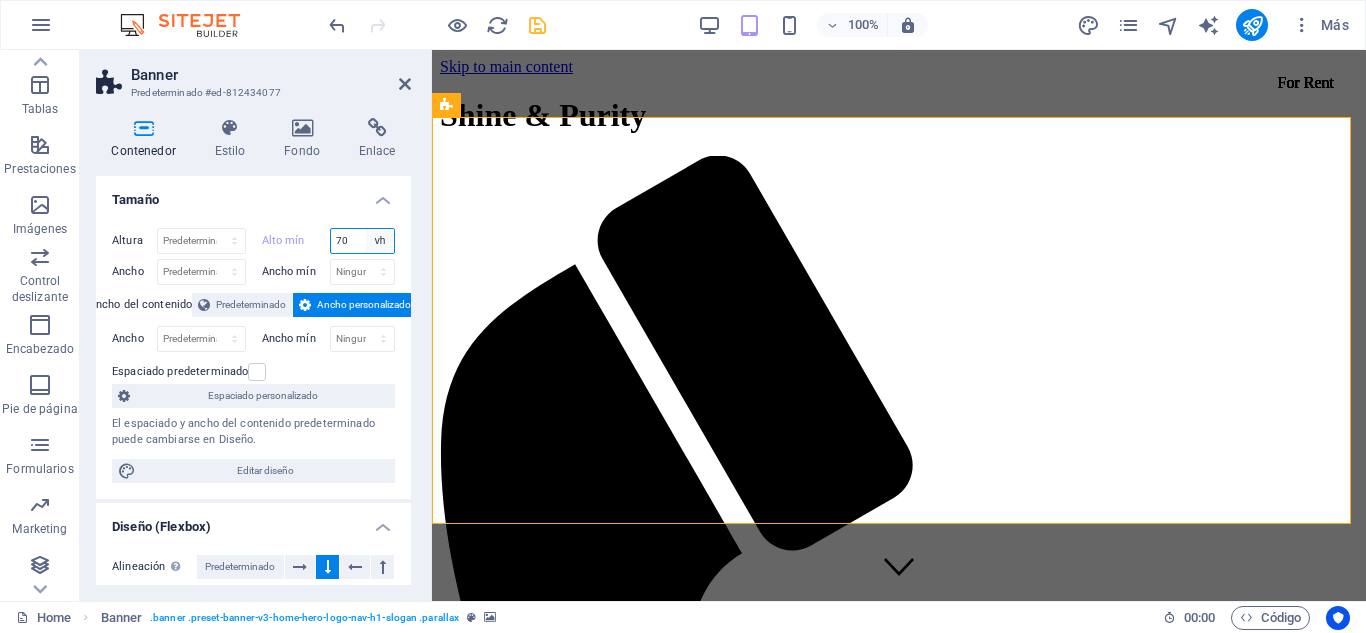 click on "Ninguno px rem % vh vw" at bounding box center (380, 241) 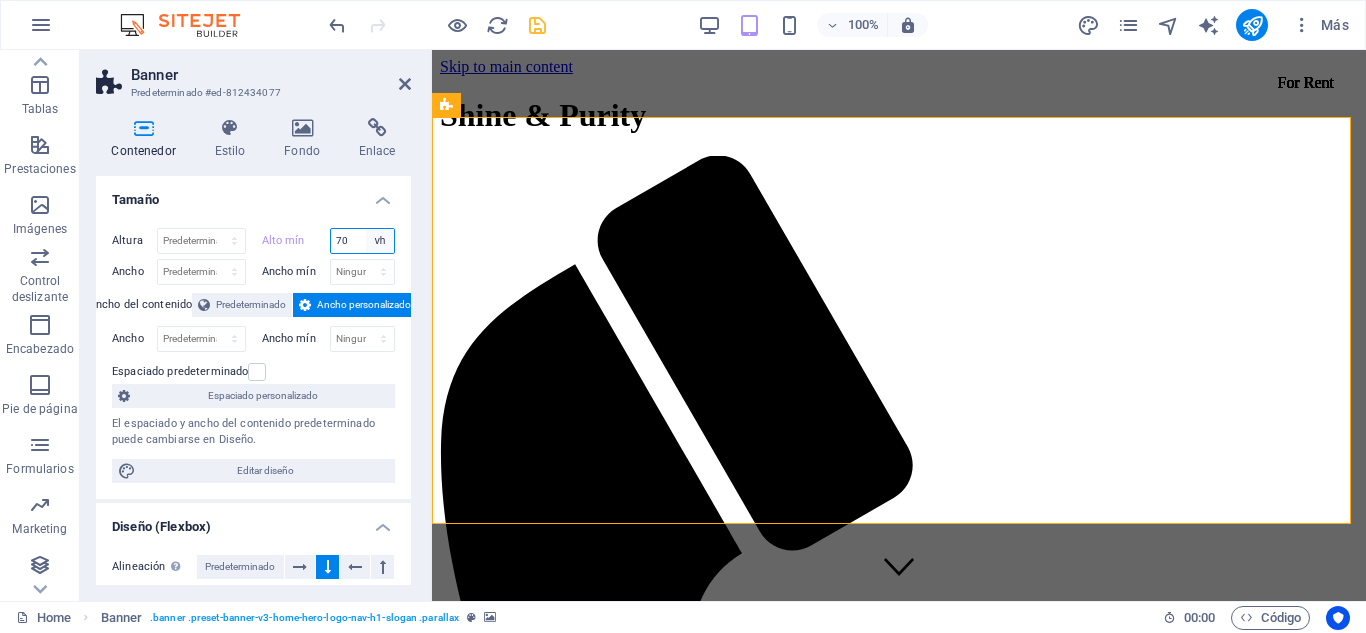 click on "Ninguno px rem % vh vw" at bounding box center [380, 241] 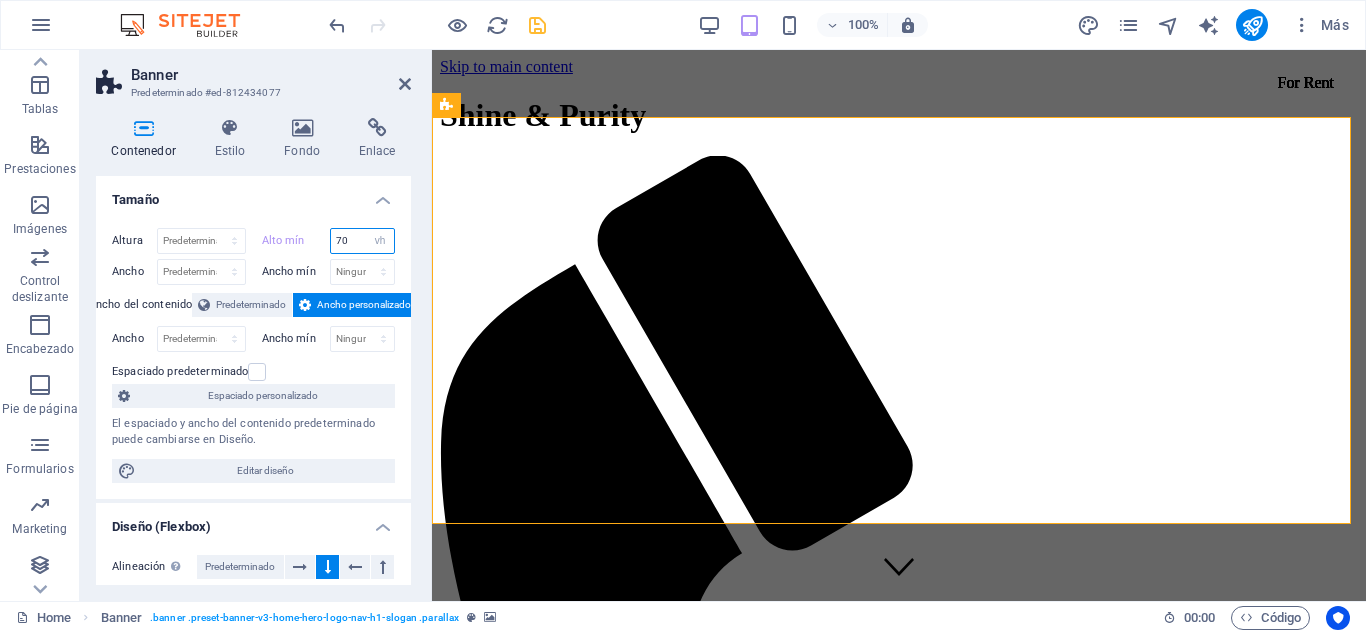 click on "70" at bounding box center (363, 241) 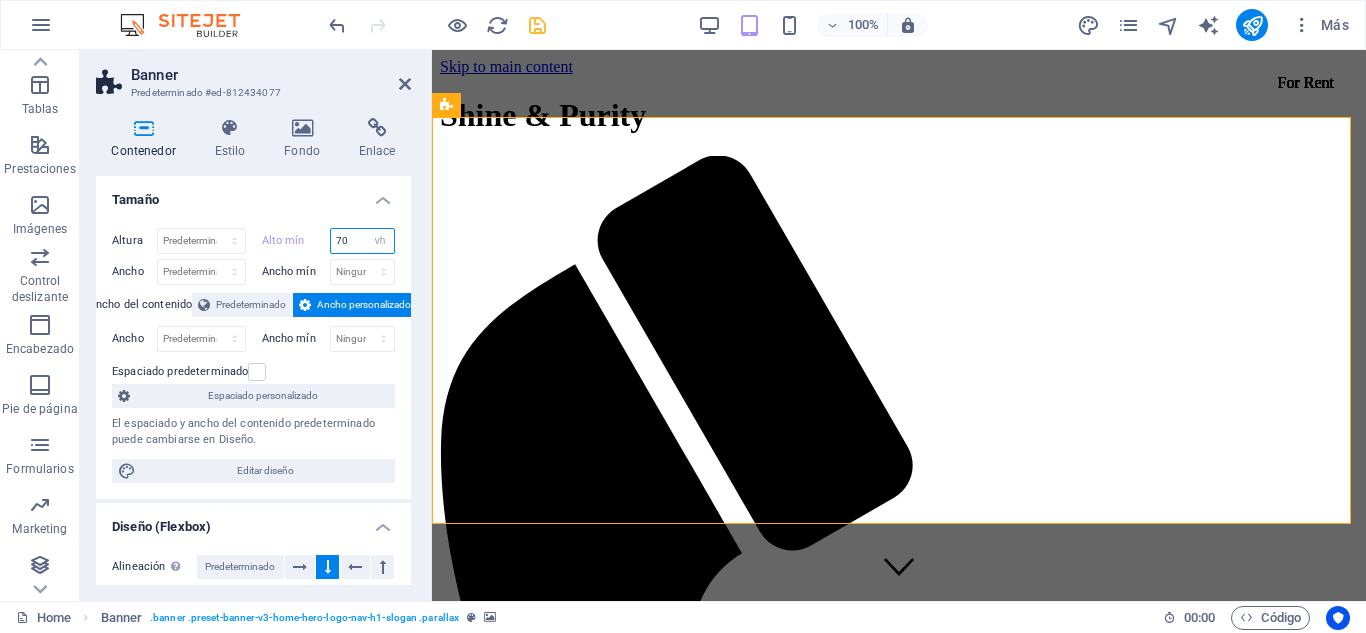 click on "70" at bounding box center (363, 241) 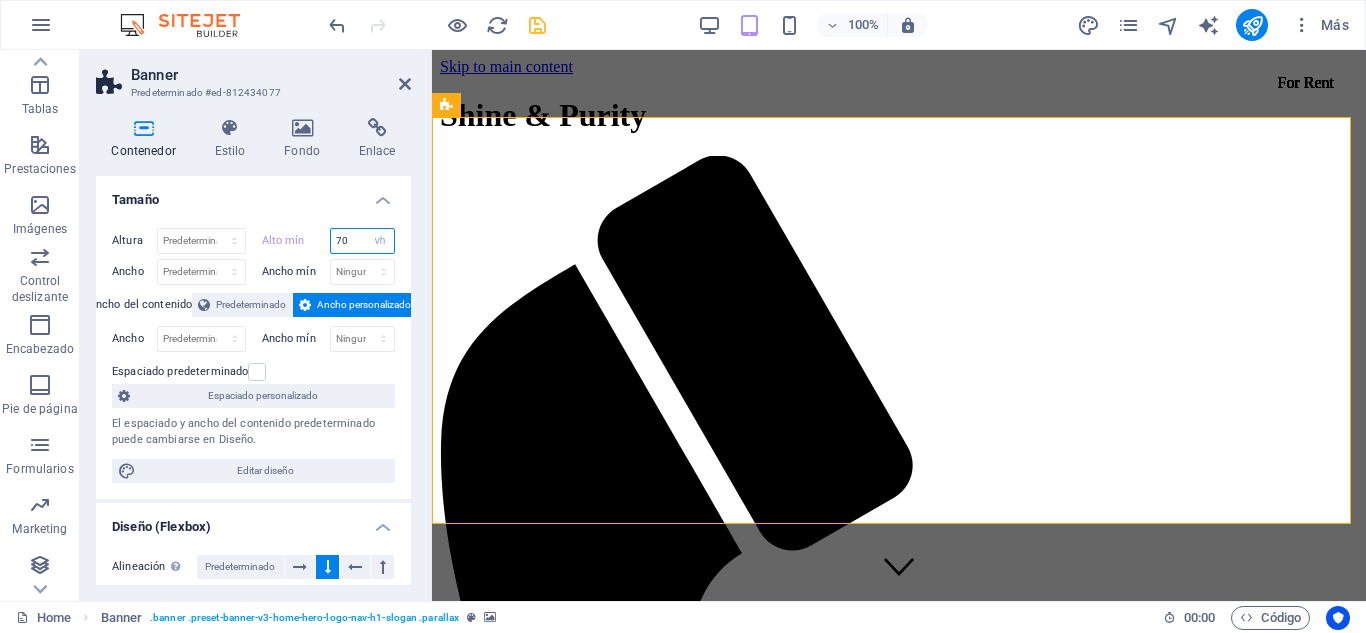 click on "70" at bounding box center (363, 241) 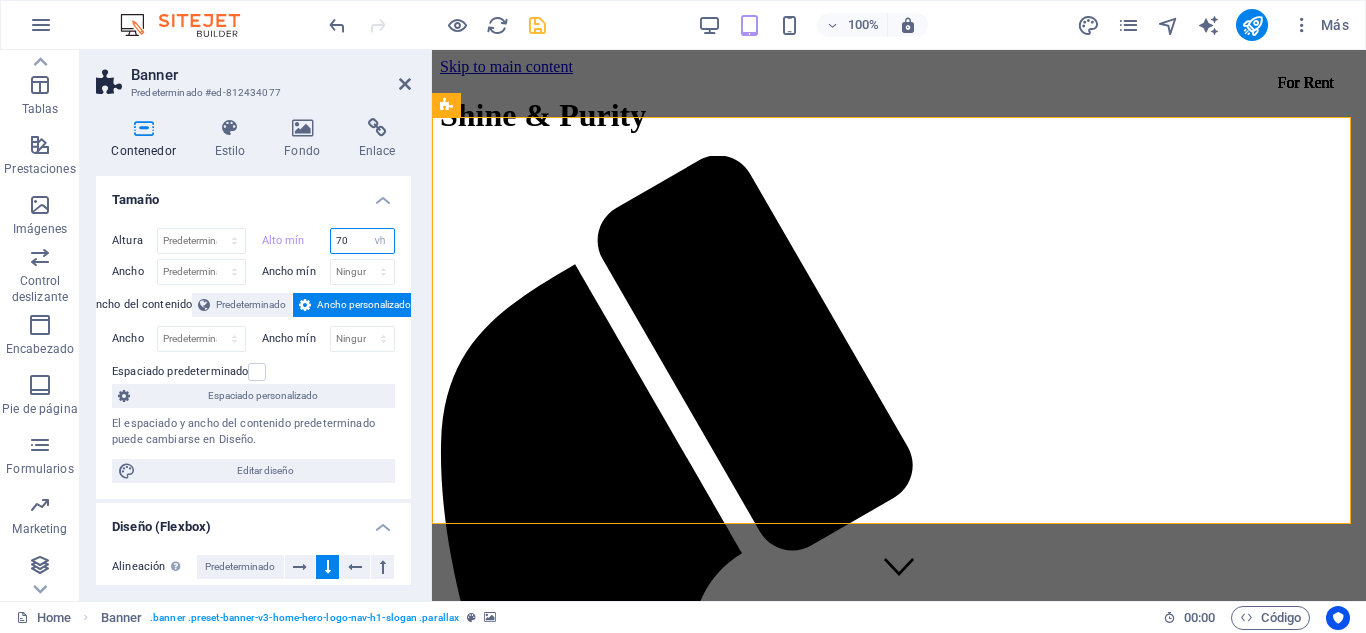 click on "70" at bounding box center (363, 241) 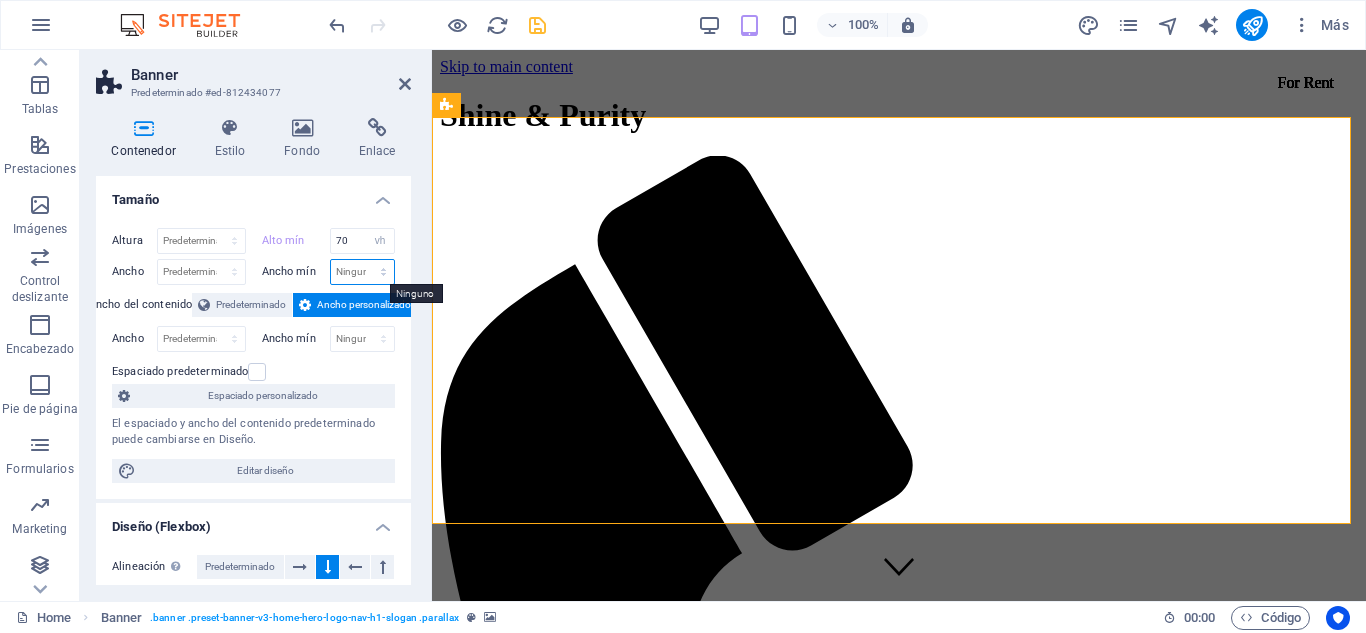 click on "Ninguno px rem % vh vw" at bounding box center (363, 272) 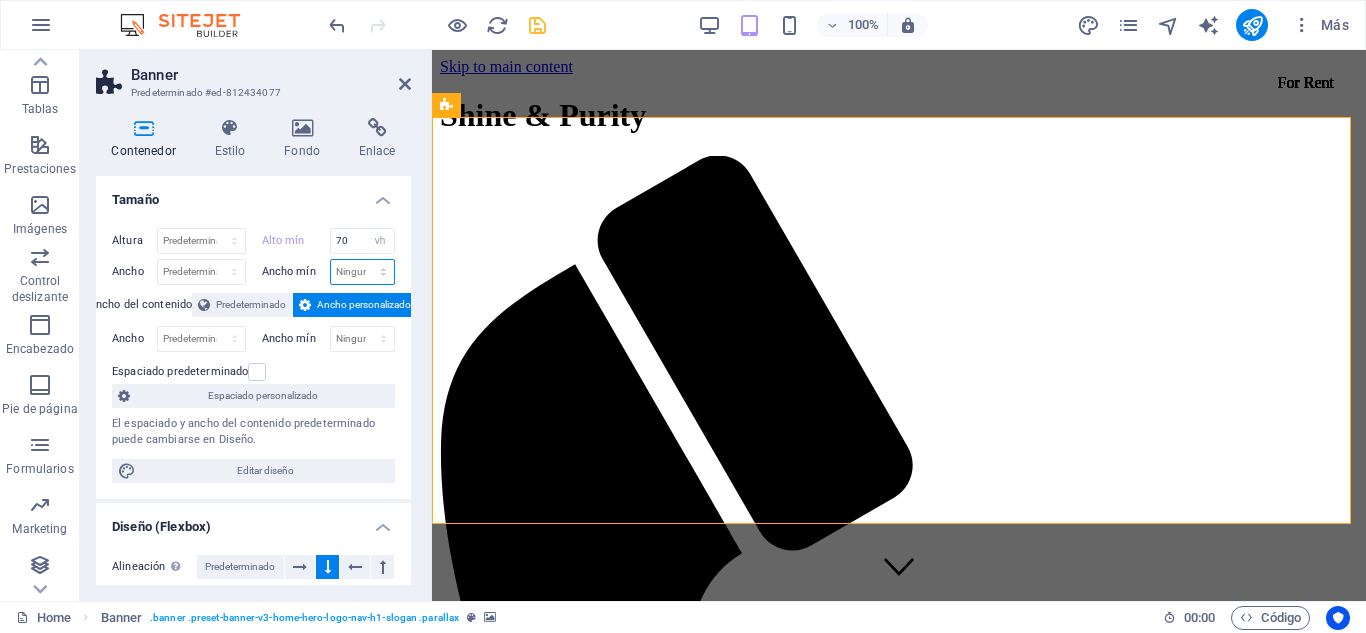 click on "Ninguno px rem % vh vw" at bounding box center [363, 272] 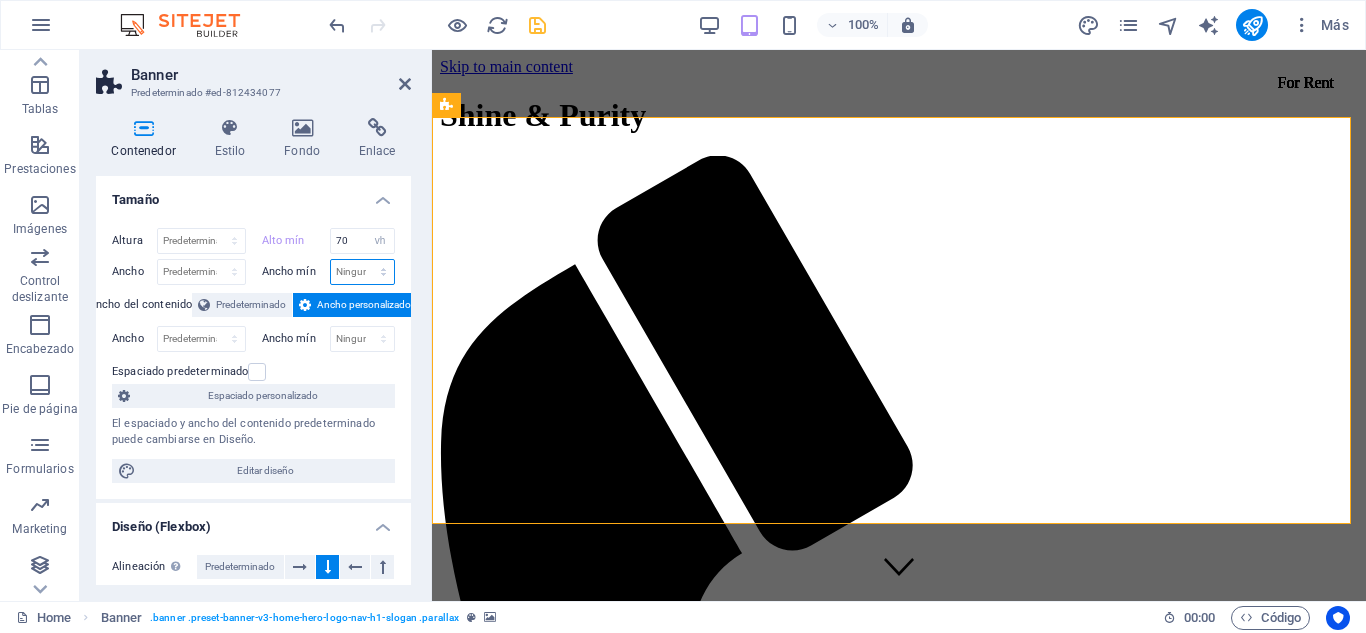 click on "Ninguno px rem % vh vw" at bounding box center (363, 272) 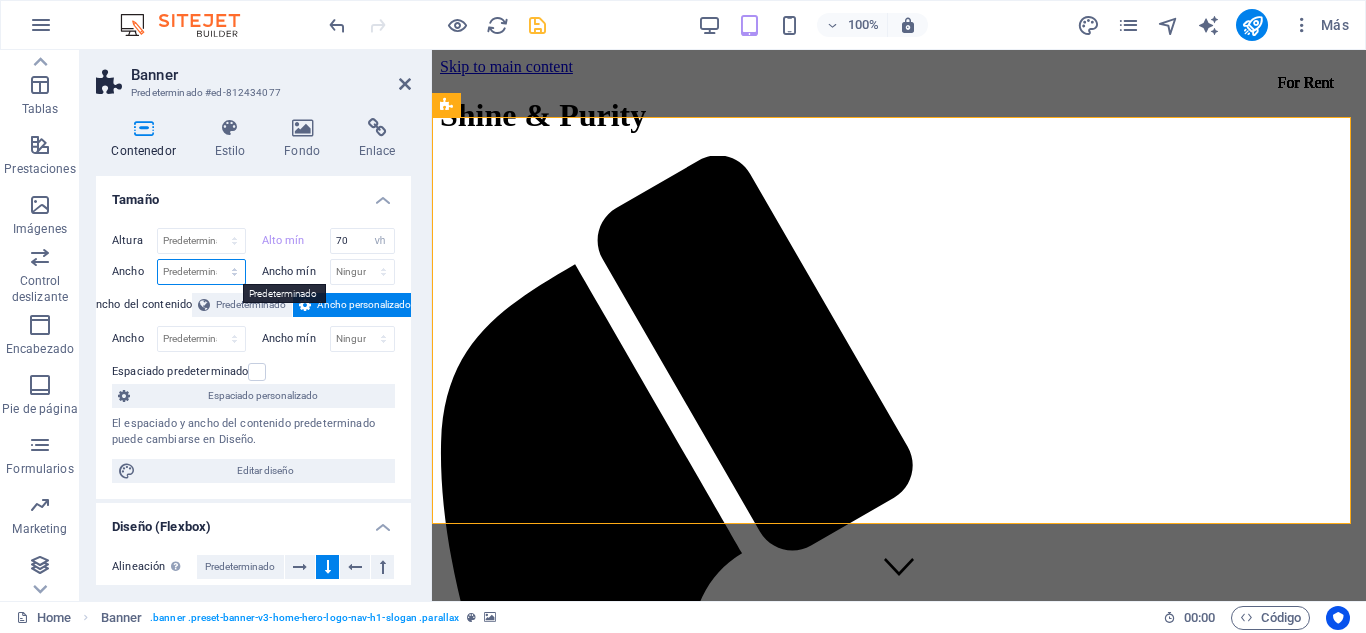 click on "Predeterminado px rem % em vh vw" at bounding box center (201, 272) 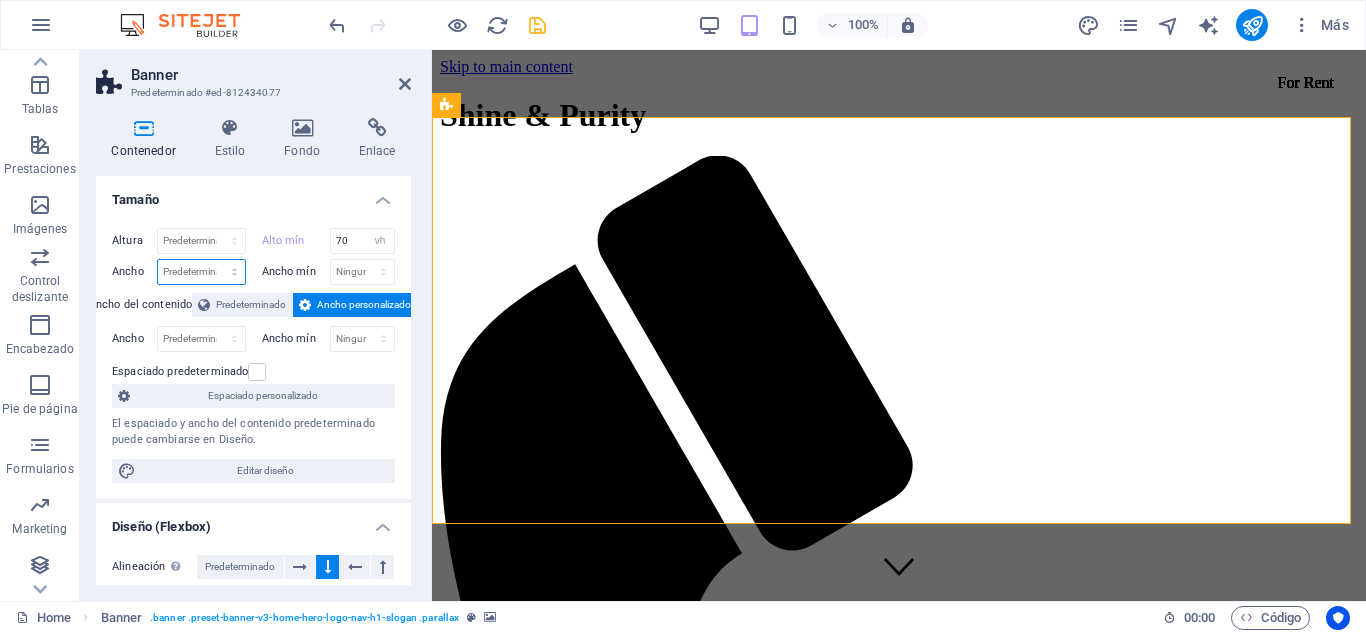 click on "Predeterminado px rem % em vh vw" at bounding box center [201, 272] 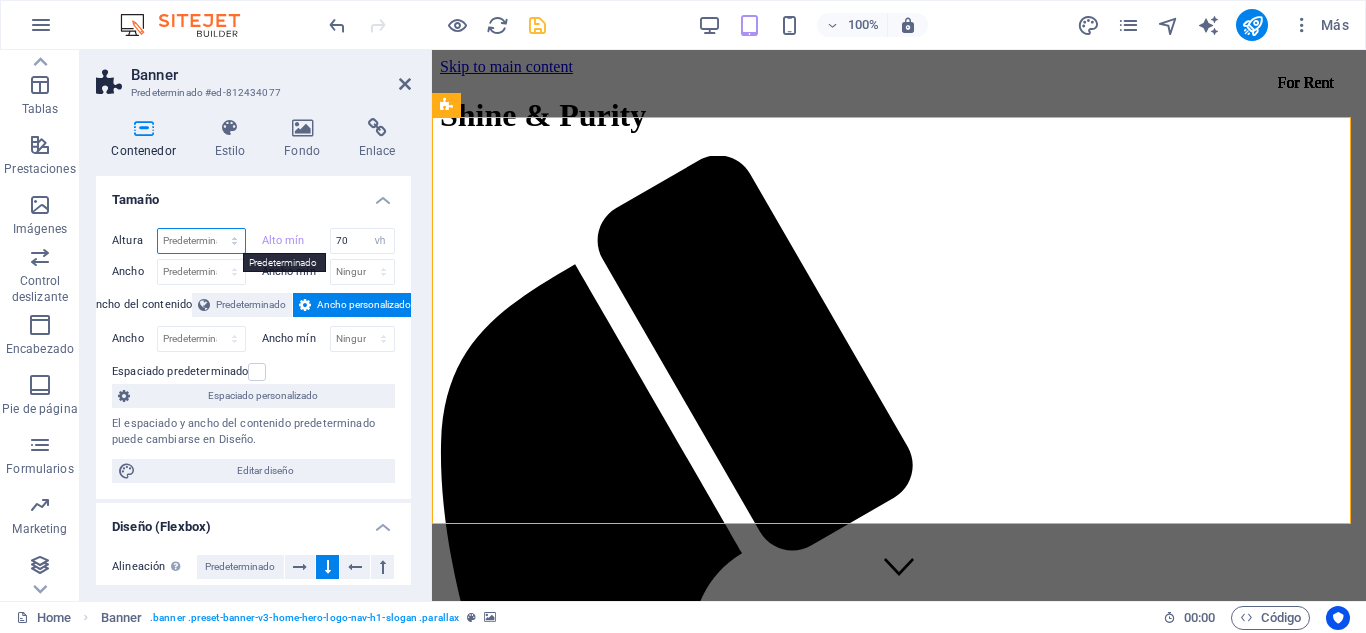 click on "Predeterminado px rem % vh vw" at bounding box center [201, 241] 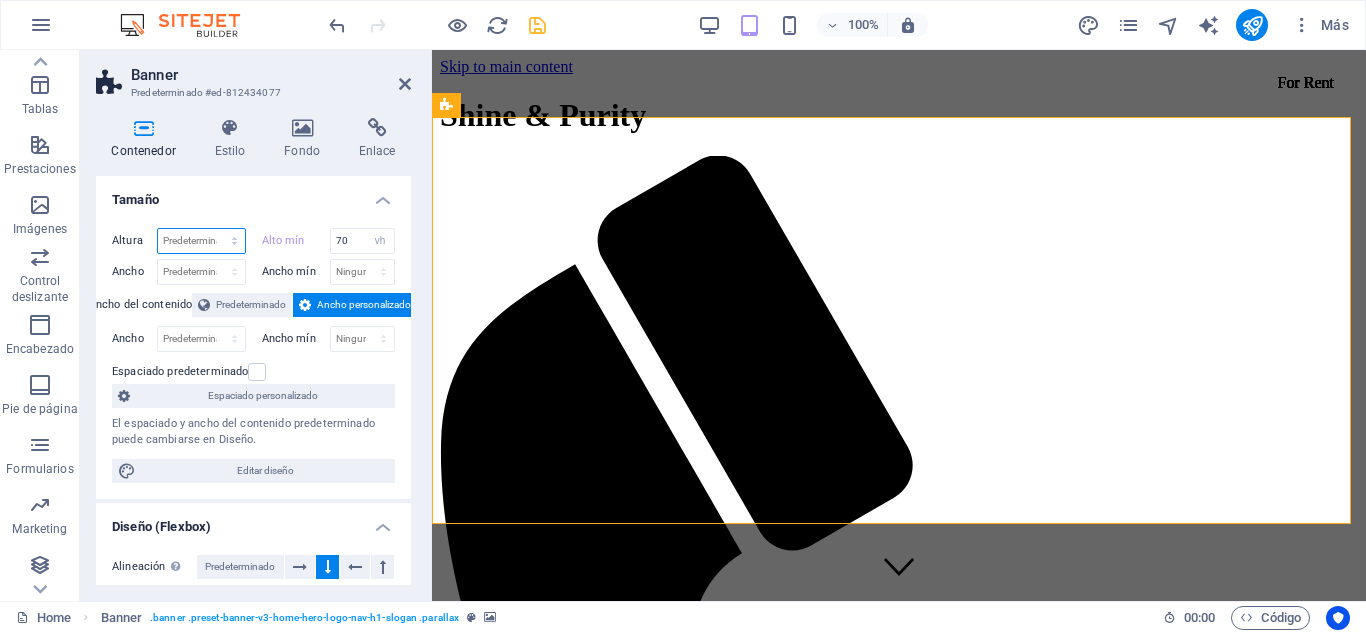 click on "Predeterminado px rem % vh vw" at bounding box center (201, 241) 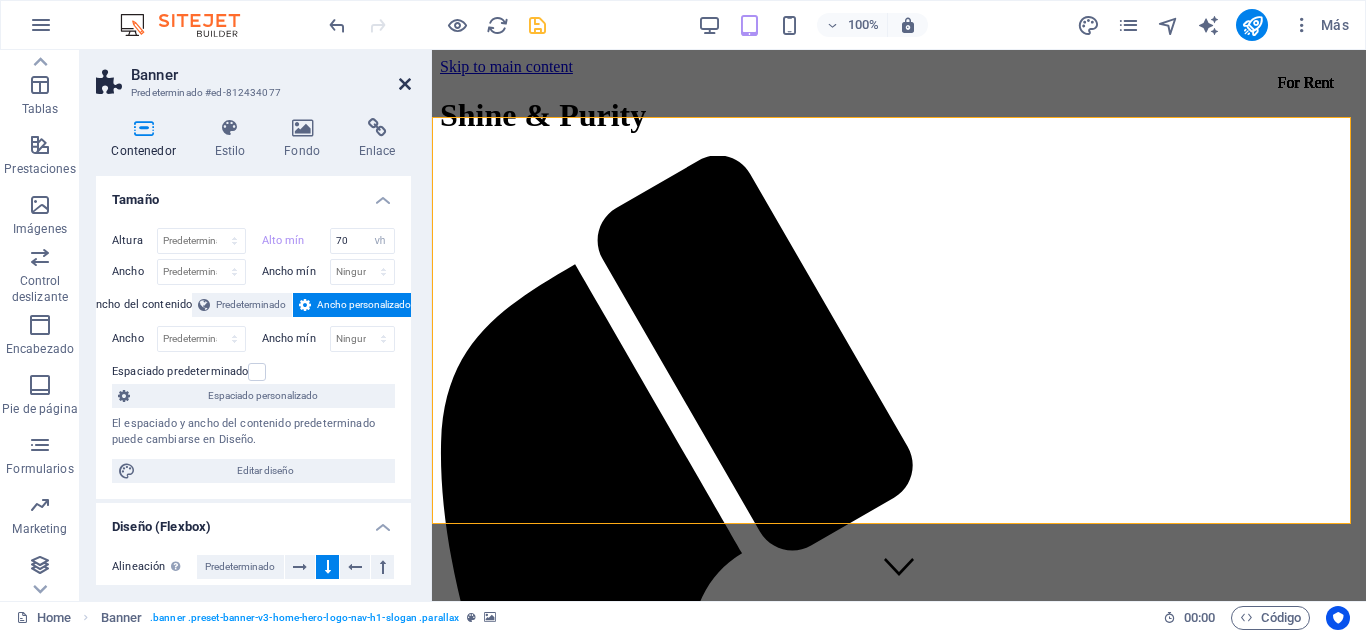 click at bounding box center [405, 84] 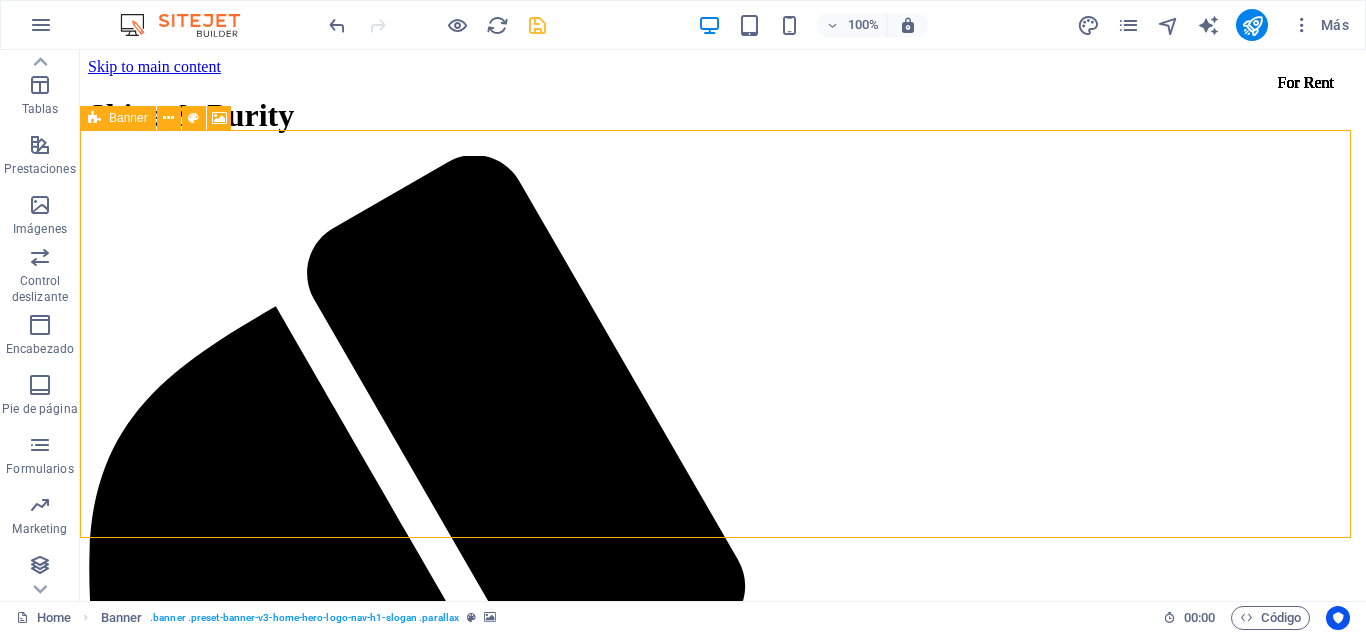 click on "Banner" at bounding box center (128, 118) 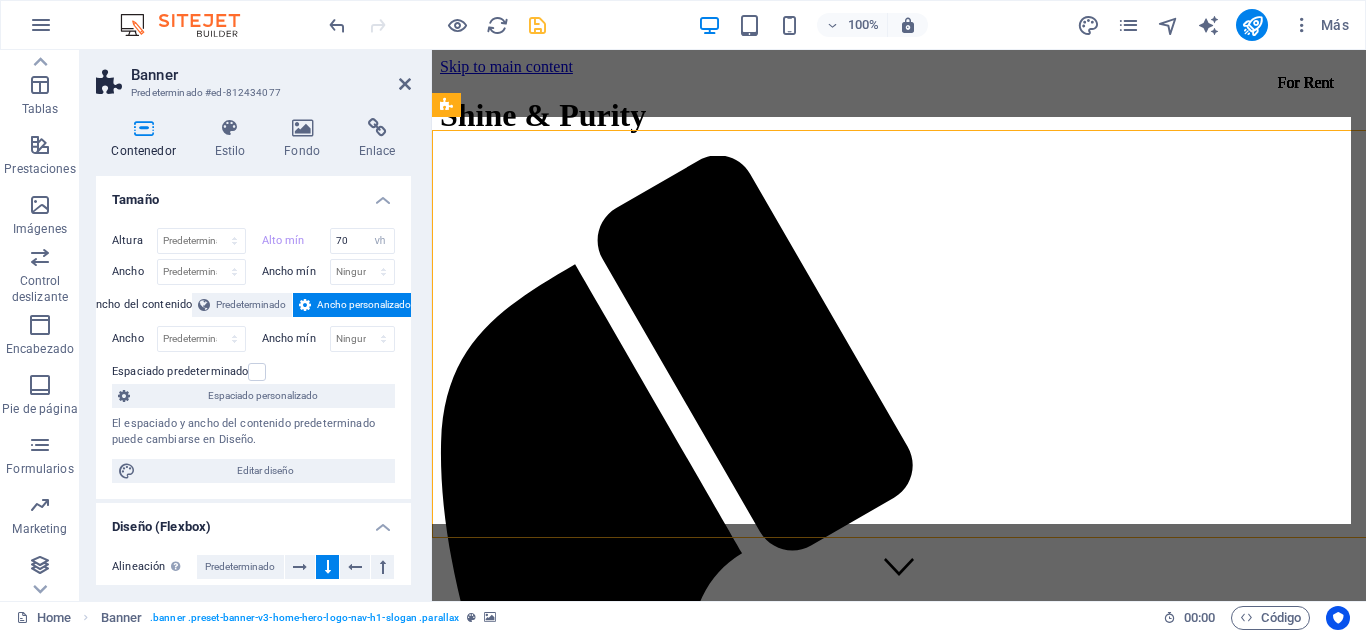 click at bounding box center (143, 128) 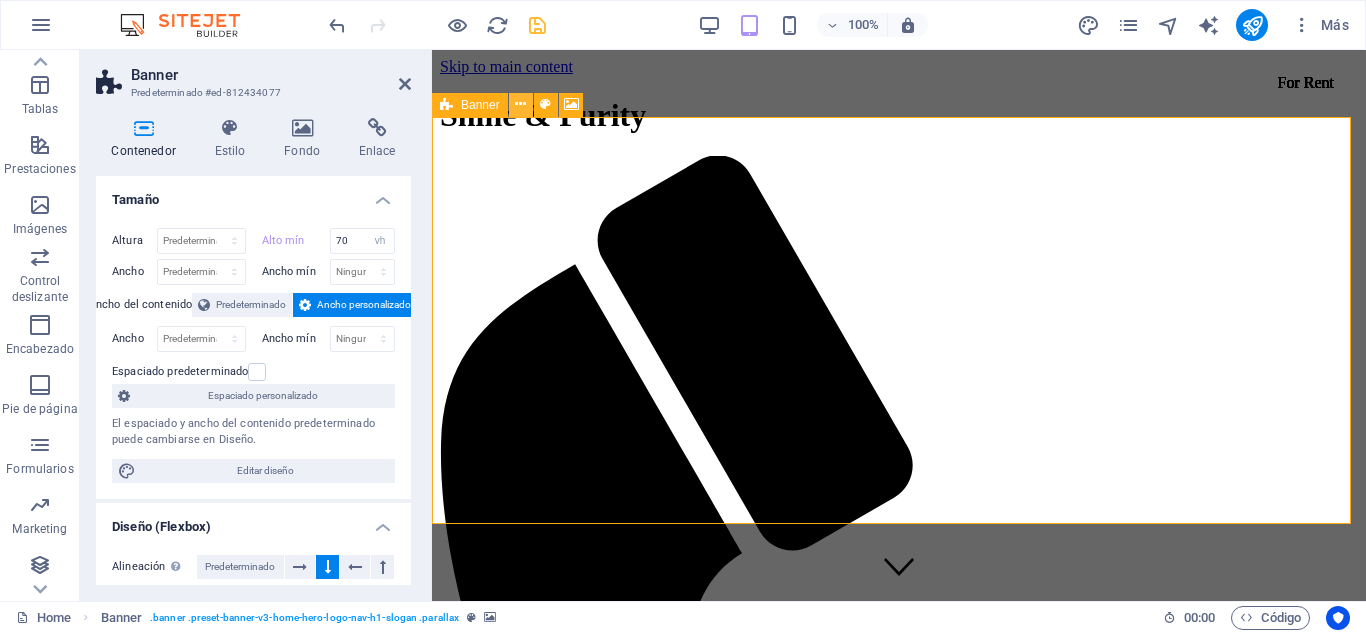 click at bounding box center [520, 104] 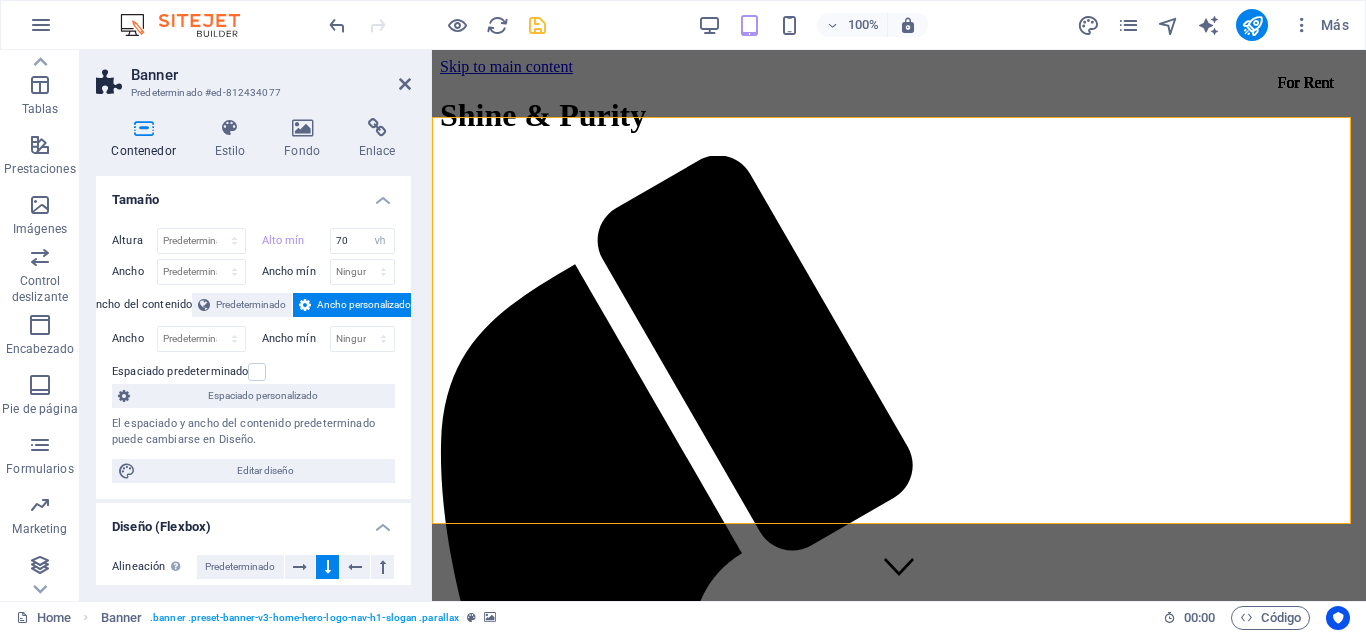 click on "1 2 3 4 5 6 7 8 1 2 3 4 5 6 1 2 3 4 1 2 3 4 1 2 3 4 1 2 3 4 5 6 7 8 9 10 11 12 13 14 15 1 2 3 4 5 6 7 8 9 10 11 12 13 1 2 3 4 5 6 7 8 9 10 11 1 2 3 4 5 6 7 8 9 1 2 3 4 5 6 7 1 2 3 4 5 1 2 3 1 2 3 4 5 6 7 8 9 10 11 12 13 14 15 16 1 2 3 4 5 6 7 8 9 10 11 12 13 14 1 2 3 4 5 6 7 8 9 10 11 12 1 2 3 4 5 6 7 8 9 10 1 2 3 4 5 6 7 8 1 2 3 4 5 6 1 2 3 4 1 2 3 4 1 2 3 4 1 2 3 4 5 6 7 8 9 10 11 12 13 14 15 1 2 3 4 5 6 7 8 9 10 11 12 13 1 2 3 4 5 6 7 8 9 10 11 1 2 3 4 5 6 7 8 9 1 2 3 4 5 6 7 1 2 3 4 5 1 2 3 1 2 3 4 5 6 7 8 9 10 11 12" at bounding box center (899, 14451) 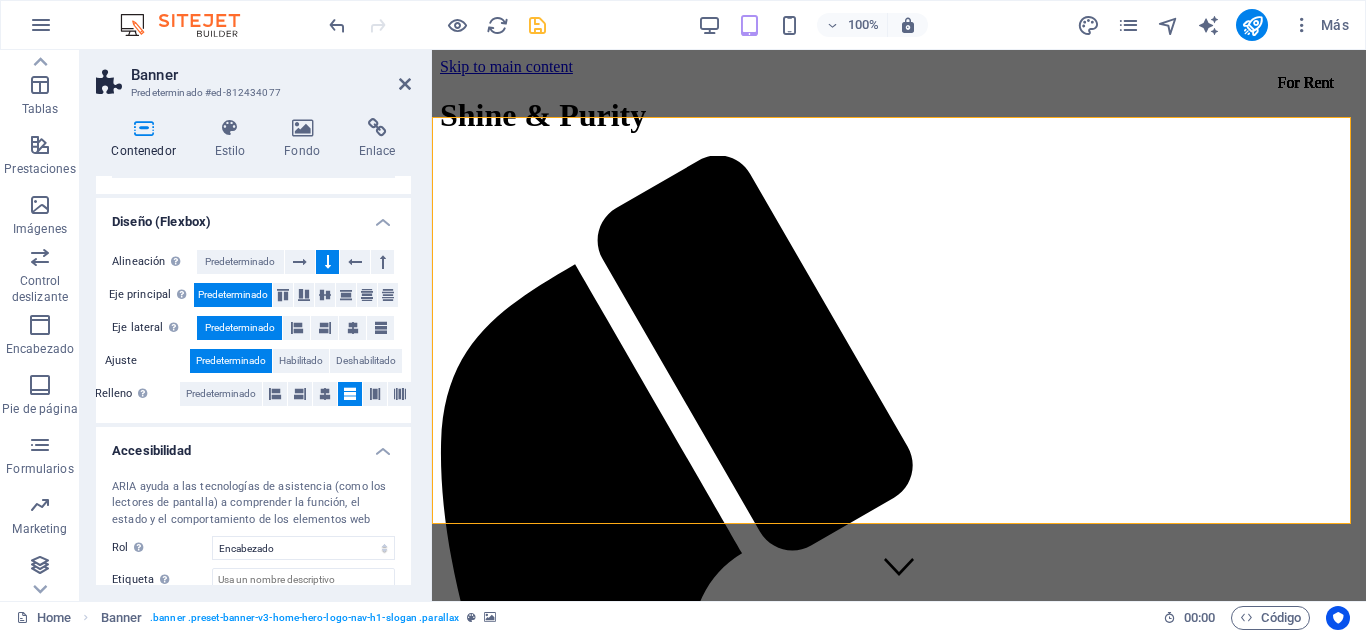scroll, scrollTop: 0, scrollLeft: 0, axis: both 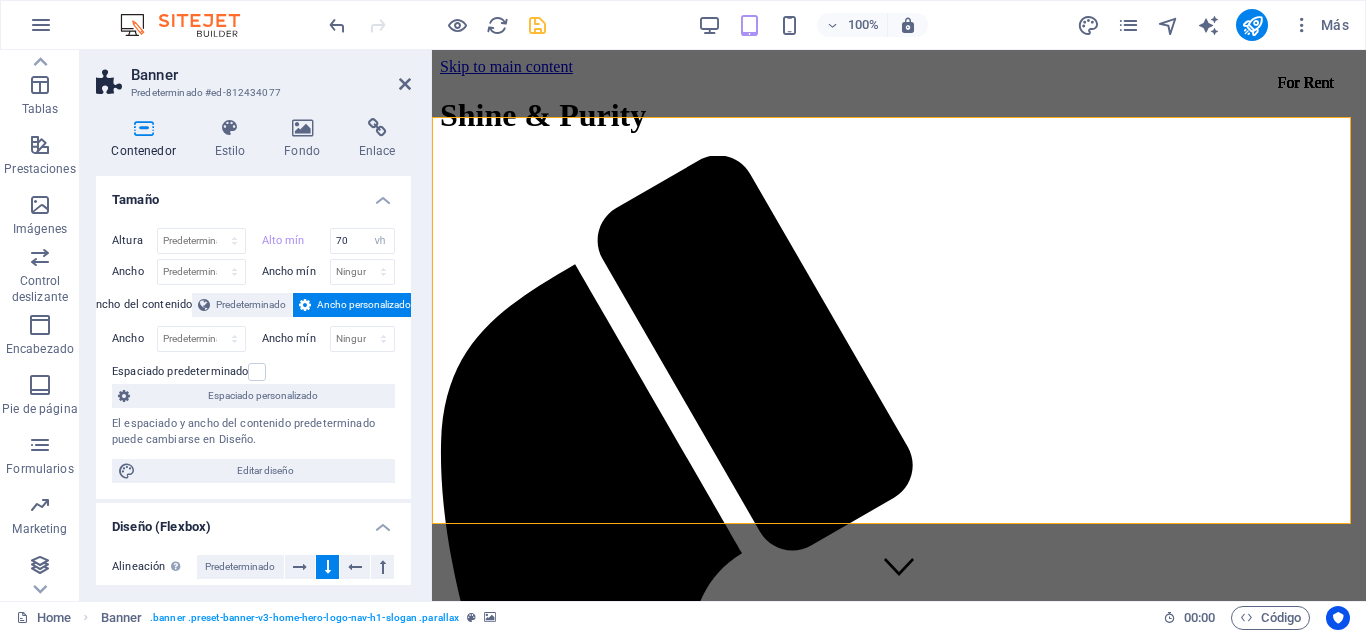 click on "Tamaño" at bounding box center [253, 194] 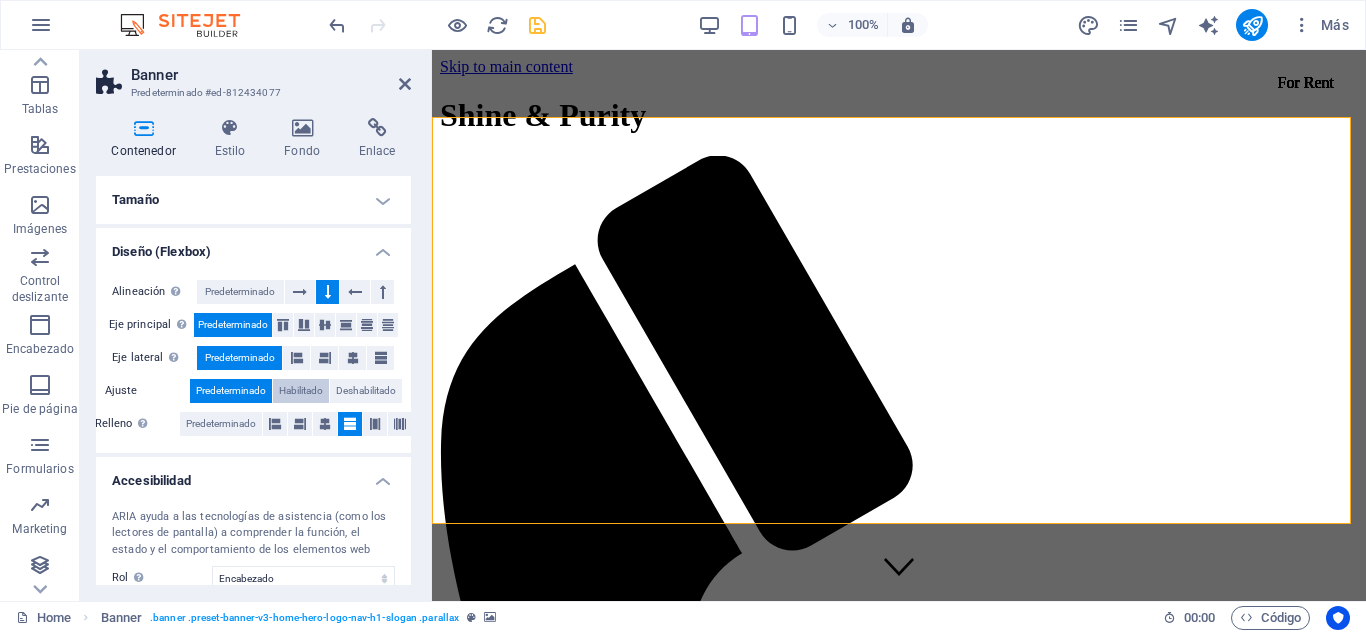 click on "Habilitado" at bounding box center [301, 391] 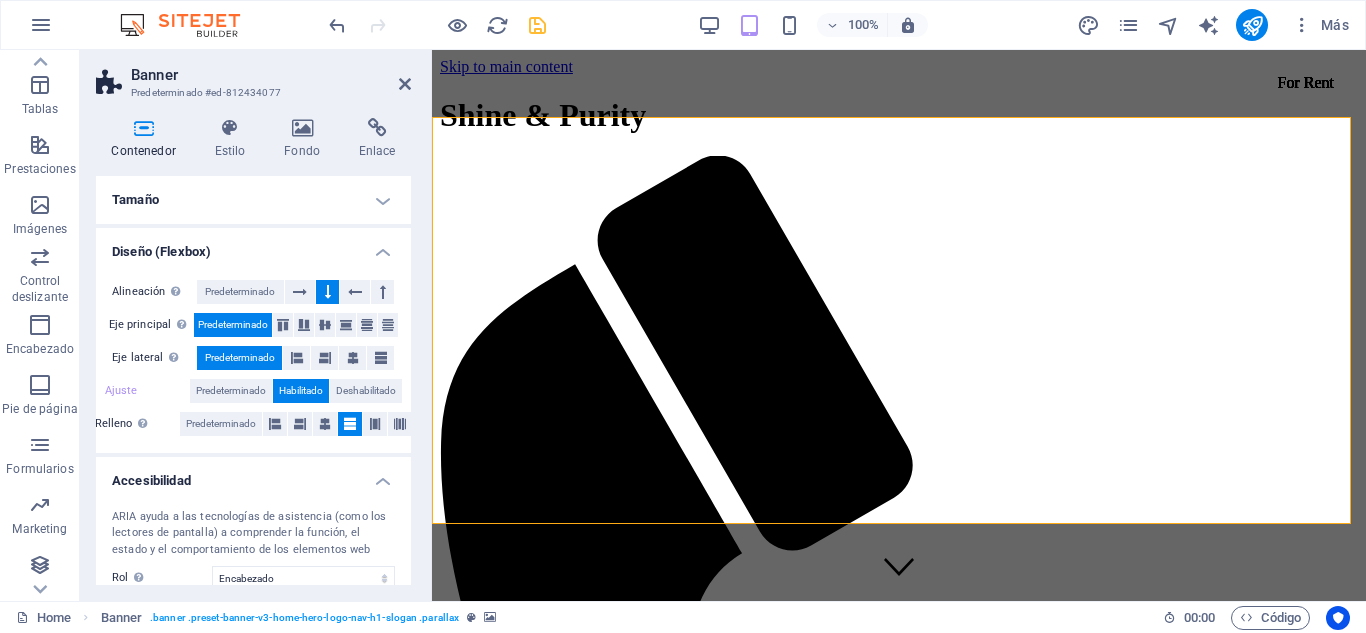 click at bounding box center [899, 3587] 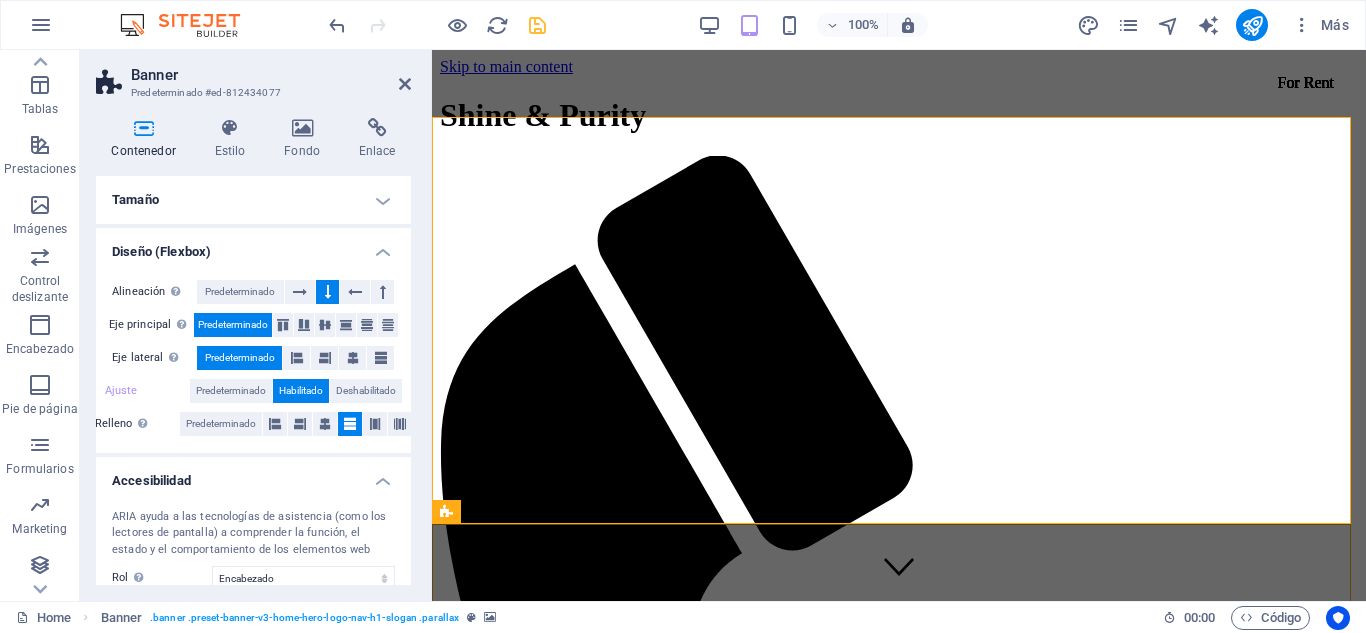 click at bounding box center [899, 3587] 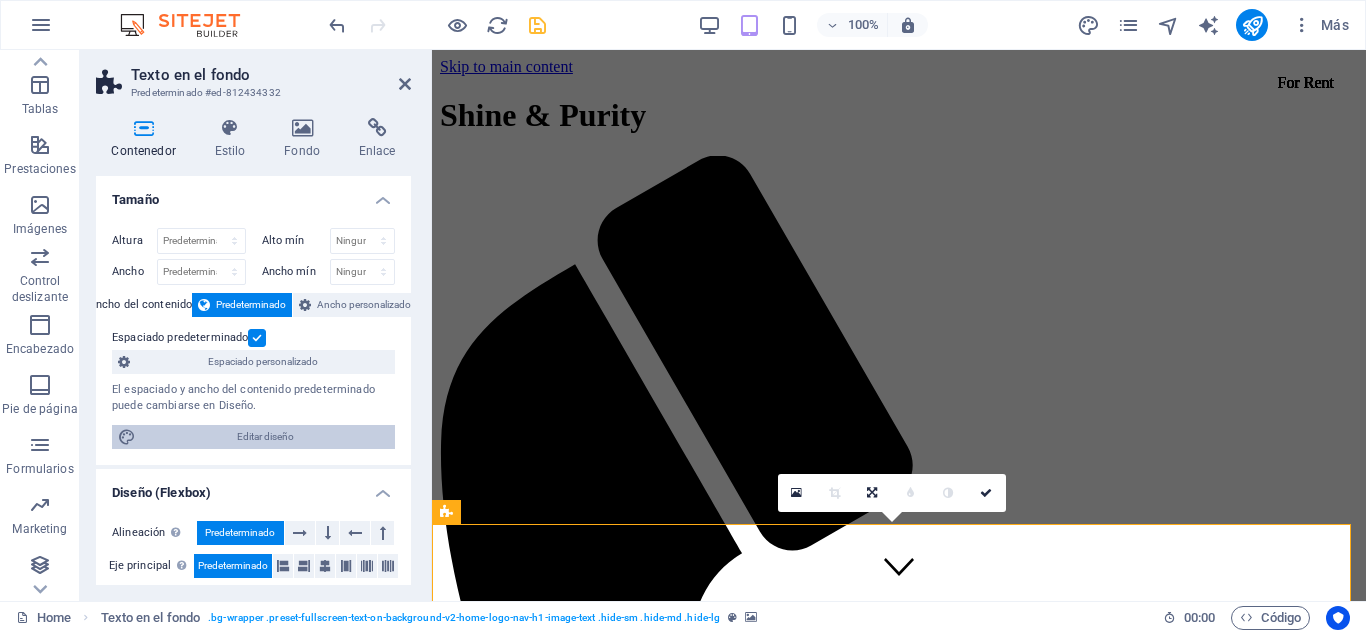 click on "Editar diseño" at bounding box center (265, 437) 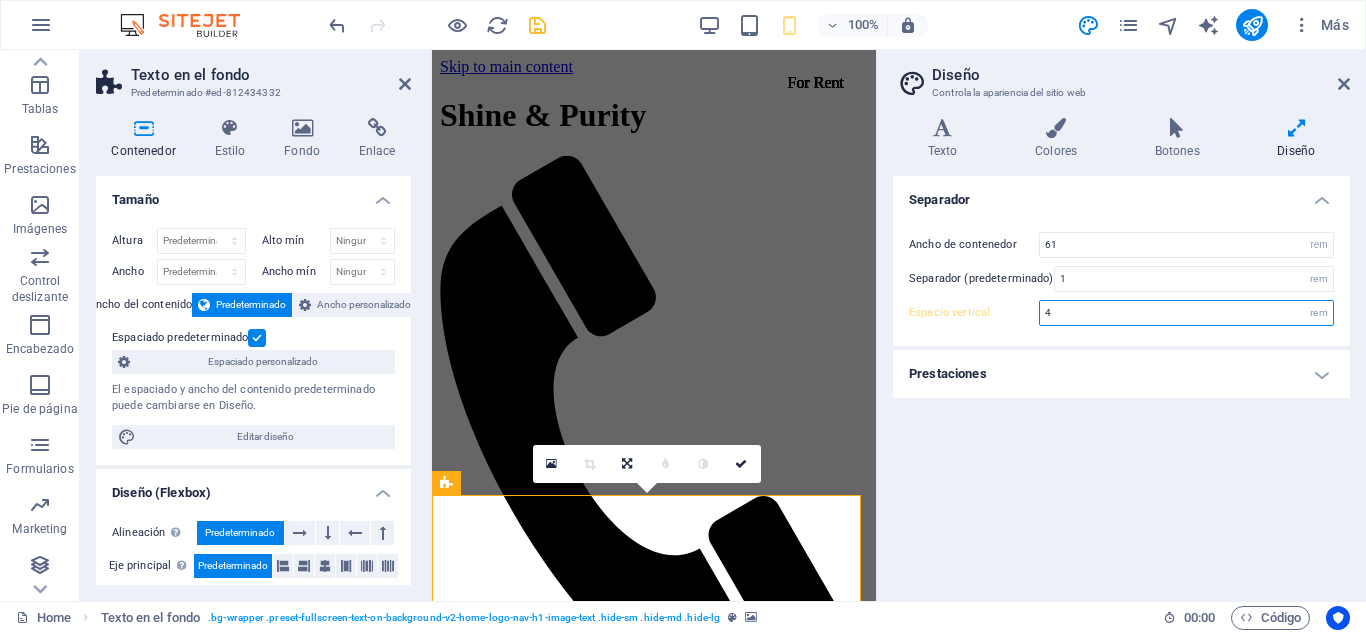 click on "4" at bounding box center [1186, 313] 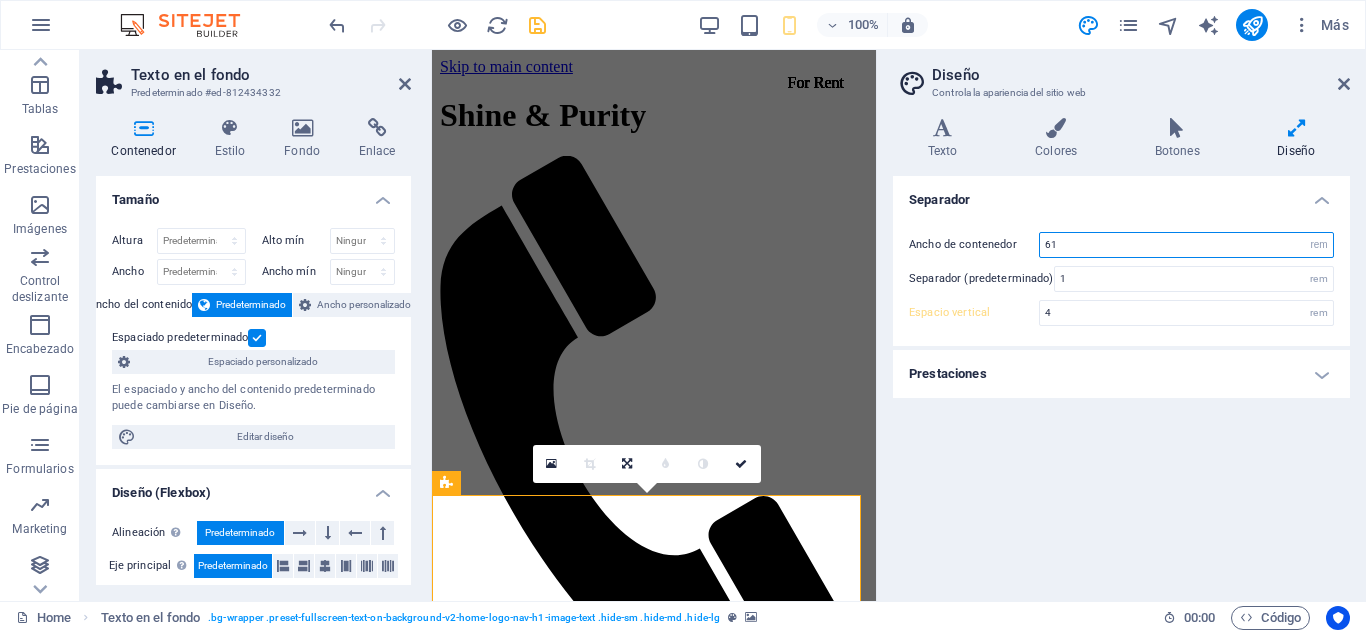 click on "61" at bounding box center [1186, 245] 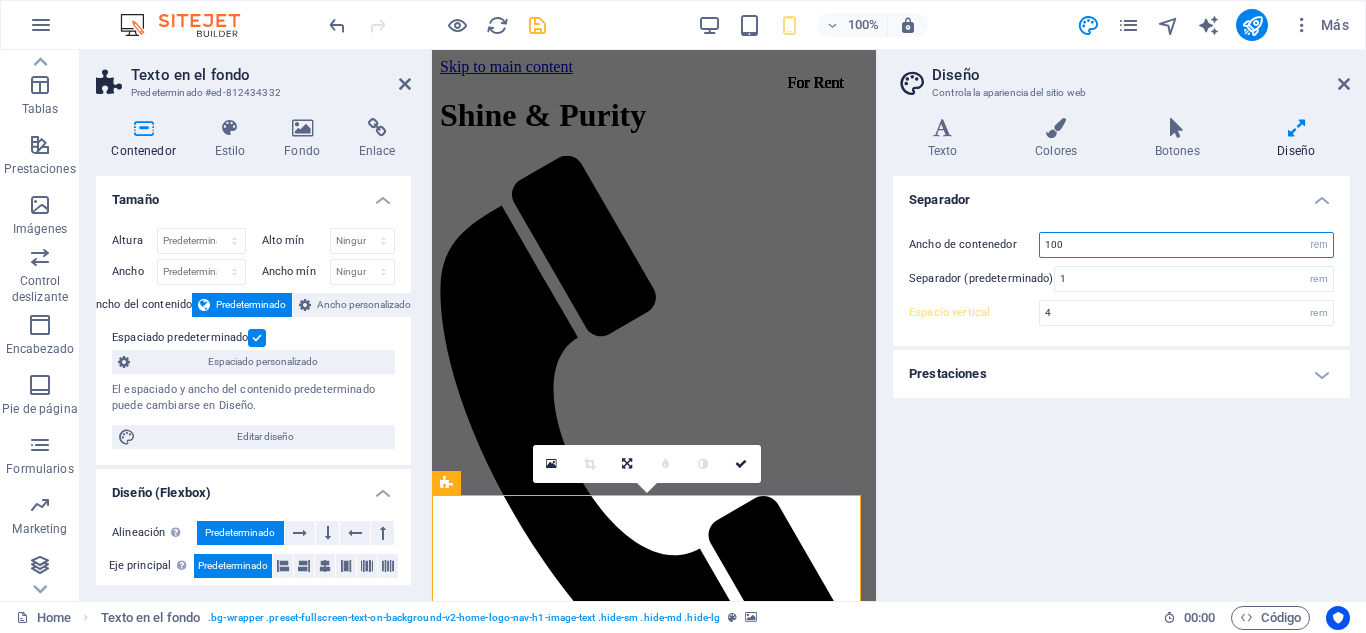 type on "100" 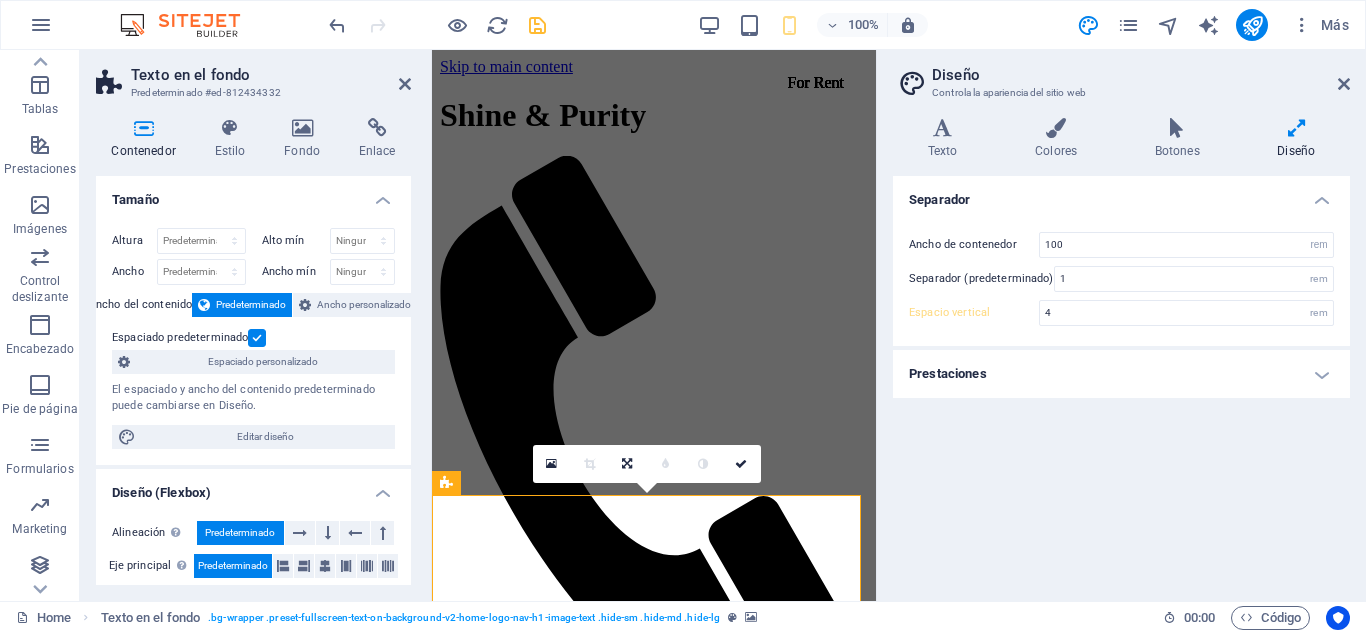 click on "1 2 3 4 5 6 7 8 9 10 1 2 3 4 5 6 7 8 1 2 3 4 5 6 1 2 3 4 1 2 3 4 1 2 3 4 1 2 3 4 5 6 7 8 9 10 11 12 13 14 15 16 17 1 2 3 4 5 6 7 8 9 10 11 12 13 14 15 1 2 3 4 5 6 7 8 9 10 11 12 13 1 2 3 4 5 6 7 8 9 10 11 1 2 3 4 5 6 7 8 9 1 2 3 4 5 6 7 1 2 3 4 5 1 2 3 1 2 3 4 5 6 7 8 9 10 11 12 13 14 15 16 17 18 1 2 3 4 5 6 7 8 9 10 11 12 13 14 15 16 1 2 3 4 5 6 7 8 9 10 11 12 13 14 1 2 3 4 5 6 7 8 9 10 11 12 1 2 3 4 5 6 7 8 9 10 1 2 3 4 5 6 7 8 9 10 1 2 3 4 5 6 7 8 1 2 3 4 5 6 1 2 3 4 1 2 3 4 1 2 3 4 1 2 3 4 5 6 7 8 9 10 11 12 13 14 15 16 17 1 2 3 4 5 6 7 8 9 10 11 12 13 14 15 1 2 3 4 5 6 7 8 9 10 11 12 13 1 2 3 4 5 6 7 8 9 10 11 1 2 3 4 5 6 7 8 9 1 2 3 4 5 6 7 1 2 3 4 5 1 2 3 1 2 3 4 5 6 7 8 9 10 11 12 13 14" at bounding box center (654, 14623) 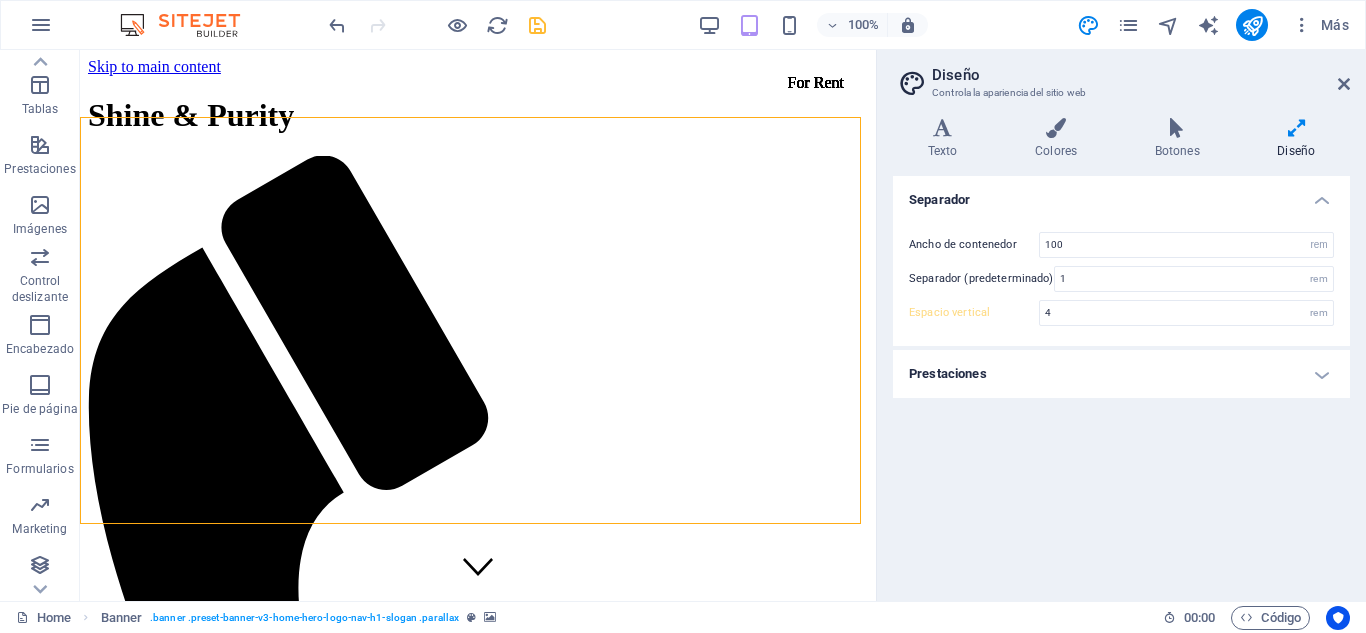 type on "5" 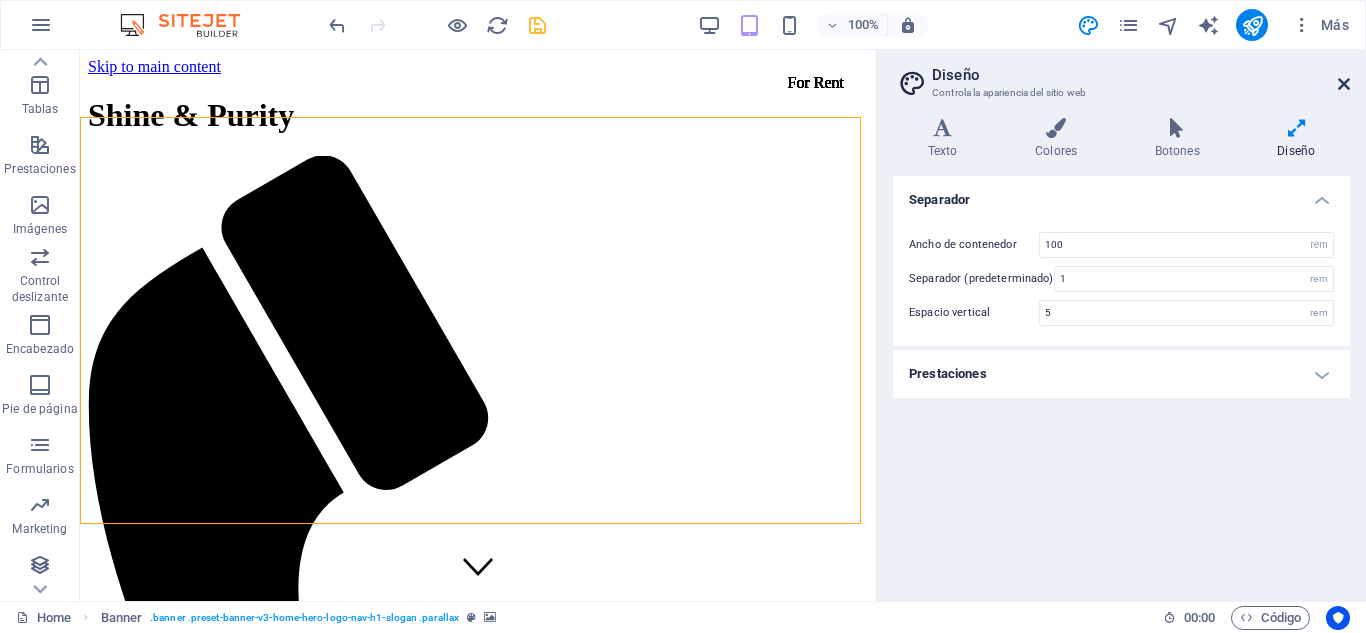 click at bounding box center (1344, 84) 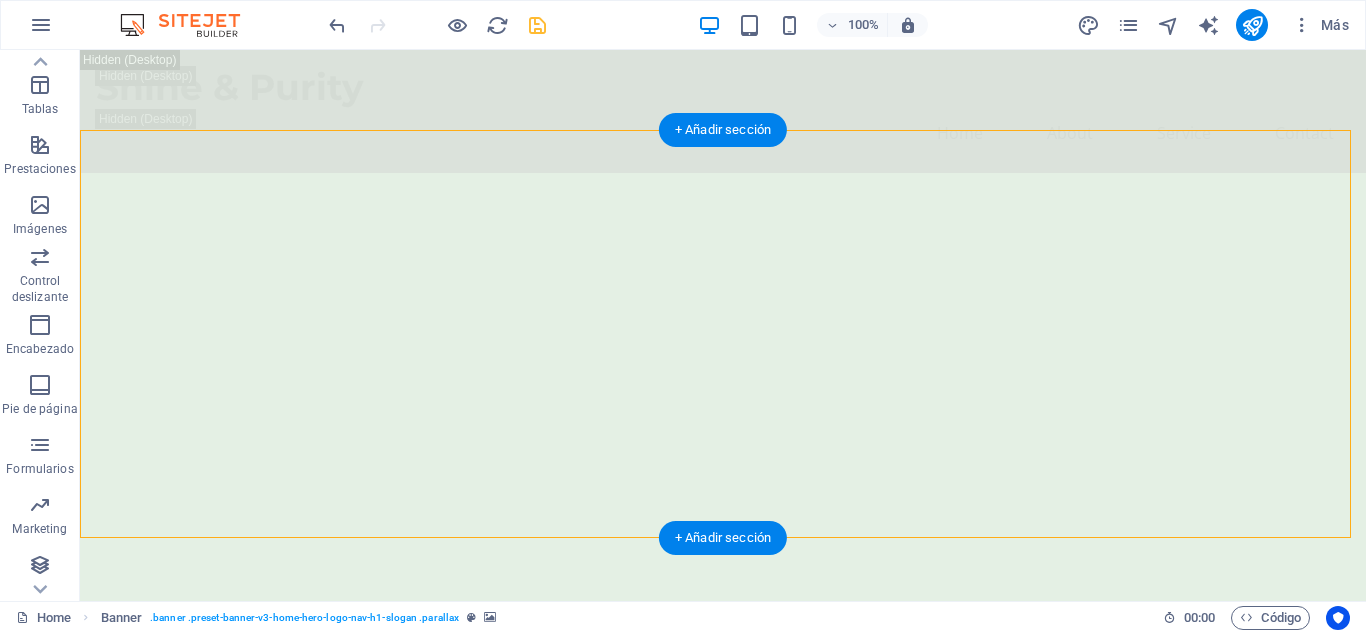 click on "1 2 3 4 5 6 7 8 9 10 11 12 13 14 1 2 3 4 5 6 7 8 9 10 11 12 1 2 3 4 5 6 7 8 9 10 1 2 3 4 5 6 7 8 1 2 3 4 5 6 1 2 3 4 1 2 3 4 1 2 3 4 1 2 3 4 5 6 7 8 9 10 11 12 13 14 15 16 17 18 19 20 21 1 2 3 4 5 6 7 8 9 10 11 12 13 14 15 16 17 18 19 1 2 3 4 5 6 7 8 9 10 11 12 13 14 15 16 17 1 2 3 4 5 6 7 8 9 10 11 12 13 14 15 1 2 3 4 5 6 7 8 9 10 11 12 13 1 2 3 4 5 6 7 8 9 10 11 1 2 3 4 5 6 7 8 9 1 2 3 4 5 6 7 1 2 3 4 5 1 2 3 1 2 3 4 5 6 7 8 9 10 11 12 13 14 15 16 17 18 19 20 21 22 1 2 3 4 5 6 7 8 9 10 11 12 13 14 15 16 17 18 19 20 1 2 3 4 5 6 7 8 9 10 11 12 13 14 15 16 17 18 1 2 3 4 5 6 7 8 9 10 11 12 13 14 15 16 1 2 3 4 5 6 7 8 9 10 11 12 13 14 1 2 3 4 5 6 7 8 9 10 11 12 1 2 3 4 5 6 7 8 9 10 1 2 3 4 5 6 7 8 9 10 11 12 13 14 1 2 3 4 5 6 7 8 9 10 11 12 1 2 3 4 5 6 7 8 9 10 1 2 3 4 5 6 7 8 1 2 3 4 5 6 1 2 3 4 1 2 3 4 1 2 3 4 1 2 3 4 5 6 7 8 9 10 11 12 13 14 15 16 17 18 19 20 21 1 2 3 4 5 6 7 8 9 10 11 12 13 14 15 16 17 18 19 1 2 3 4 5 6 7 8 9 10 11 12 13 14 15 16 17 1 2 3 4 5 6 7 8 9 10 11 12 13 14 15 1 2 3 4 5 6 7 8 9 10 11" at bounding box center [723, 371] 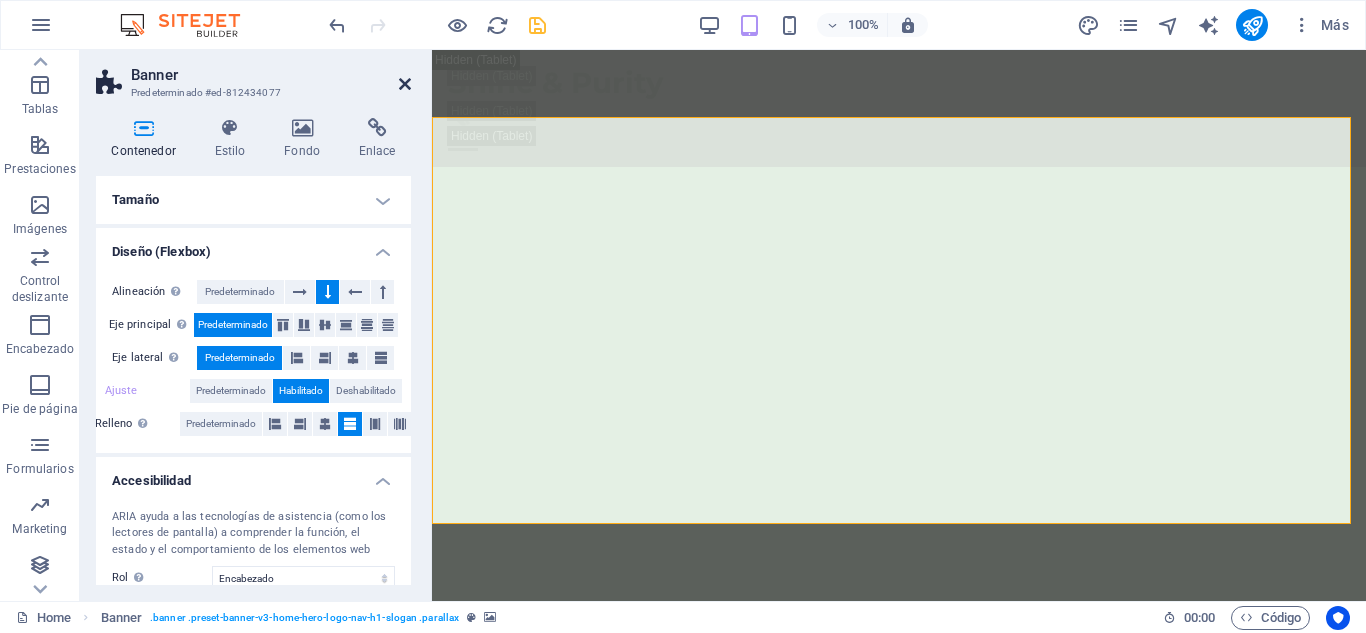 click at bounding box center (405, 84) 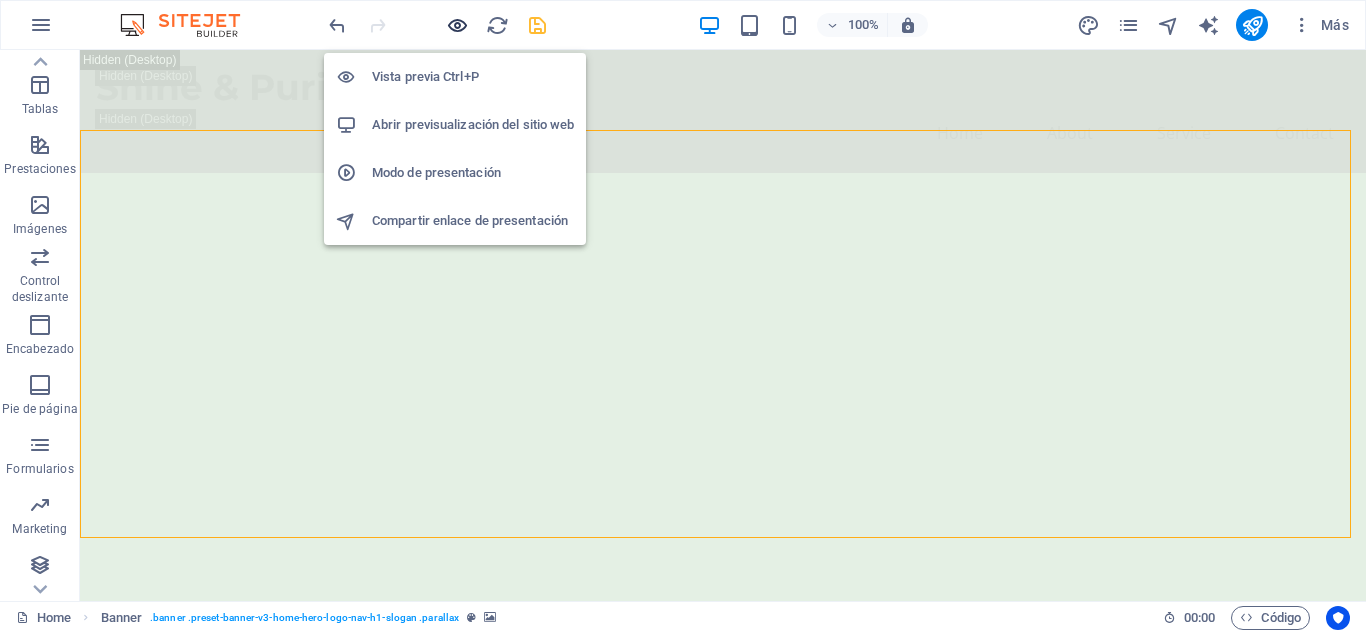 click at bounding box center (457, 25) 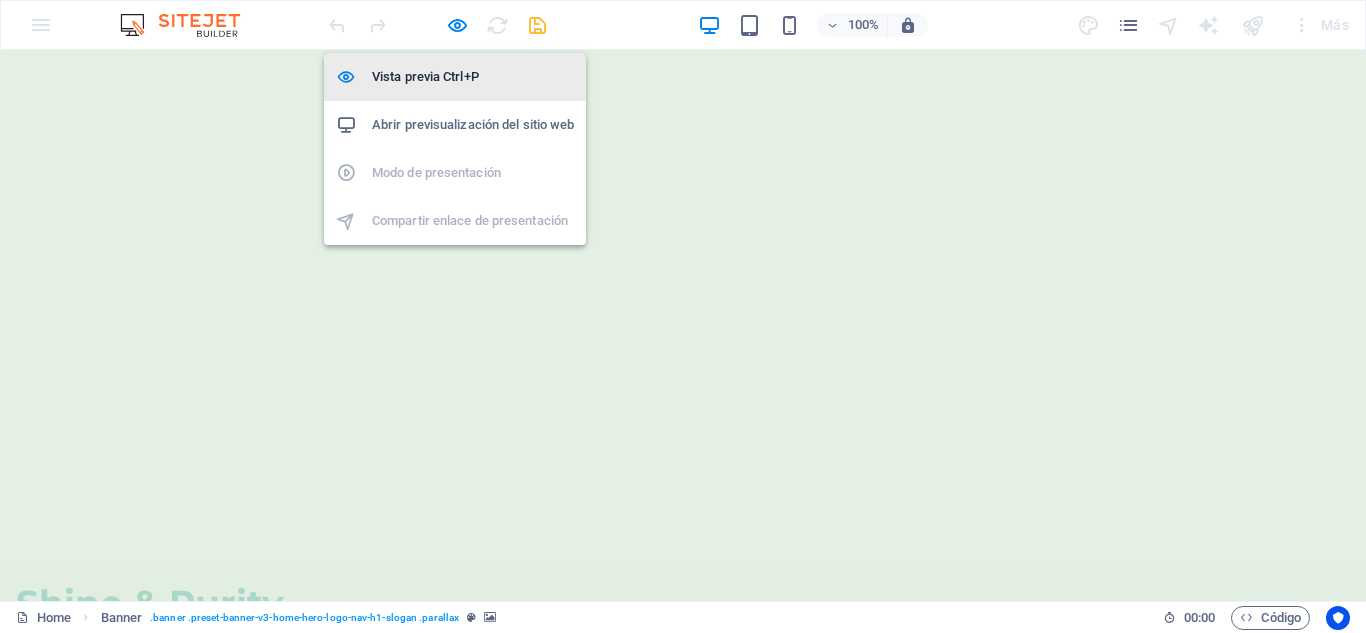click on "Vista previa Ctrl+P" at bounding box center (473, 77) 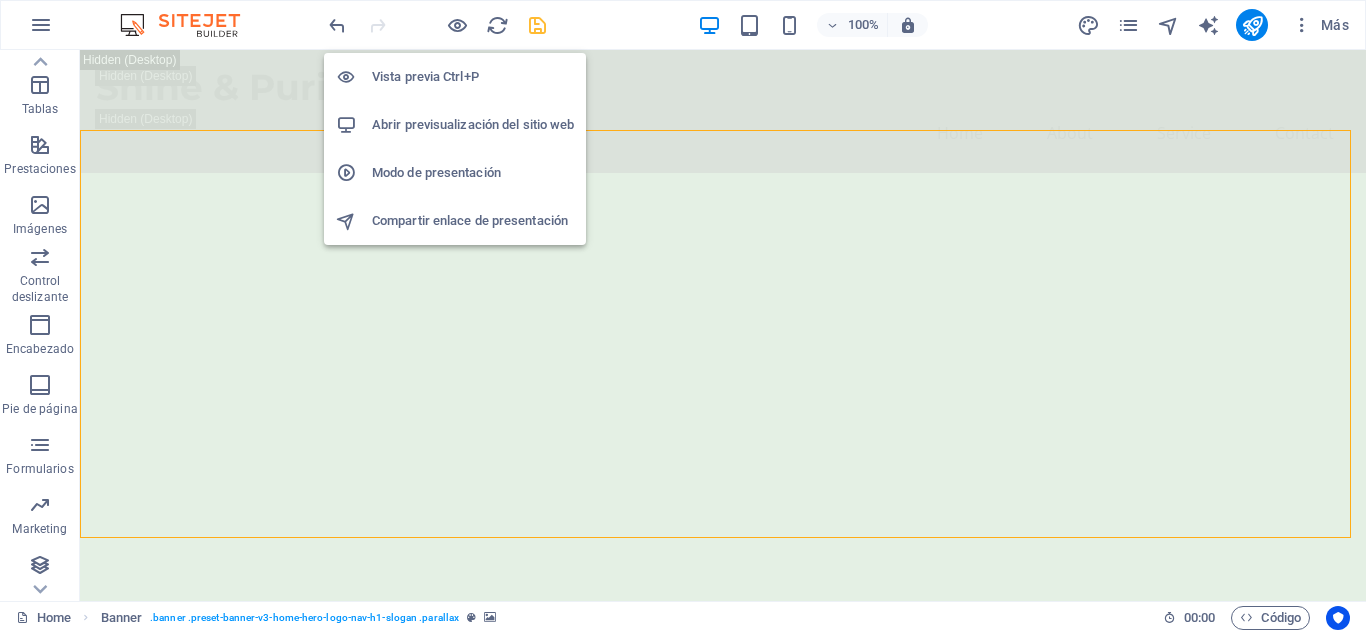 click on "Vista previa Ctrl+P" at bounding box center [473, 77] 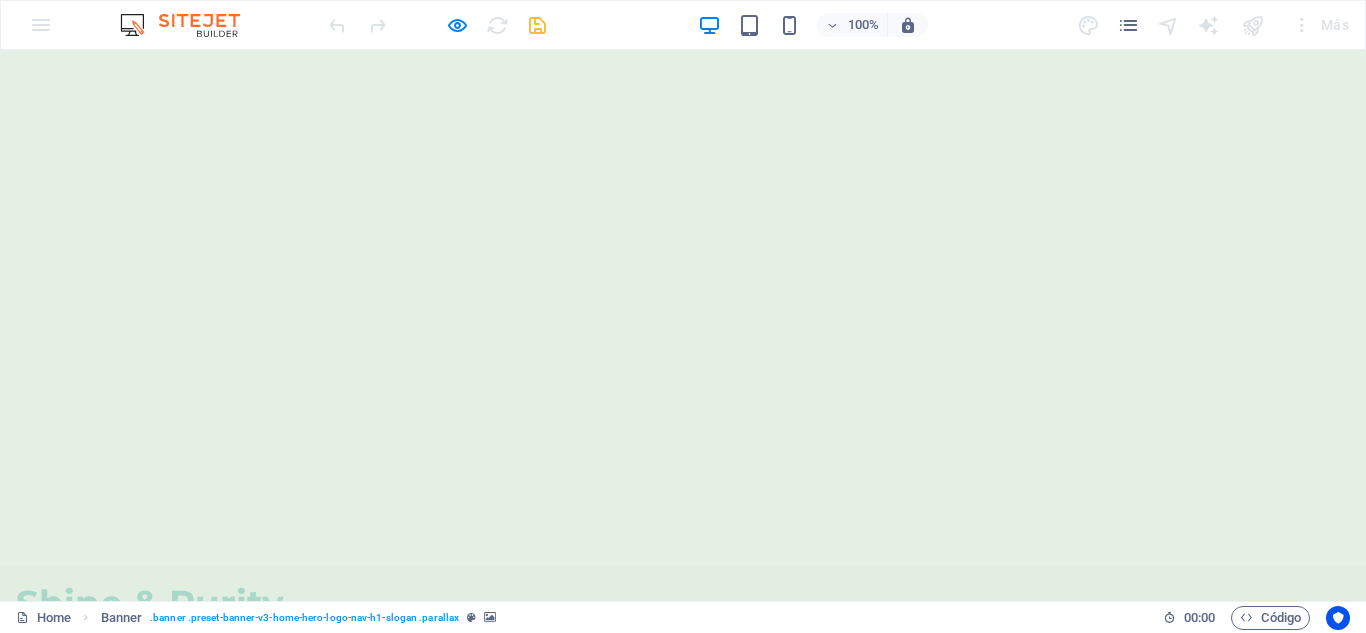 scroll, scrollTop: 140, scrollLeft: 0, axis: vertical 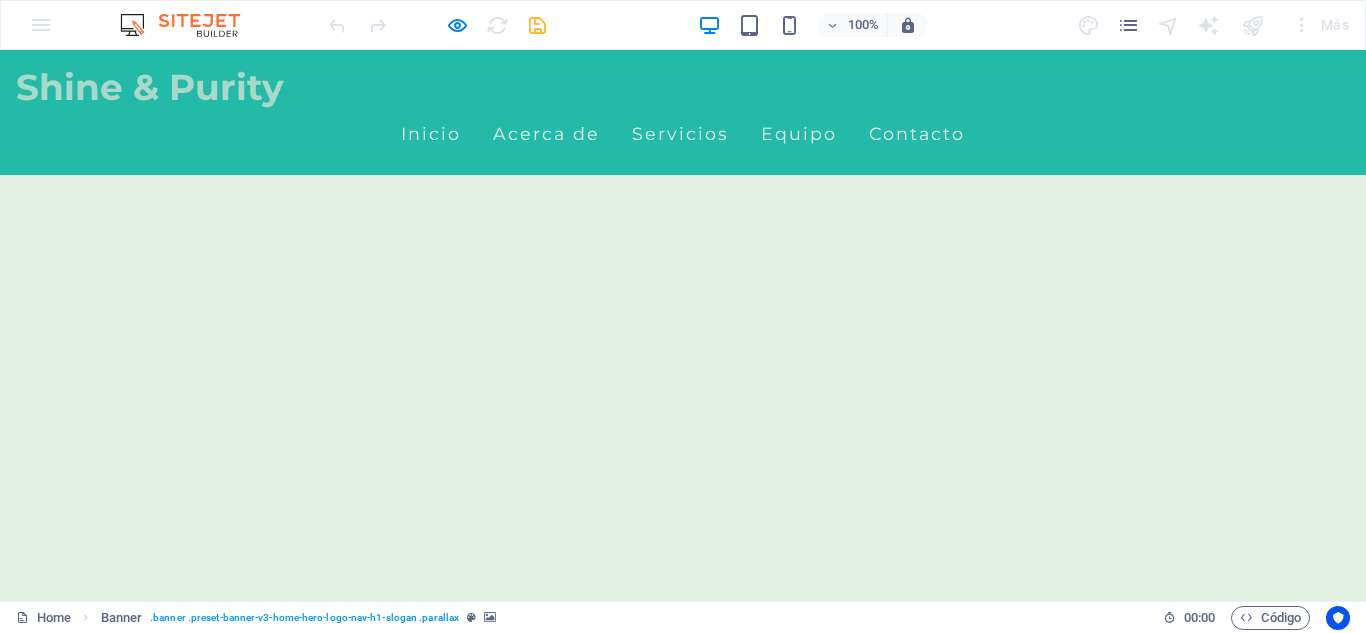 click on "Shine & Purity Inicio Acerca de Servicios Equipo Contacto Bienvenido a Shine & Purity Belleza, Equilibrio y Bienestar Natural" at bounding box center (683, 746) 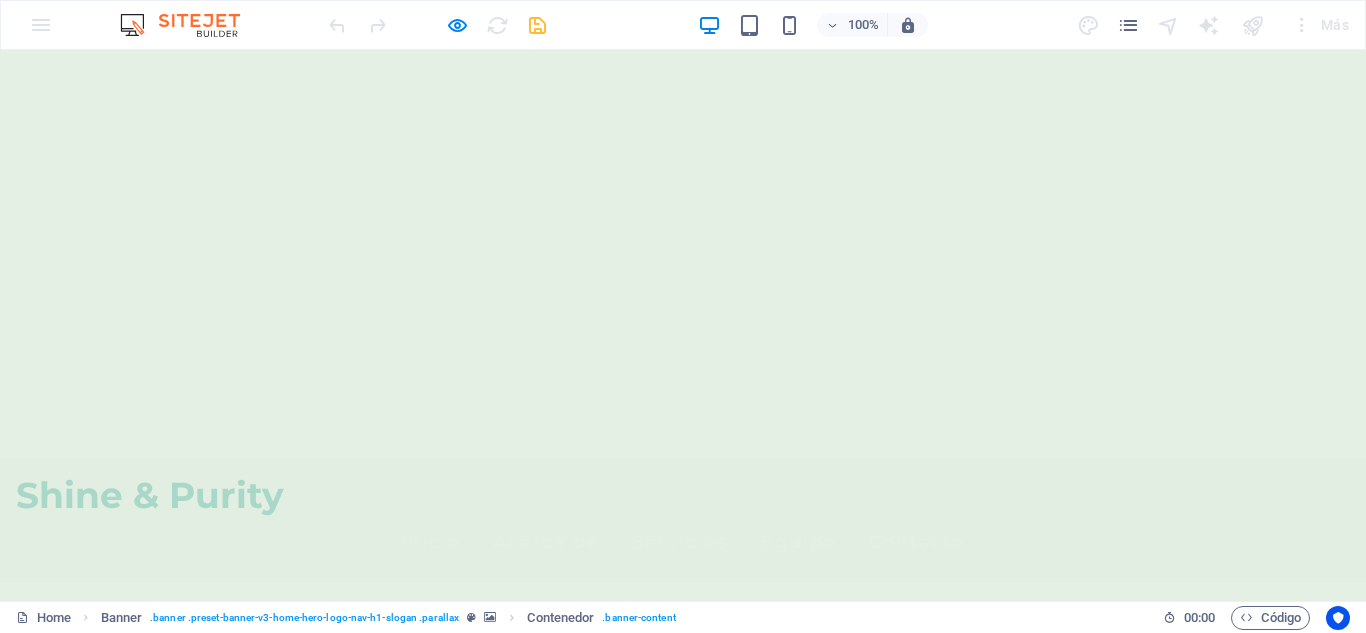 scroll, scrollTop: 0, scrollLeft: 0, axis: both 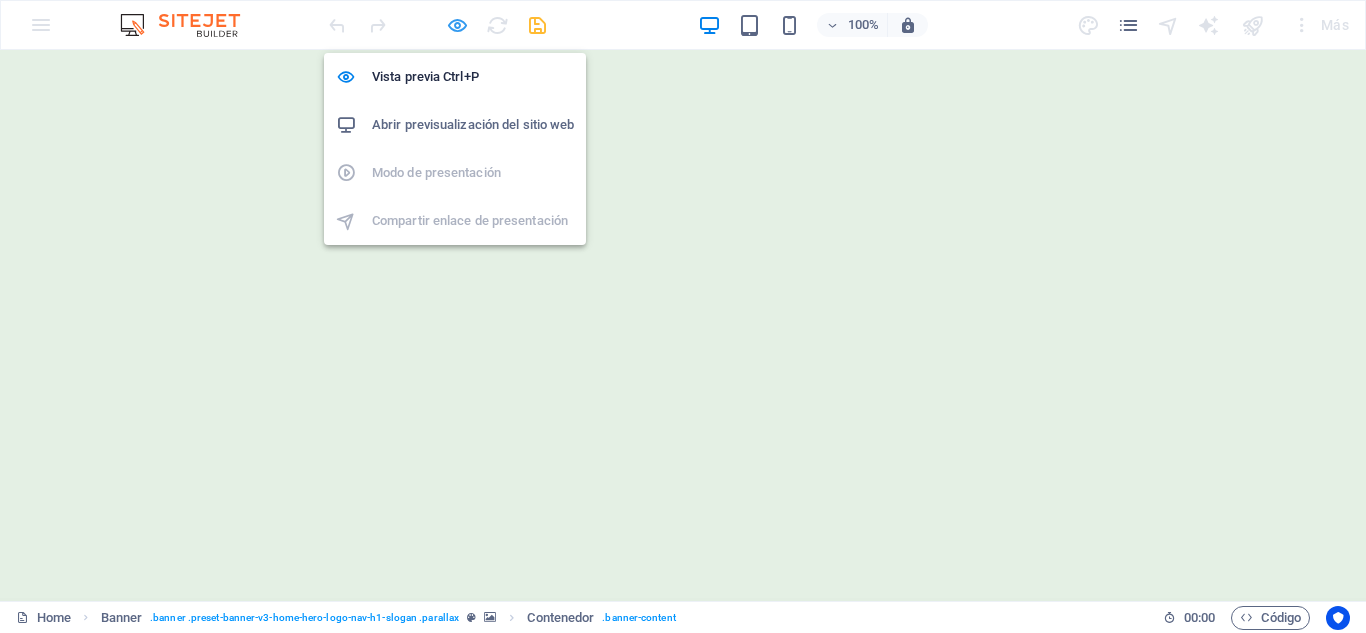 click at bounding box center [457, 25] 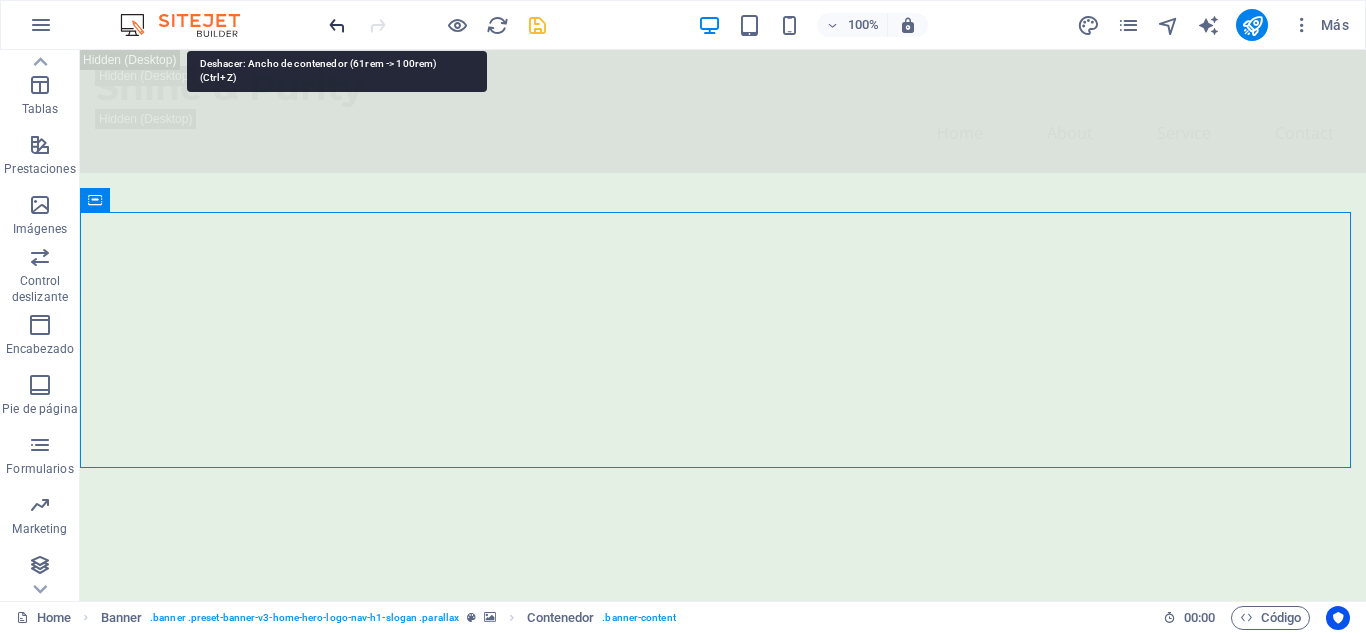 click at bounding box center [337, 25] 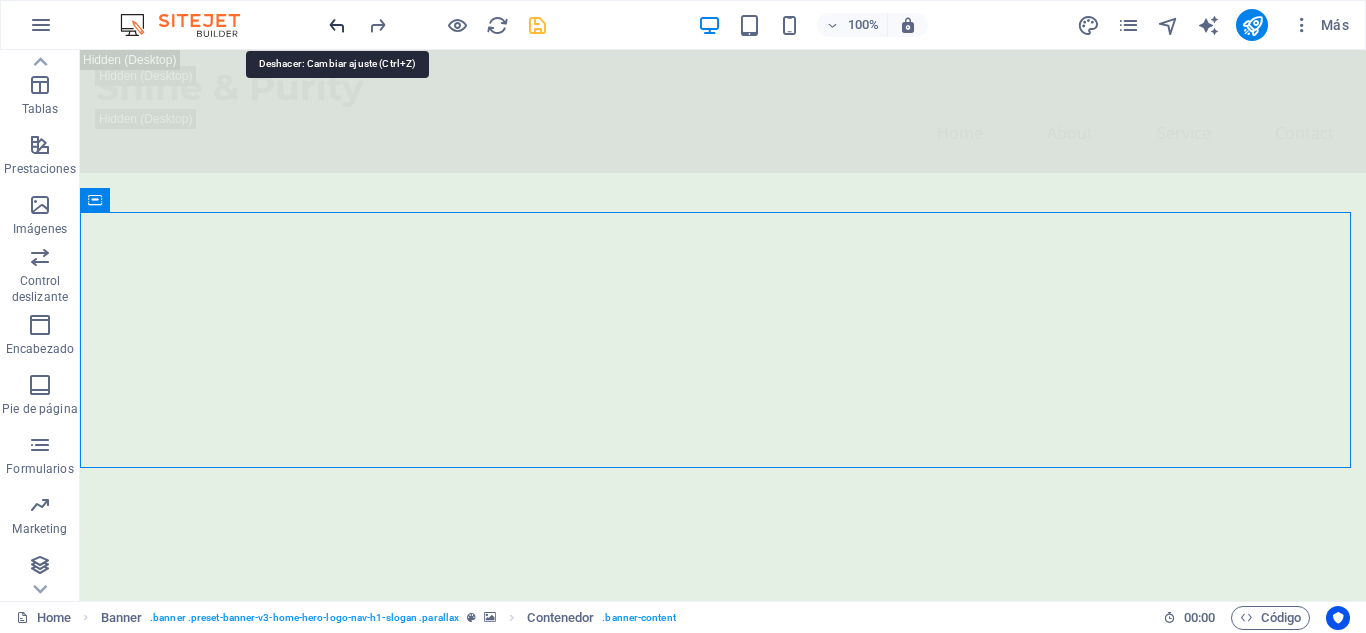 click at bounding box center [337, 25] 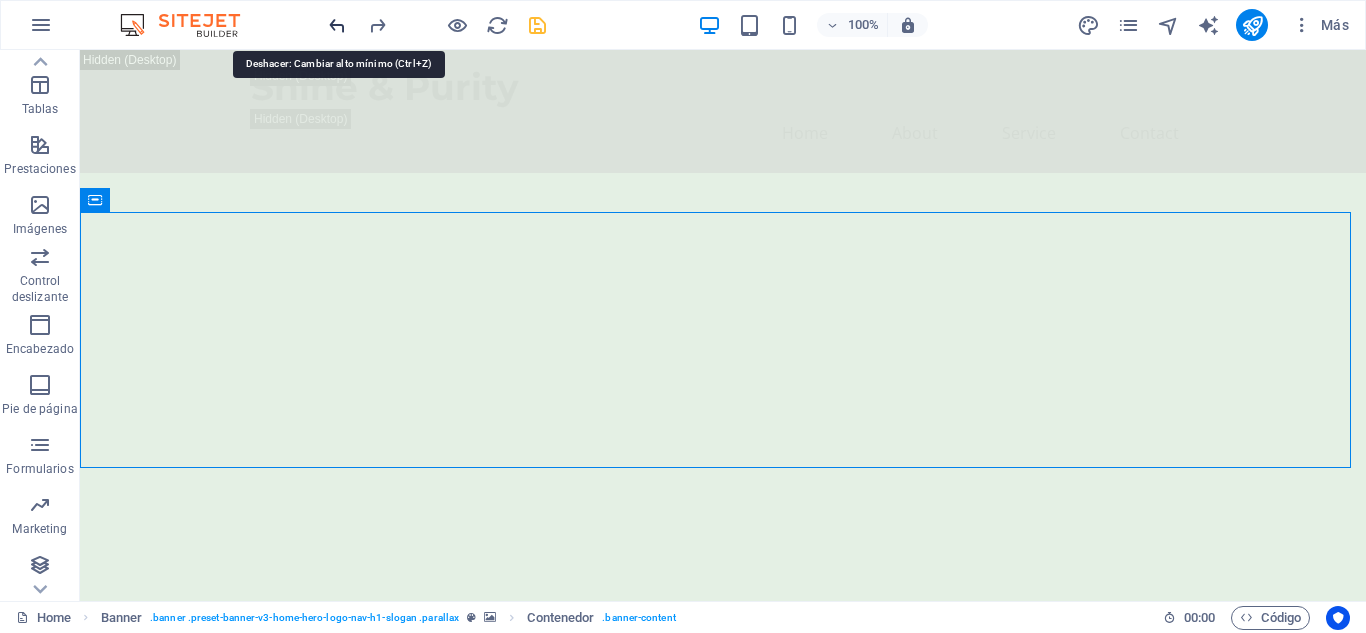 click at bounding box center (337, 25) 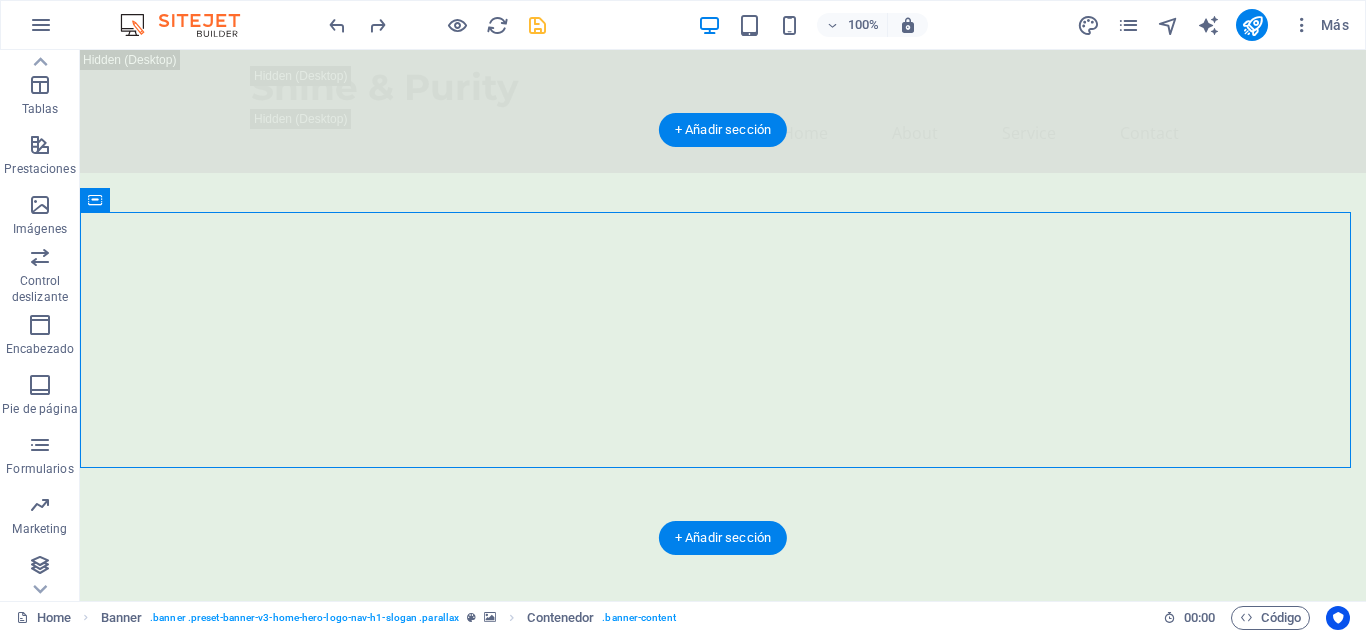 click on "1 2 3 4 5 6 7 8 9 10 11 12 13 14 15 16 17 18 1 2 3 4 5 6 7 8 9 10 11 12 13 14 15 16 1 2 3 4 5 6 7 8 9 10 11 12 13 14 1 2 3 4 5 6 7 8 9 10 11 12 1 2 3 4 5 6 7 8 9 10 1 2 3 4 5 6 7 8 1 2 3 4 5 6 1 2 3 4 1 2 3 4 1 2 3 4 1 2 3 4 5 6 7 8 9 10 11 12 13 14 15 16 17 18 19 20 21 22 23 24 25 1 2 3 4 5 6 7 8 9 10 11 12 13 14 15 16 17 18 19 20 21 22 23 1 2 3 4 5 6 7 8 9 10 11 12 13 14 15 16 17 18 19 20 21 1 2 3 4 5 6 7 8 9 10 11 12 13 14 15 16 17 18 19 1 2 3 4 5 6 7 8 9 10 11 12 13 14 15 16 17 1 2 3 4 5 6 7 8 9 10 11 12 13 14 15 1 2 3 4 5 6 7 8 9 10 11 12 13 1 2 3 4 5 6 7 8 9 10 11 1 2 3 4 5 6 7 8 9 1 2 3 4 5 6 7 1 2 3 4 5 1 2 3 1 2 3 4 5 6 7 8 9 10 11 12 13 14 15 16 17 18 19 20 21 22 23 24 25 26 1 2 3 4 5 6 7 8 9 10 11 12 13 14 15 16 17 18 19 20 21 22 23 24 1 2 3 4 5 6 7 8 9 10 11 12 13 14 15 16 17 18 19 20 21 22 1 2 3 4 5 6 7 8 9 10 11 12 13 14 15 16 17 18 19 20 1 2 3 4 5 6 7 8 9 10 11 12 13 14 15 16 17 18 1 2 3 4 5 6 7 8 9 10 11 12 13 14 15 16 1 2 3 4 5 6 7 8 9 10 11 12 13 14 1 2 3 4 5 6 7 8 9 10 11 12 1 2 3 4 5 6 7 8" at bounding box center [723, 371] 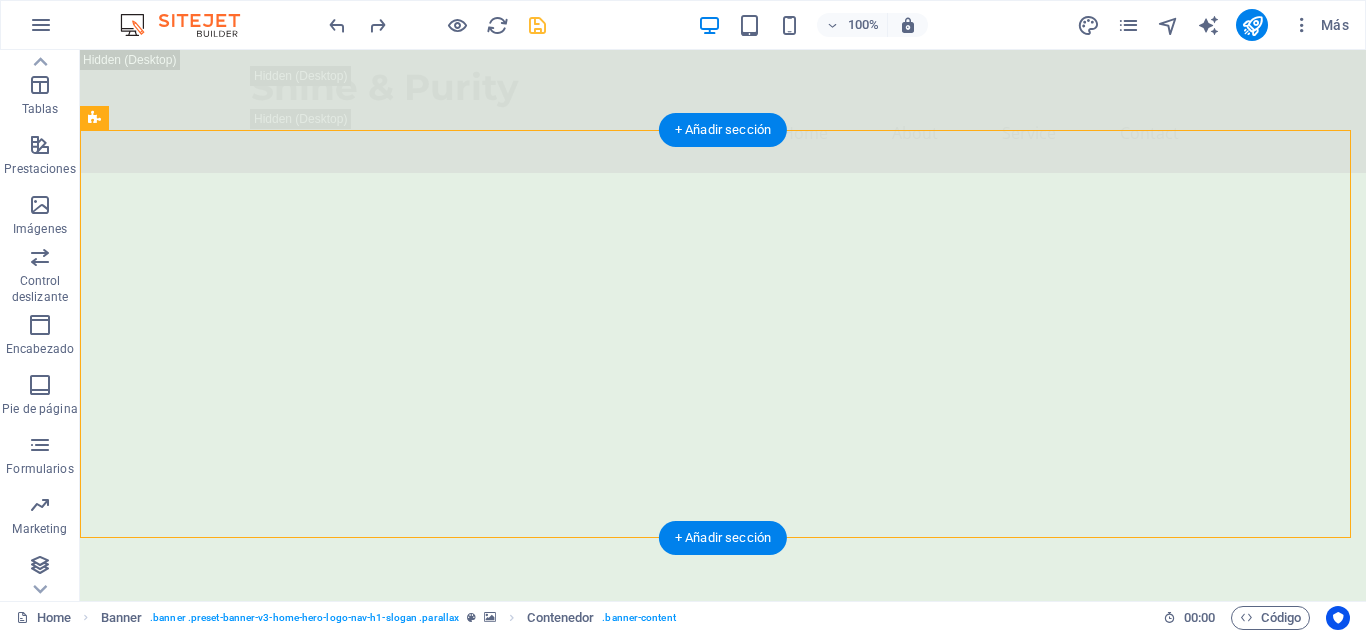 click on "1 2 3 4 5 6 7 8 9 10 11 12 13 14 15 16 17 18 1 2 3 4 5 6 7 8 9 10 11 12 13 14 15 16 1 2 3 4 5 6 7 8 9 10 11 12 13 14 1 2 3 4 5 6 7 8 9 10 11 12 1 2 3 4 5 6 7 8 9 10 1 2 3 4 5 6 7 8 1 2 3 4 5 6 1 2 3 4 1 2 3 4 1 2 3 4 1 2 3 4 5 6 7 8 9 10 11 12 13 14 15 16 17 18 19 20 21 22 23 24 25 1 2 3 4 5 6 7 8 9 10 11 12 13 14 15 16 17 18 19 20 21 22 23 1 2 3 4 5 6 7 8 9 10 11 12 13 14 15 16 17 18 19 20 21 1 2 3 4 5 6 7 8 9 10 11 12 13 14 15 16 17 18 19 1 2 3 4 5 6 7 8 9 10 11 12 13 14 15 16 17 1 2 3 4 5 6 7 8 9 10 11 12 13 14 15 1 2 3 4 5 6 7 8 9 10 11 12 13 1 2 3 4 5 6 7 8 9 10 11 1 2 3 4 5 6 7 8 9 1 2 3 4 5 6 7 1 2 3 4 5 1 2 3 1 2 3 4 5 6 7 8 9 10 11 12 13 14 15 16 17 18 19 20 21 22 23 24 25 26 1 2 3 4 5 6 7 8 9 10 11 12 13 14 15 16 17 18 19 20 21 22 23 24 1 2 3 4 5 6 7 8 9 10 11 12 13 14 15 16 17 18 19 20 21 22 1 2 3 4 5 6 7 8 9 10 11 12 13 14 15 16 17 18 19 20 1 2 3 4 5 6 7 8 9 10 11 12 13 14 15 16 17 18 1 2 3 4 5 6 7 8 9 10 11 12 13 14 15 16 1 2 3 4 5 6 7 8 9 10 11 12 13 14 1 2 3 4 5 6 7 8 9 10 11 12 1 2 3 4 5 6 7 8" at bounding box center [723, 371] 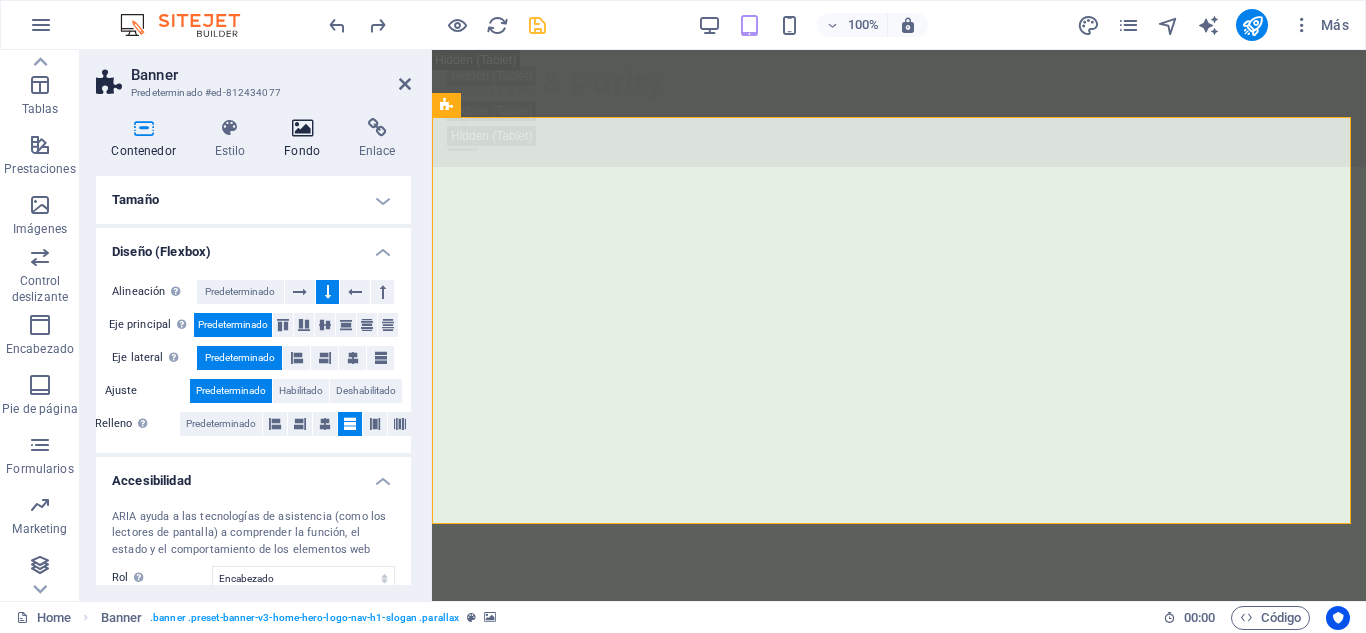 click at bounding box center (302, 128) 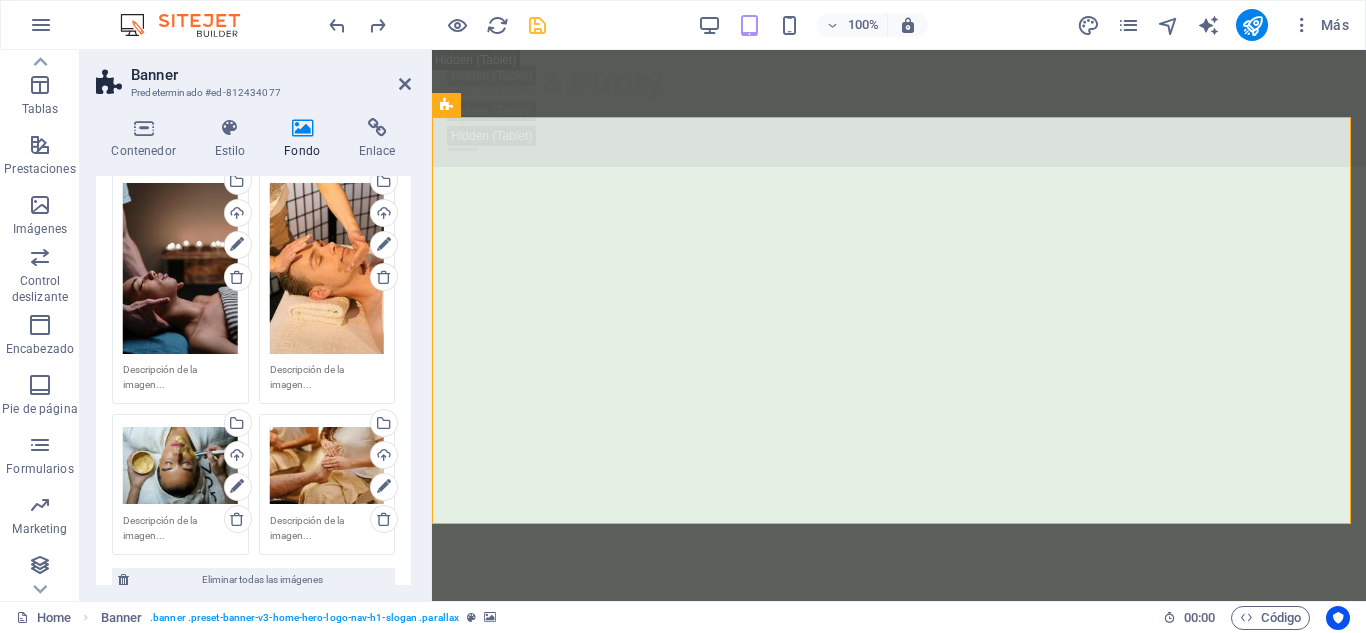 scroll, scrollTop: 0, scrollLeft: 0, axis: both 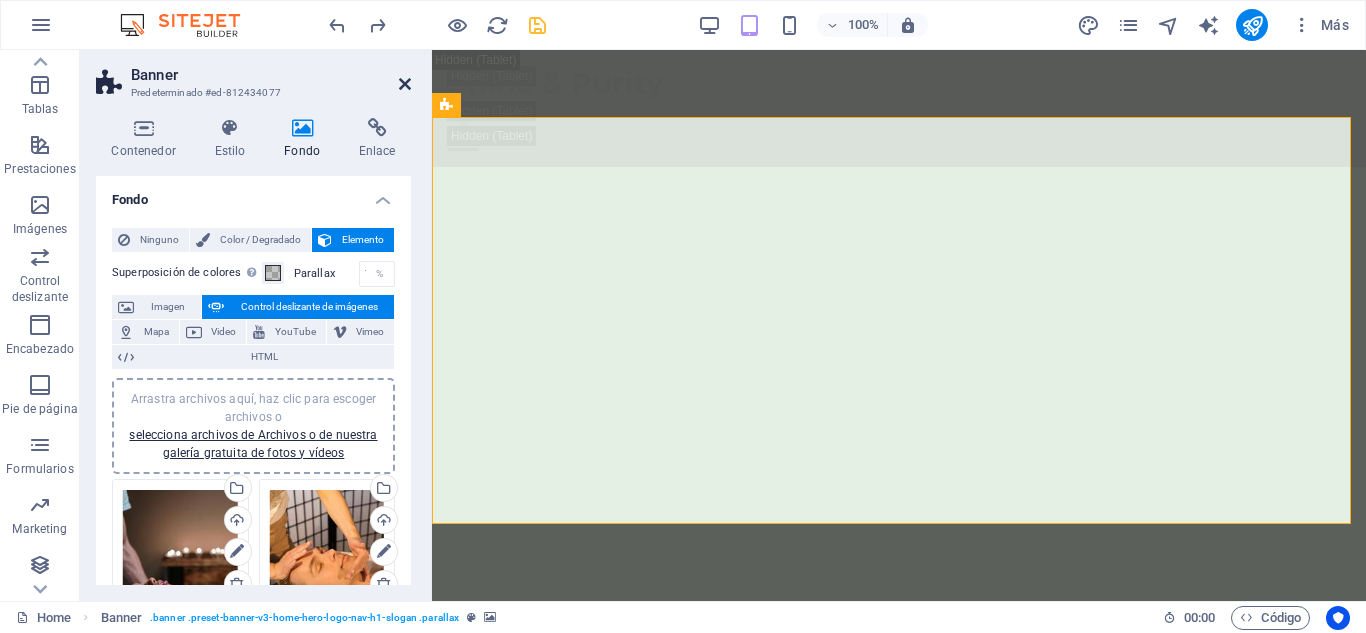 click at bounding box center (405, 84) 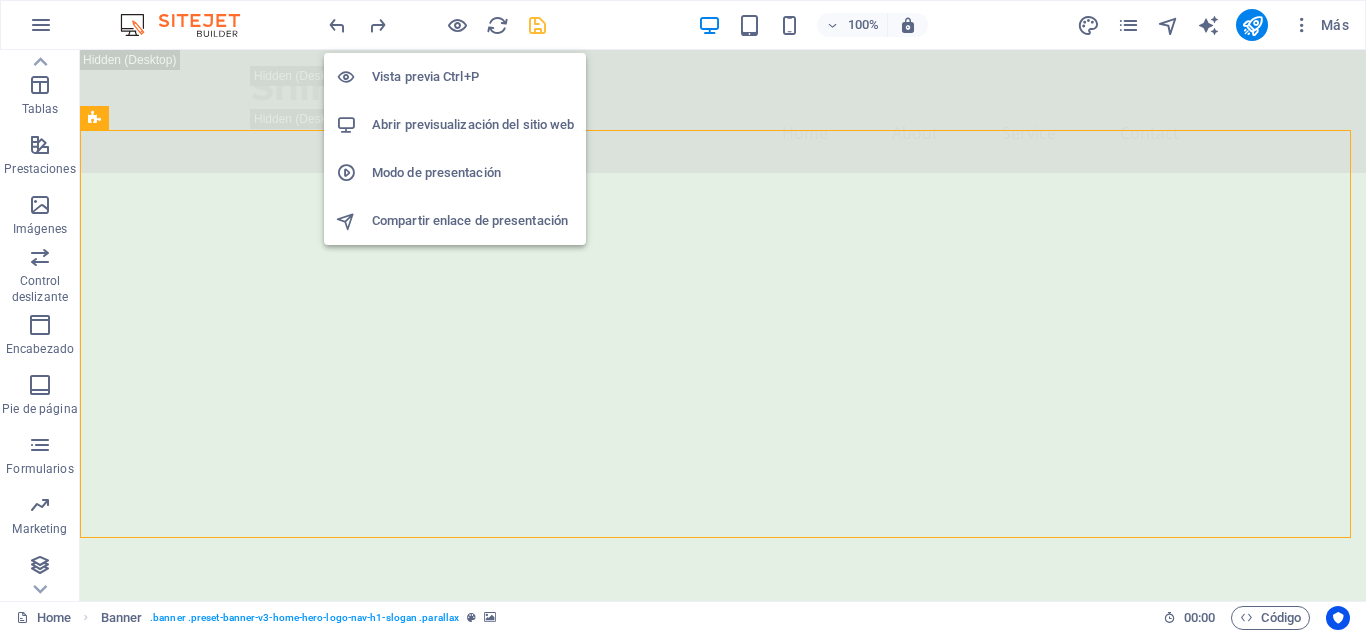 click on "Abrir previsualización del sitio web" at bounding box center (473, 125) 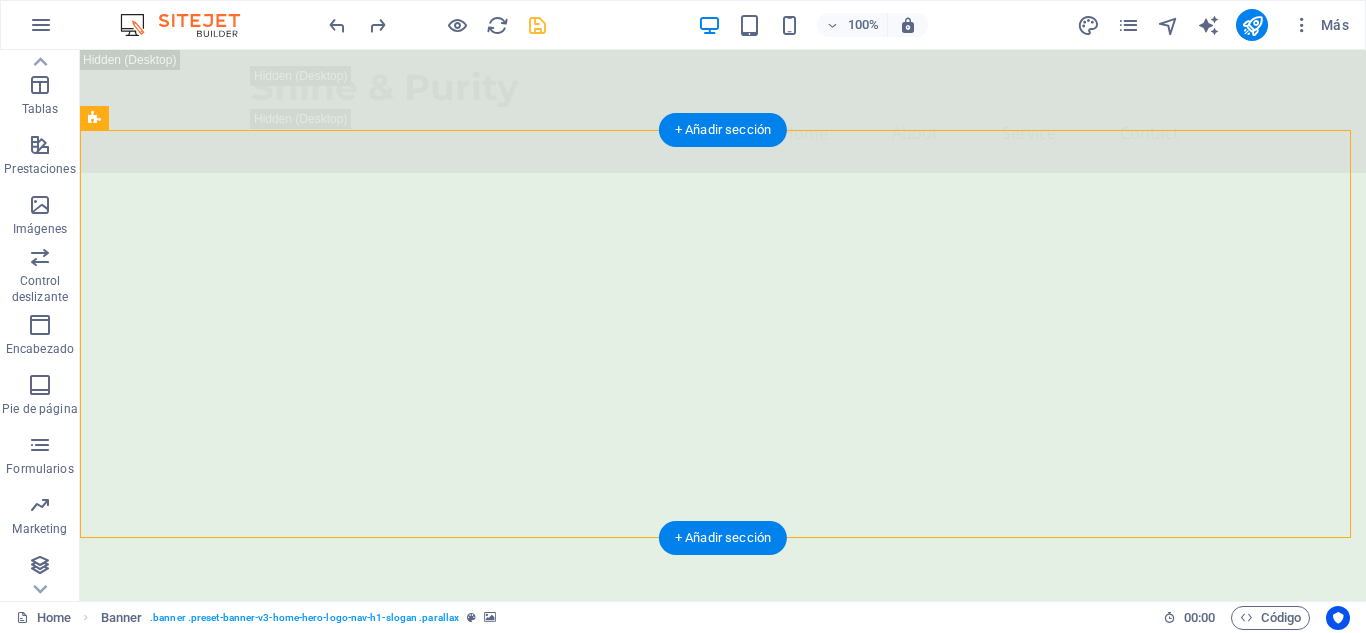 click on "1 2 3 4 5 6 7 8 9 10 11 12 13 14 15 16 17 18 19 20 21 22 1 2 3 4 5 6 7 8 9 10 11 12 13 14 15 16 17 18 19 20 1 2 3 4 5 6 7 8 9 10 11 12 13 14 15 16 17 18 1 2 3 4 5 6 7 8 9 10 11 12 13 14 15 16 1 2 3 4 5 6 7 8 9 10 11 12 13 14 1 2 3 4 5 6 7 8 9 10 11 12 1 2 3 4 5 6 7 8 9 10 1 2 3 4 5 6 7 8 1 2 3 4 5 6 1 2 3 4 1 2 3 4 1 2 3 4 1 2 3 4 5 6 7 8 9 10 11 12 13 14 15 16 17 18 19 20 21 22 23 24 25 26 27 28 29 1 2 3 4 5 6 7 8 9 10 11 12 13 14 15 16 17 18 19 20 21 22 23 24 25 26 27 1 2 3 4 5 6 7 8 9 10 11 12 13 14 15 16 17 18 19 20 21 22 23 24 25 1 2 3 4 5 6 7 8 9 10 11 12 13 14 15 16 17 18 19 20 21 22 23 1 2 3 4 5 6 7 8 9 10 11 12 13 14 15 16 17 18 19 20 21 1 2 3 4 5 6 7 8 9 10 11 12 13 14 15 16 17 18 19 1 2 3 4 5 6 7 8 9 10 11 12 13 14 15 16 17 1 2 3 4 5 6 7 8 9 10 11 12 13 14 15 1 2 3 4 5 6 7 8 9 10 11 12 13 1 2 3 4 5 6 7 8 9 10 11 1 2 3 4 5 6 7 8 9 1 2 3 4 5 6 7 1 2 3 4 5 1 2 3 1 2 3 4 5 6 7 8 9 10 11 12 13 14 15 16 17 18 19 20 21 22 23 24 25 26 27 28 29 30 1 2 3 4 5 6 7 8 9 10 11 12 13 14 15 16 17 18 19 20 21 22 23" at bounding box center (723, 371) 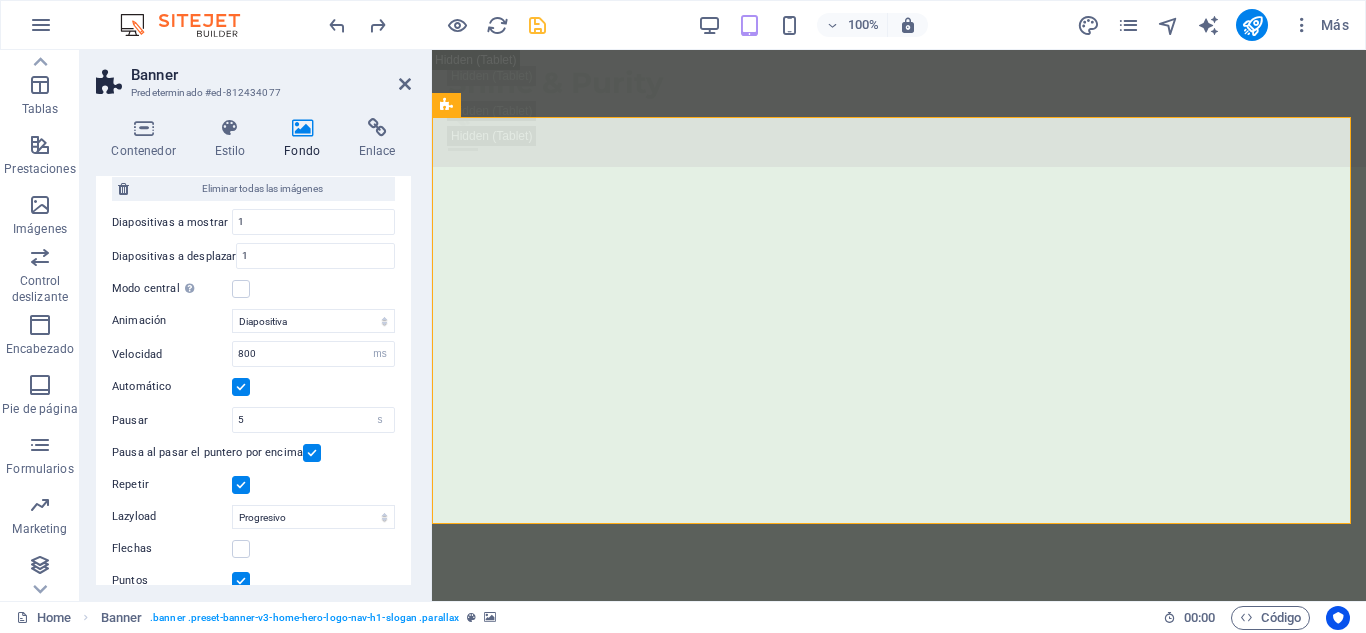 scroll, scrollTop: 719, scrollLeft: 0, axis: vertical 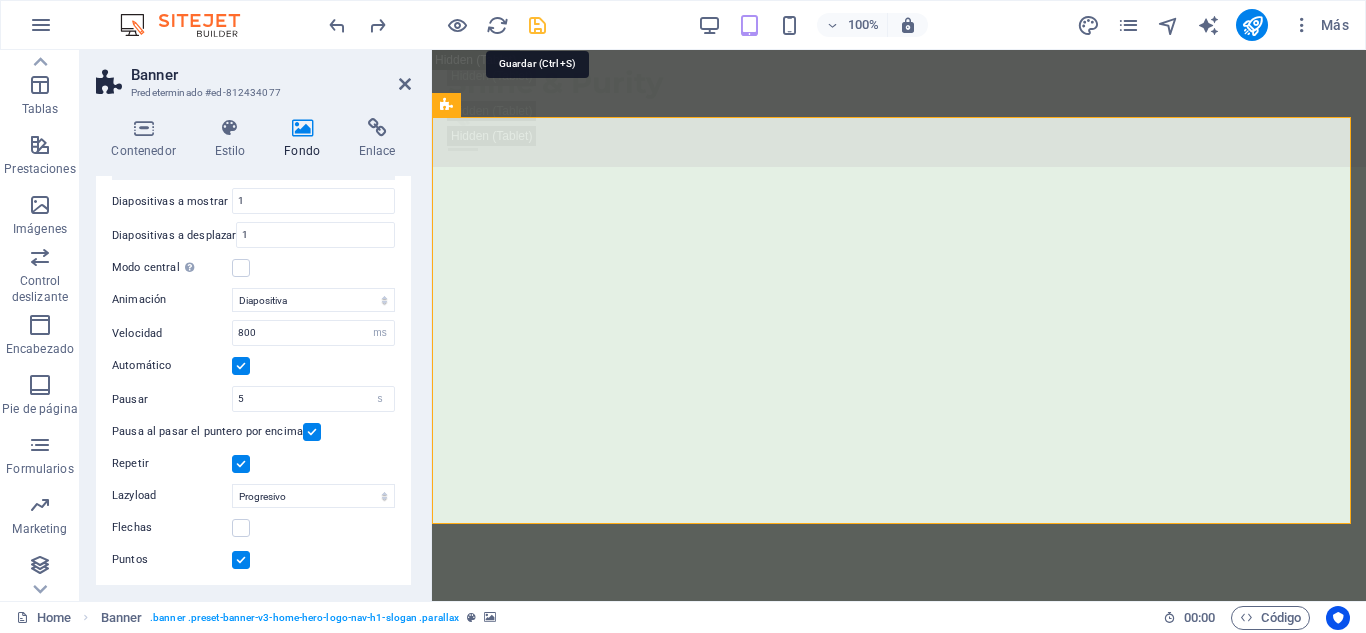 click at bounding box center (537, 25) 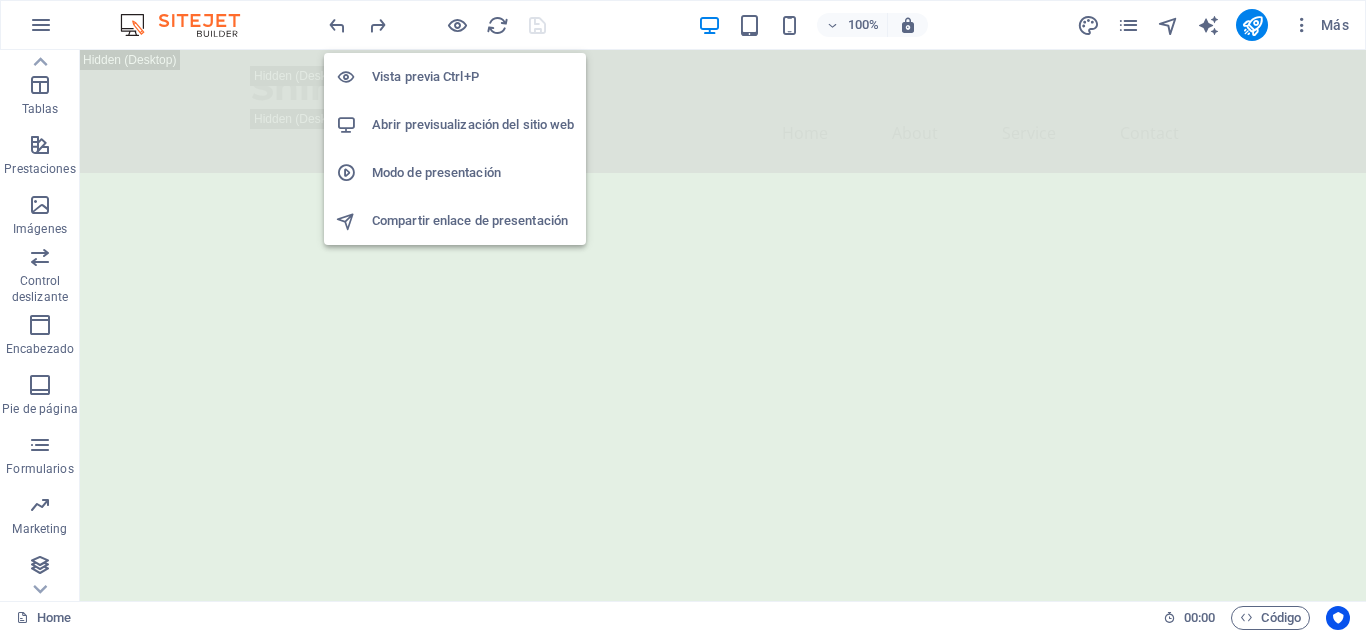 click on "Abrir previsualización del sitio web" at bounding box center (473, 125) 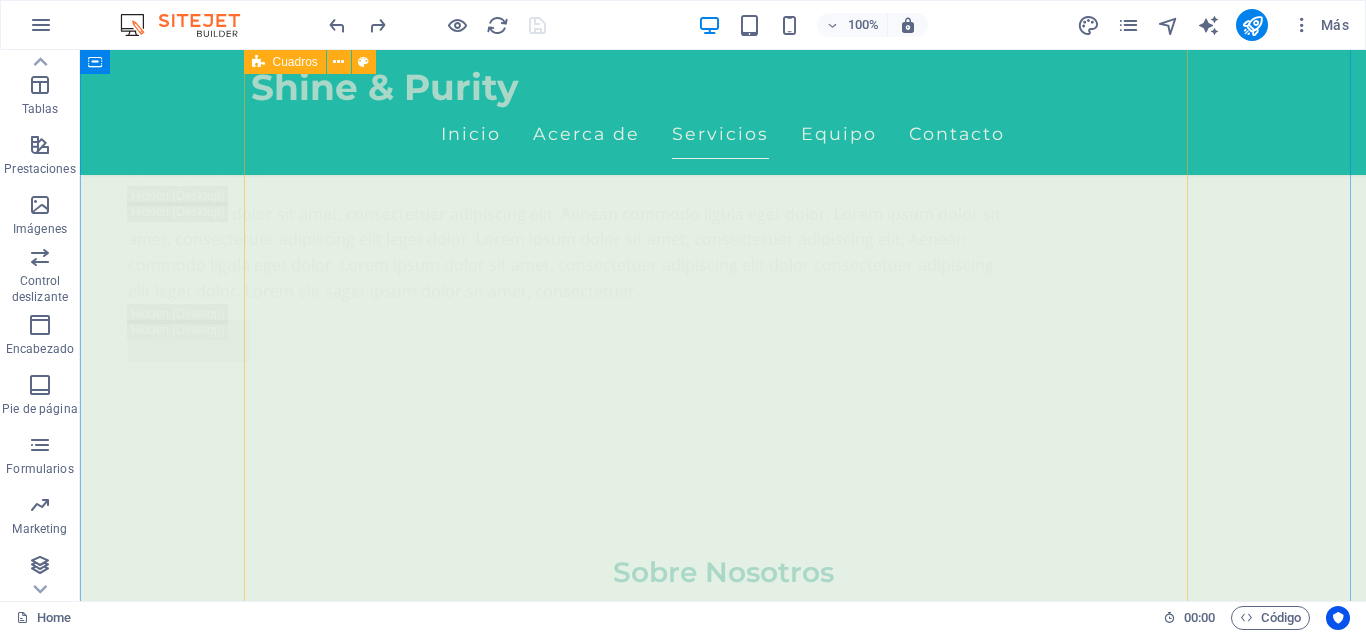 scroll, scrollTop: 3614, scrollLeft: 0, axis: vertical 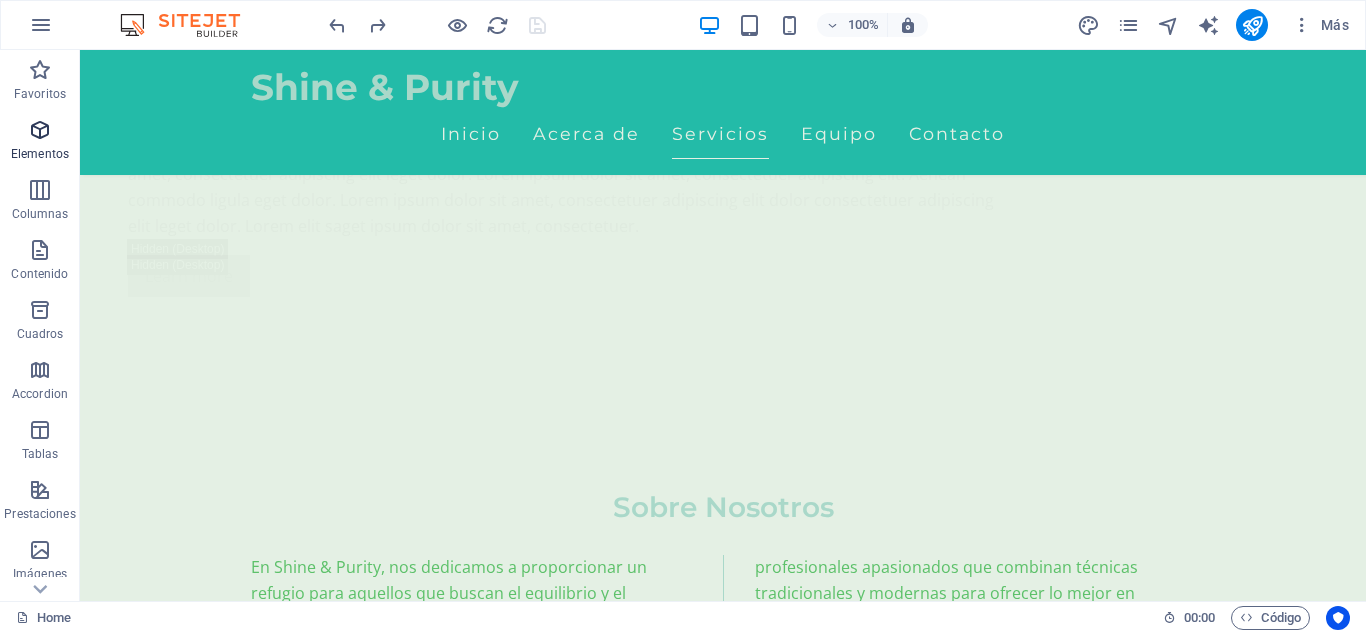 click at bounding box center [40, 130] 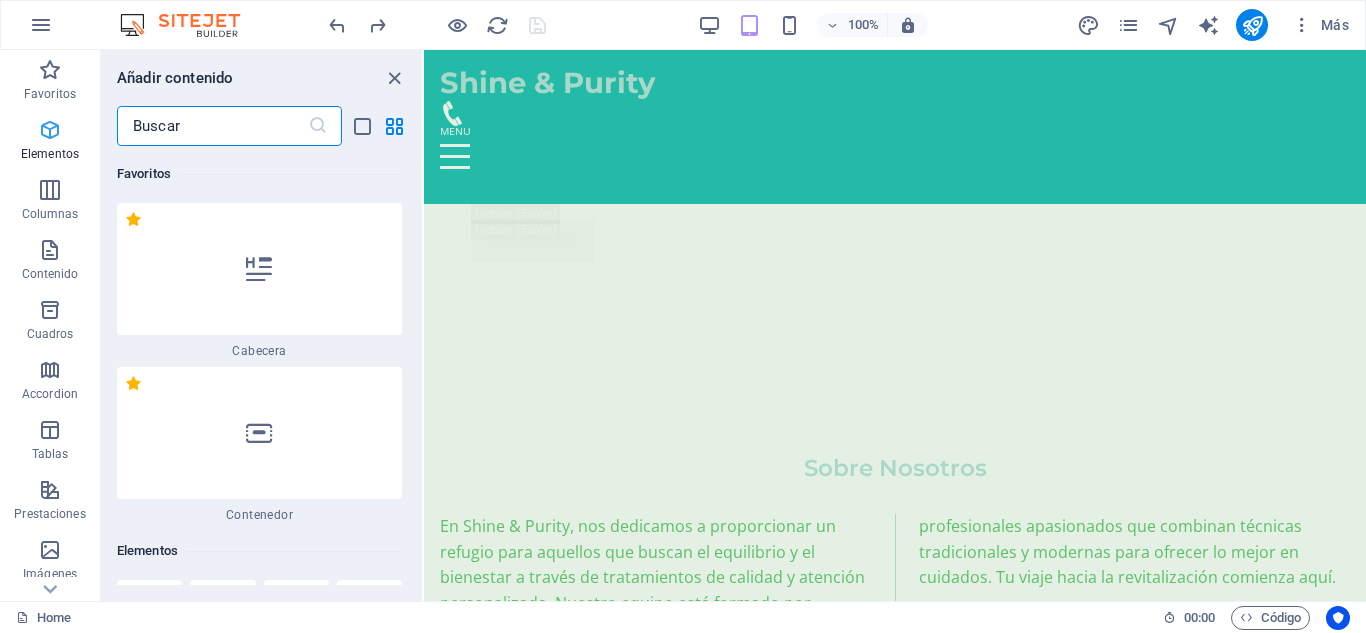 scroll, scrollTop: 3557, scrollLeft: 0, axis: vertical 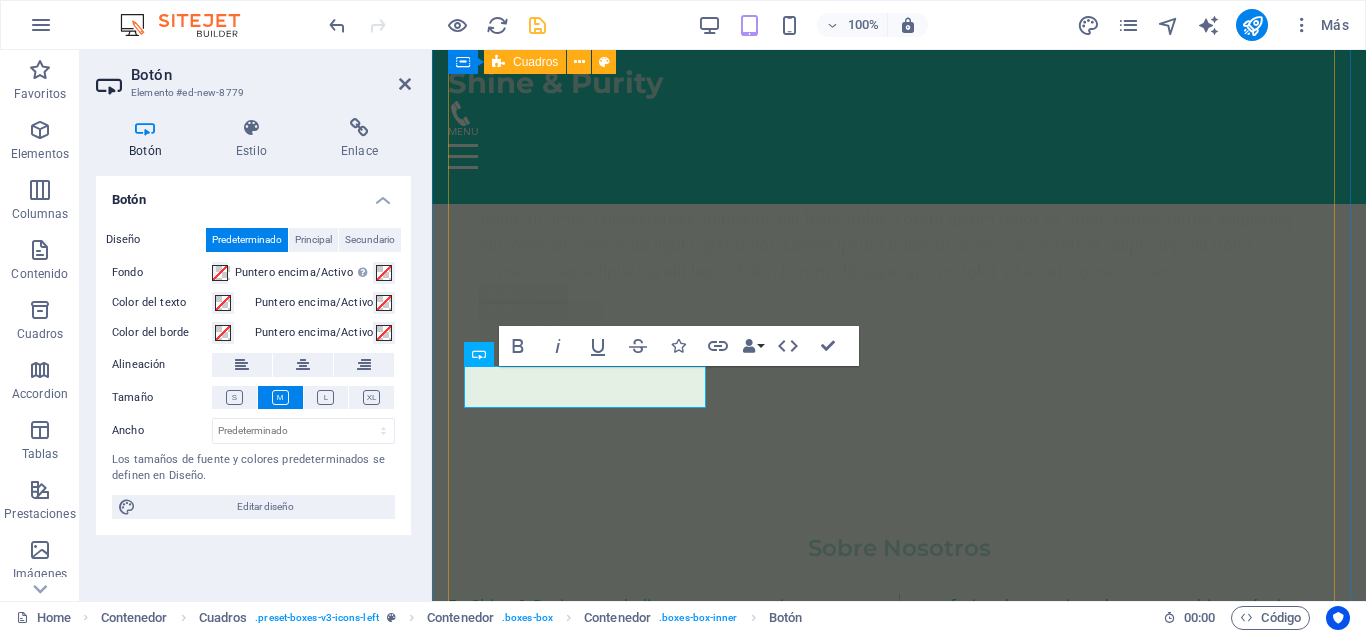click on "Masaje Relajante Déjate envolver por un masaje relajante que alivia el estrés y renueva la paz en tu cuerpo. Etiqueta del botón 150.000 COP Tratamientos Faciales Personalizados Servicios diseñados para cada tipo de piel, utilizando productos naturales para resaltar tu belleza natural. Aromaterapia Experimenta la magia de los aceites esenciales para una experiencia de bienestar completa. Masajes Deportivos Ideales para atletas, ayudando en la recuperación y mejora del rendimiento. Masajes de Tejido Profundo Alivia dolores y tensiones acumuladas, restaurando movilidad y bienestar. Terapias Relajantes Vive una experiencia integral de relajación que descarga todo el estrés acumulado." at bounding box center [899, 3995] 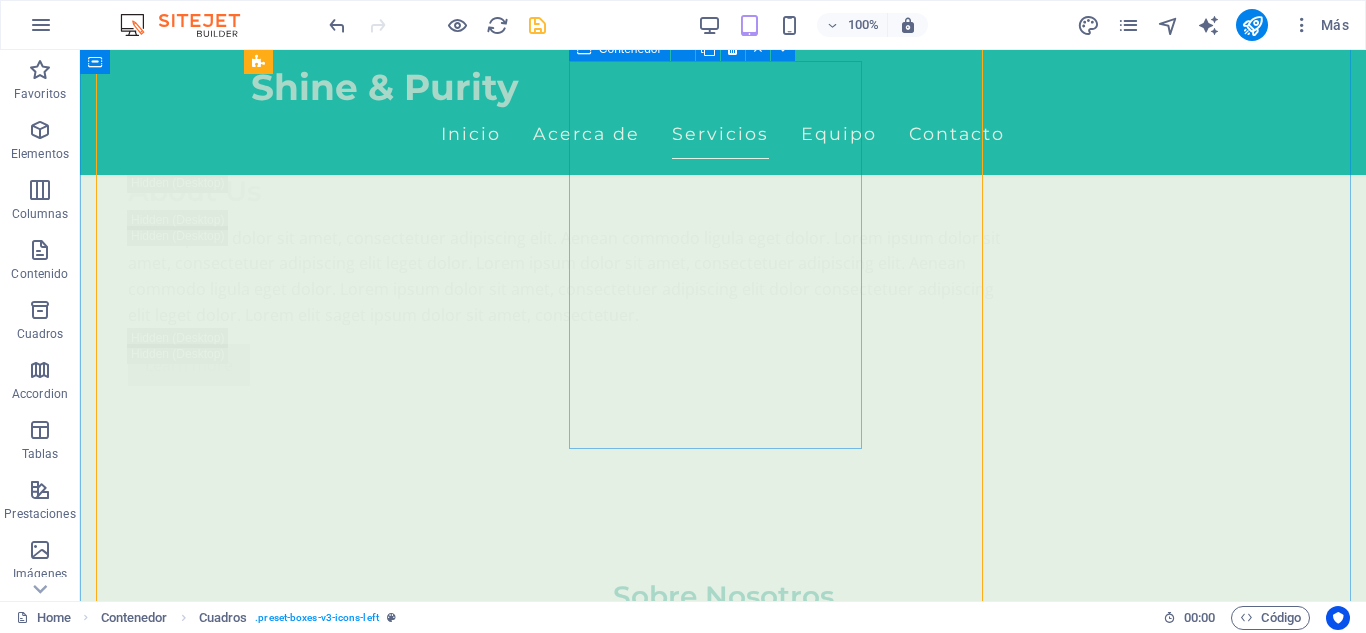 scroll, scrollTop: 3630, scrollLeft: 0, axis: vertical 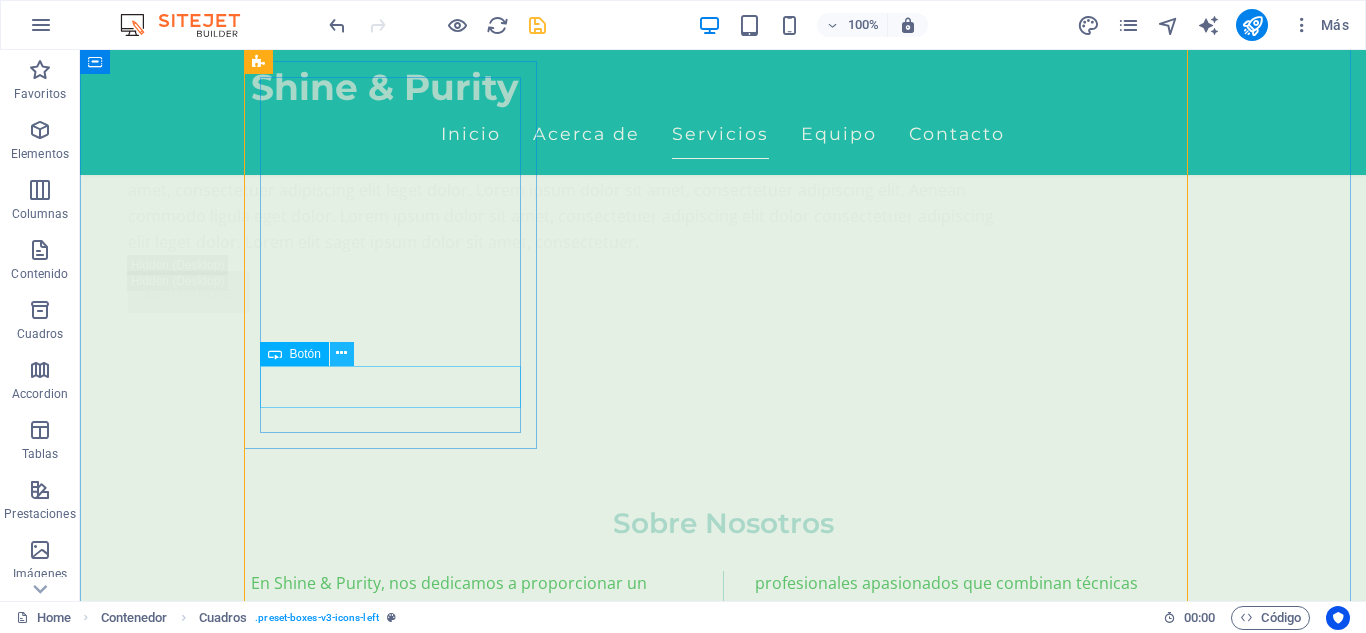 click at bounding box center [341, 353] 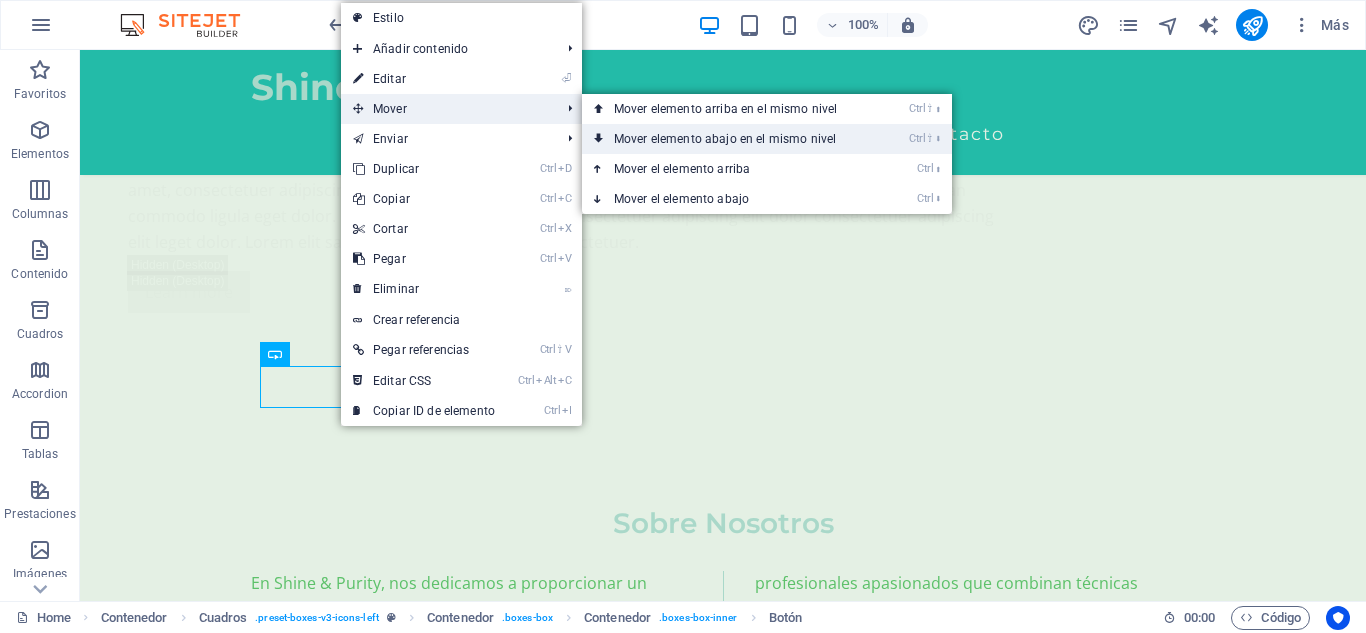 click on "Ctrl ⇧ ⬇  Mover elemento abajo en el mismo nivel" at bounding box center (729, 139) 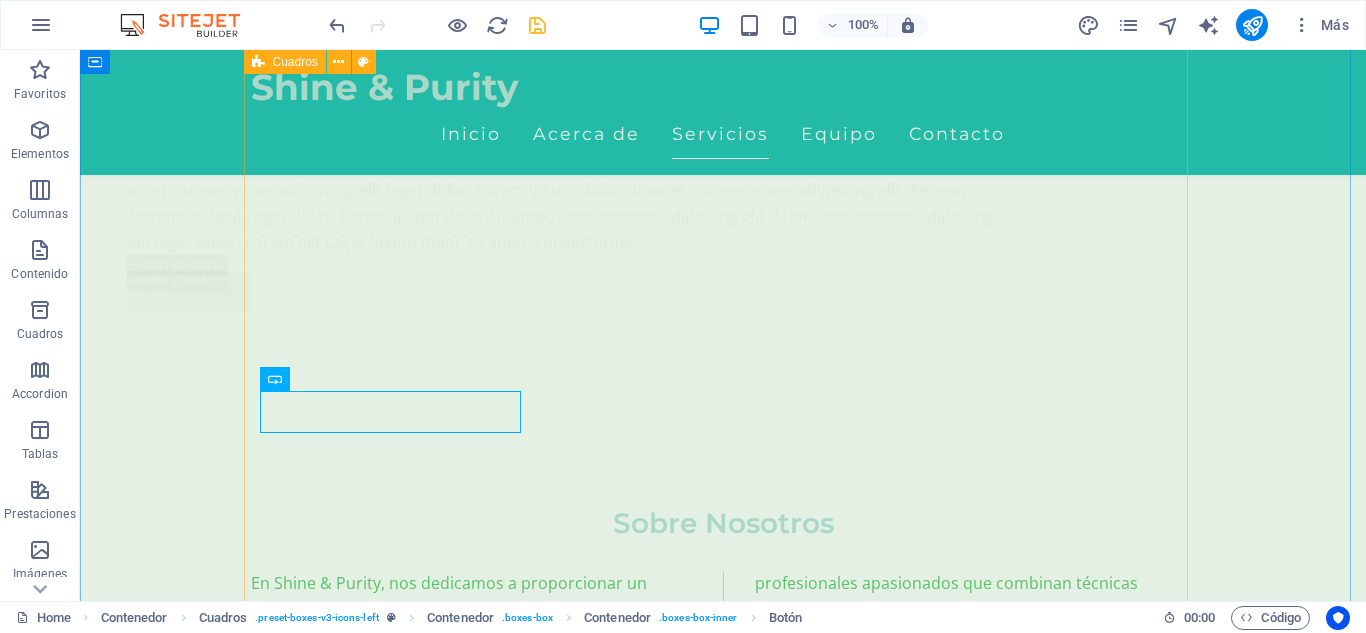 click on "Masaje Relajante Déjate envolver por un masaje relajante que alivia el estrés y renueva la paz en tu cuerpo. 150.000 COP Etiqueta del botón Tratamientos Faciales Personalizados Servicios diseñados para cada tipo de piel, utilizando productos naturales para resaltar tu belleza natural. Aromaterapia Experimenta la magia de los aceites esenciales para una experiencia de bienestar completa. Masajes Deportivos Ideales para atletas, ayudando en la recuperación y mejora del rendimiento. Masajes de Tejido Profundo Alivia dolores y tensiones acumuladas, restaurando movilidad y bienestar. Terapias Relajantes Vive una experiencia integral de relajación que descarga todo el estrés acumulado." at bounding box center [723, 4066] 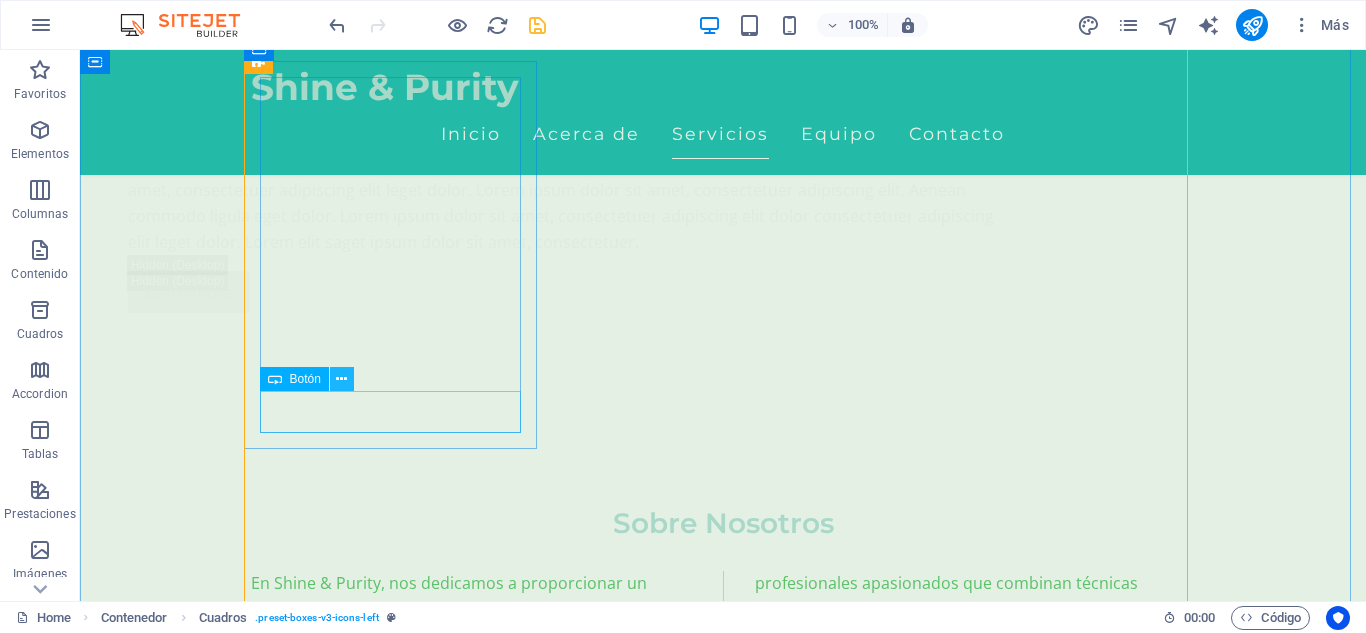 click at bounding box center [342, 379] 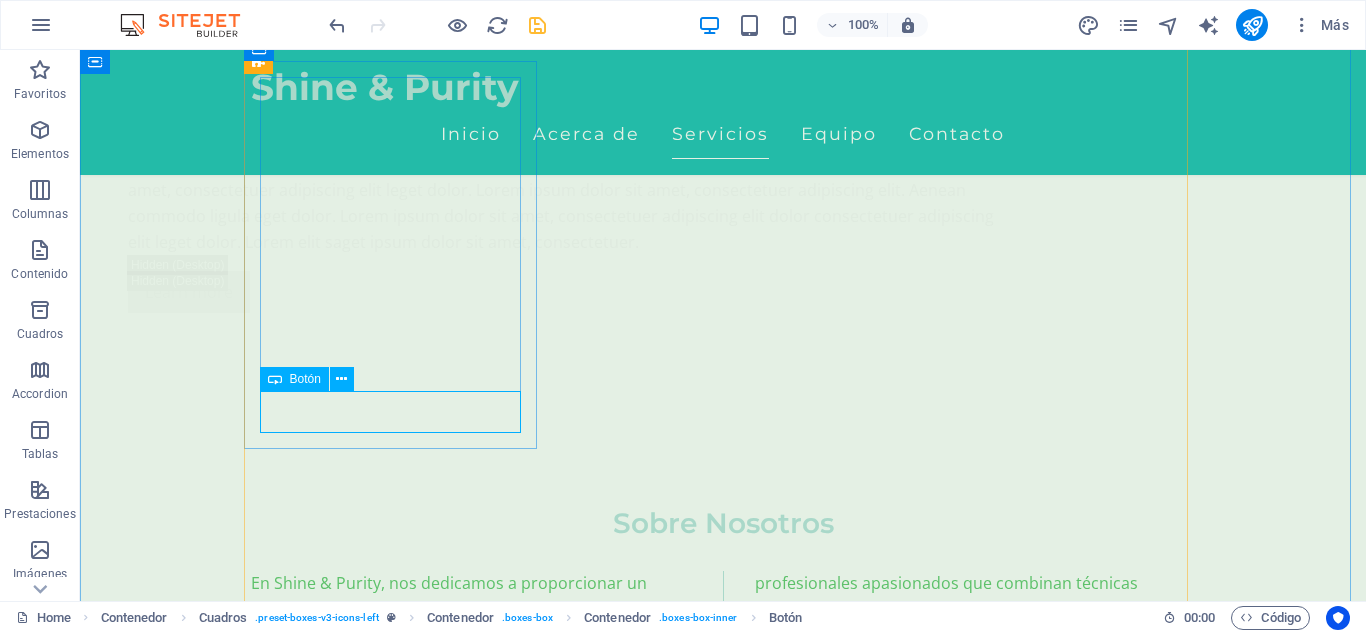 click on "Etiqueta del botón" at bounding box center (397, 3786) 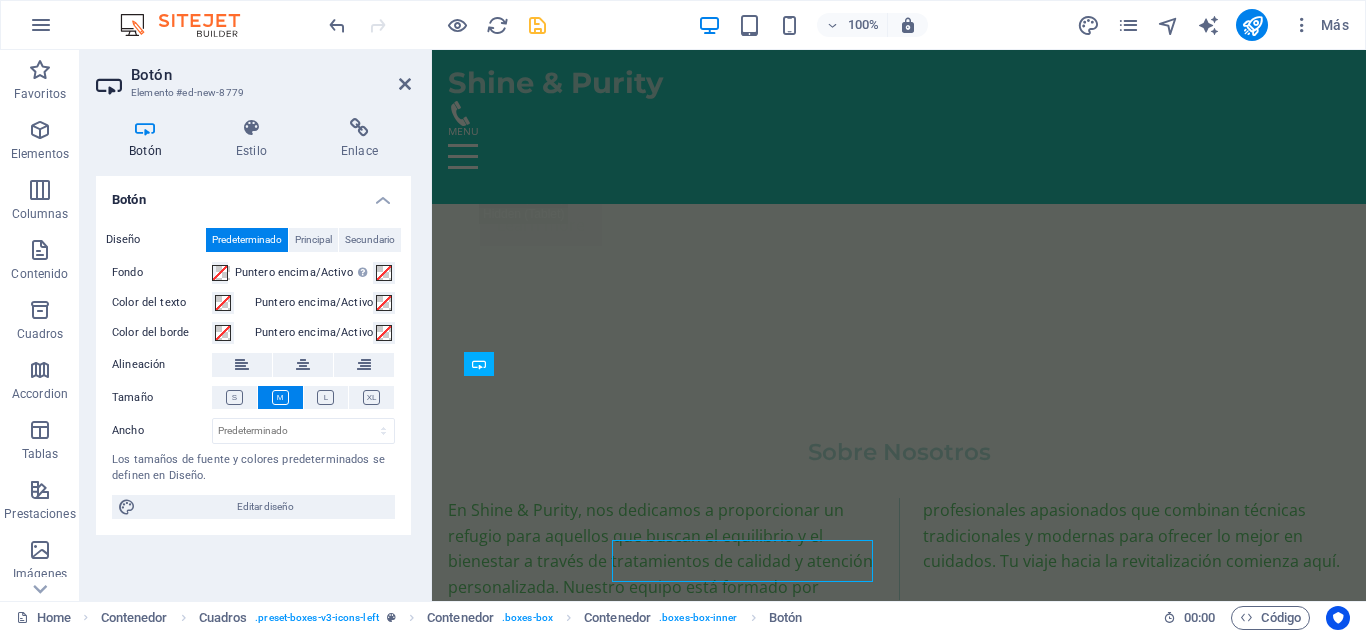 click on "Diseño Predeterminado Principal Secundario Fondo Puntero encima/Activo Cambia al modo de previsualización para probar el estado activo/puntero encima Color del texto Puntero encima/Activo Color del borde Puntero encima/Activo Alineación Tamaño Ancho Predeterminado px rem % em vh vw Los tamaños de fuente y colores predeterminados se definen en Diseño. Editar diseño" at bounding box center [253, 373] 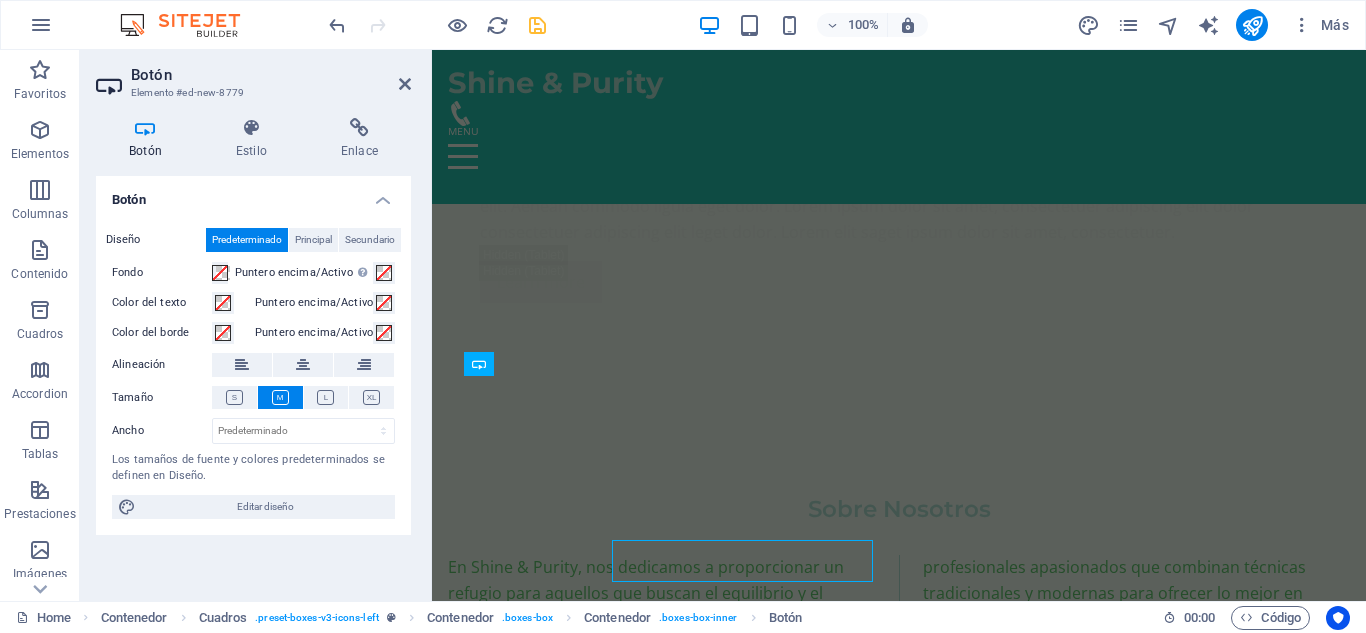 click on "Diseño Predeterminado Principal Secundario Fondo Puntero encima/Activo Cambia al modo de previsualización para probar el estado activo/puntero encima Color del texto Puntero encima/Activo Color del borde Puntero encima/Activo Alineación Tamaño Ancho Predeterminado px rem % em vh vw Los tamaños de fuente y colores predeterminados se definen en Diseño. Editar diseño" at bounding box center [253, 373] 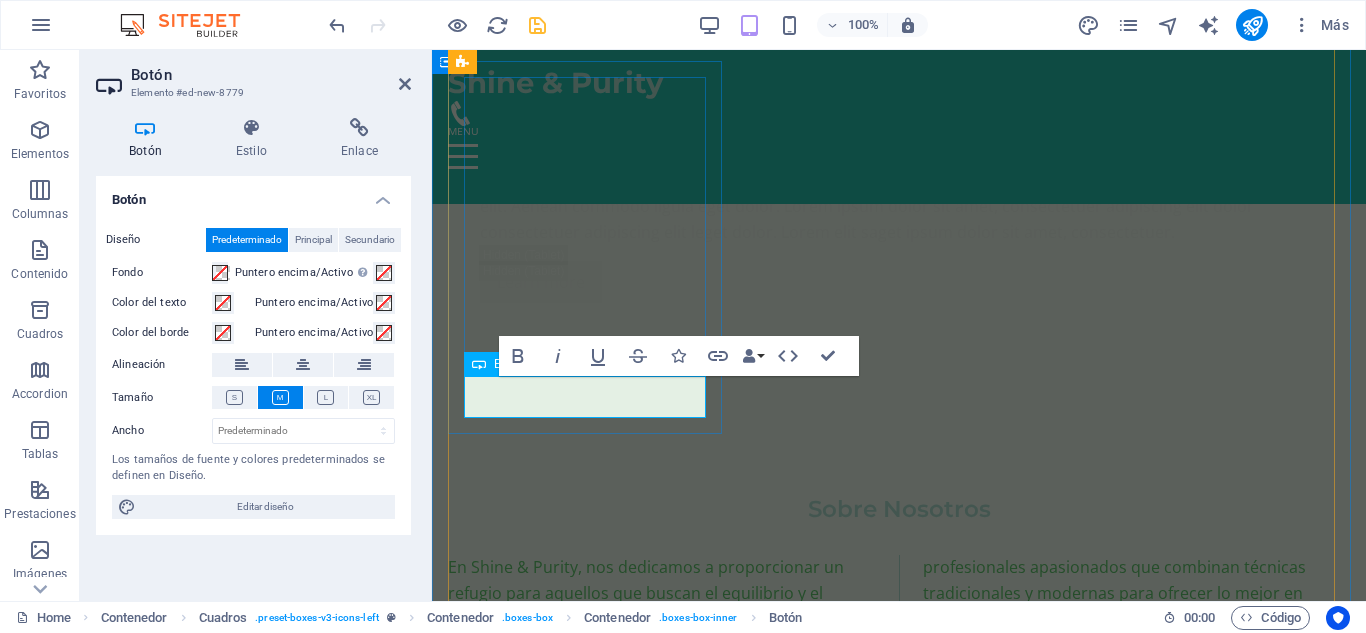 click on "Etiqueta del botón" at bounding box center [588, 3730] 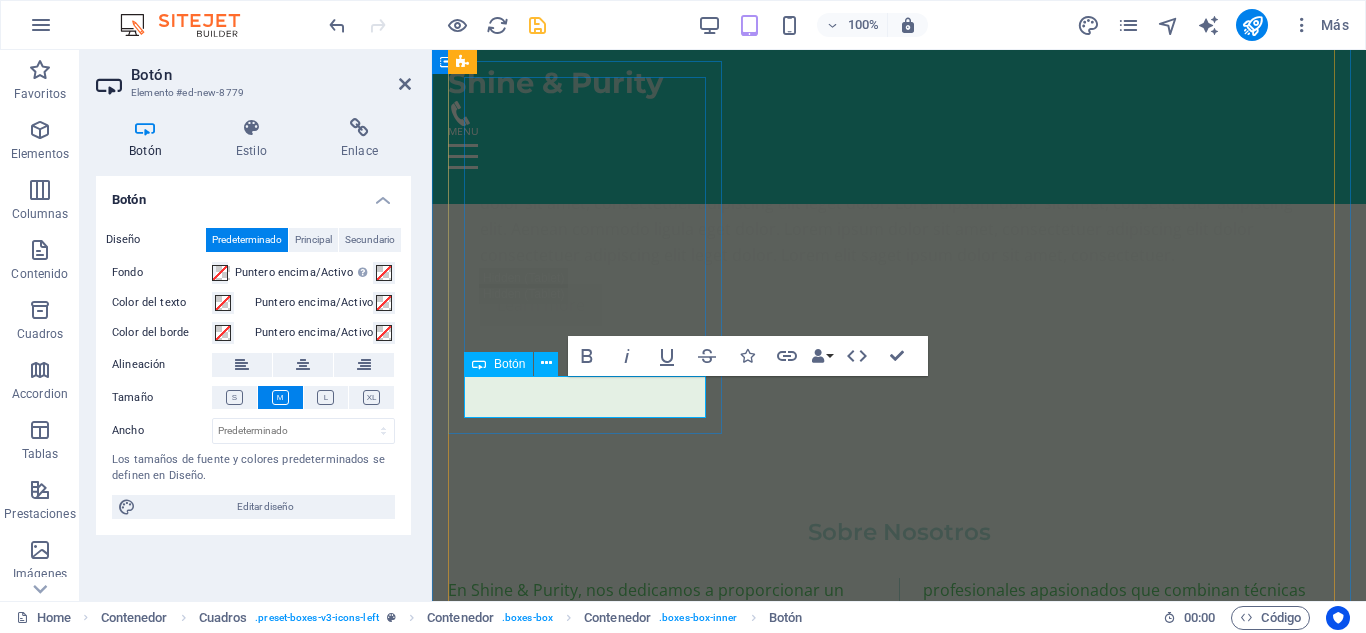 type 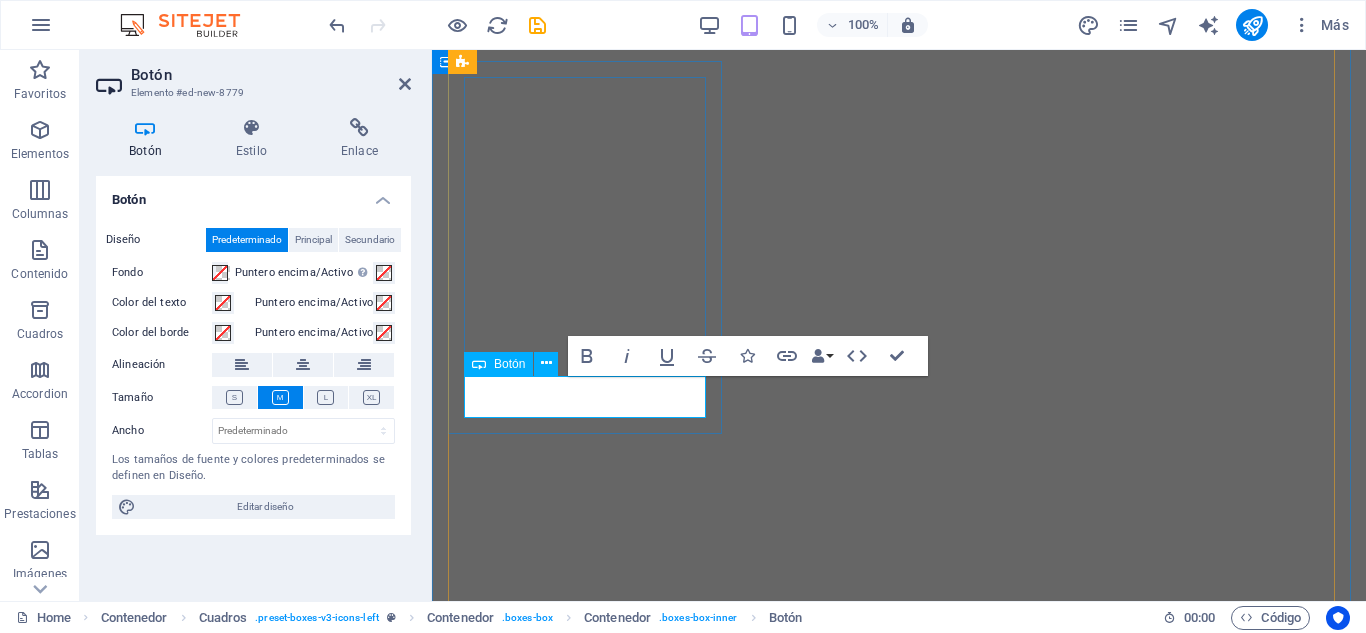 scroll, scrollTop: 0, scrollLeft: 0, axis: both 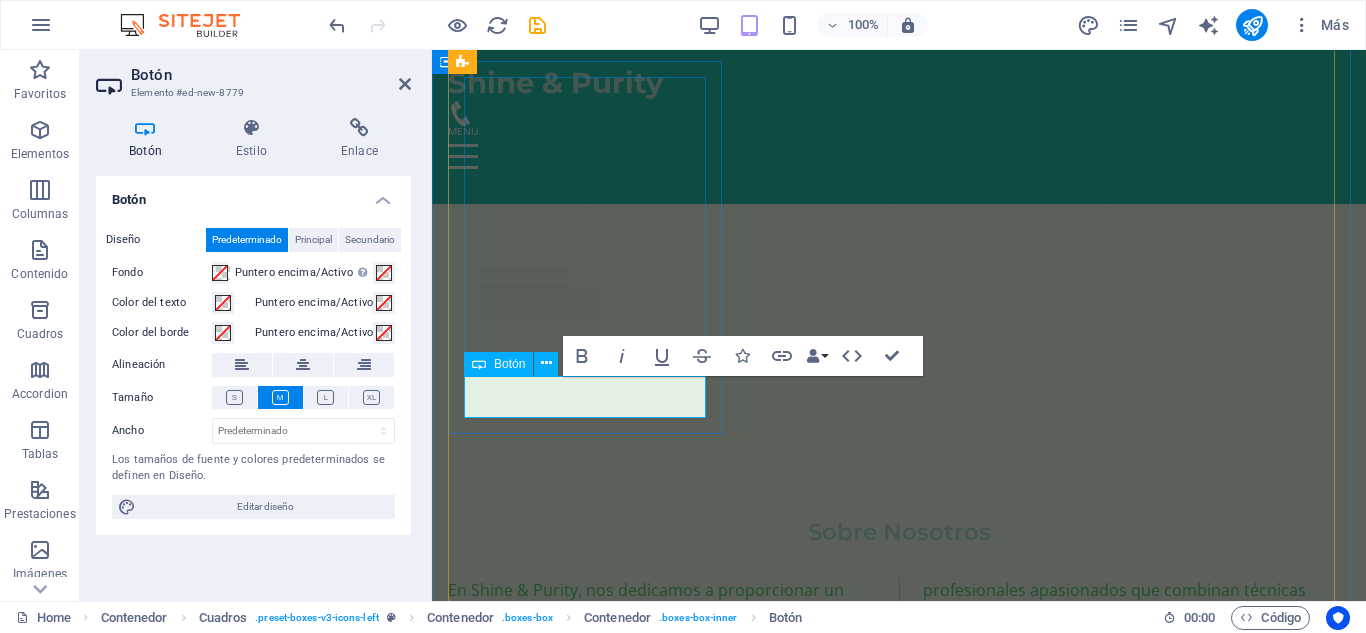 type 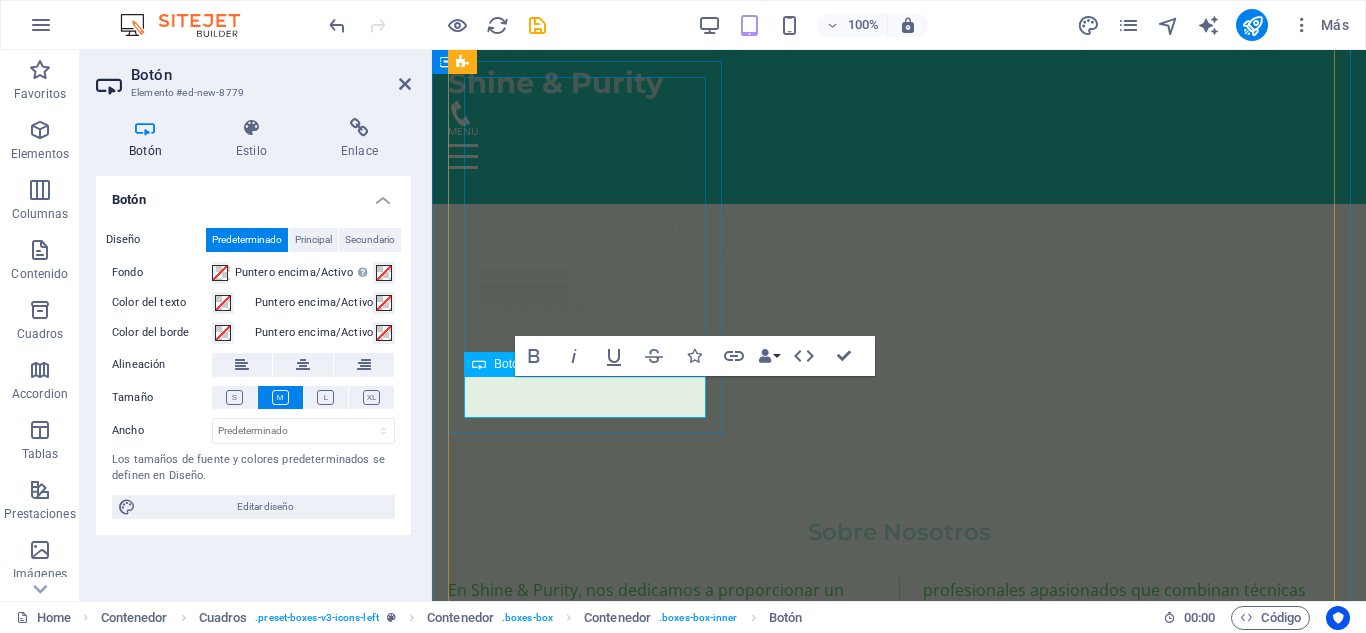click on "Agenda tu cita" at bounding box center [588, 3693] 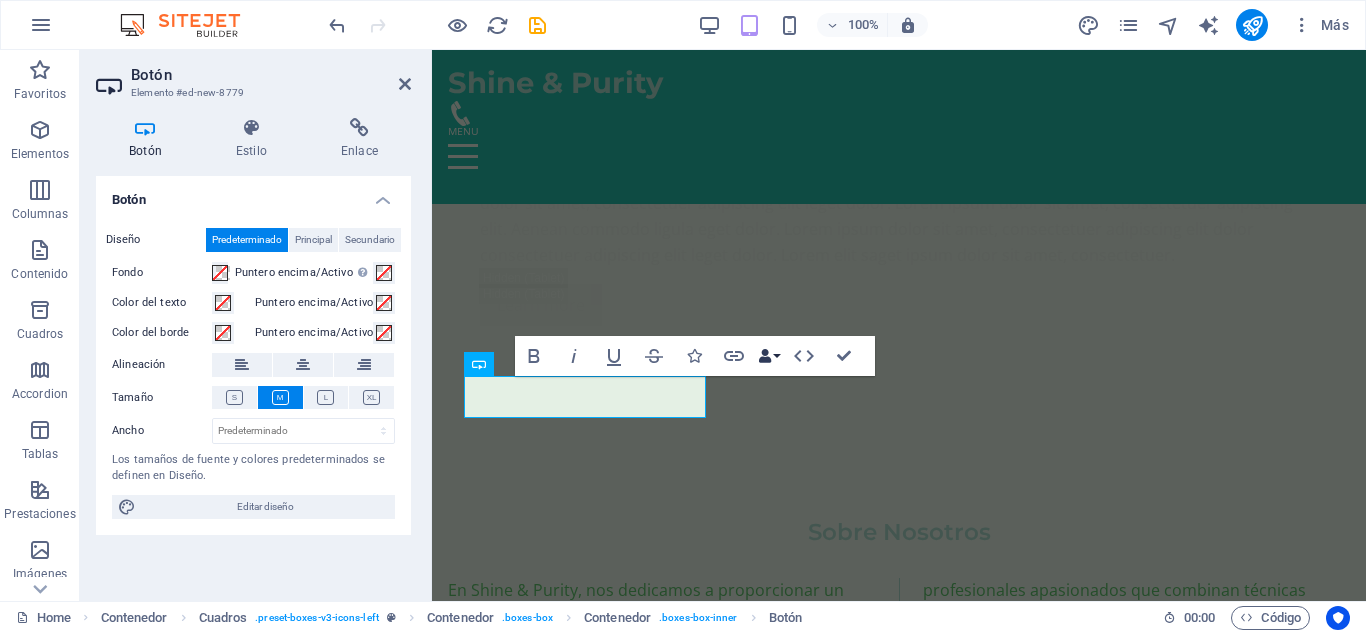 click on "Data Bindings" at bounding box center (769, 356) 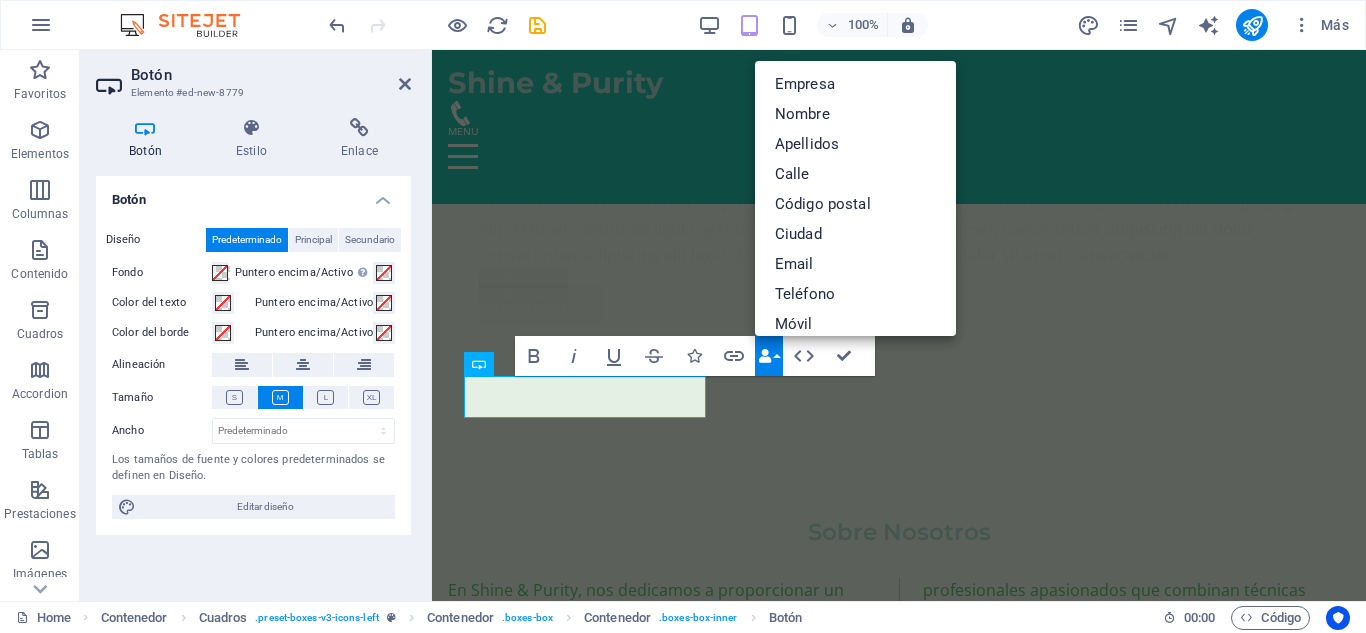 click on "Data Bindings" at bounding box center [769, 356] 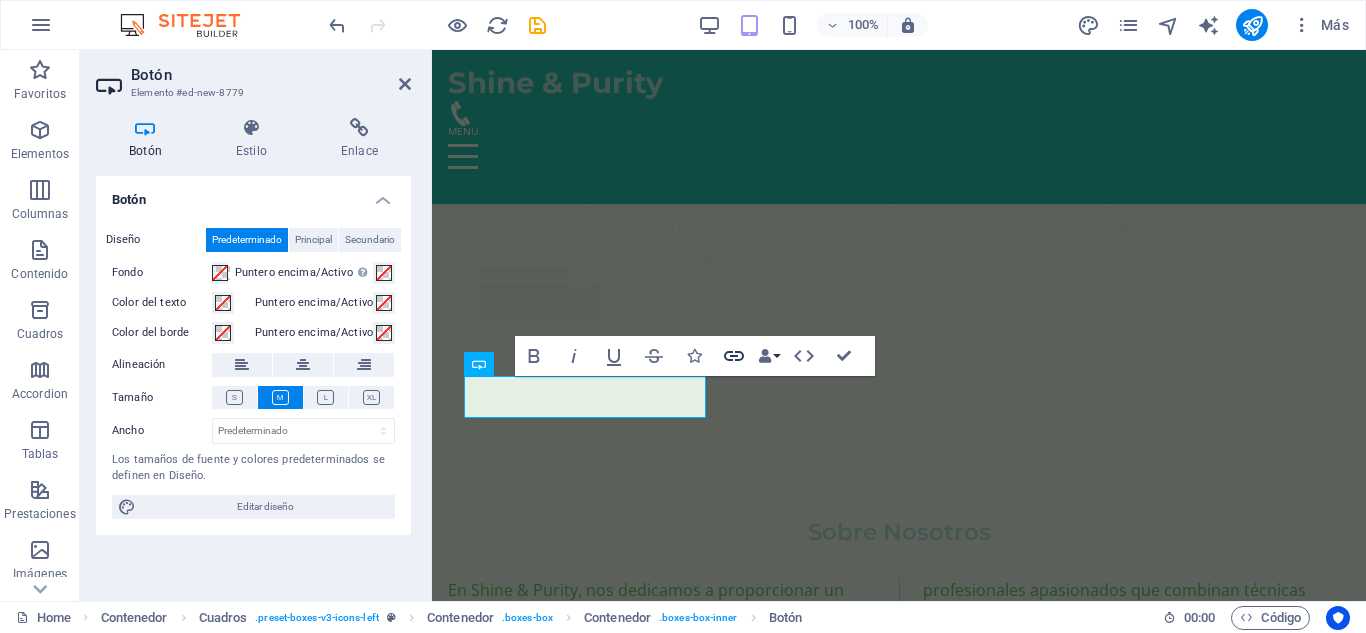 click 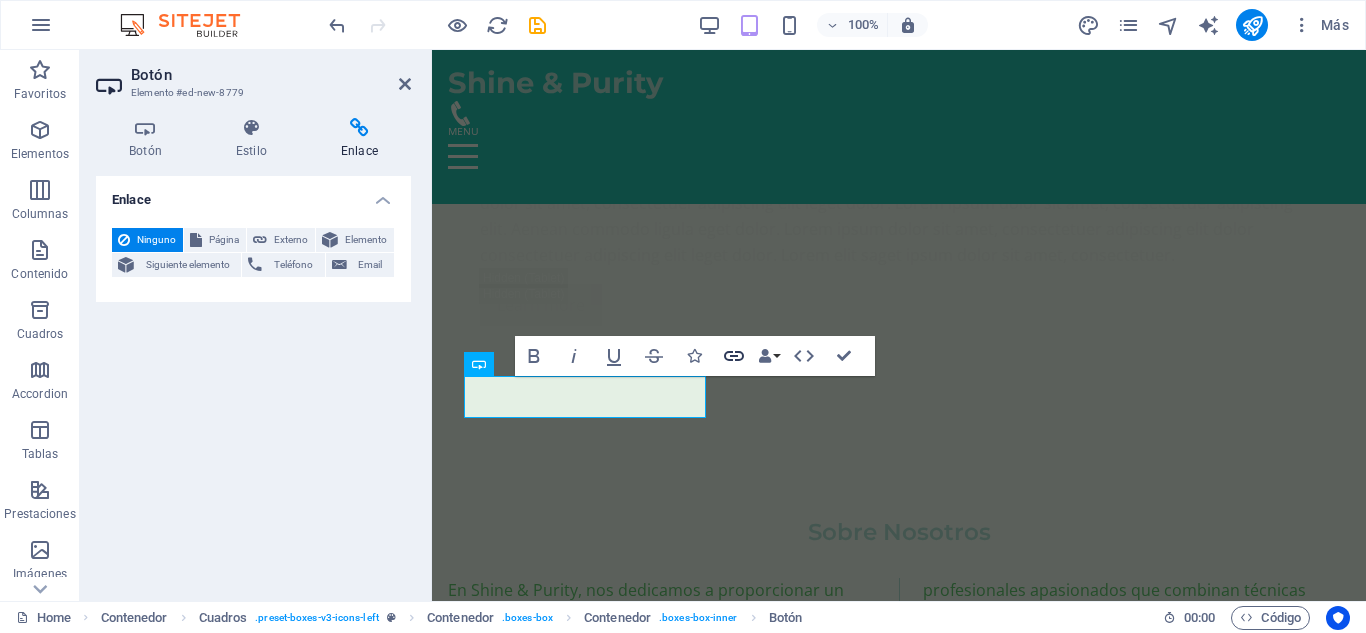click 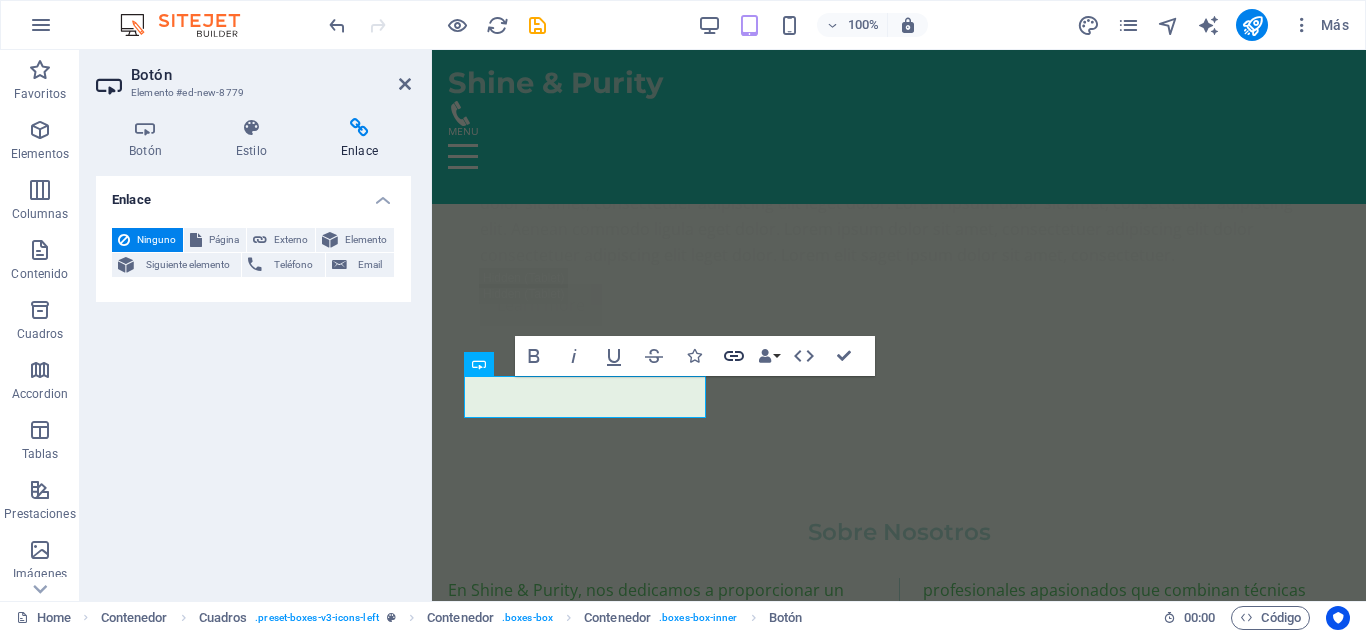 click 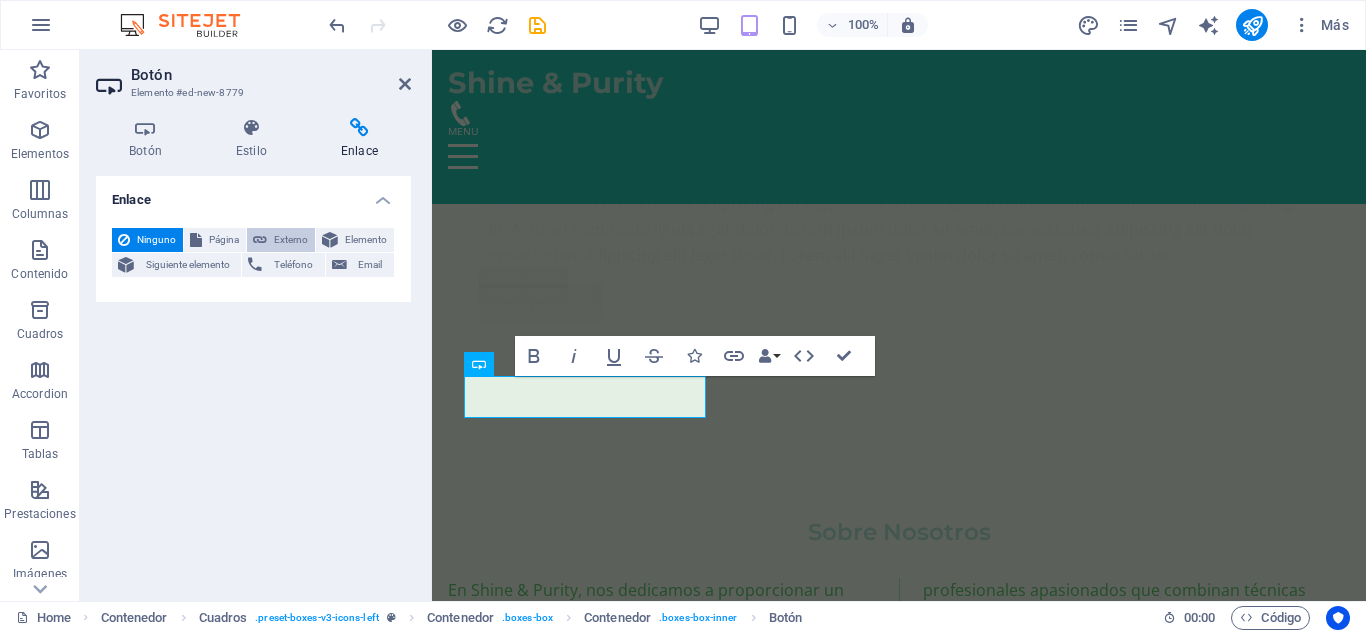 click on "Externo" at bounding box center [291, 240] 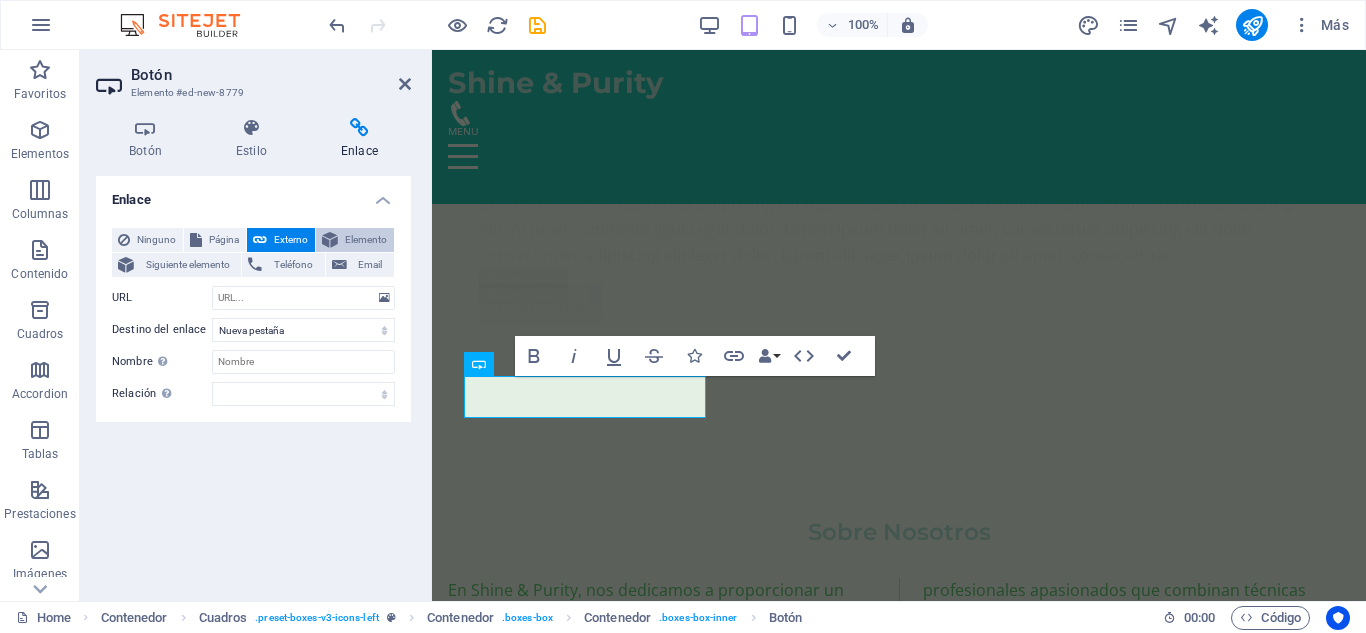 click on "Elemento" at bounding box center (355, 240) 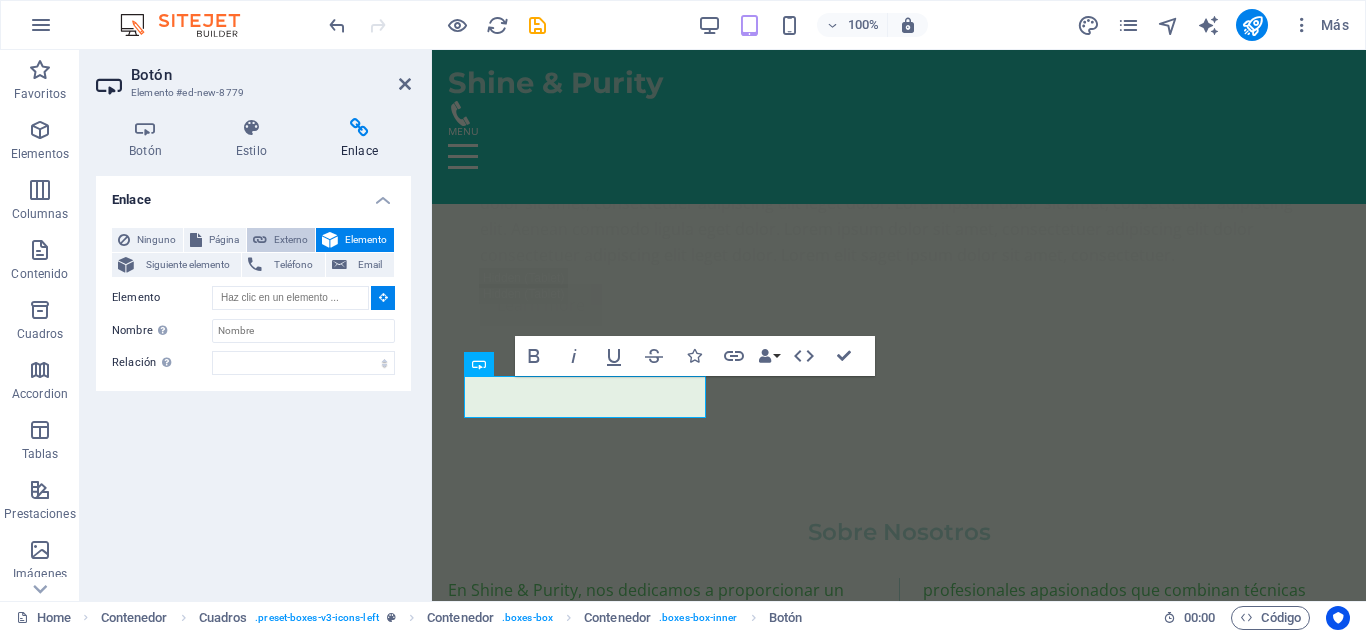 click on "Externo" at bounding box center (291, 240) 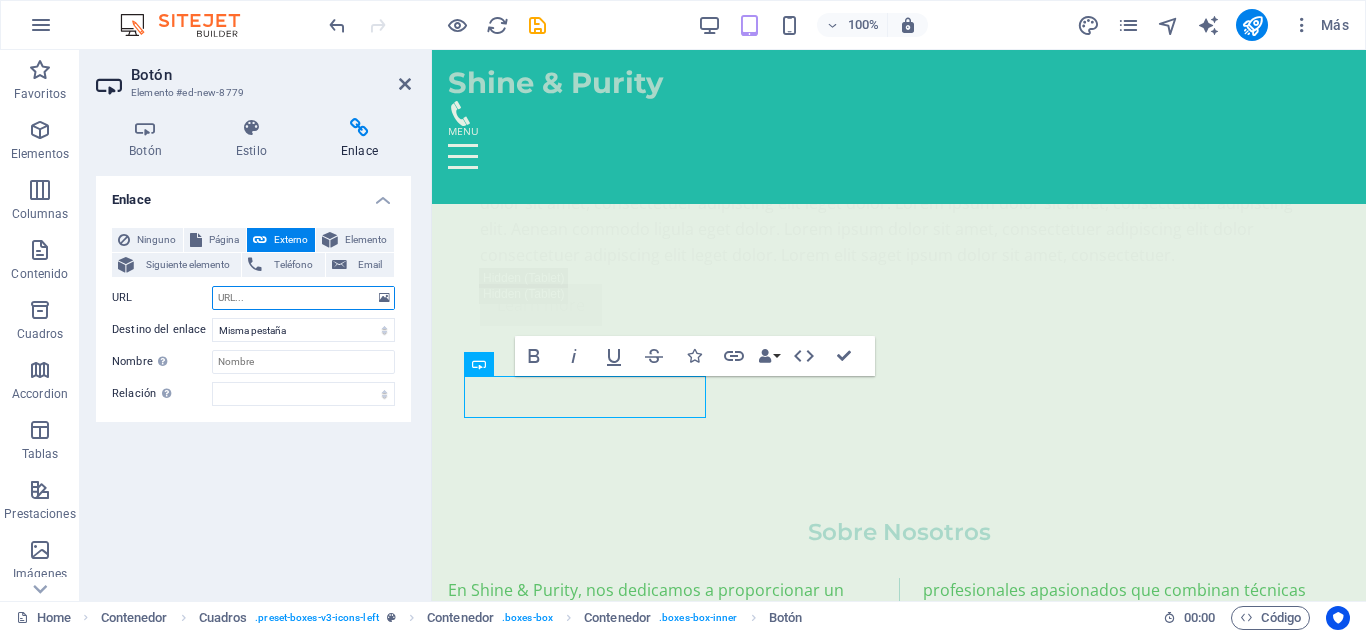 select on "blank" 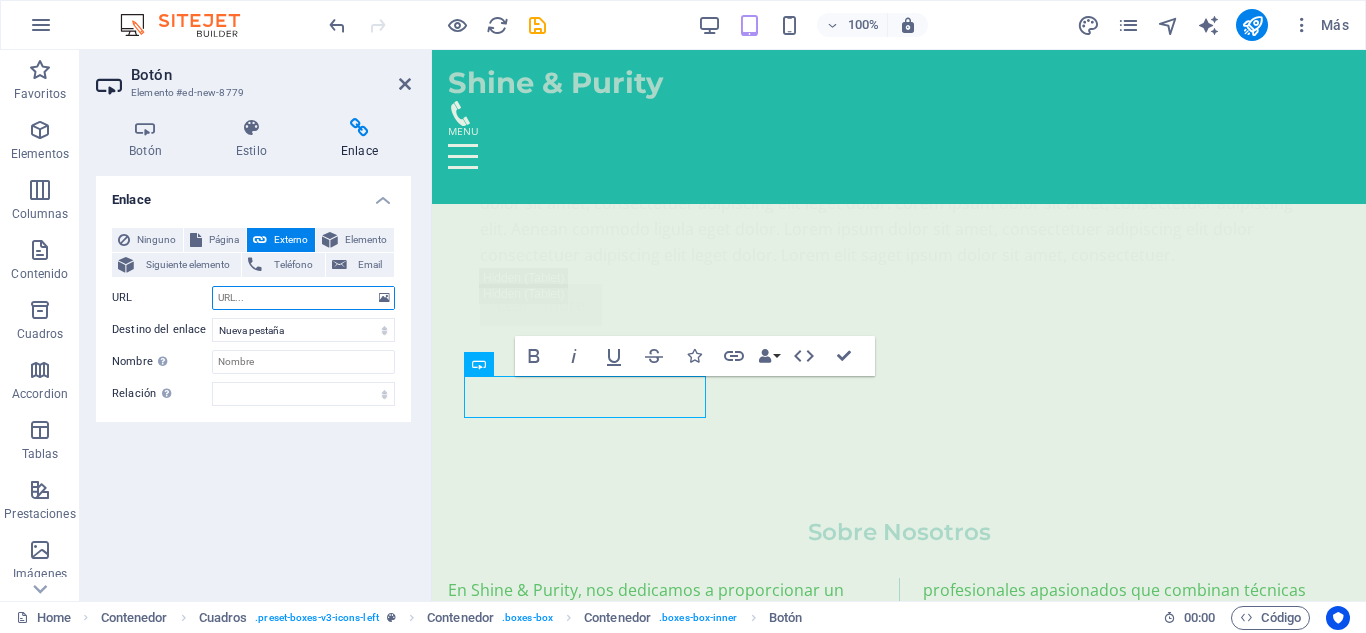 paste on "https://wa.me/message/2K2FZQUTCCUFP1" 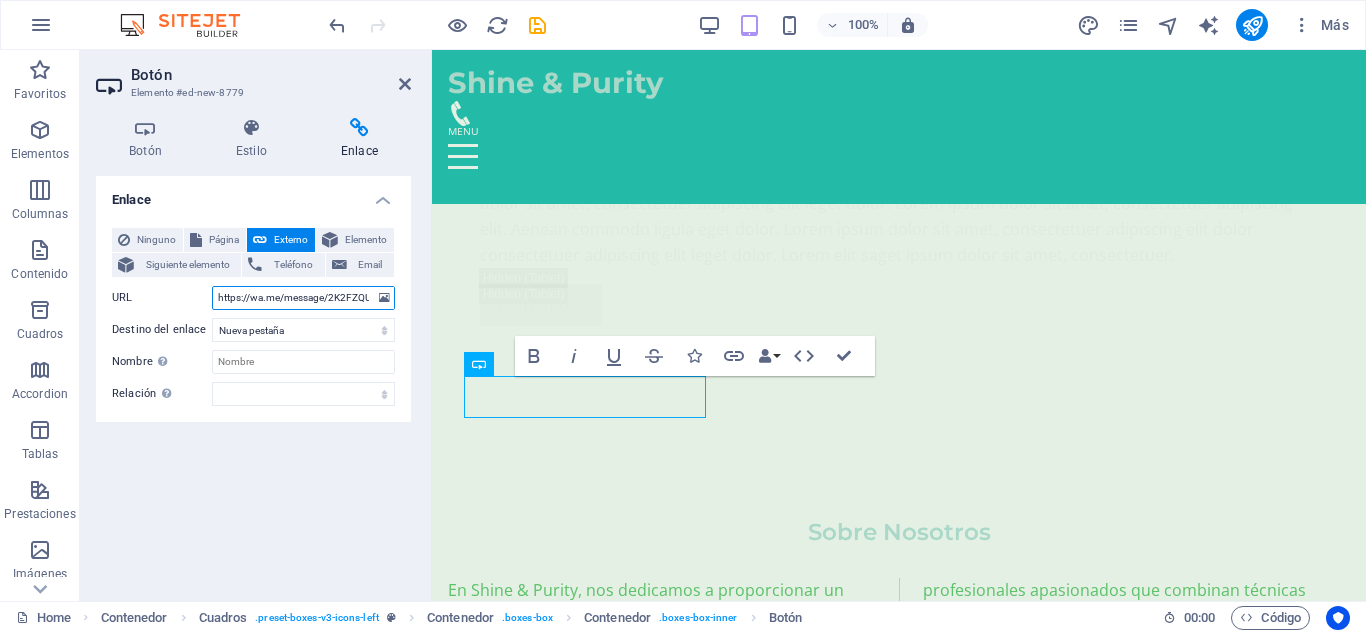 scroll, scrollTop: 0, scrollLeft: 45, axis: horizontal 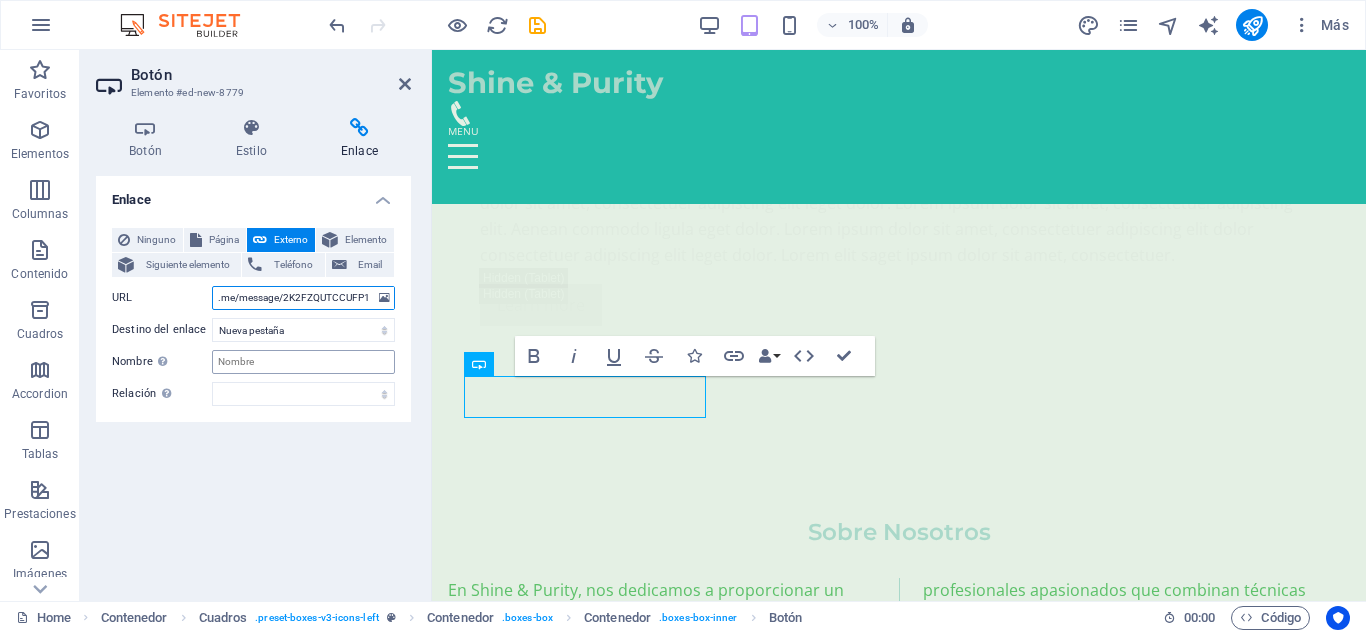 type on "https://wa.me/message/2K2FZQUTCCUFP1" 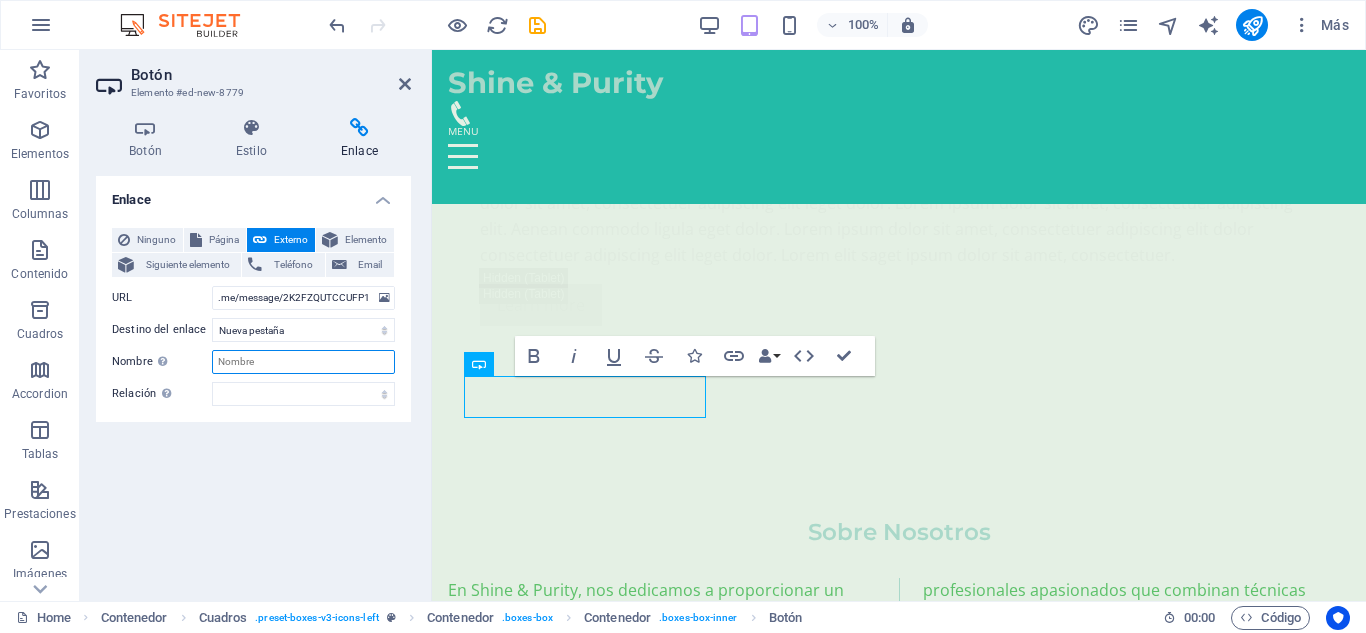 scroll, scrollTop: 0, scrollLeft: 0, axis: both 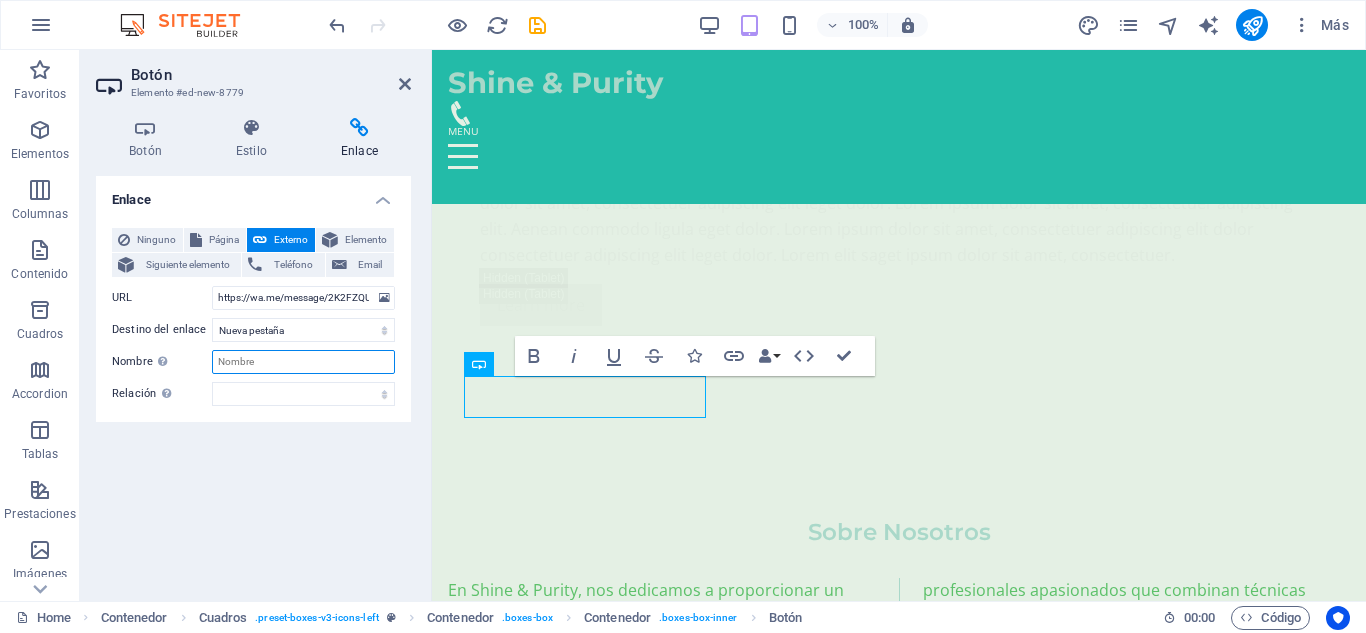 click on "Nombre Una descripción adicional del enlace no debería ser igual al texto del enlace. El título suele mostrarse como un texto de información cuando se mueve el ratón por encima del elemento. Déjalo en blanco en caso de dudas." at bounding box center [303, 362] 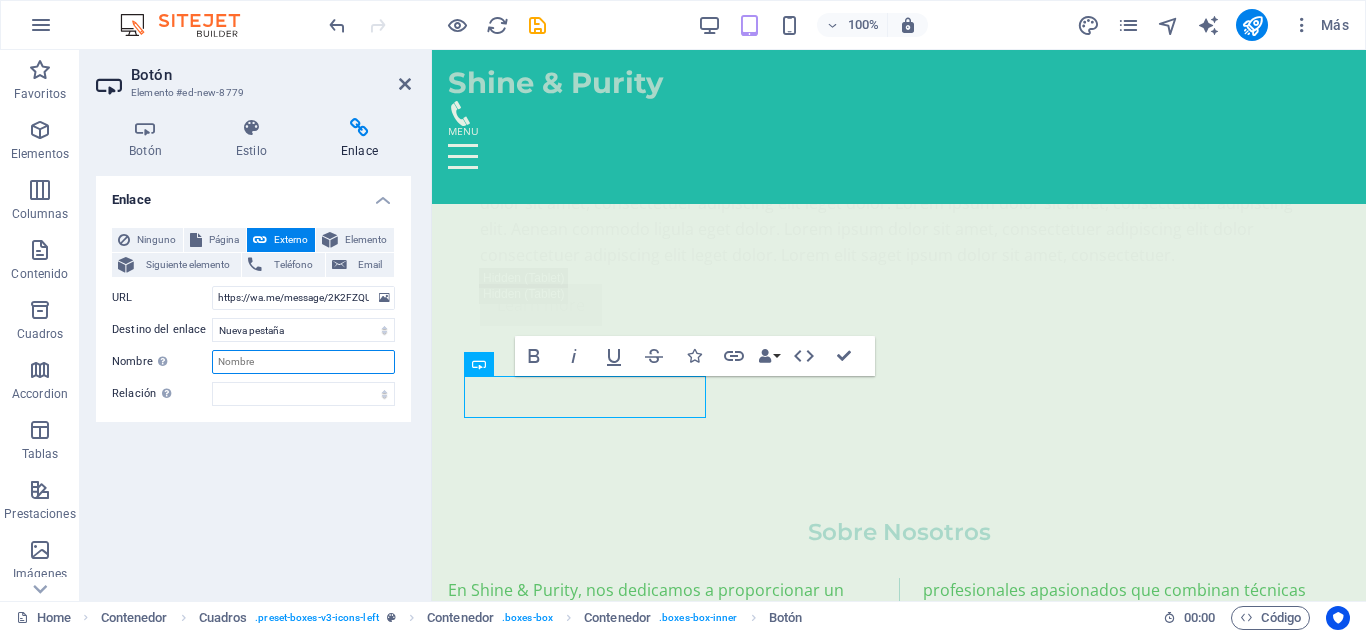 click on "Nombre Una descripción adicional del enlace no debería ser igual al texto del enlace. El título suele mostrarse como un texto de información cuando se mueve el ratón por encima del elemento. Déjalo en blanco en caso de dudas." at bounding box center [303, 362] 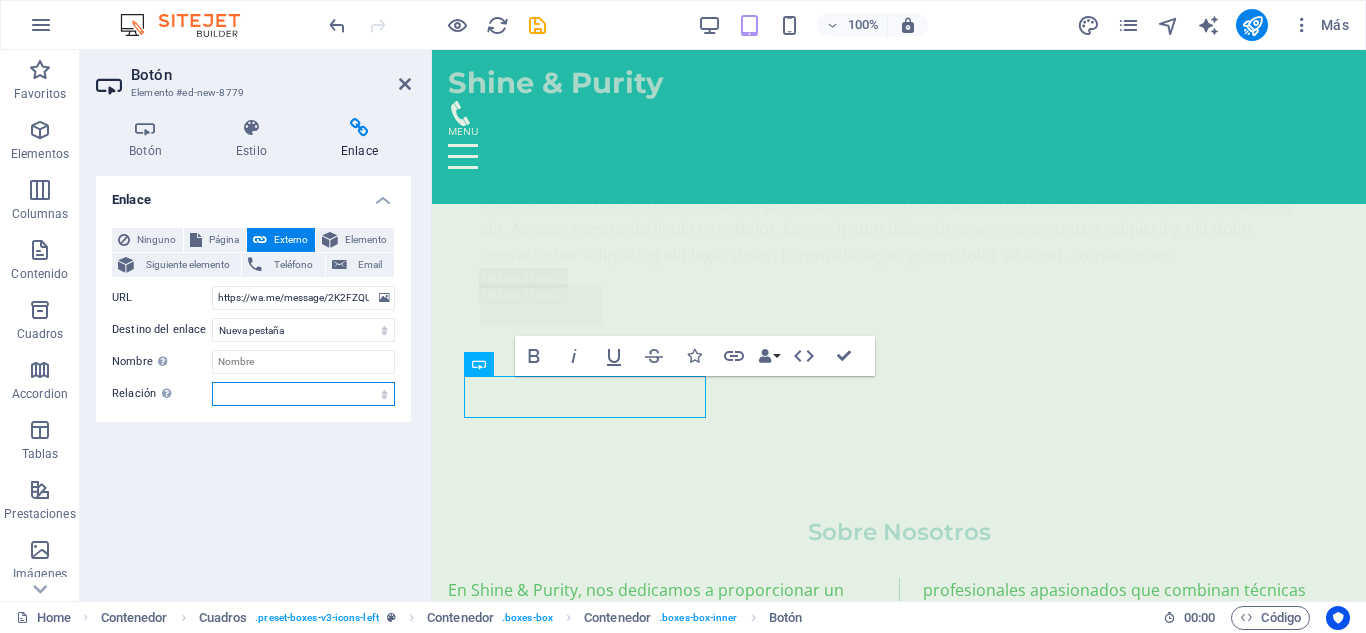 click on "alternativo autor marcador externo ayuda licencia siguiente nofollow noreferrer noopener ant buscar etiqueta" at bounding box center [303, 394] 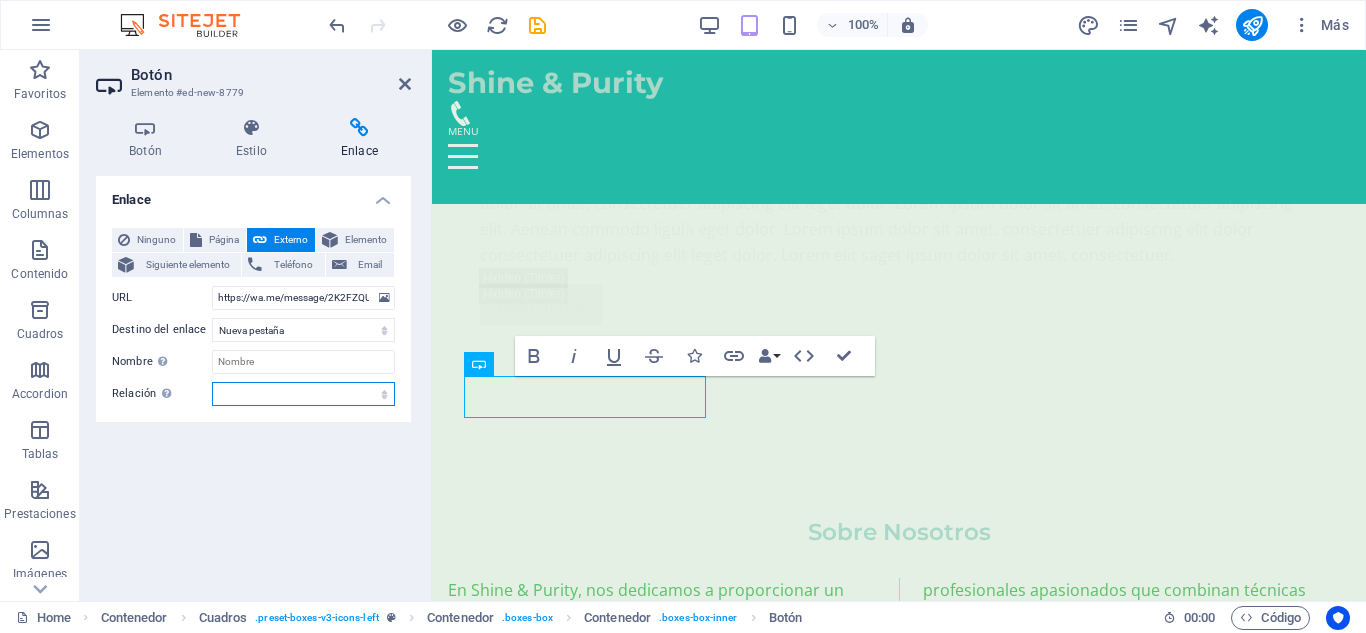 click on "alternativo autor marcador externo ayuda licencia siguiente nofollow noreferrer noopener ant buscar etiqueta" at bounding box center (303, 394) 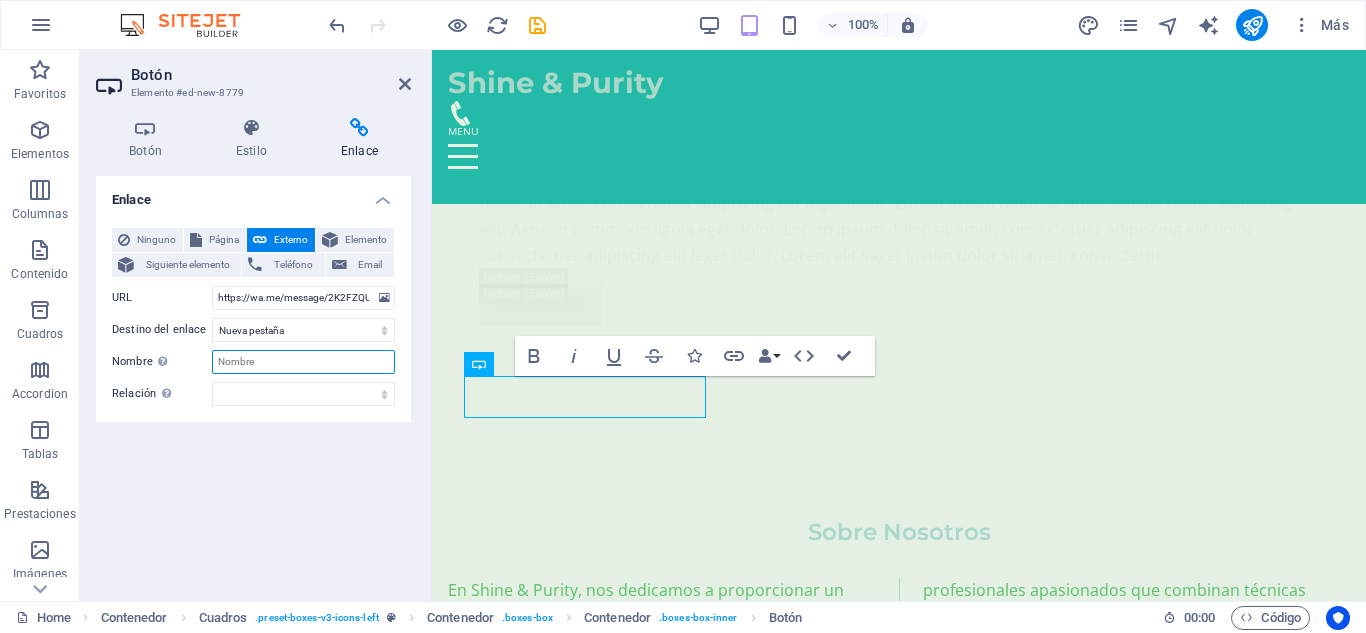 click on "Nombre Una descripción adicional del enlace no debería ser igual al texto del enlace. El título suele mostrarse como un texto de información cuando se mueve el ratón por encima del elemento. Déjalo en blanco en caso de dudas." at bounding box center [303, 362] 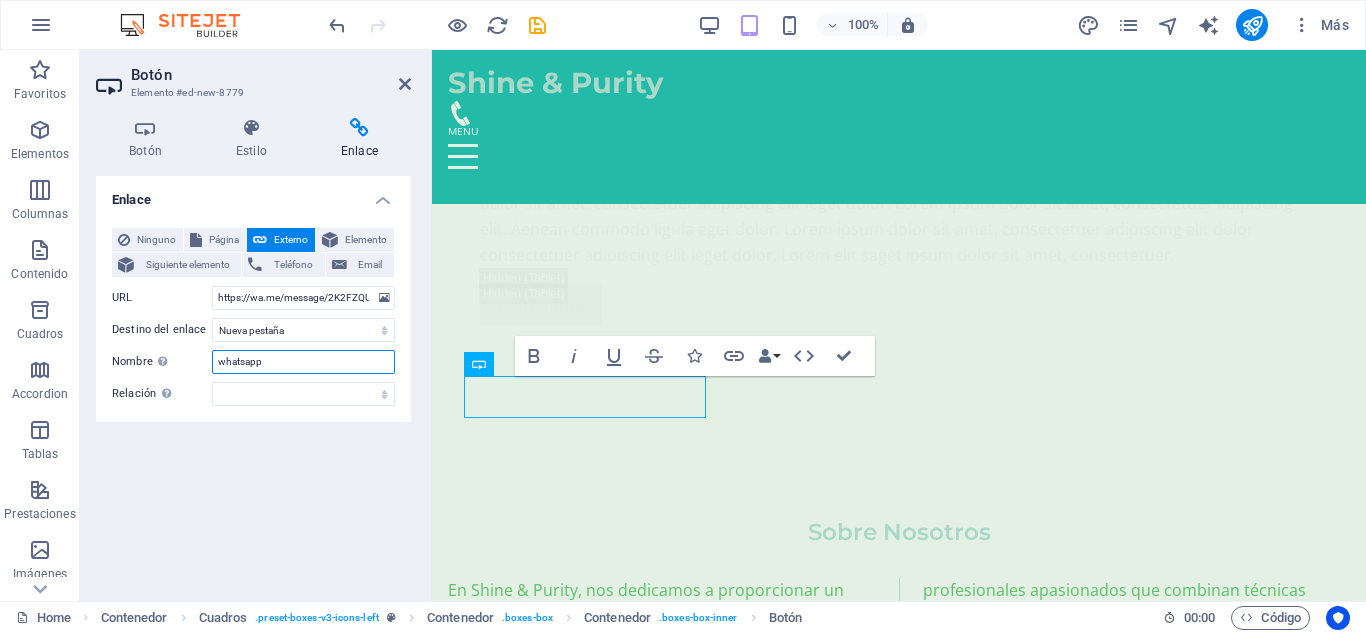 type on "whatsapp" 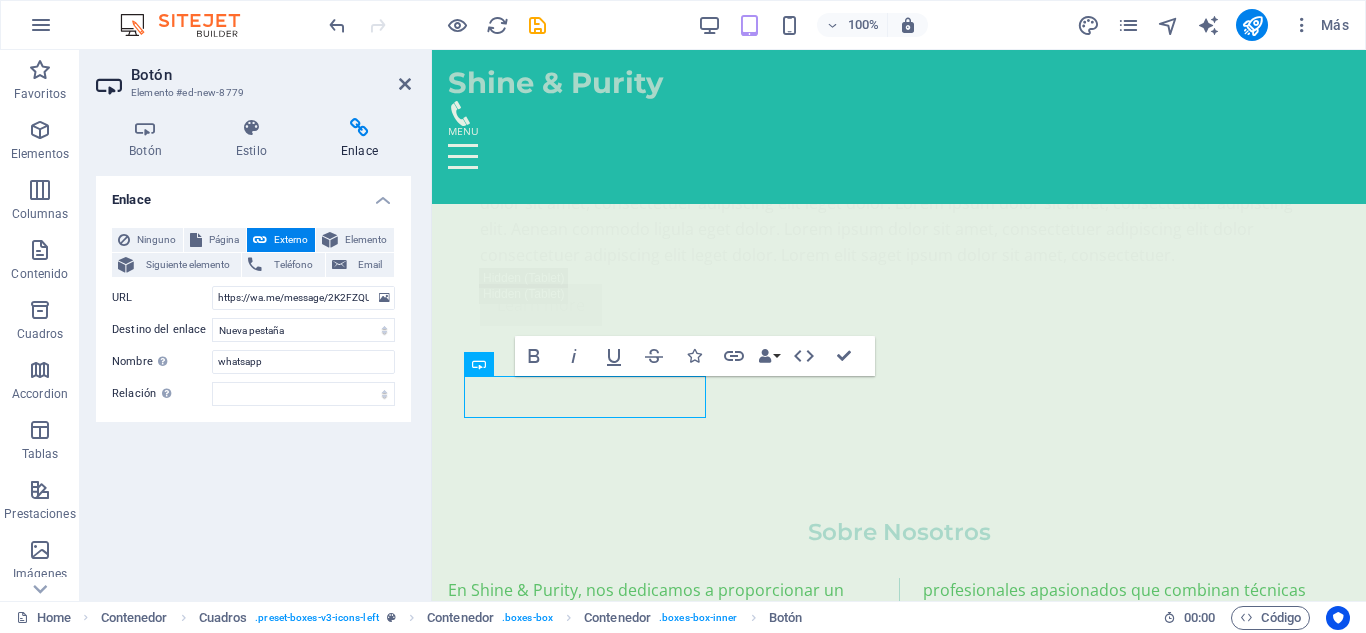 click on "Enlace Ninguno Página Externo Elemento Siguiente elemento Teléfono Email Página Home Subpage Legal Notice Privacy Elemento
URL https://wa.me/message/2K2FZQUTCCUFP1 Teléfono Email Destino del enlace Nueva pestaña Misma pestaña Superposición Nombre Una descripción adicional del enlace no debería ser igual al texto del enlace. El título suele mostrarse como un texto de información cuando se mueve el ratón por encima del elemento. Déjalo en blanco en caso de dudas. whatsapp Relación Define la  relación de este enlace con el destino del enlace . Por ejemplo, el valor "nofollow" indica a los buscadores que no sigan al enlace. Puede dejarse vacío. alternativo autor marcador externo ayuda licencia siguiente nofollow noreferrer noopener ant buscar etiqueta" at bounding box center [253, 380] 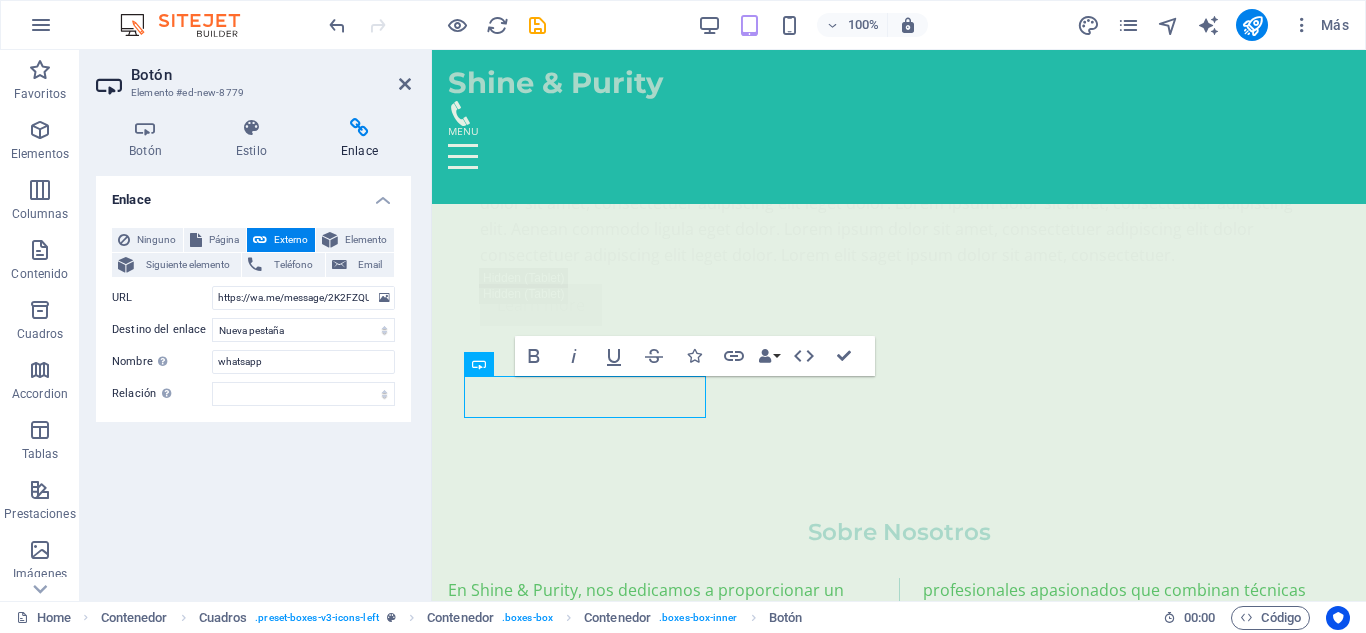 click on "Enlace" at bounding box center (253, 194) 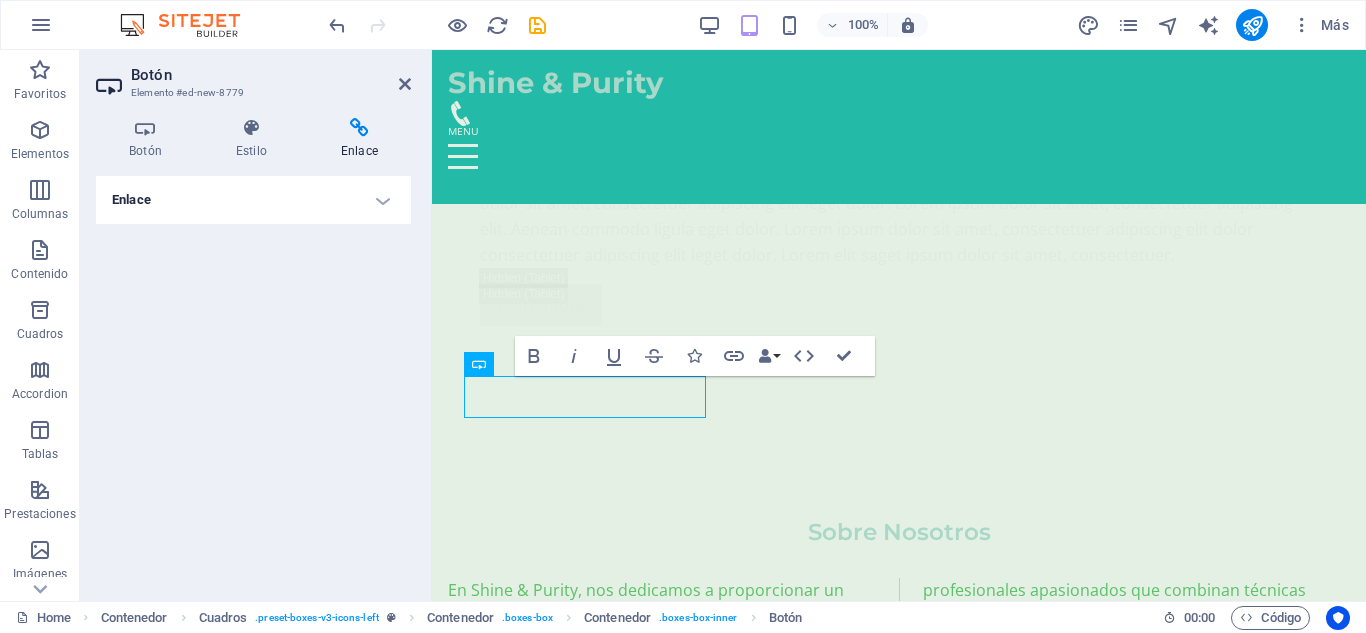 click on "Enlace" at bounding box center [253, 200] 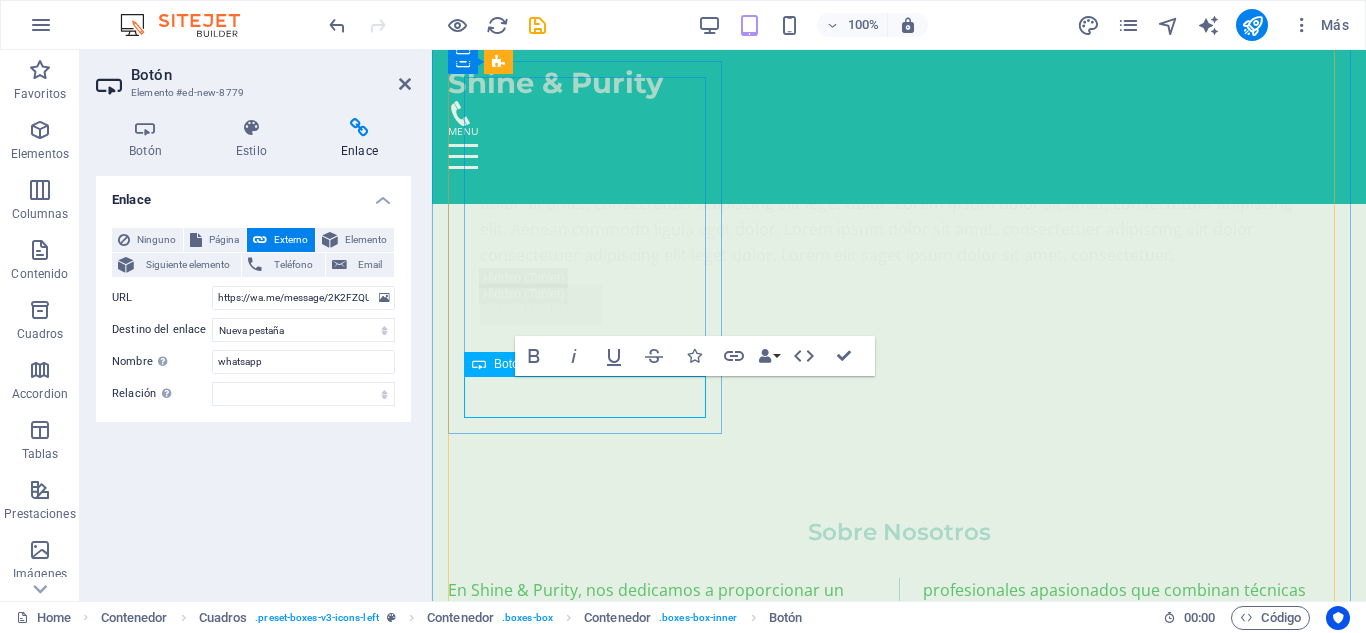 click on "Agenda tu cita" at bounding box center (588, 3693) 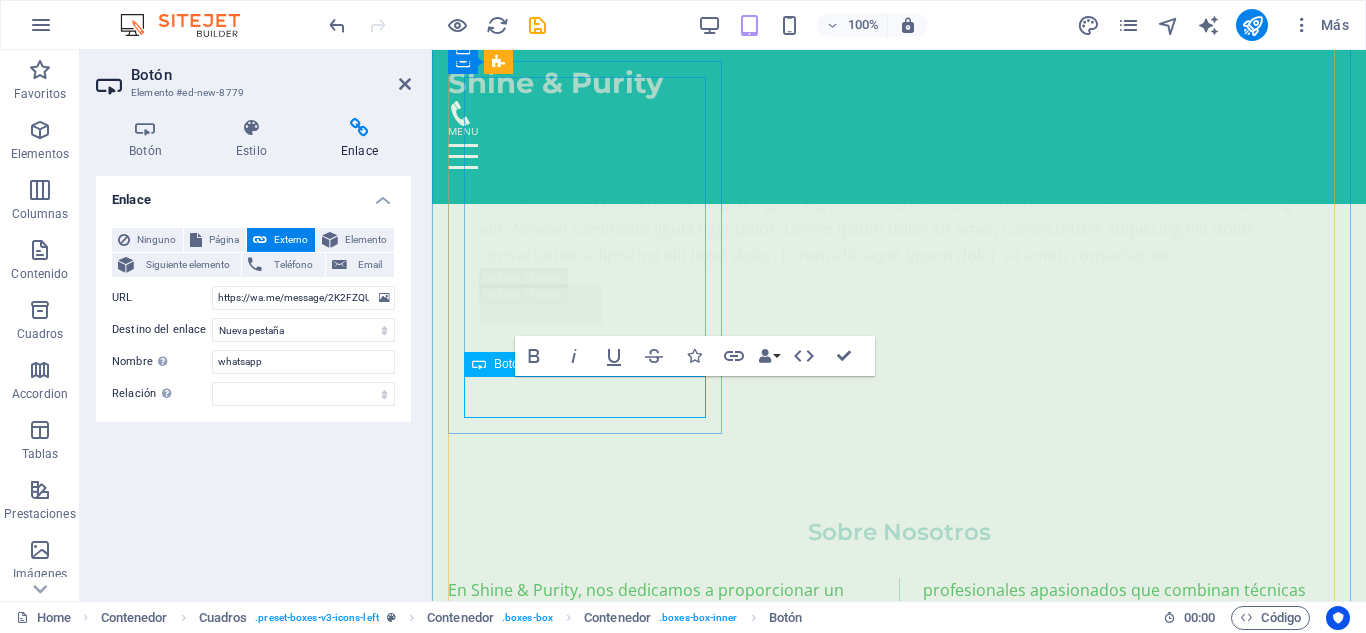 click on "Agenda tu cita" at bounding box center [588, 3693] 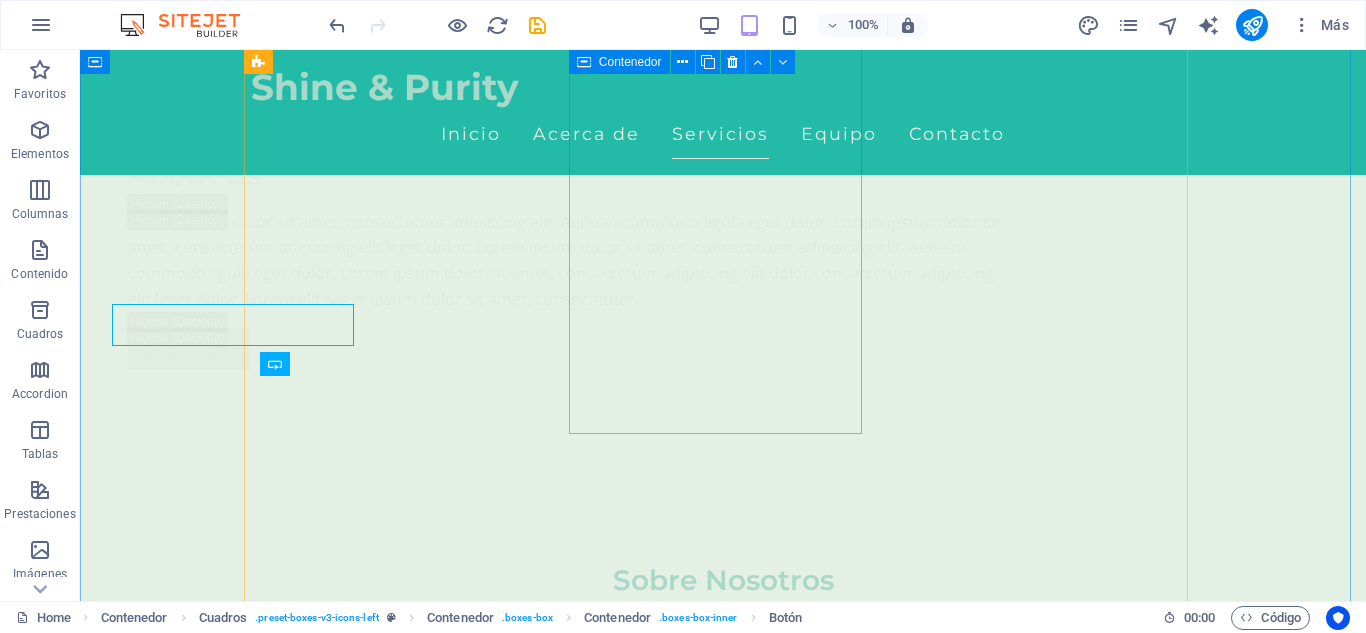 scroll, scrollTop: 3645, scrollLeft: 0, axis: vertical 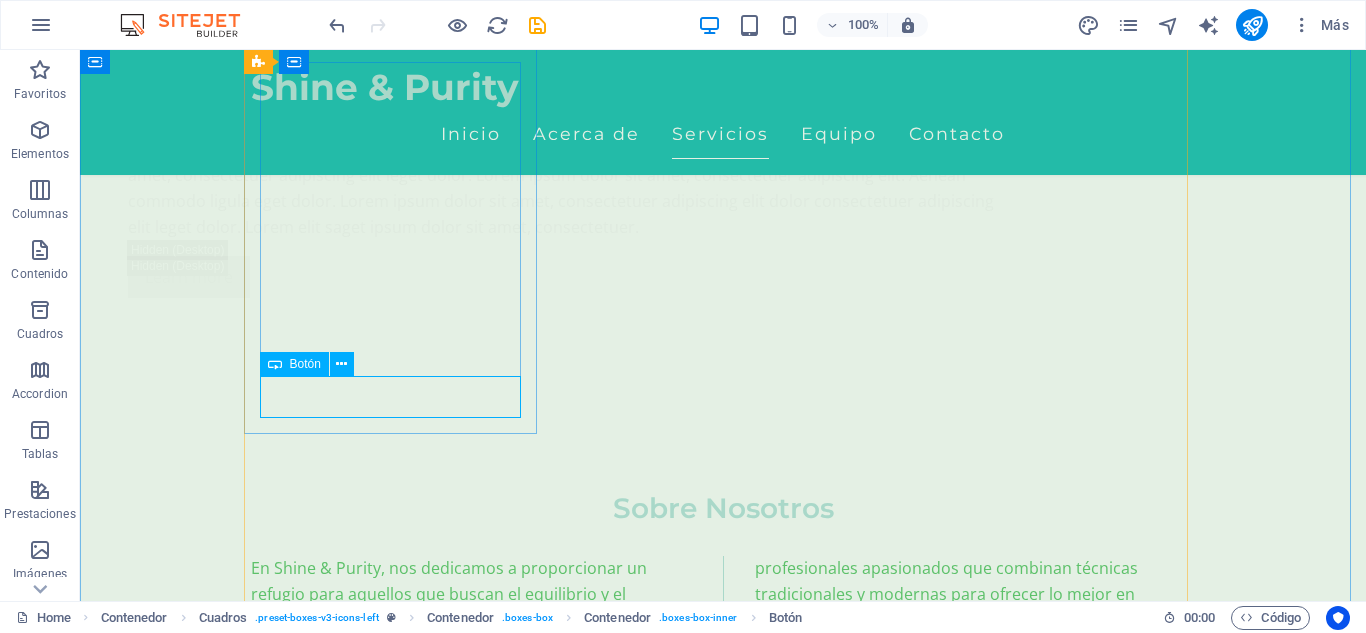 click on "Agenda tu cita" at bounding box center (397, 3771) 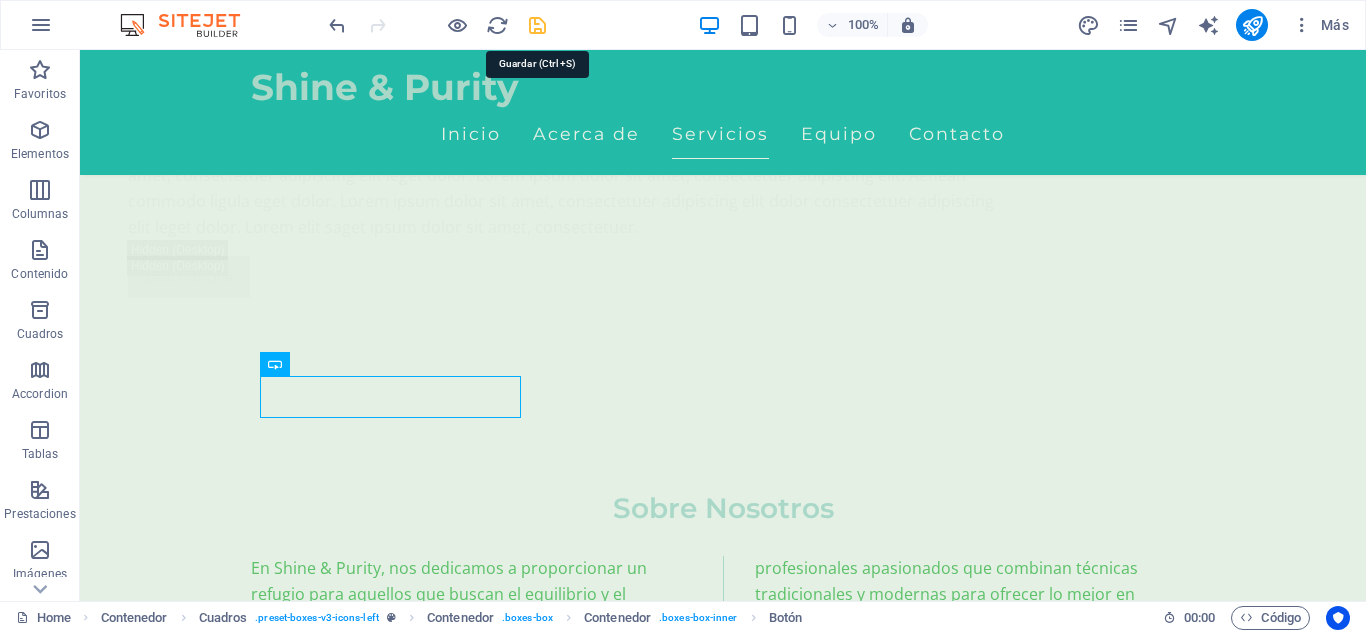 click at bounding box center (537, 25) 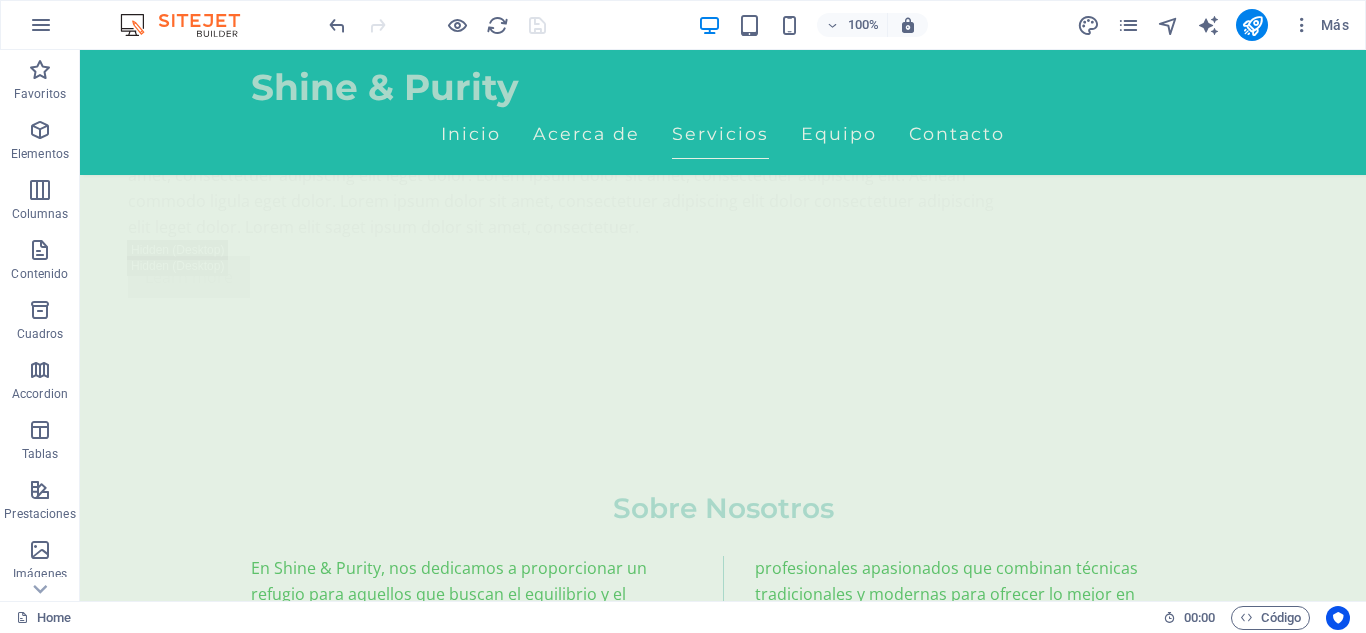 click at bounding box center (437, 25) 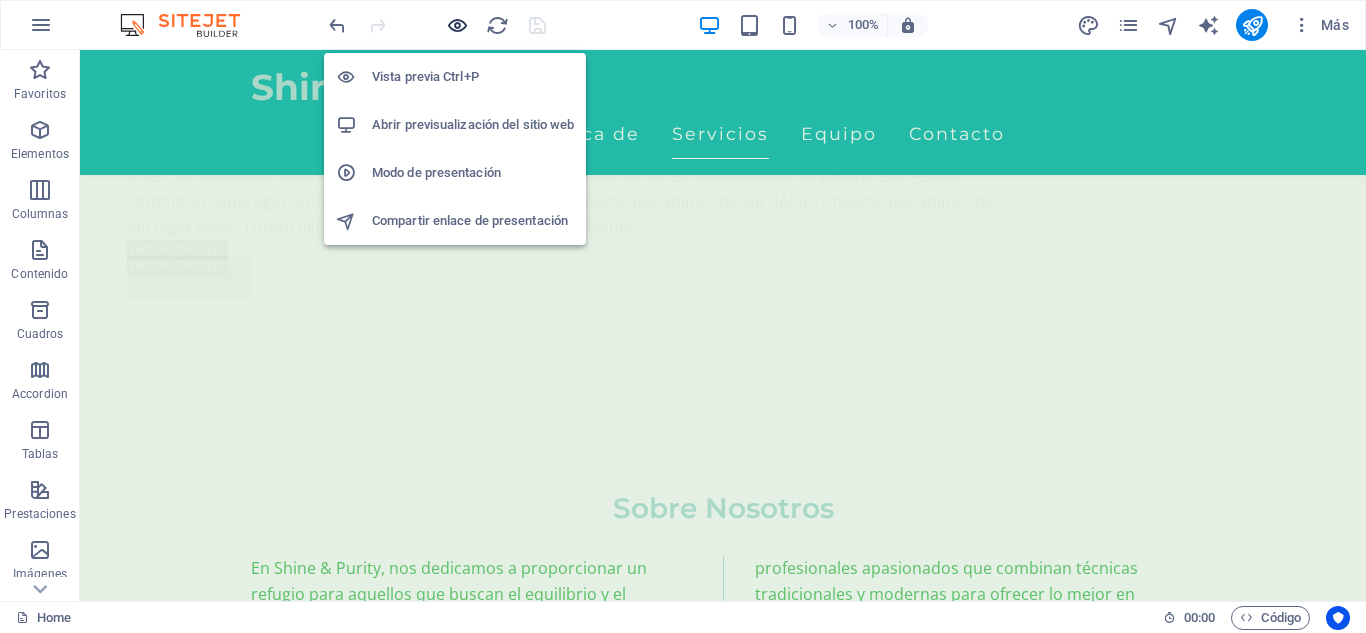 click at bounding box center (457, 25) 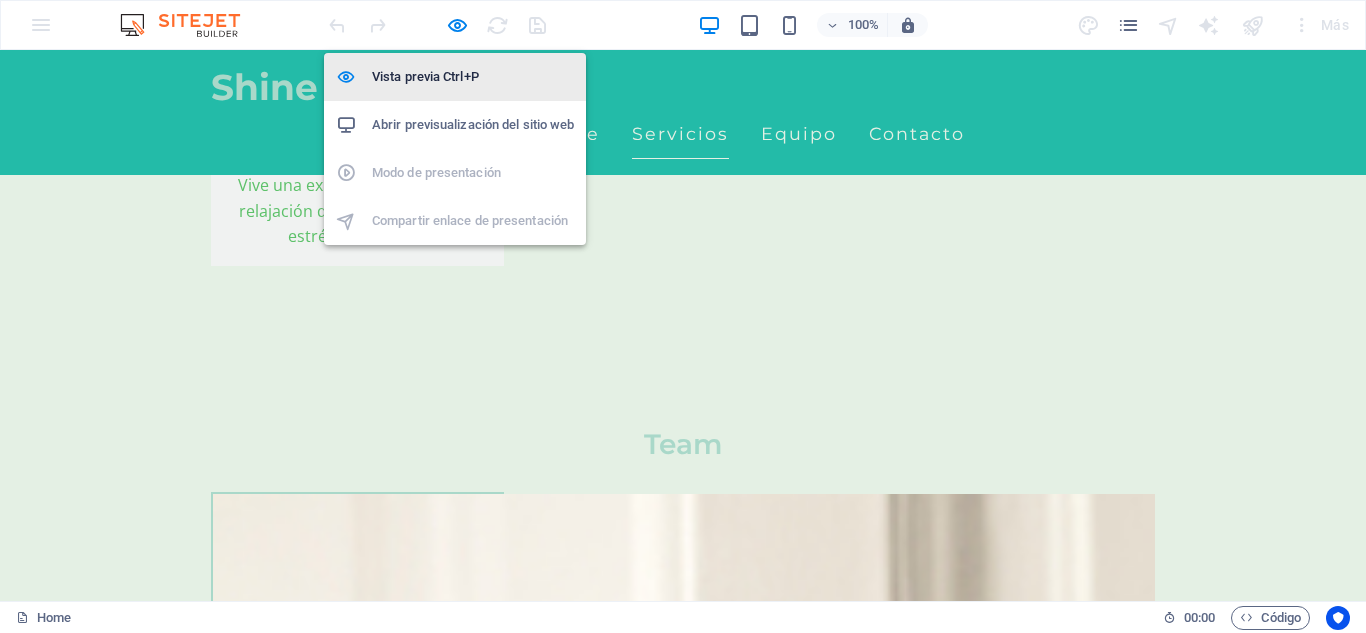 scroll, scrollTop: 1051, scrollLeft: 0, axis: vertical 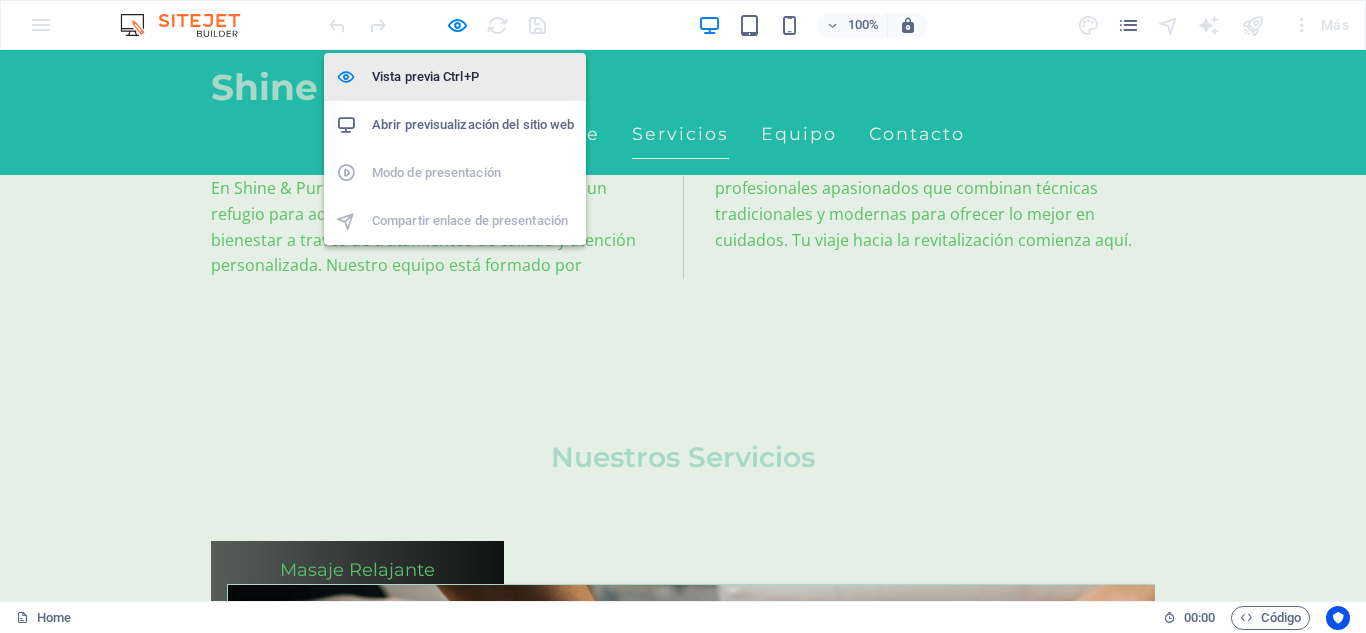 click on "Vista previa Ctrl+P" at bounding box center (473, 77) 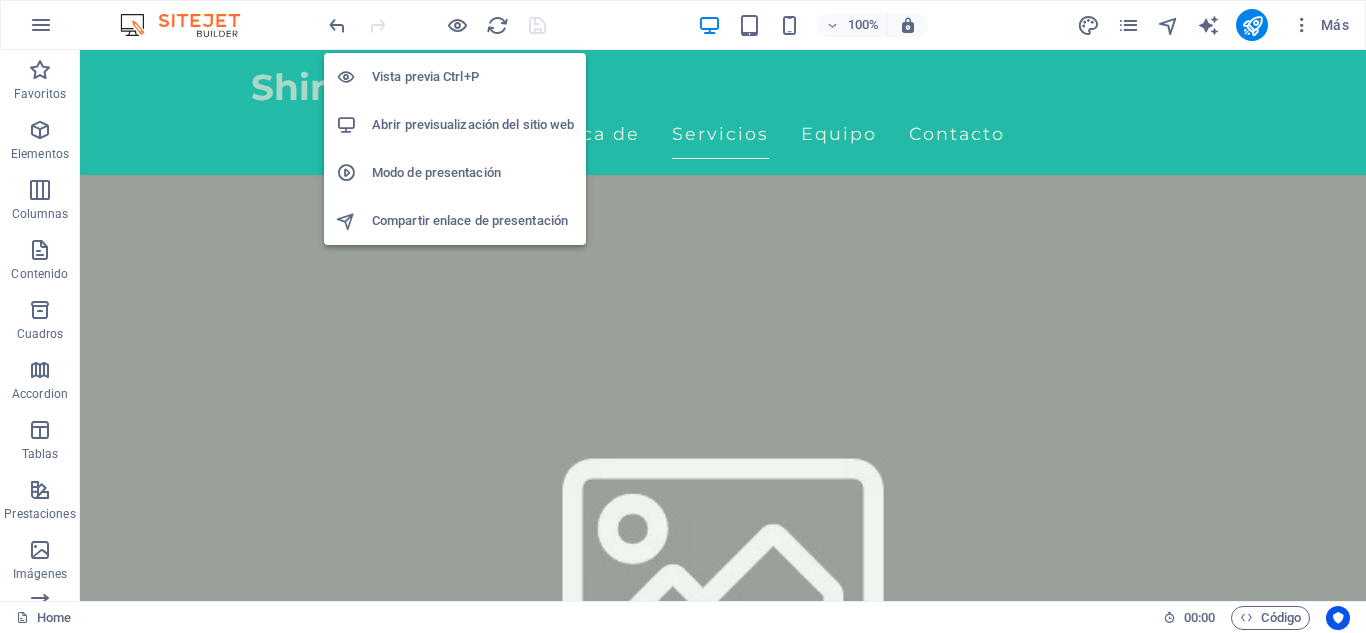 scroll, scrollTop: 3645, scrollLeft: 0, axis: vertical 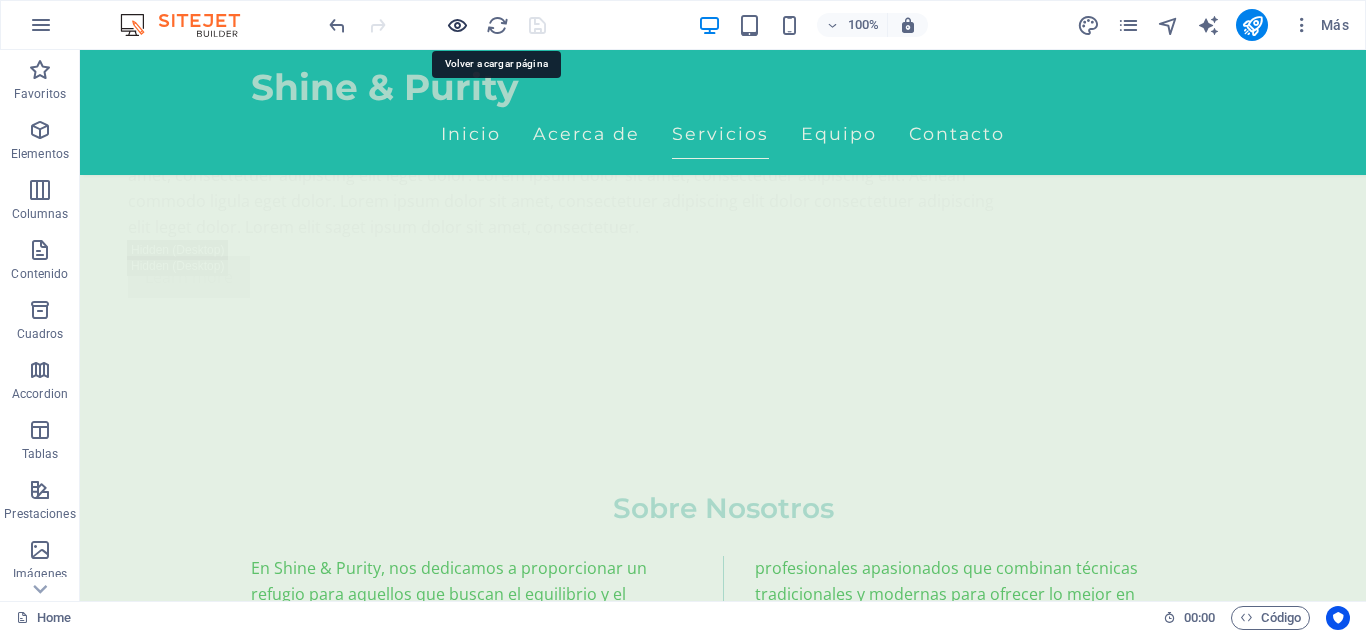 click at bounding box center [457, 25] 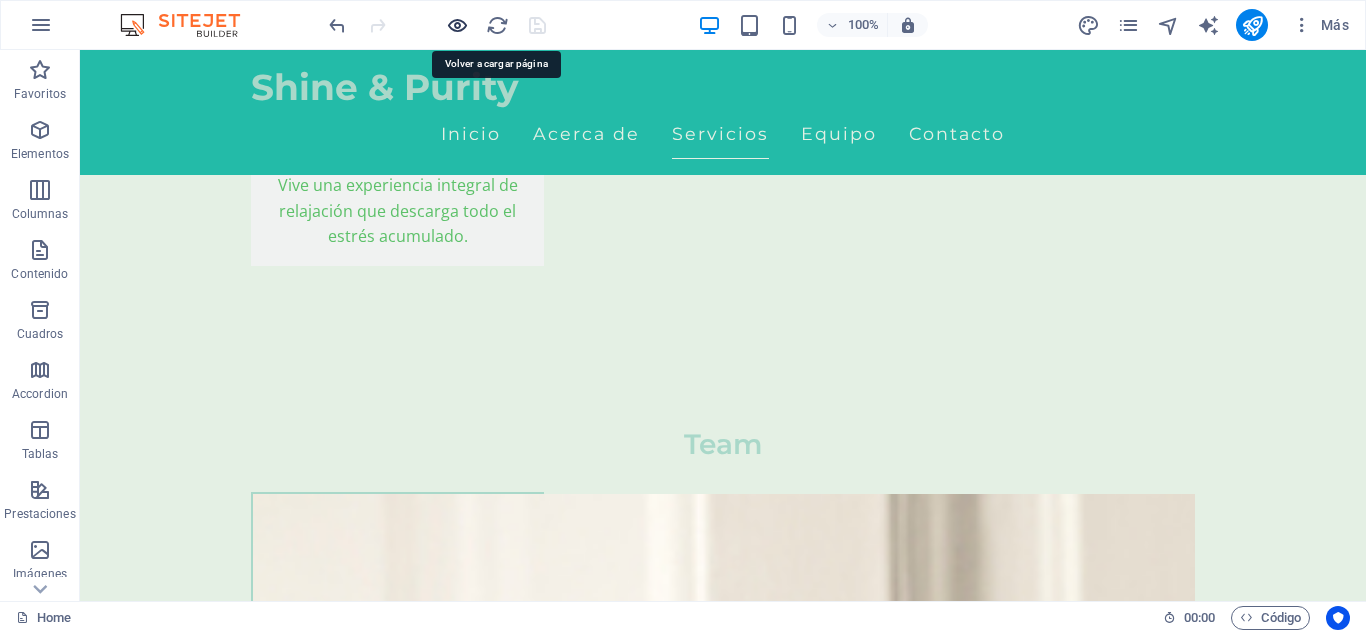 scroll, scrollTop: 1051, scrollLeft: 0, axis: vertical 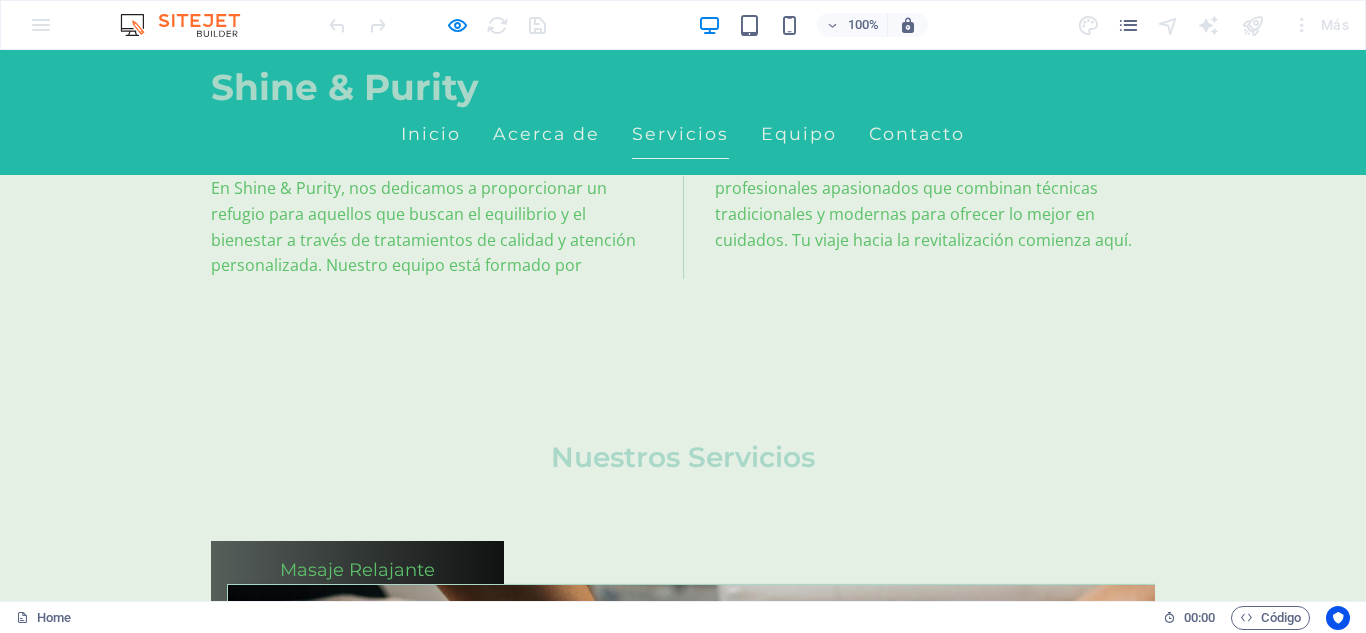 click on "Agenda tu cita" at bounding box center (358, 1402) 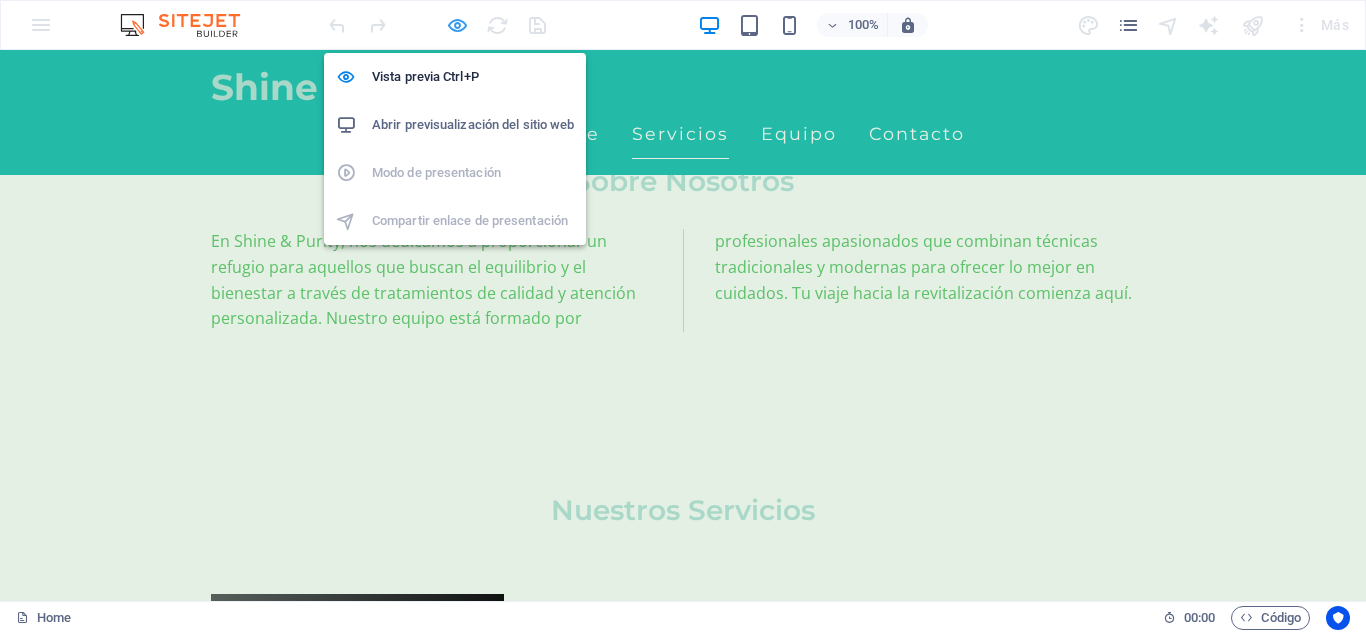 click at bounding box center (457, 25) 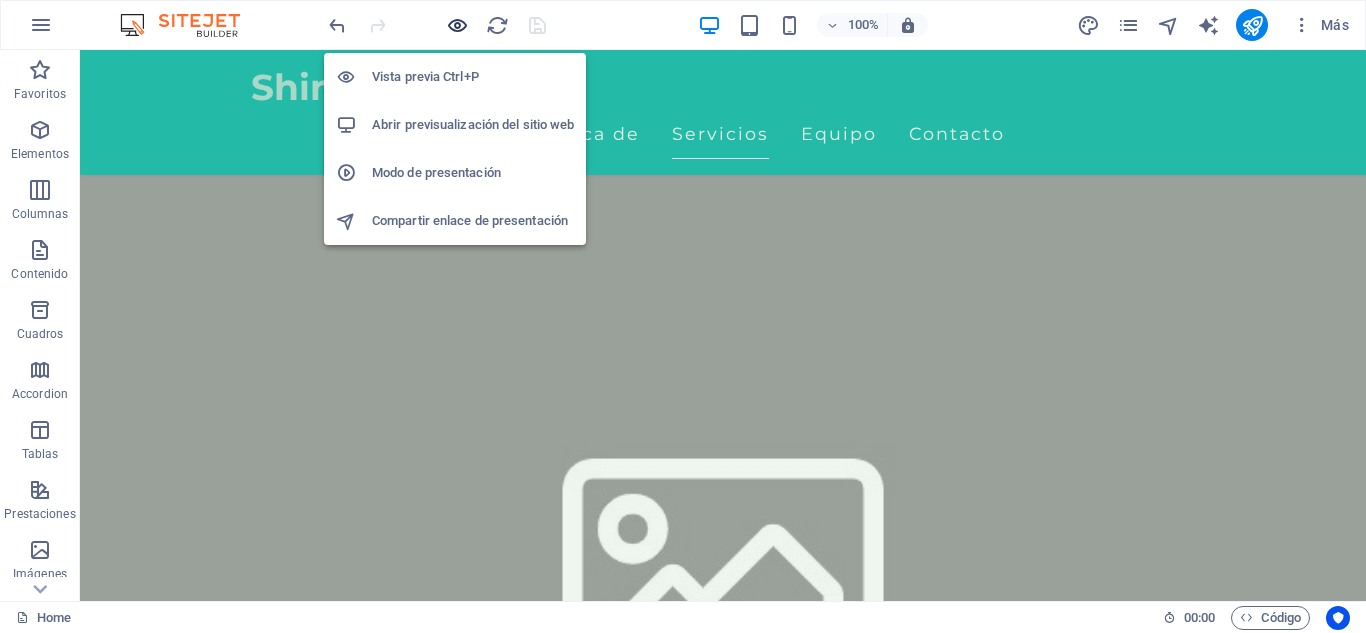 click at bounding box center [457, 25] 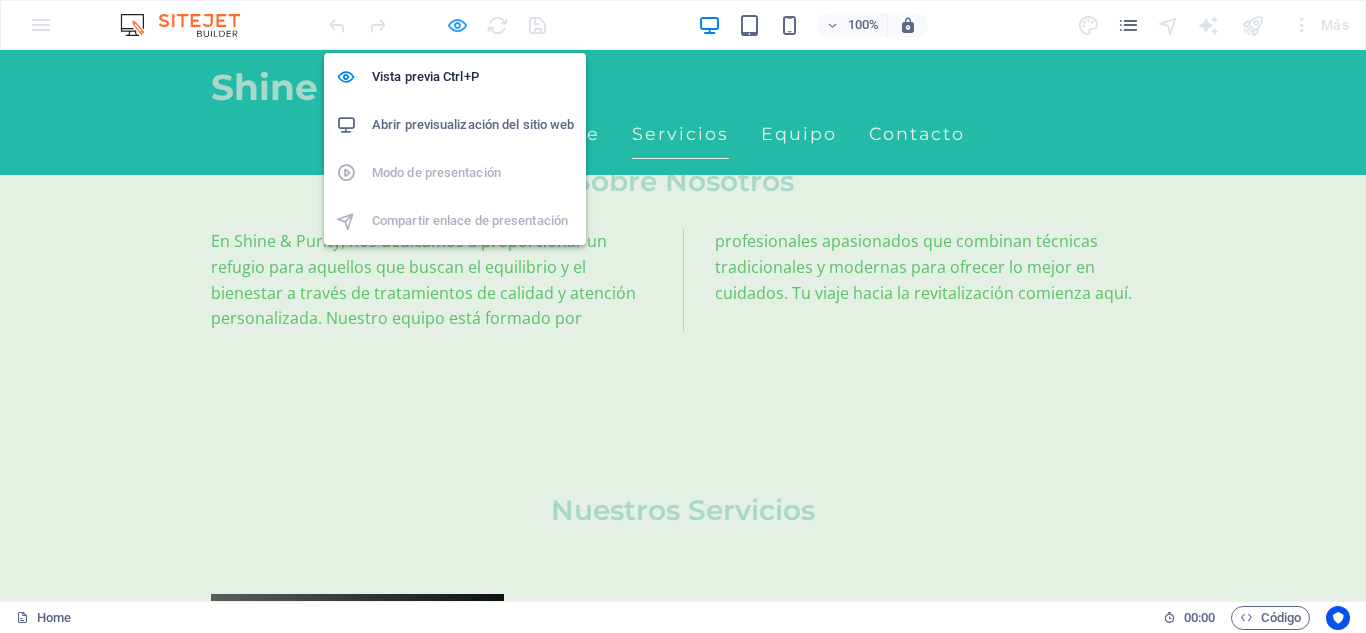 drag, startPoint x: 460, startPoint y: 22, endPoint x: 512, endPoint y: 125, distance: 115.38197 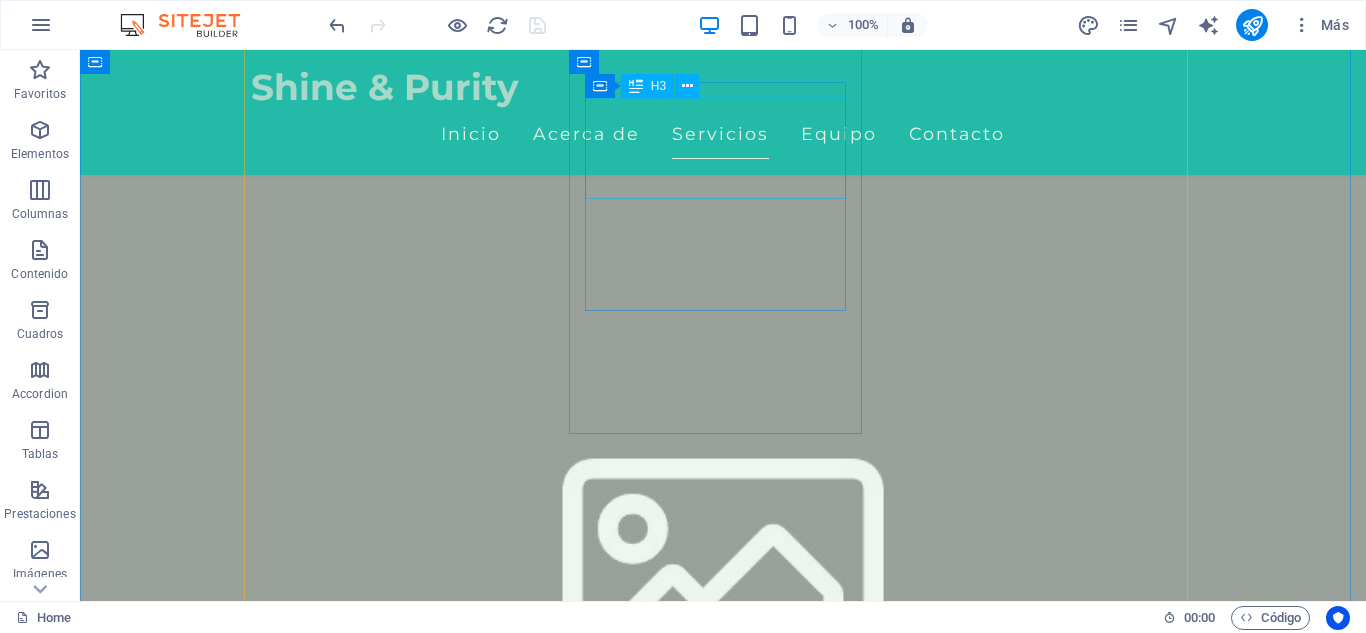 scroll, scrollTop: 3645, scrollLeft: 0, axis: vertical 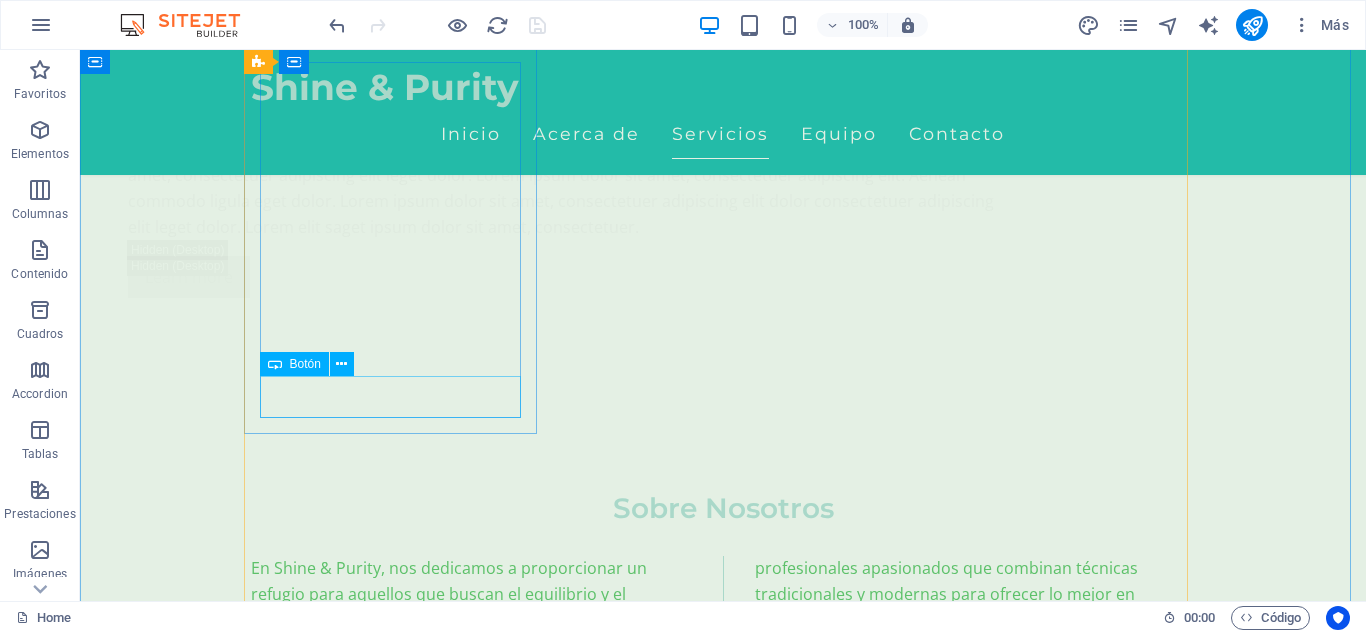 click on "Botón" at bounding box center (305, 364) 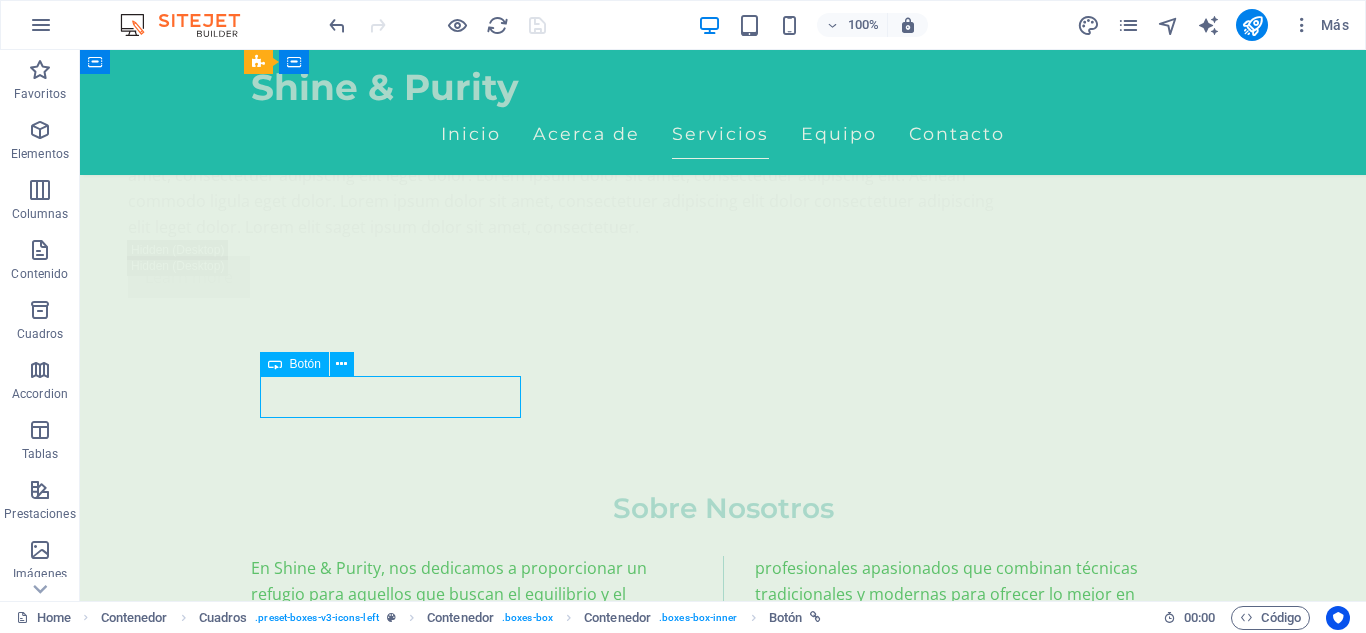 click on "Botón" at bounding box center [305, 364] 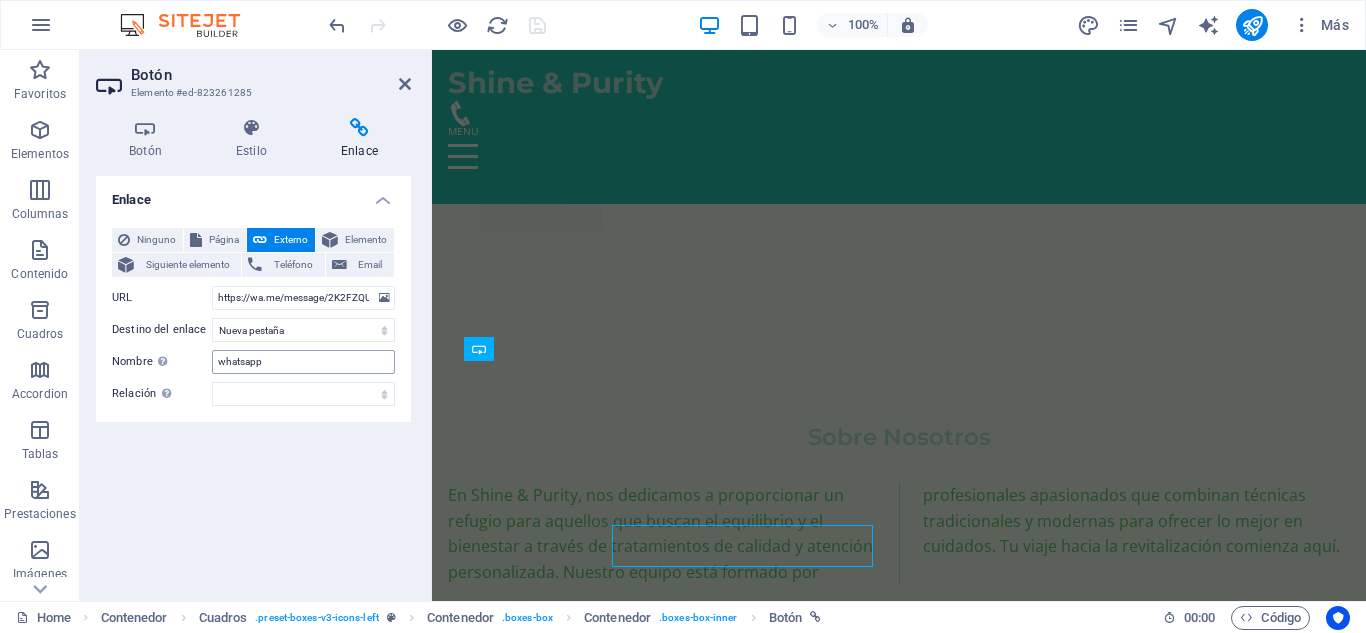 scroll, scrollTop: 3588, scrollLeft: 0, axis: vertical 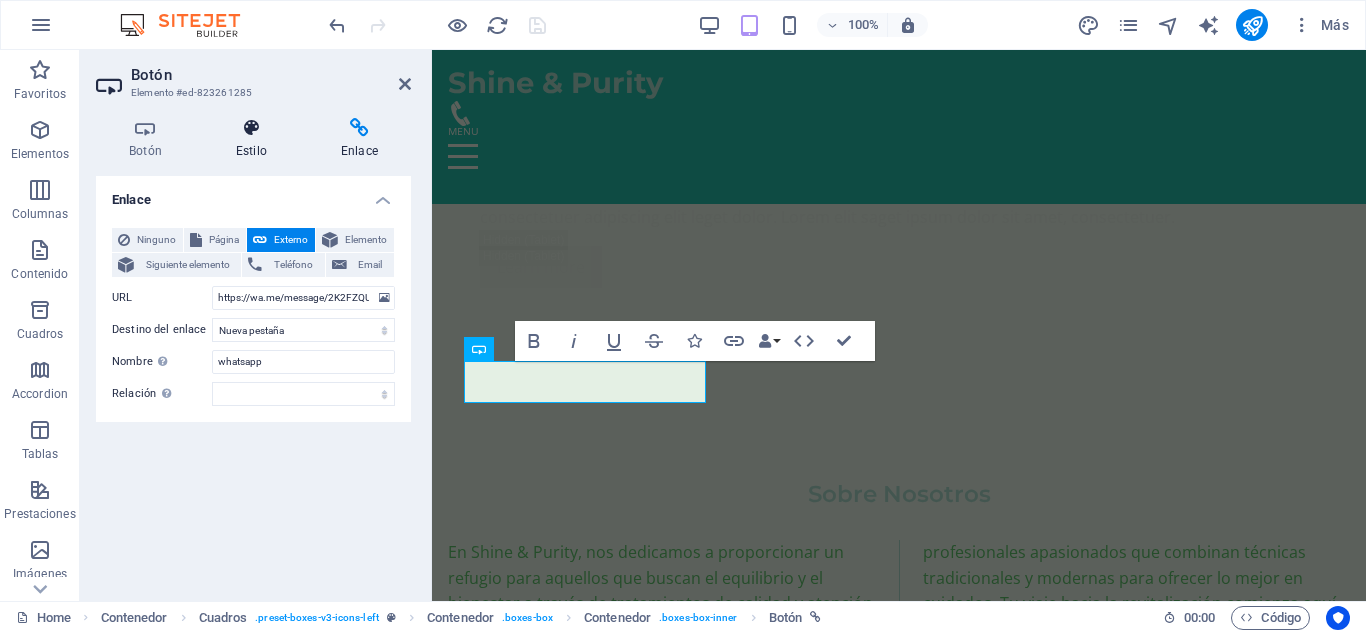 click at bounding box center [251, 128] 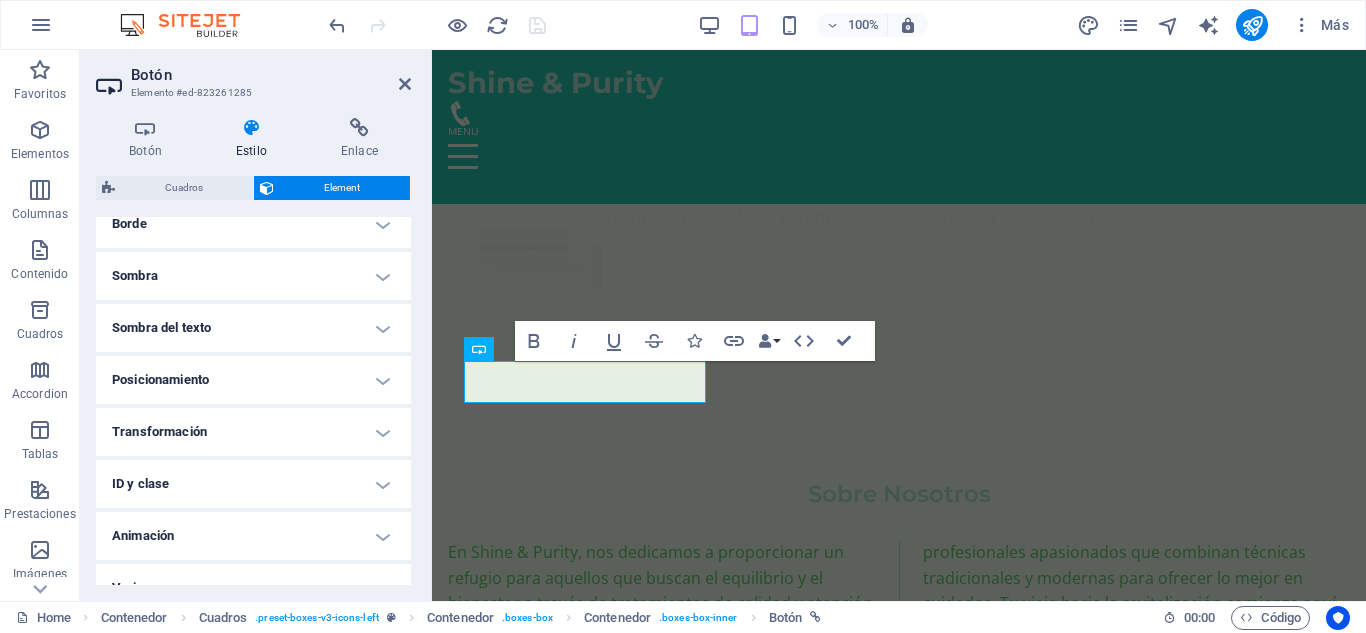 scroll, scrollTop: 494, scrollLeft: 0, axis: vertical 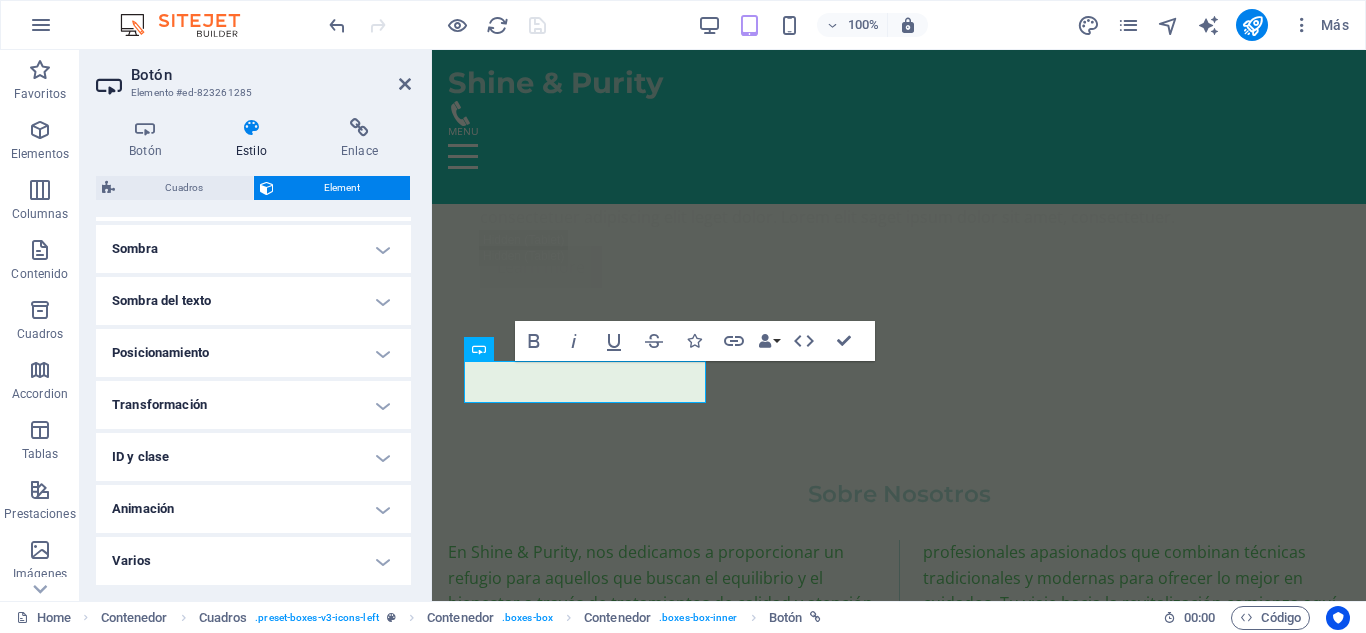 click on "Animación" at bounding box center [253, 509] 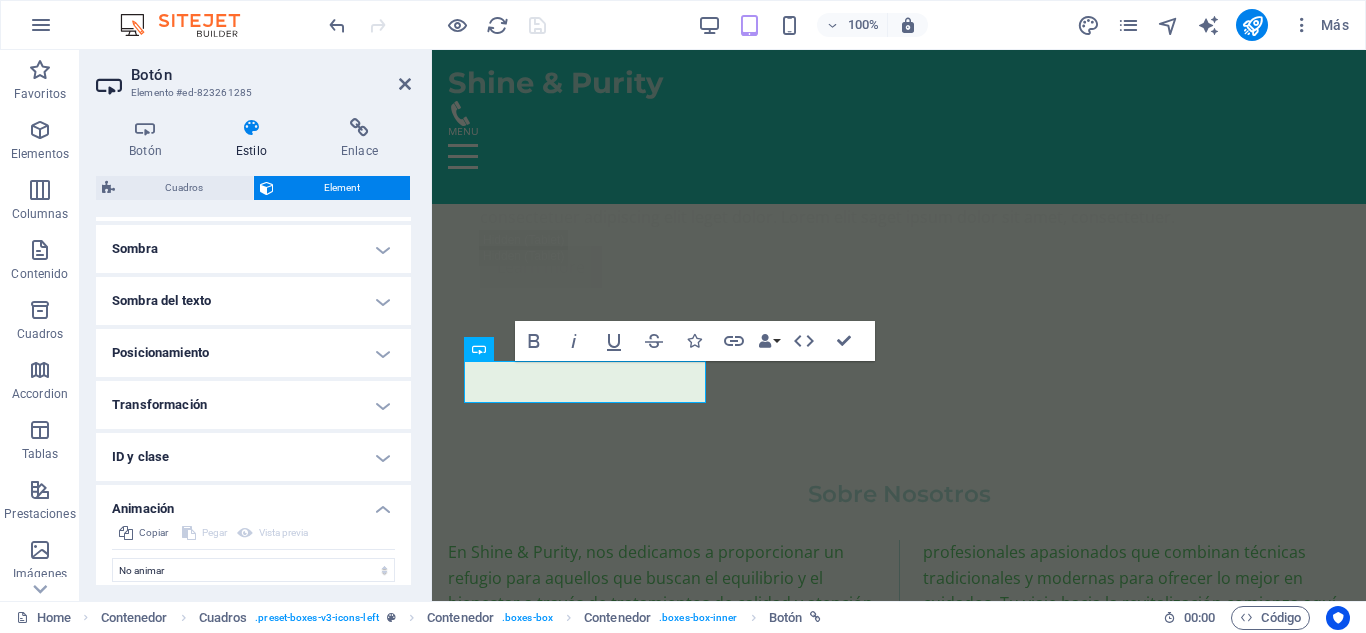 scroll, scrollTop: 559, scrollLeft: 0, axis: vertical 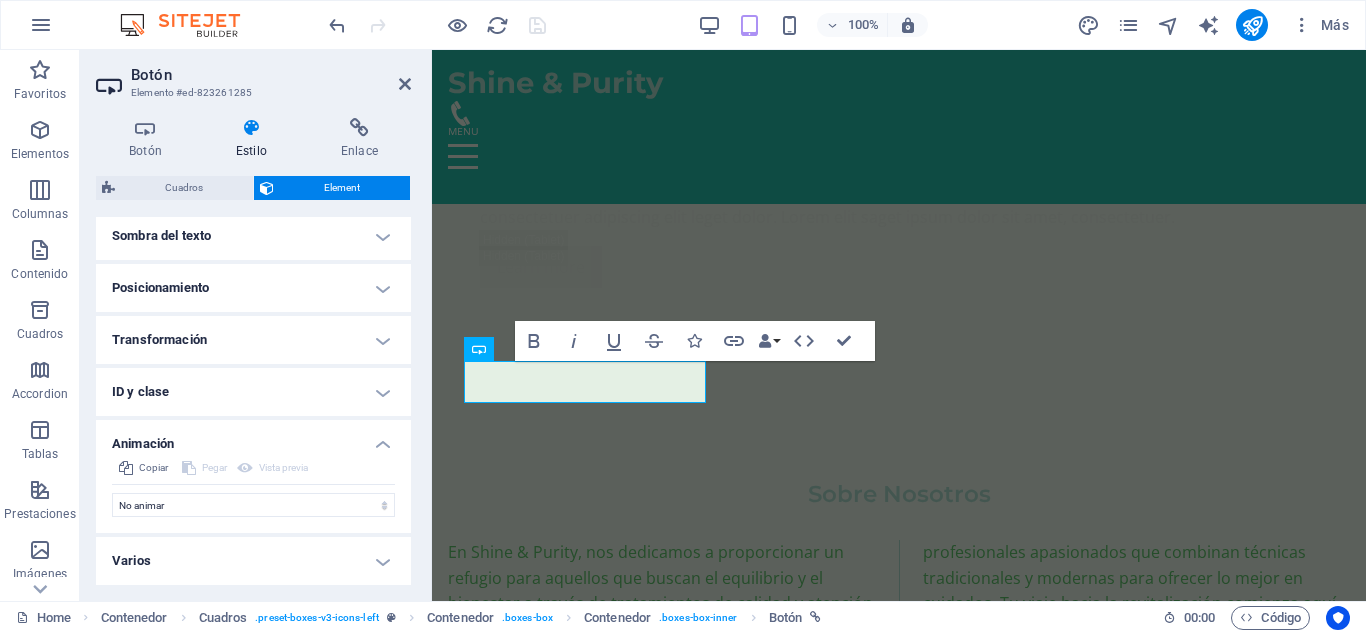 click on "Varios" at bounding box center (253, 561) 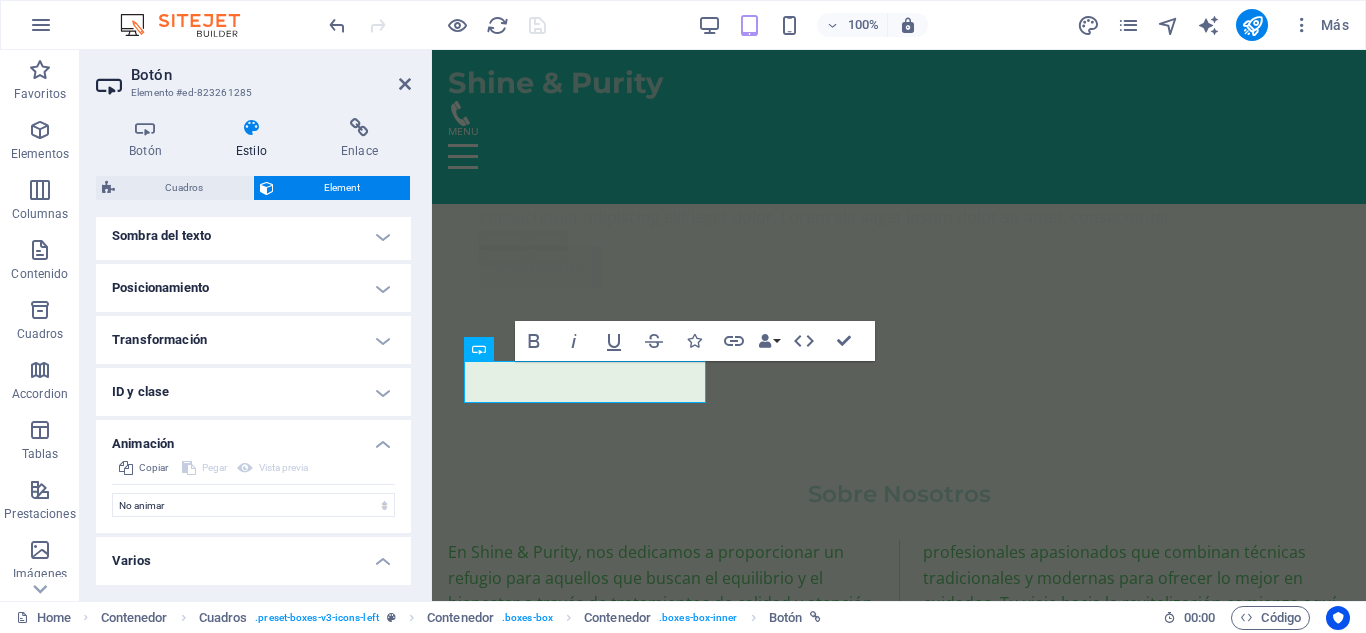 click on "Varios" at bounding box center (253, 555) 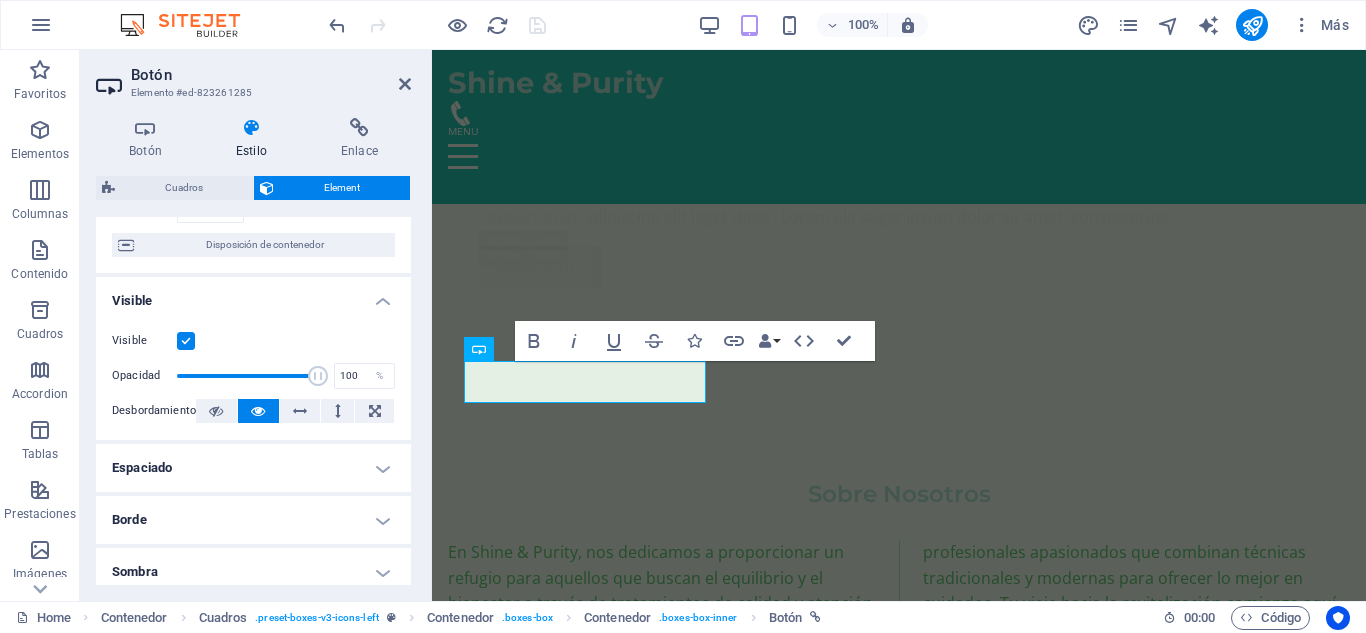 scroll, scrollTop: 0, scrollLeft: 0, axis: both 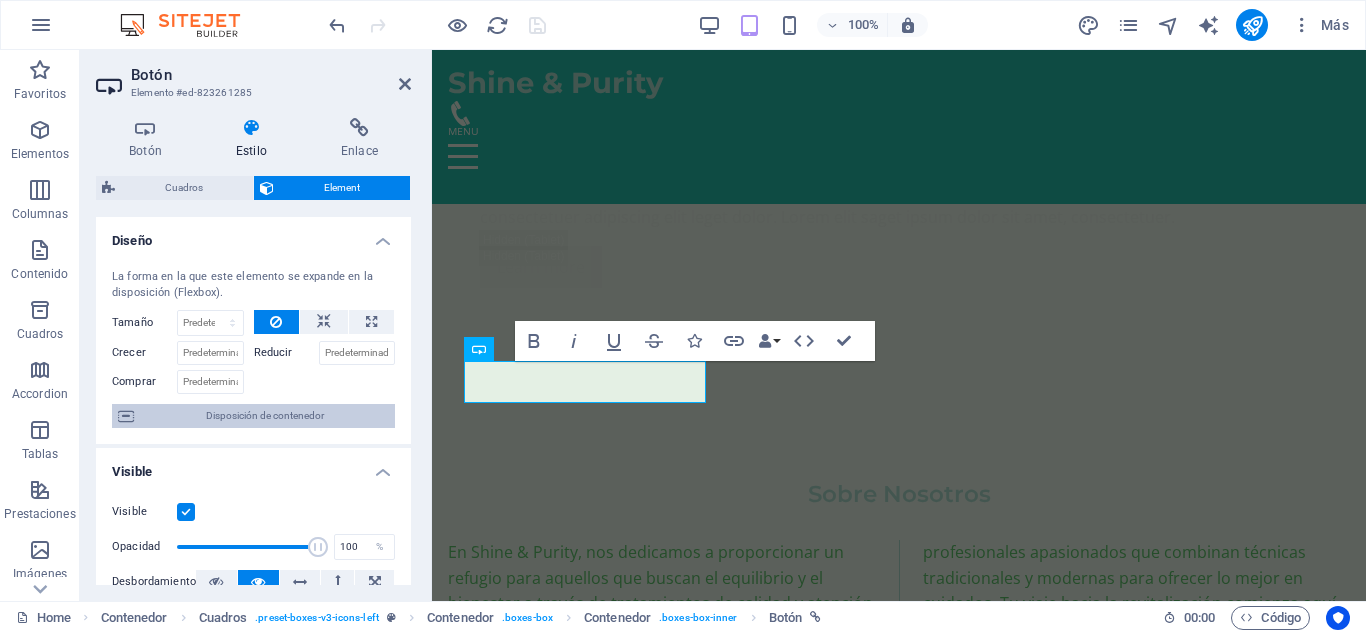 click on "Disposición de contenedor" at bounding box center (264, 416) 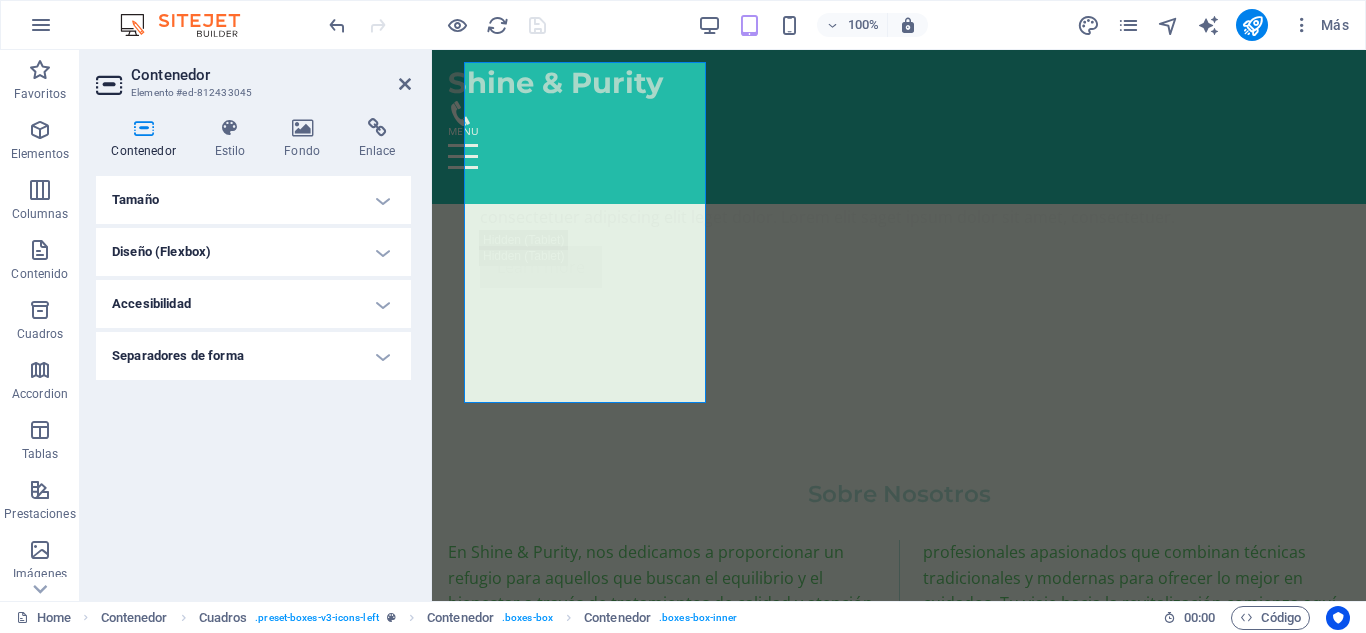 click on "Diseño (Flexbox)" at bounding box center (253, 252) 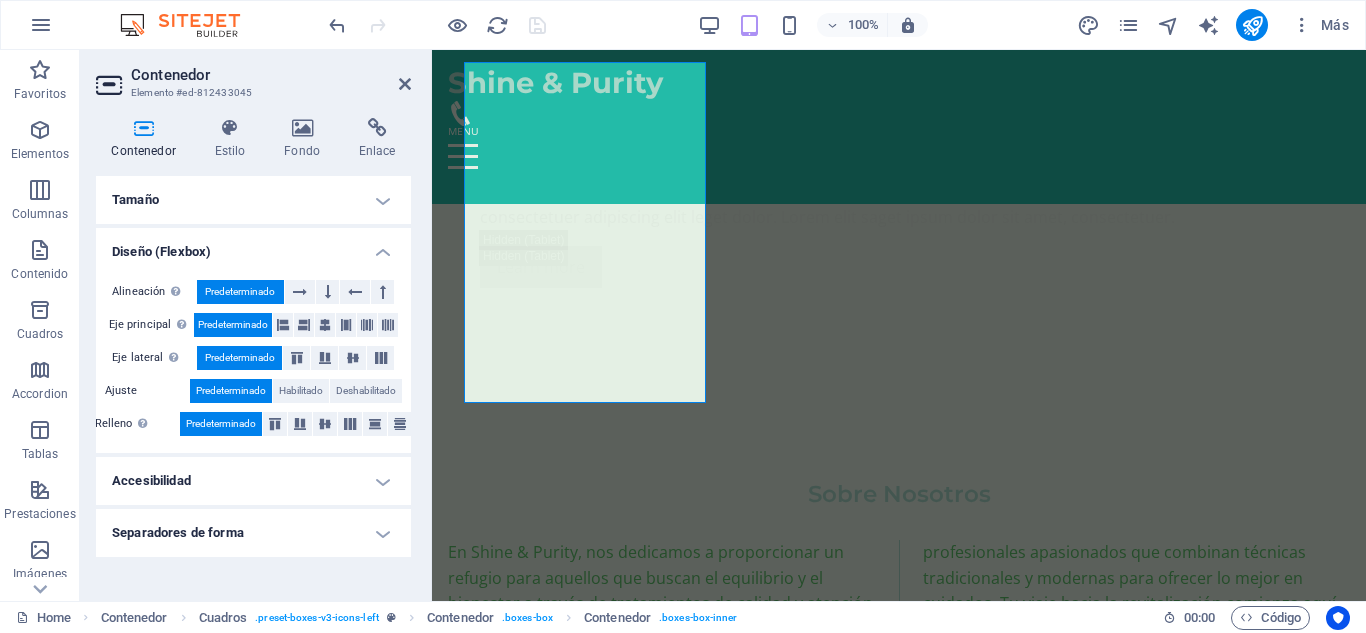 click on "Tamaño" at bounding box center (253, 200) 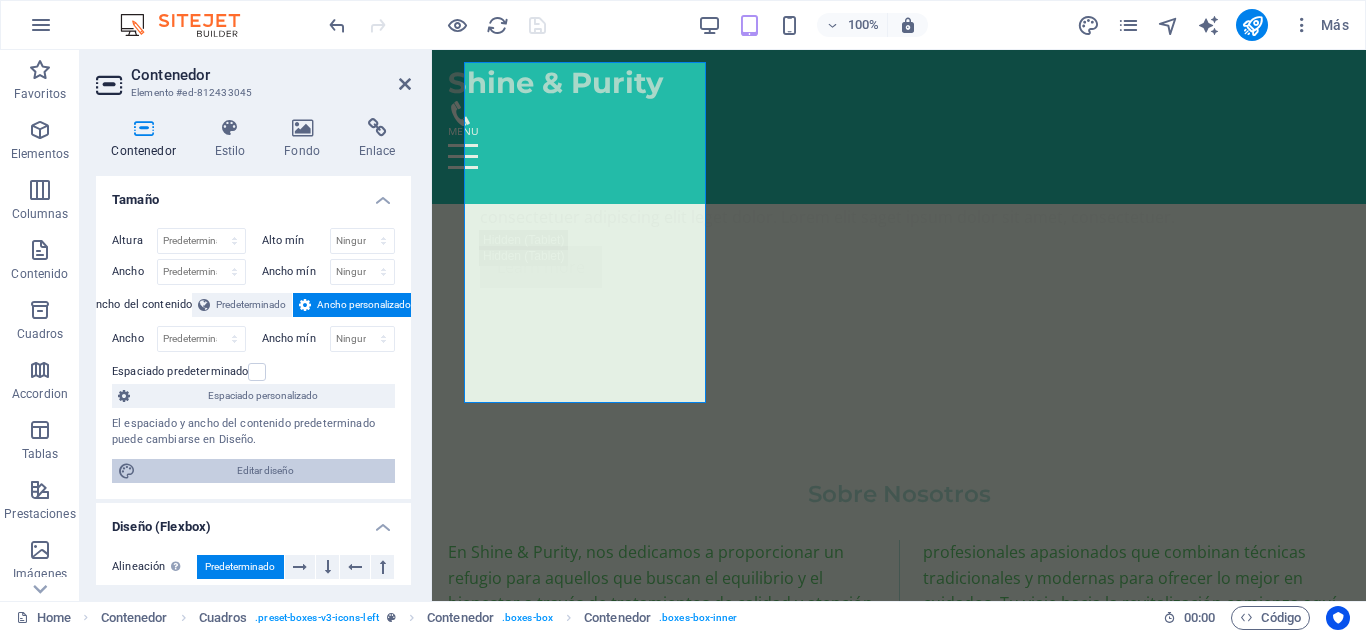 click on "Editar diseño" at bounding box center [265, 471] 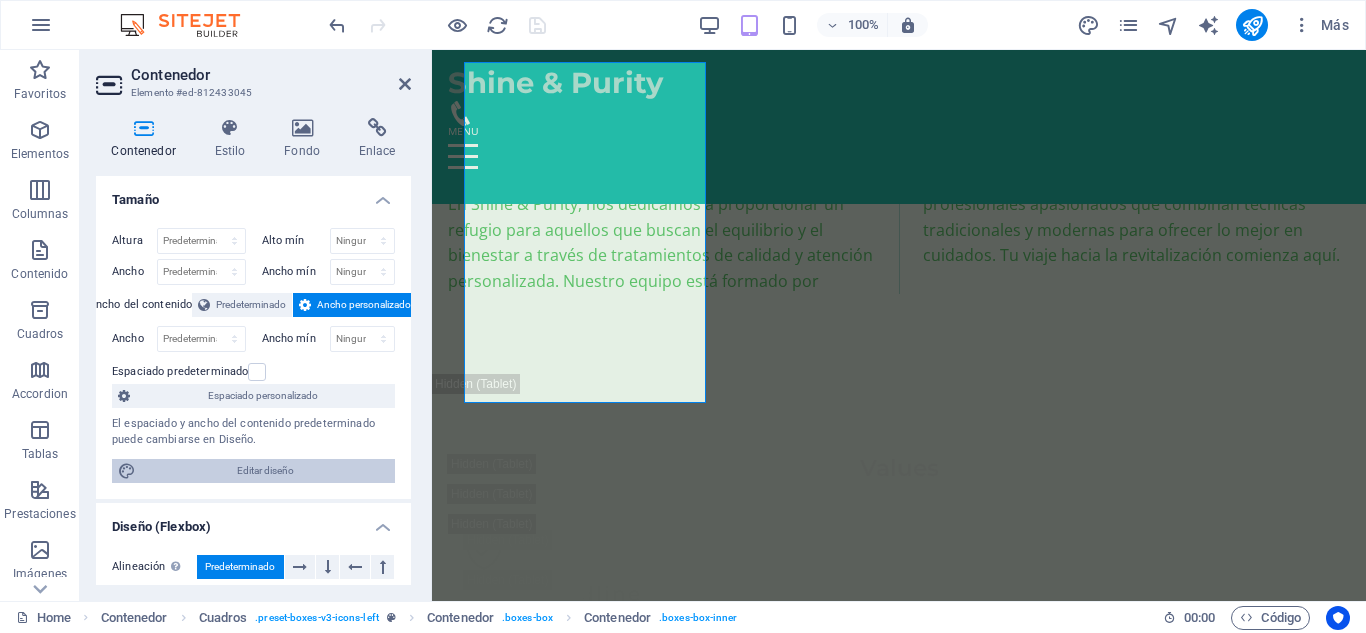 select on "rem" 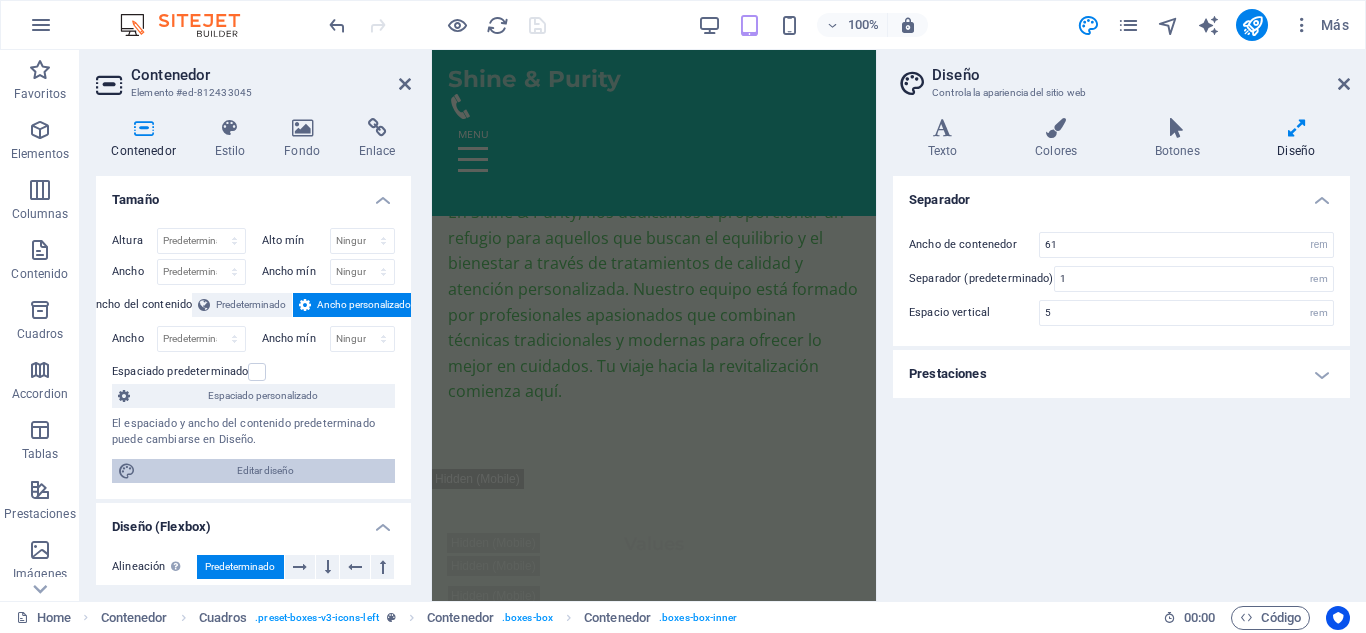 scroll, scrollTop: 4151, scrollLeft: 0, axis: vertical 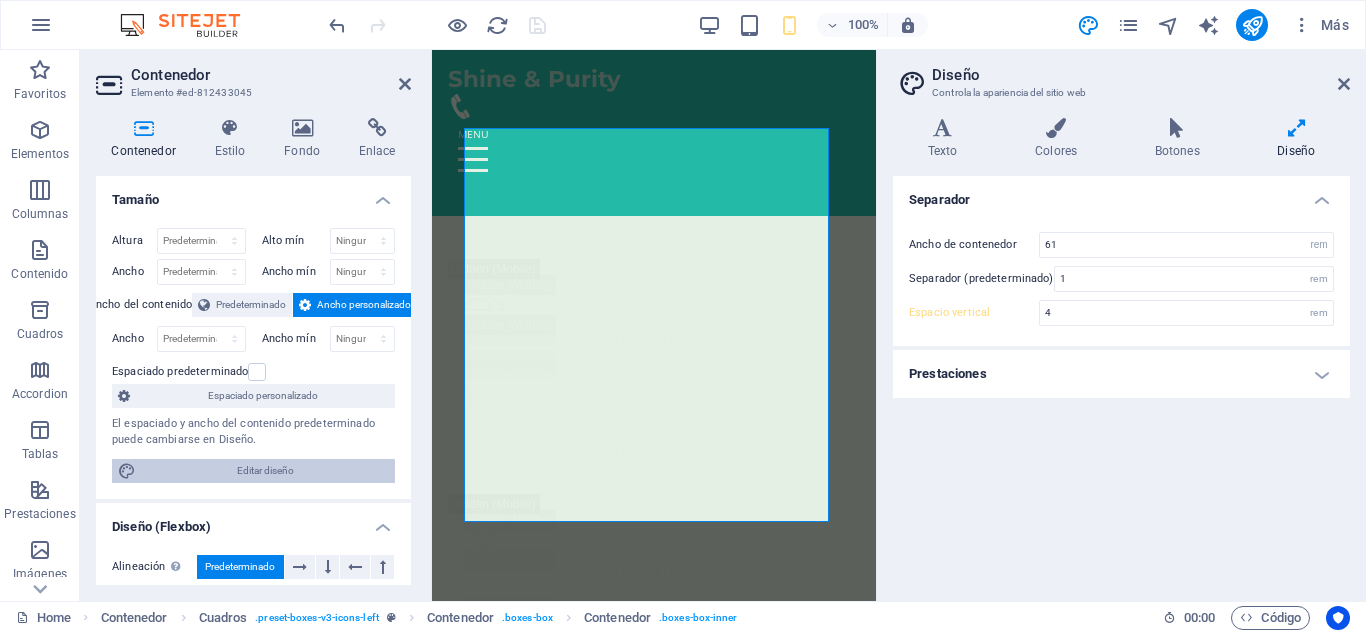 type on "4" 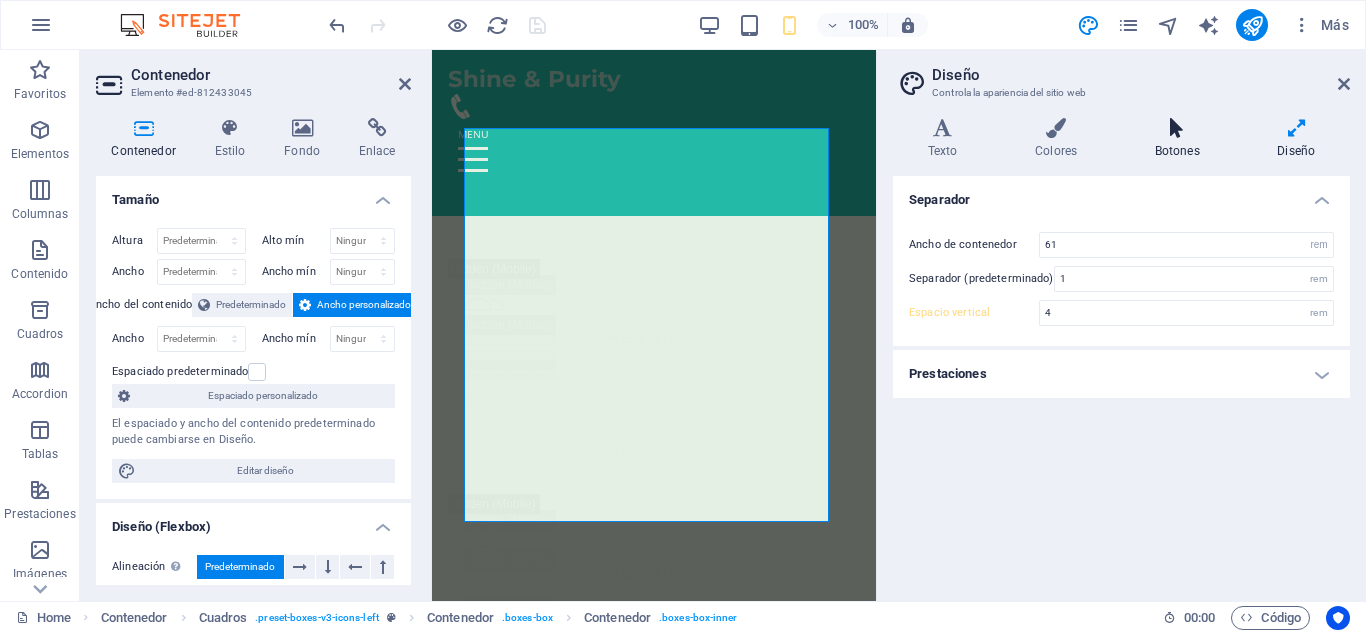 click at bounding box center (1177, 128) 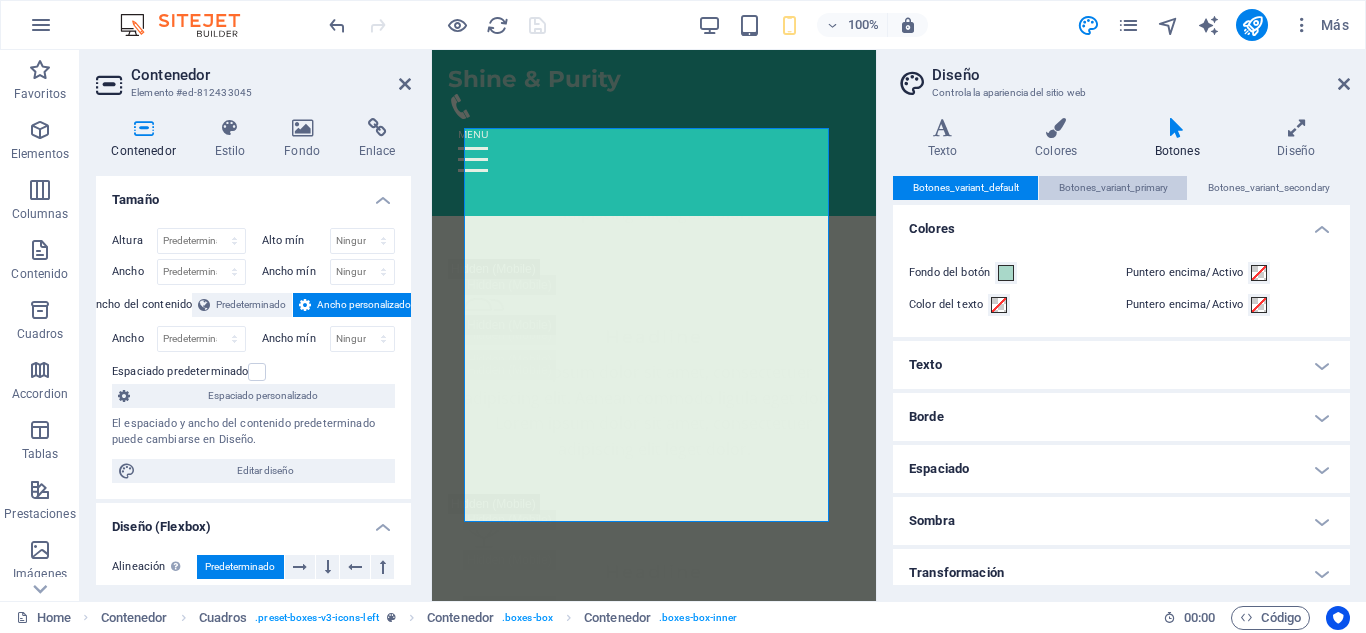 click on "Botones_variant_primary" at bounding box center (1113, 188) 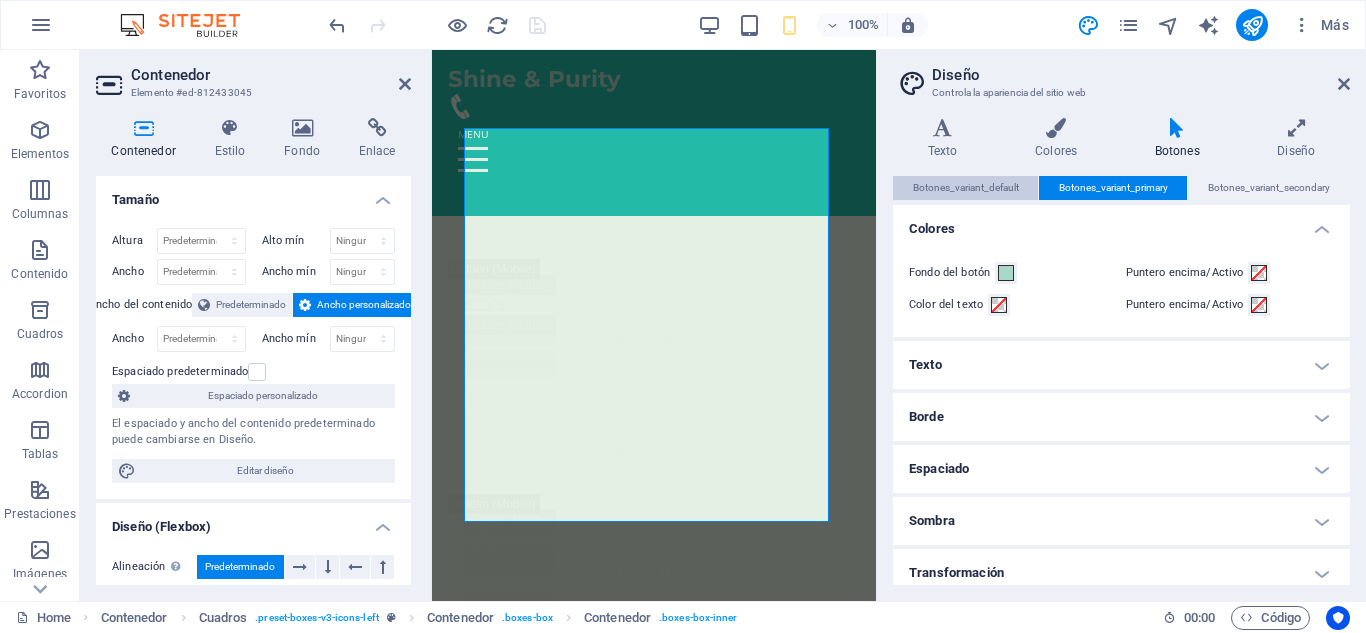 click on "Botones_variant_default" at bounding box center (966, 188) 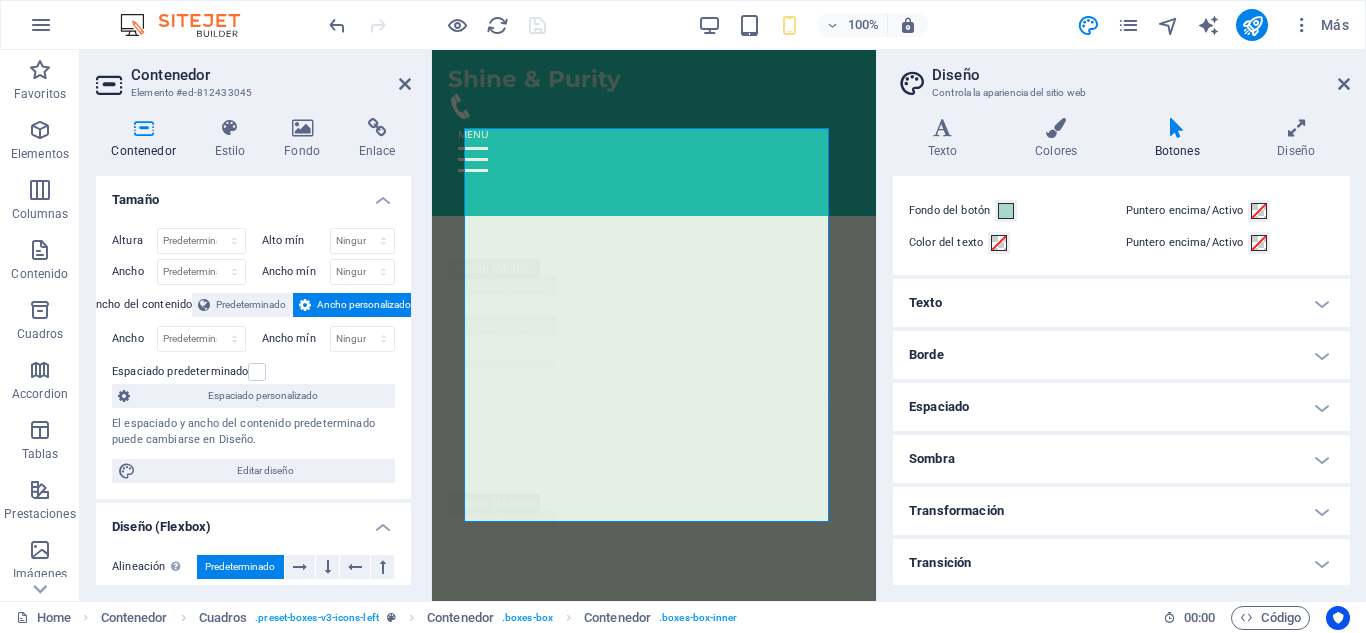 scroll, scrollTop: 64, scrollLeft: 0, axis: vertical 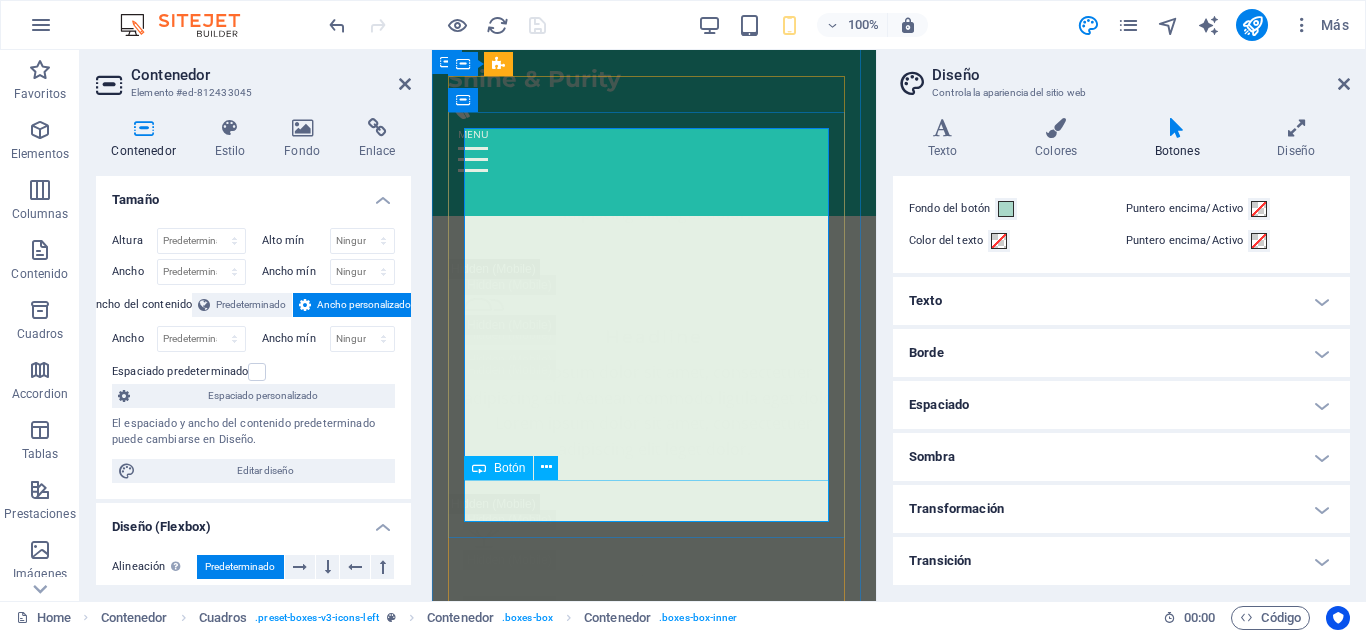 click on "Agenda tu cita" at bounding box center (654, 2588) 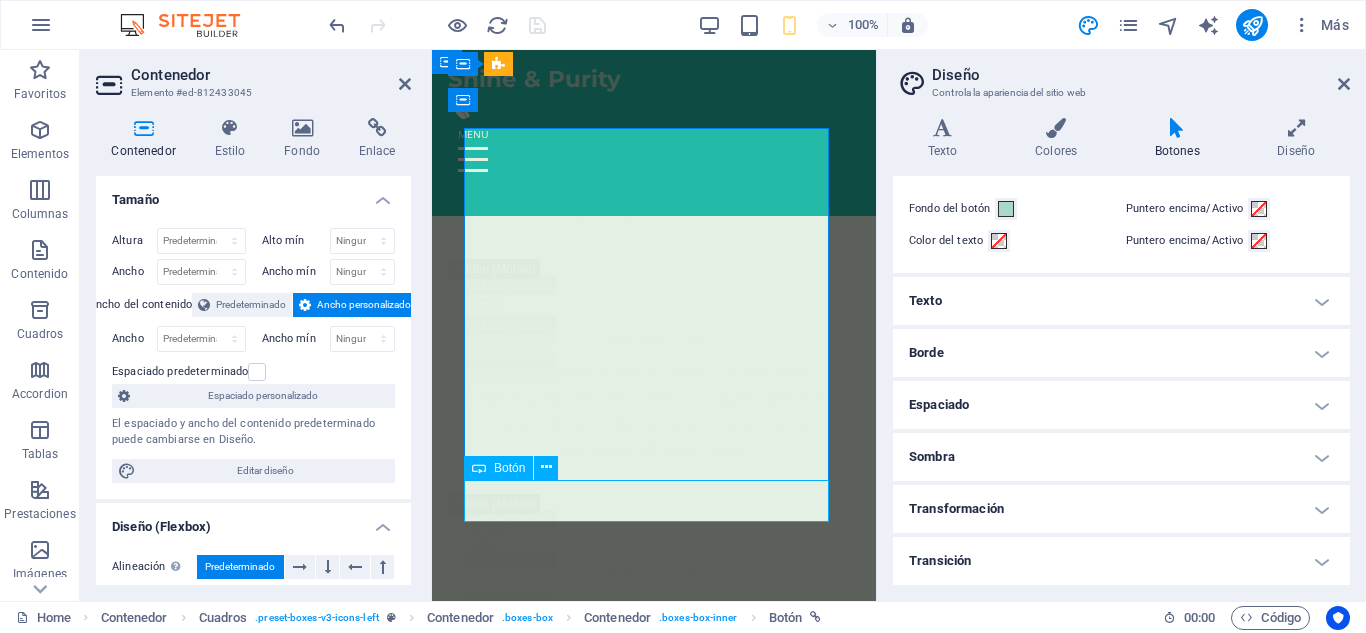 click on "Agenda tu cita" at bounding box center (654, 2588) 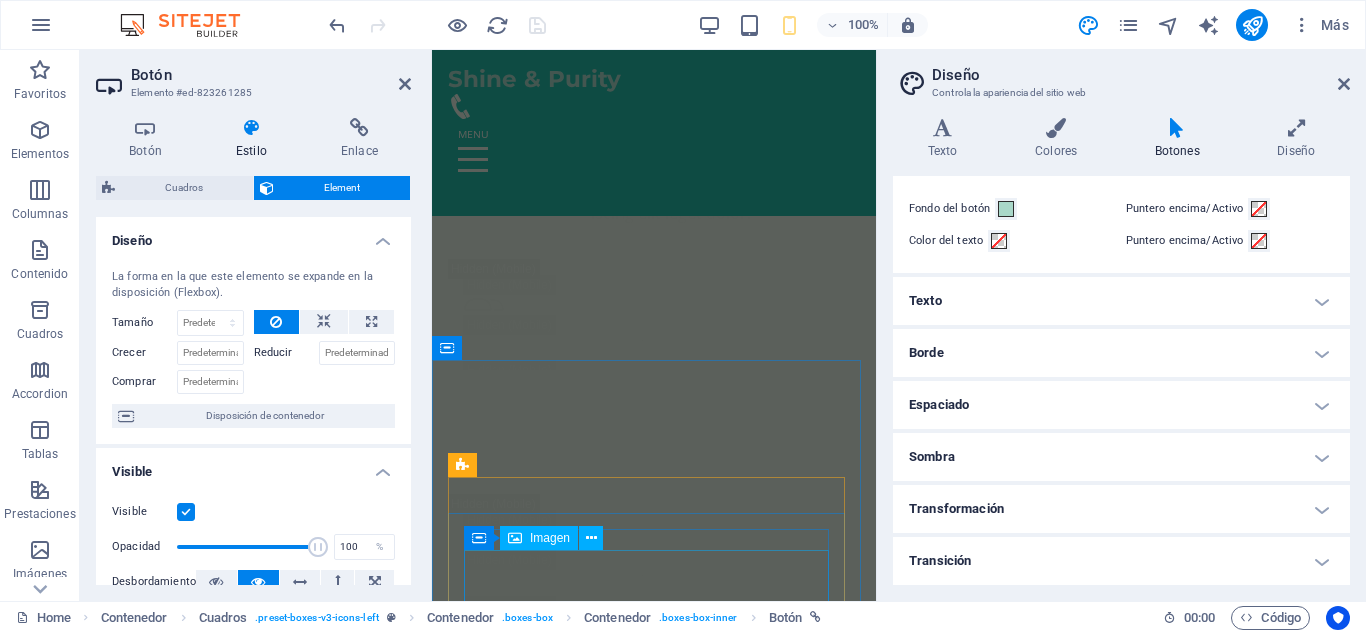 click at bounding box center [654, 2138] 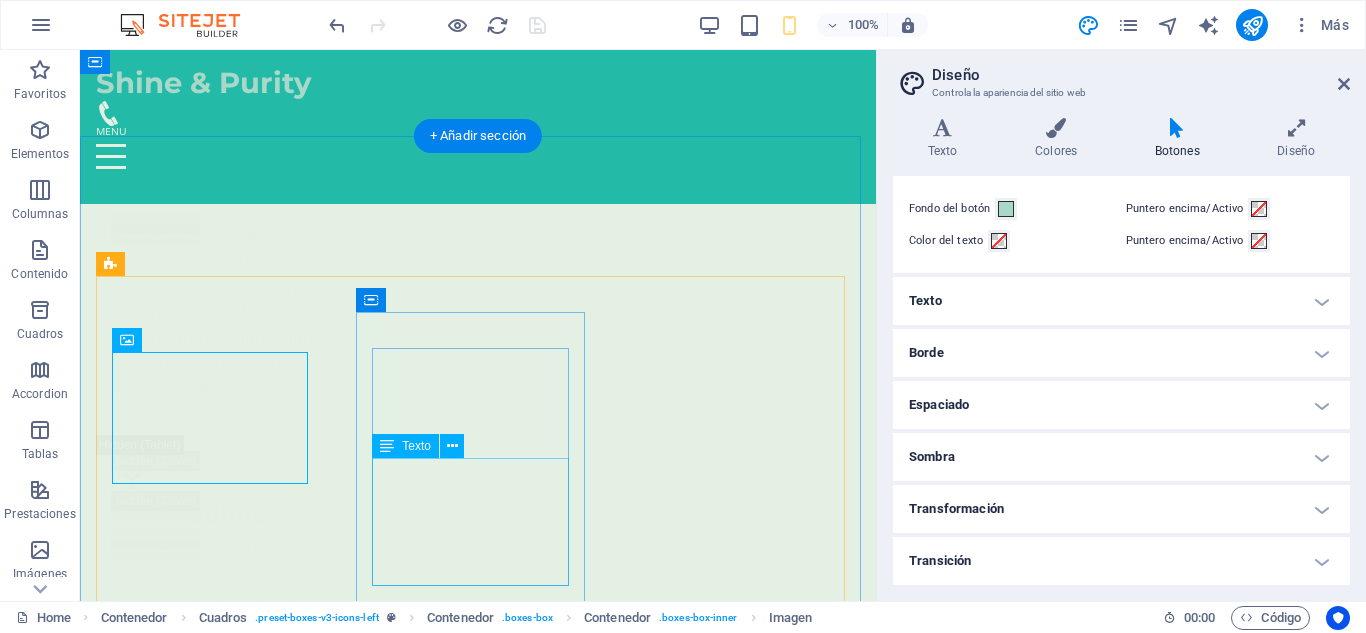 scroll, scrollTop: 3619, scrollLeft: 0, axis: vertical 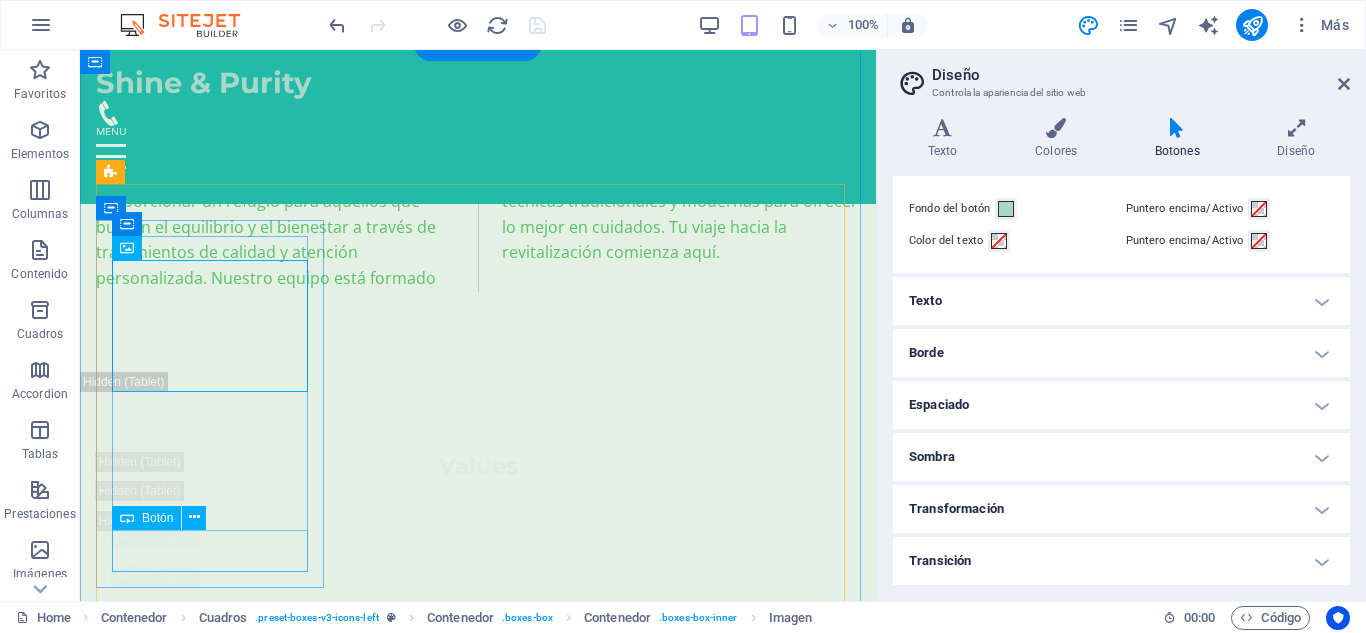 click on "Agenda tu cita" at bounding box center (212, 3467) 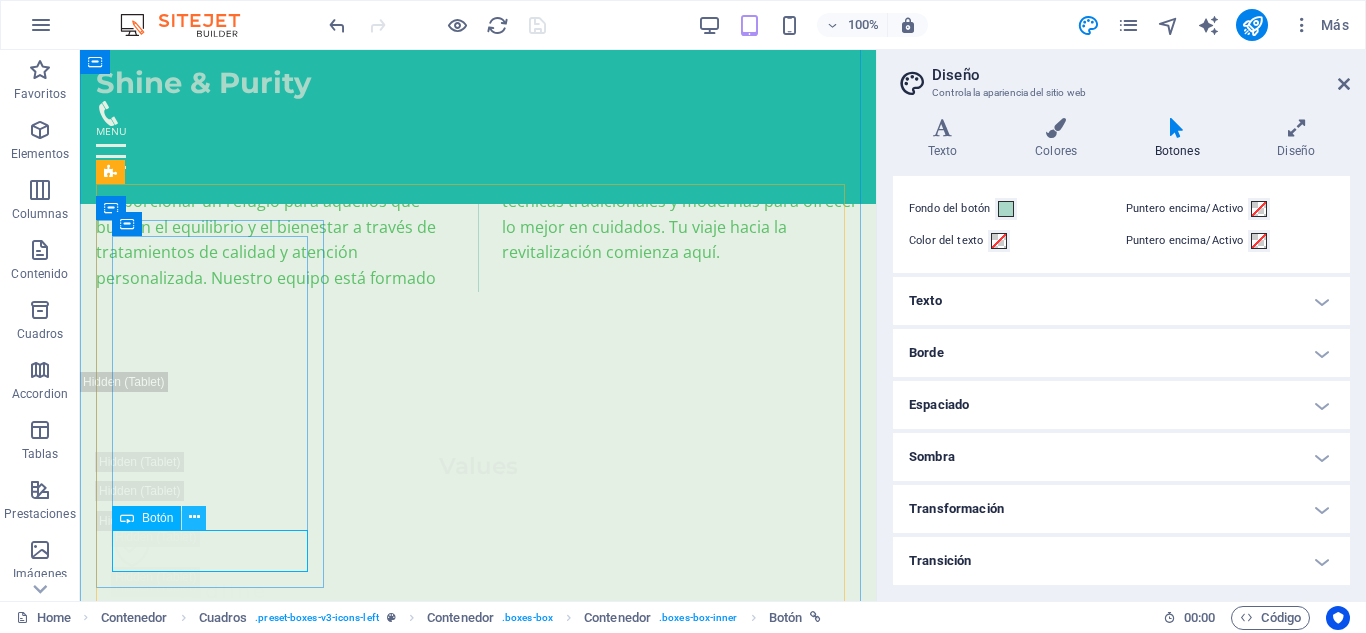 click at bounding box center (194, 517) 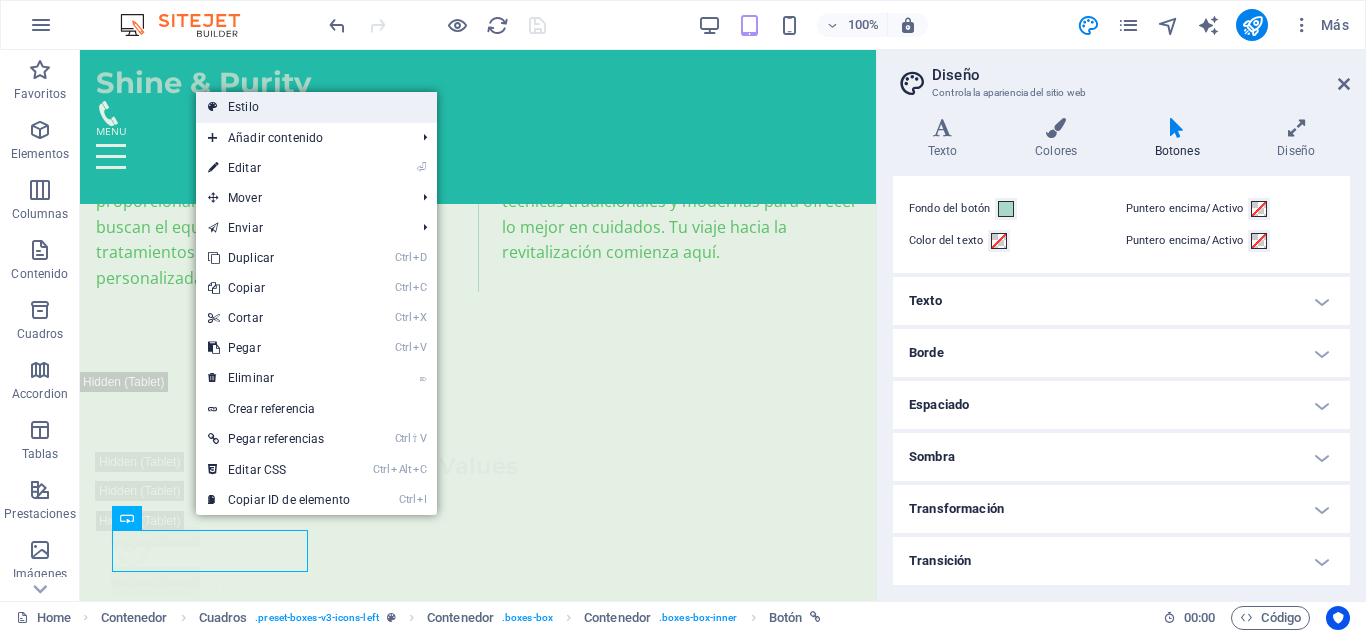 click on "Estilo" at bounding box center (316, 107) 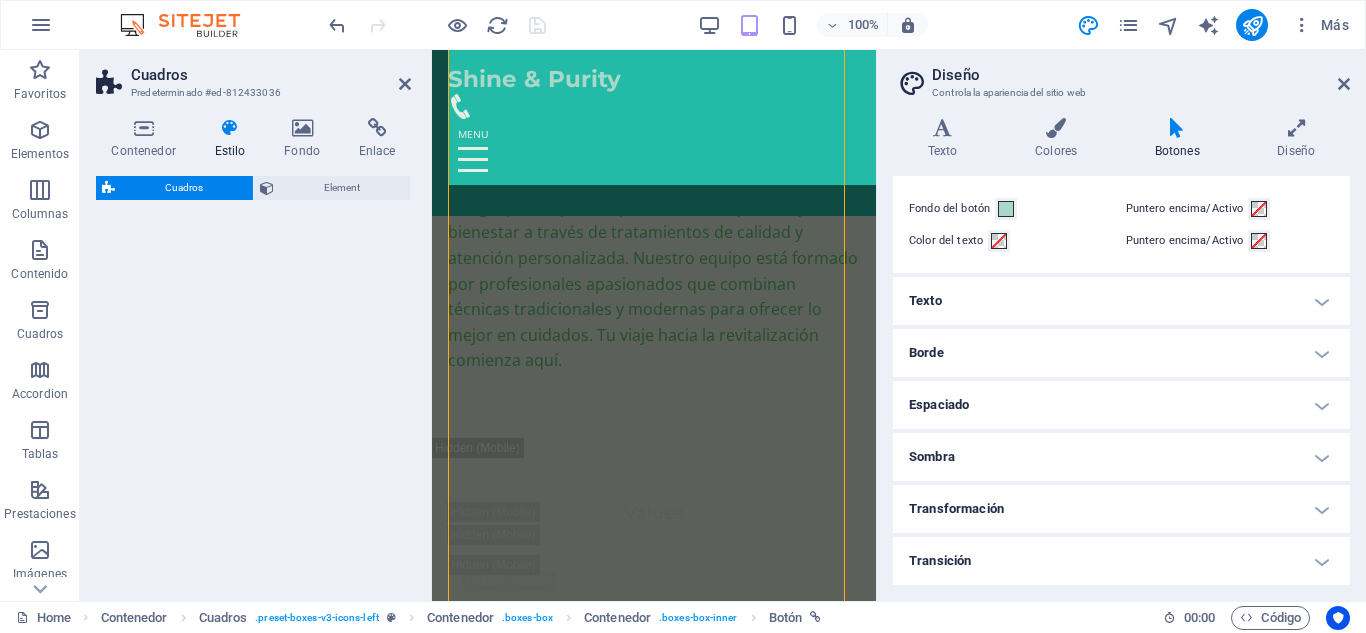click on "Contenedor Estilo Fondo Enlace Tamaño Altura Predeterminado px rem % vh vw Alto mín Ninguno px rem % vh vw Ancho Predeterminado px rem % em vh vw Ancho mín Ninguno px rem % vh vw Ancho del contenido Predeterminado Ancho personalizado Ancho Predeterminado px rem % em vh vw Ancho mín Ninguno px rem % vh vw Espaciado predeterminado Espaciado personalizado El espaciado y ancho del contenido predeterminado puede cambiarse en Diseño. Editar diseño Diseño (Flexbox) Alineación Determina flex-direction. Predeterminado Eje principal Determina la forma en la que los elementos deberían comportarse por el eje principal en este contenedor (contenido justificado). Predeterminado Eje lateral Controla la dirección vertical del elemento en el contenedor (alinear elementos). Predeterminado Ajuste Predeterminado Habilitado Deshabilitado Relleno Controla las distancias y la dirección de los elementos en el eje Y en varias líneas (alinear contenido). Predeterminado Accesibilidad Rol Ninguno Alert Timer" at bounding box center [253, 351] 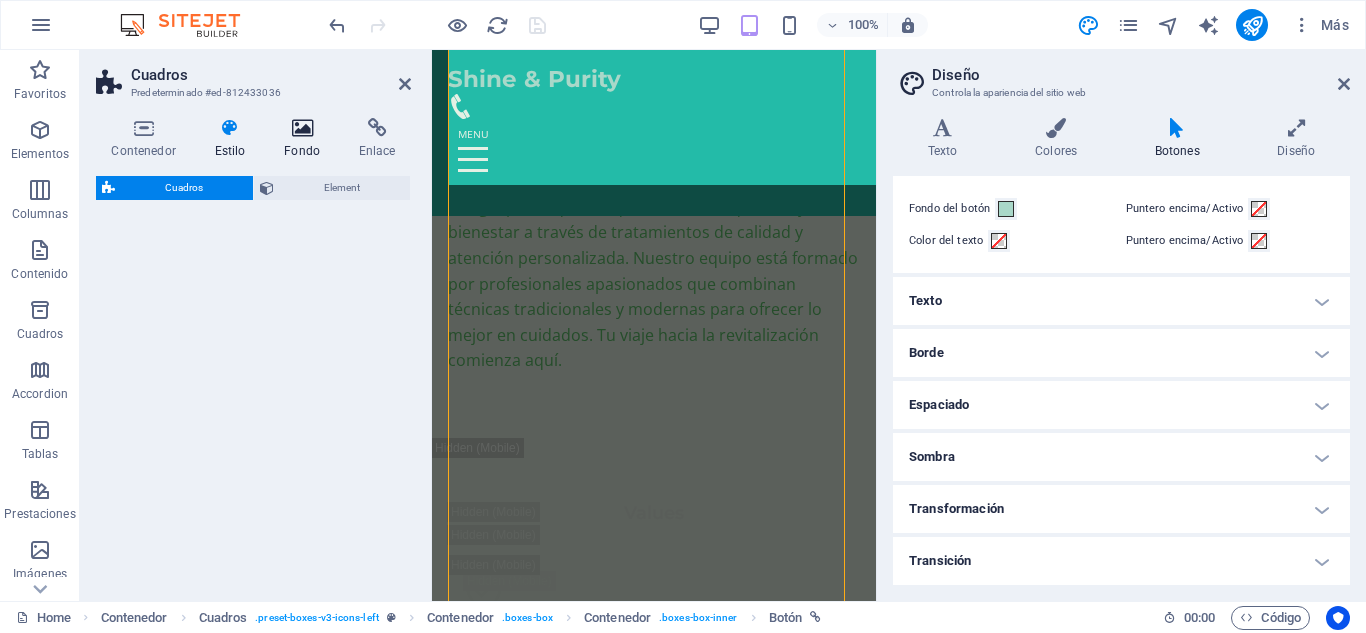 select on "rem" 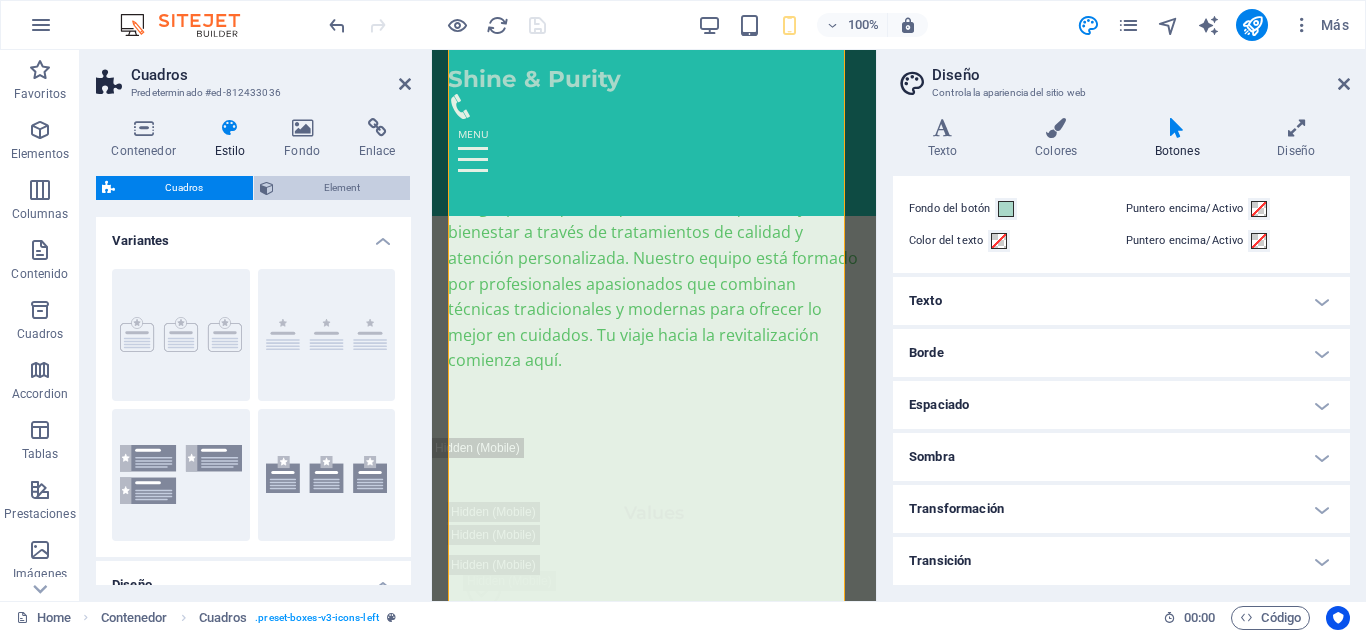 scroll, scrollTop: 4326, scrollLeft: 0, axis: vertical 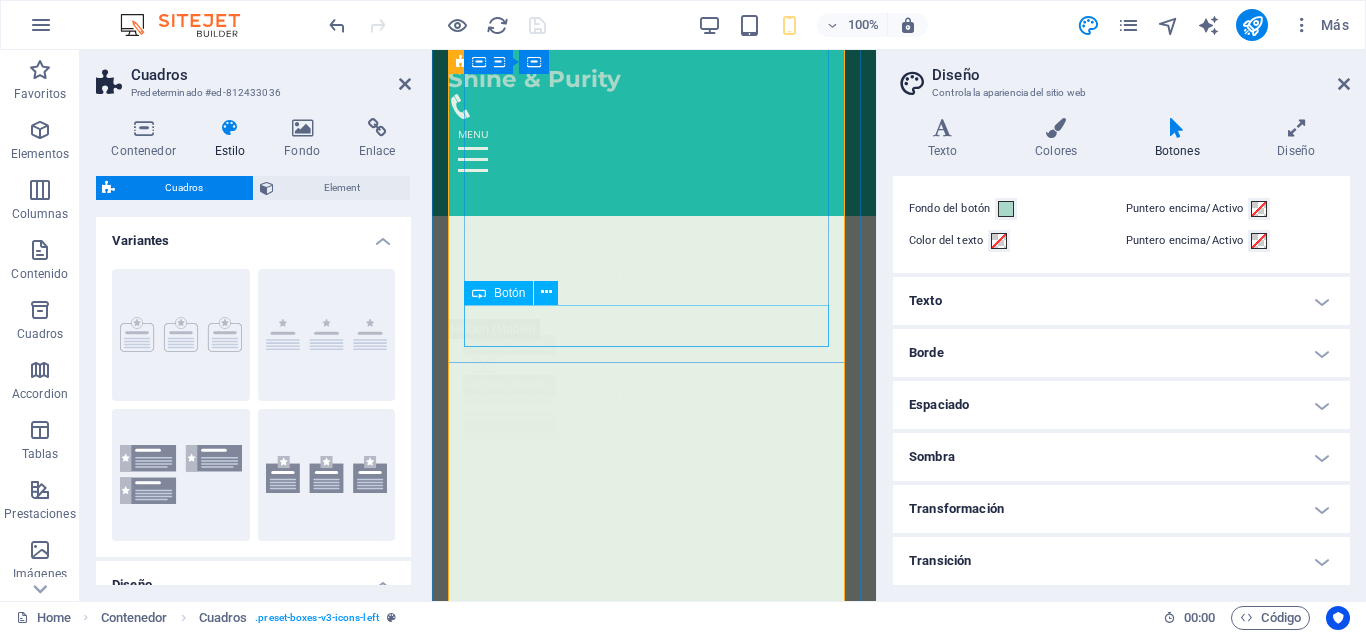click on "Agenda tu cita" at bounding box center [654, 2413] 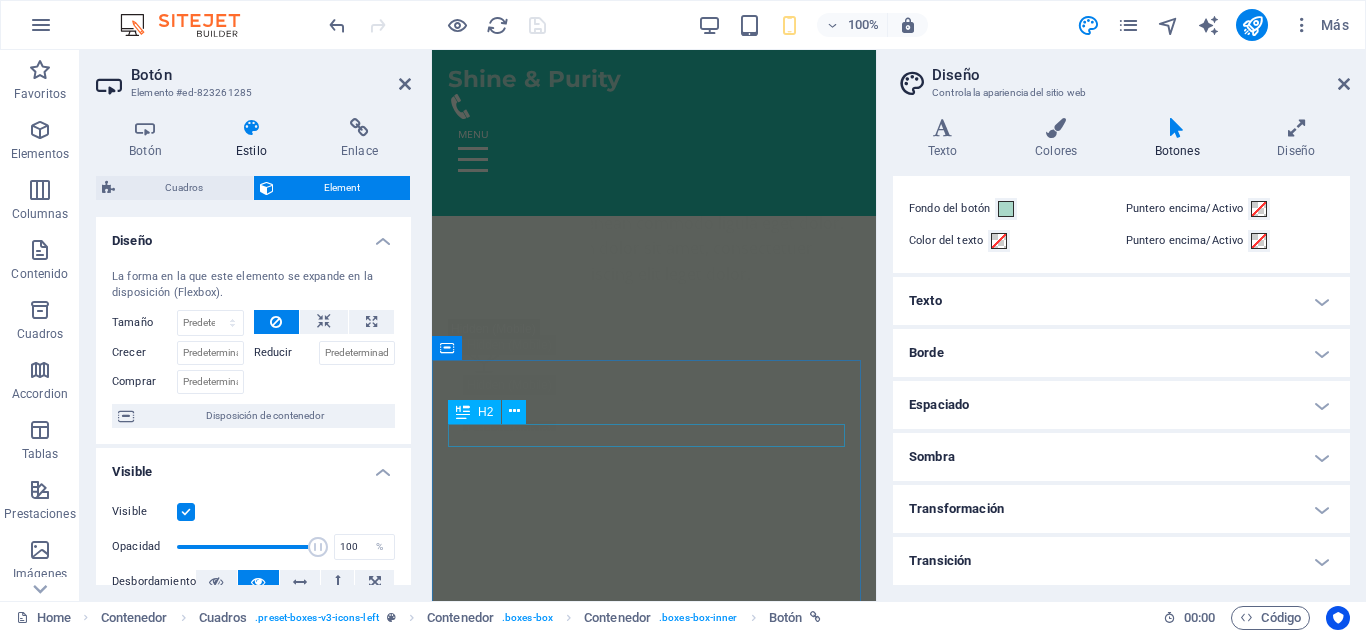 click on "Nuestros Servicios" at bounding box center (654, 1506) 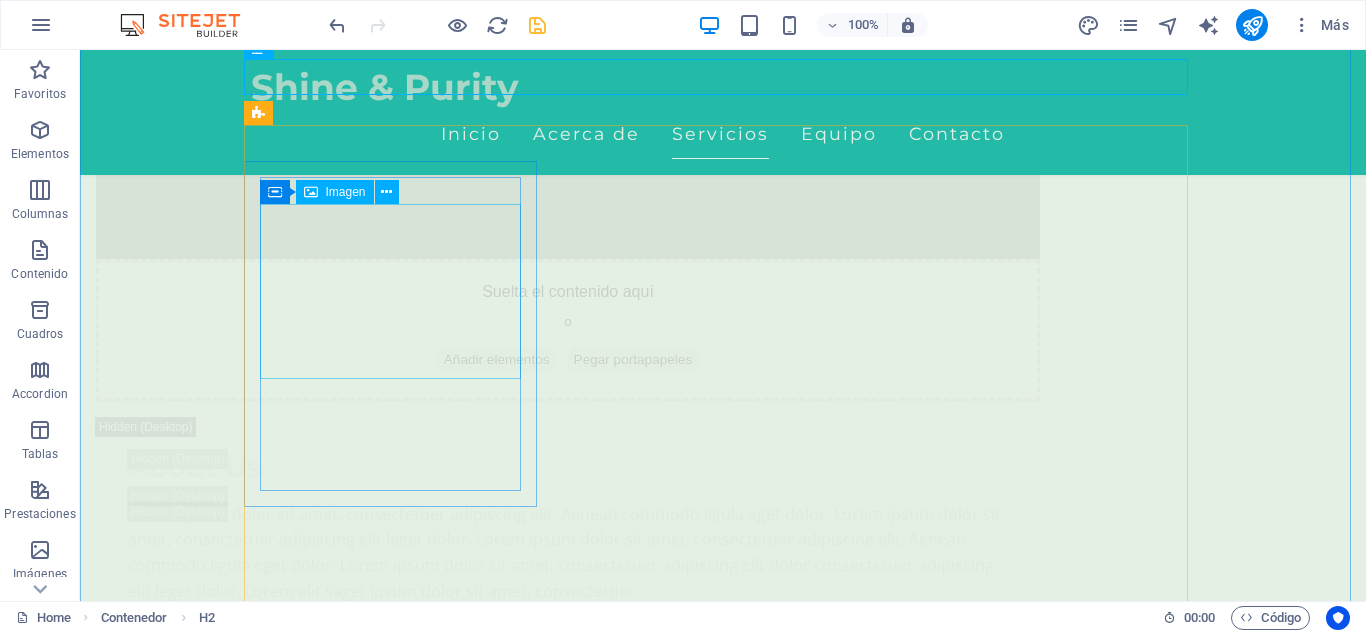 scroll, scrollTop: 3530, scrollLeft: 0, axis: vertical 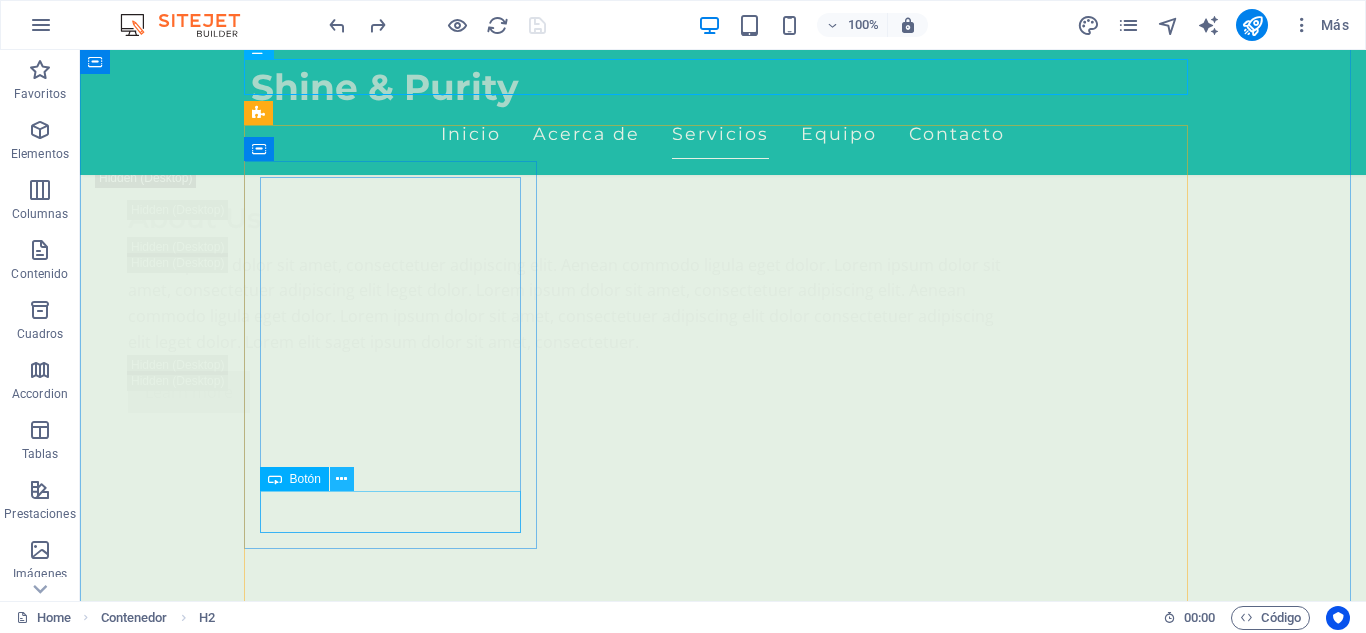 click at bounding box center (341, 479) 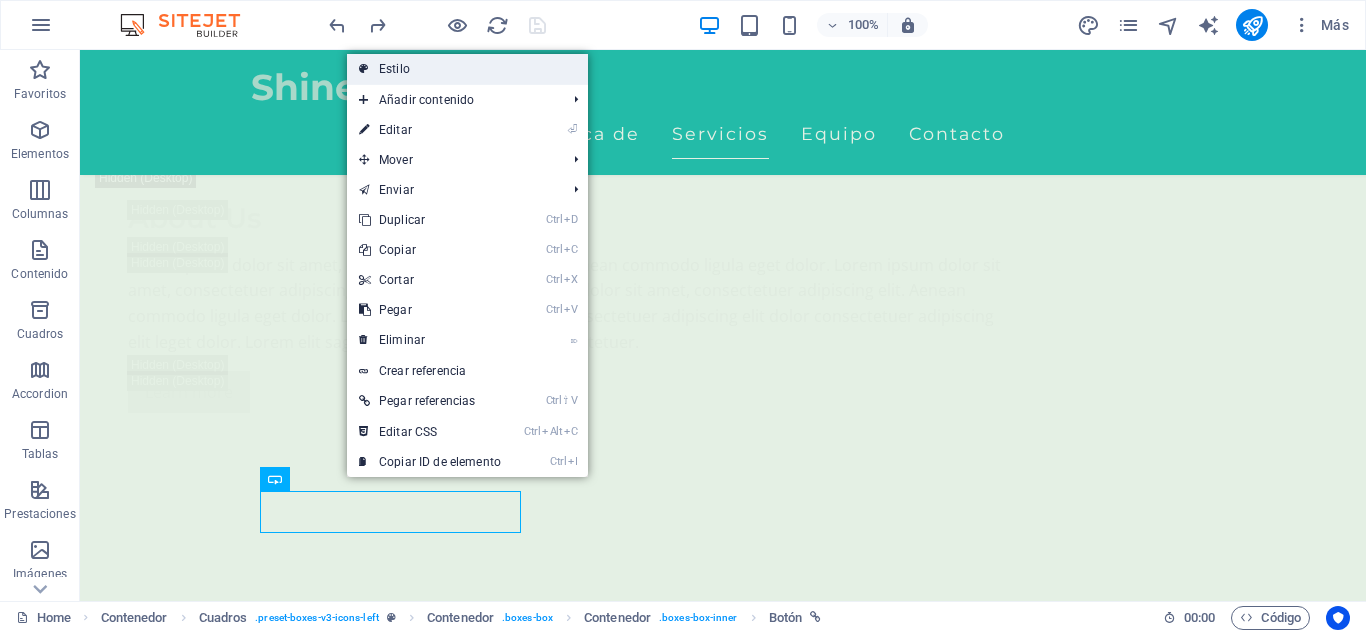 click on "Estilo" at bounding box center (467, 69) 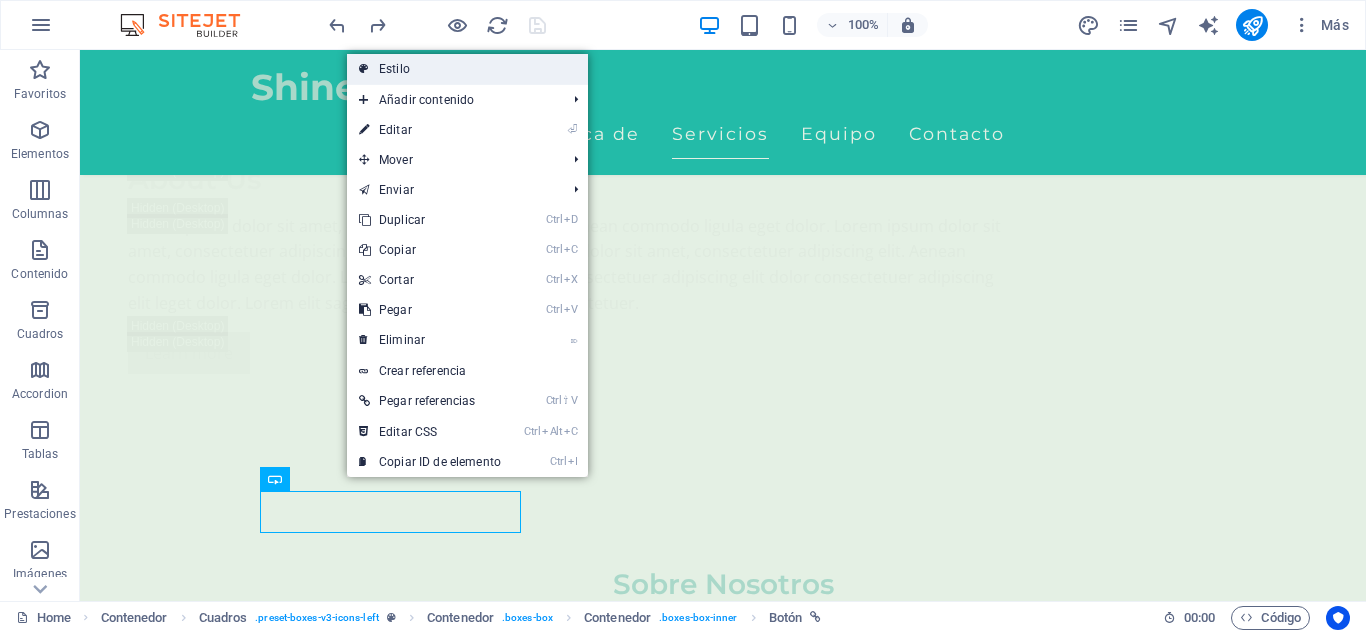 select on "rem" 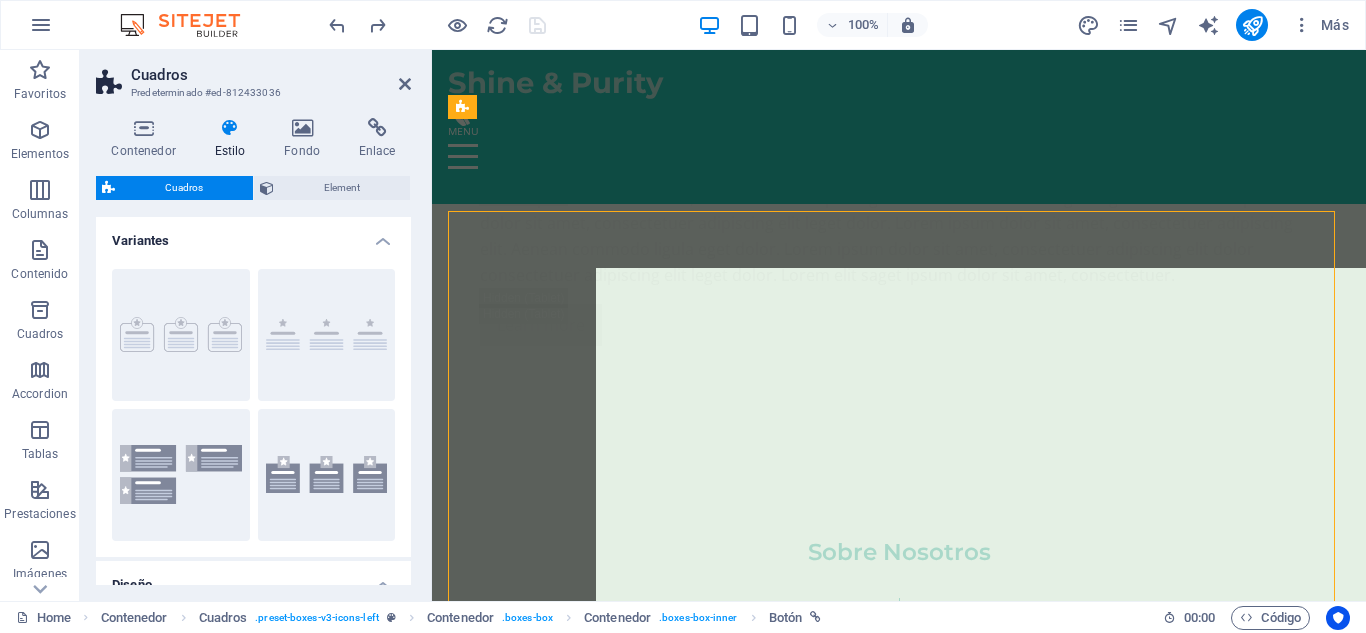 scroll, scrollTop: 3480, scrollLeft: 0, axis: vertical 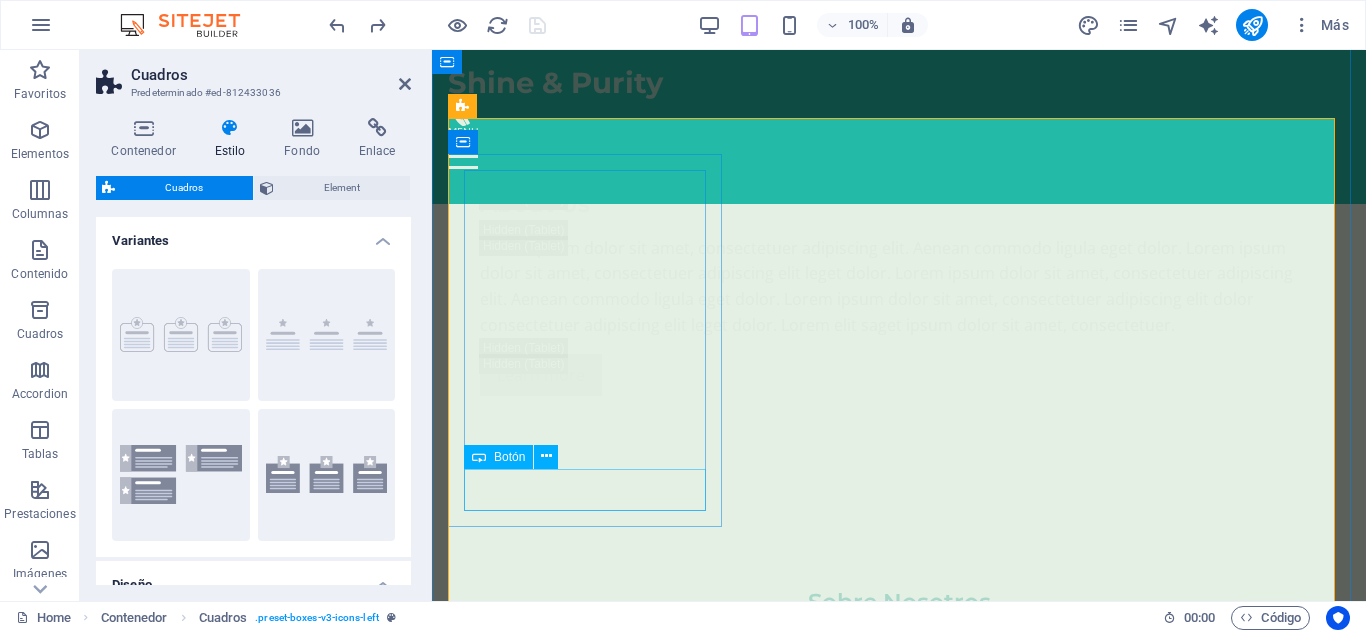 click on "Agenda tu cita" at bounding box center [588, 3823] 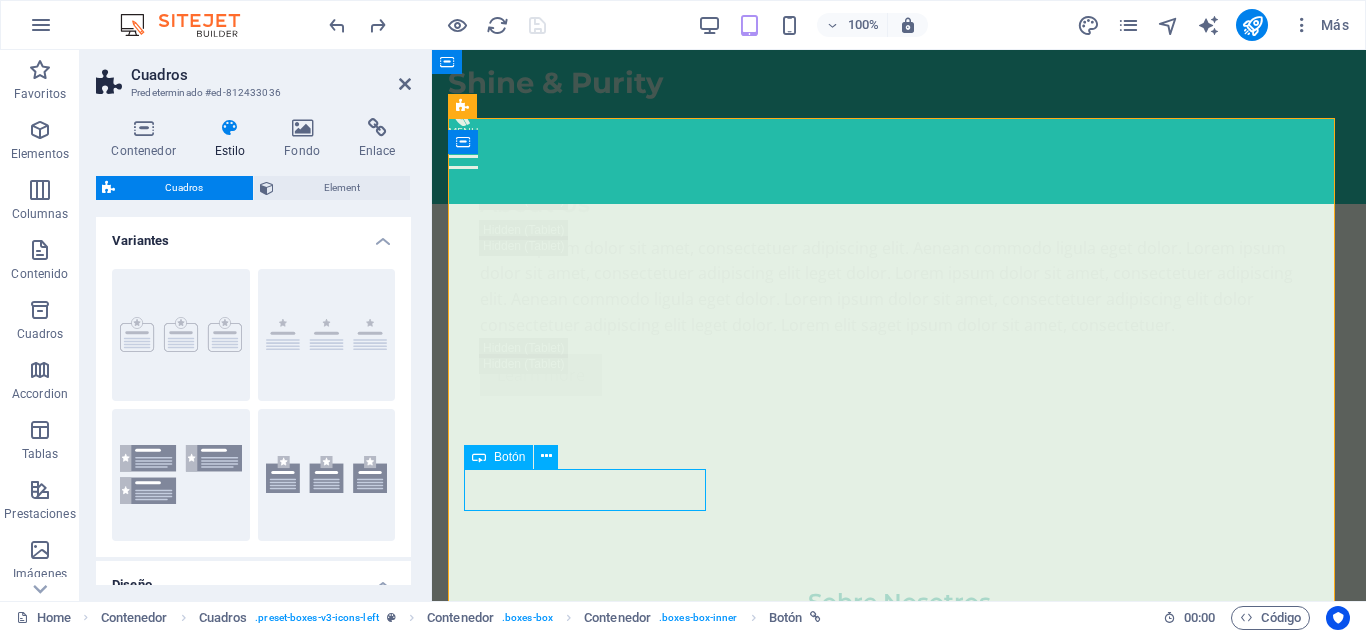 click on "Agenda tu cita" at bounding box center [588, 3823] 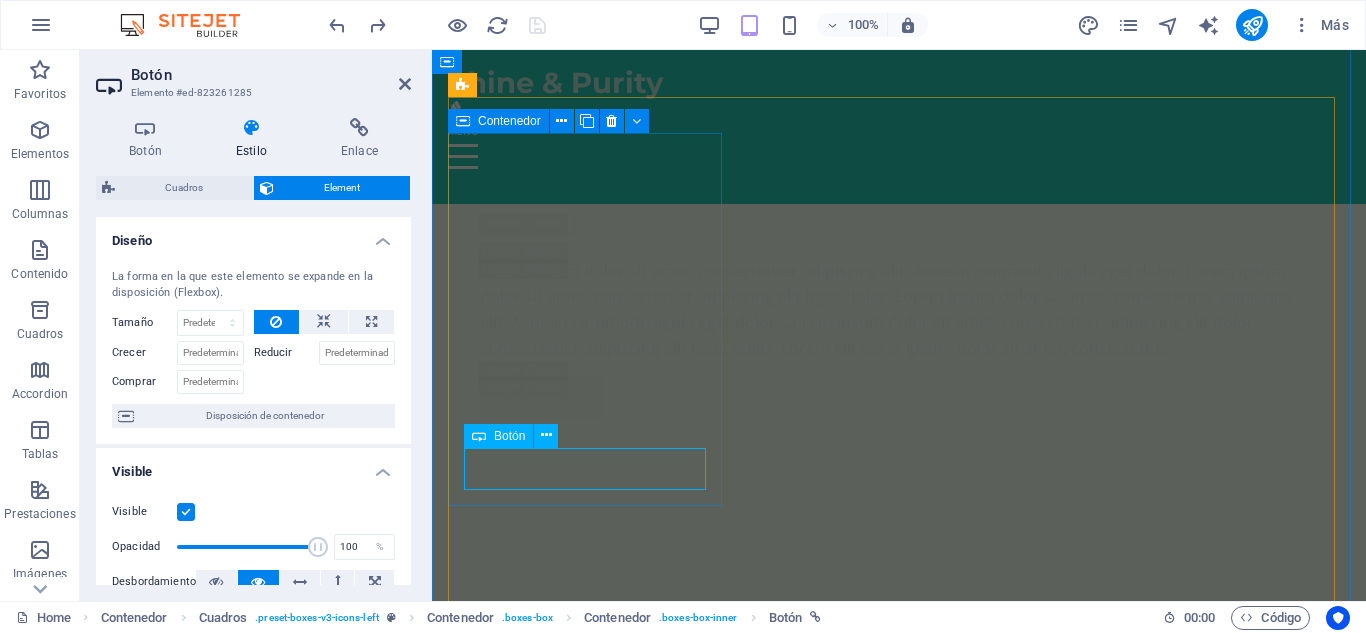 scroll, scrollTop: 3501, scrollLeft: 0, axis: vertical 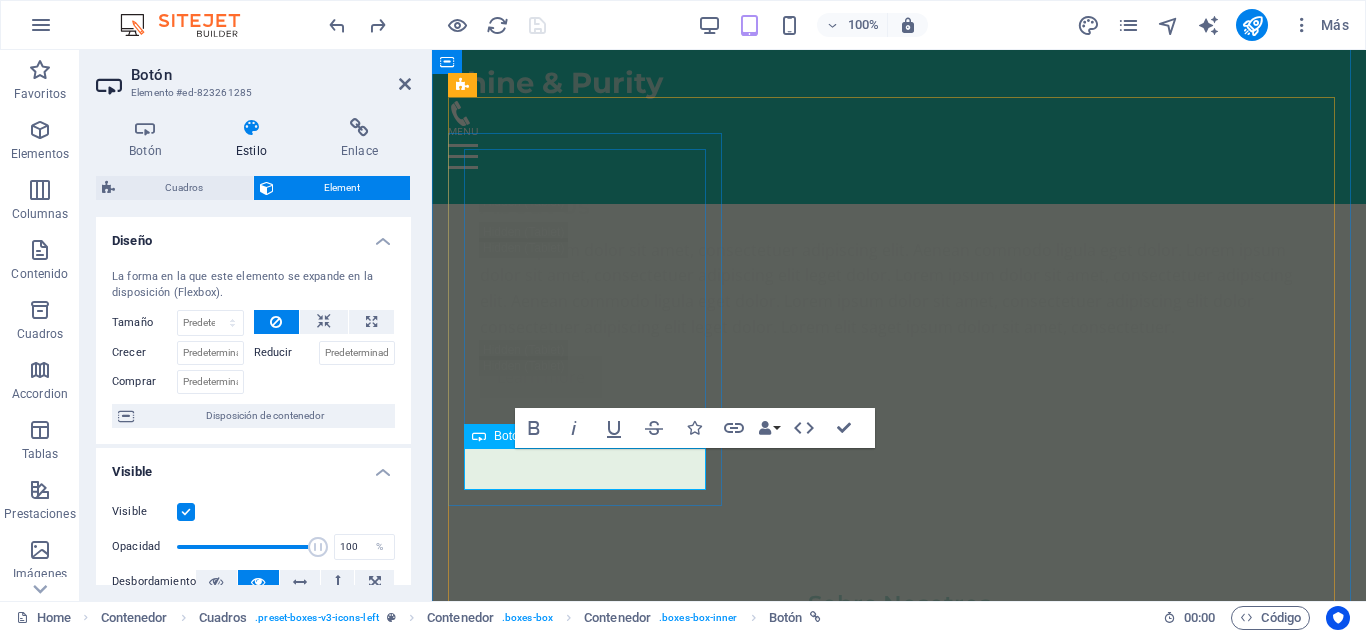 click on "Agenda tu cita" at bounding box center [587, 3825] 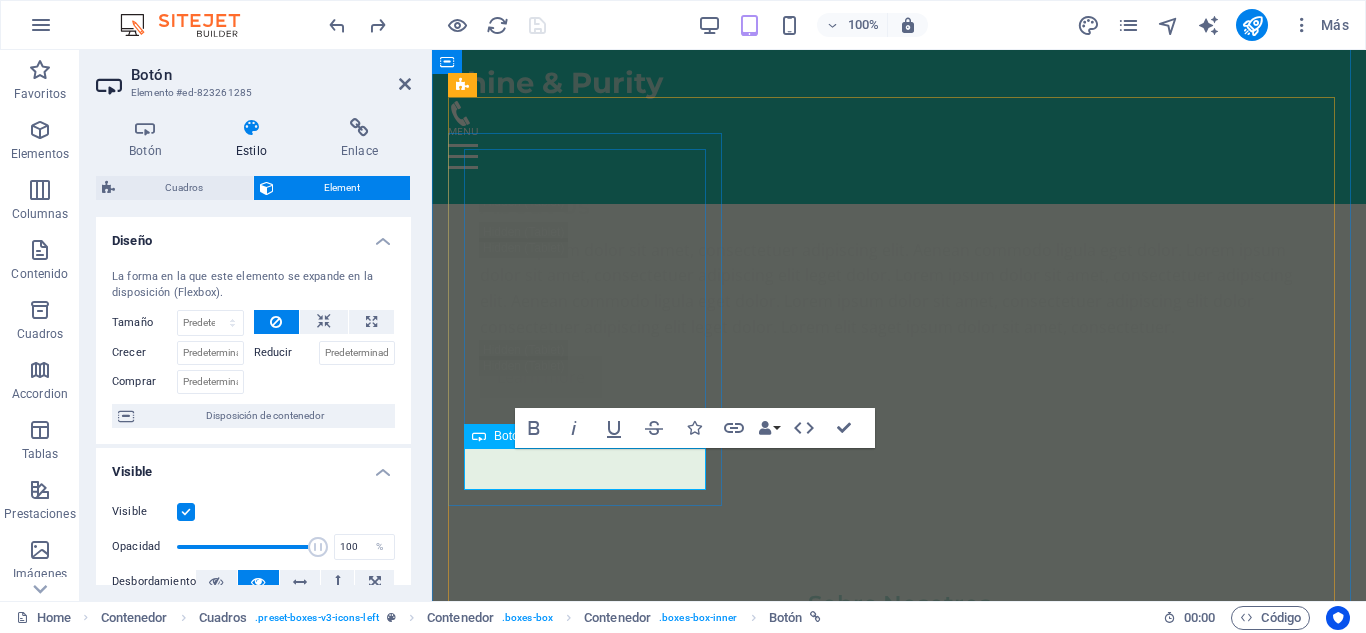 click on "Agenda tu cita" at bounding box center (587, 3825) 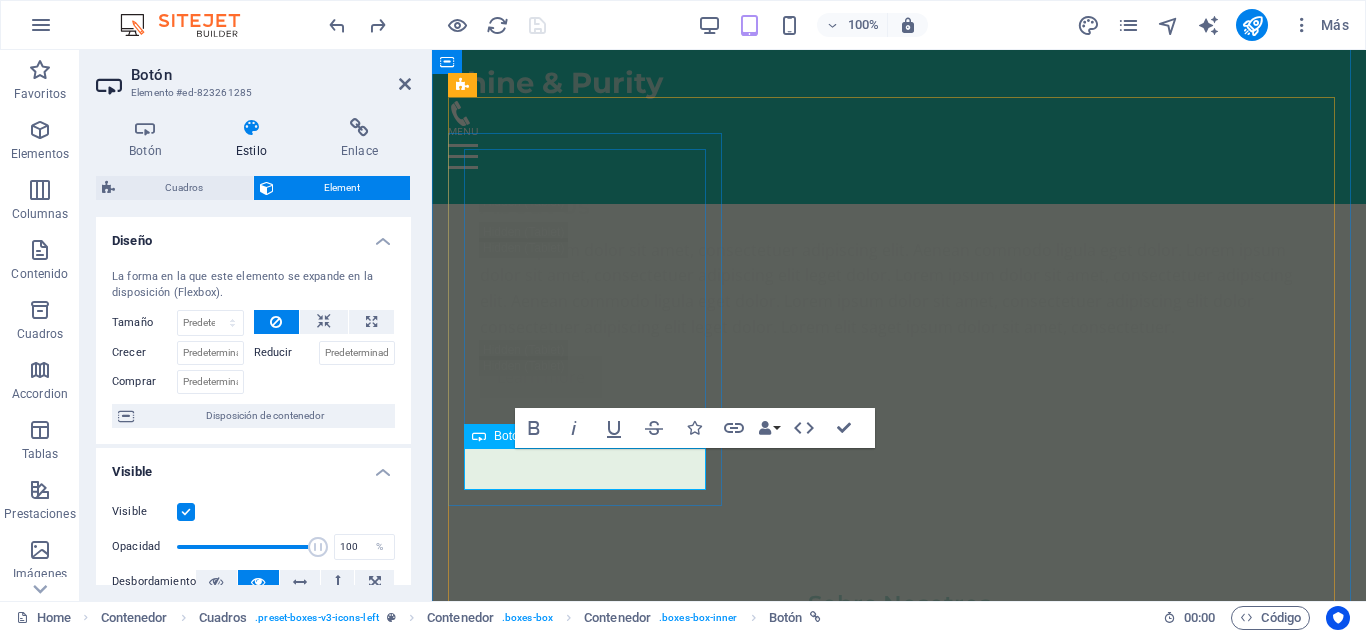 click on "Agenda tu cita" at bounding box center (587, 3825) 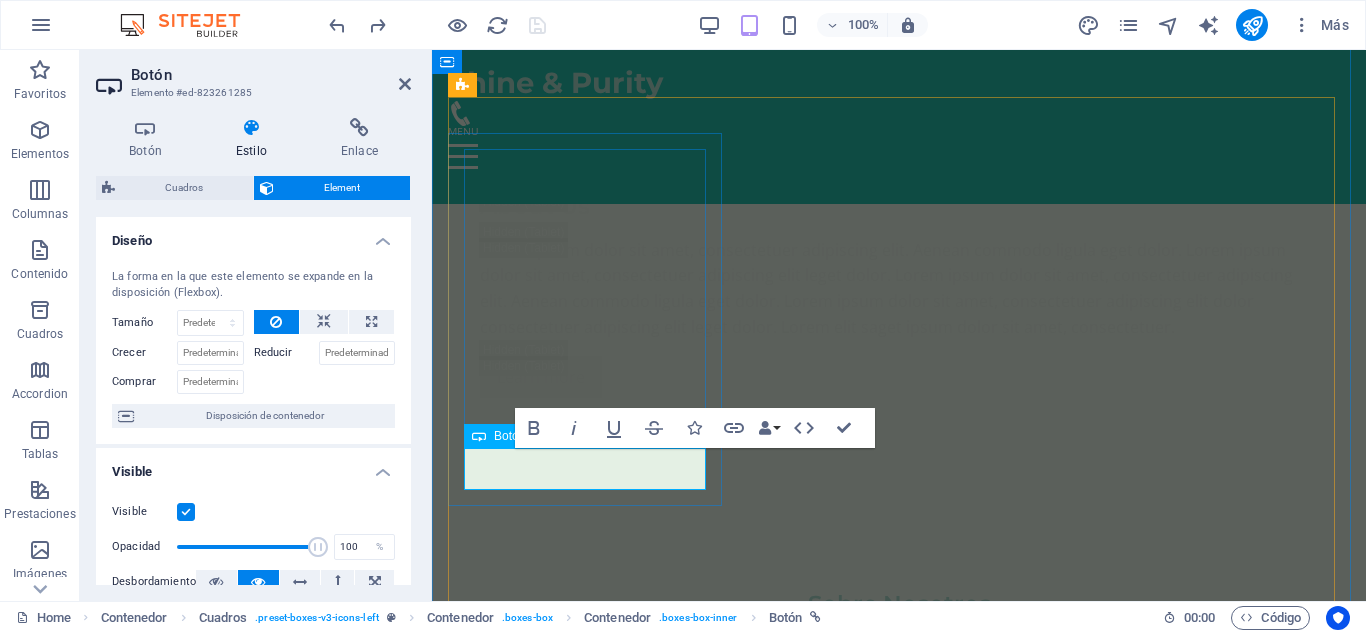 click on "Agenda tu cita" at bounding box center (587, 3825) 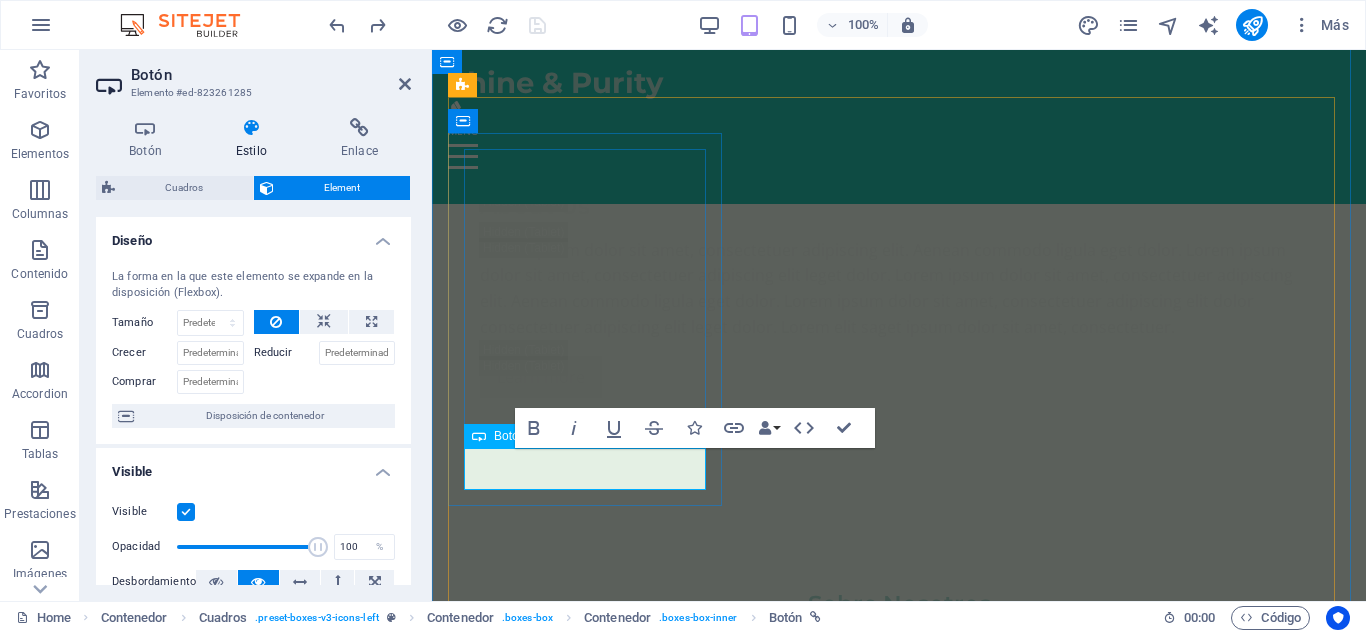 click on "Agenda tu cita" at bounding box center (588, 3825) 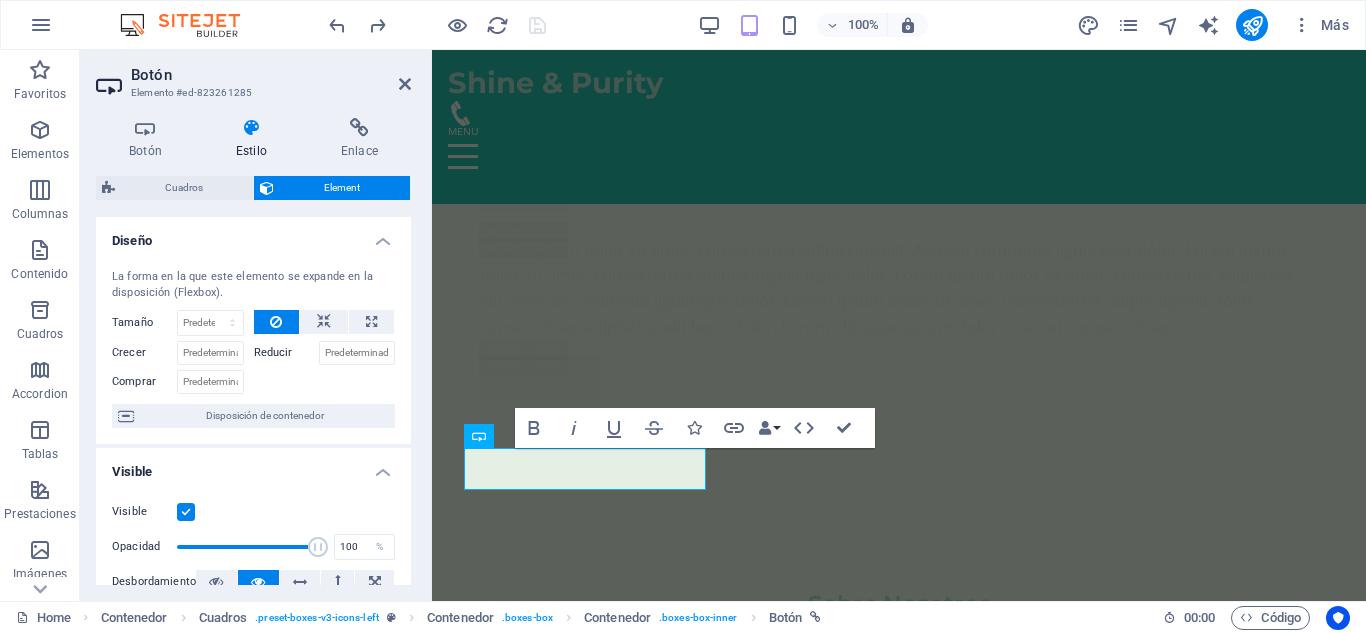 click at bounding box center (186, 512) 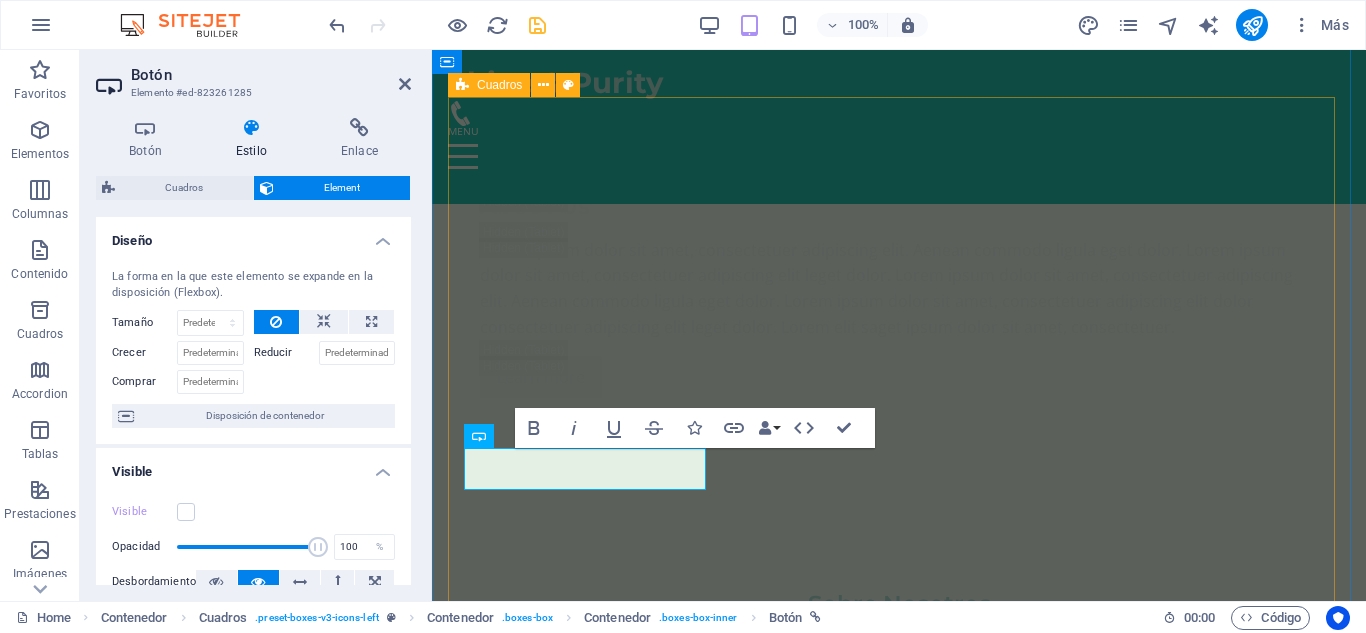click on "Masaje Relajante Déjate envolver por un masaje relajante que alivia el estrés y renueva la paz en tu cuerpo. 150.000 COP Agenda tu cita Tratamientos Faciales Personalizados Servicios diseñados para cada tipo de piel, utilizando productos naturales para resaltar tu belleza natural. Aromaterapia Experimenta la magia de los aceites esenciales para una experiencia de bienestar completa. Masajes Deportivos Ideales para atletas, ayudando en la recuperación y mejora del rendimiento. Masajes de Tejido Profundo Alivia dolores y tensiones acumuladas, restaurando movilidad y bienestar. Terapias Relajantes Vive una experiencia integral de relajación que descarga todo el estrés acumulado." at bounding box center [899, 4051] 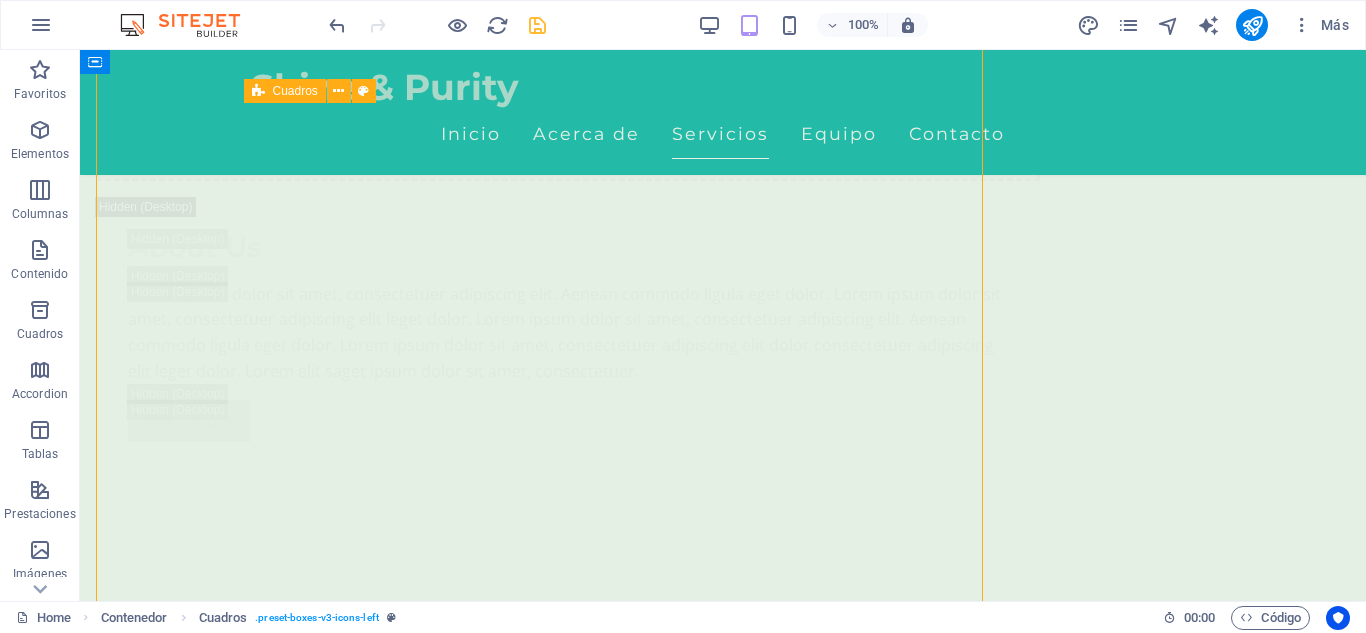 click on "Agenda tu cita" at bounding box center (397, 3915) 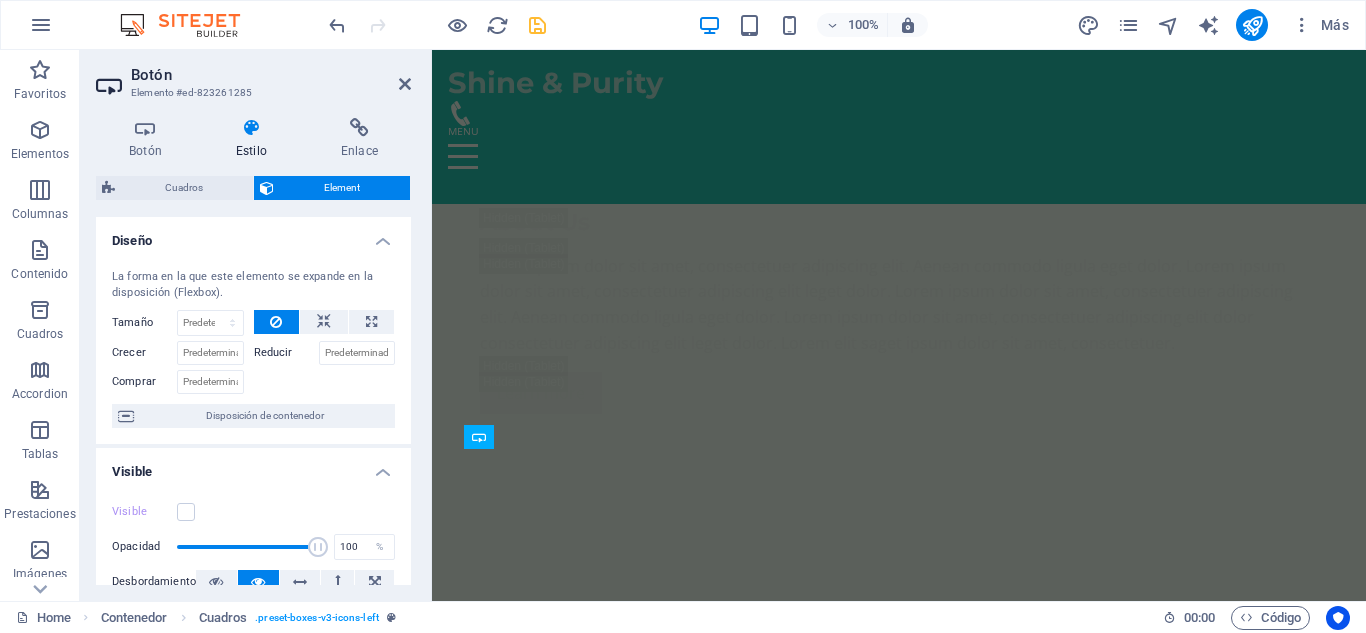 click on "Visible" at bounding box center (253, 466) 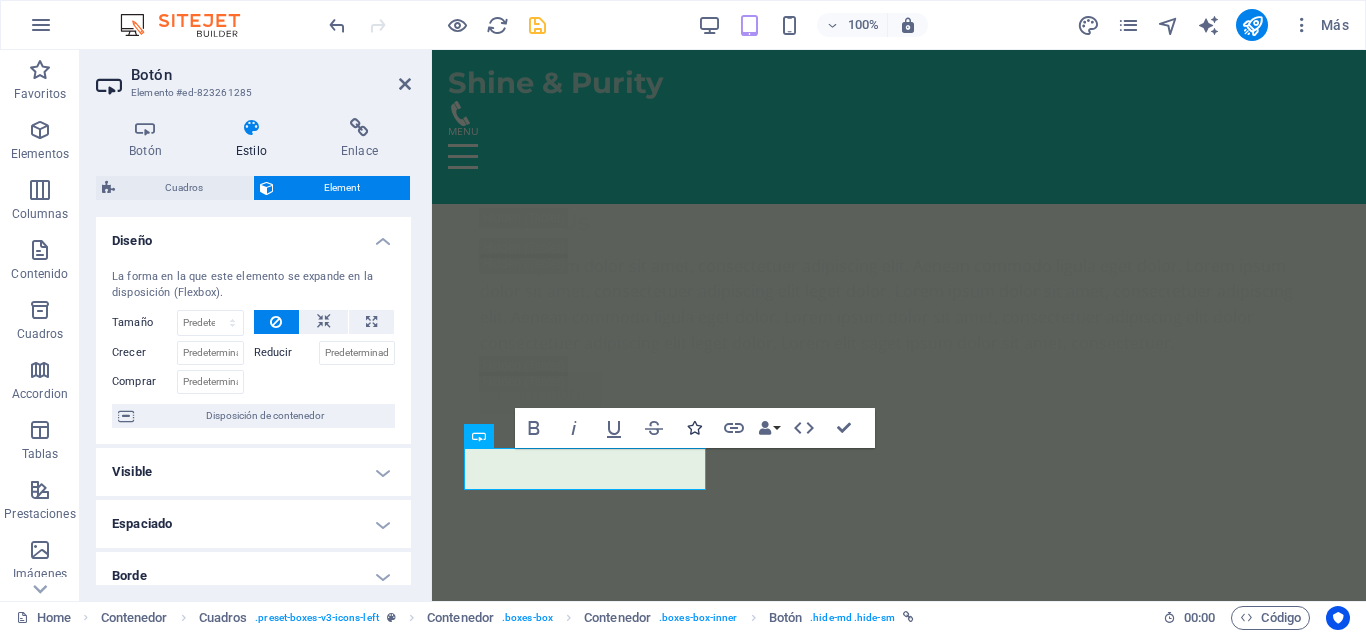 click at bounding box center (694, 428) 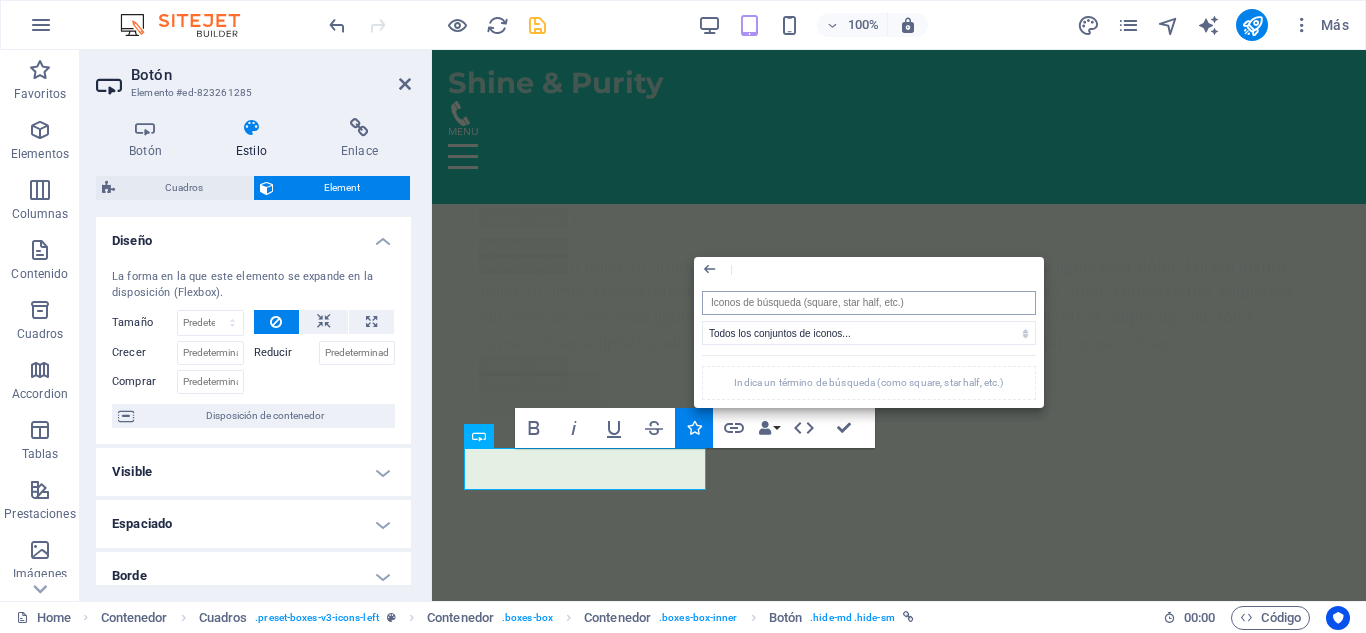click at bounding box center [869, 303] 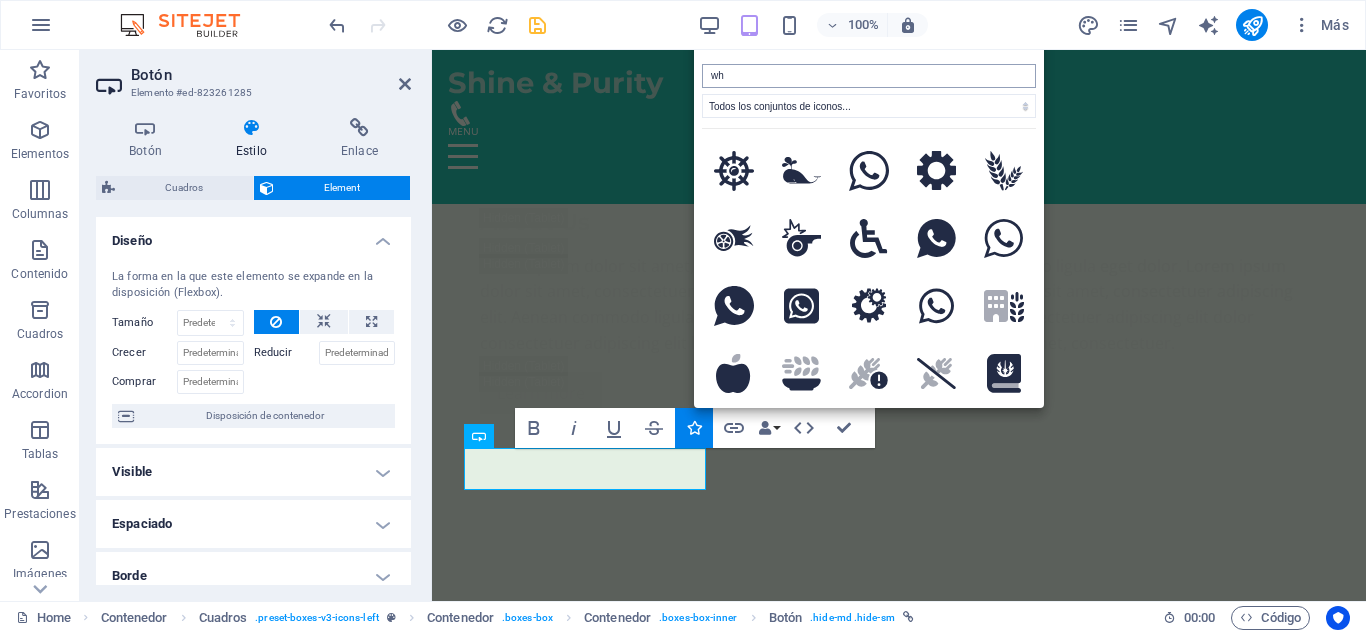 type on "wha" 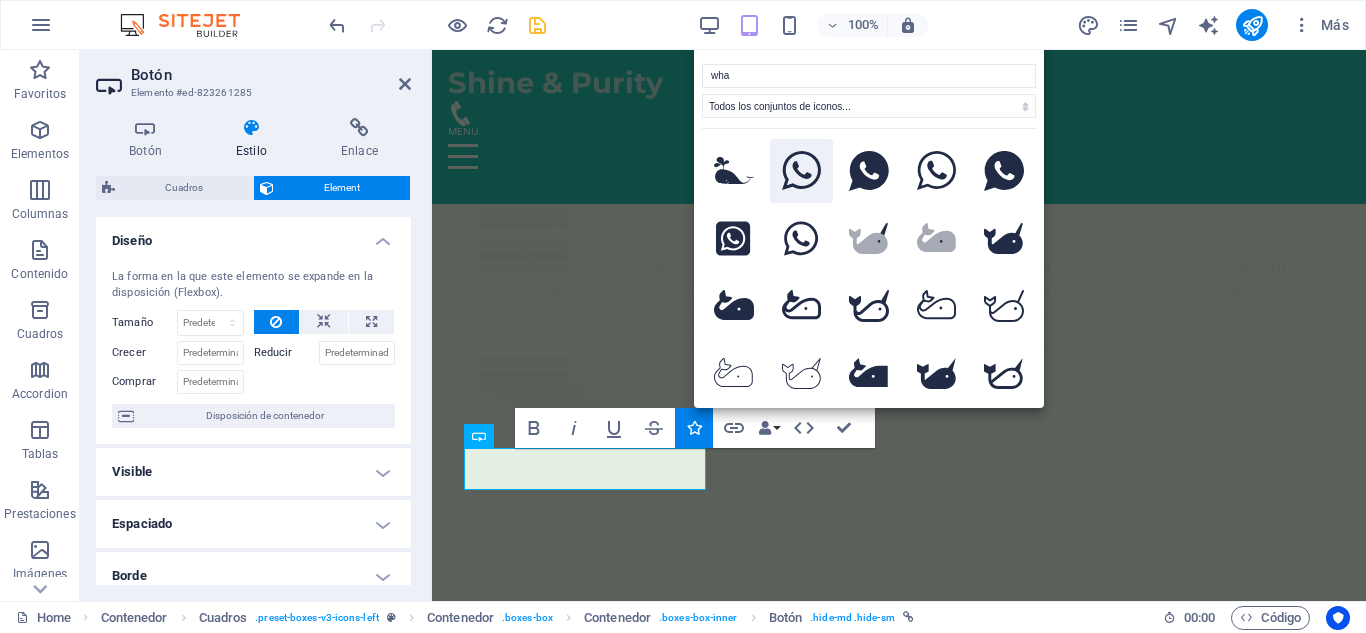 click 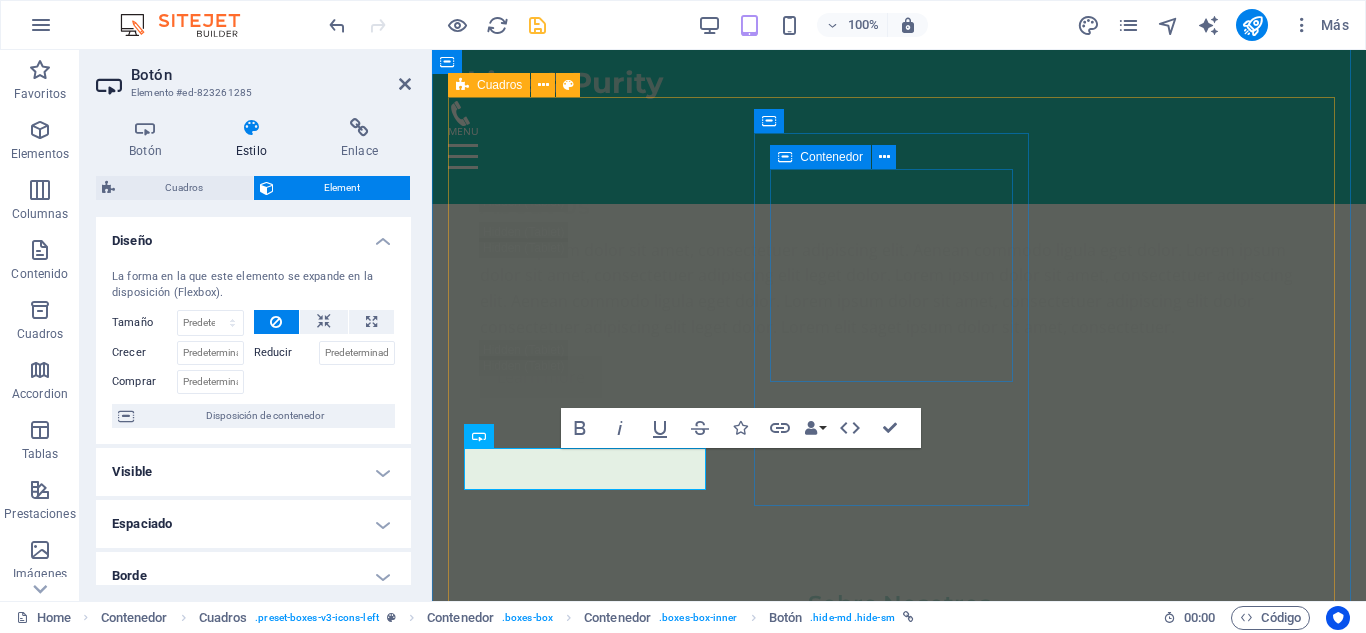 click on "Masaje Relajante Déjate envolver por un masaje relajante que alivia el estrés y renueva la paz en tu cuerpo. 150.000 COP     Tratamientos Faciales Personalizados Servicios diseñados para cada tipo de piel, utilizando productos naturales para resaltar tu belleza natural. Aromaterapia Experimenta la magia de los aceites esenciales para una experiencia de bienestar completa. Masajes Deportivos Ideales para atletas, ayudando en la recuperación y mejora del rendimiento. Masajes de Tejido Profundo Alivia dolores y tensiones acumuladas, restaurando movilidad y bienestar. Terapias Relajantes Vive una experiencia integral de relajación que descarga todo el estrés acumulado." at bounding box center [899, 4075] 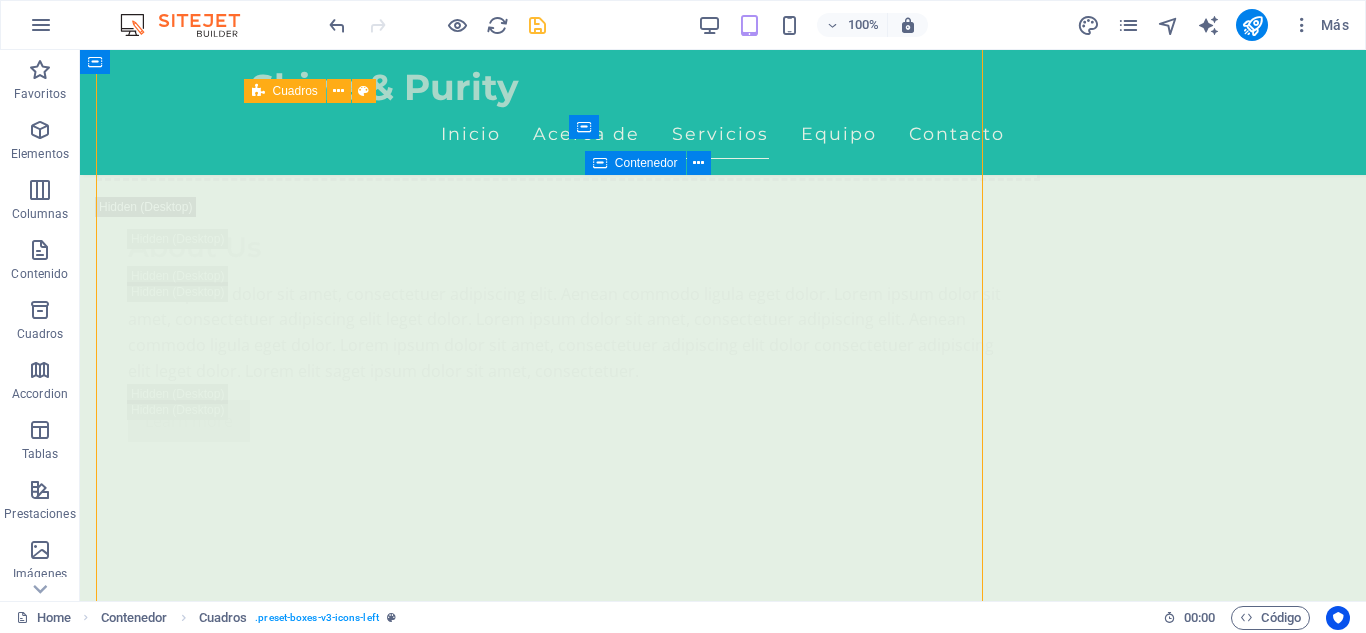 scroll, scrollTop: 3552, scrollLeft: 0, axis: vertical 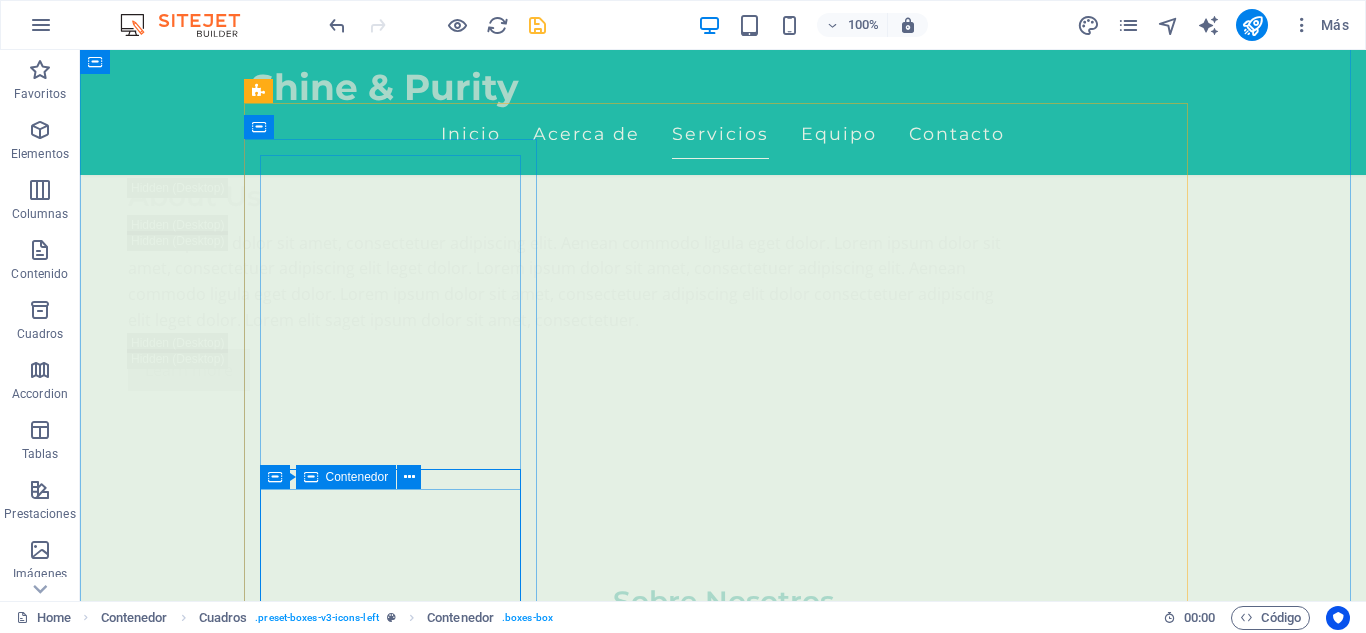 click on "Contenedor" at bounding box center (346, 477) 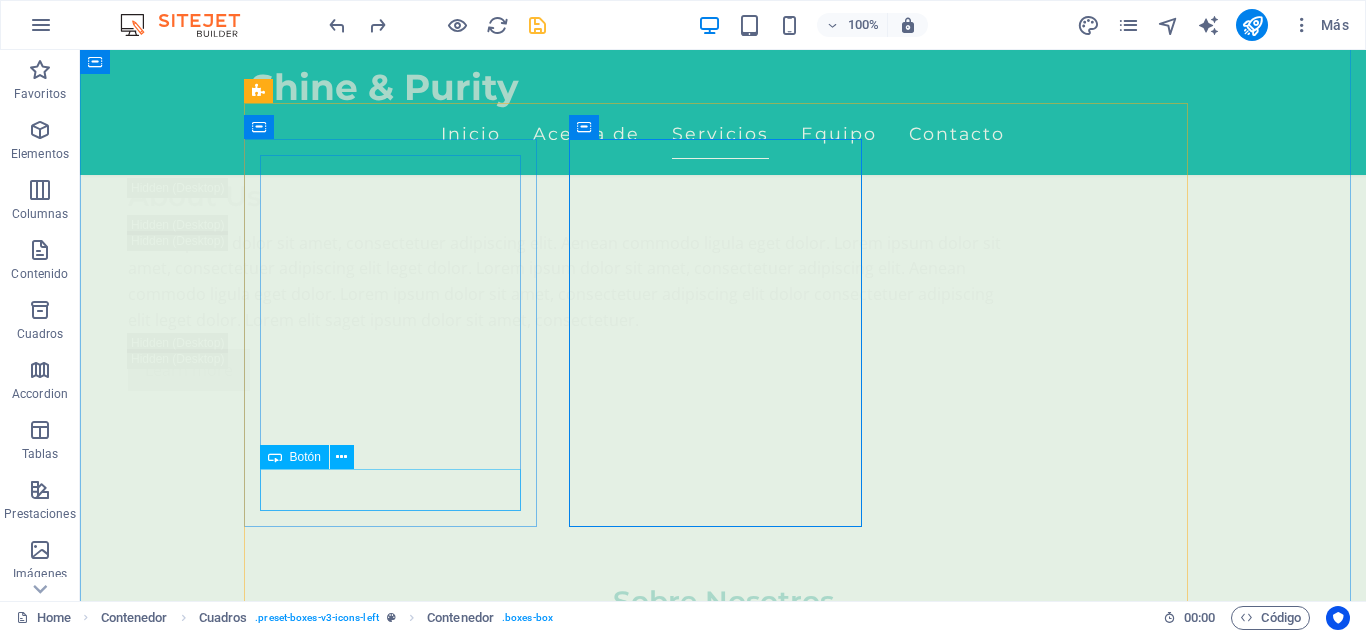 click at bounding box center [397, 3888] 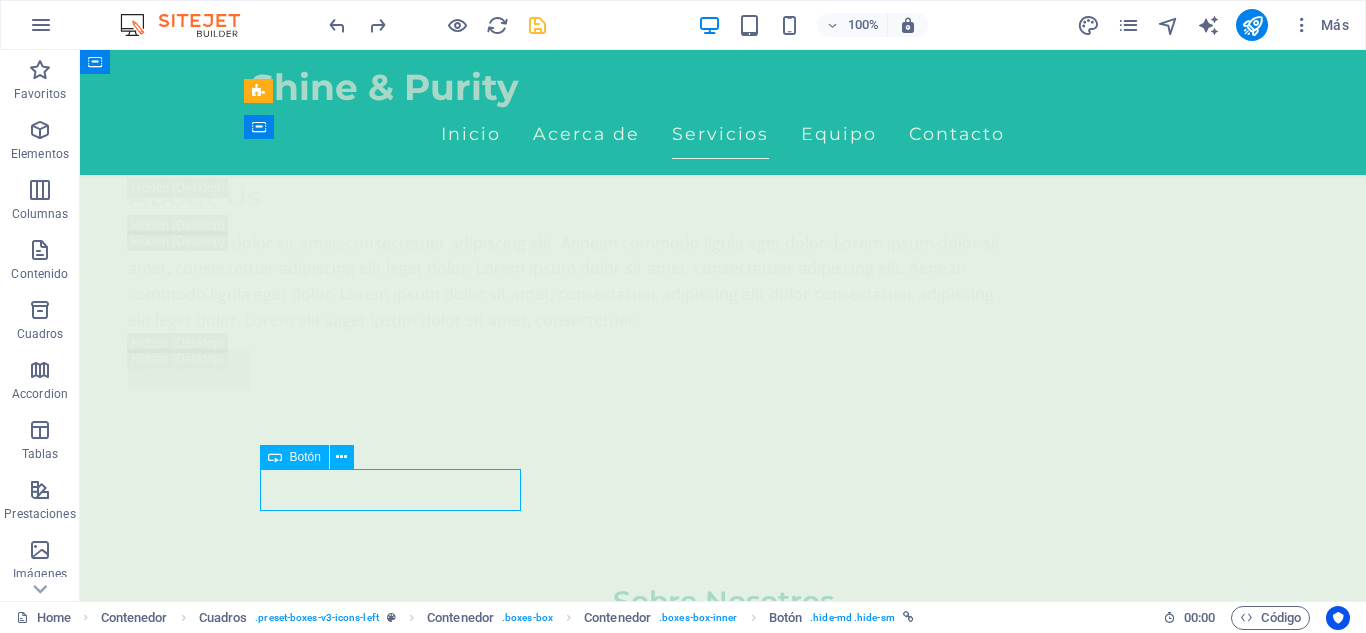 click at bounding box center (397, 3888) 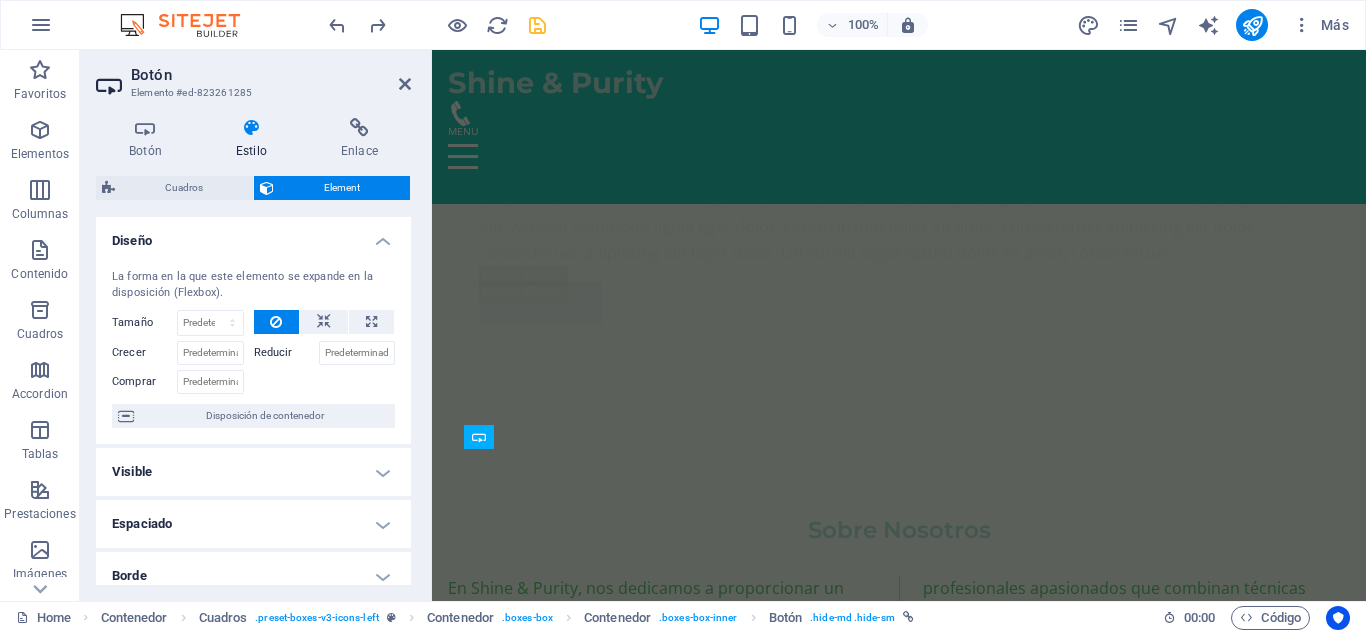 scroll, scrollTop: 3501, scrollLeft: 0, axis: vertical 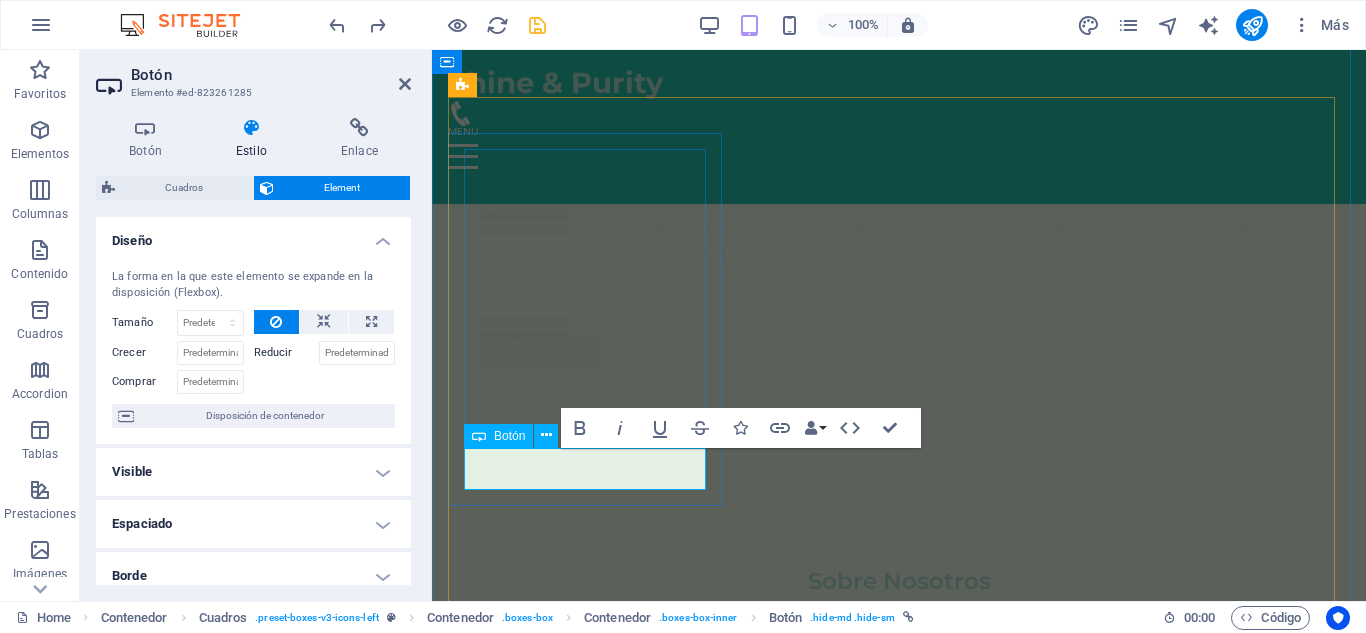 click 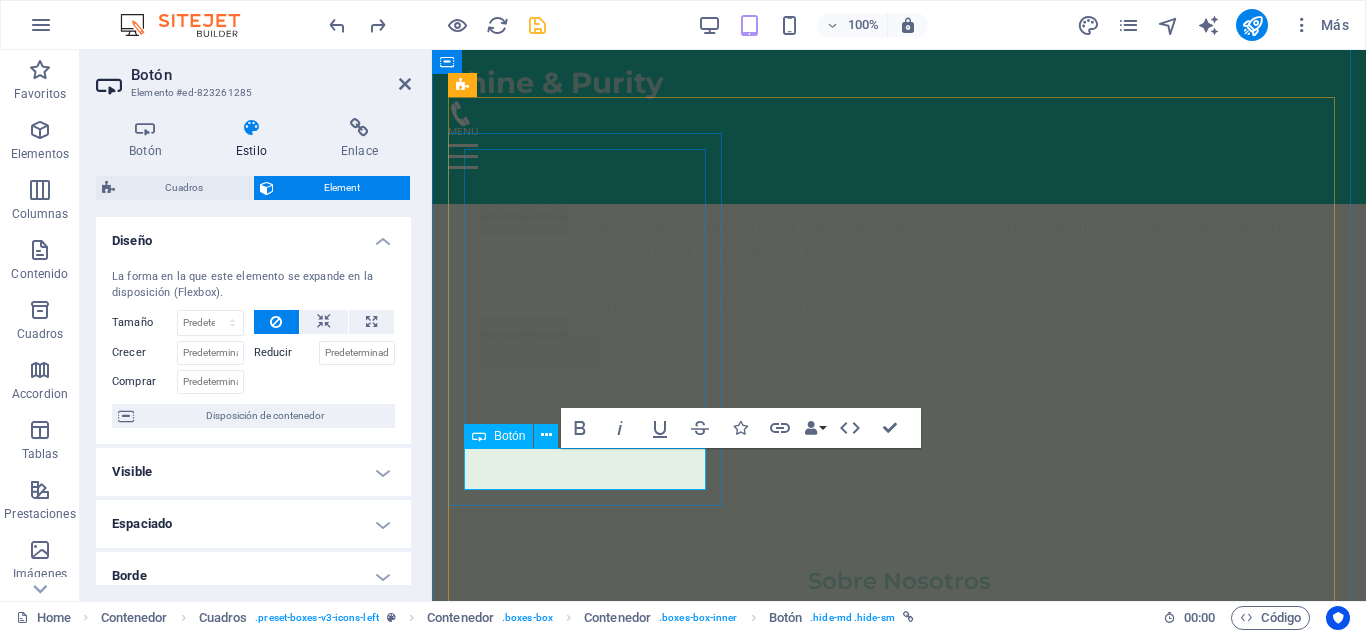 click 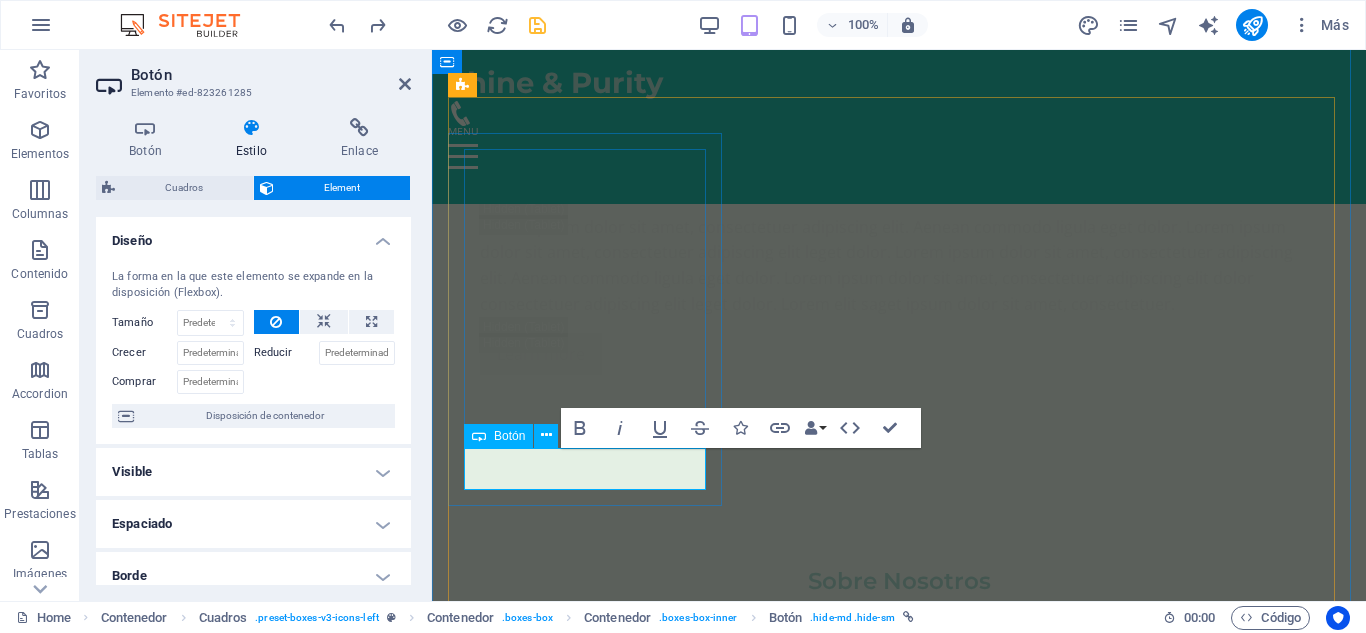 click 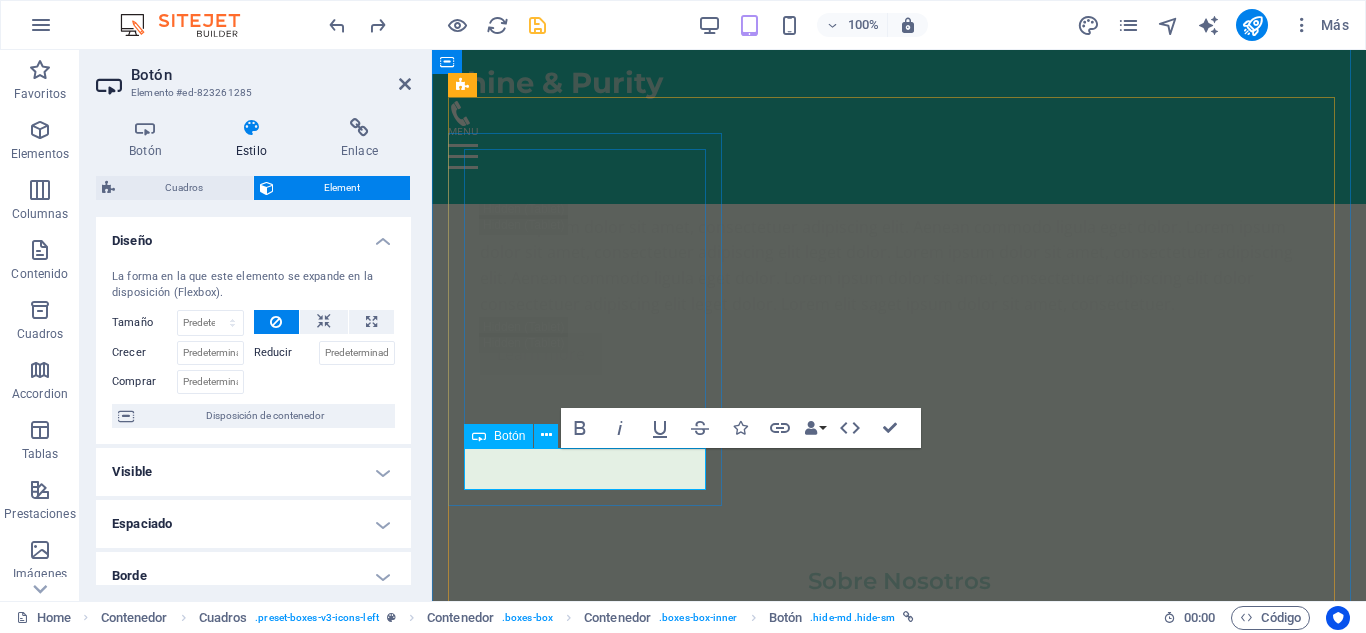 type 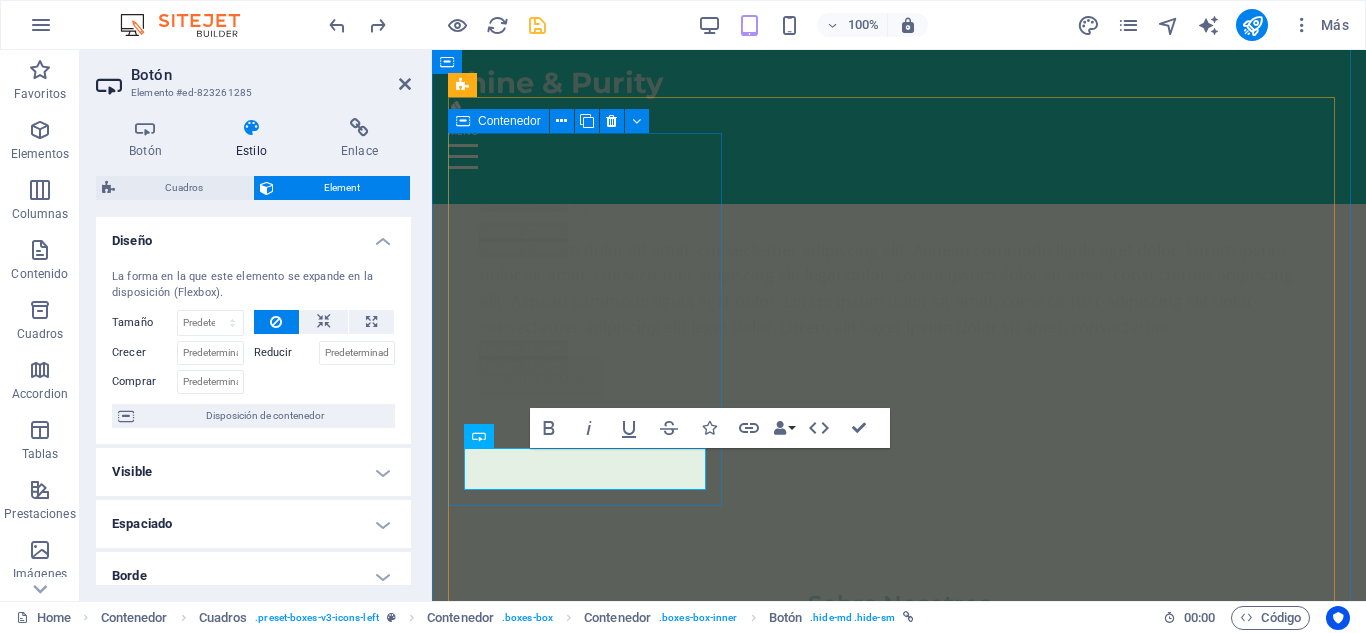 click on "Masaje Relajante Déjate envolver por un masaje relajante que alivia el estrés y renueva la paz en tu cuerpo. 150.000 COP  Agendar" at bounding box center [587, 3459] 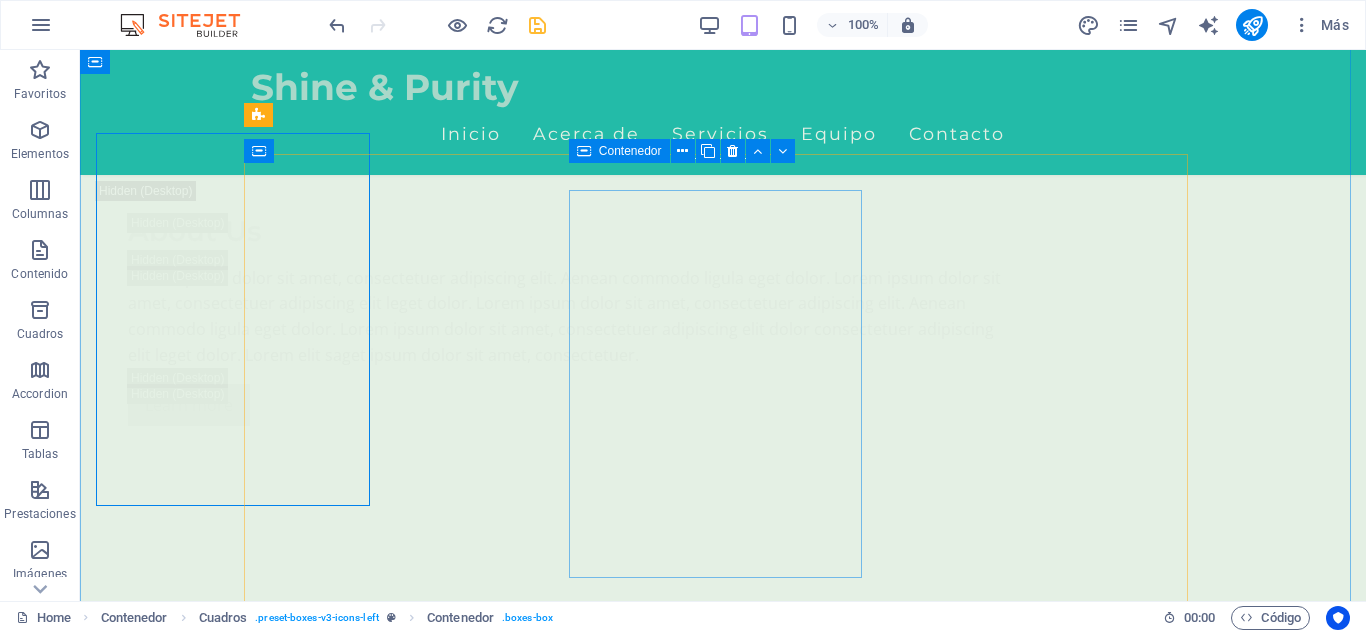 click on "Tratamientos Faciales Personalizados Servicios diseñados para cada tipo de piel, utilizando productos naturales para resaltar tu belleza natural." at bounding box center (397, 4217) 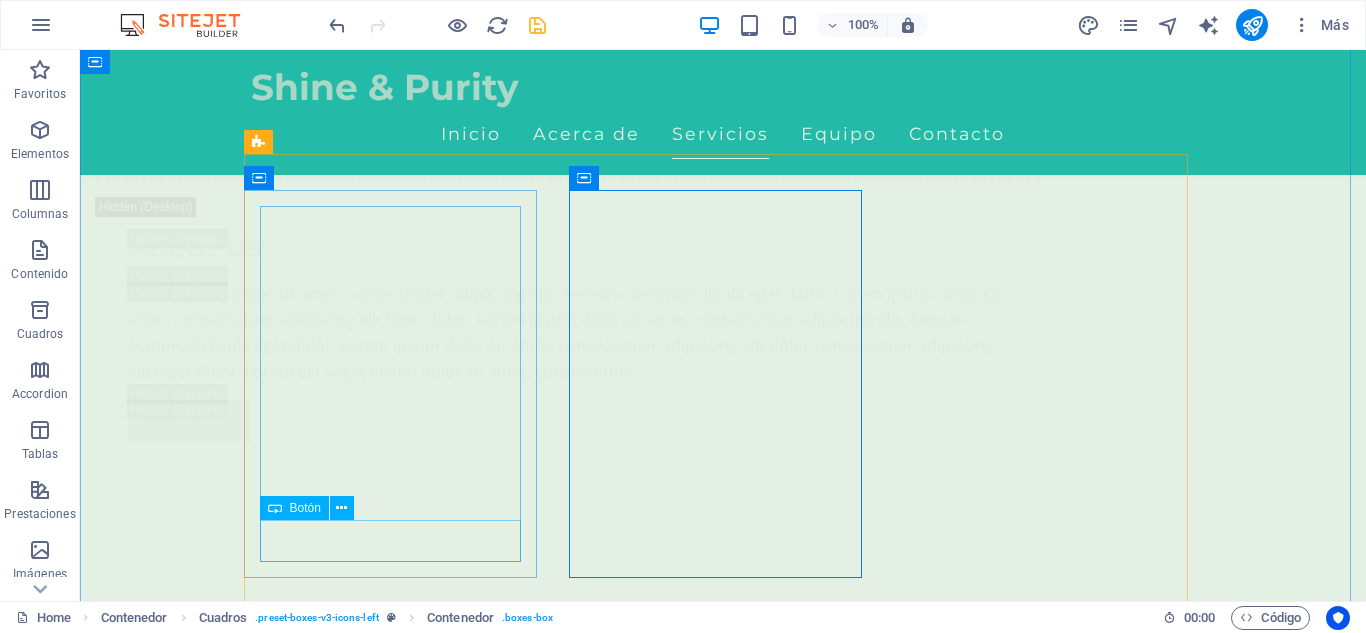 click on "Agendar" at bounding box center (397, 3959) 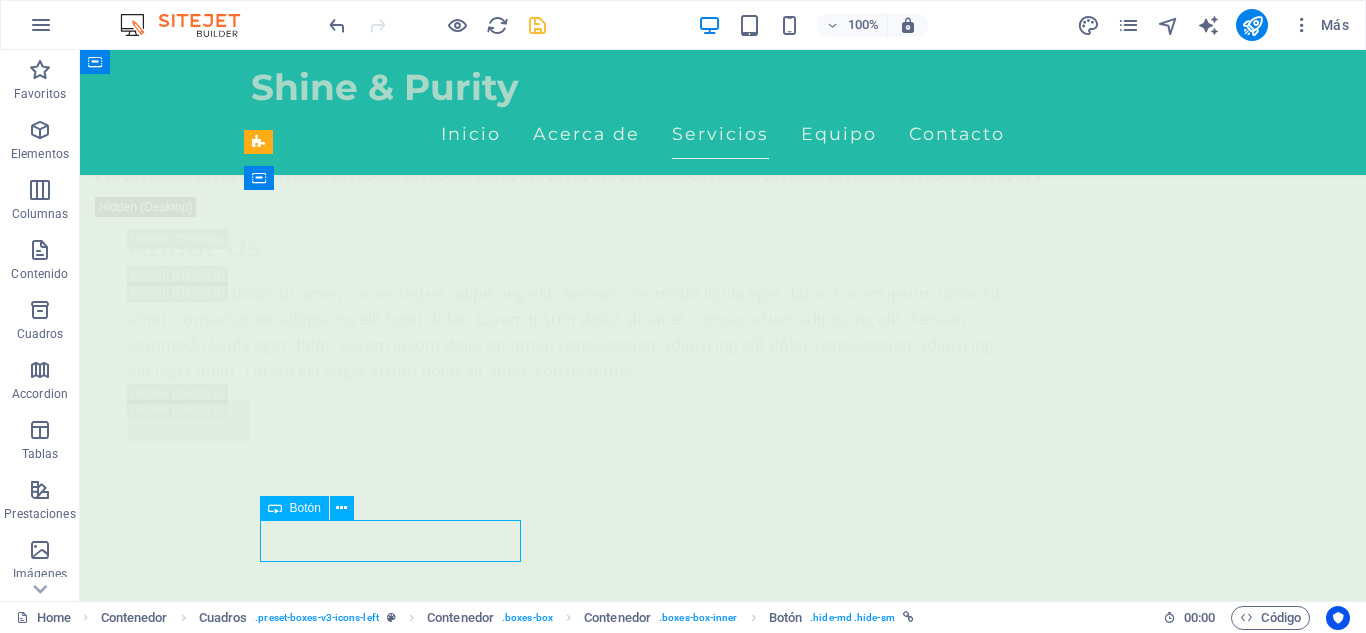 click on "Agendar" at bounding box center [397, 3959] 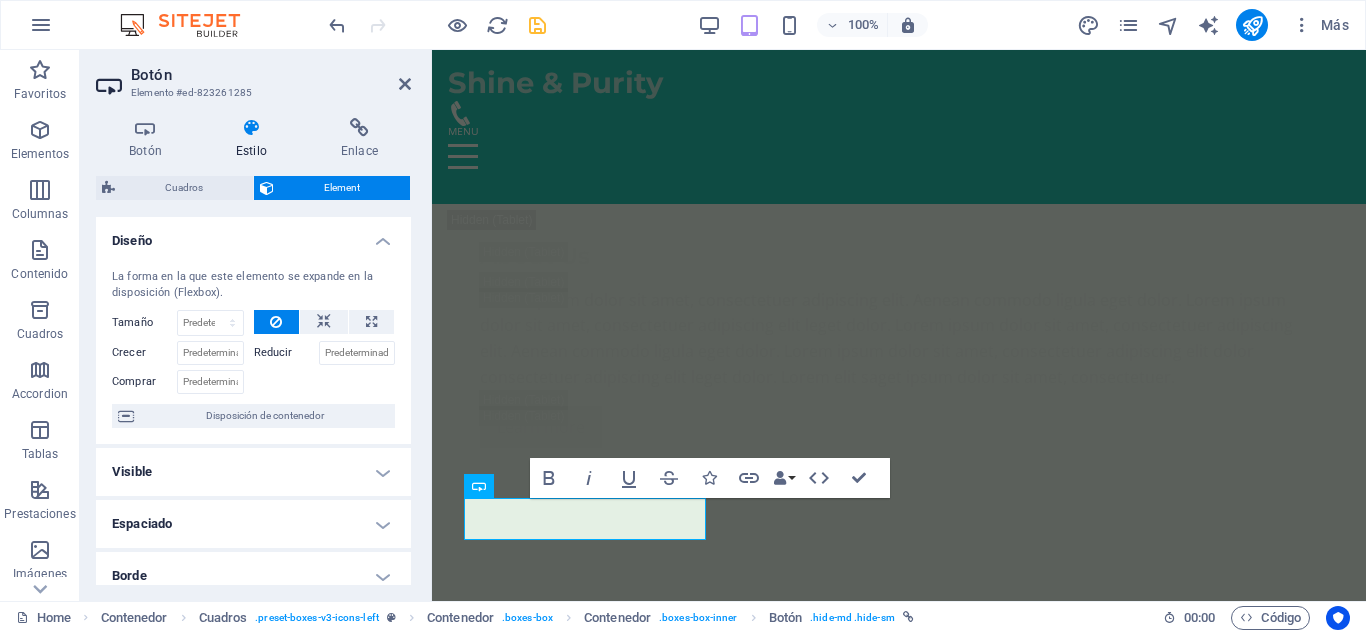 drag, startPoint x: 314, startPoint y: 492, endPoint x: 400, endPoint y: 543, distance: 99.985 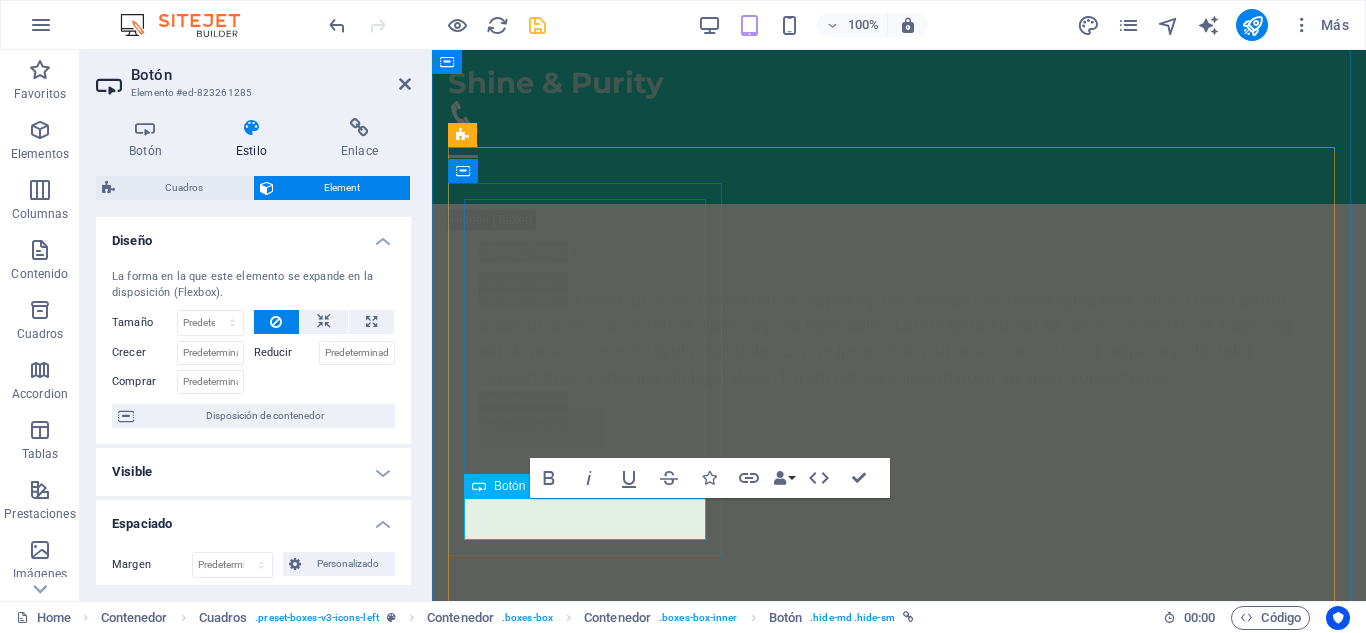 click on "Agendar" at bounding box center [587, 3919] 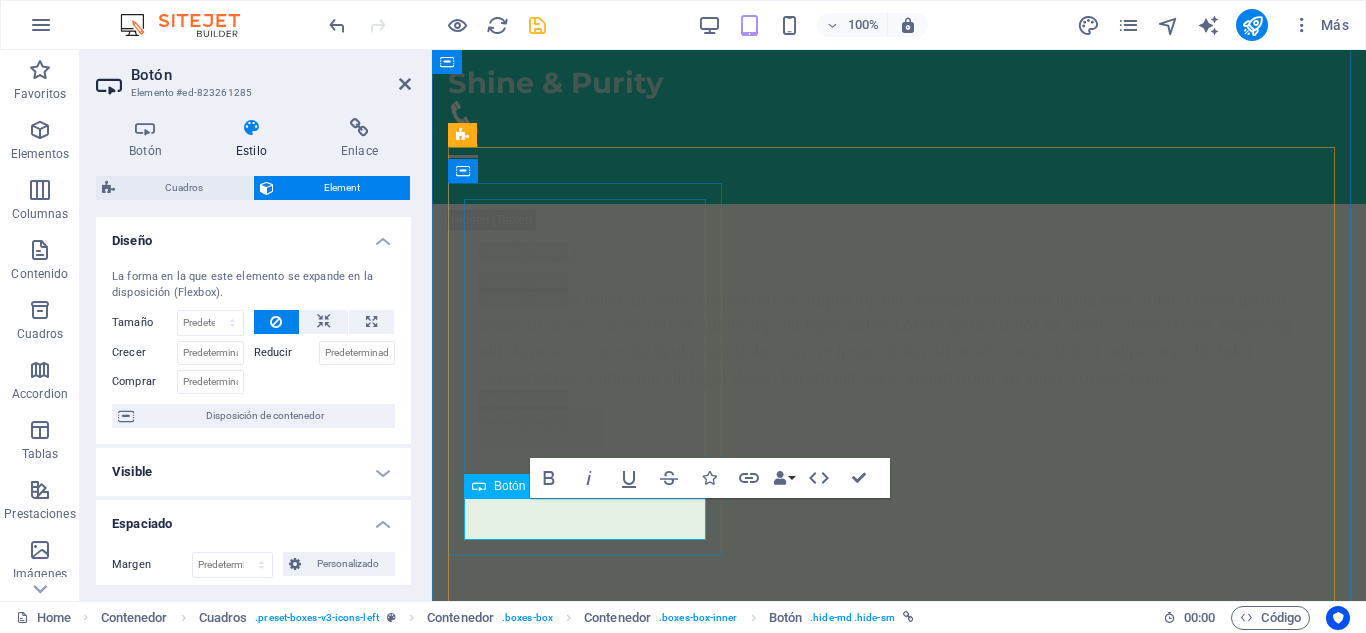 click on "Agendar" at bounding box center [587, 3919] 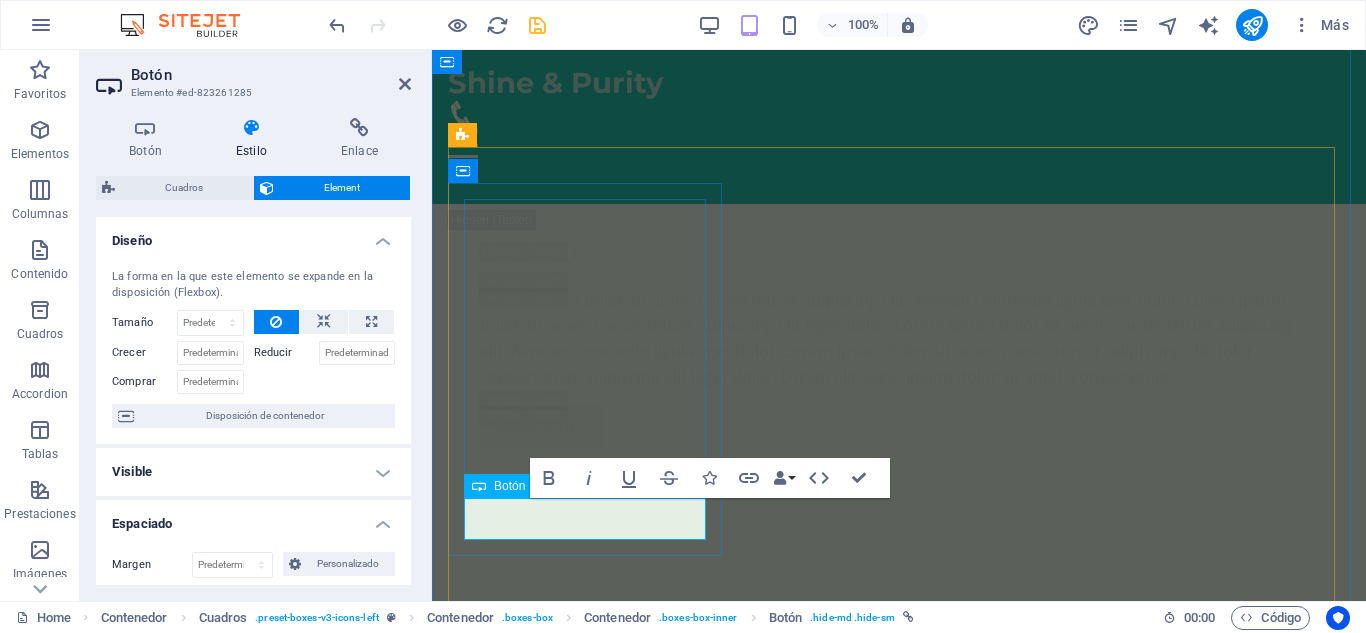 click on "Agendar" at bounding box center [587, 3919] 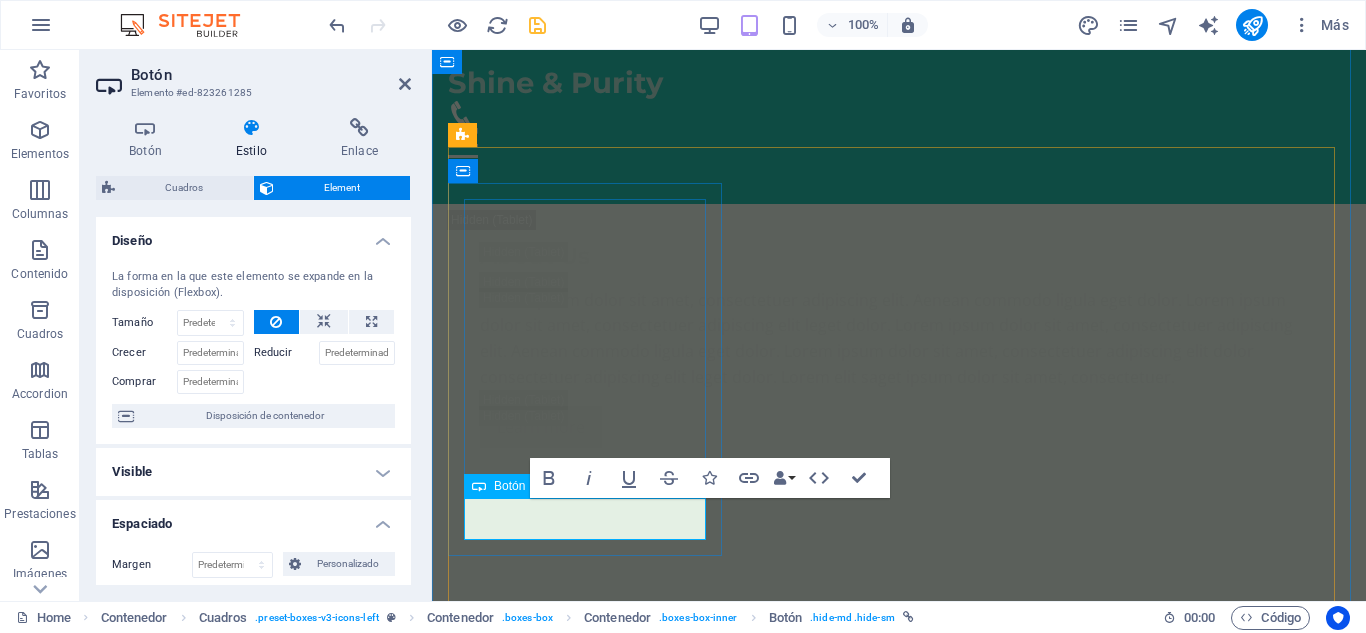 click on "Agendar" at bounding box center (587, 3919) 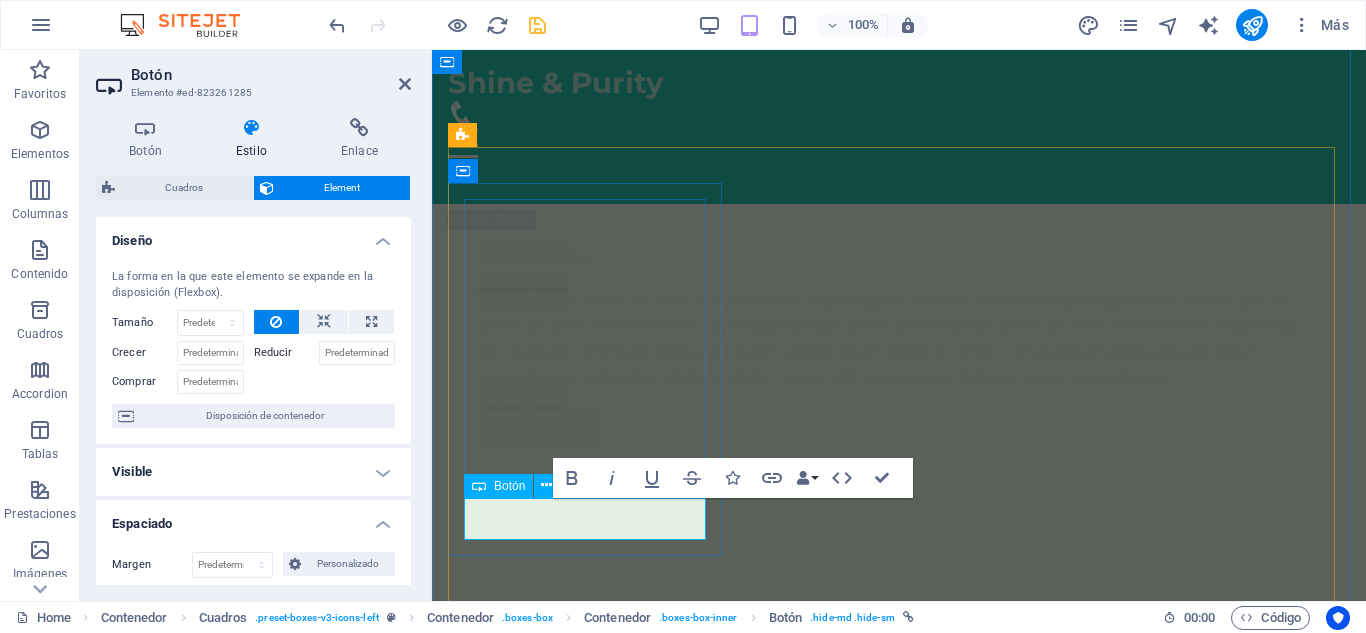 type 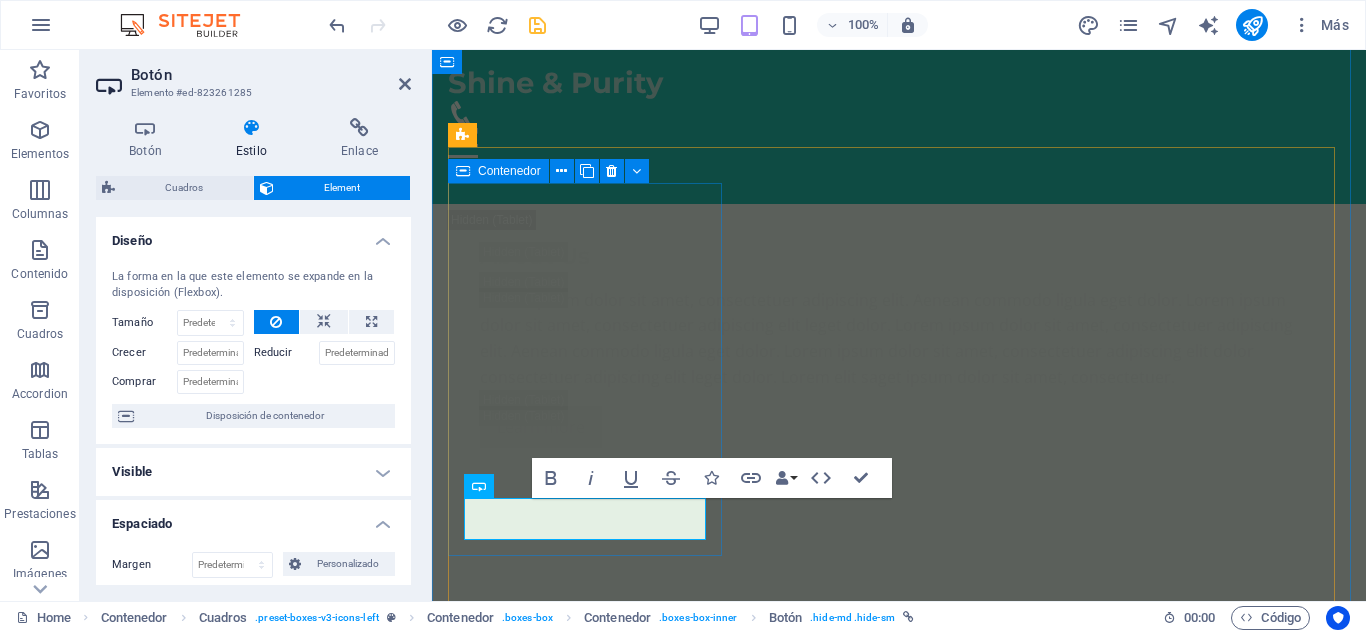 click on "Masaje Relajante Déjate envolver por un masaje relajante que alivia el estrés y renueva la paz en tu cuerpo. 150.000 COP  Agregar" at bounding box center [587, 3507] 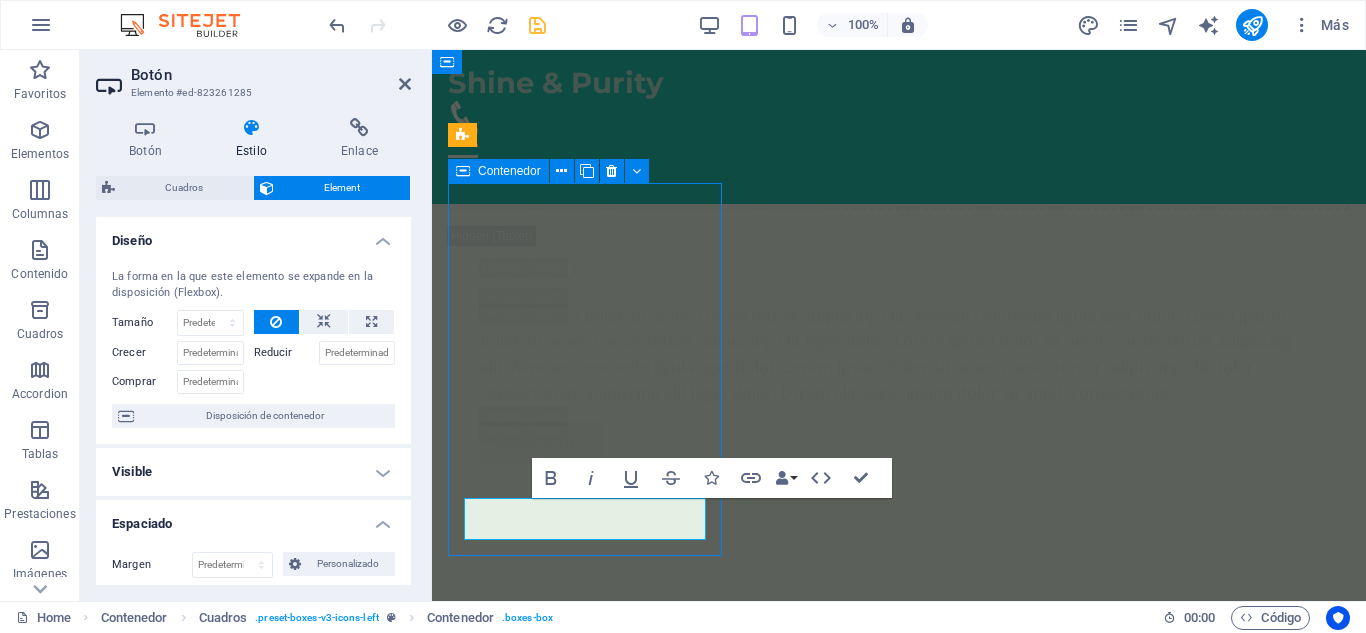 click on "Masaje Relajante Déjate envolver por un masaje relajante que alivia el estrés y renueva la paz en tu cuerpo. 150.000 COP  Agregar    Tratamientos Faciales Personalizados Servicios diseñados para cada tipo de piel, utilizando productos naturales para resaltar tu belleza natural. Aromaterapia Experimenta la magia de los aceites esenciales para una experiencia de bienestar completa. Masajes Deportivos Ideales para atletas, ayudando en la recuperación y mejora del rendimiento. Masajes de Tejido Profundo Alivia dolores y tensiones acumuladas, restaurando movilidad y bienestar. Terapias Relajantes Vive una experiencia integral de relajación que descarga todo el estrés acumulado." at bounding box center [899, 4159] 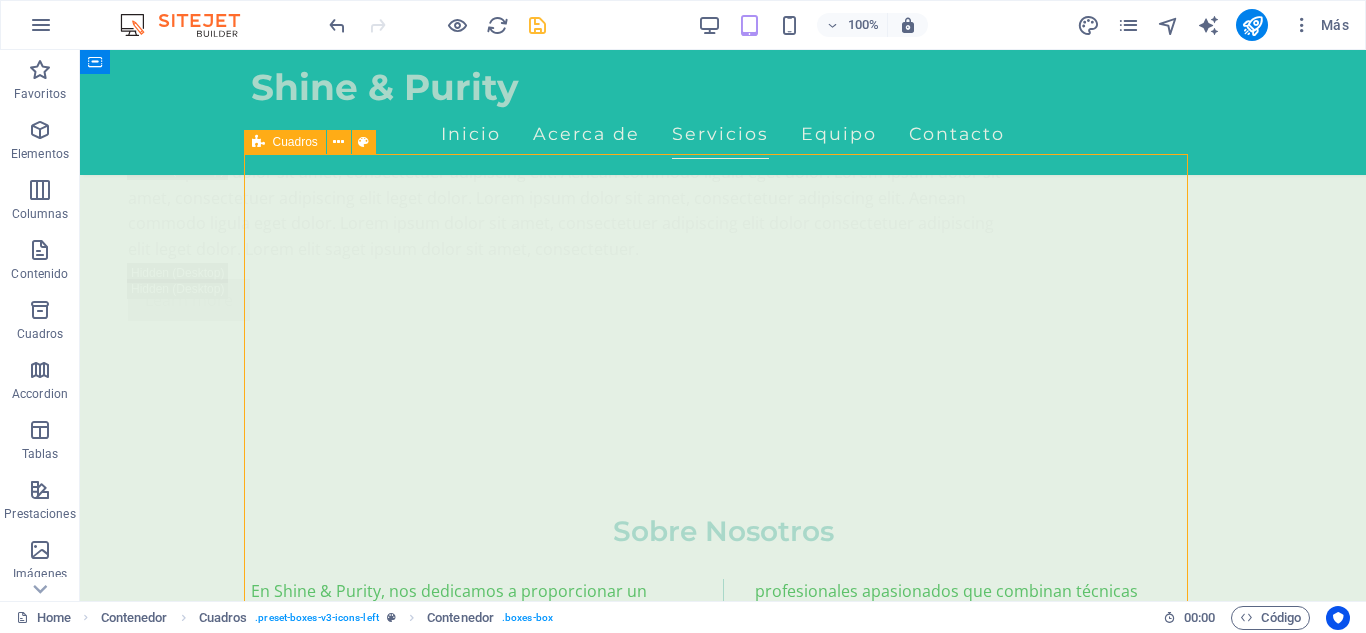 scroll, scrollTop: 3501, scrollLeft: 0, axis: vertical 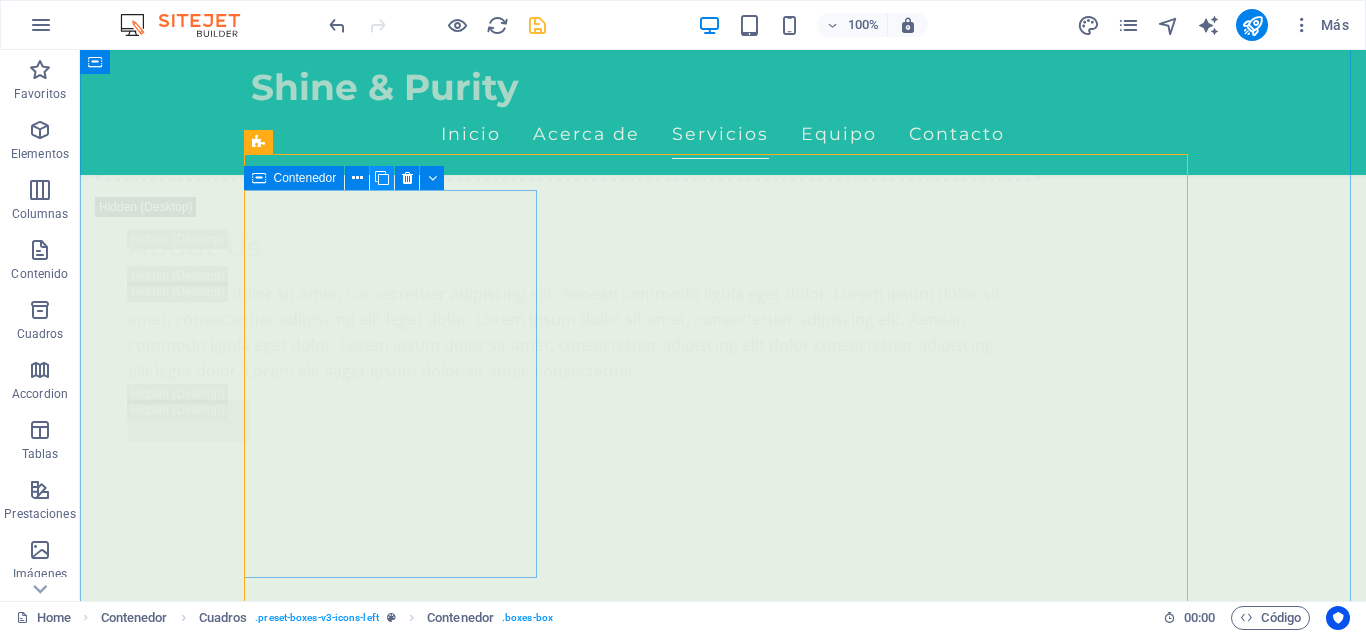 click at bounding box center (382, 178) 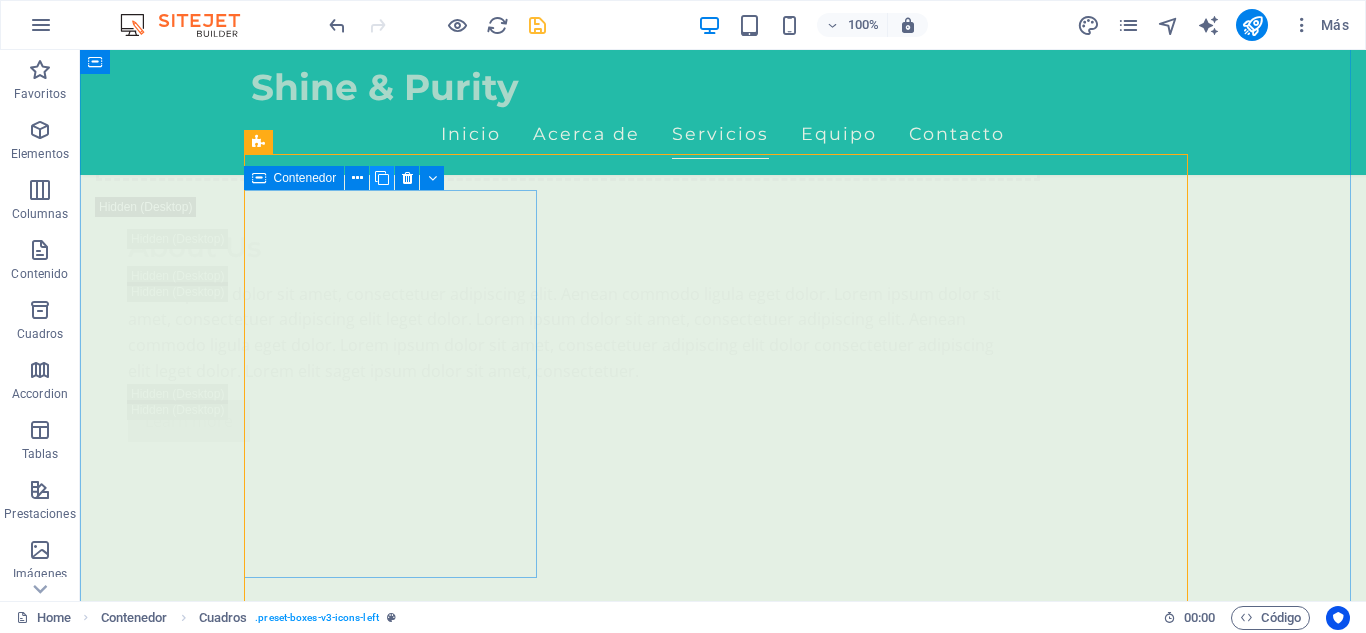 click at bounding box center (382, 178) 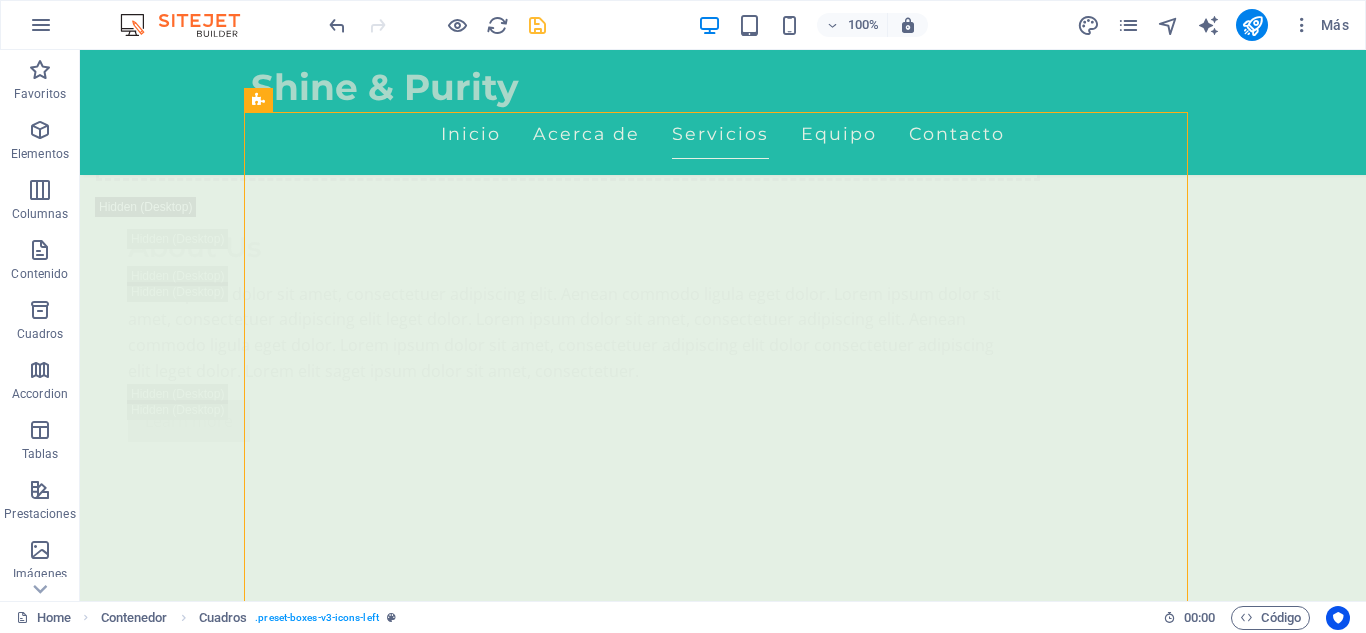 scroll, scrollTop: 11924, scrollLeft: 0, axis: vertical 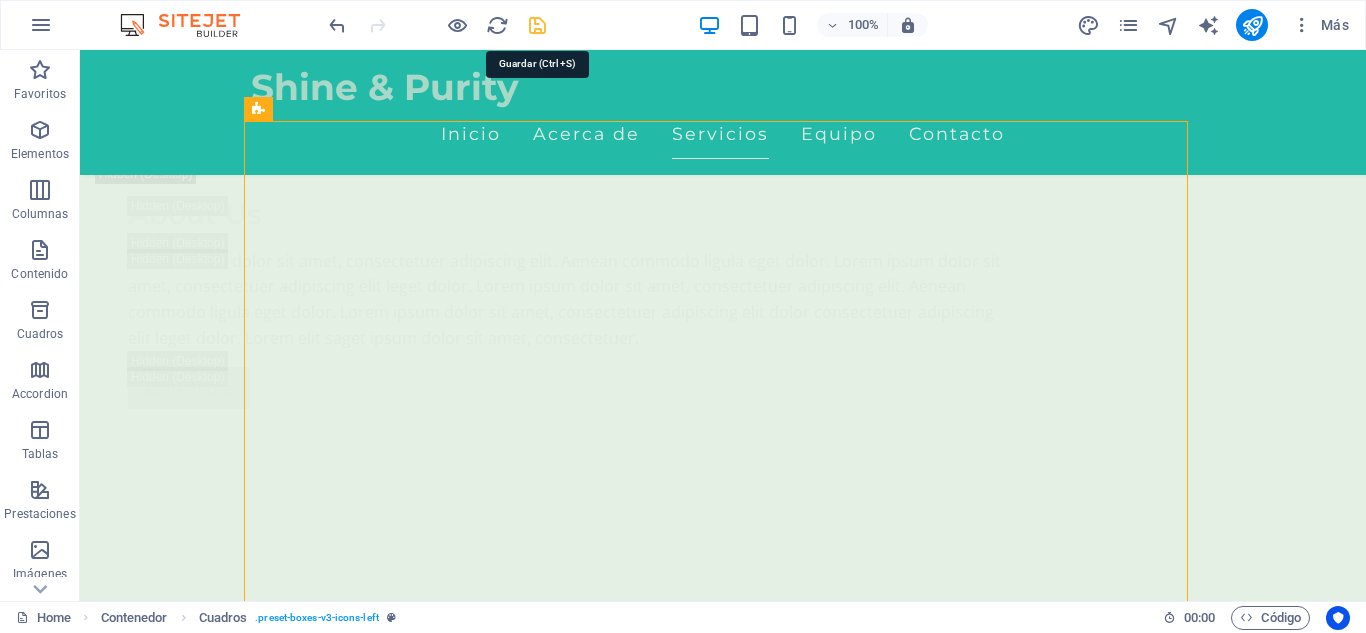 click at bounding box center (537, 25) 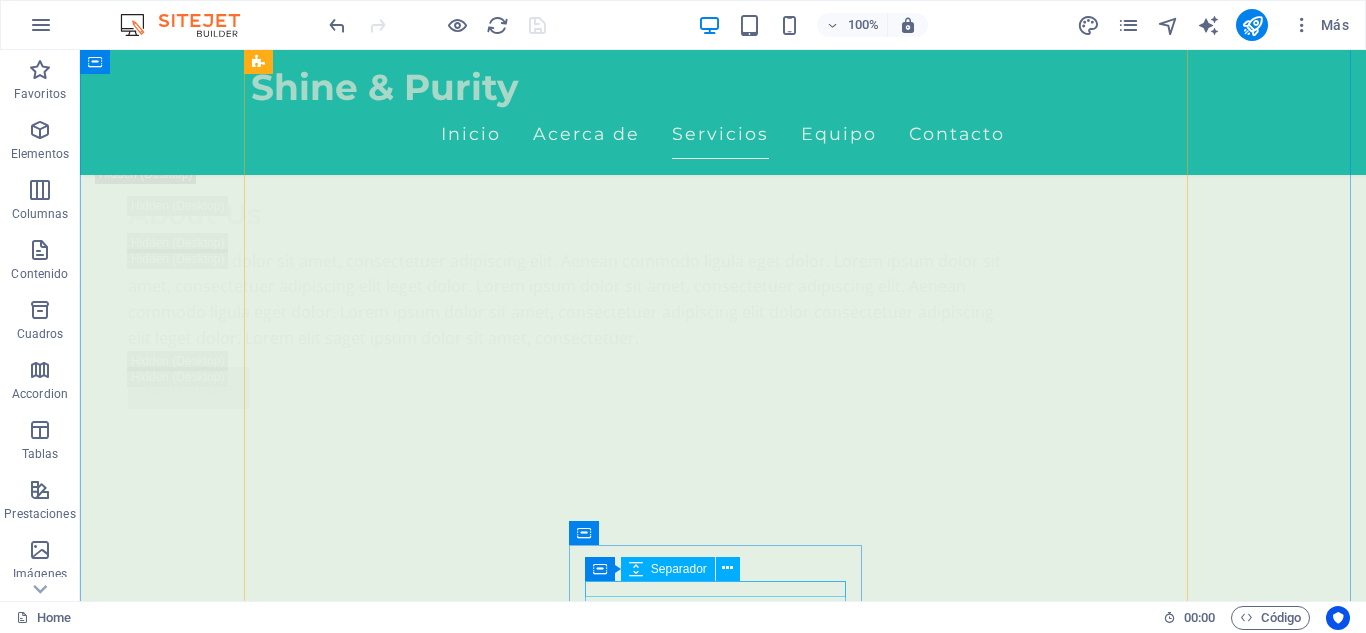scroll, scrollTop: 4059, scrollLeft: 0, axis: vertical 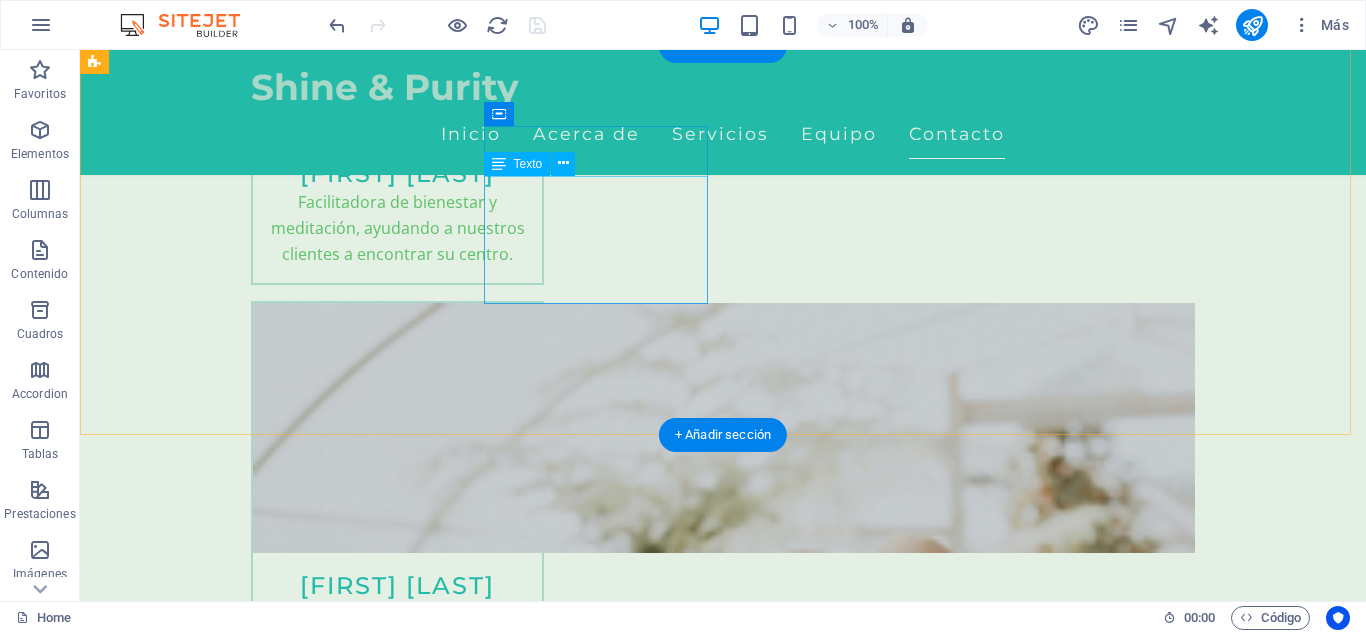 drag, startPoint x: 551, startPoint y: 237, endPoint x: 662, endPoint y: 237, distance: 111 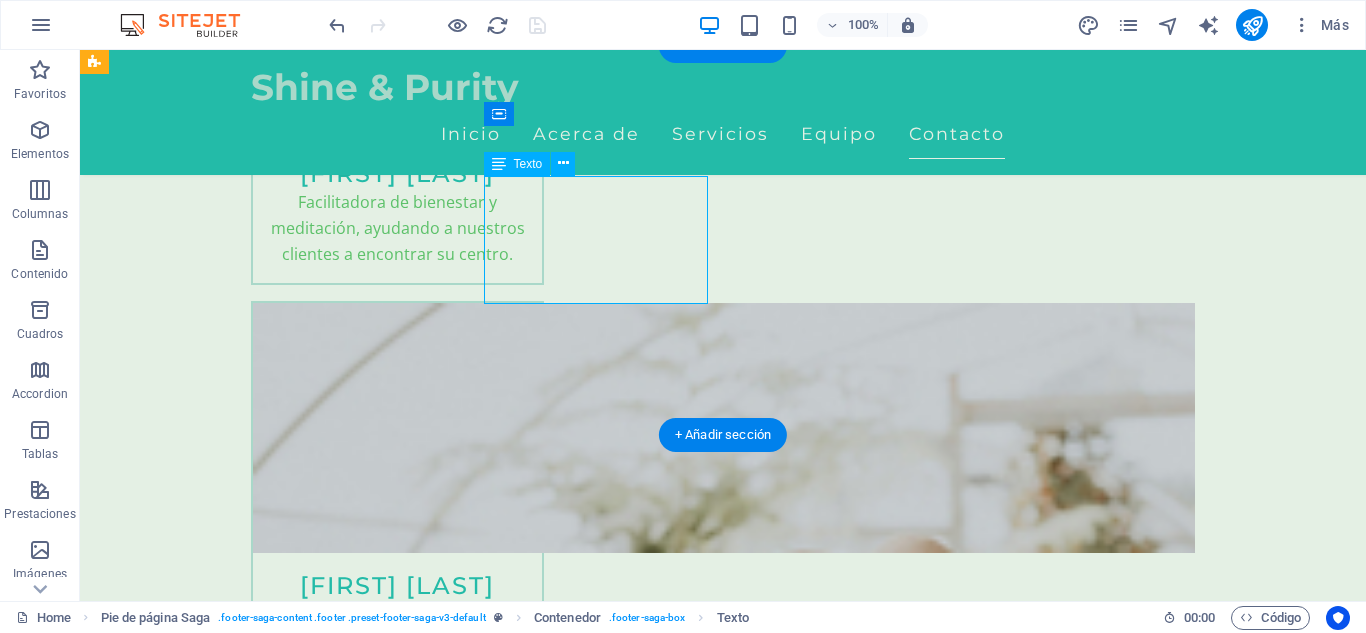 click on "+34 912 345 678" at bounding box center [197, 21797] 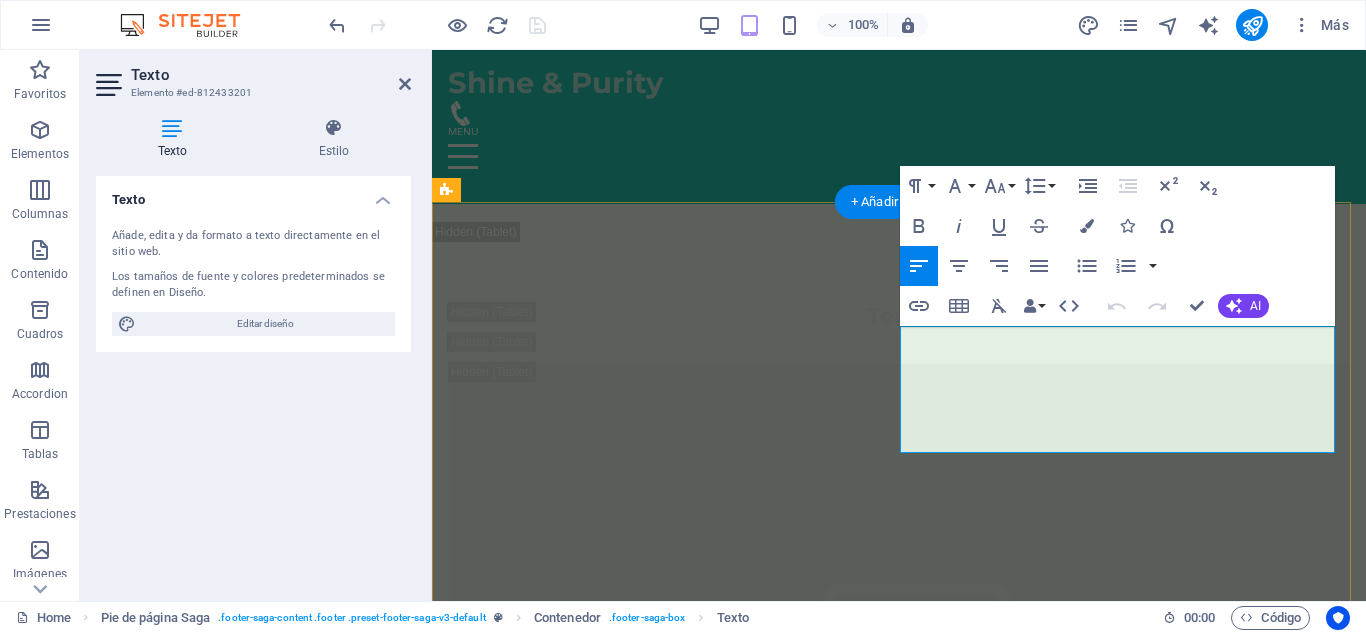 click on "+34 912 345 678" at bounding box center [549, 23352] 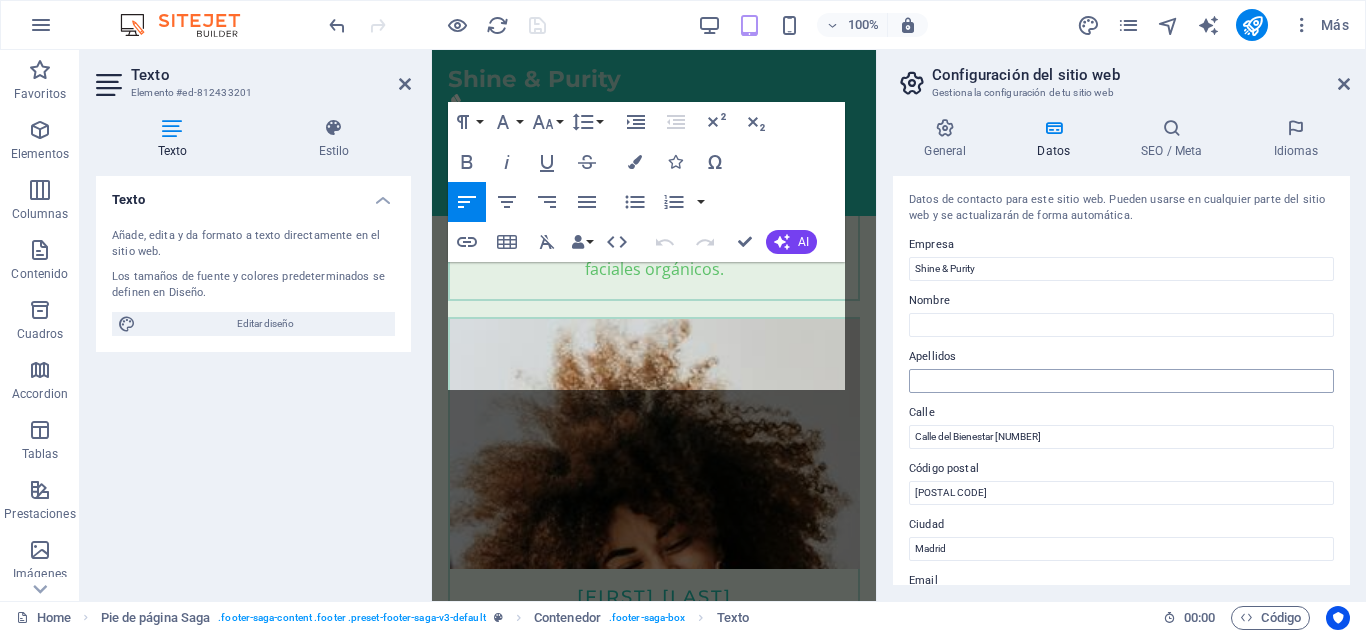 click on "Apellidos" at bounding box center [1121, 381] 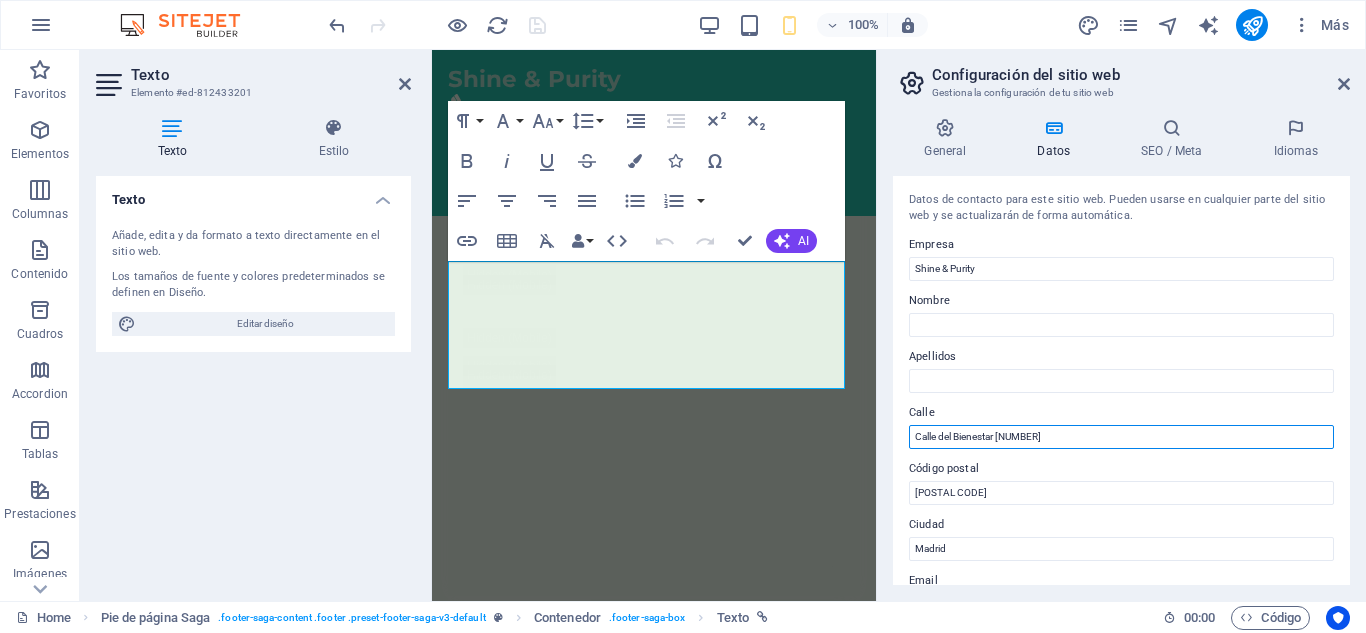 click on "Calle del Bienestar 123" at bounding box center [1121, 437] 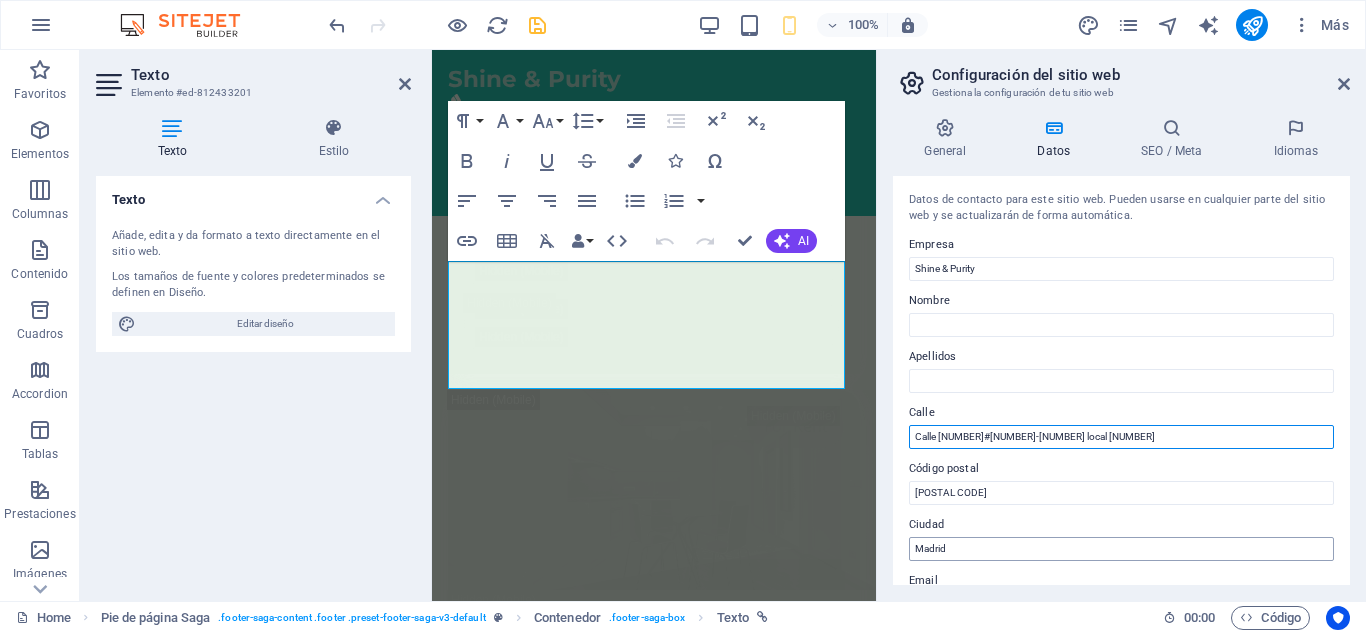 type on "[STREET_ADDRESS]" 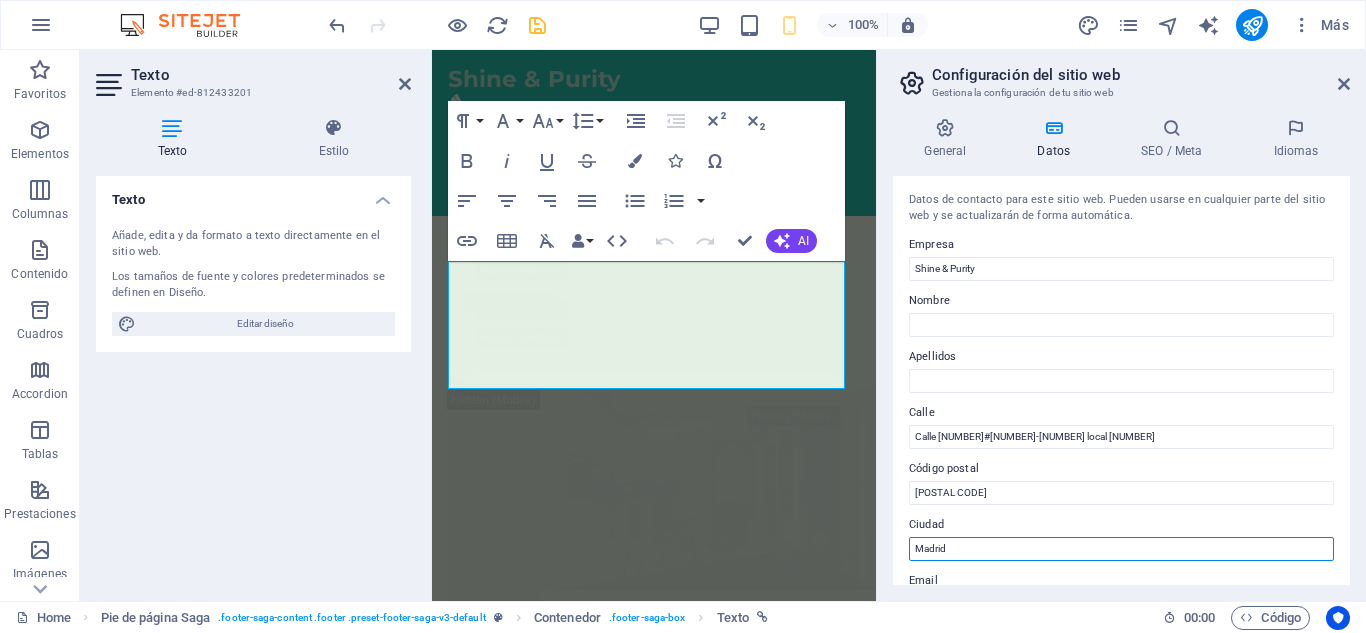 click on "Madrid" at bounding box center (1121, 549) 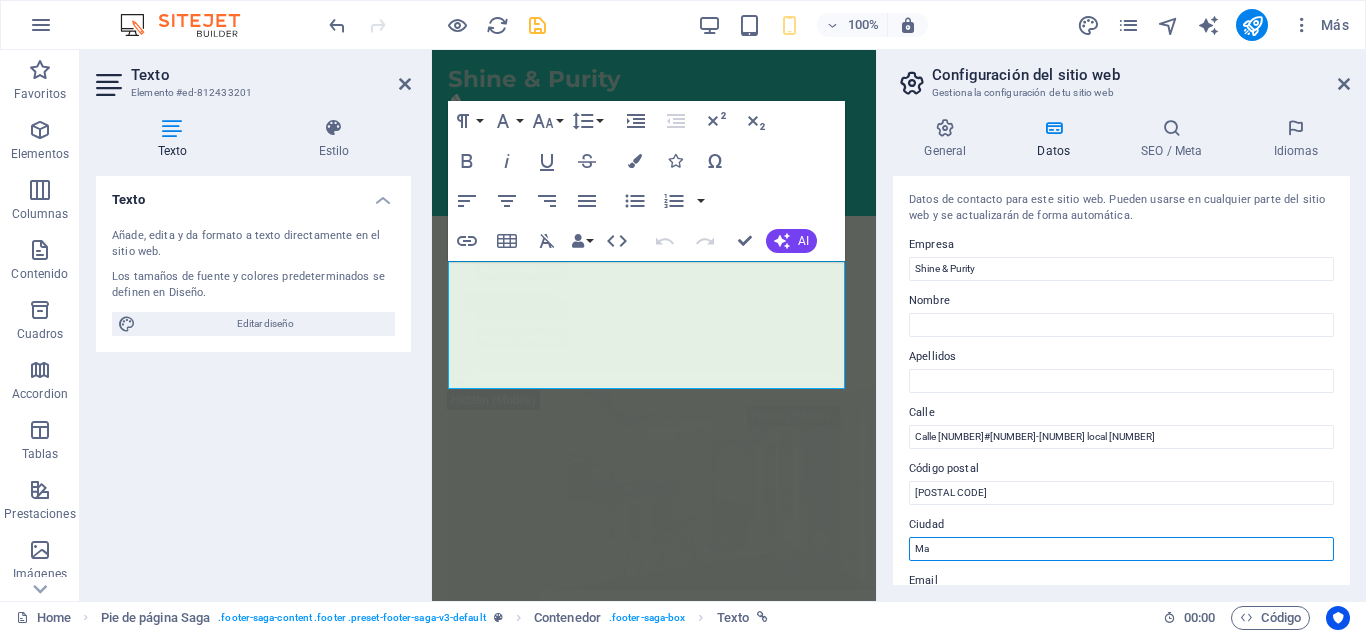 type on "M" 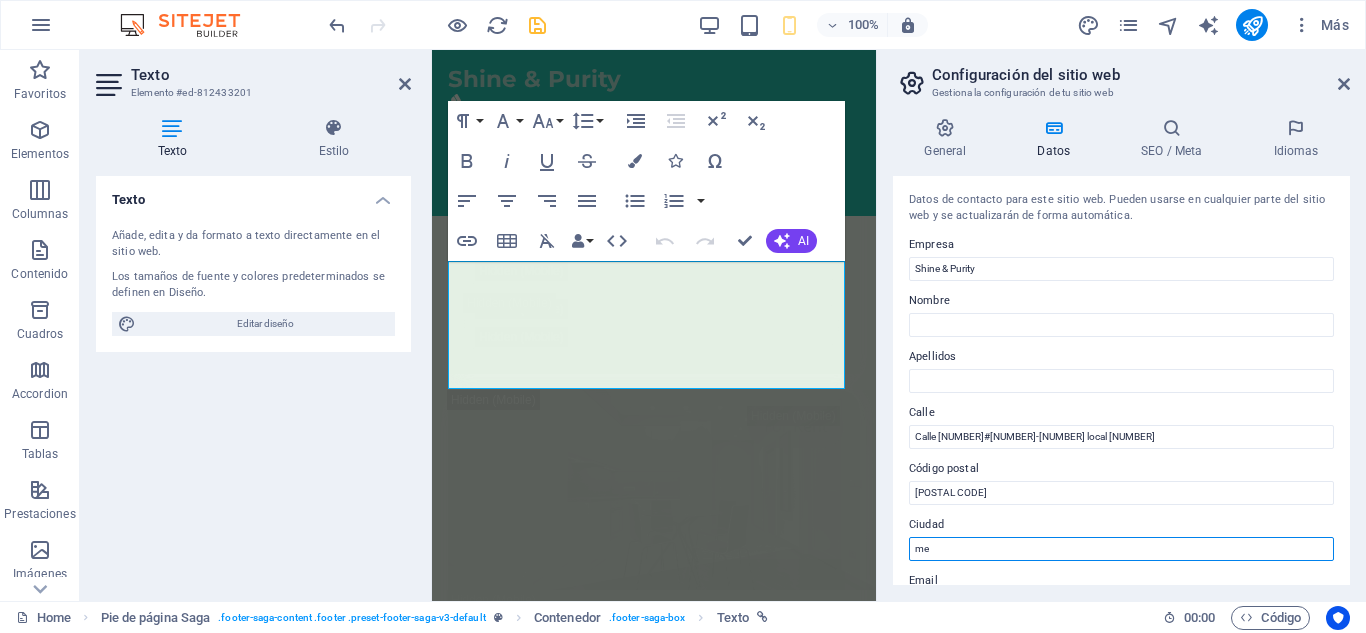 type on "m" 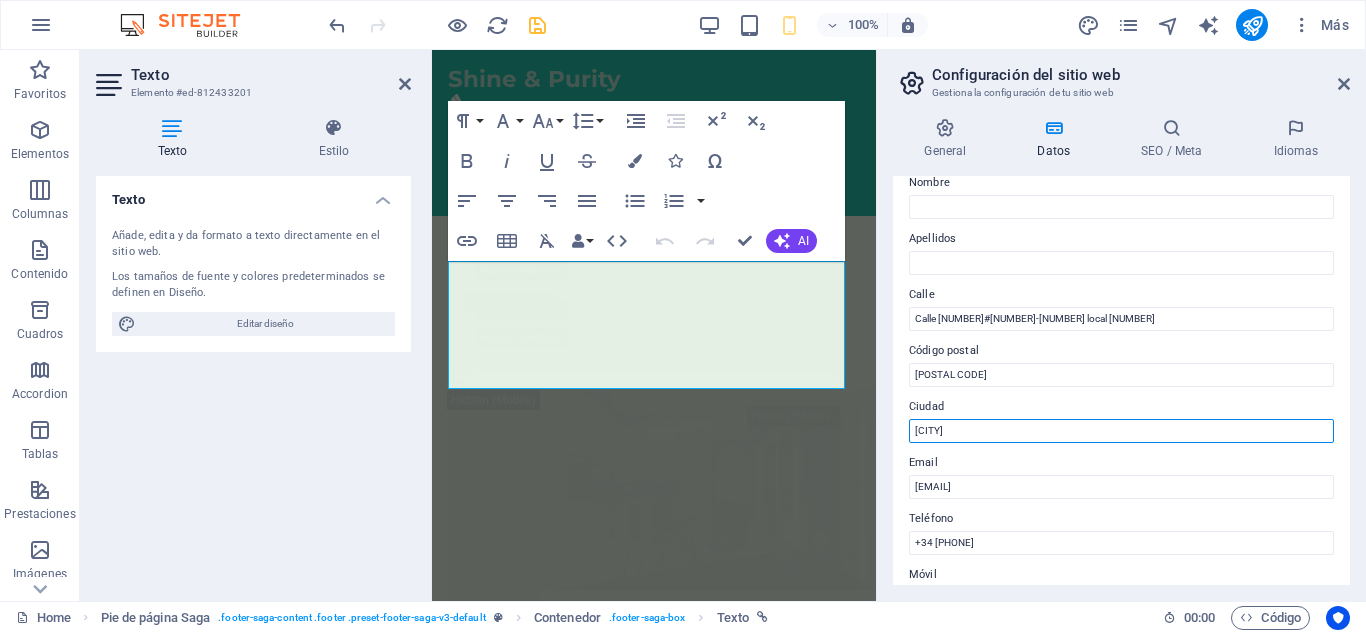 scroll, scrollTop: 130, scrollLeft: 0, axis: vertical 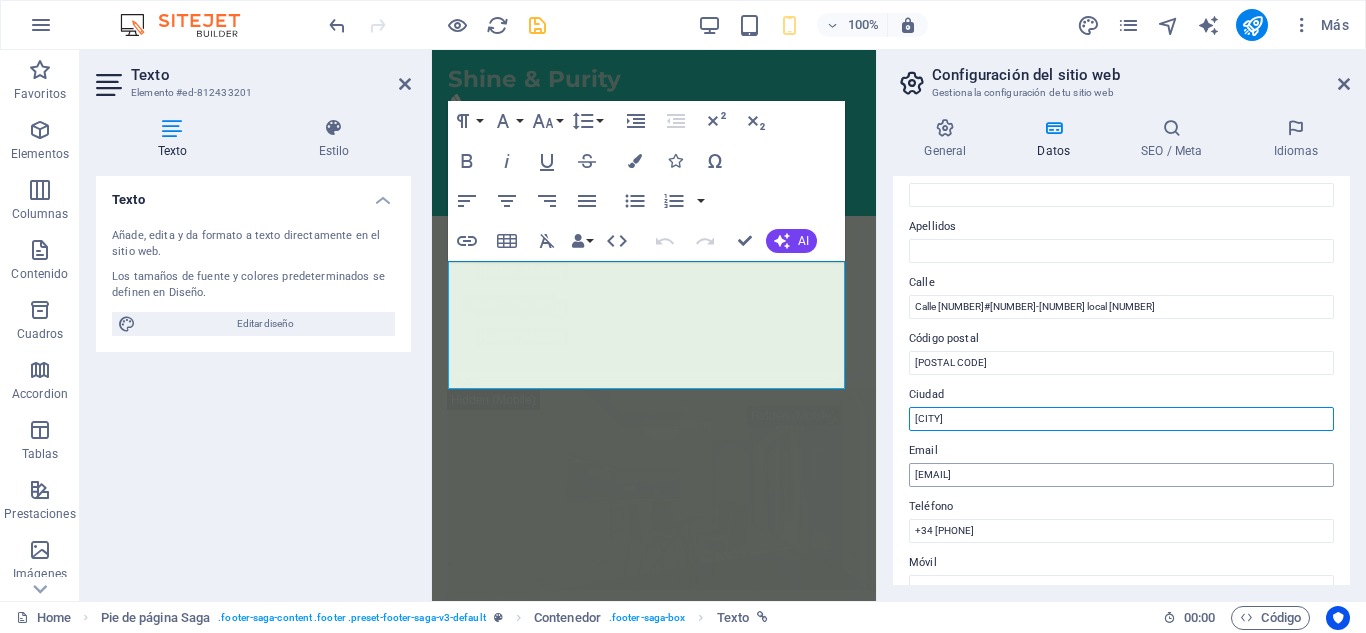 type on "[CITY]" 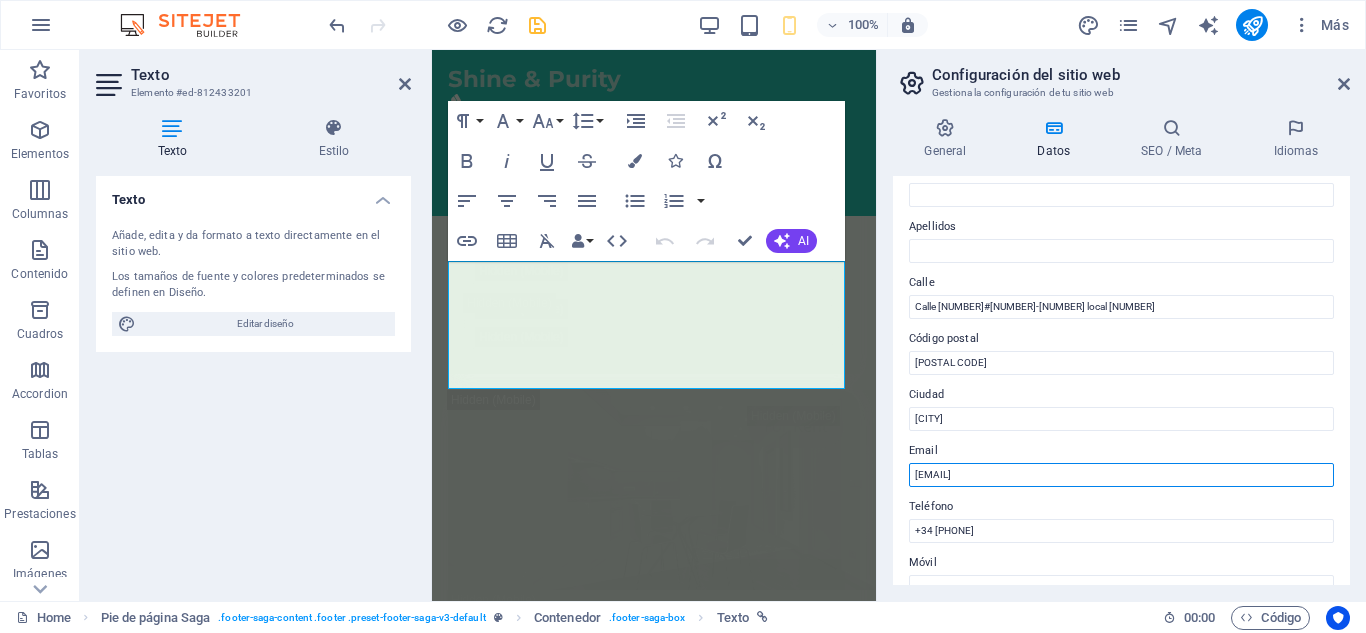 drag, startPoint x: 1020, startPoint y: 473, endPoint x: 900, endPoint y: 485, distance: 120.59851 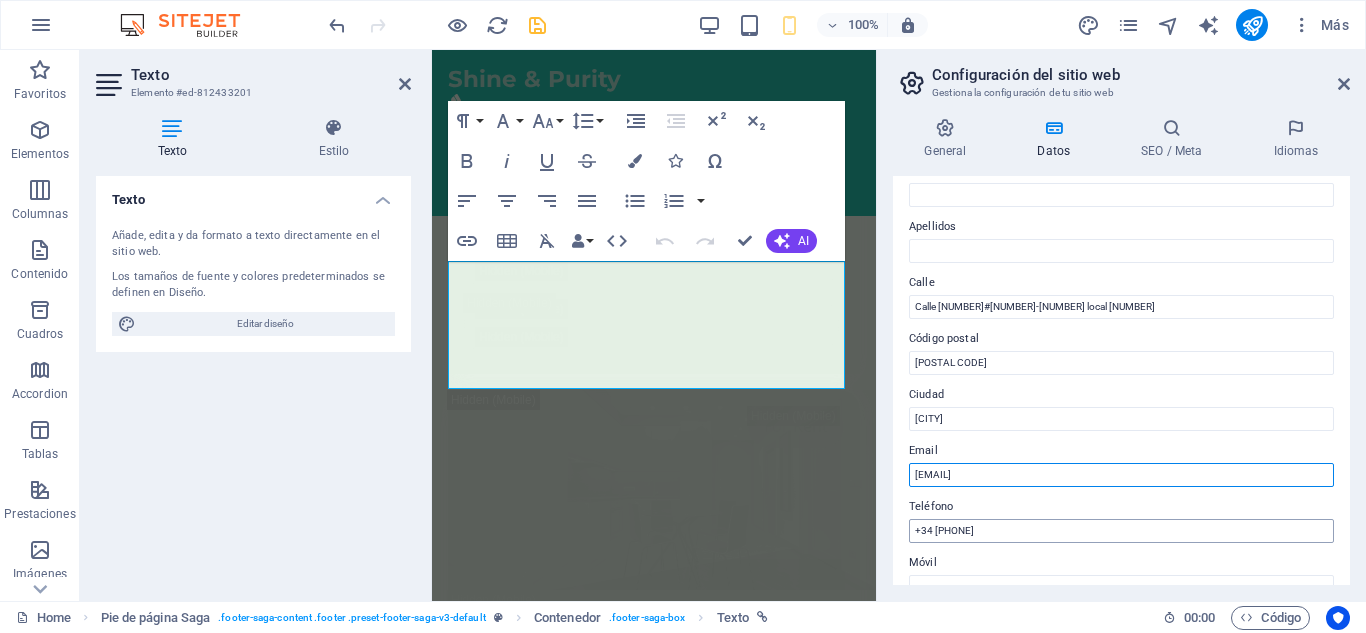 type on "shineandpurityspa03@[EXAMPLE.COM]" 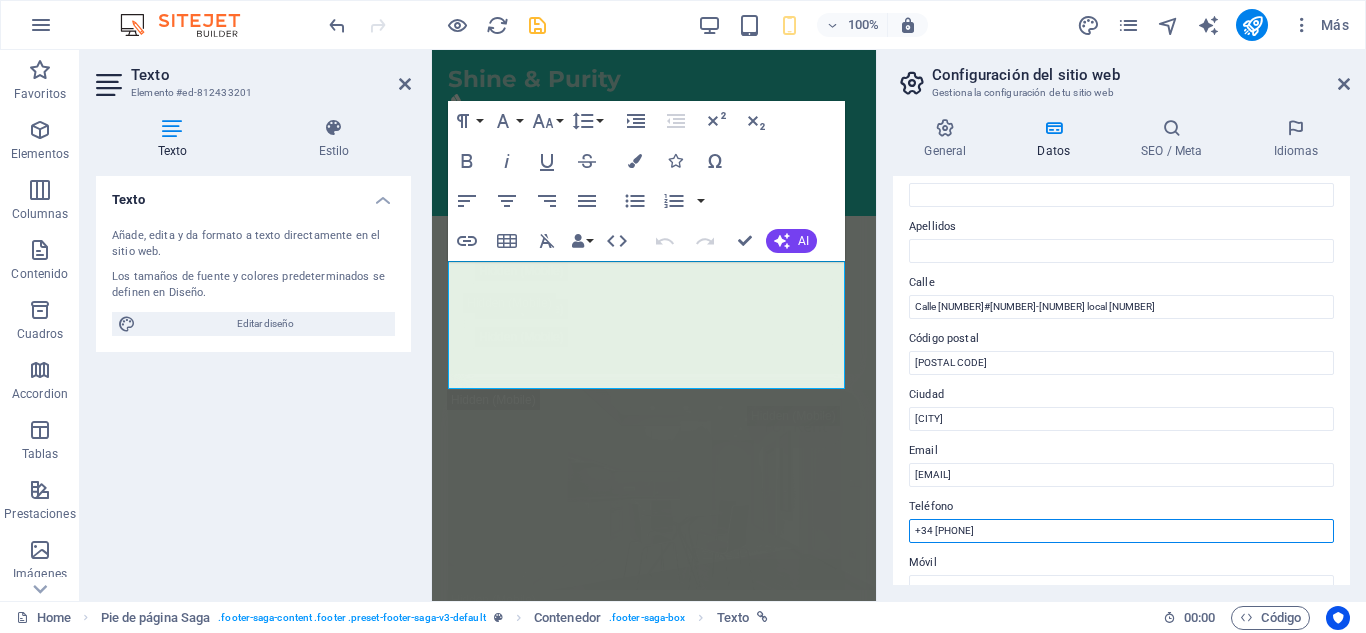 click on "+34 912 345 678" at bounding box center (1121, 531) 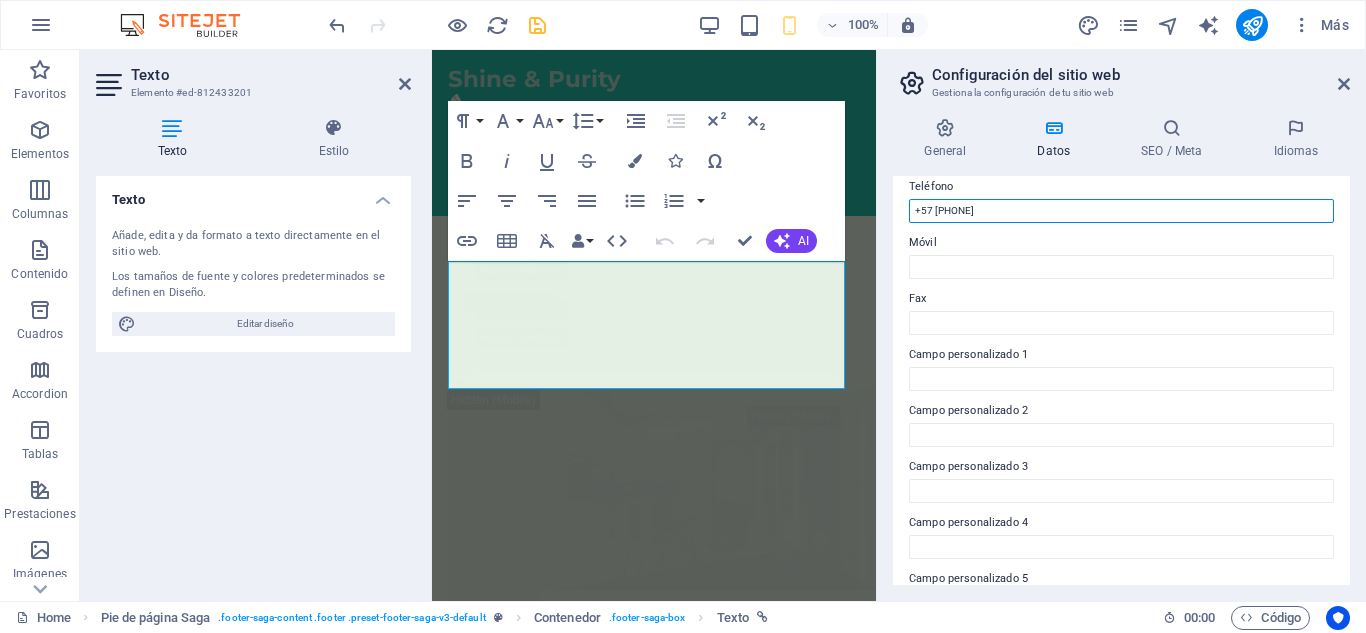 scroll, scrollTop: 552, scrollLeft: 0, axis: vertical 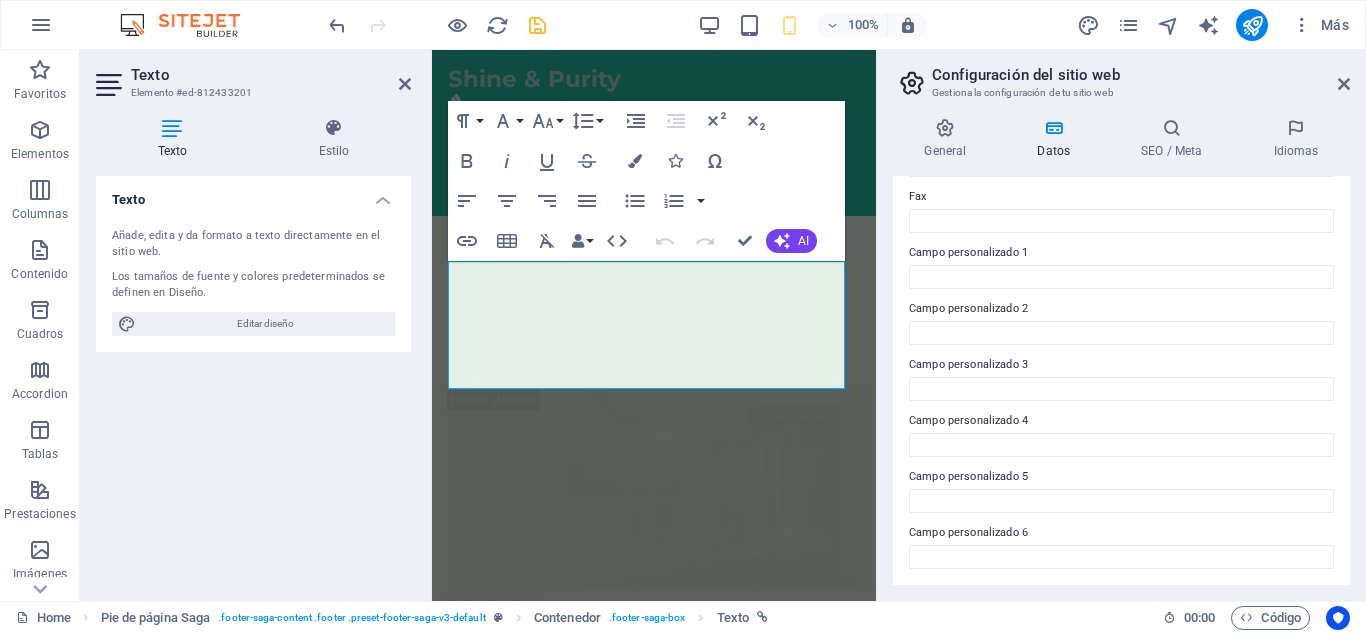type on "+57 [PHONE]" 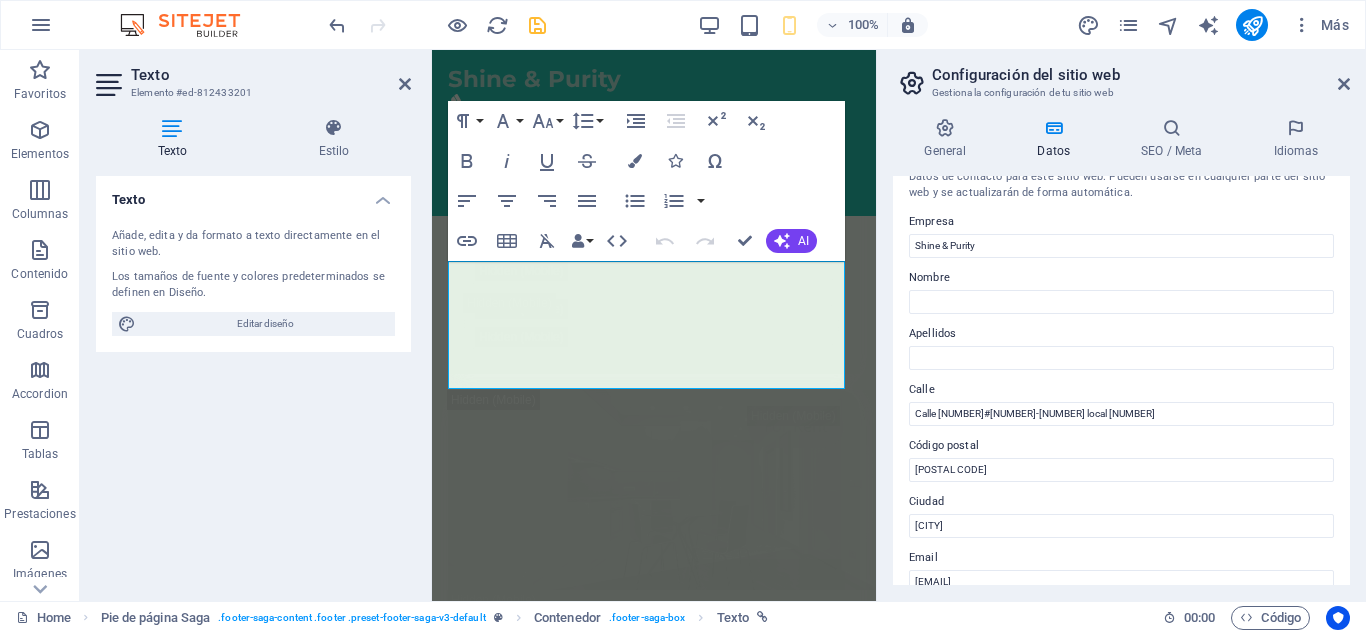 scroll, scrollTop: 0, scrollLeft: 0, axis: both 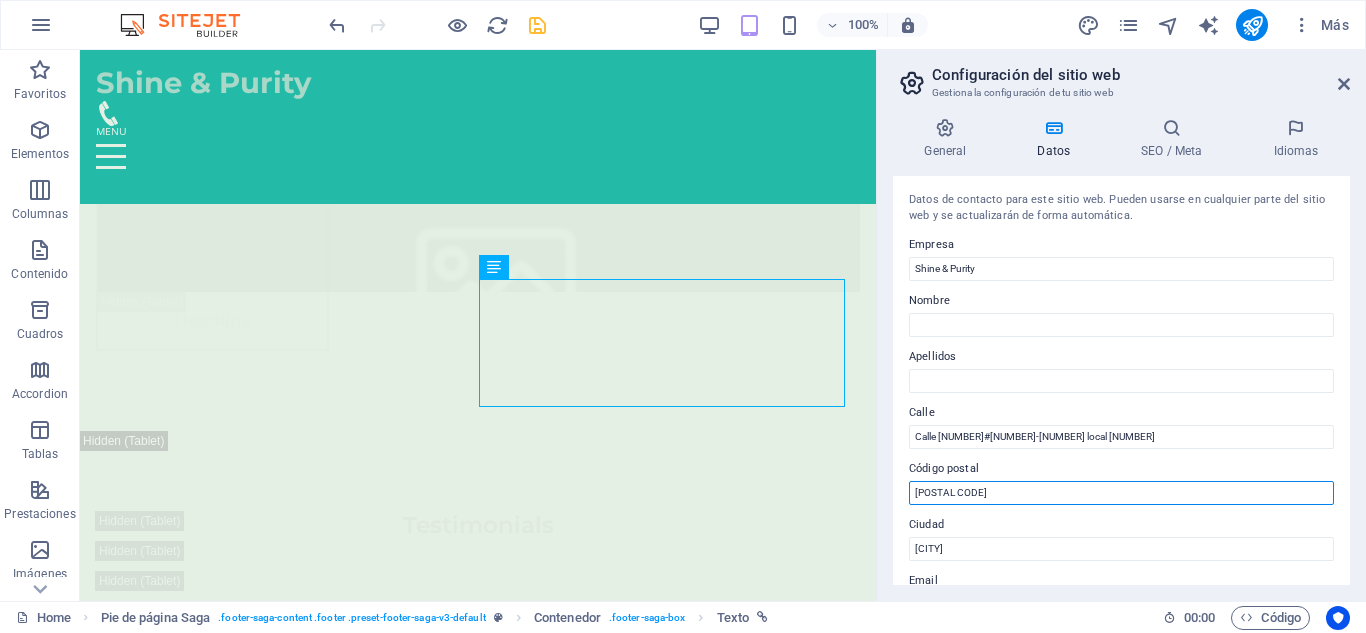 click on "28001" at bounding box center [1121, 493] 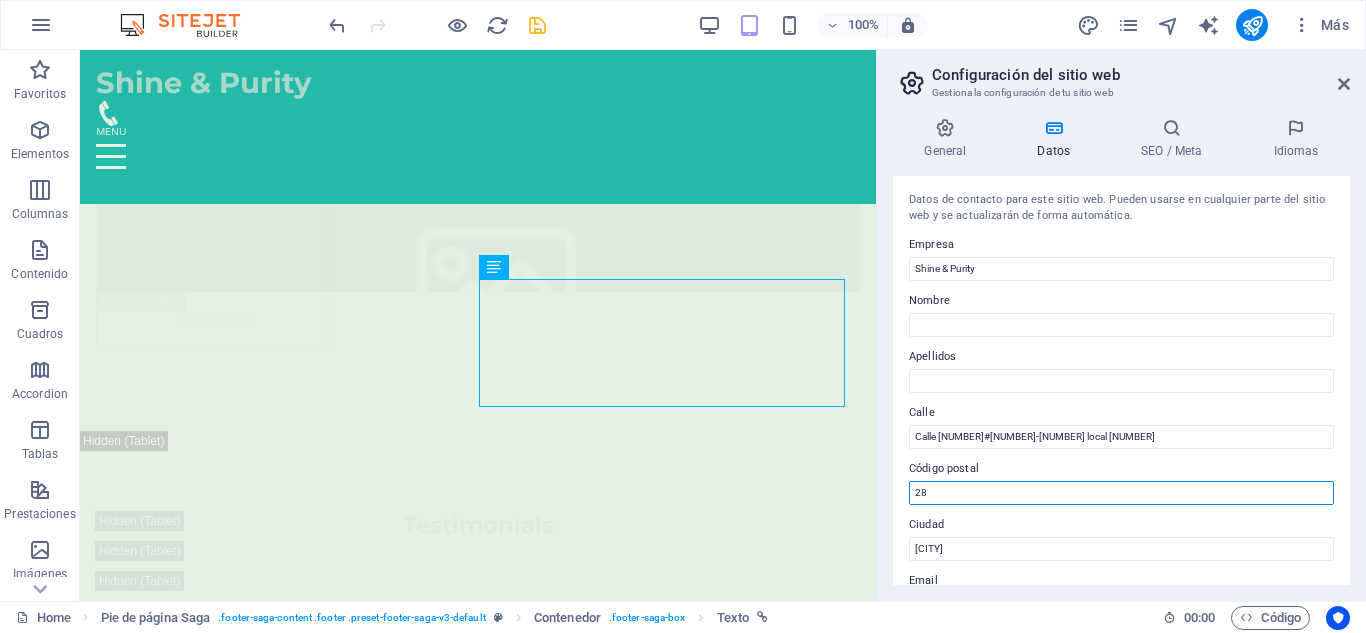 type on "2" 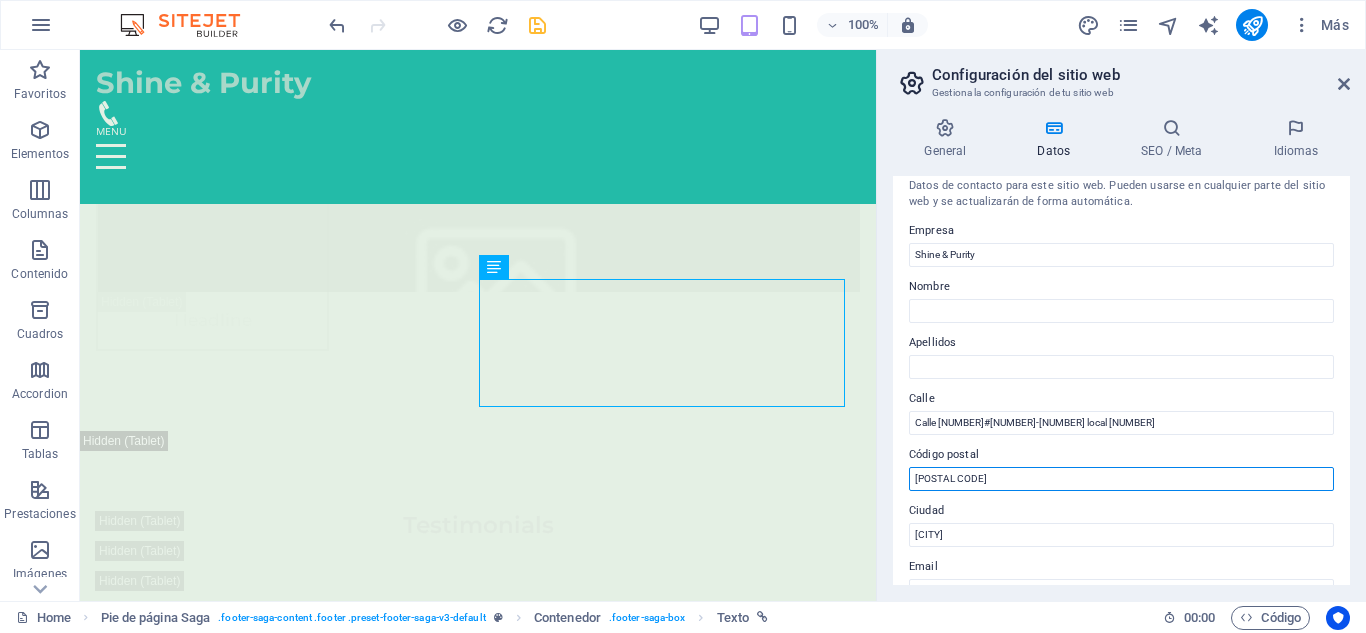 scroll, scrollTop: 0, scrollLeft: 0, axis: both 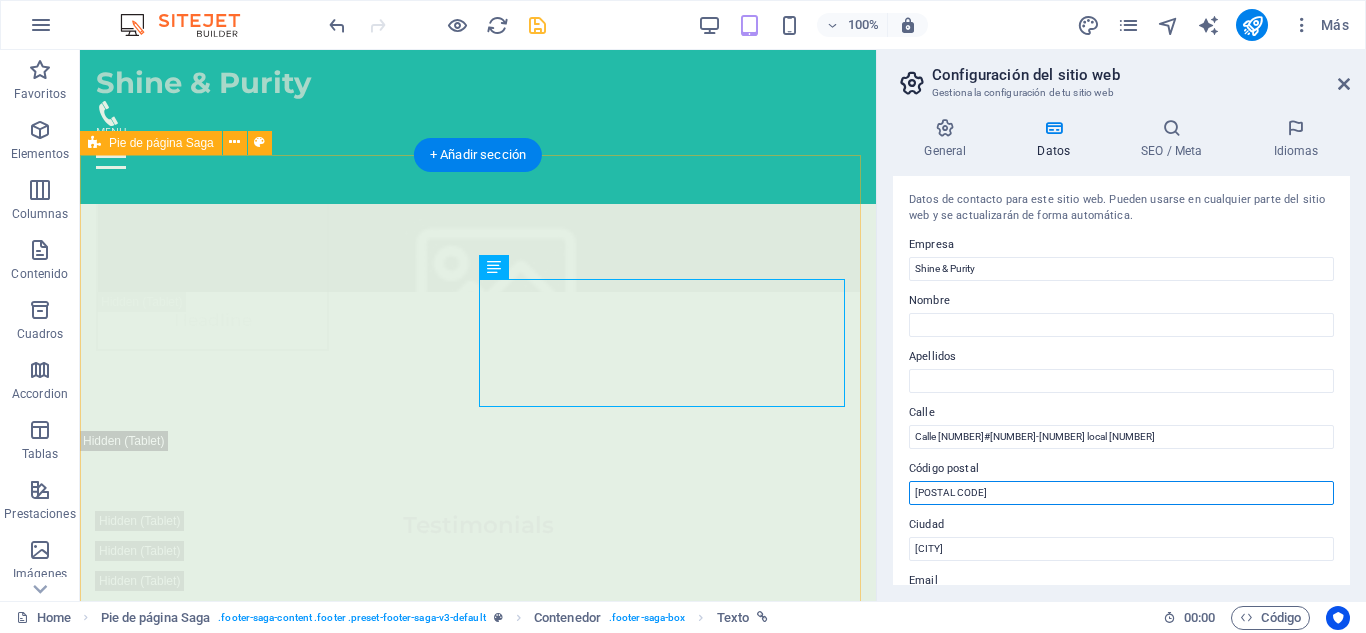 type on "050021" 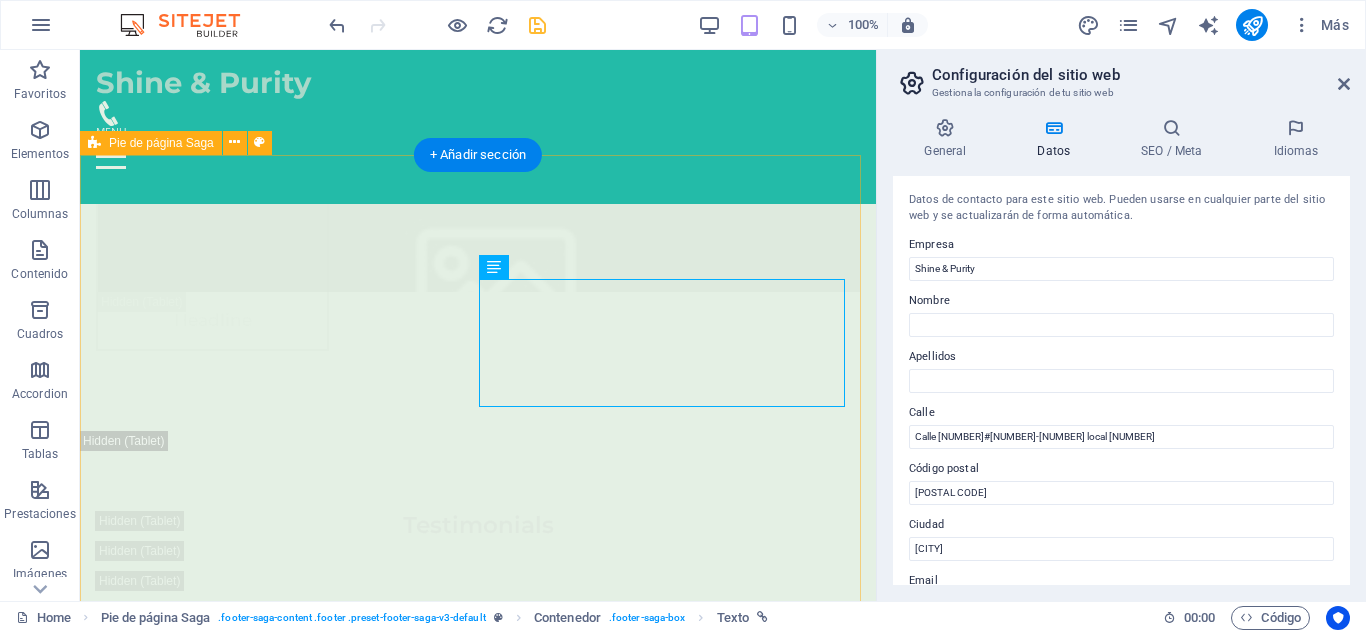 click on "Shine & Purity Shine & Purity – Un espacio donde cada detalle importa. Estamos en Madrid, listos para ayudarte a brillar. Contact Calle 10#42-45 local 248 050021   Medellín Phone:  +57 310 491 64 12 Mobile:  Email:  shineandpurityspa03@gmail.com Navigation Inicio Acerca de Servicios Equipo Contacto Legal Notice Privacy Policy Social media Facebook X Instagram" at bounding box center (478, 21136) 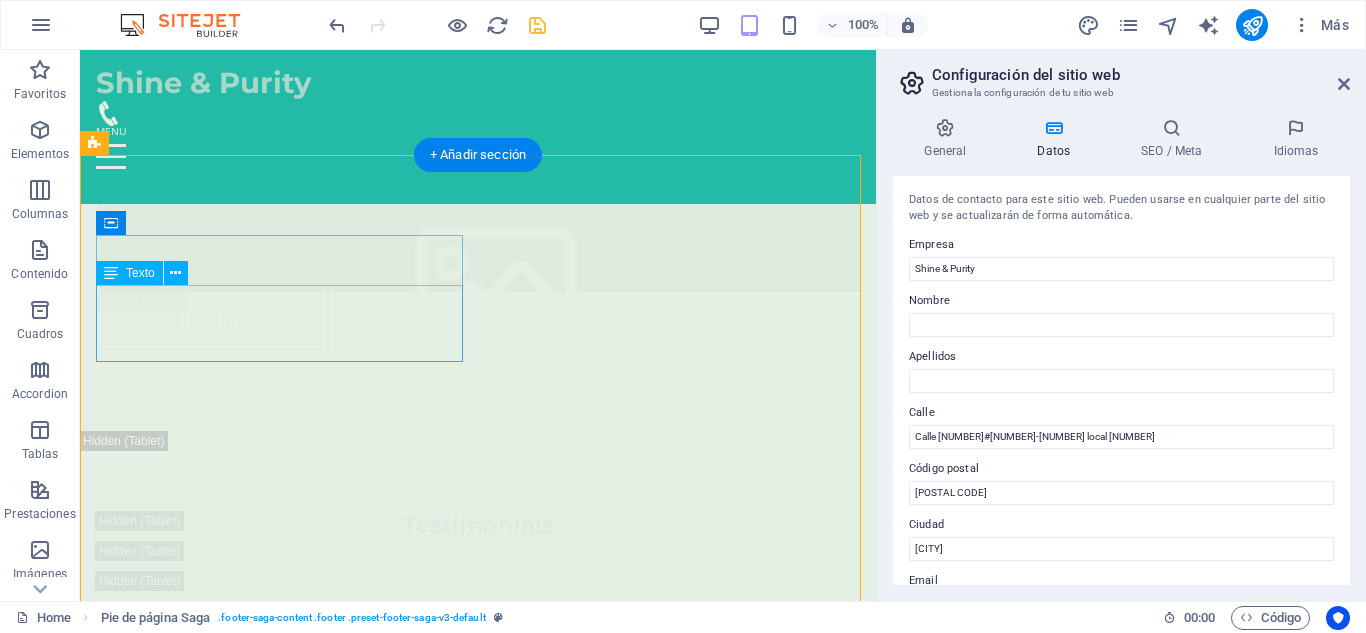 click on "Shine & Purity – Un espacio donde cada detalle importa. Estamos en Madrid, listos para ayudarte a brillar." at bounding box center (283, 20840) 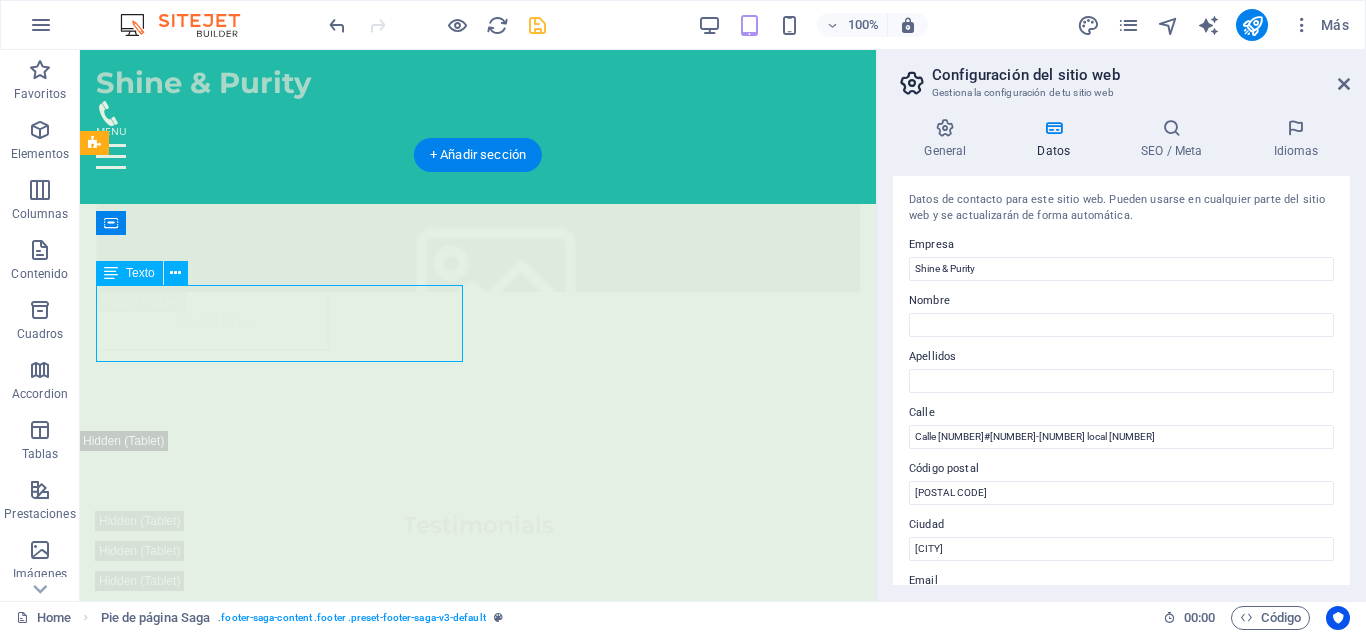 click on "Shine & Purity – Un espacio donde cada detalle importa. Estamos en Madrid, listos para ayudarte a brillar." at bounding box center (283, 20840) 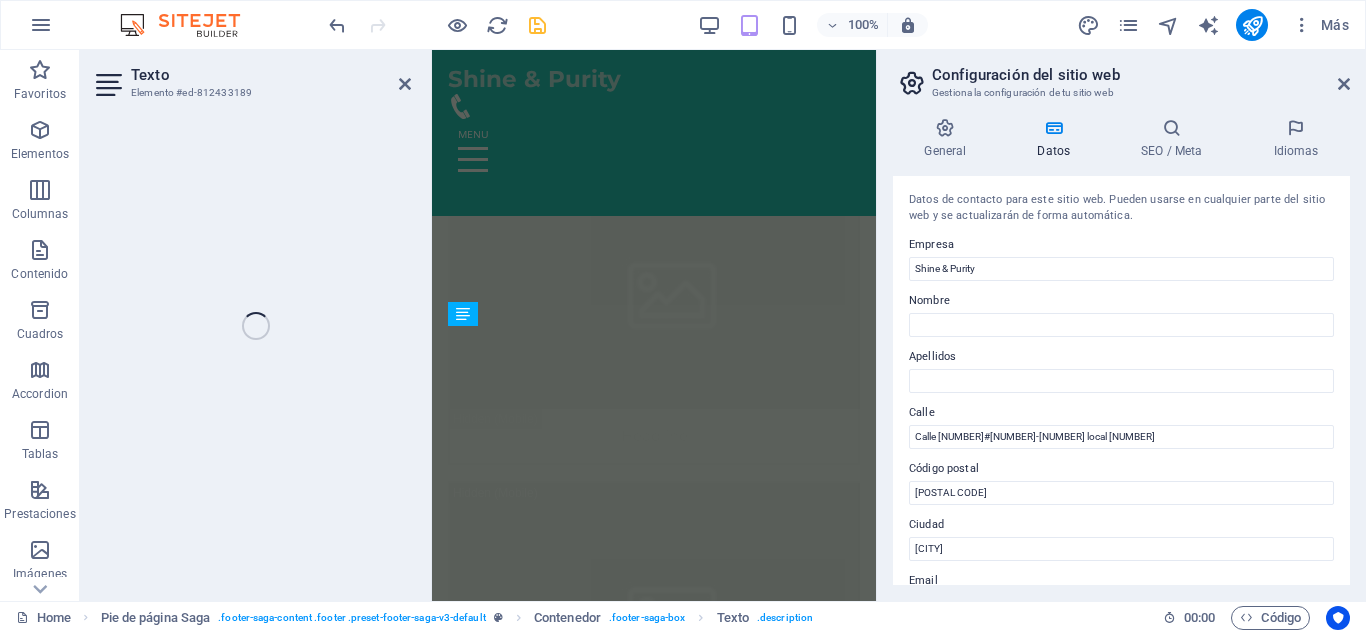 click on "Texto Elemento #ed-812433189   Contenedor   Banner   Texto   Texto en el fondo   Contenedor
H2   H3   Separador   Barra de menús   Logo   Menú   Menú   Barra de menús   Separador 180 170 160 150 140 130 120 110 100 90 80 70 60 50 40 30 20 10 0 -10 -20 -30 -40 -50 -60 -70 -80 -90 -100 -110 -120 -130 -140 -150 -160 -170 4000px × 0px / 0° / 24% 16:10 16:9 4:3 1:1 1:2 0 180 170 160 150 140 130 120 110 100 90 80 70 60 50 40 30 20 10 0 -10 -20 -30 -40 -50 -60 -70 -80 -90 -100 -110 -120 -130 -140 -150 -160 -170 373px × 0px / 0° / 260% 16:10 16:9 4:3 1:1 1:2 0   Contenedor   Logo   Contenedor   Banner   Banner   Barra de menús   Contenedor   Icono   HTML   H2   Icono   Texto   Contenedor   Texto   Cuadros   Cuadros   Contenedor   Contenedor   Separador   Contenedor   Contenedor   H3   Lista de iconos   Contenedor   Contenedor   Contenedor   Imagen   Cuadros   Contenedor   Contenedor   Botón   Texto   Contenedor   Contenedor   H3   Contenedor   Contenedor   Texto   Contenedor   Contenedor" at bounding box center [478, 325] 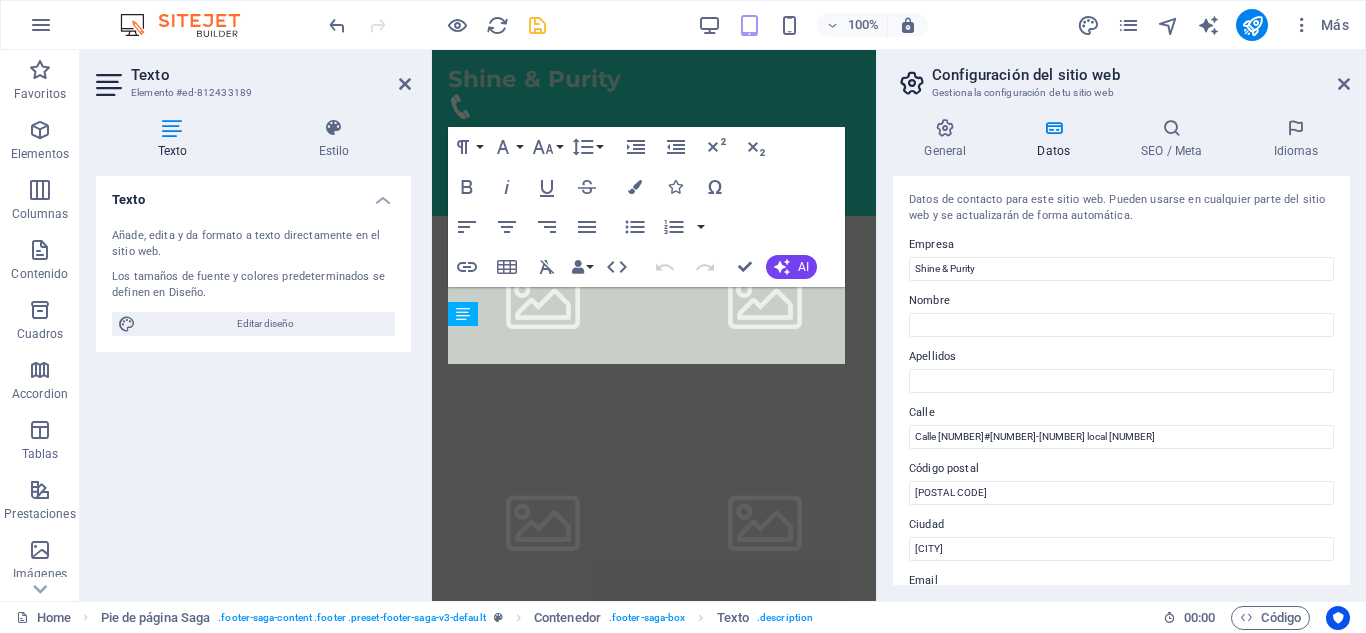 scroll, scrollTop: 45424, scrollLeft: 0, axis: vertical 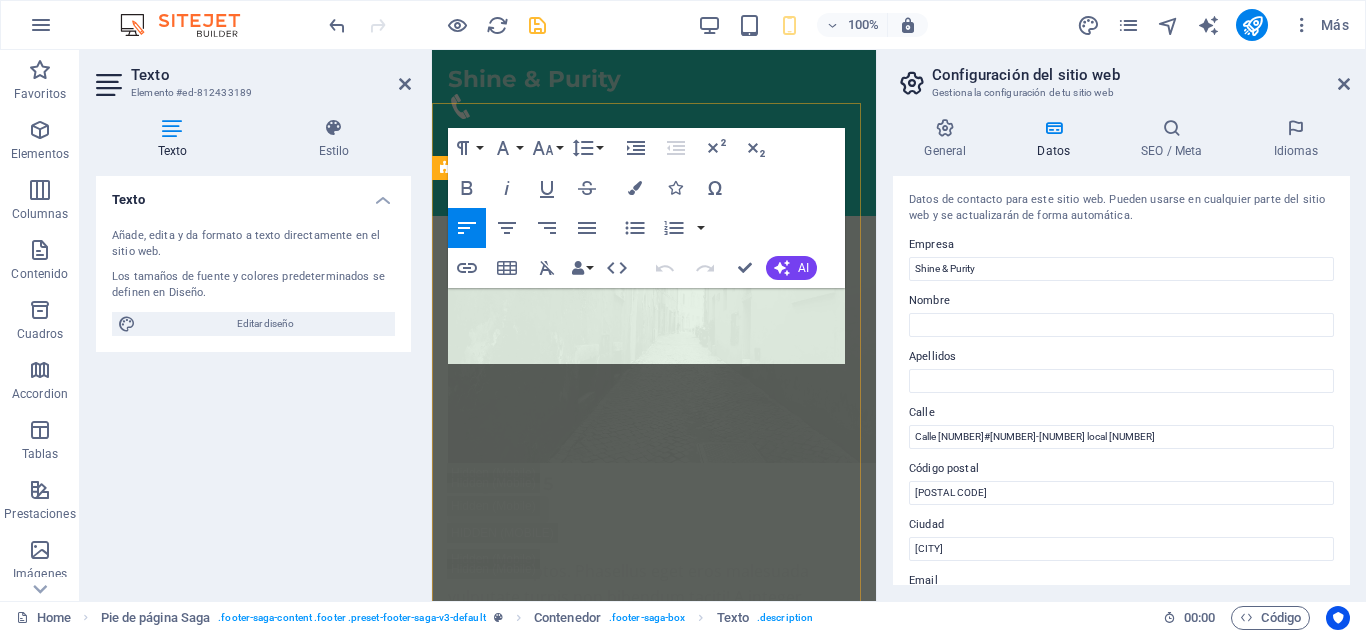 click on "Shine & Purity – Un espacio donde cada detalle importa. Estamos en Madrid, listos para ayudarte a brillar." at bounding box center [654, 6737] 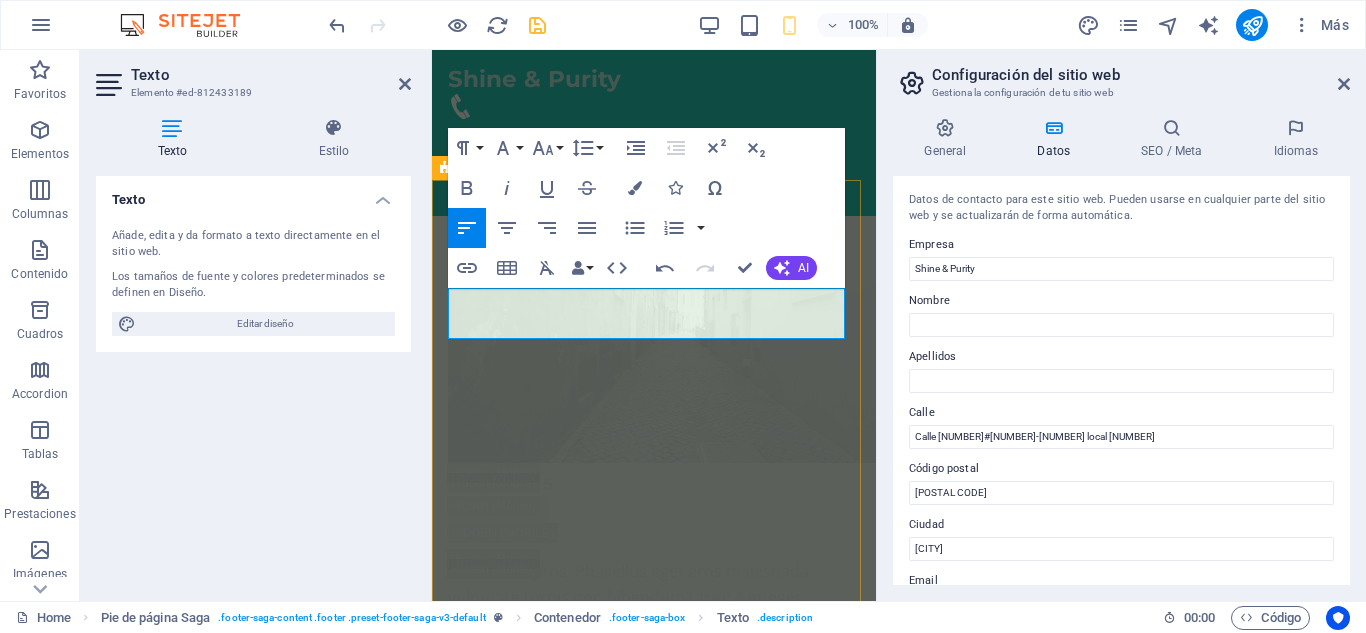 type 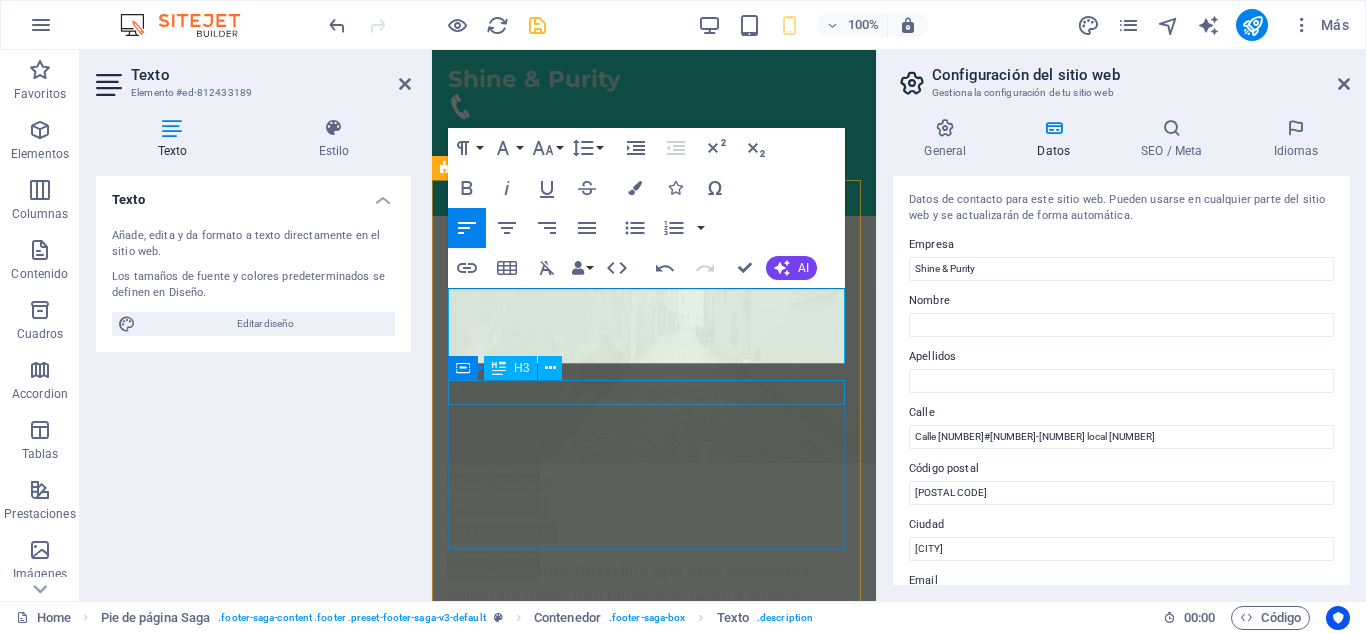 click on "Contact" at bounding box center [654, 6796] 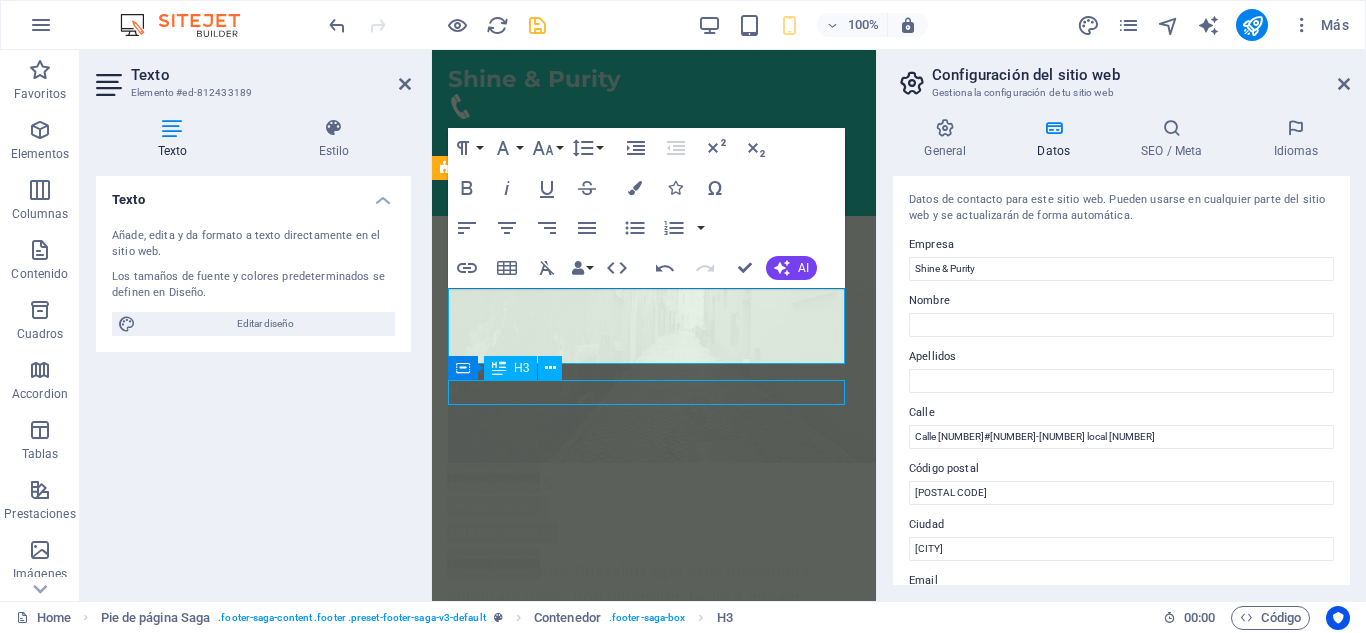 click on "Shine & Purity Shine & Purity – Un espacio donde cada detalle importa. Estamos en Medellín, listos para ayudarte a brillar. Contact Calle 10#42-45 local 248 050021   Medellín Phone:  +57 310 491 64 12 Mobile:  Email:  shineandpurityspa03@gmail.com Navigation Inicio Acerca de Servicios Equipo Contacto Legal Notice Privacy Policy Social media Facebook X Instagram" at bounding box center (654, 7020) 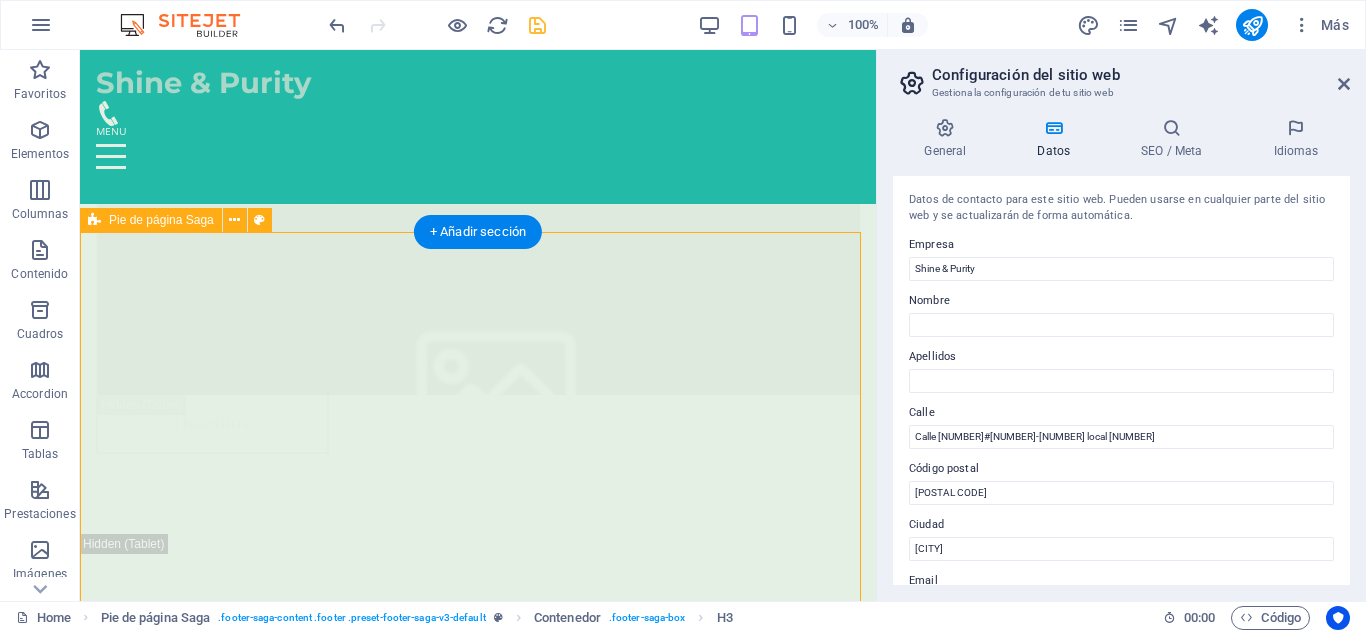 scroll, scrollTop: 30944, scrollLeft: 0, axis: vertical 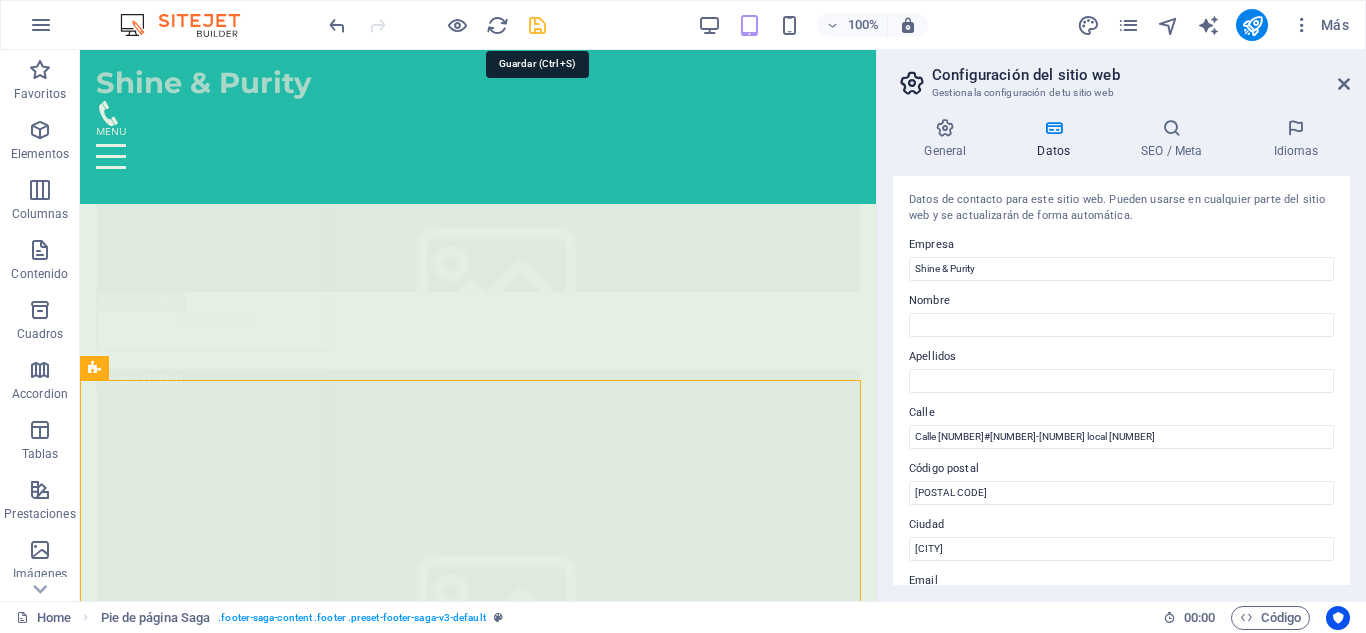 click at bounding box center [537, 25] 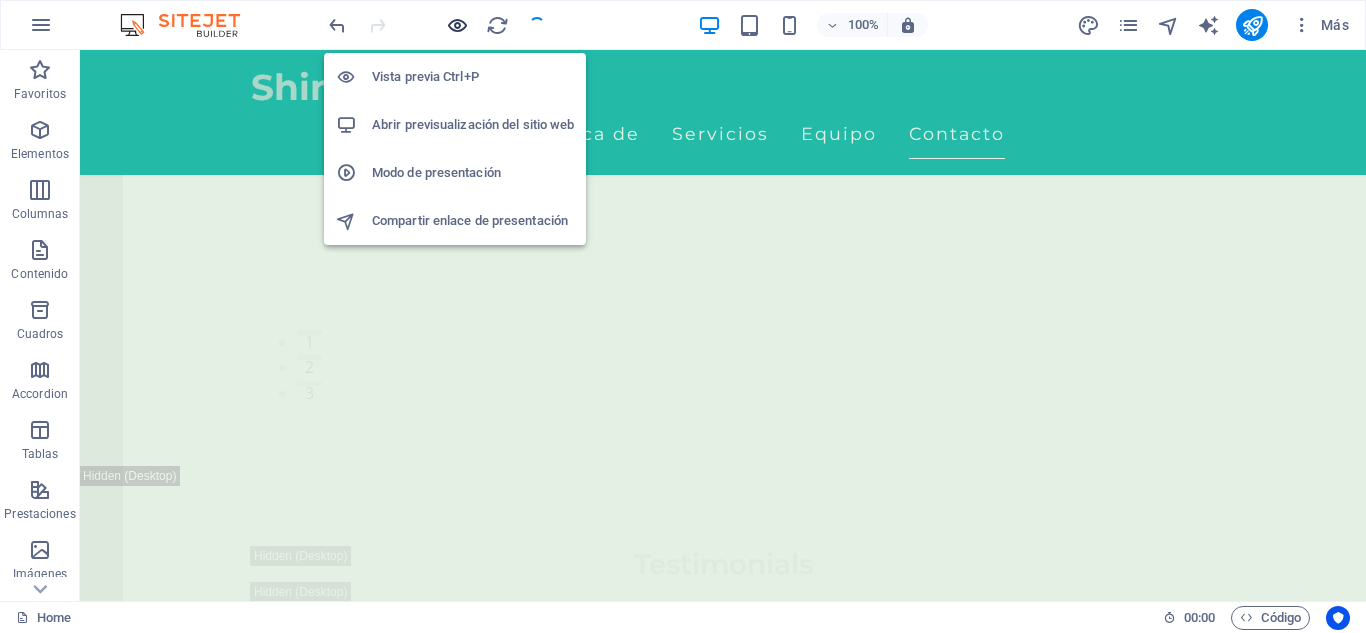 scroll, scrollTop: 28009, scrollLeft: 0, axis: vertical 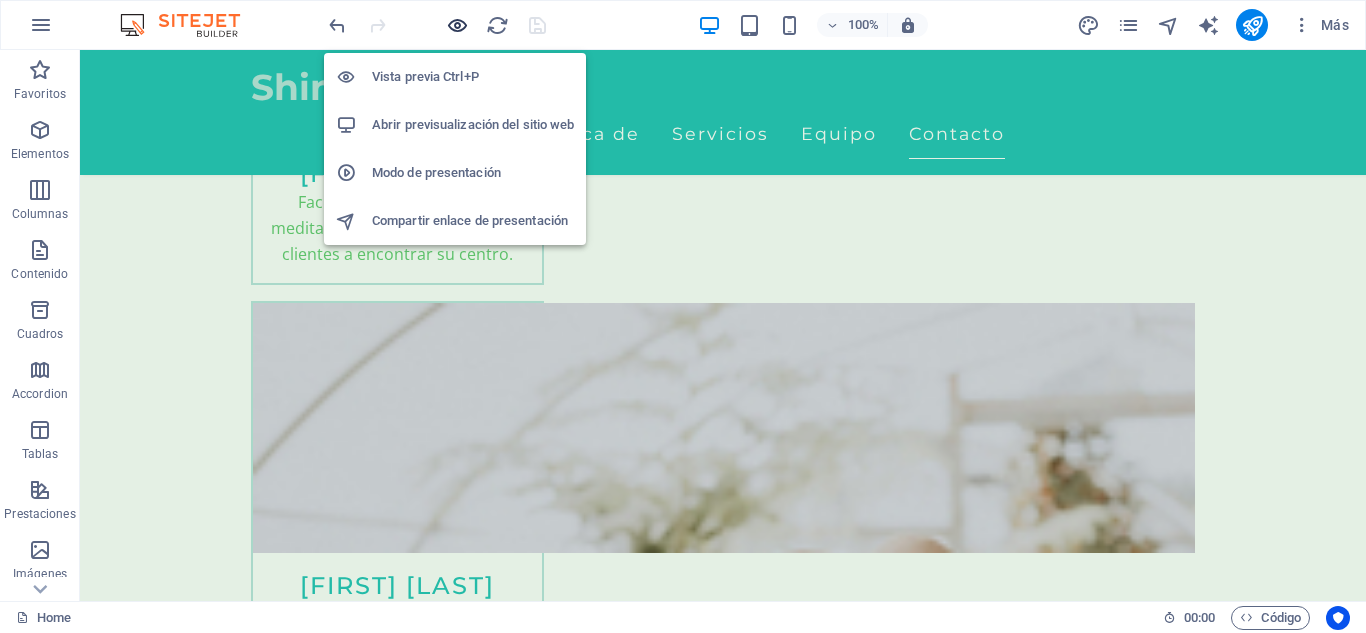 click at bounding box center [457, 25] 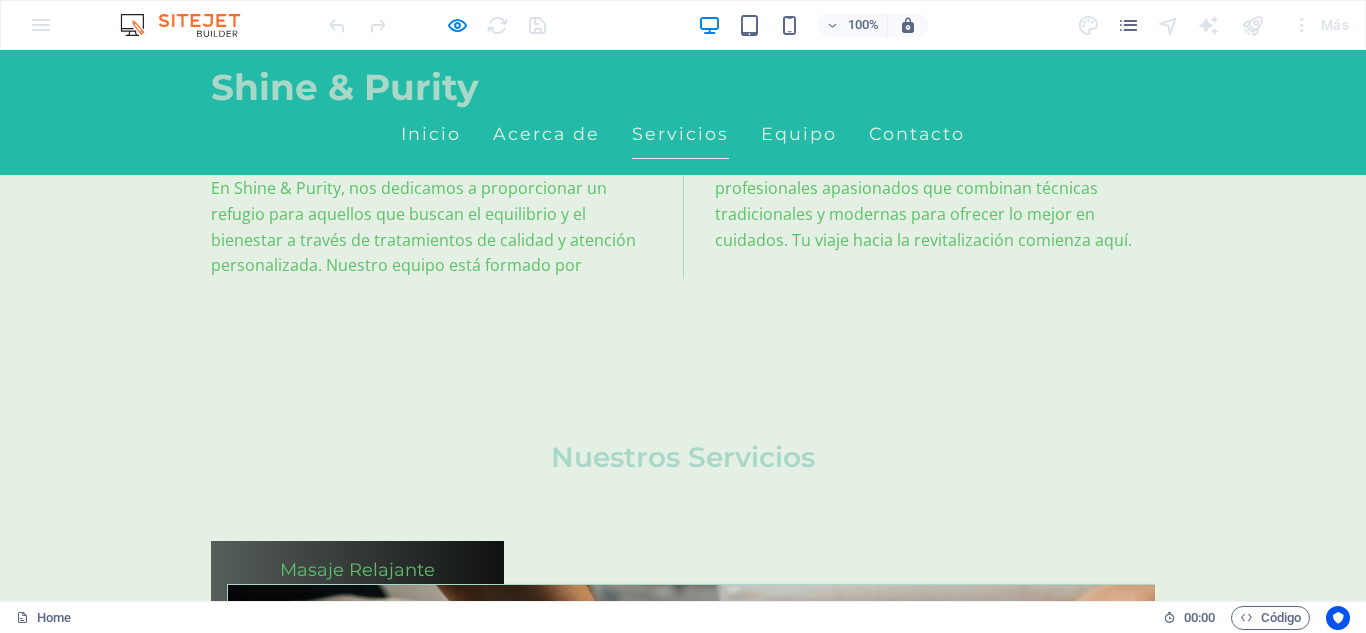 scroll, scrollTop: 710, scrollLeft: 0, axis: vertical 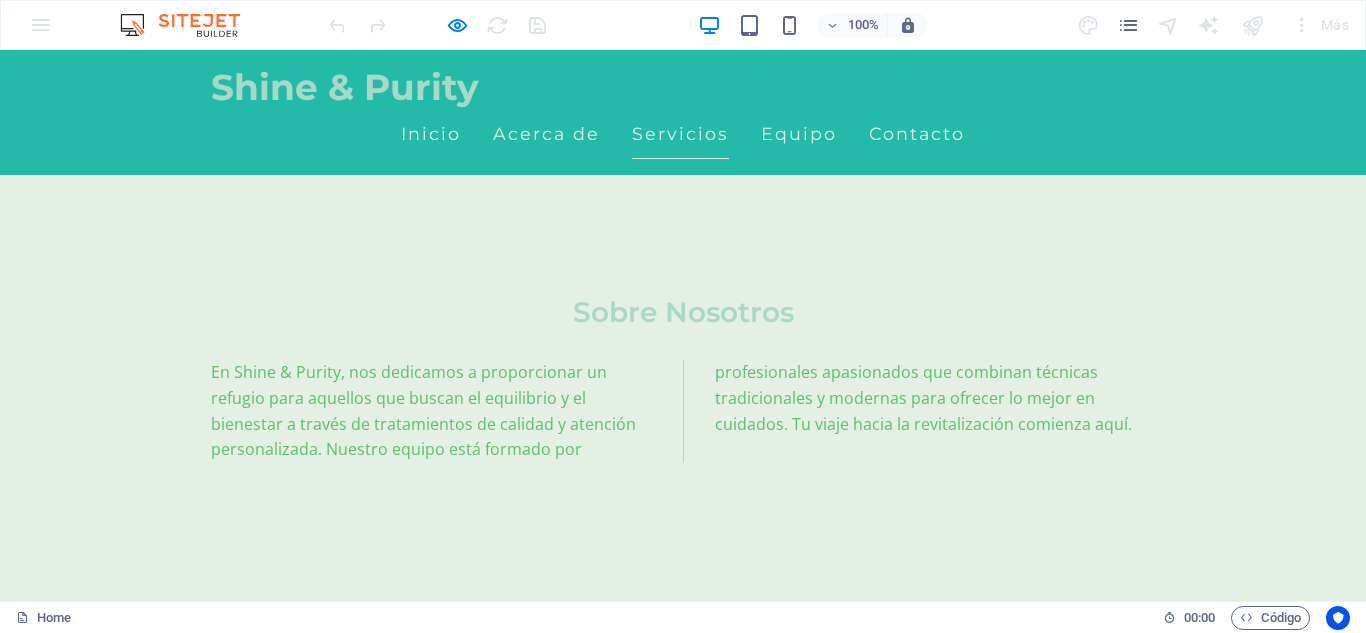 click at bounding box center [740, 2145] 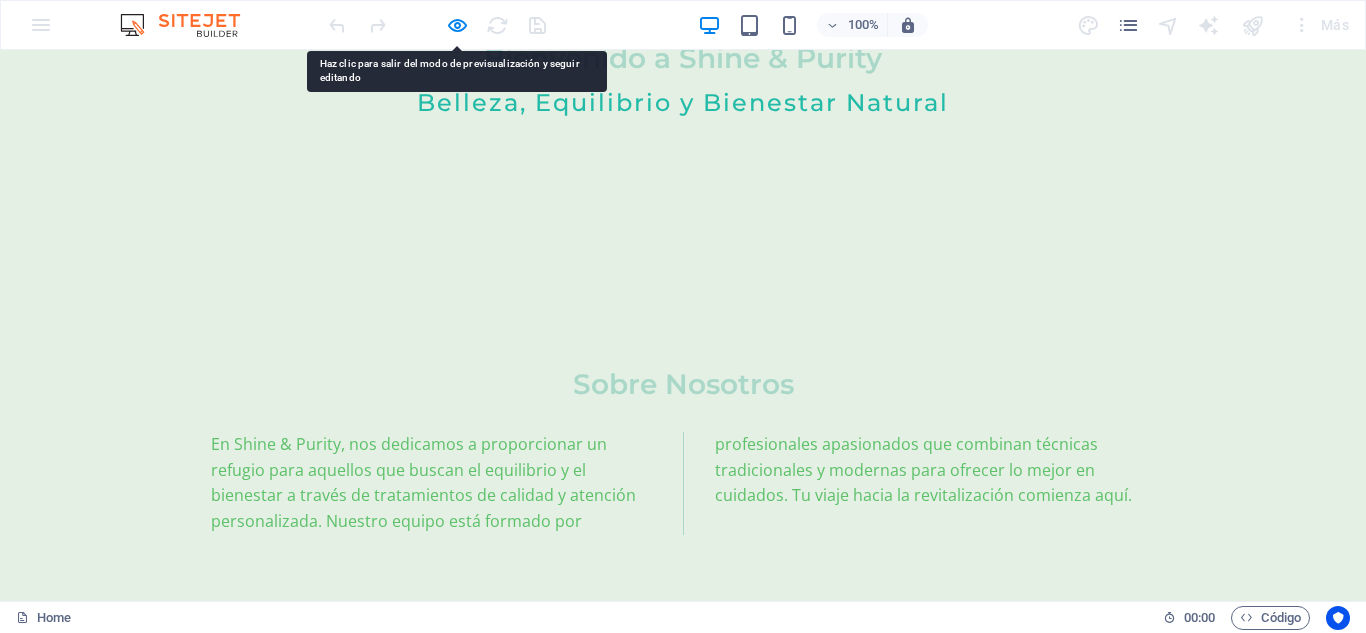 scroll, scrollTop: 0, scrollLeft: 0, axis: both 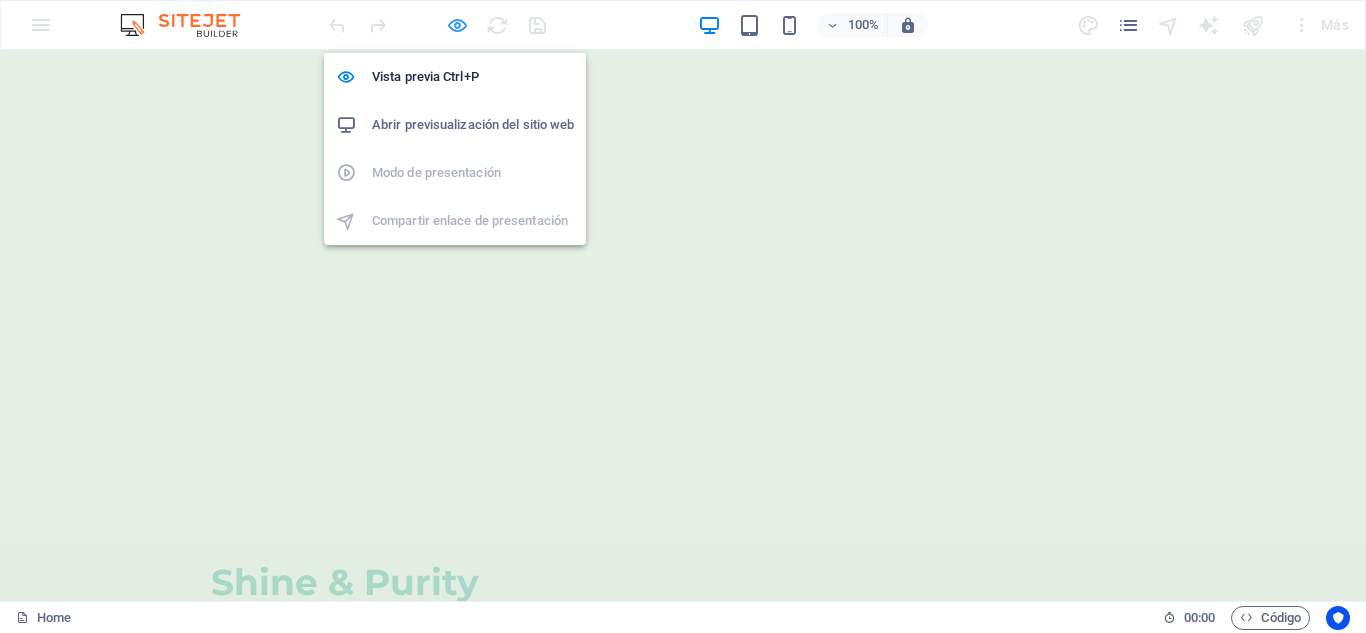 click at bounding box center [457, 25] 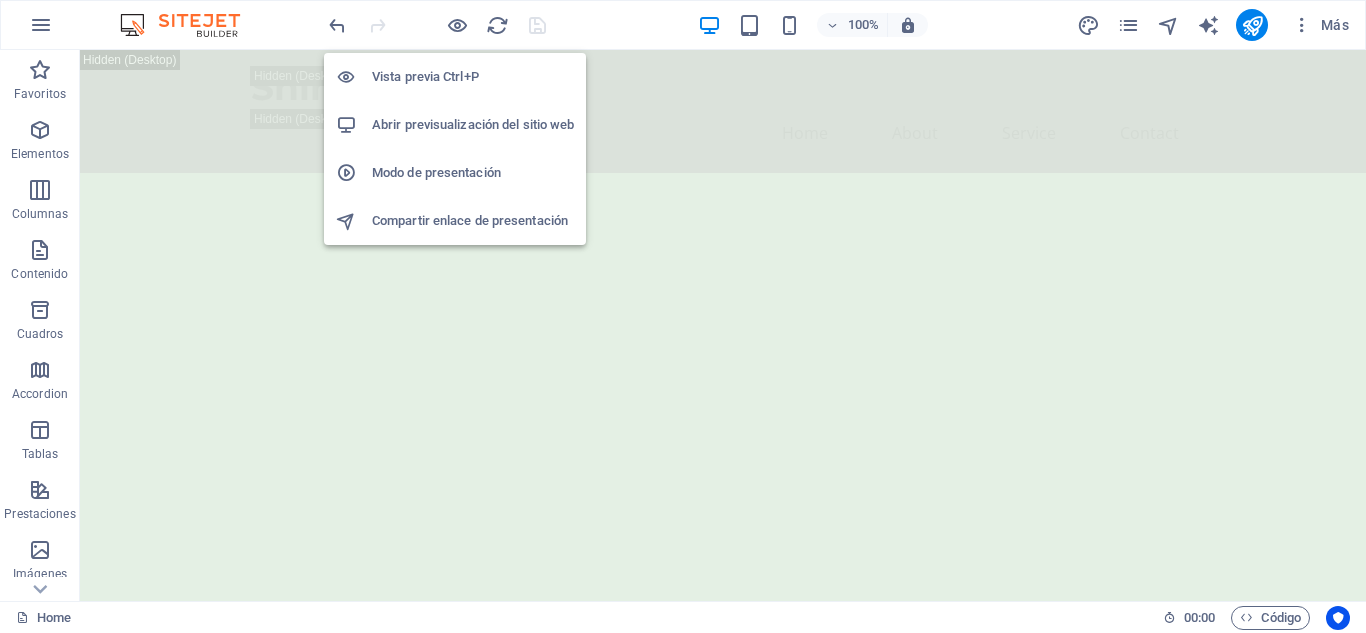 click on "Abrir previsualización del sitio web" at bounding box center (473, 125) 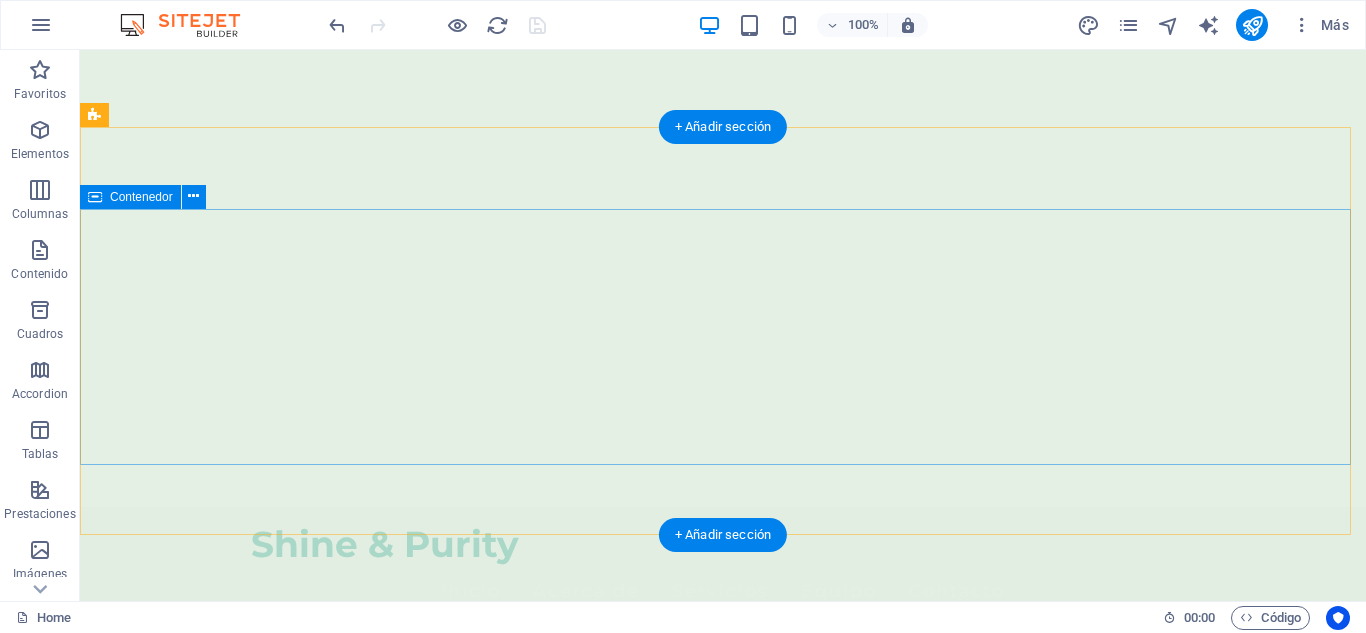 scroll, scrollTop: 0, scrollLeft: 0, axis: both 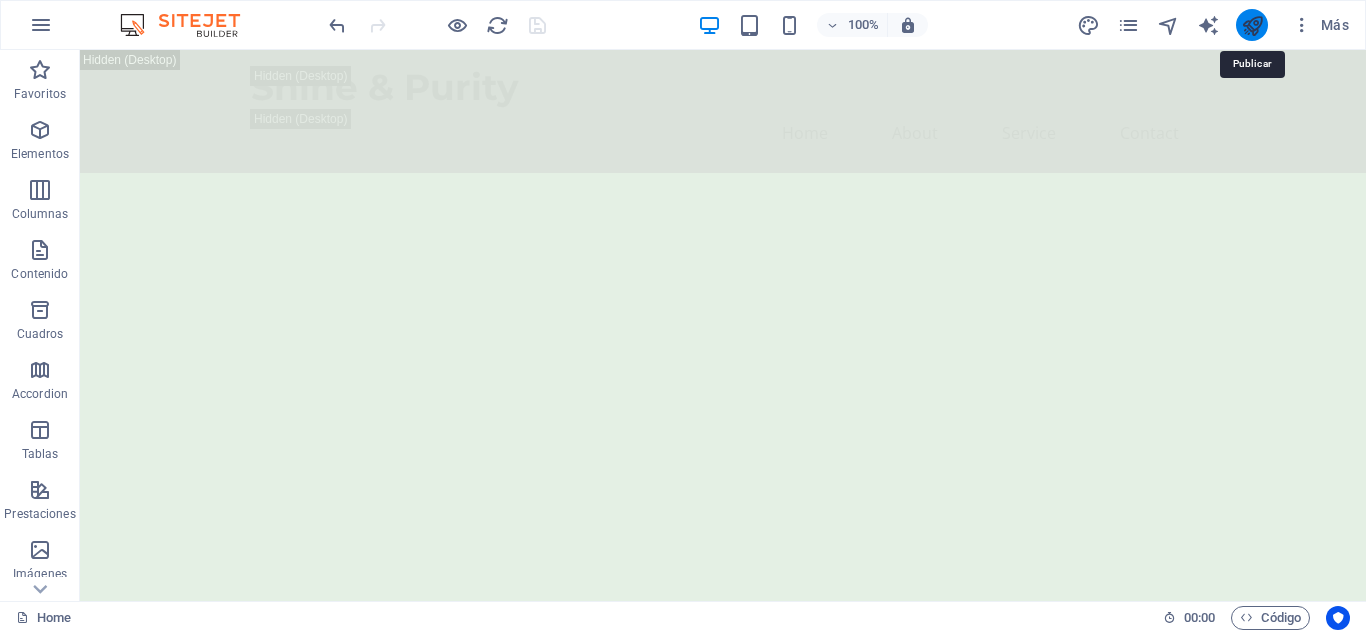 click at bounding box center (1252, 25) 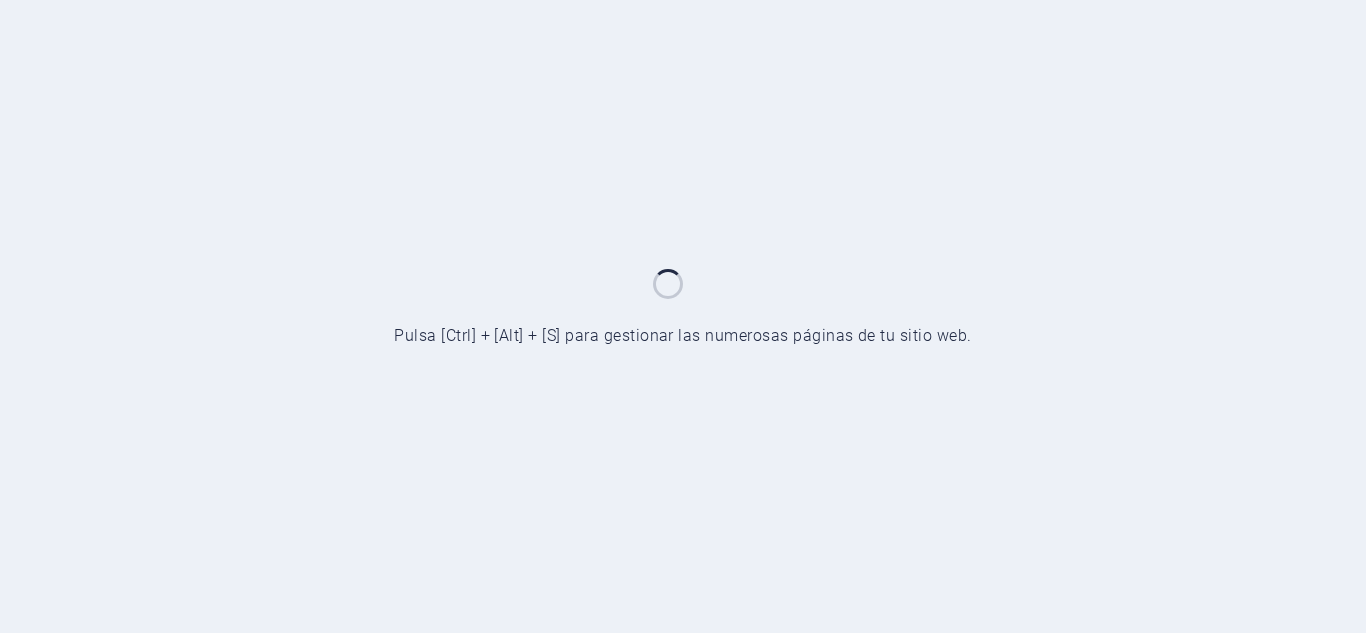 scroll, scrollTop: 0, scrollLeft: 0, axis: both 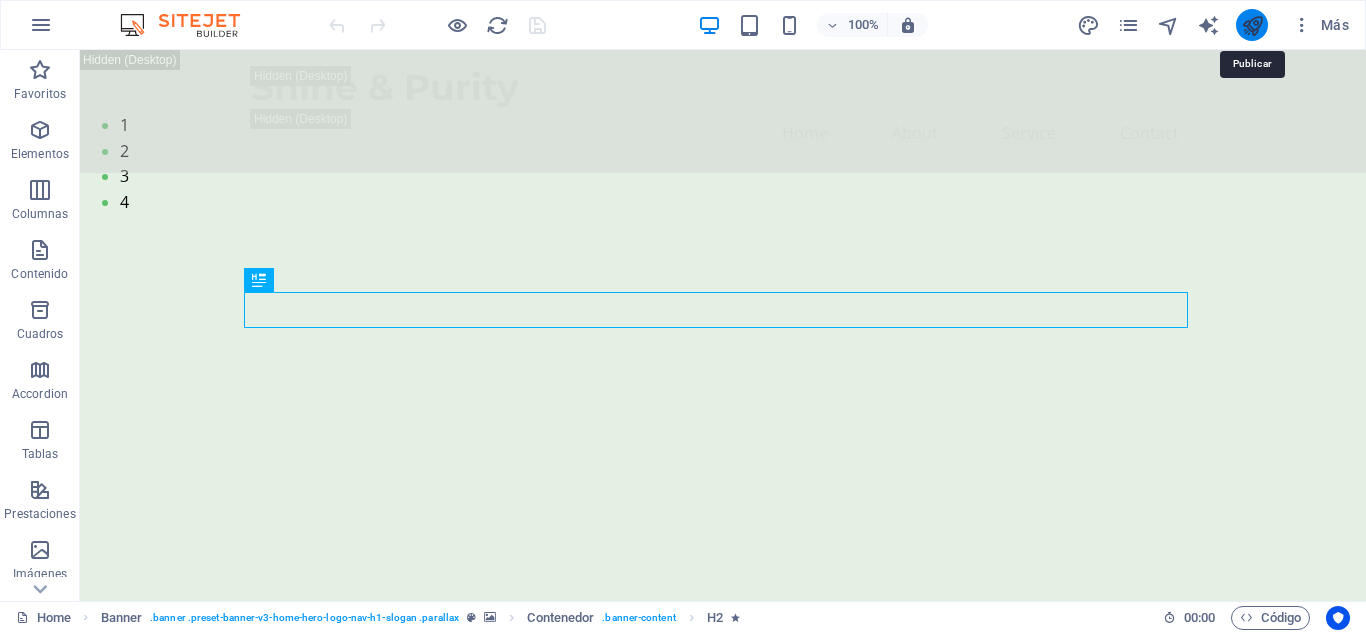 click at bounding box center (1252, 25) 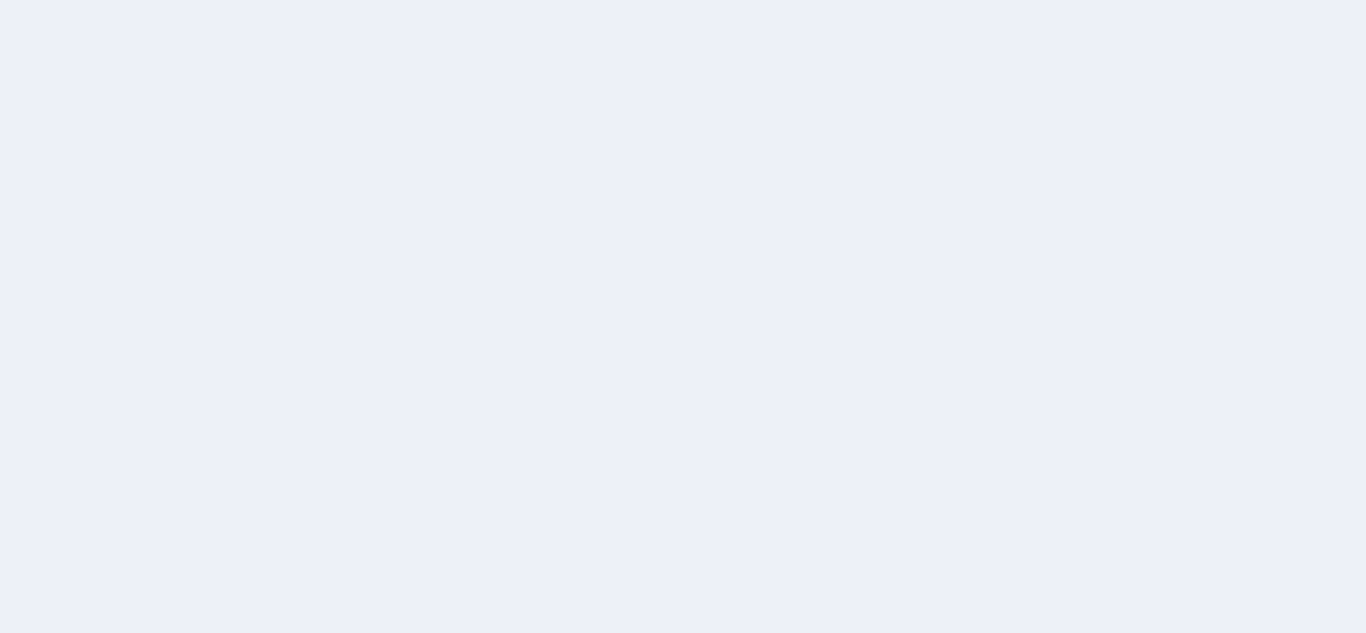 scroll, scrollTop: 0, scrollLeft: 0, axis: both 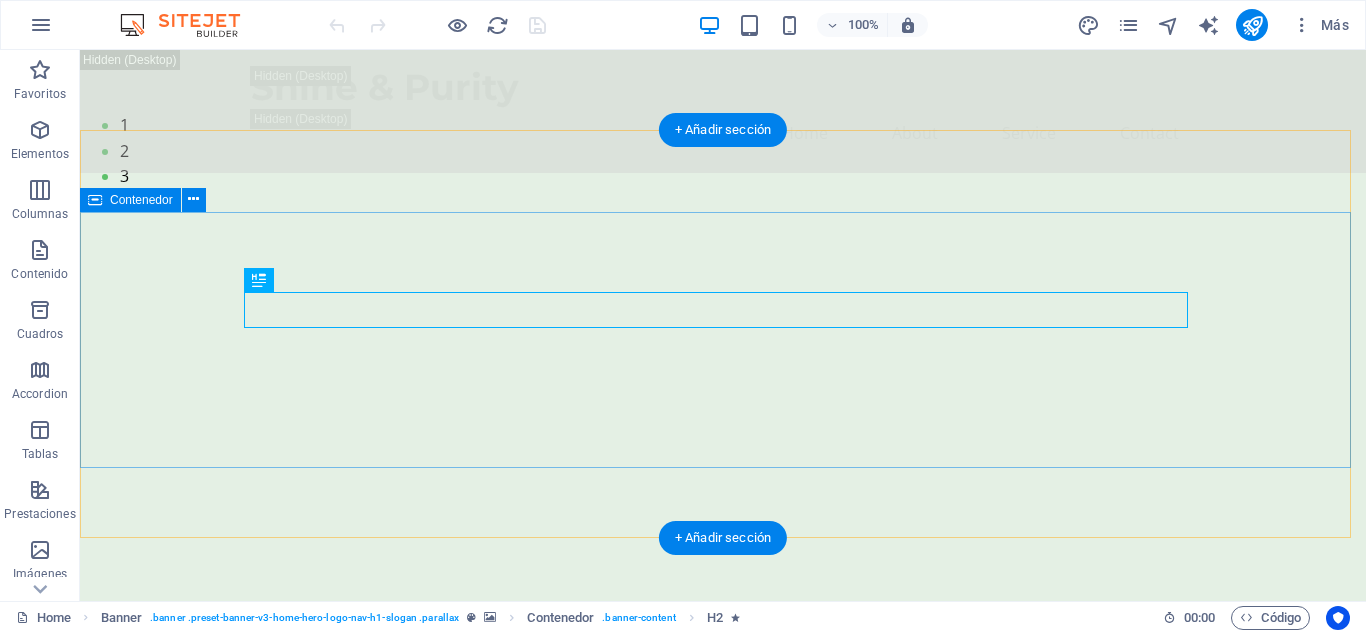 click on "Bienvenido a Shine & Purity Belleza, Equilibrio y Bienestar Natural" at bounding box center (723, 942) 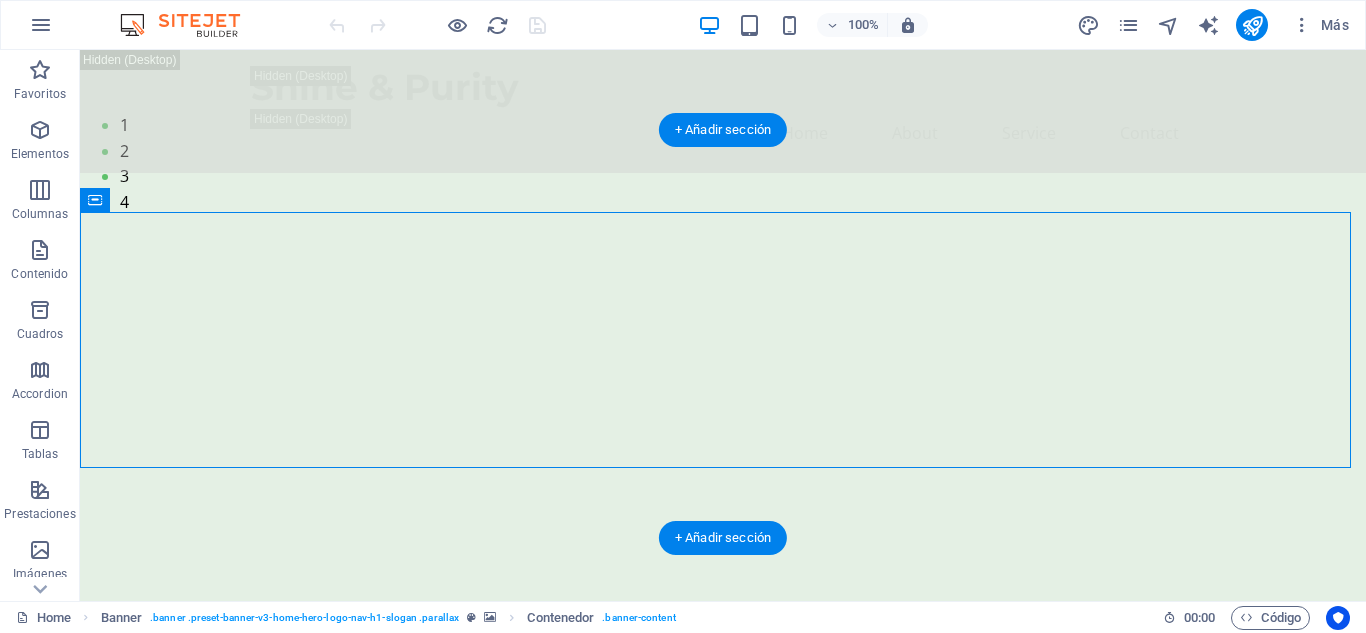 click on "1 2 3 4" at bounding box center [723, 371] 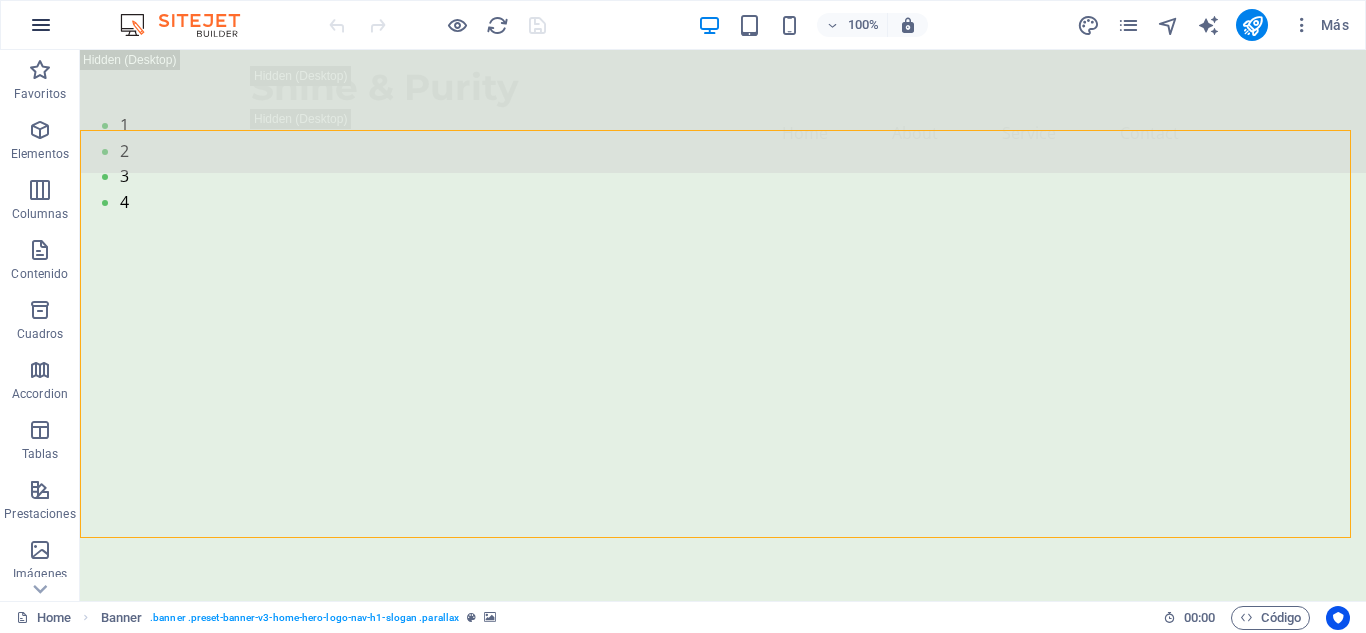 click at bounding box center [41, 25] 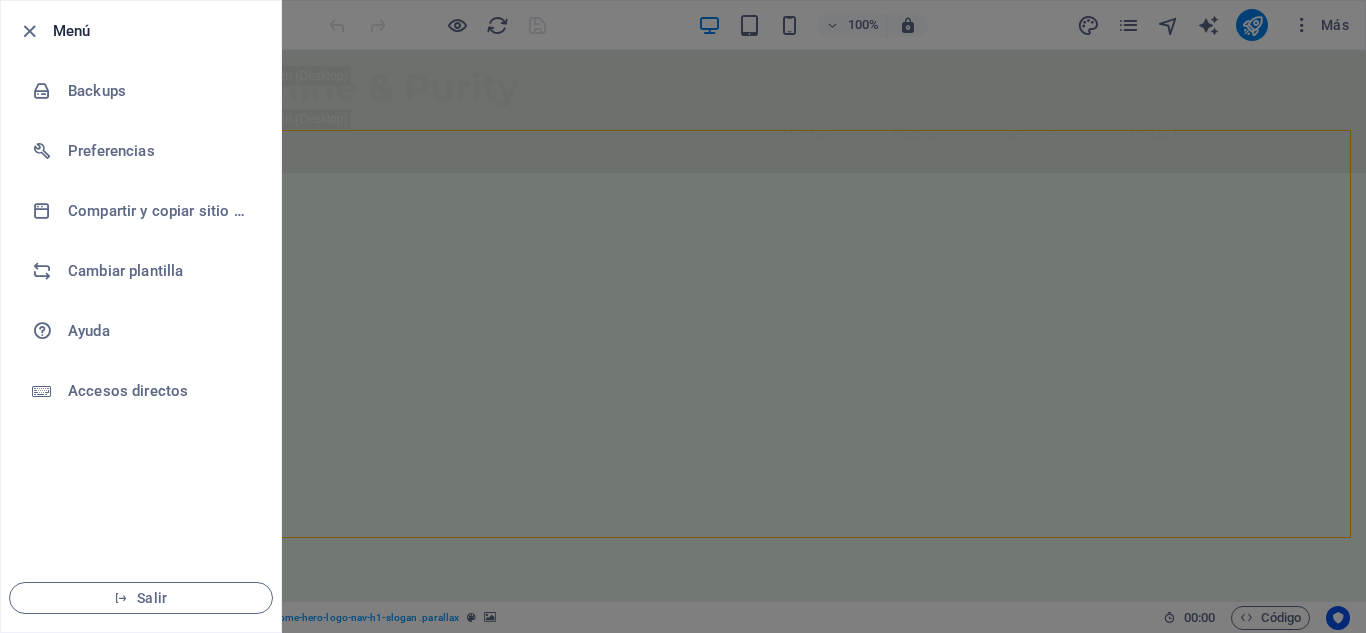 click at bounding box center (683, 316) 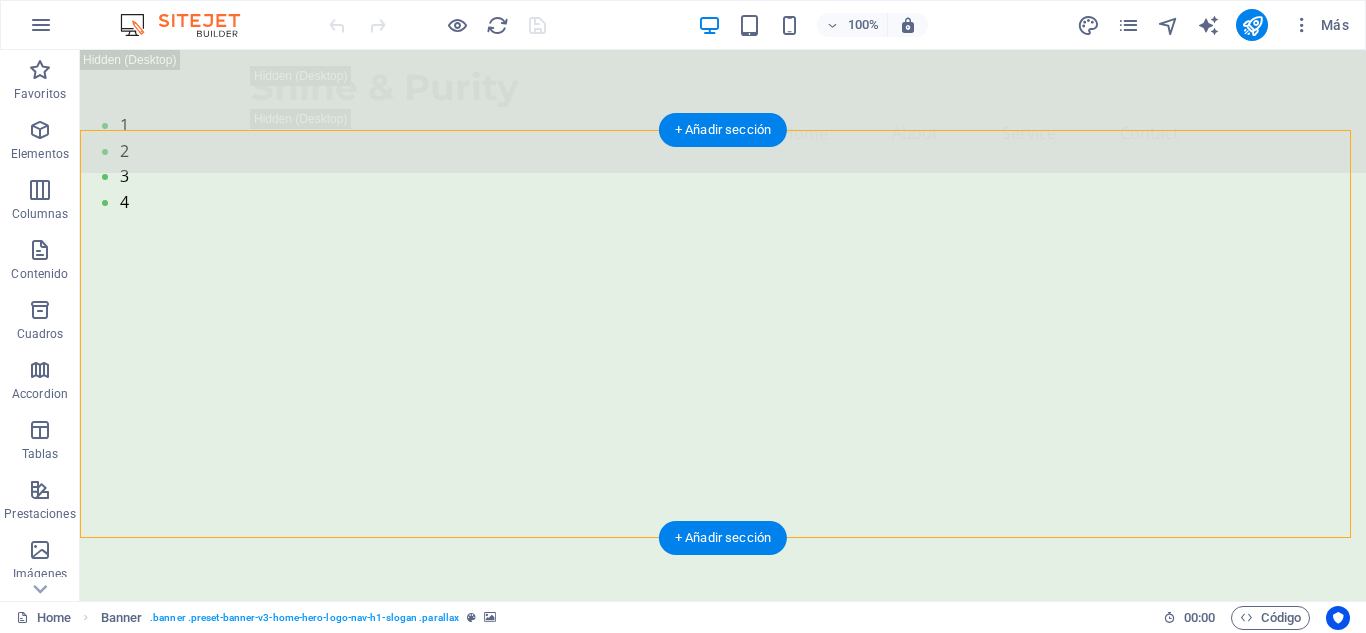 click on "1 2 3 4" at bounding box center [723, 371] 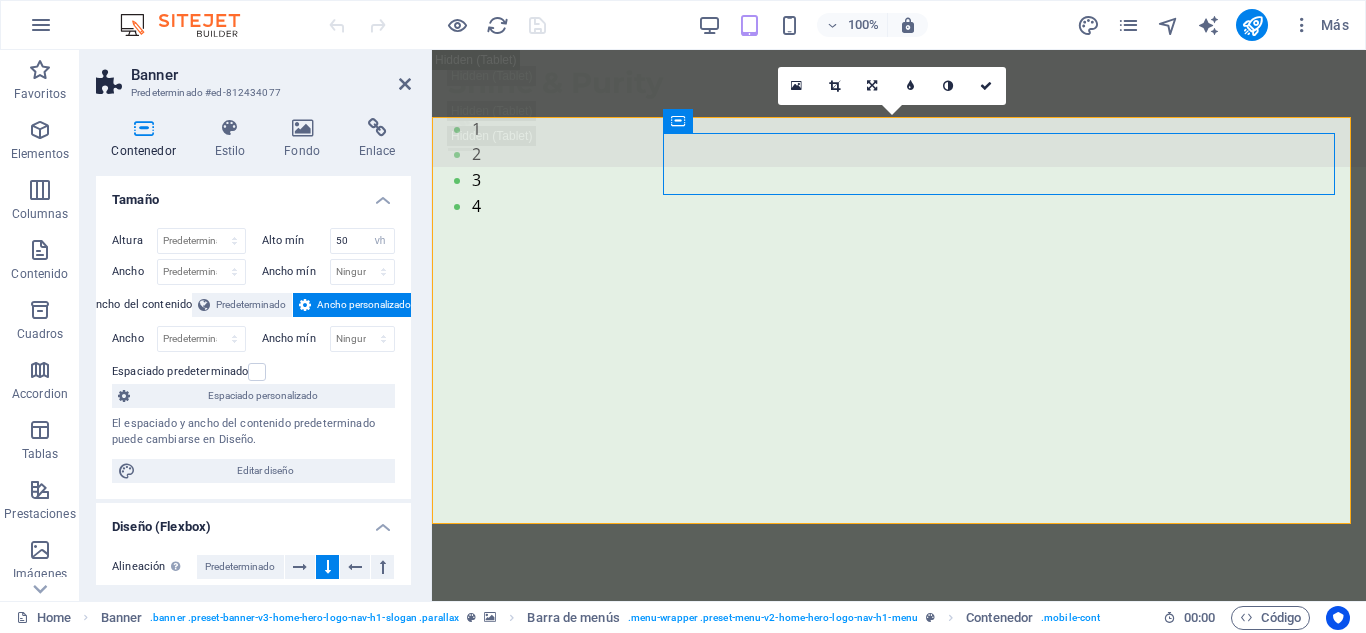 click at bounding box center (-28, 117) 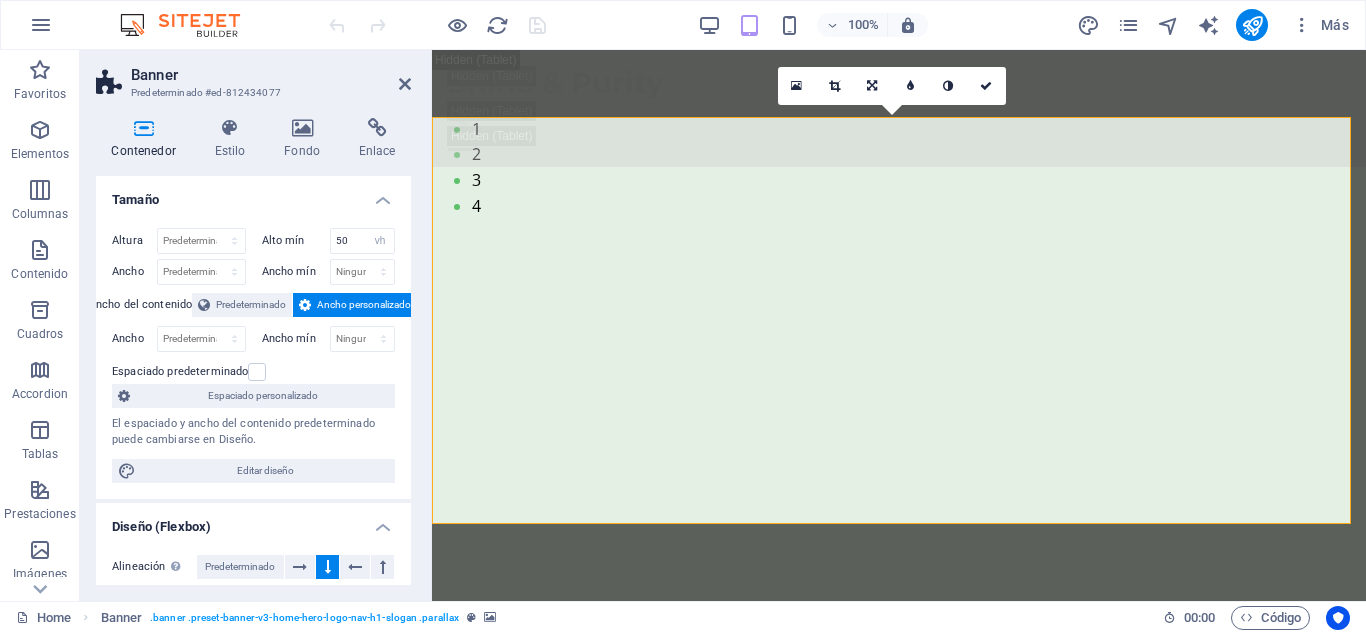 click at bounding box center (-28, 117) 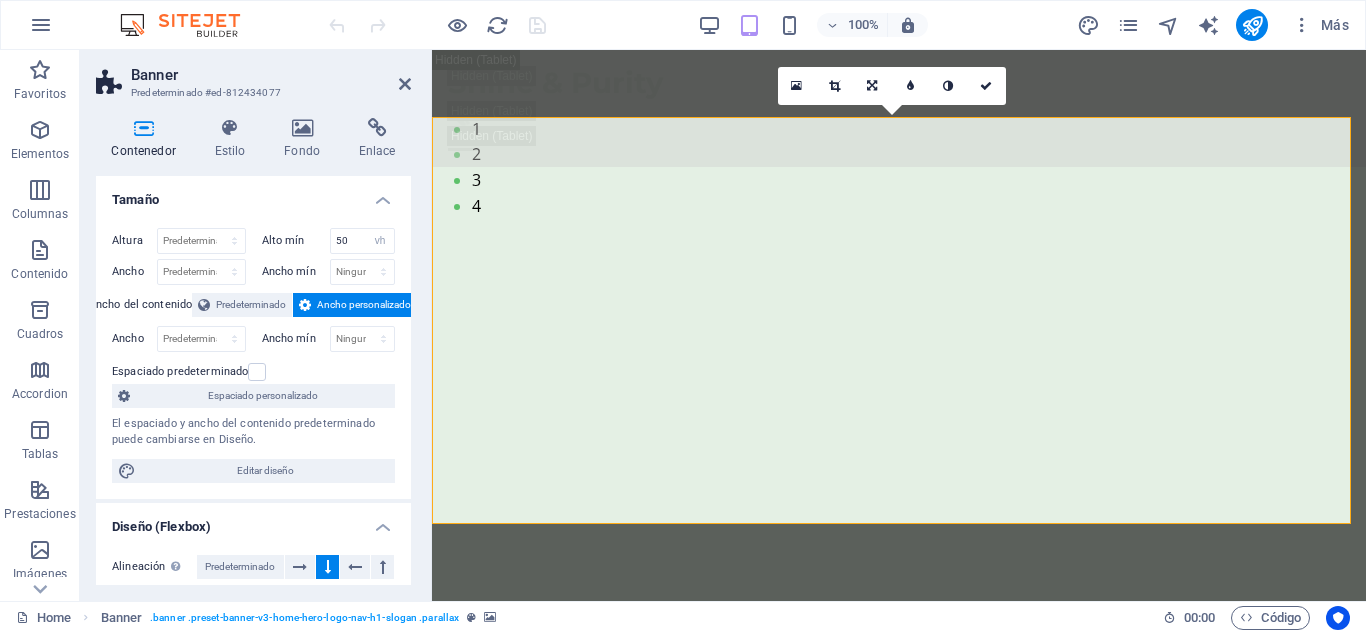 click at bounding box center (-28, 117) 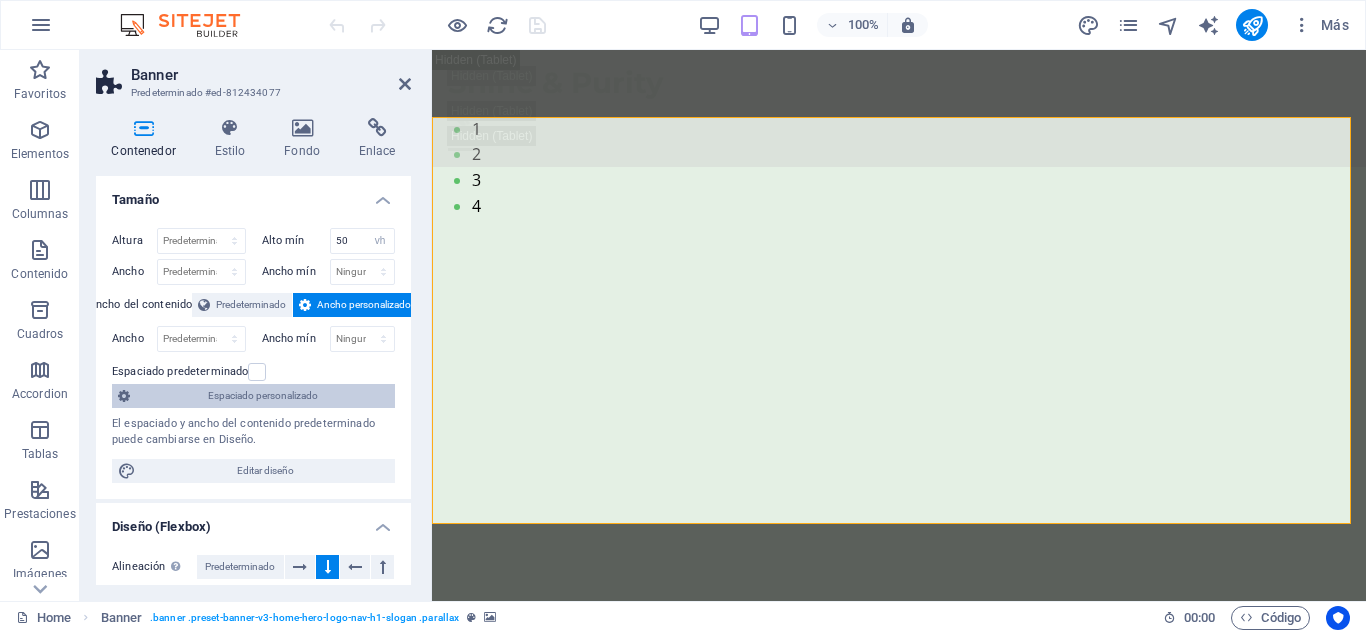 click on "Espaciado personalizado" at bounding box center [262, 396] 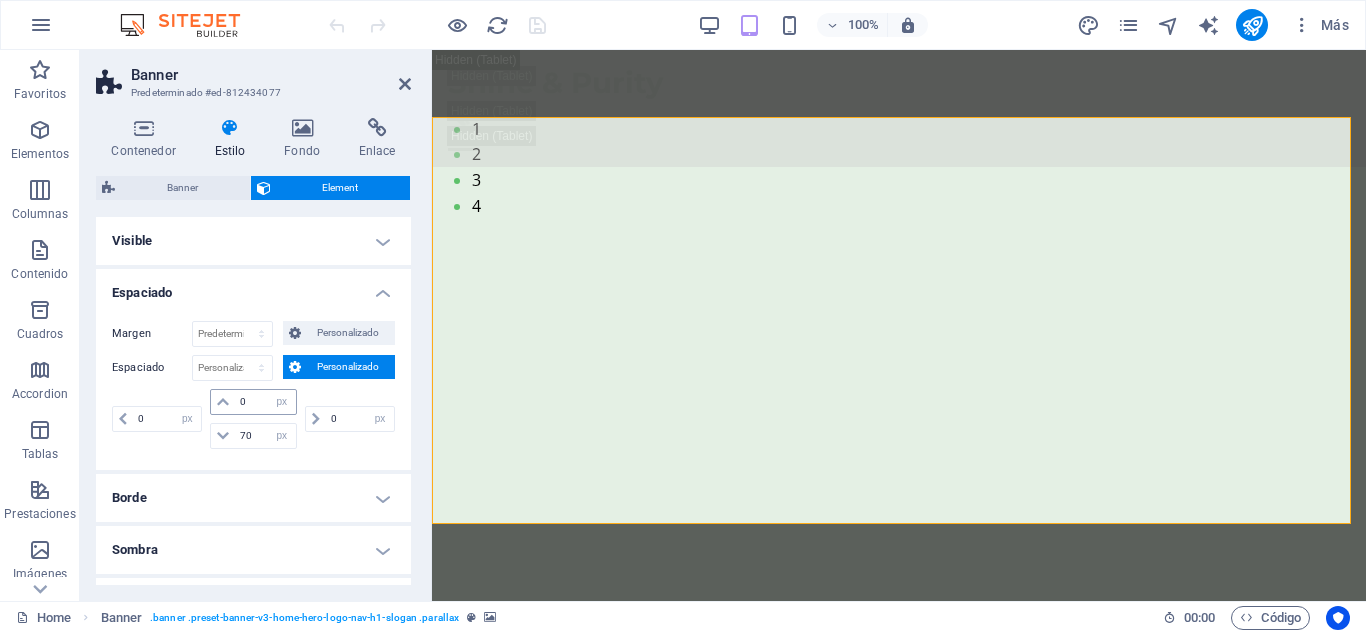 click at bounding box center (223, 402) 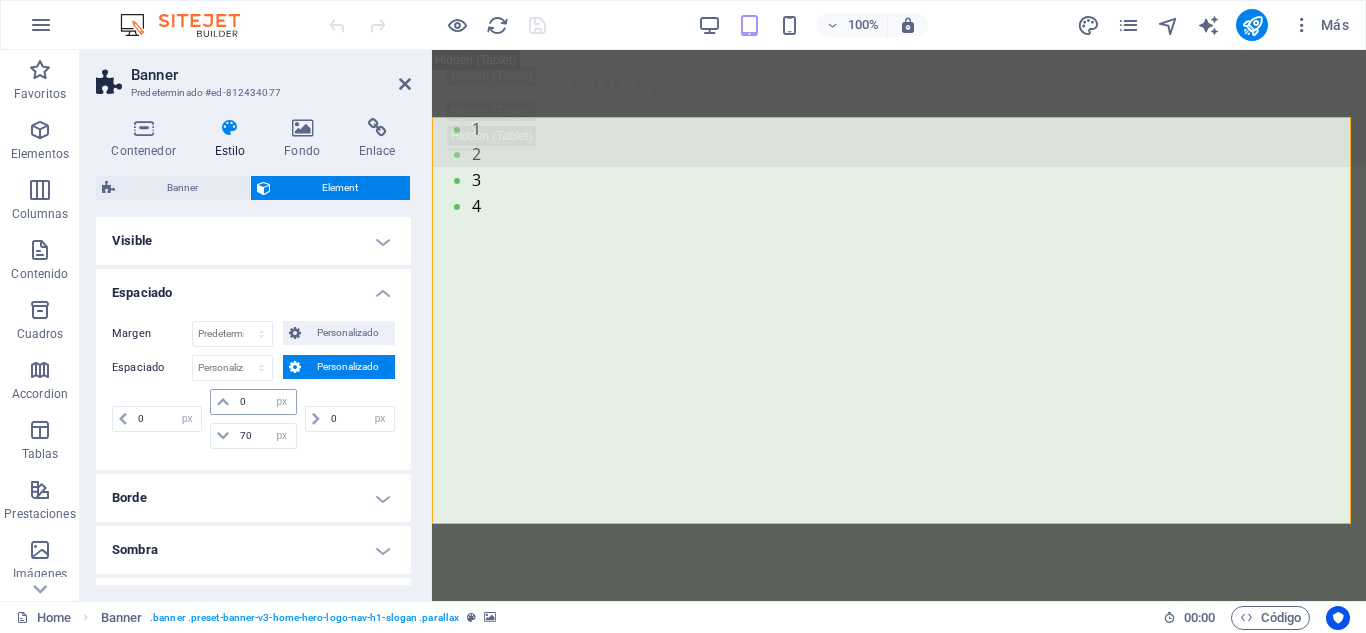 click at bounding box center [223, 402] 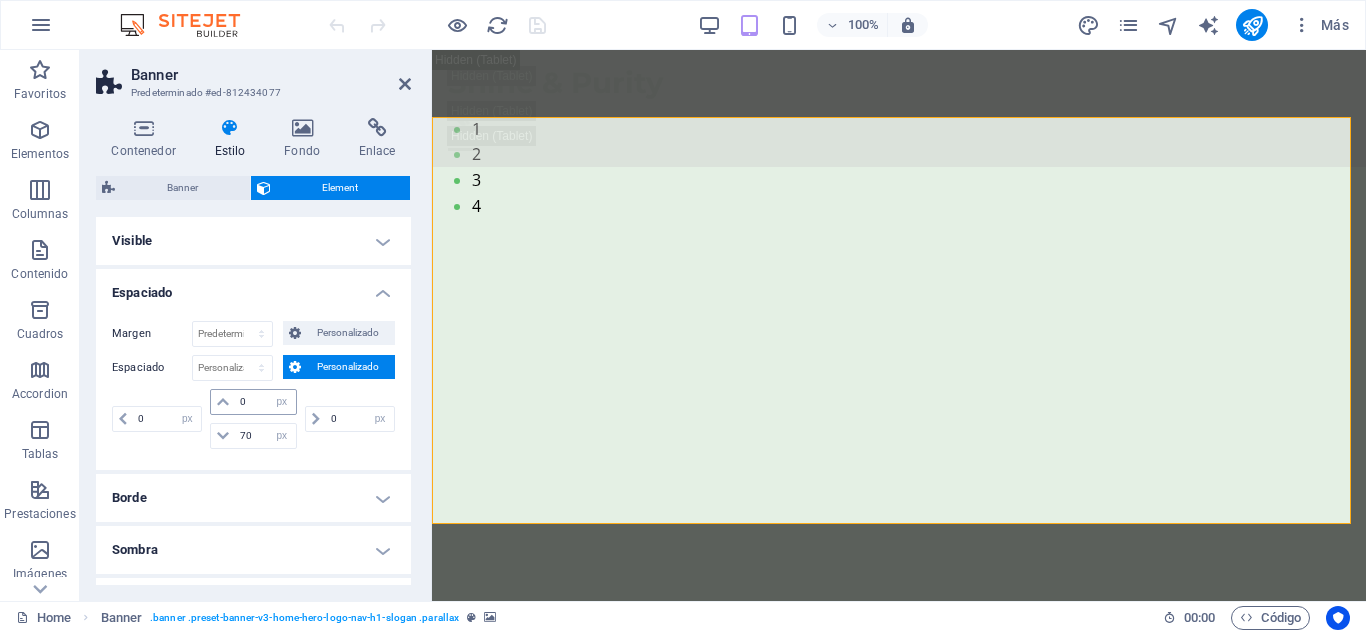 click at bounding box center (223, 402) 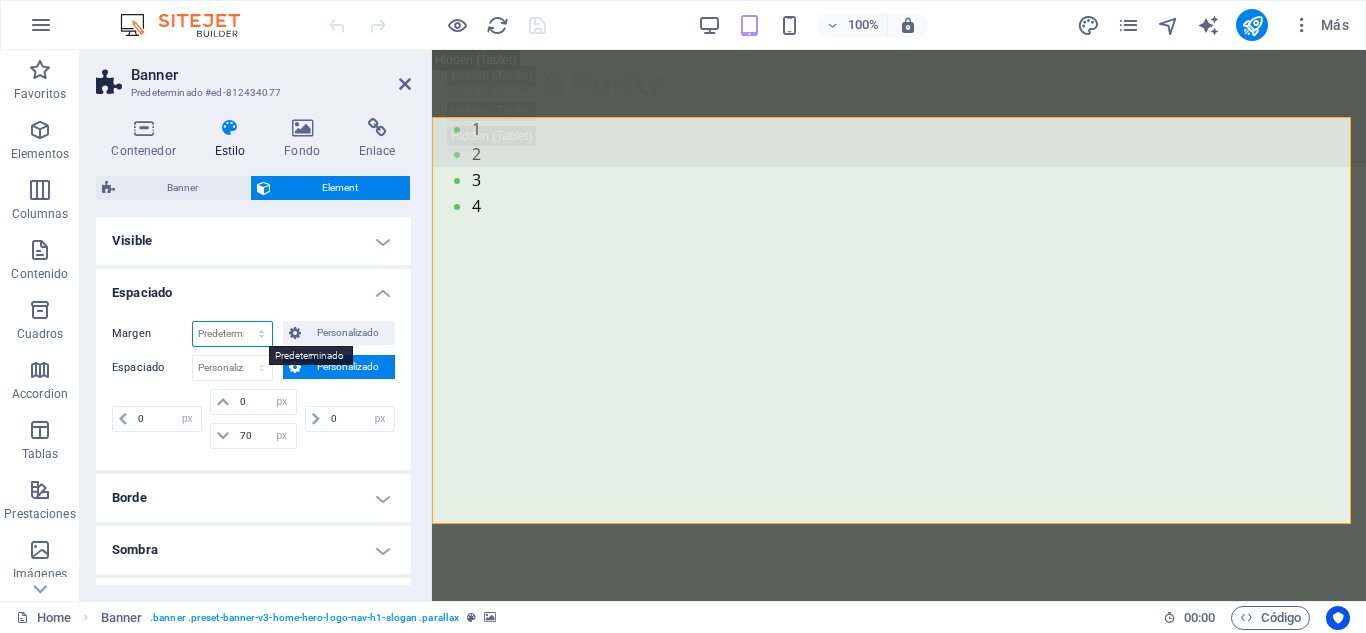 click on "Predeterminado automático px % rem vw vh Personalizado" at bounding box center (232, 334) 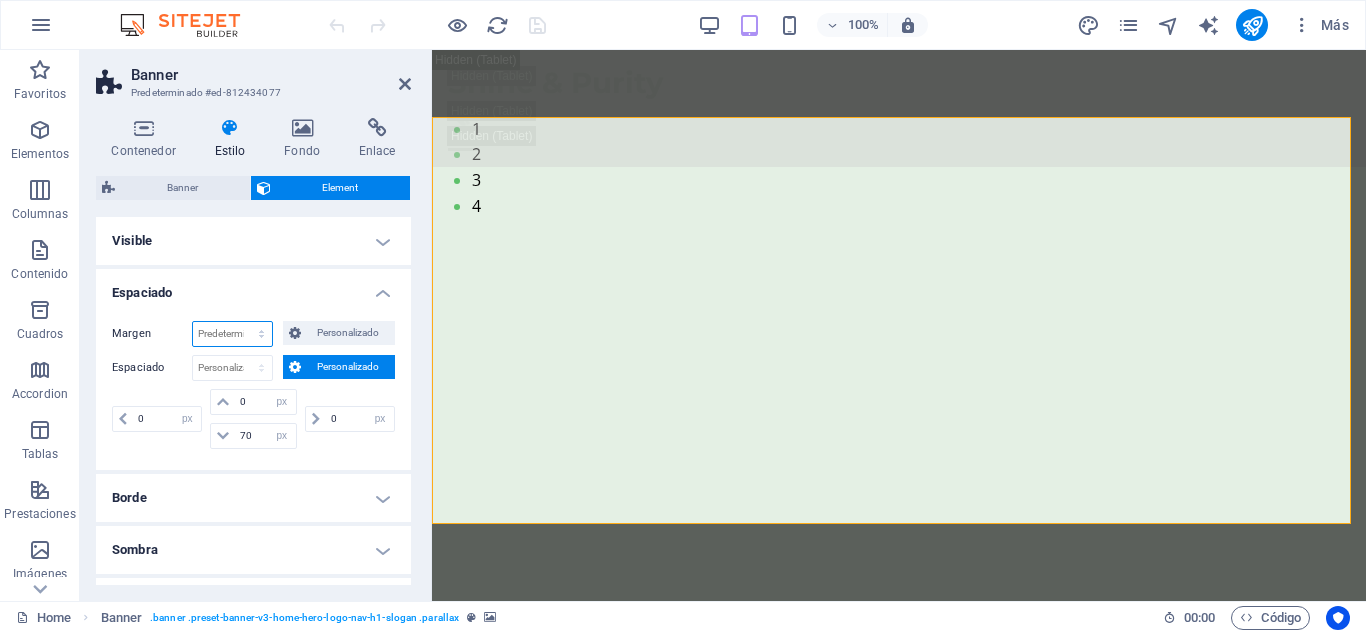 click on "Predeterminado automático px % rem vw vh Personalizado" at bounding box center (232, 334) 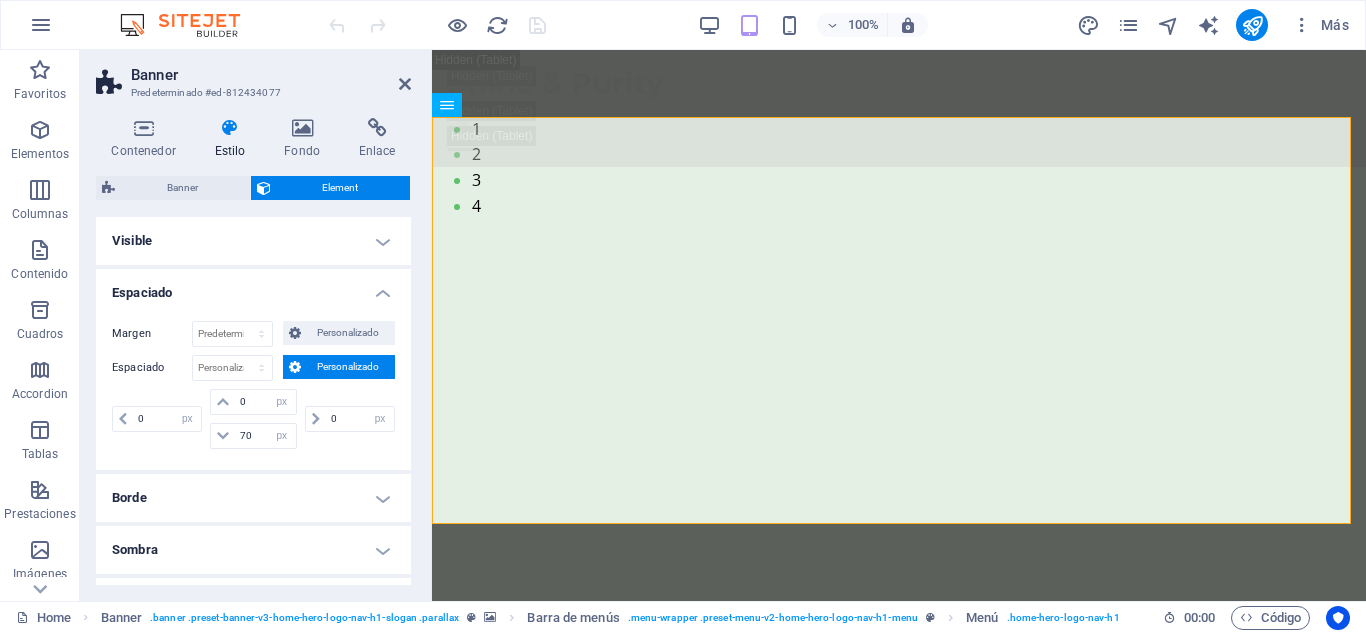 click on "Personalizado" at bounding box center (348, 367) 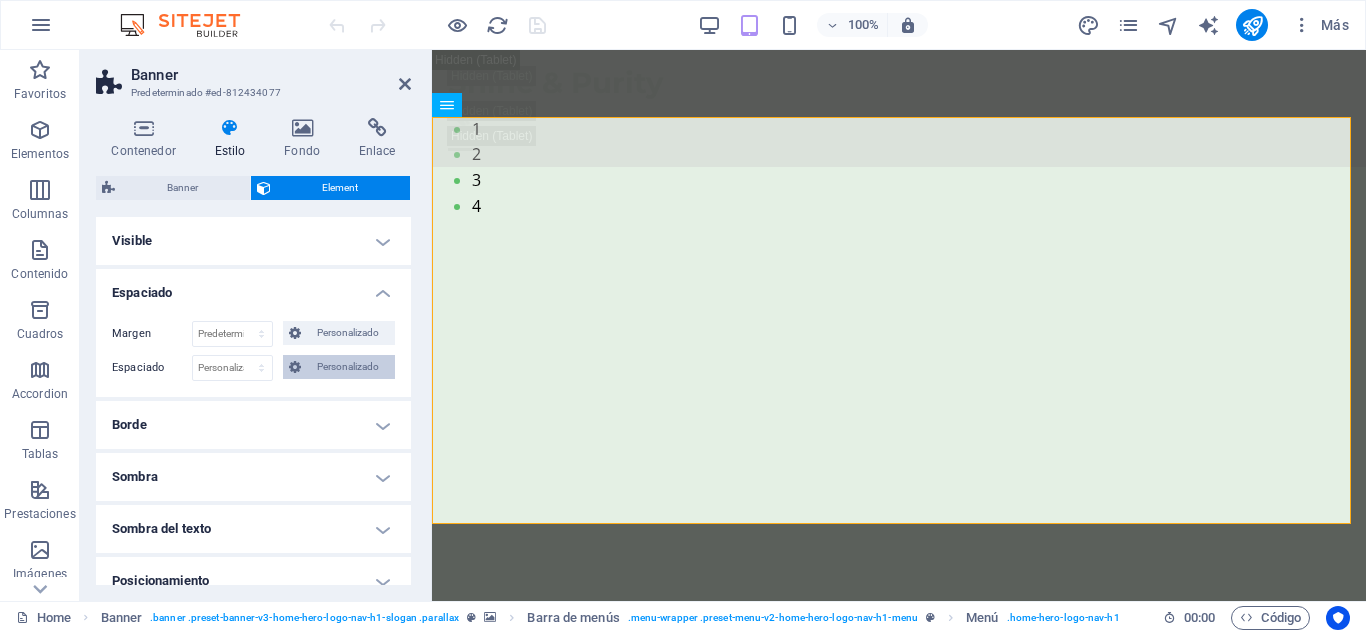click on "Personalizado" at bounding box center [348, 367] 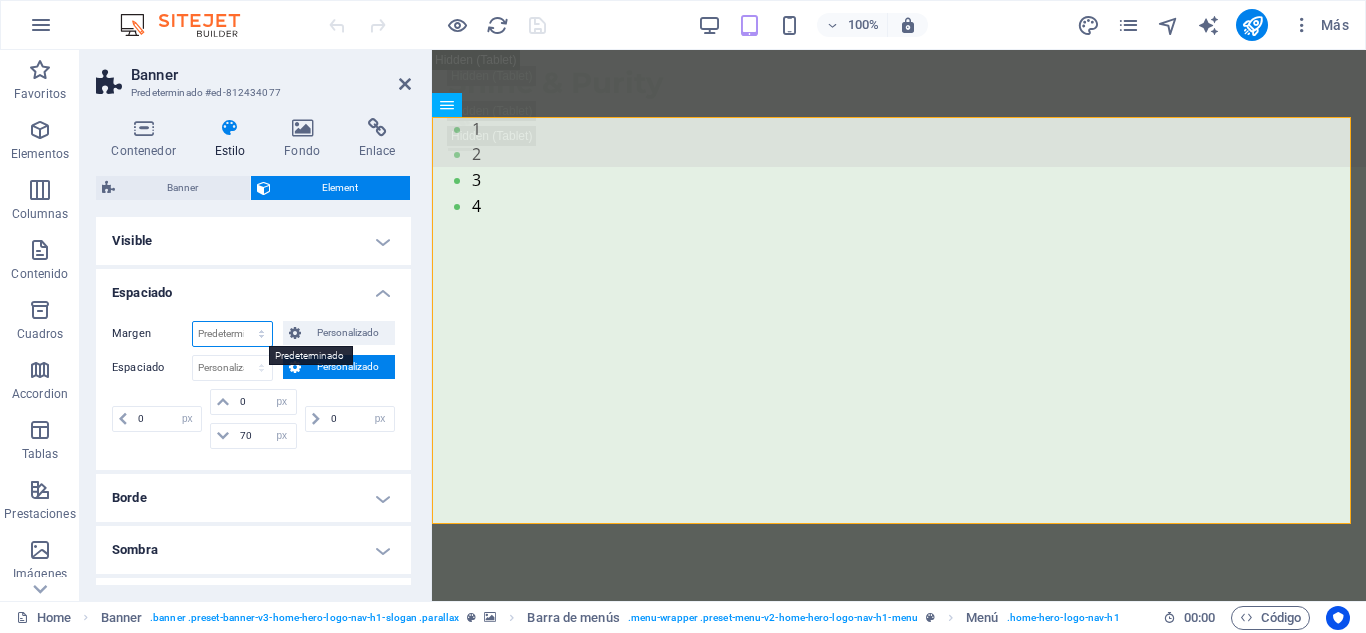 click on "Predeterminado automático px % rem vw vh Personalizado" at bounding box center (232, 334) 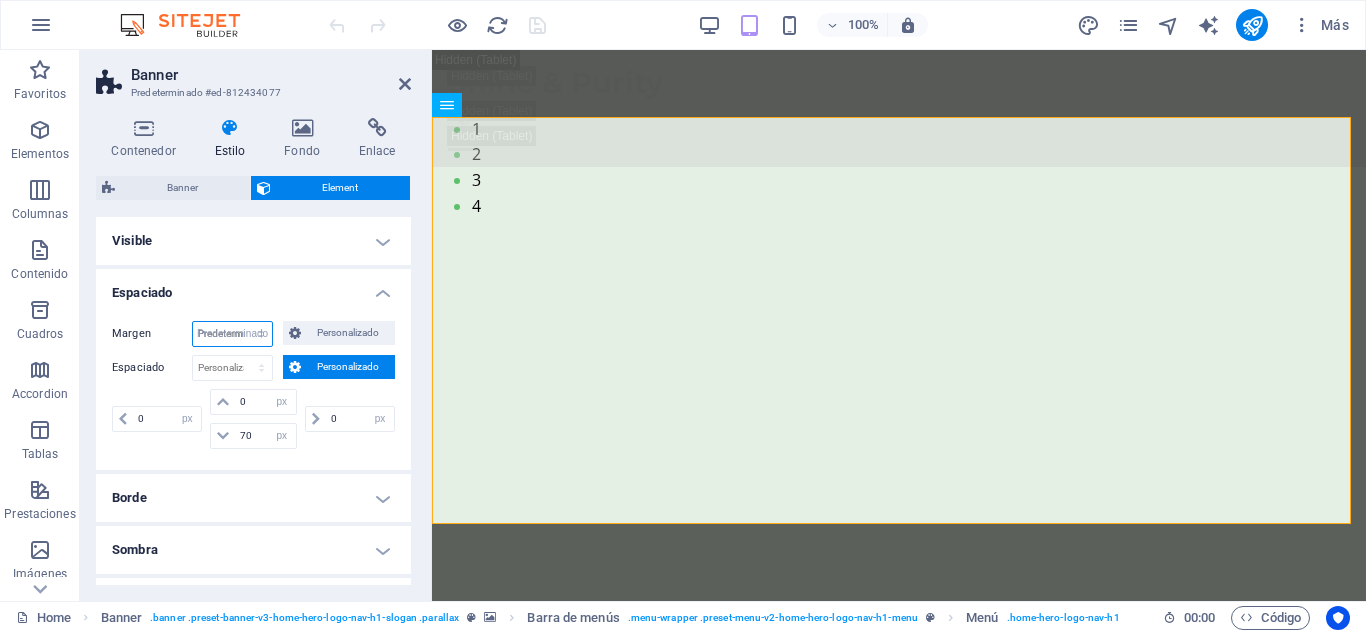 click on "Predeterminado automático px % rem vw vh Personalizado" at bounding box center (232, 334) 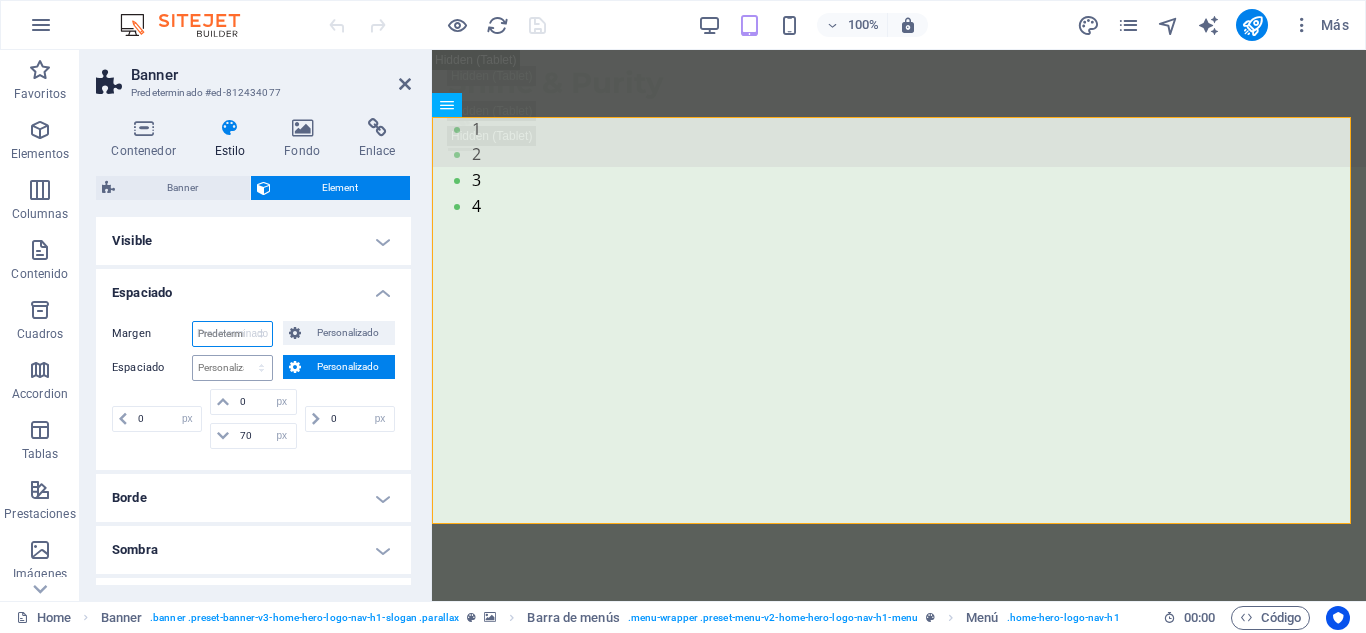 select on "DISABLED_OPTION_VALUE" 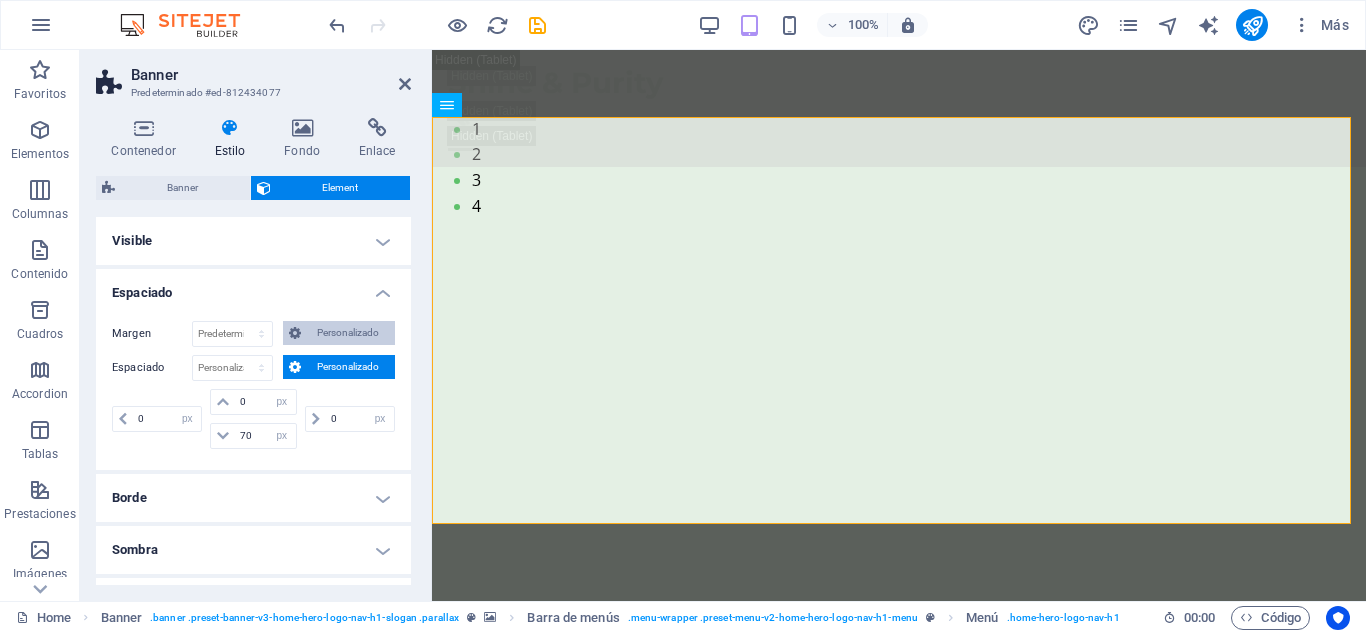 click on "Personalizado" at bounding box center [348, 333] 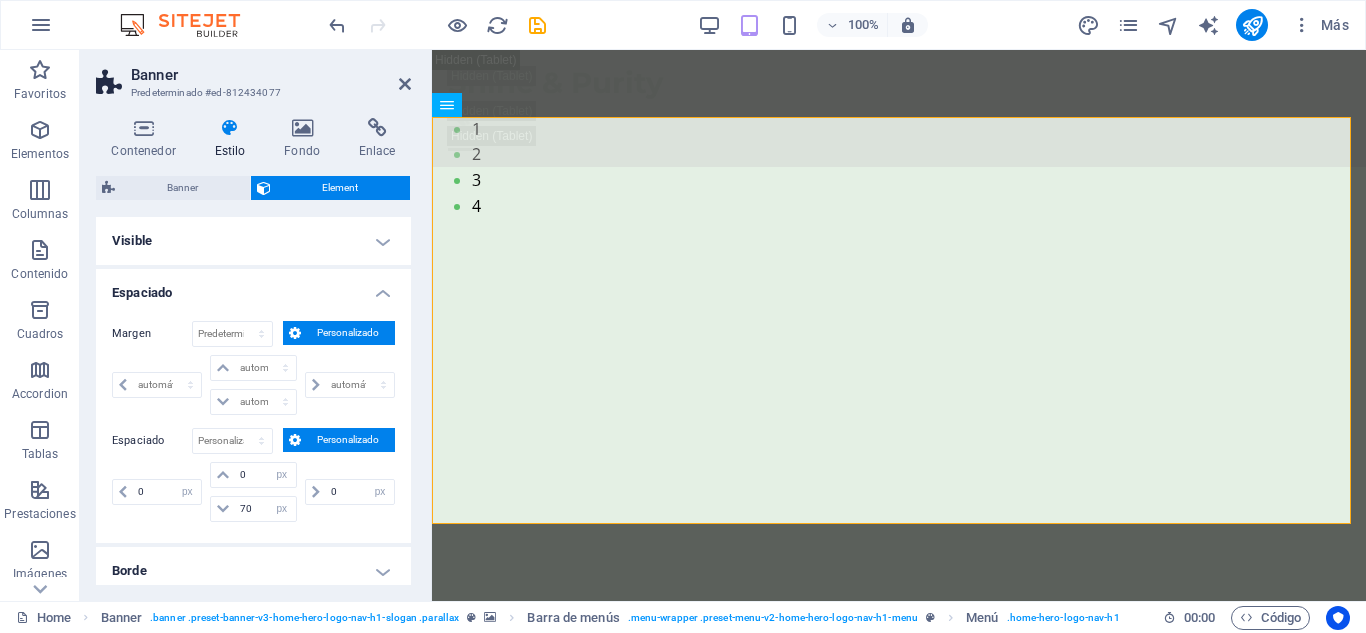 click on "Espaciado" at bounding box center (253, 287) 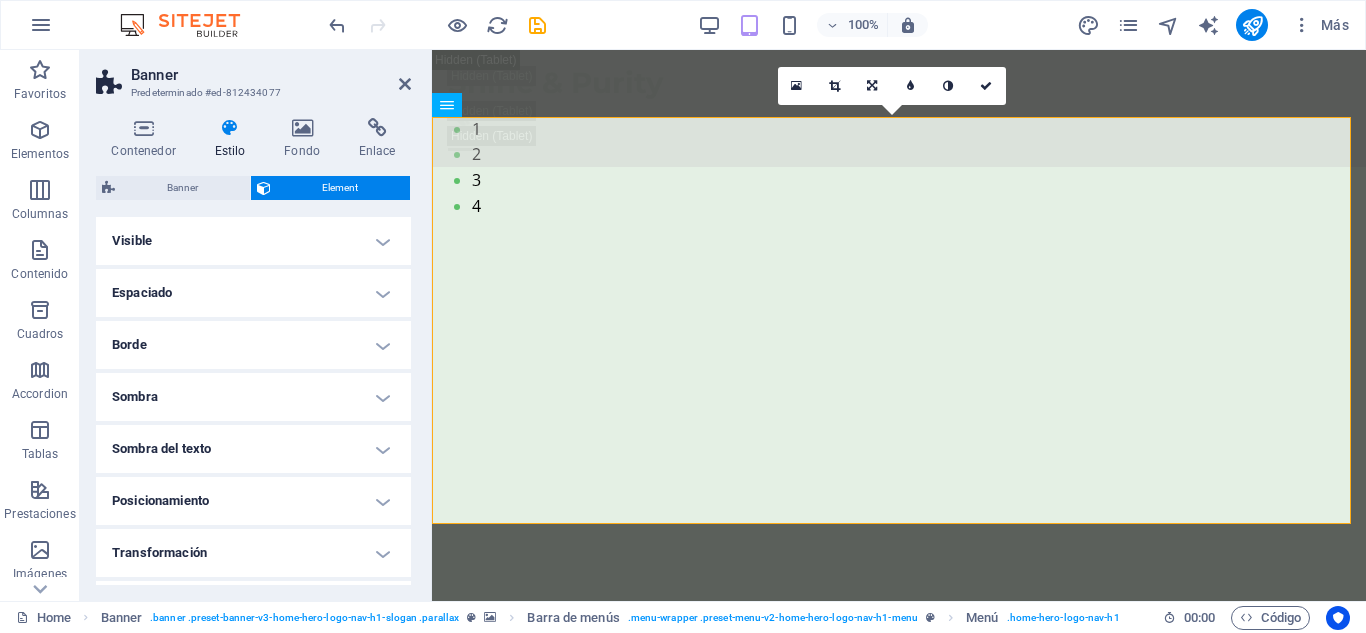 click at bounding box center [-28, 117] 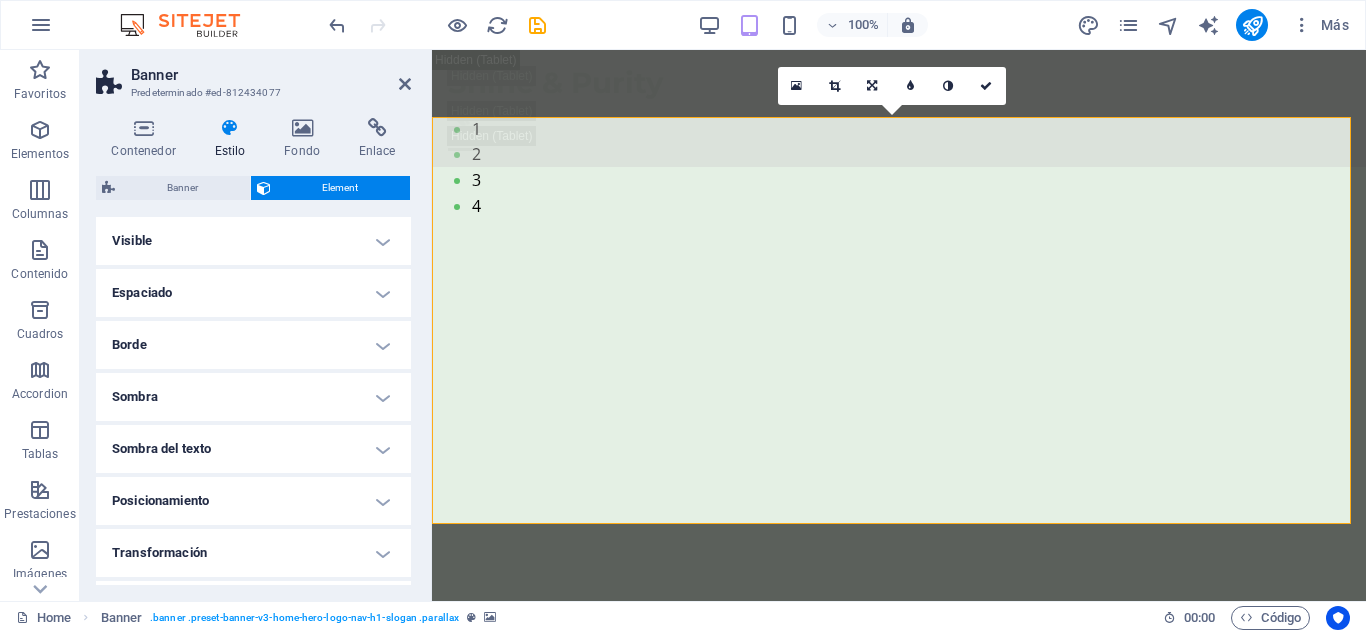 click at bounding box center [-28, 117] 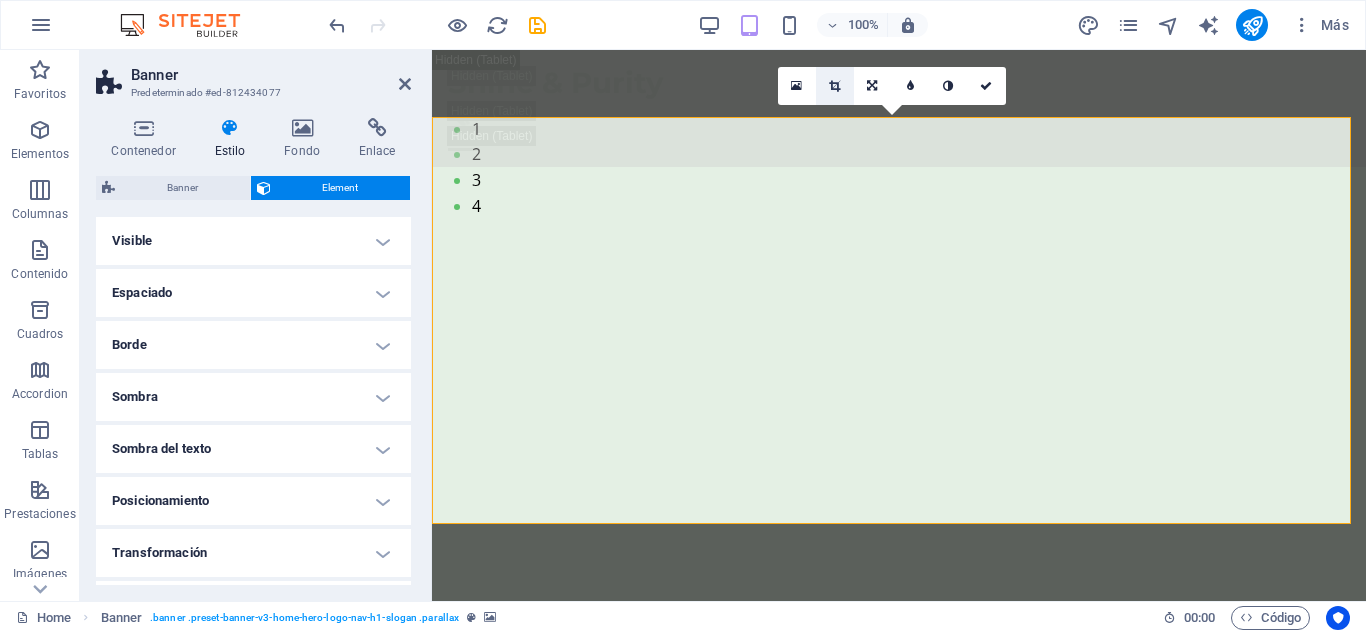 click at bounding box center (835, 86) 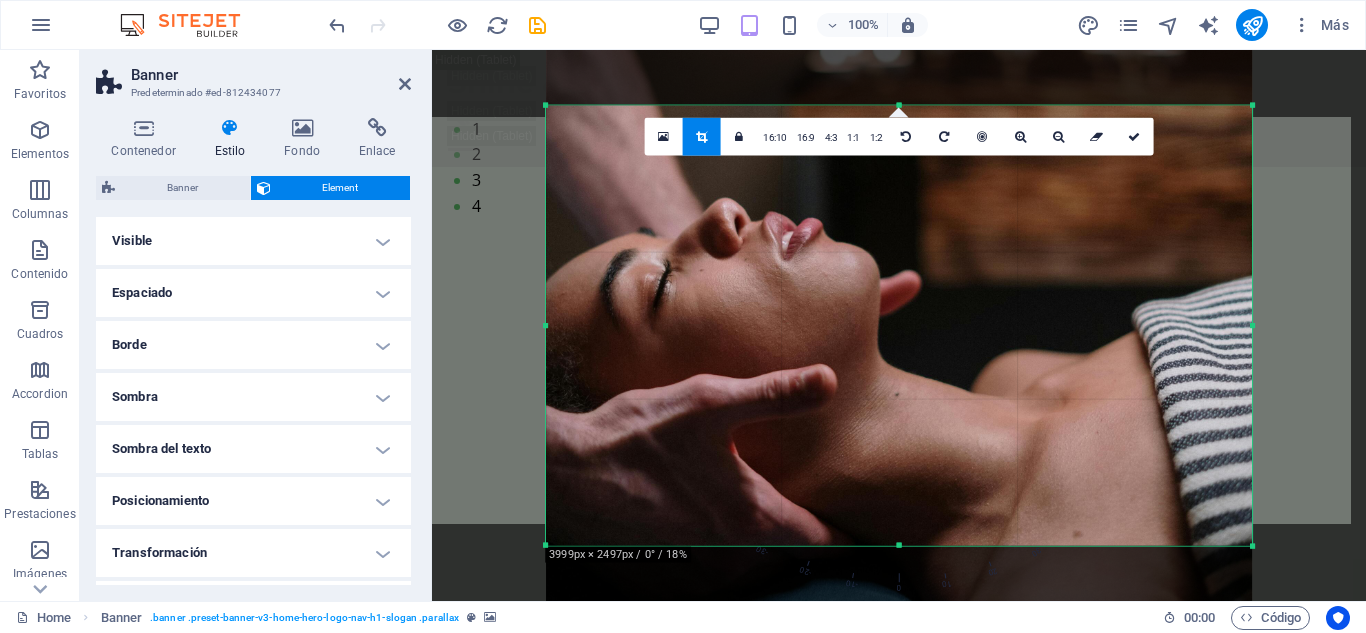 click at bounding box center [701, 136] 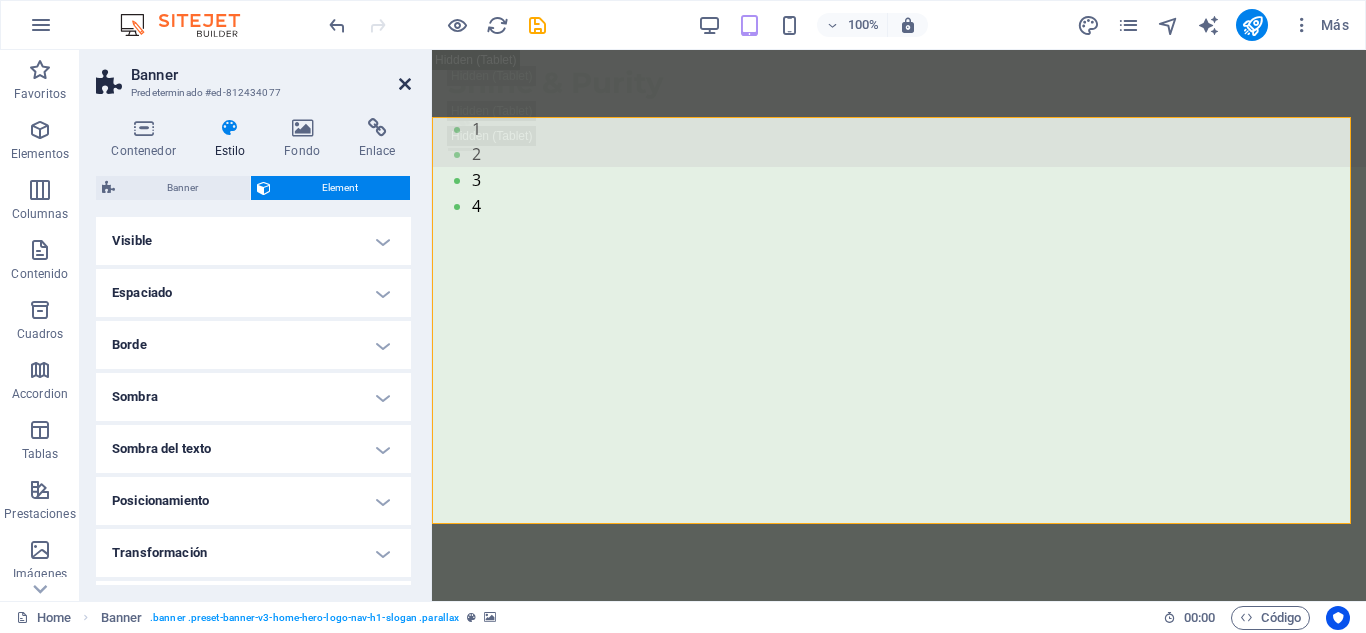 click at bounding box center [405, 84] 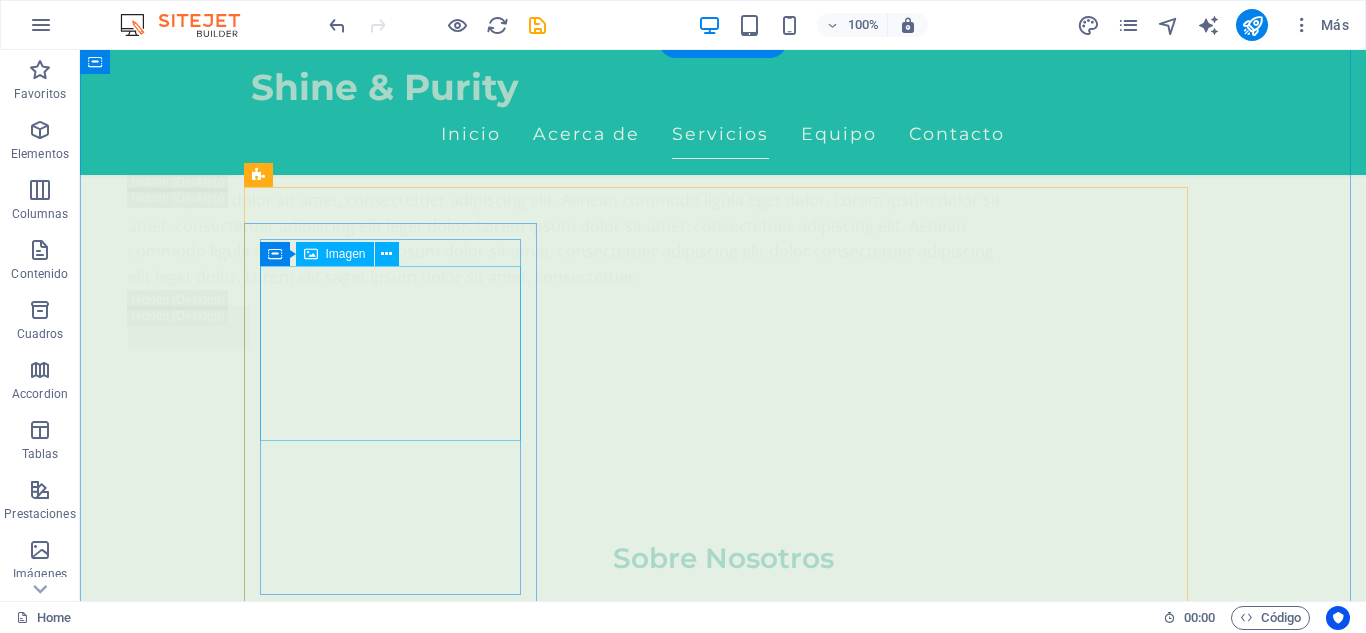 scroll, scrollTop: 3421, scrollLeft: 0, axis: vertical 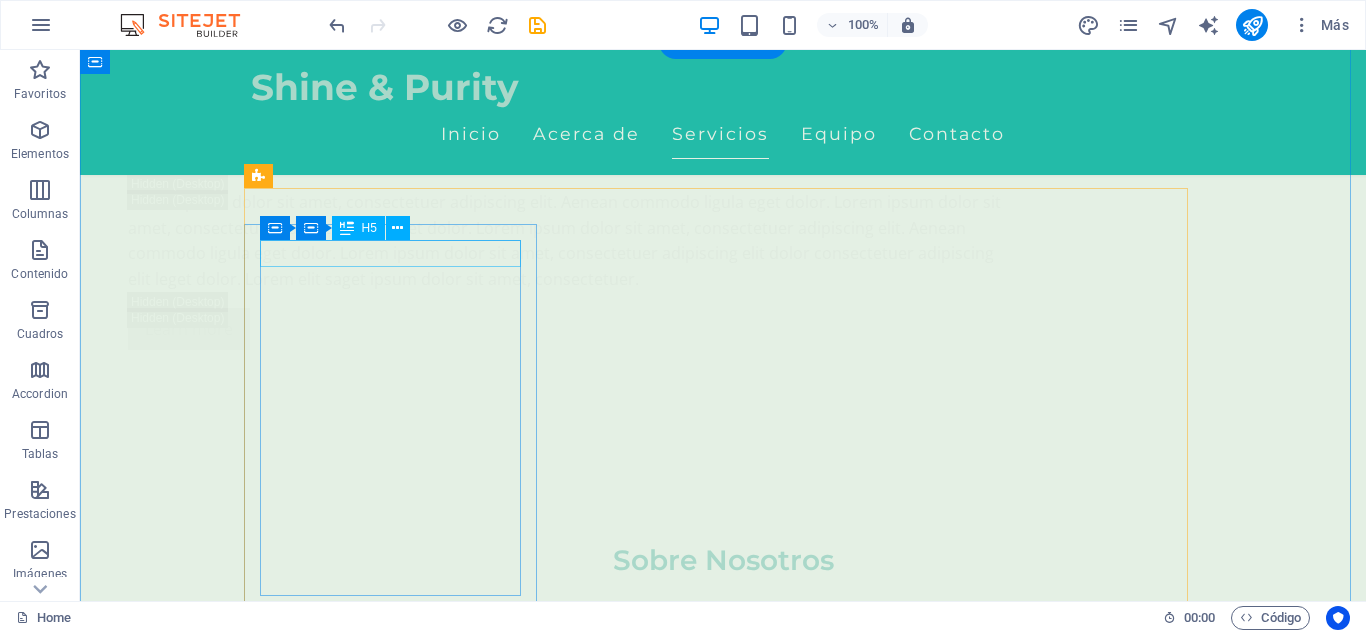 click on "Masaje Relajante" at bounding box center [397, 2991] 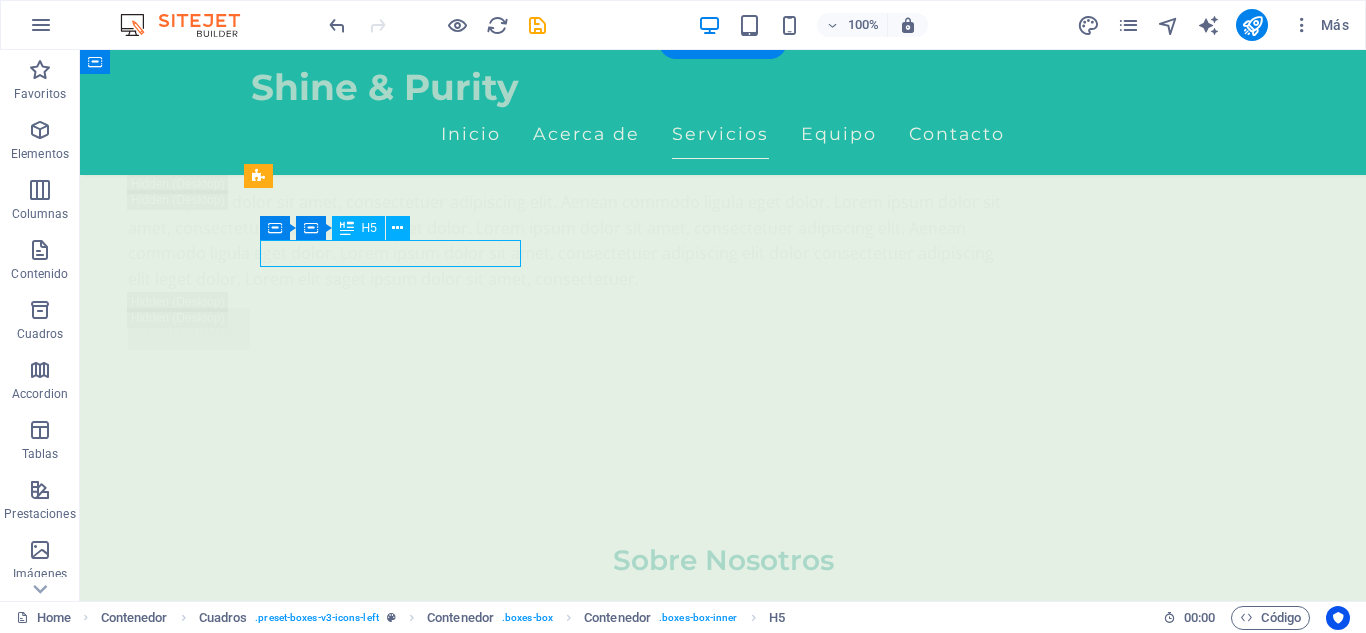 click on "Masaje Relajante" at bounding box center [397, 2991] 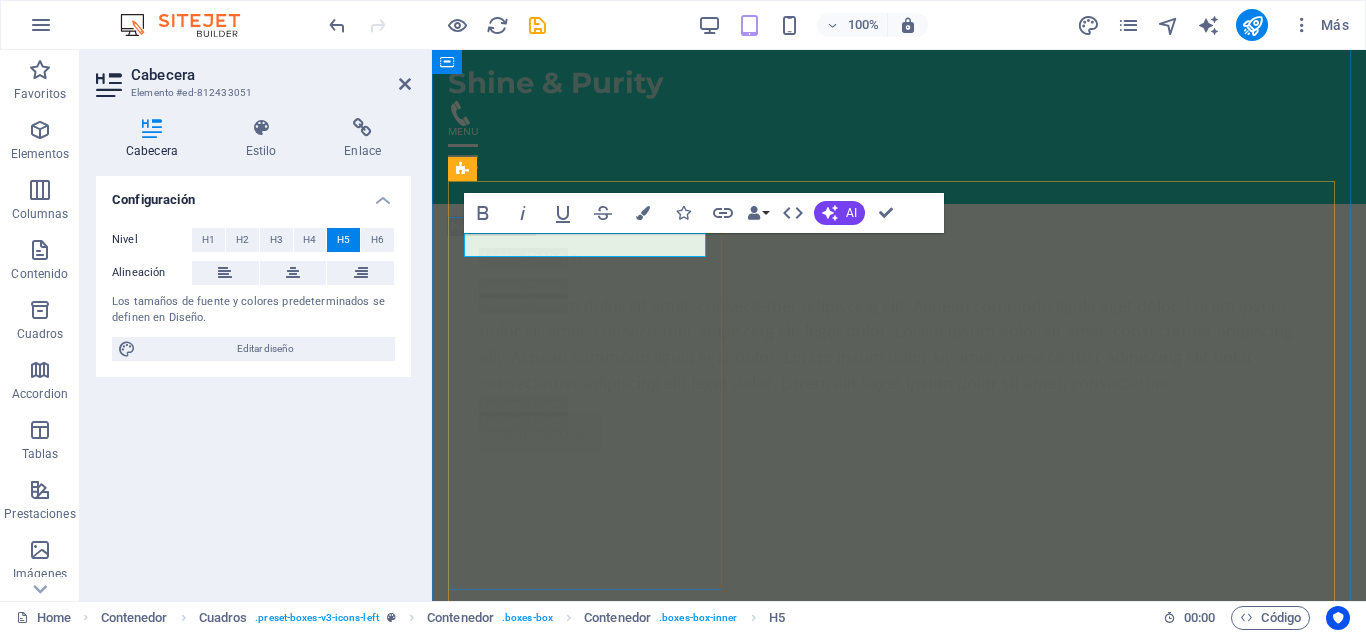 scroll, scrollTop: 3417, scrollLeft: 0, axis: vertical 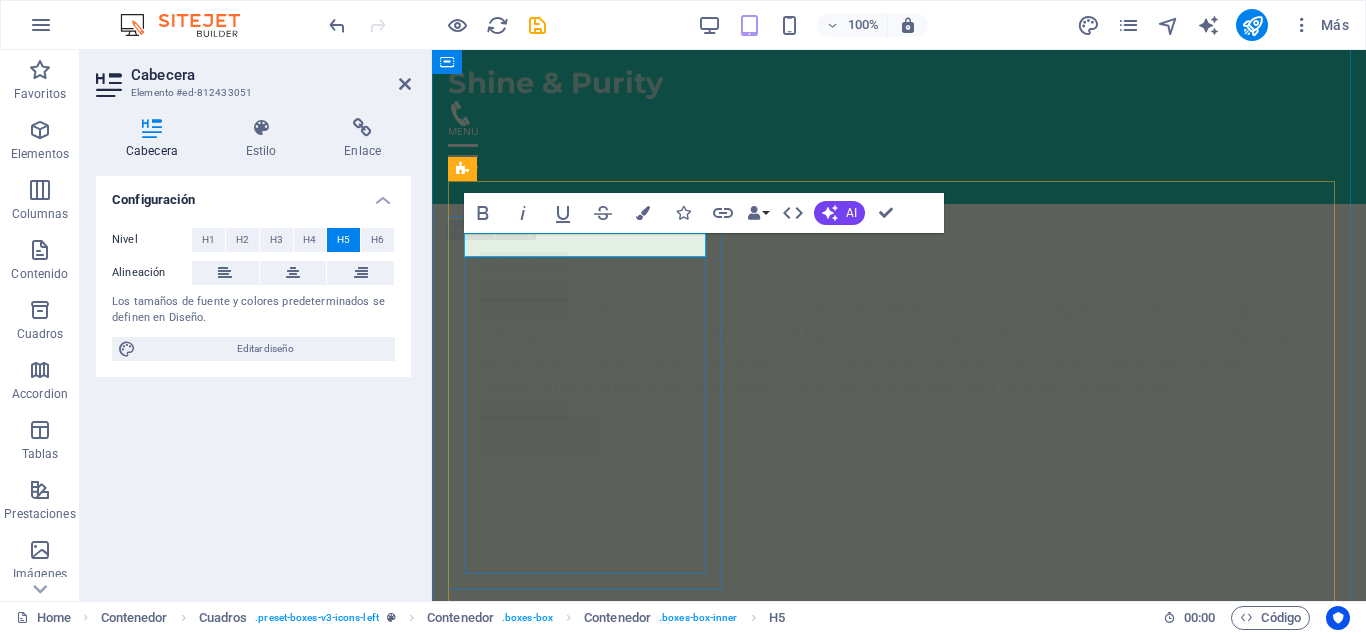 click on "Masaje Relajante" at bounding box center [587, 3055] 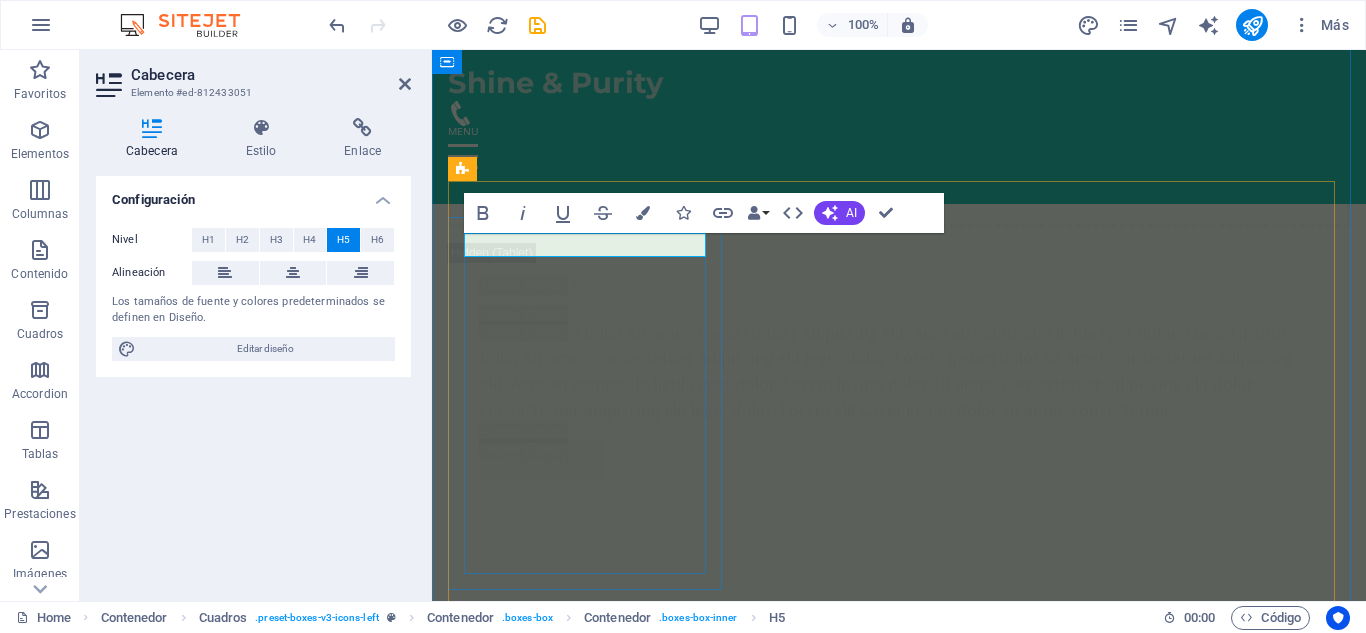 type 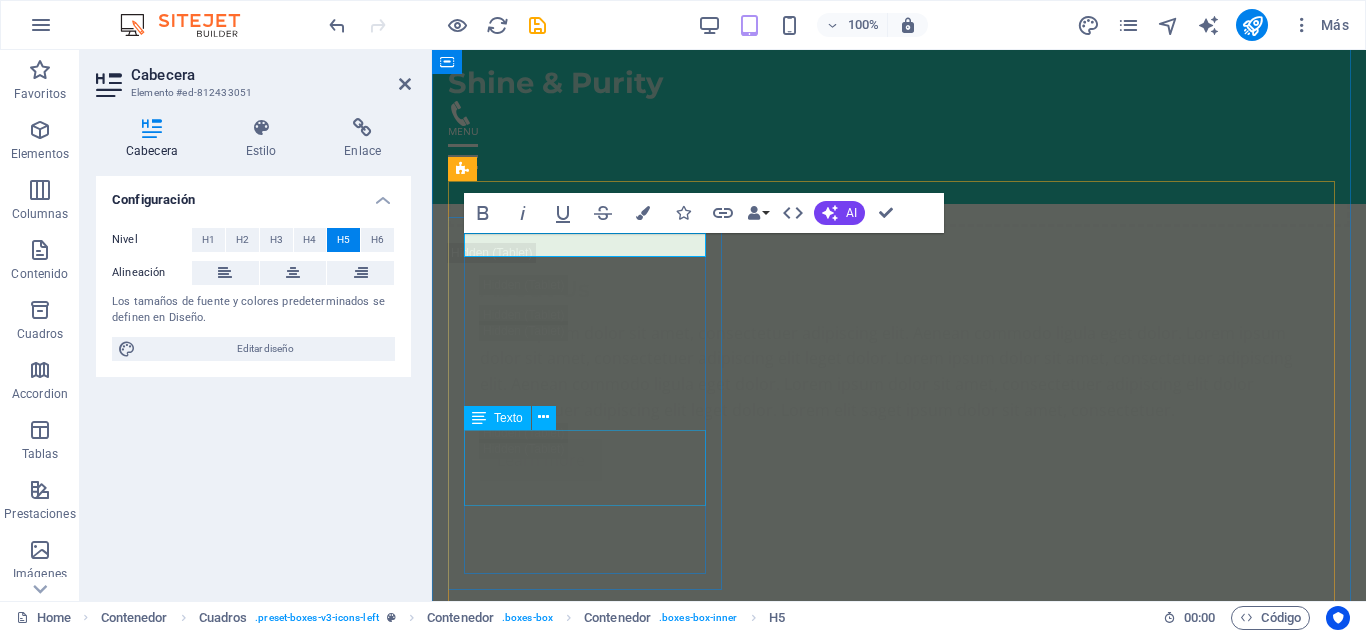 click on "Déjate envolver por un masaje relajante que alivia el estrés y renueva la paz en tu cuerpo." at bounding box center (587, 3823) 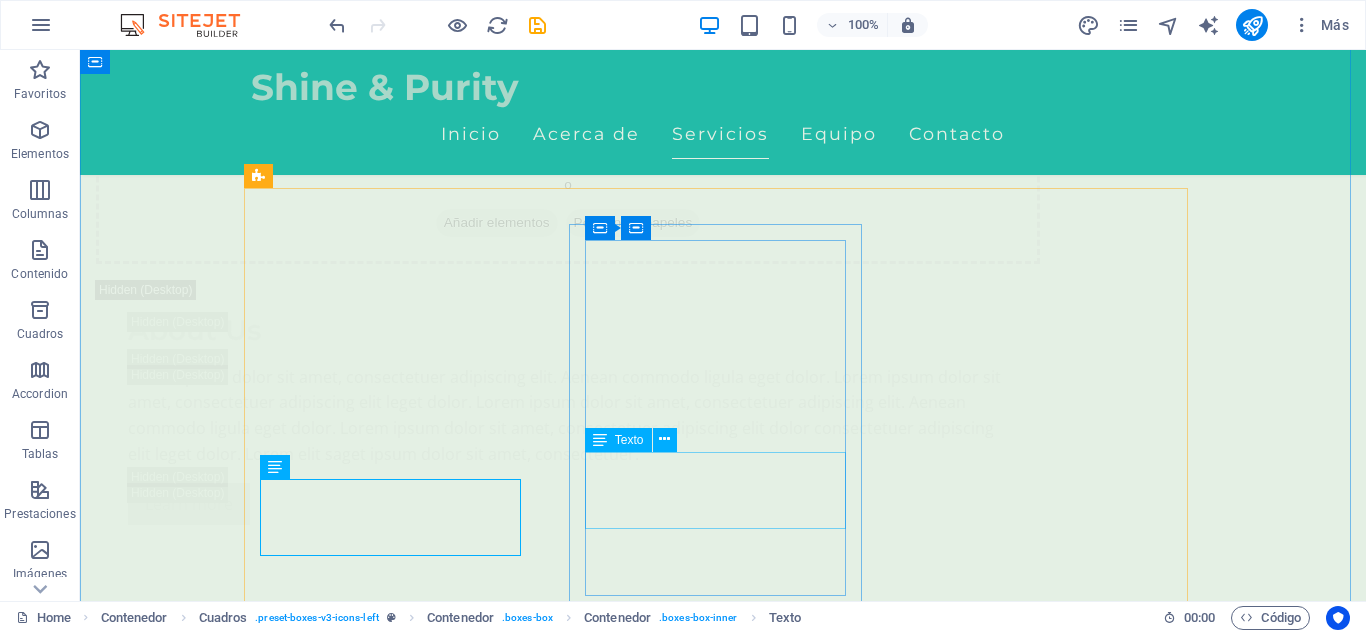 scroll, scrollTop: 3467, scrollLeft: 0, axis: vertical 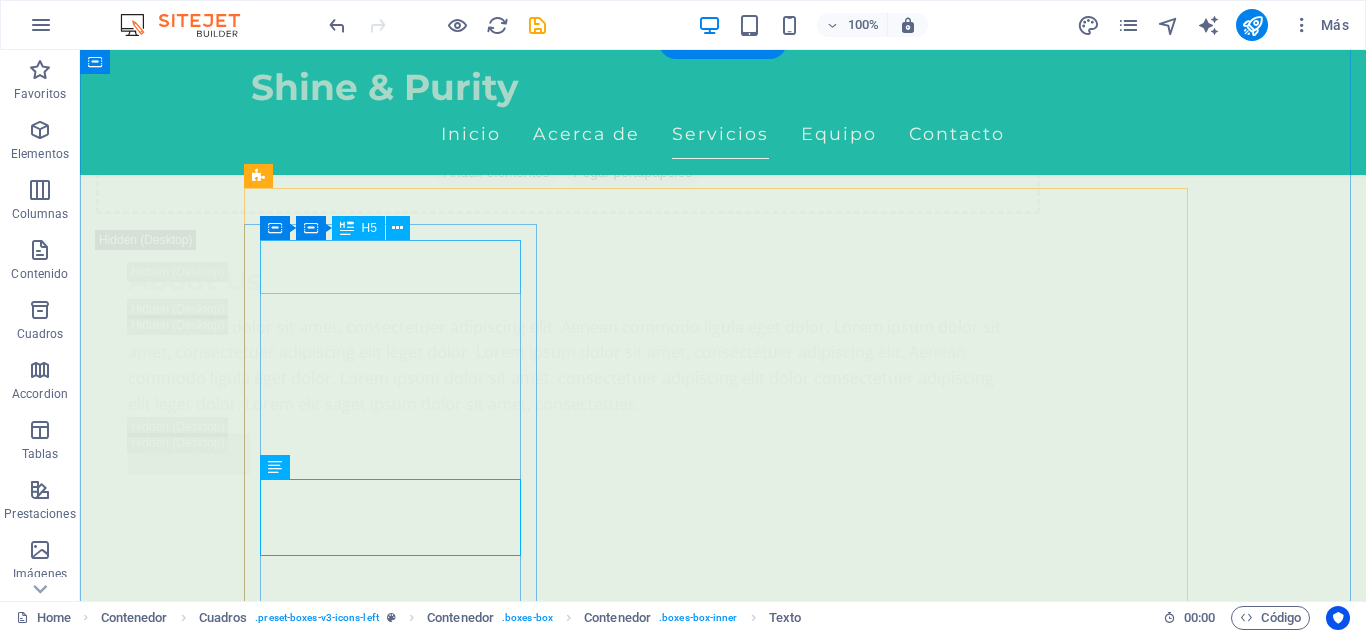 click on "Masaje Relajacion colombiana" at bounding box center [397, 3130] 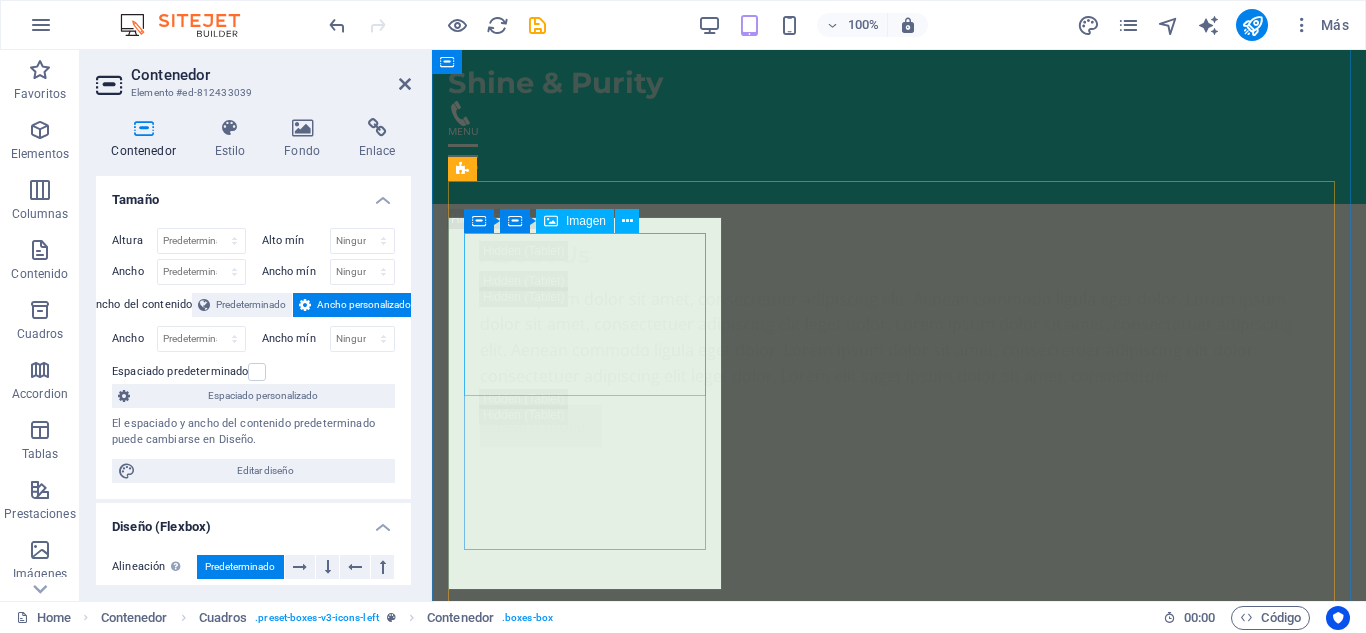 scroll, scrollTop: 3417, scrollLeft: 0, axis: vertical 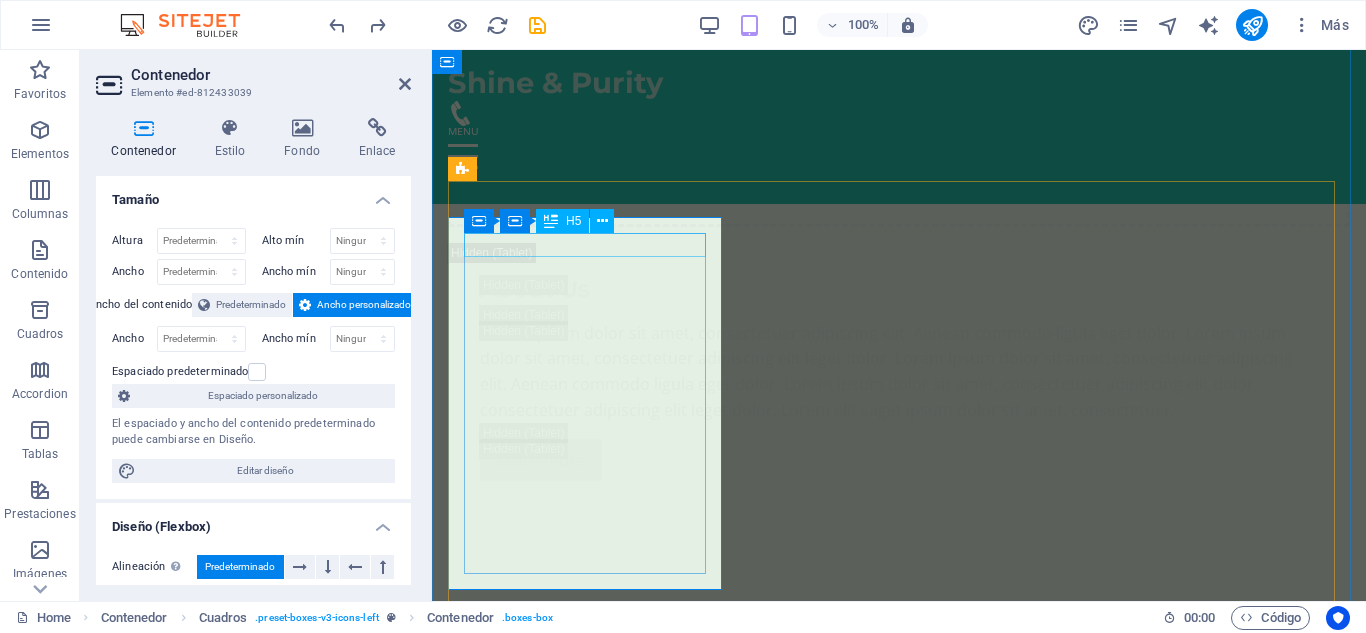 click on "Masaje Relajacion colombiana" at bounding box center (587, 3078) 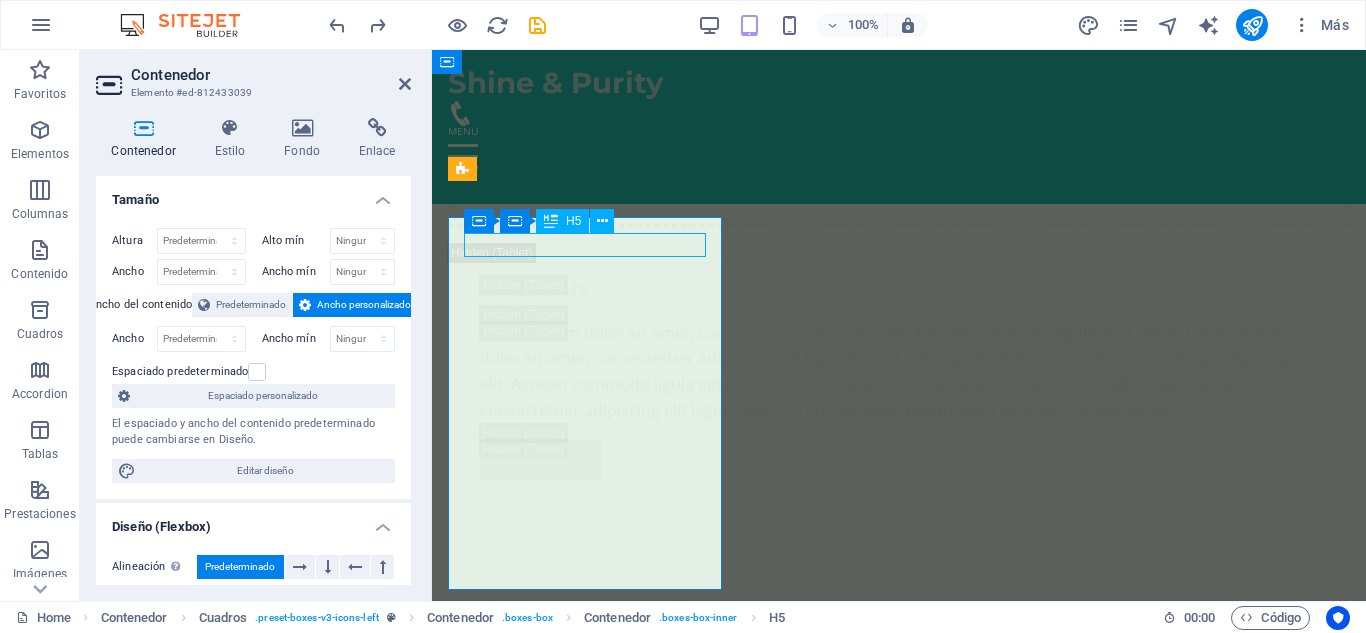 click on "Masaje Relajacion colombiana" at bounding box center (587, 3078) 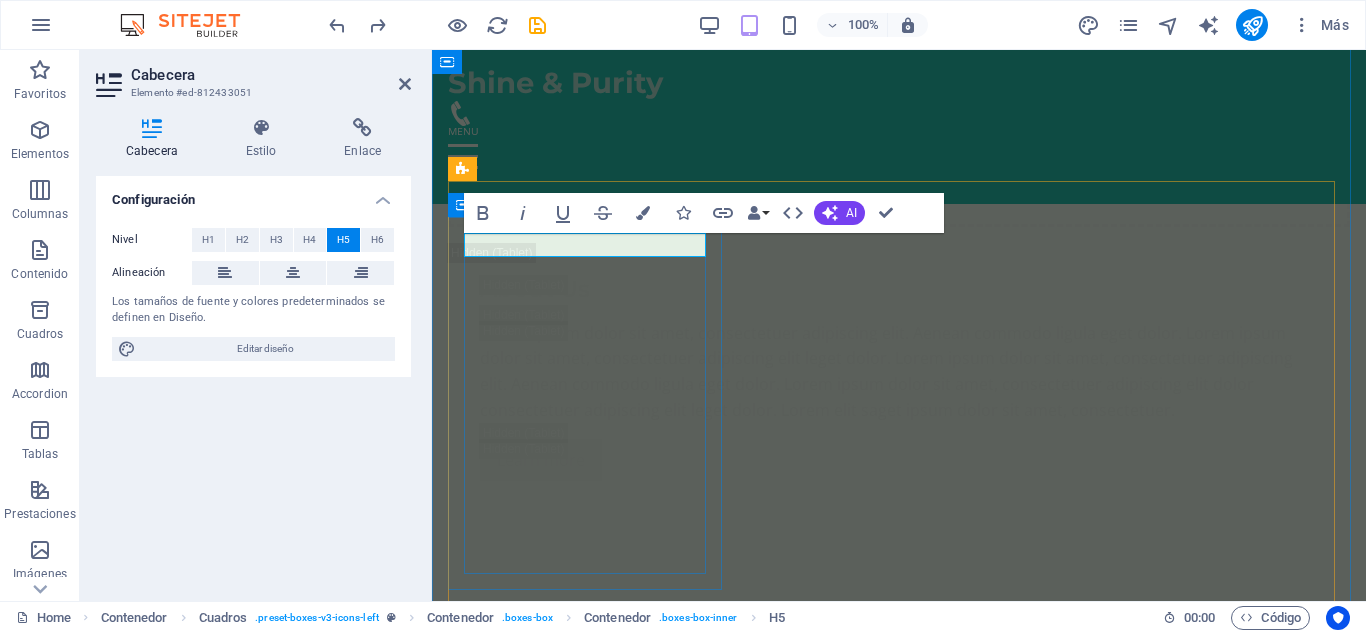 click on "Masaje Relajacion colombiana" at bounding box center (587, 3078) 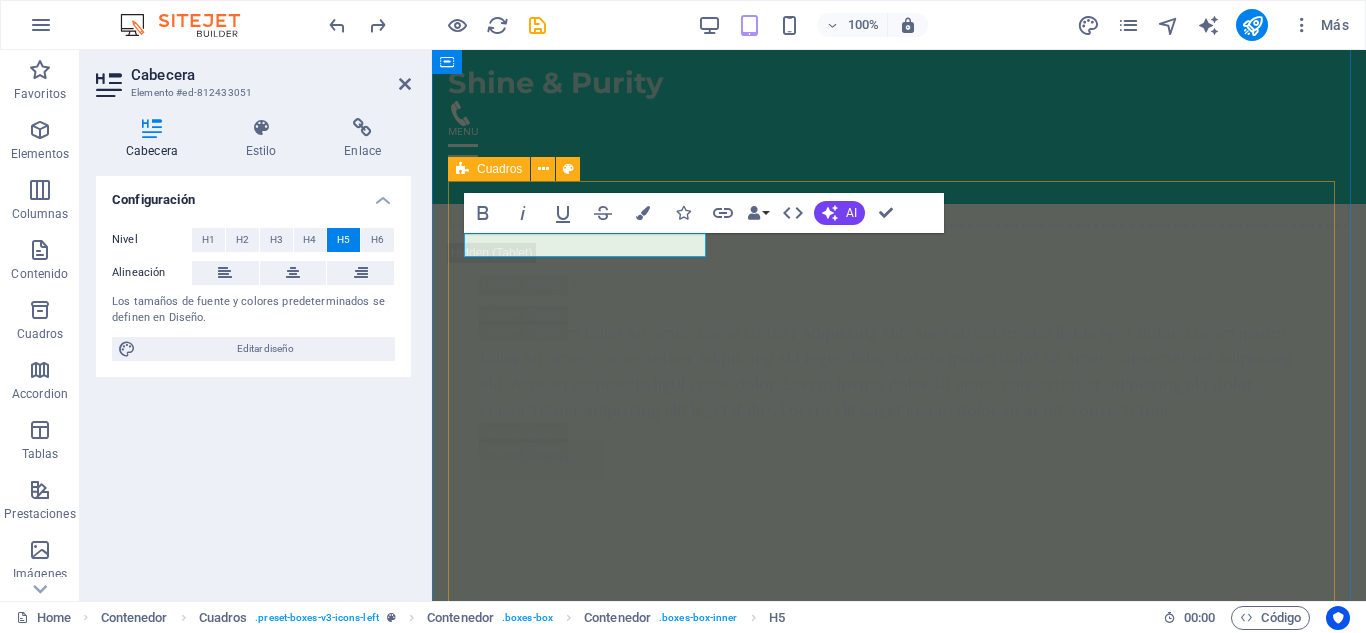 click on "Masaje Relajación colombiana Déjate envolver por un masaje relajante que alivia el estrés y renueva la paz en tu cuerpo. 150.000 COP  Agregar    Masaje Relajante Déjate envolver por un masaje relajante que alivia el estrés y renueva la paz en tu cuerpo. 150.000 COP  Agregar    Masaje Relajante Déjate envolver por un masaje relajante que alivia el estrés y renueva la paz en tu cuerpo. 150.000 COP  Agregar    Masaje Relajante Déjate envolver por un masaje relajante que alivia el estrés y renueva la paz en tu cuerpo. 150.000 COP  Agregar    Masaje Relajante Déjate envolver por un masaje relajante que alivia el estrés y renueva la paz en tu cuerpo. 150.000 COP  Agregar    Masaje Relajante Déjate envolver por un masaje relajante que alivia el estrés y renueva la paz en tu cuerpo. 150.000 COP  Agregar    Tratamientos Faciales Personalizados Servicios diseñados para cada tipo de piel, utilizando productos naturales para resaltar tu belleza natural. Aromaterapia" at bounding box center [899, 6756] 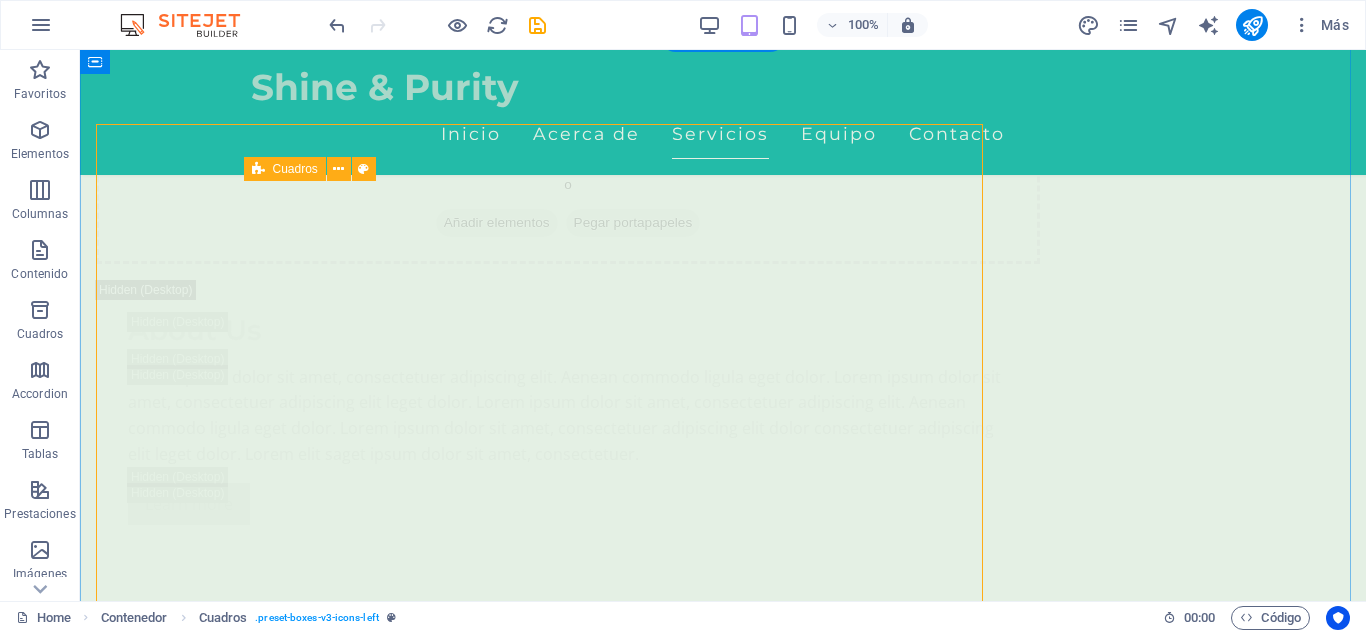 click on "Masaje Relajación colombiana Déjate envolver por un masaje relajante que alivia el estrés y renueva la paz en tu cuerpo. 150.000 COP  Agregar    Masaje Relajante Déjate envolver por un masaje relajante que alivia el estrés y renueva la paz en tu cuerpo. 150.000 COP  Agregar    Masaje Relajante Déjate envolver por un masaje relajante que alivia el estrés y renueva la paz en tu cuerpo. 150.000 COP  Agregar    Masaje Relajante Déjate envolver por un masaje relajante que alivia el estrés y renueva la paz en tu cuerpo. 150.000 COP  Agregar    Masaje Relajante Déjate envolver por un masaje relajante que alivia el estrés y renueva la paz en tu cuerpo. 150.000 COP  Agregar    Masaje Relajante Déjate envolver por un masaje relajante que alivia el estrés y renueva la paz en tu cuerpo. 150.000 COP  Agregar    Tratamientos Faciales Personalizados Servicios diseñados para cada tipo de piel, utilizando productos naturales para resaltar tu belleza natural. Aromaterapia" at bounding box center [723, 6921] 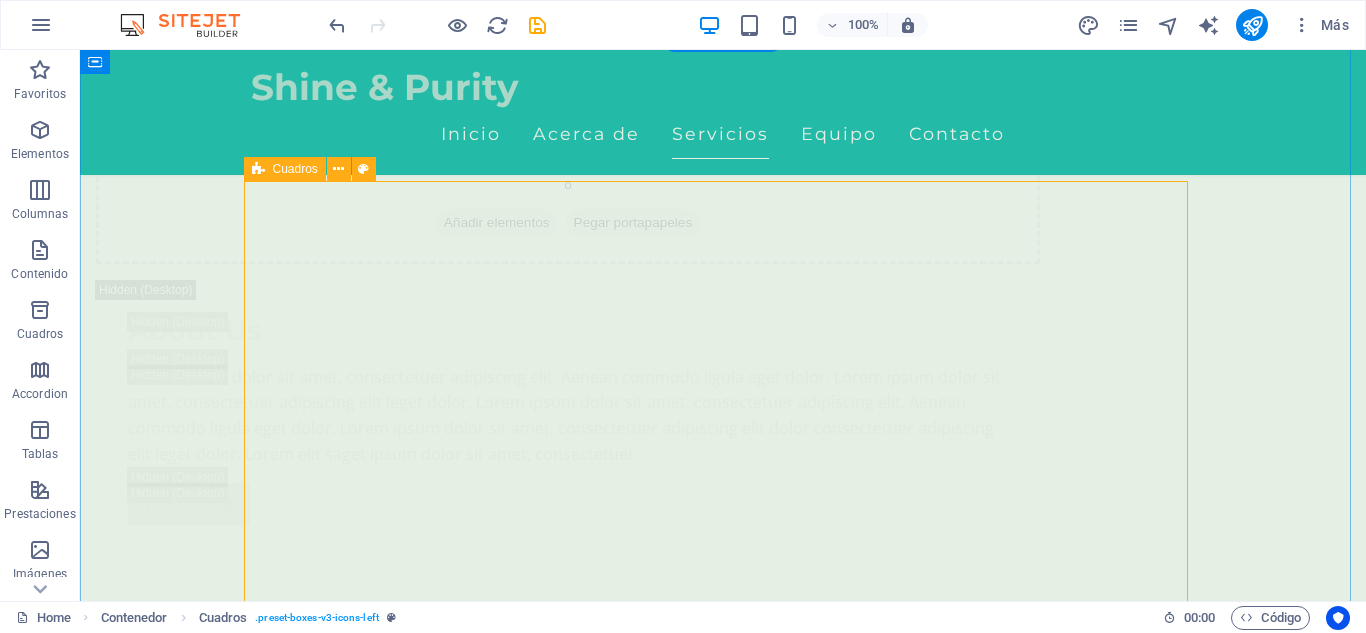 scroll, scrollTop: 3474, scrollLeft: 0, axis: vertical 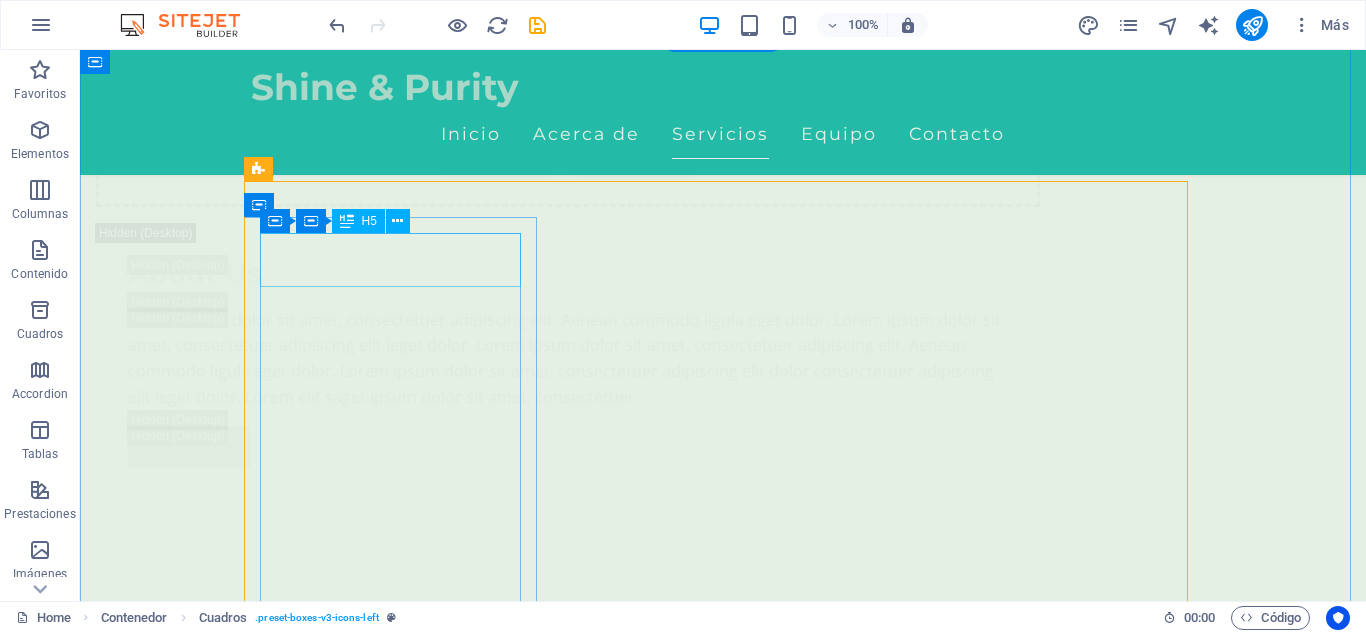 click on "Masaje Relajación colombiana" at bounding box center (397, 3123) 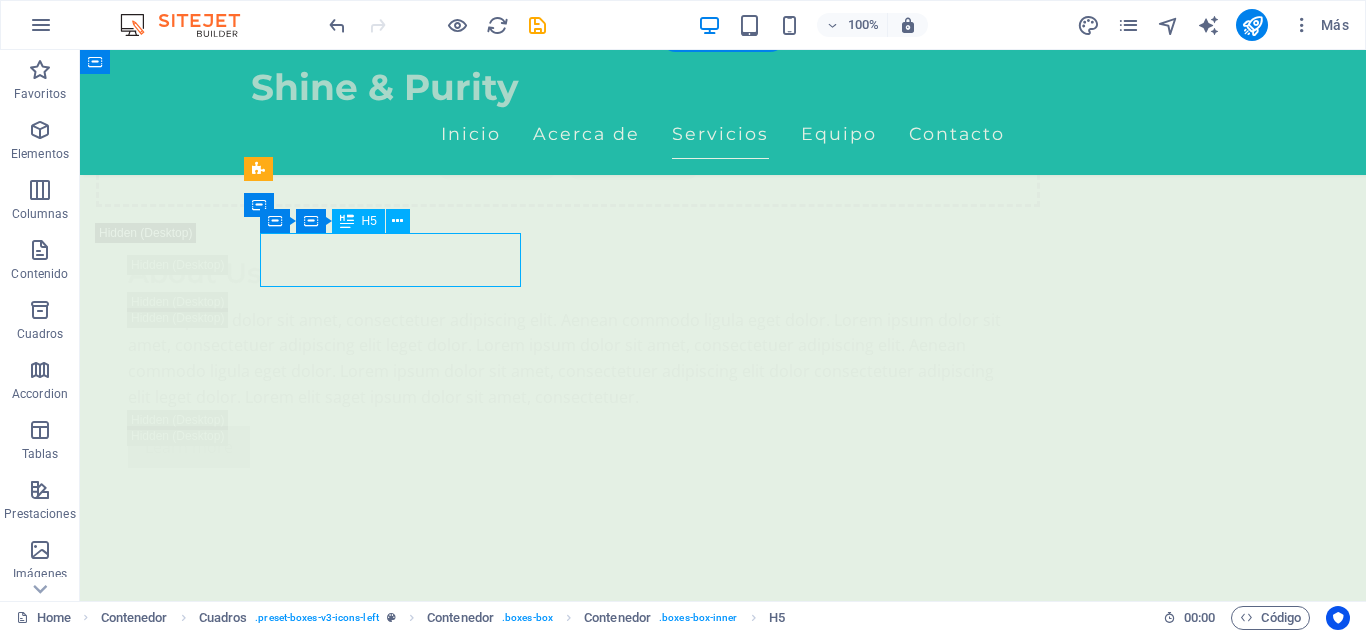 click on "Masaje Relajación colombiana" at bounding box center [397, 3123] 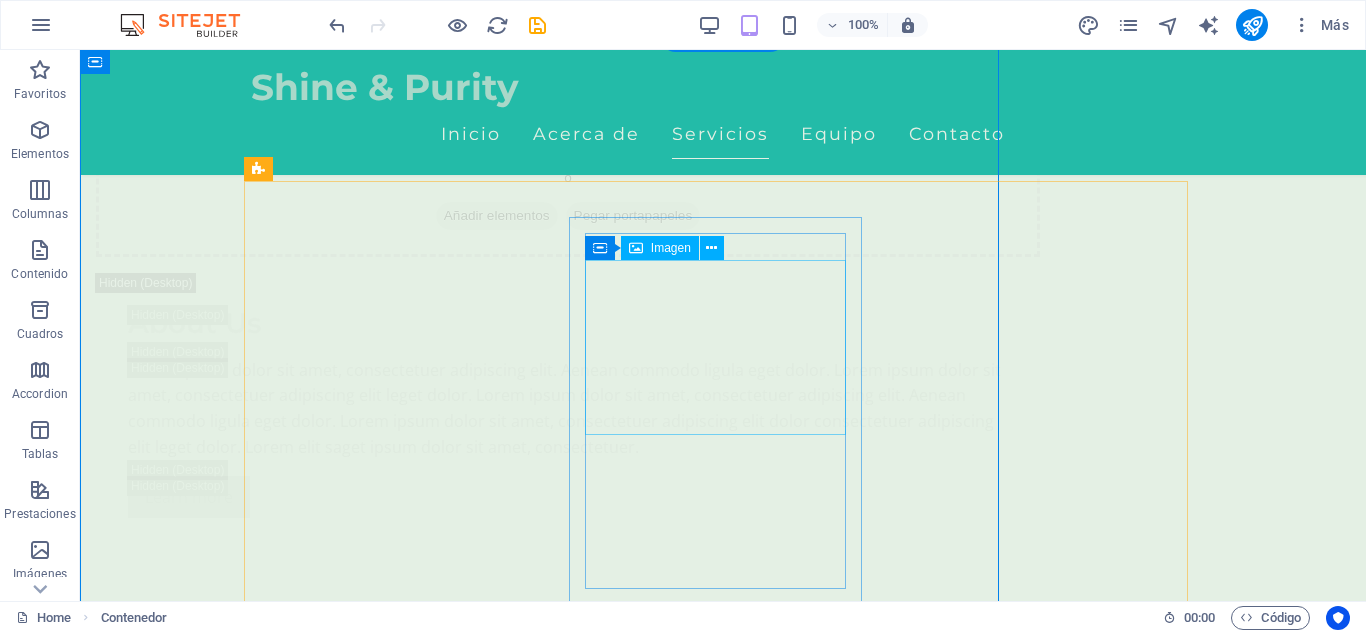 scroll, scrollTop: 3474, scrollLeft: 0, axis: vertical 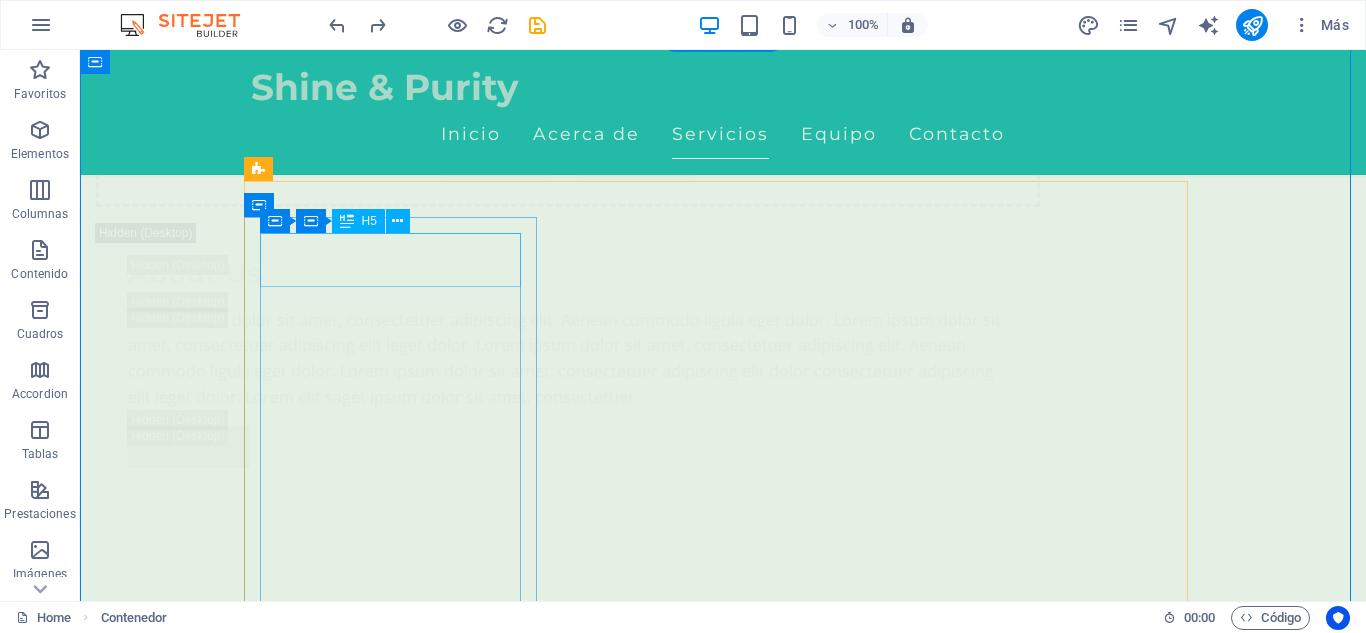 click on "Masaje Relajación colombiana" at bounding box center (397, 3123) 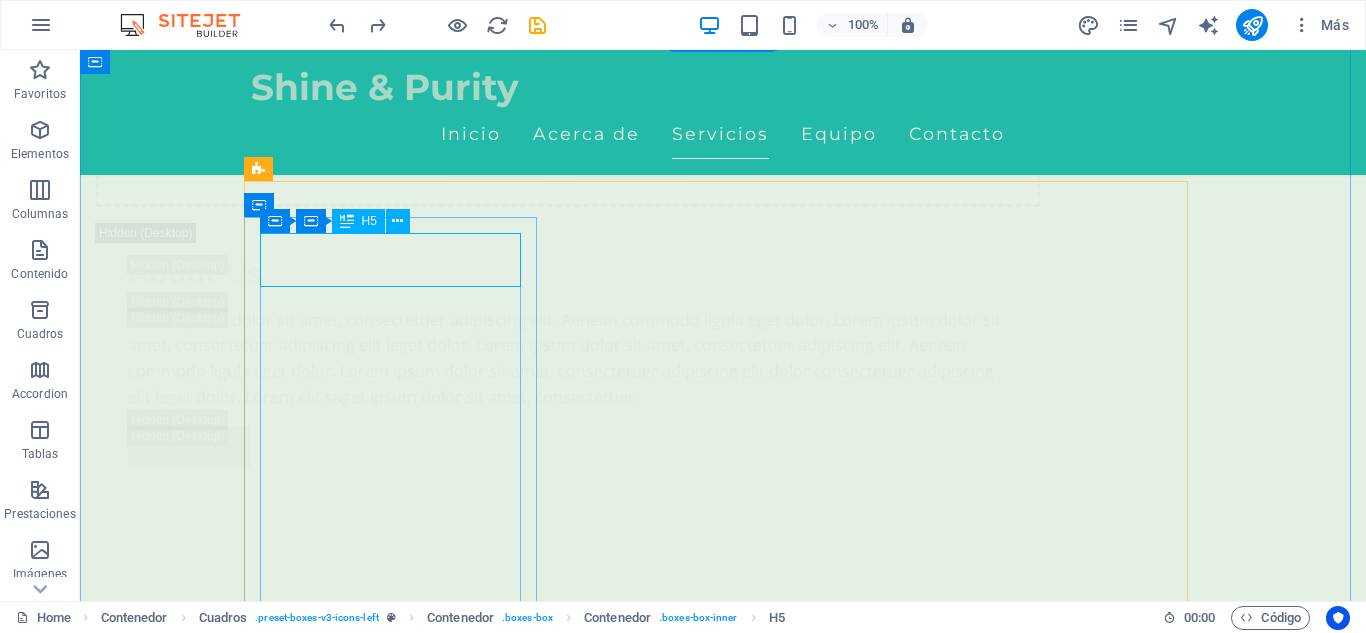 click on "Masaje Relajación colombiana" at bounding box center [397, 3123] 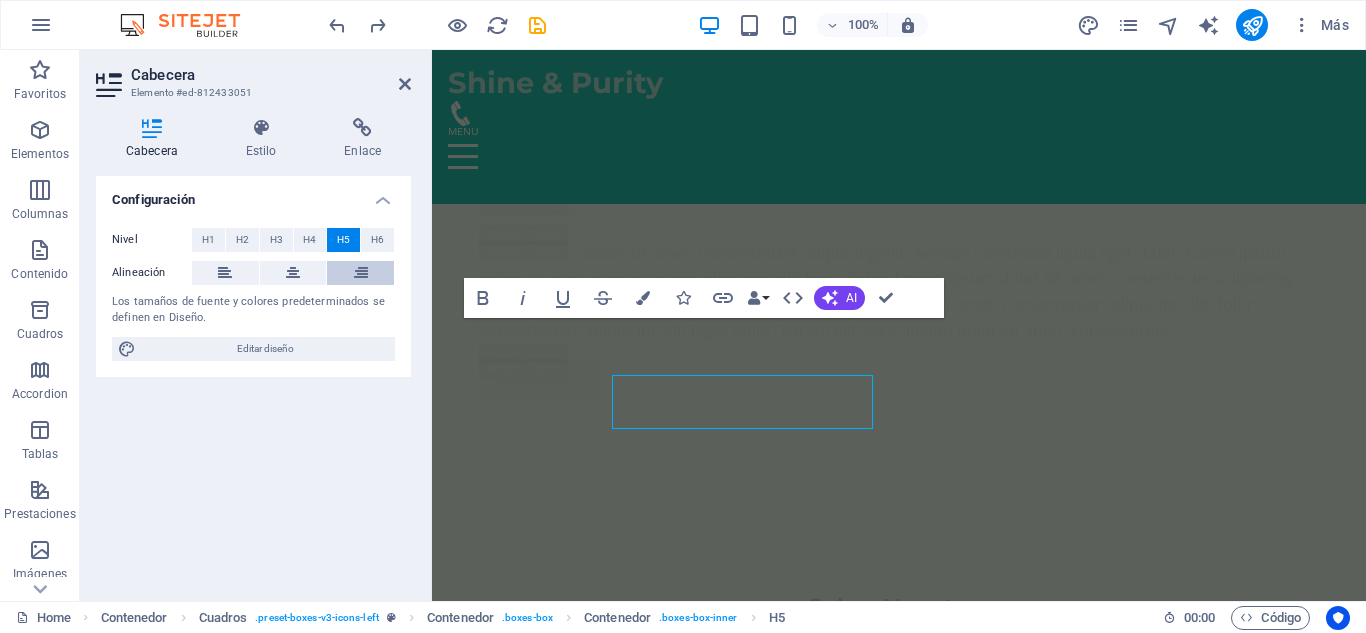 scroll, scrollTop: 3424, scrollLeft: 0, axis: vertical 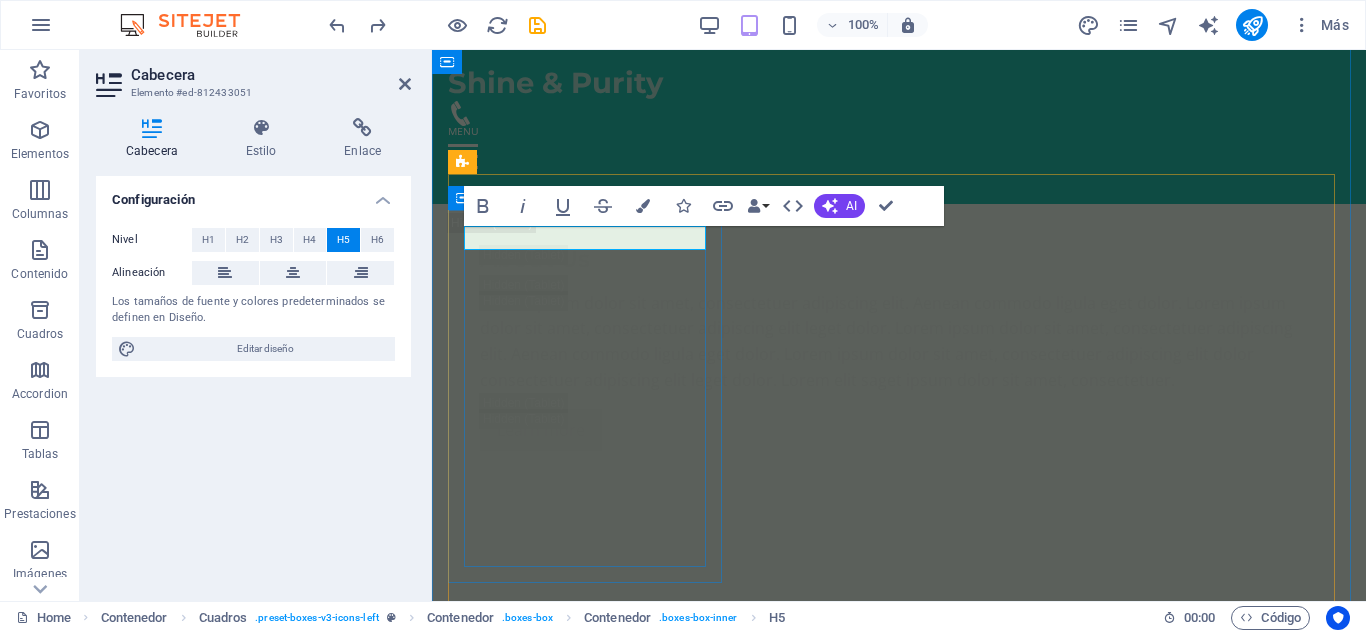 click on "Masaje Relajación colombiana" at bounding box center (587, 3048) 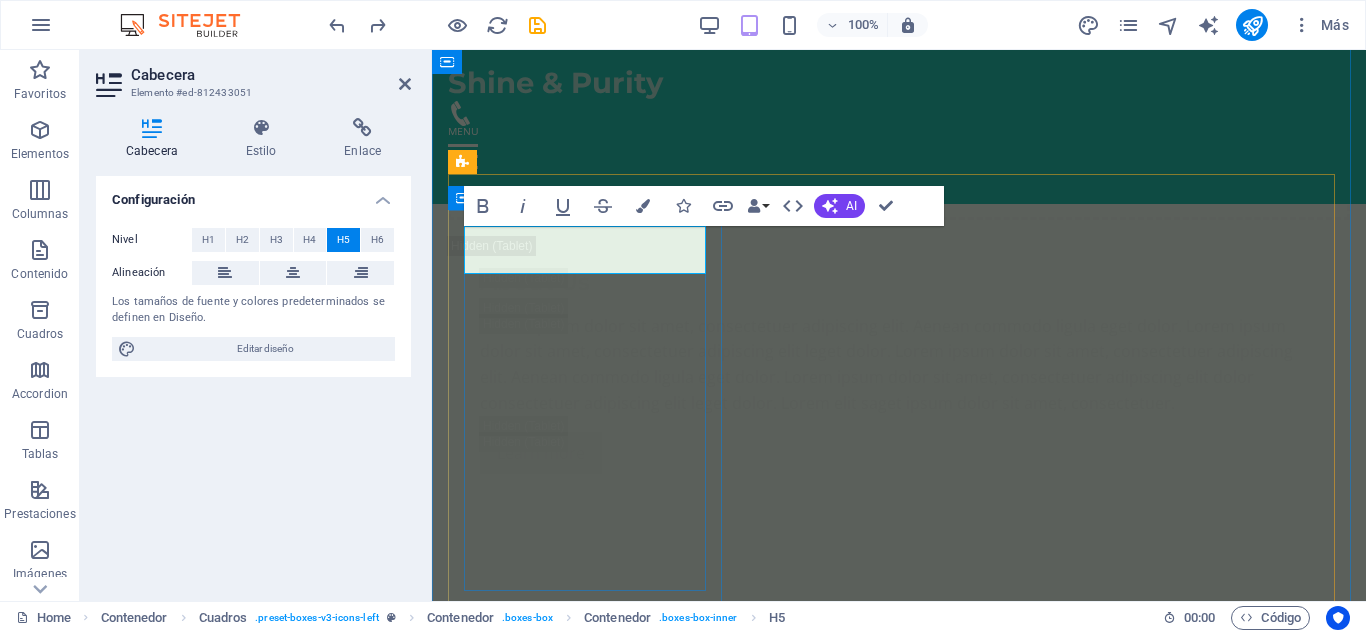 type 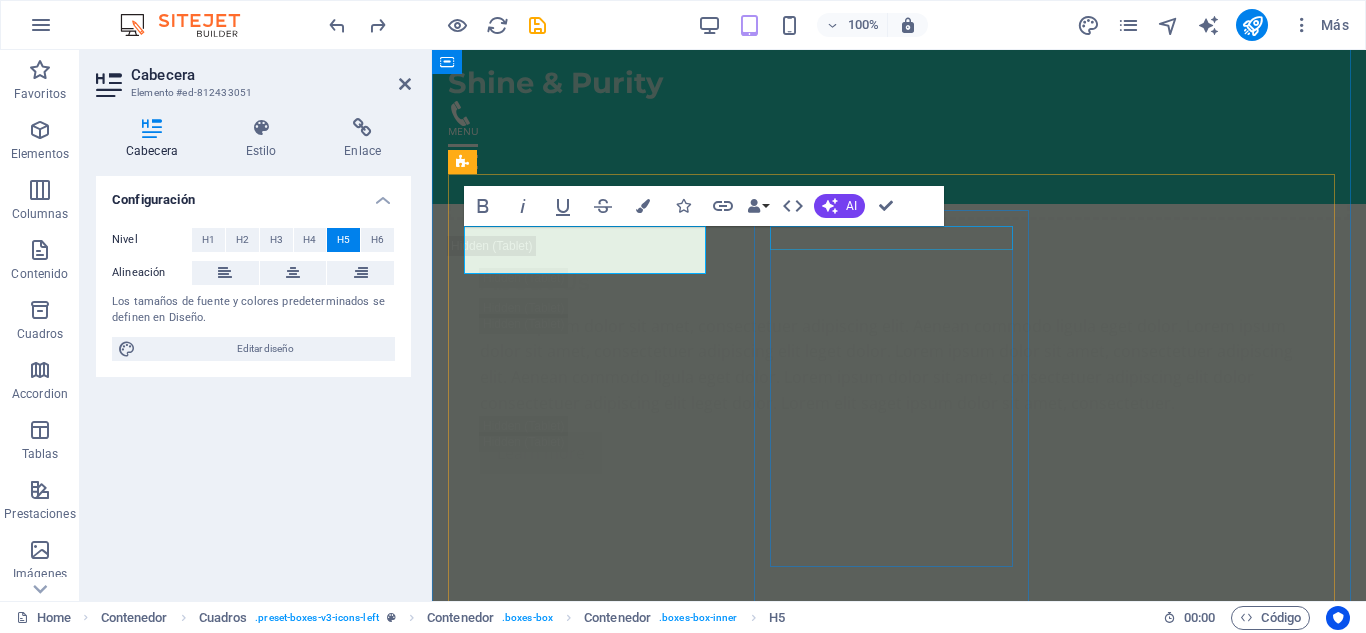 click on "Masaje Relajante" at bounding box center [587, 4127] 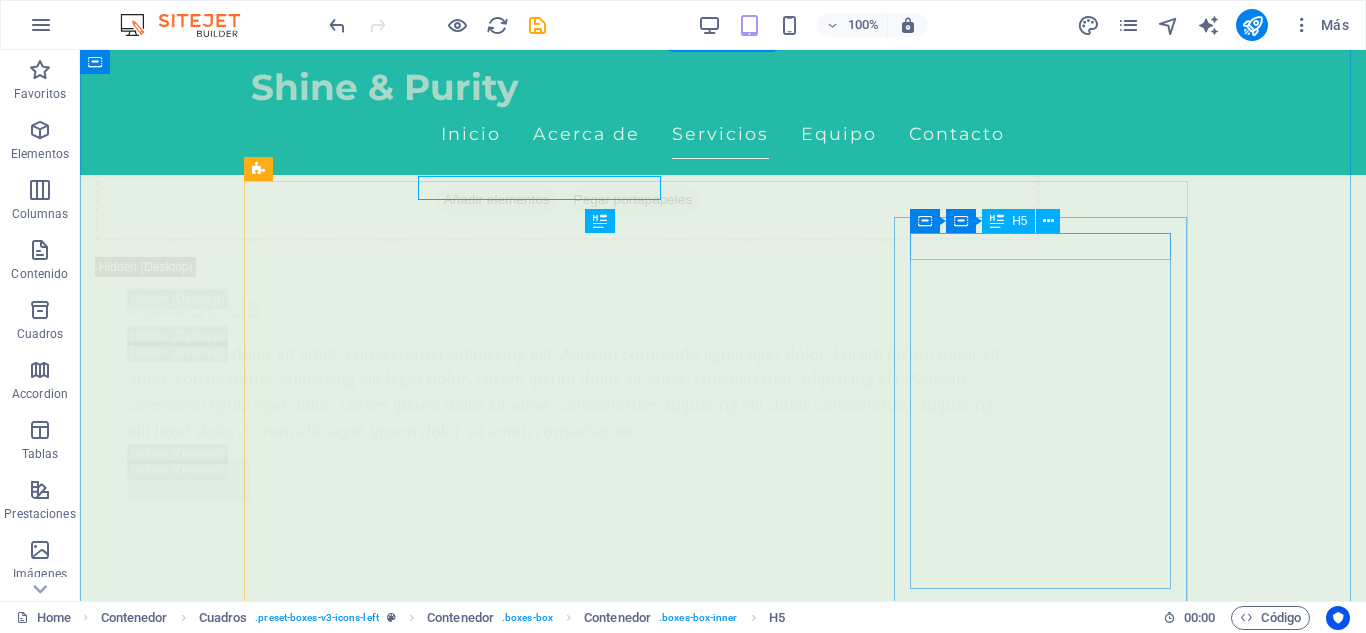 scroll, scrollTop: 3474, scrollLeft: 0, axis: vertical 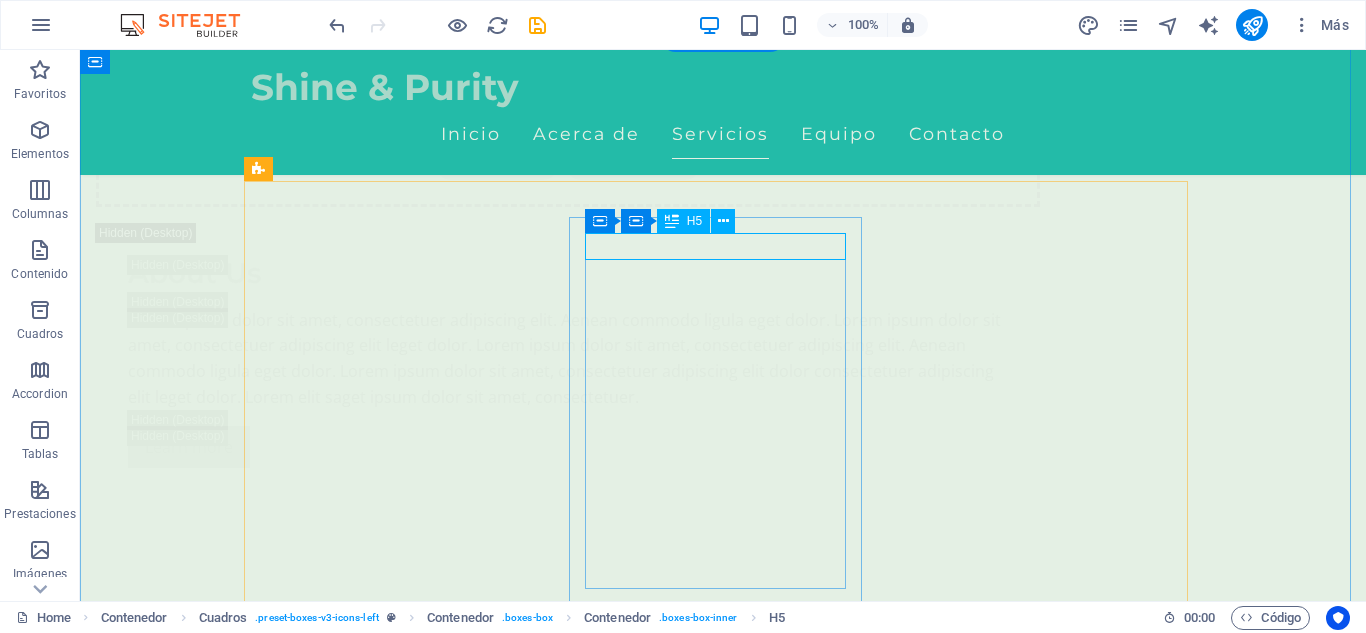 click on "Masaje Relajante" at bounding box center [397, 4198] 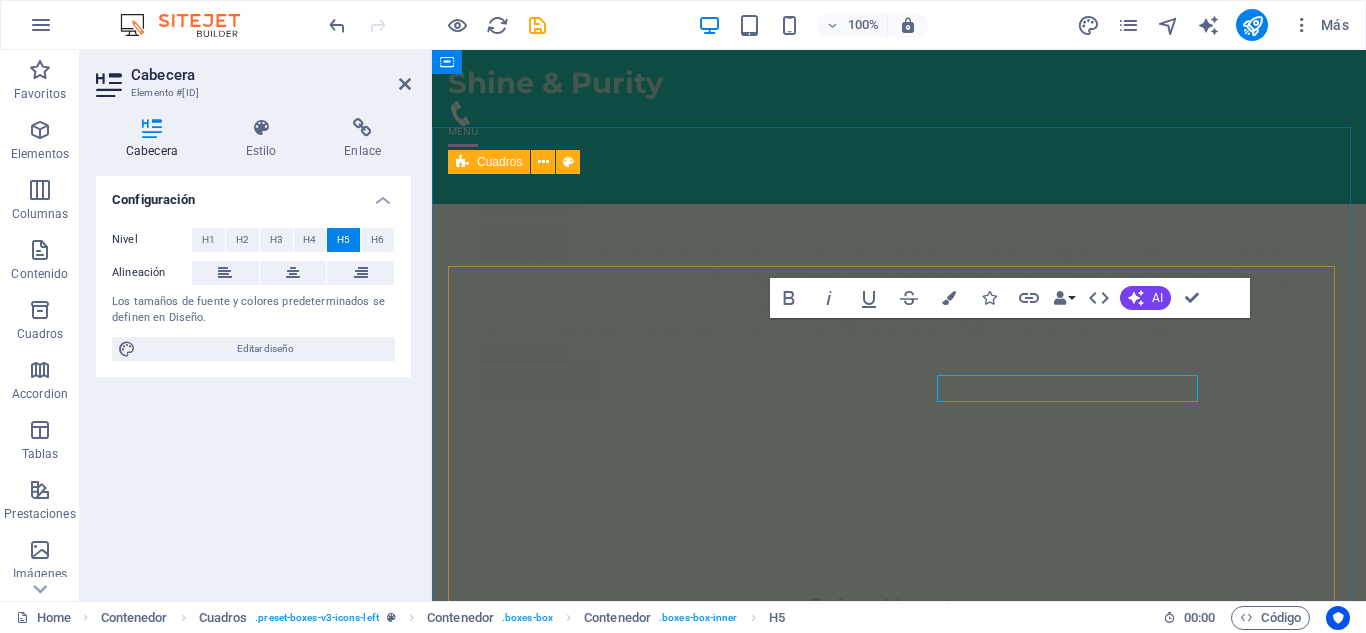 scroll, scrollTop: 3424, scrollLeft: 0, axis: vertical 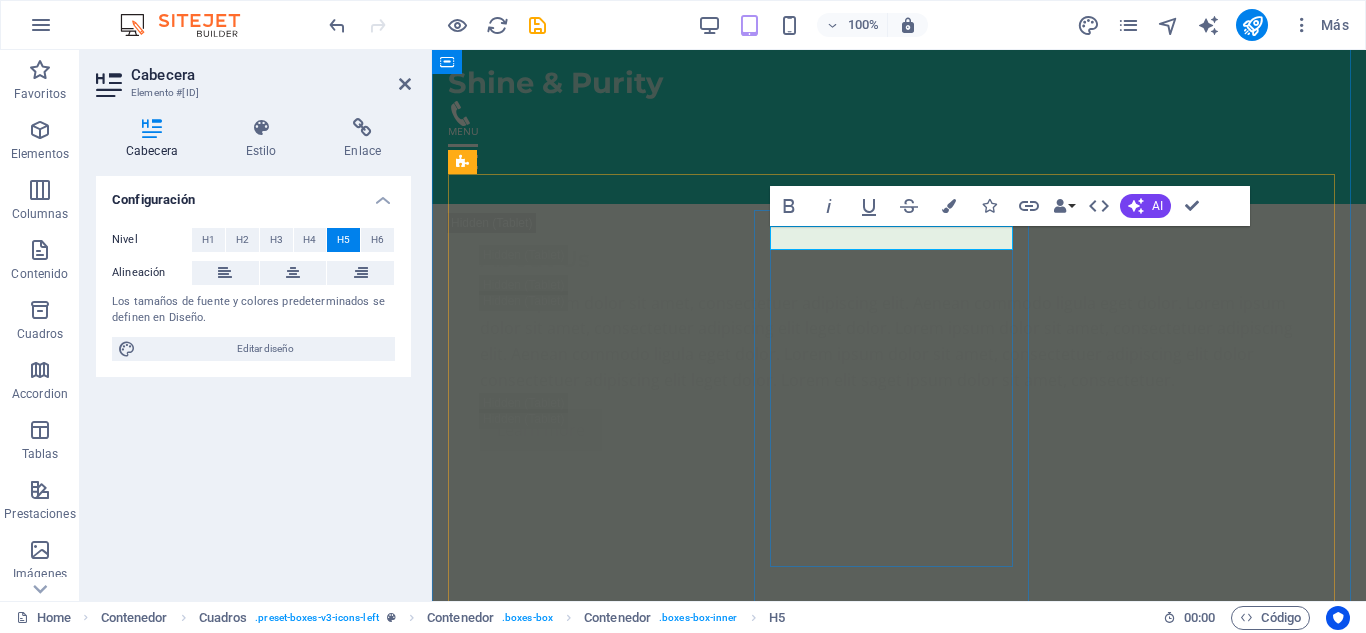 type 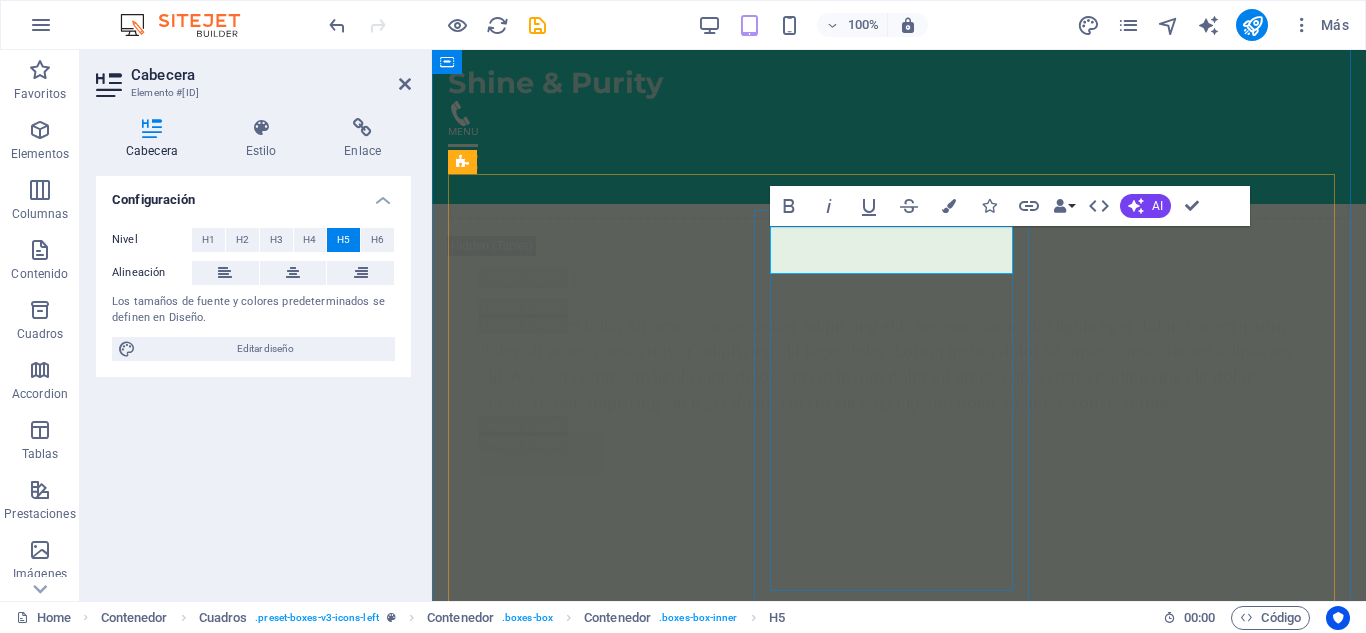 click on "Masaje Fuerza colombiana ‌(Tejido profindo)" at bounding box center [587, 4139] 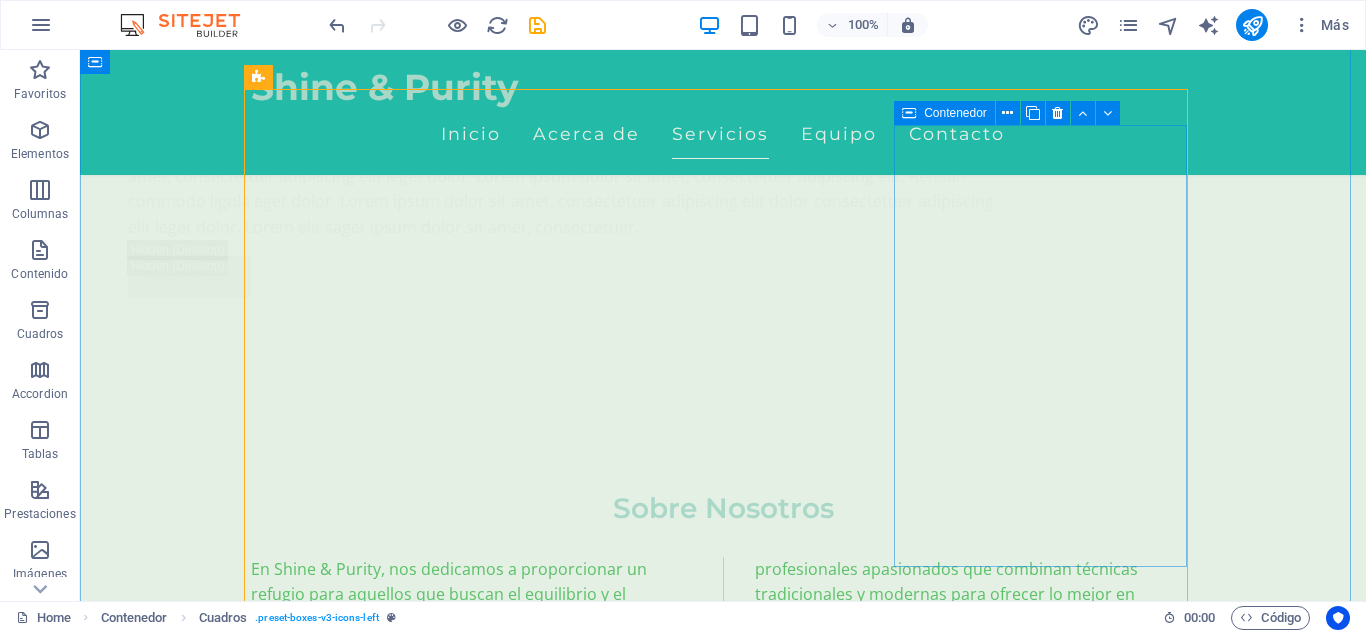 scroll, scrollTop: 3520, scrollLeft: 0, axis: vertical 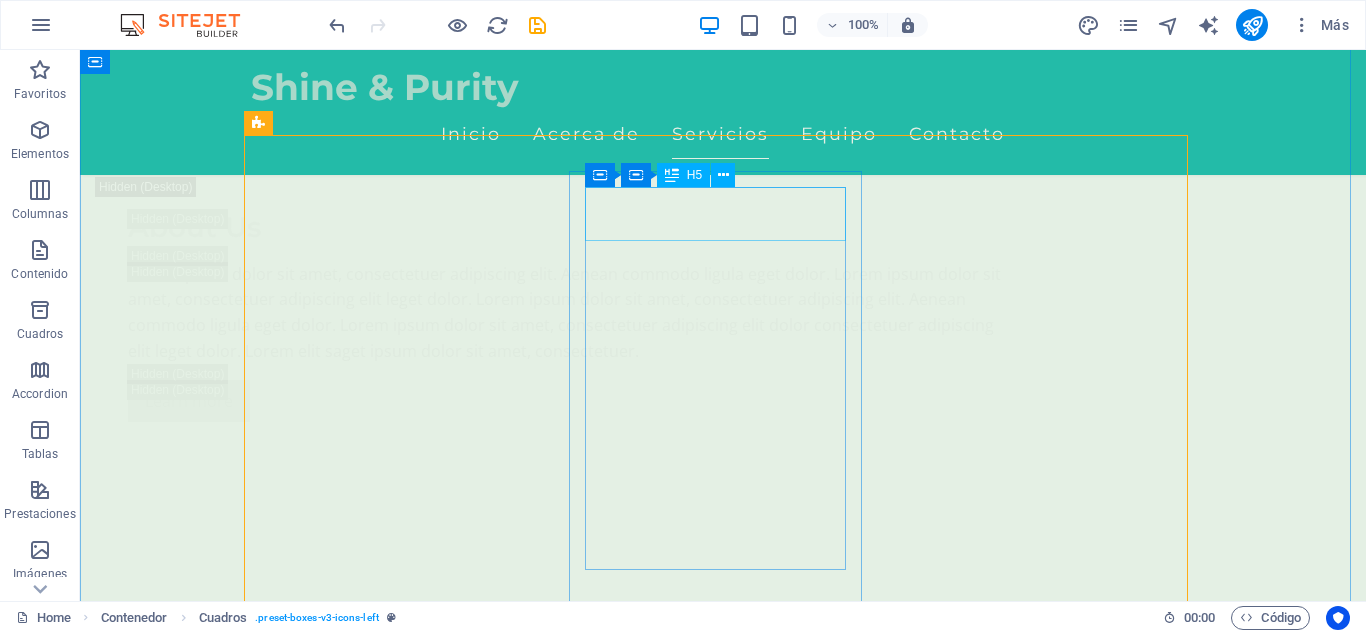 click on "Masaje Fuerza colombiana (Tejido profundo)" at bounding box center [397, 4166] 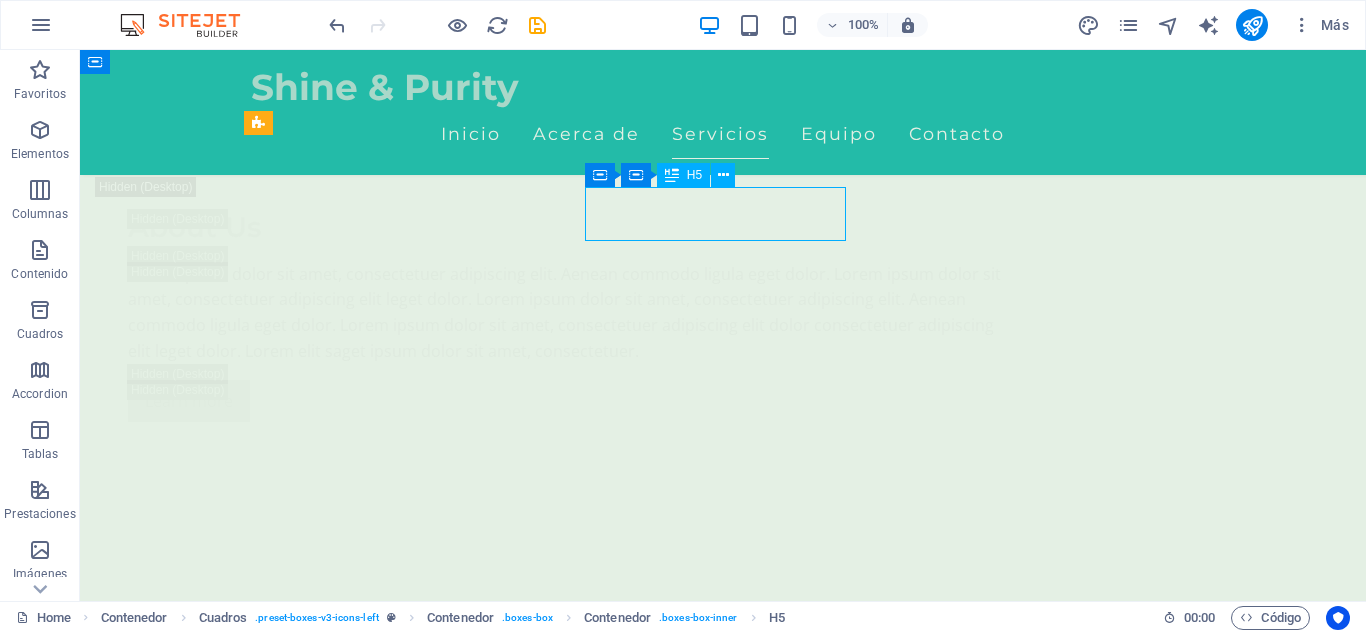 click on "Masaje Fuerza colombiana (Tejido profundo)" at bounding box center (397, 4166) 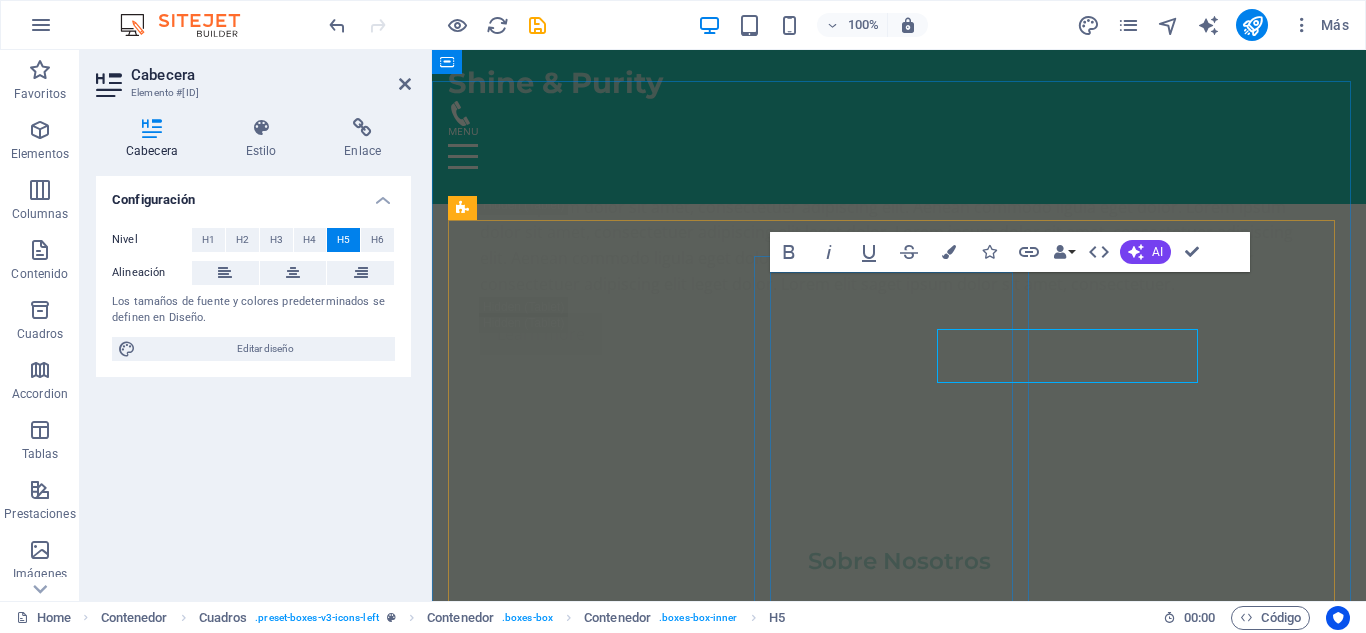 scroll, scrollTop: 3470, scrollLeft: 0, axis: vertical 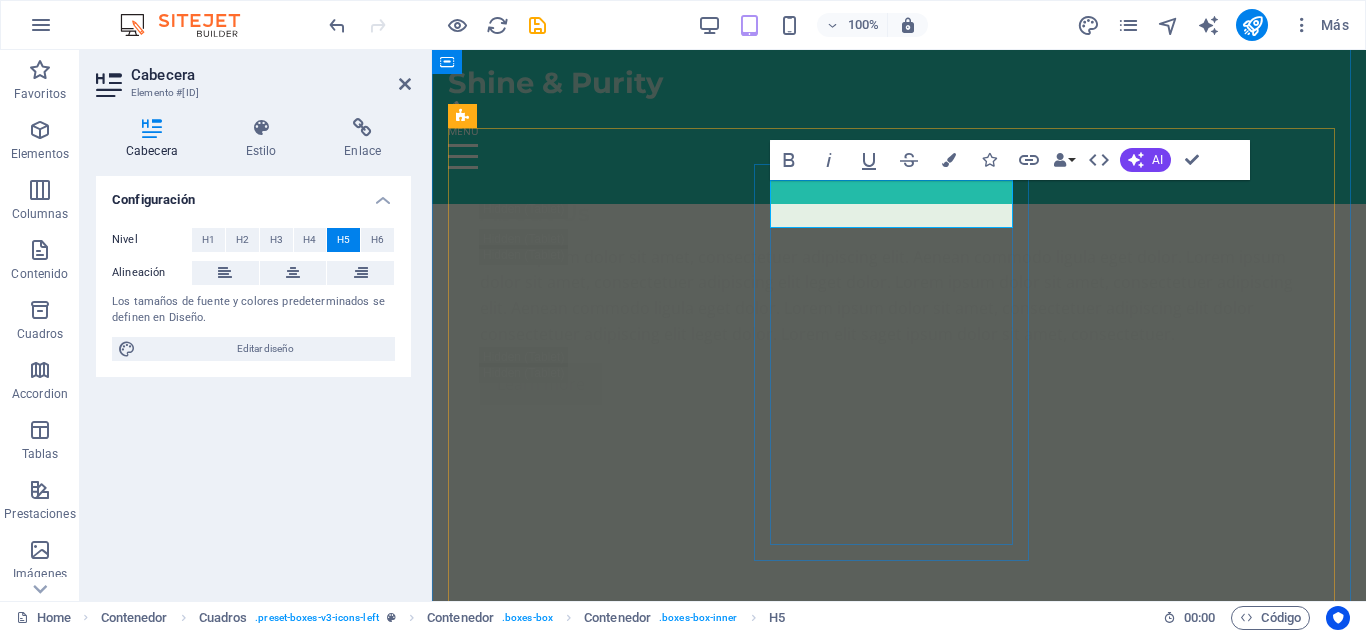 click on "Masaje Fuerza colombiana (Tejido profundo)" at bounding box center (587, 4070) 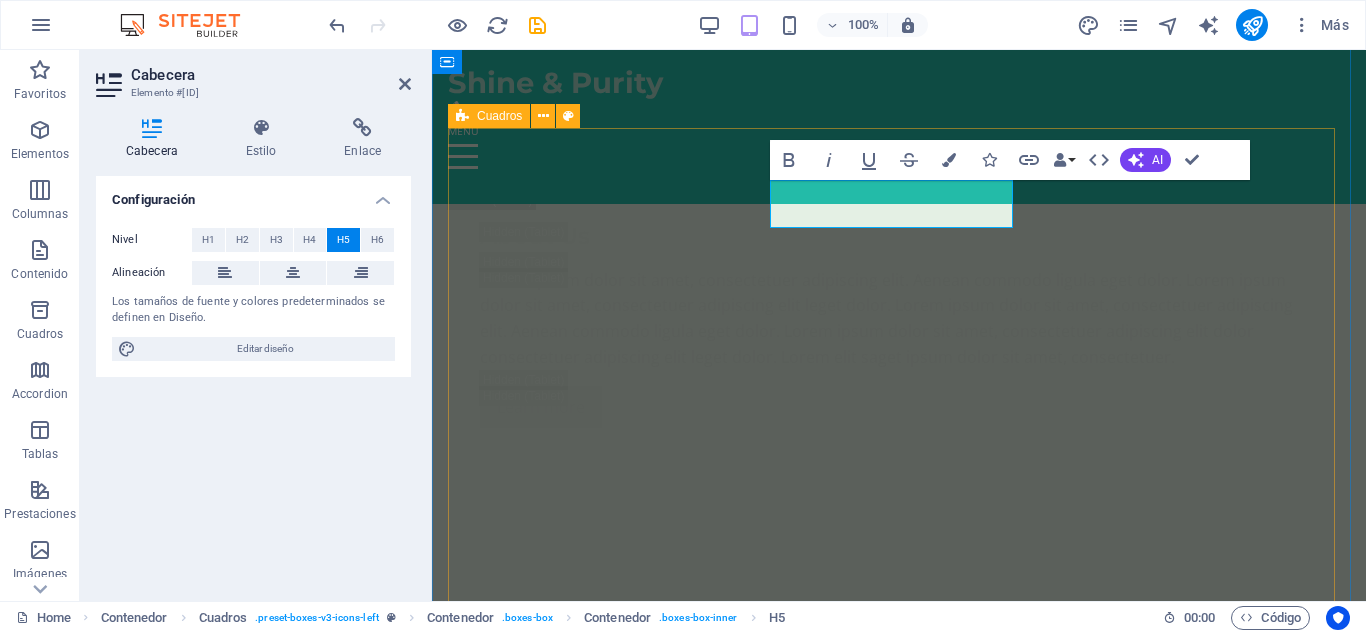 click on "Masaje Relajación colombiana (Relajante) Déjate envolver por un masaje relajante que alivia el estrés y renueva la paz en tu cuerpo. 150.000 COP  Agregar    Masaje Fuerza colombiana (Tejido profundo) Déjate envolver por un masaje relajante que alivia el estrés y renueva la paz en tu cuerpo. 150.000 COP  Agregar    Masaje Relajante Déjate envolver por un masaje relajante que alivia el estrés y renueva la paz en tu cuerpo. 150.000 COP  Agregar    Masaje Relajante Déjate envolver por un masaje relajante que alivia el estrés y renueva la paz en tu cuerpo. 150.000 COP  Agregar    Masaje Relajante Déjate envolver por un masaje relajante que alivia el estrés y renueva la paz en tu cuerpo. 150.000 COP  Agregar    Masaje Relajante Déjate envolver por un masaje relajante que alivia el estrés y renueva la paz en tu cuerpo. 150.000 COP  Agregar    Tratamientos Faciales Personalizados Aromaterapia Masajes Deportivos Masajes de Tejido Profundo Terapias Relajantes" at bounding box center [899, 6727] 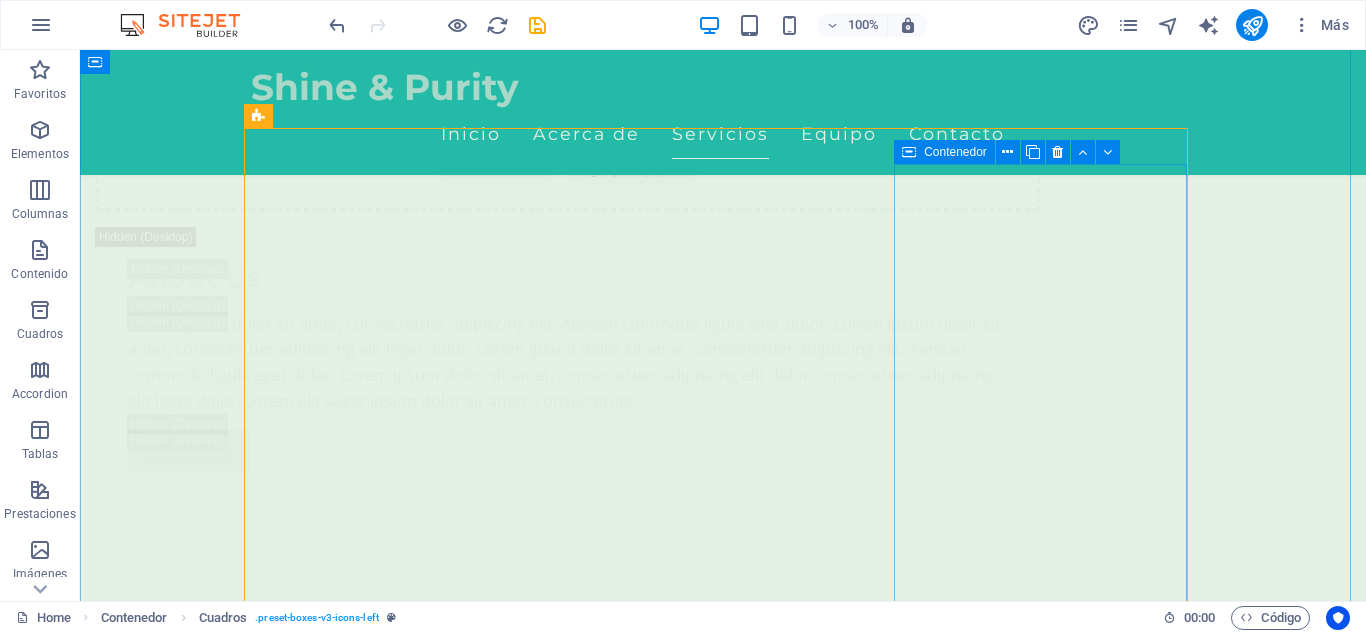 scroll, scrollTop: 3527, scrollLeft: 0, axis: vertical 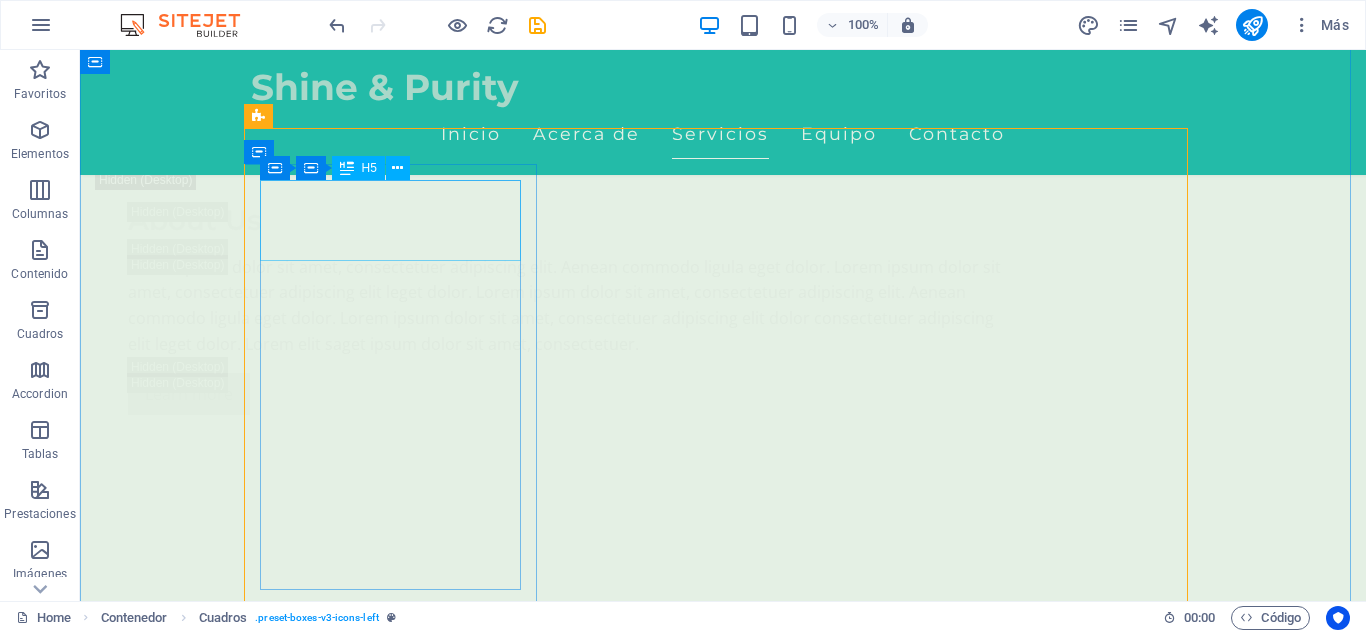 click on "Masaje Relajación colombiana (Relajante)" at bounding box center (397, 3083) 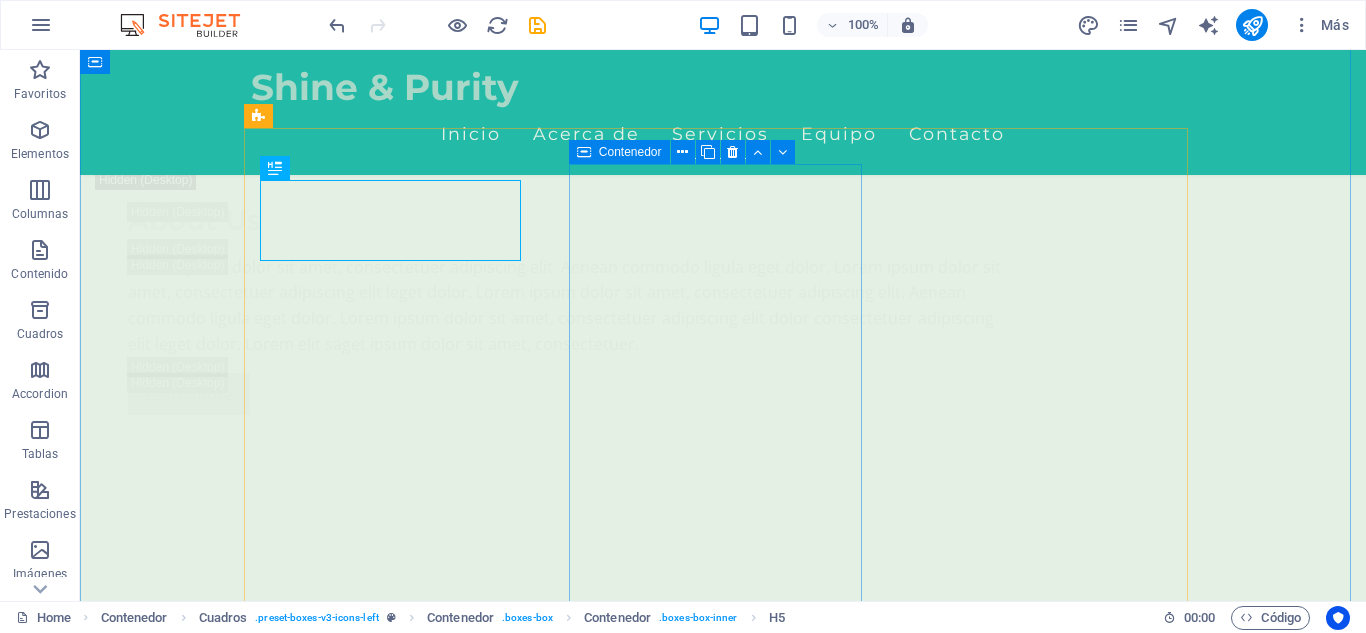click on "Masaje Fuerza colombiana (Tejido profundo) Déjate envolver por un masaje relajante que alivia el estrés y renueva la paz en tu cuerpo. 150.000 COP  Agregar" at bounding box center (397, 4621) 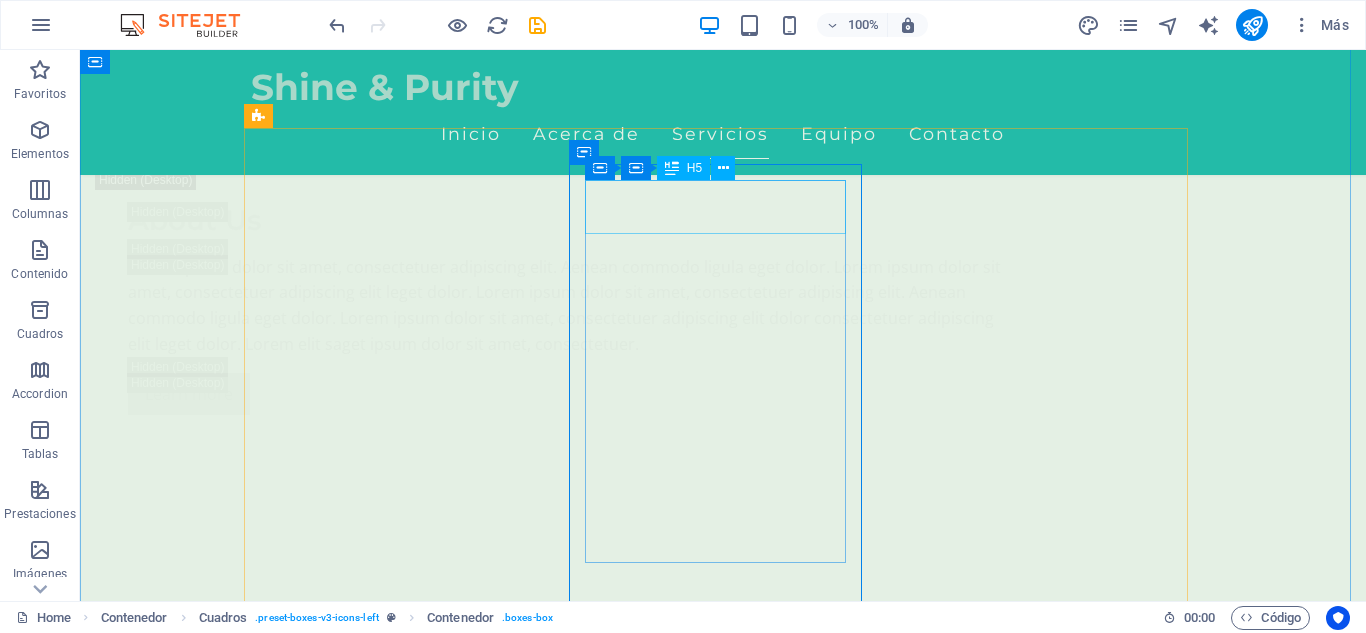 click on "Masaje Fuerza colombiana (Tejido profundo)" at bounding box center (397, 4159) 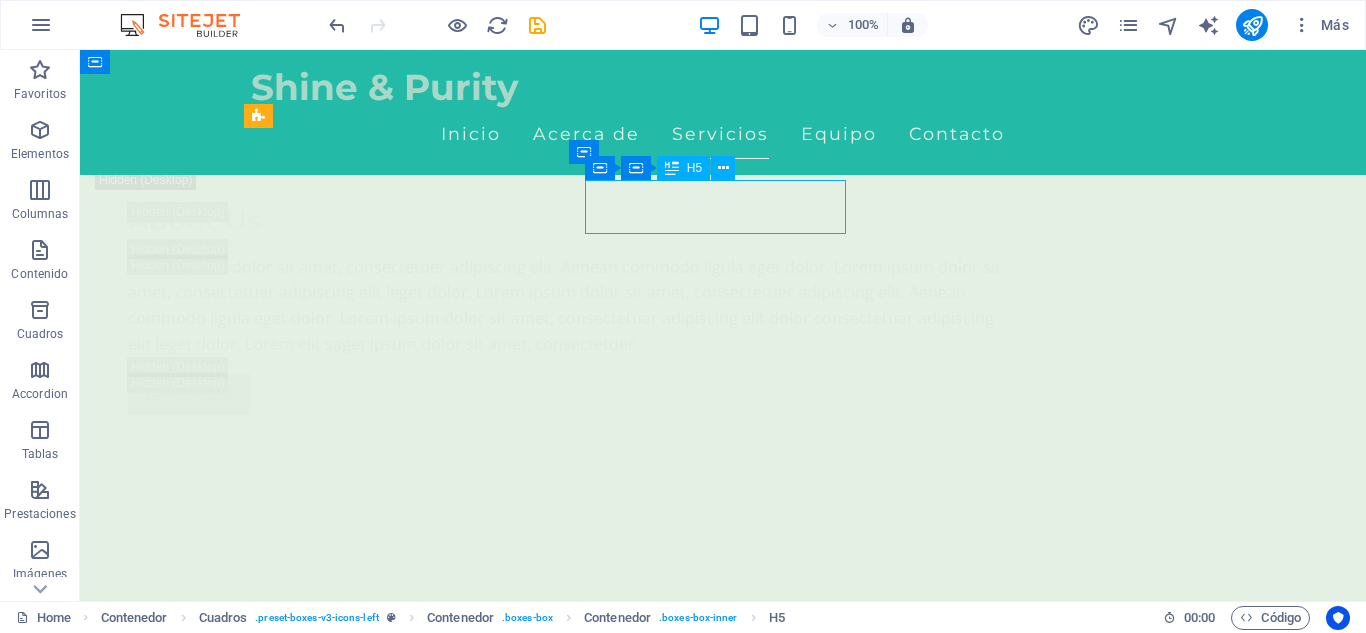 click on "Masaje Fuerza colombiana (Tejido profundo)" at bounding box center [397, 4159] 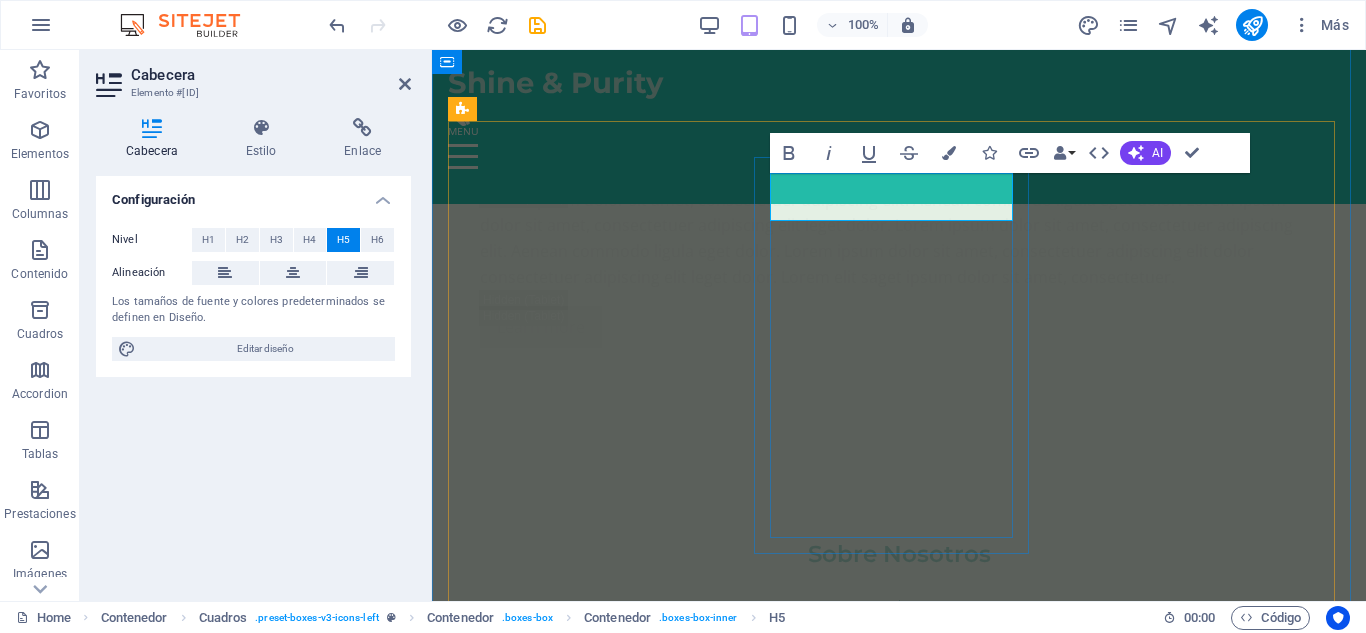 scroll, scrollTop: 3477, scrollLeft: 0, axis: vertical 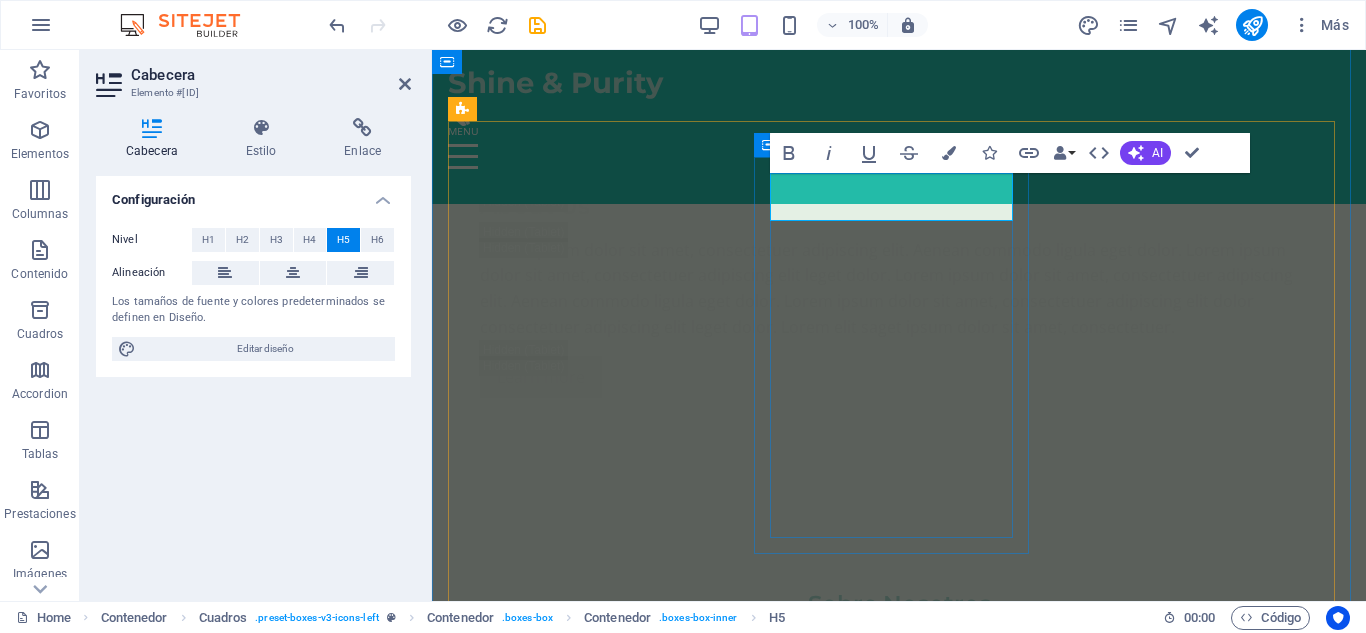 click on "Masaje Fuerza colombiana (Tejido profundo)" at bounding box center (587, 4063) 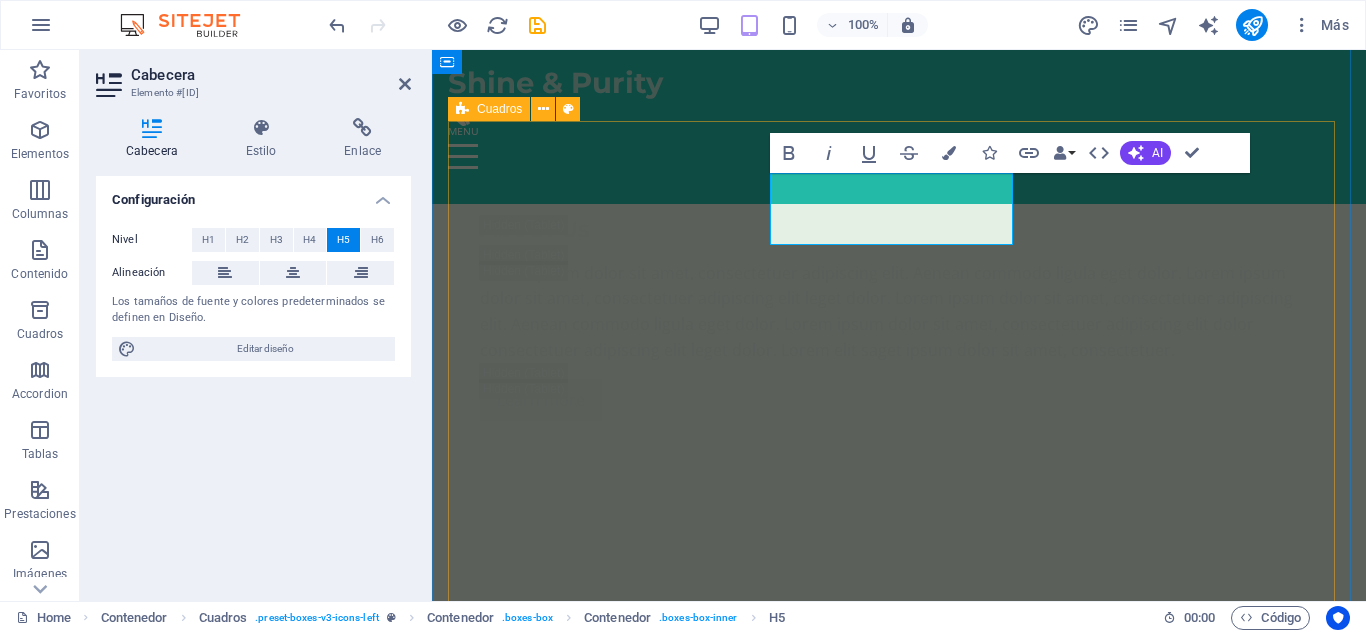 click on "Masaje Relajación colombiana (Relajante) Déjate envolver por un masaje relajante que alivia el estrés y renueva la paz en tu cuerpo. 150.000 COP  Agregar    Masaje Fuerza colombiana (Tejido profundo) ‌ Déjate envolver por un masaje relajante que alivia el estrés y renueva la paz en tu cuerpo. 150.000 COP  Agregar    Masaje Relajante Déjate envolver por un masaje relajante que alivia el estrés y renueva la paz en tu cuerpo. 150.000 COP  Agregar    Masaje Relajante Déjate envolver por un masaje relajante que alivia el estrés y renueva la paz en tu cuerpo. 150.000 COP  Agregar    Masaje Relajante Déjate envolver por un masaje relajante que alivia el estrés y renueva la paz en tu cuerpo. 150.000 COP  Agregar    Masaje Relajante Déjate envolver por un masaje relajante que alivia el estrés y renueva la paz en tu cuerpo. 150.000 COP  Agregar    Tratamientos Faciales Personalizados Aromaterapia Masajes Deportivos Masajes de Tejido Profundo Terapias Relajantes" at bounding box center [899, 6732] 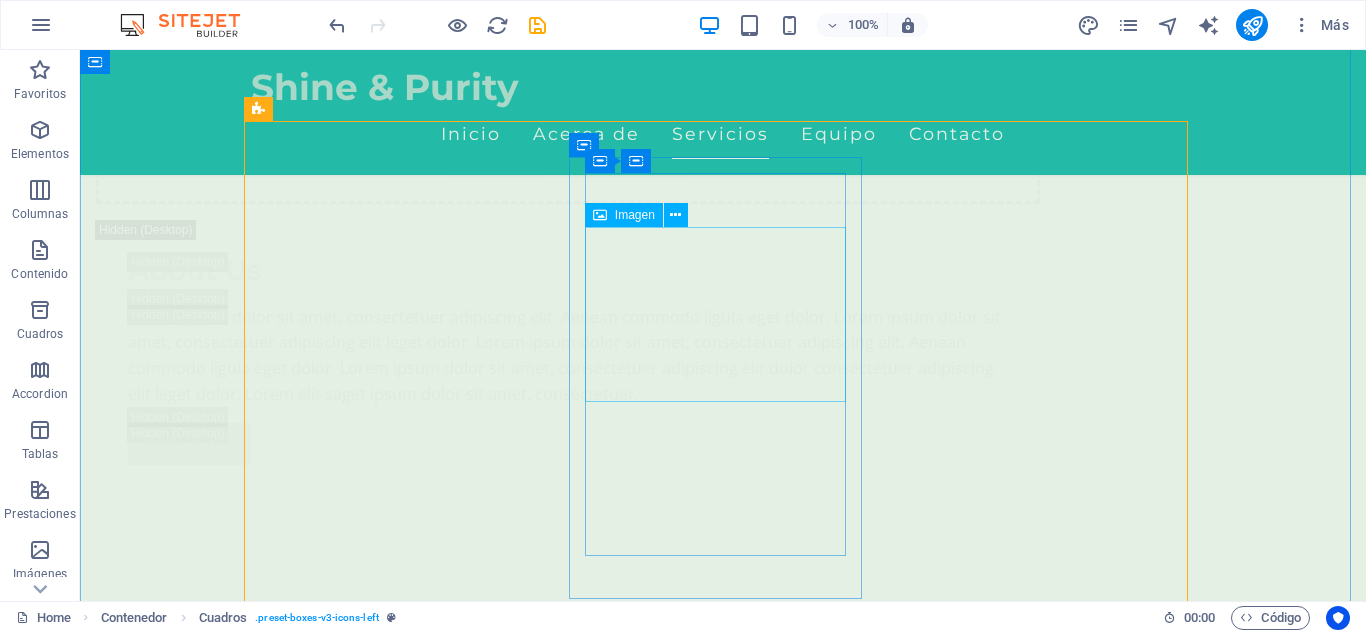 scroll, scrollTop: 3534, scrollLeft: 0, axis: vertical 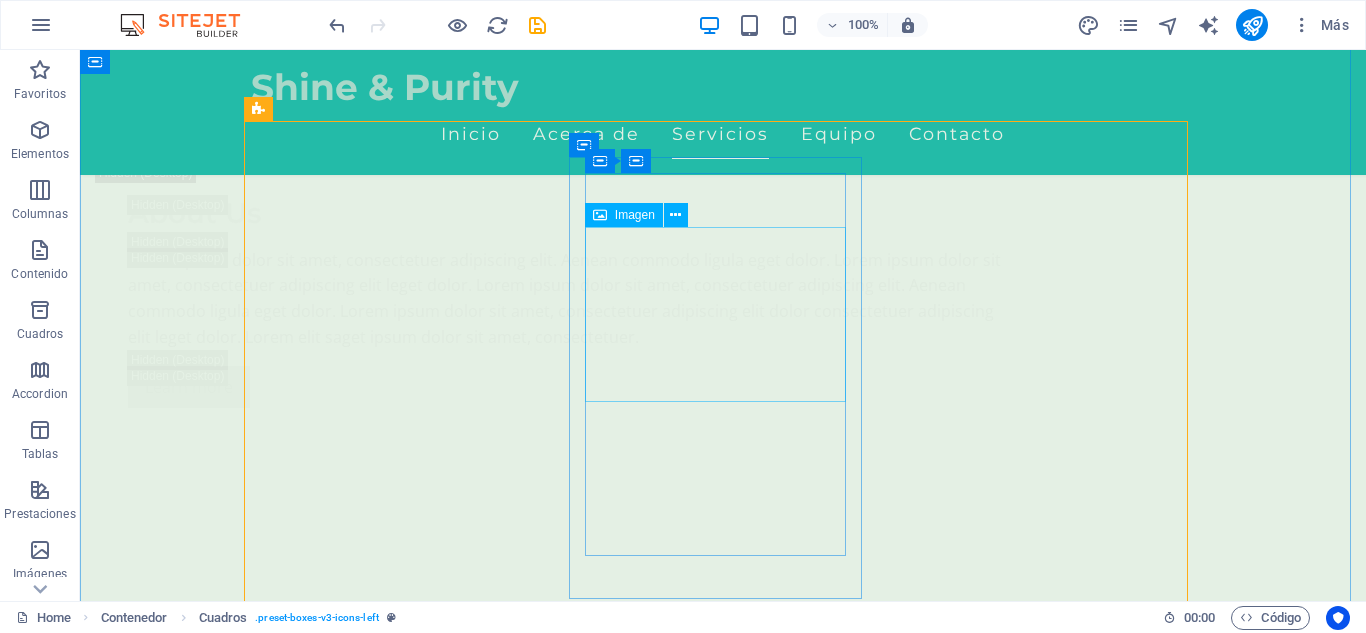 click at bounding box center [397, 4521] 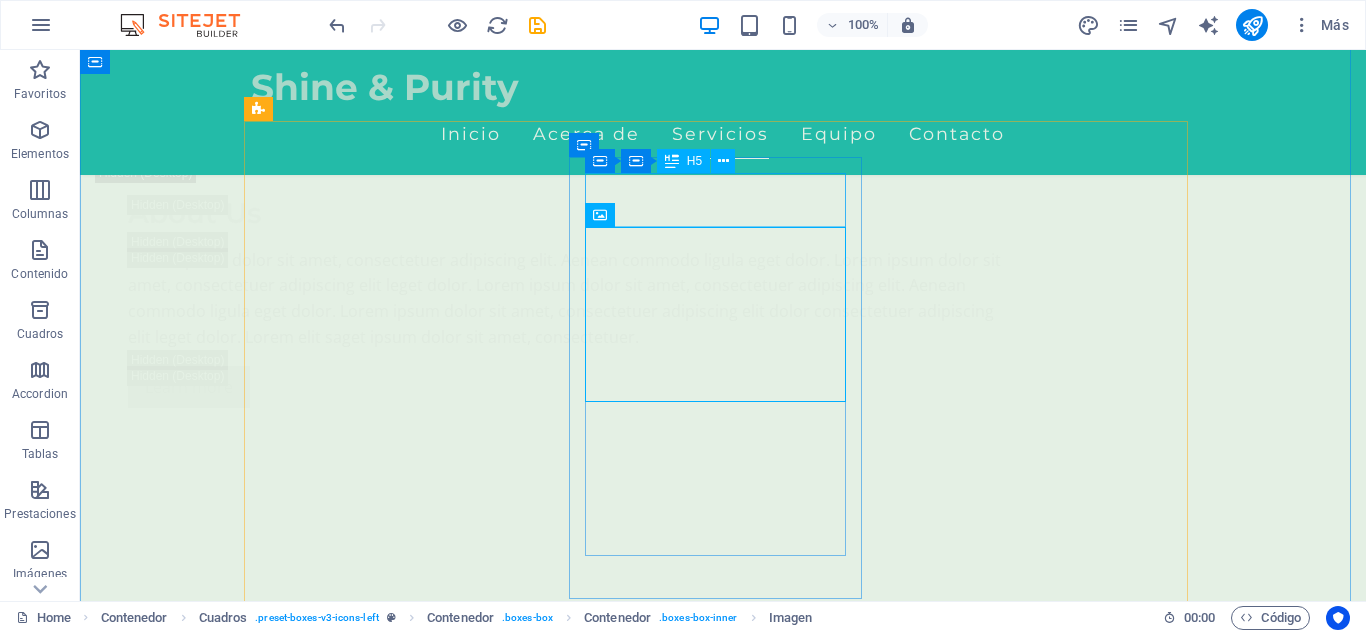 click on "Masaje Fuerza colombiana (Tejido profundo)" at bounding box center (397, 4152) 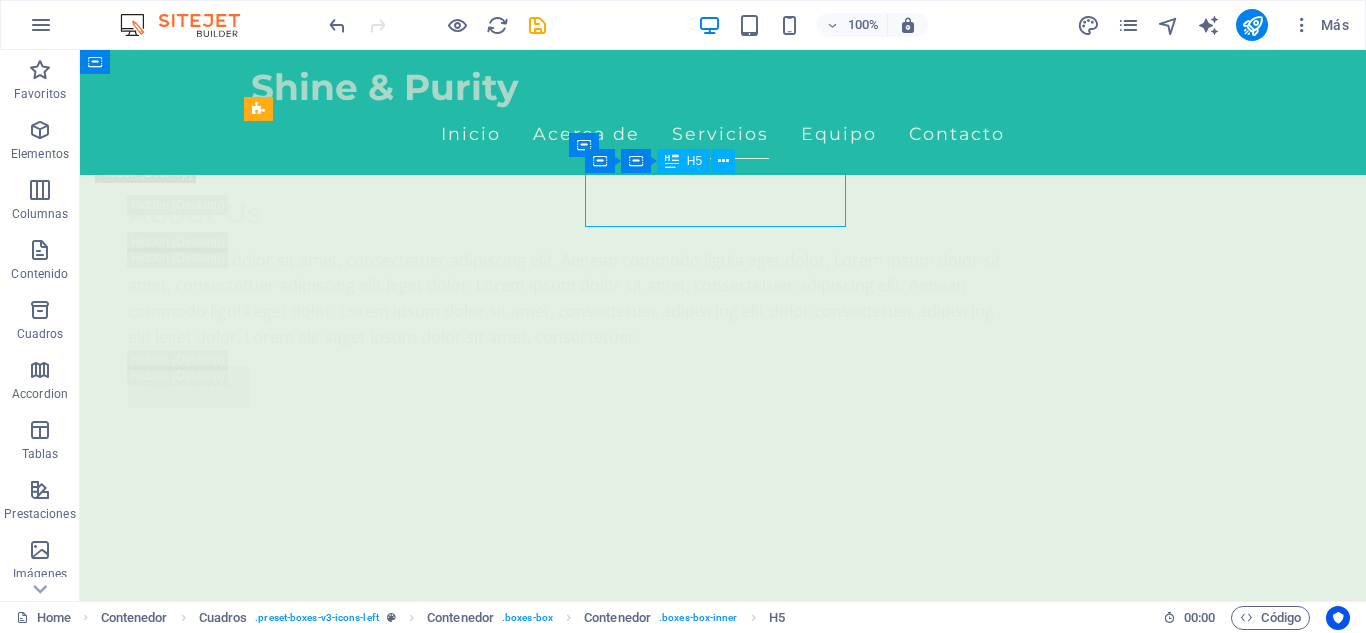 click on "Masaje Fuerza colombiana (Tejido profundo)" at bounding box center [397, 4152] 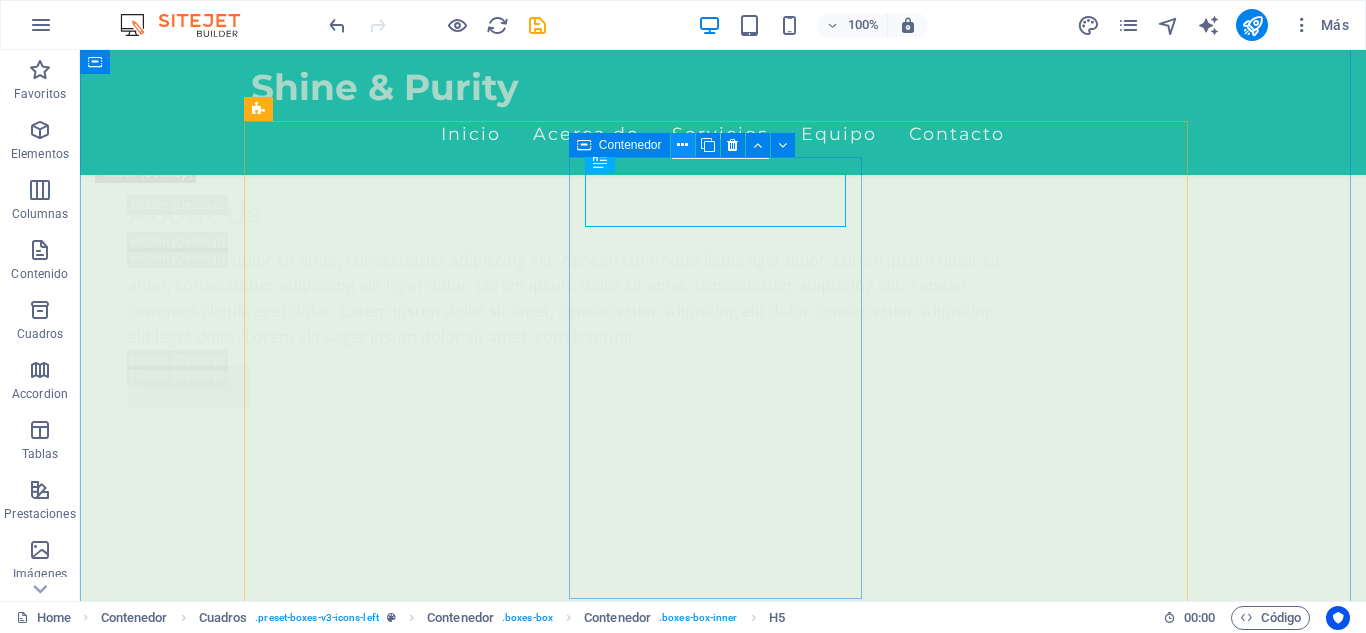 click at bounding box center [682, 145] 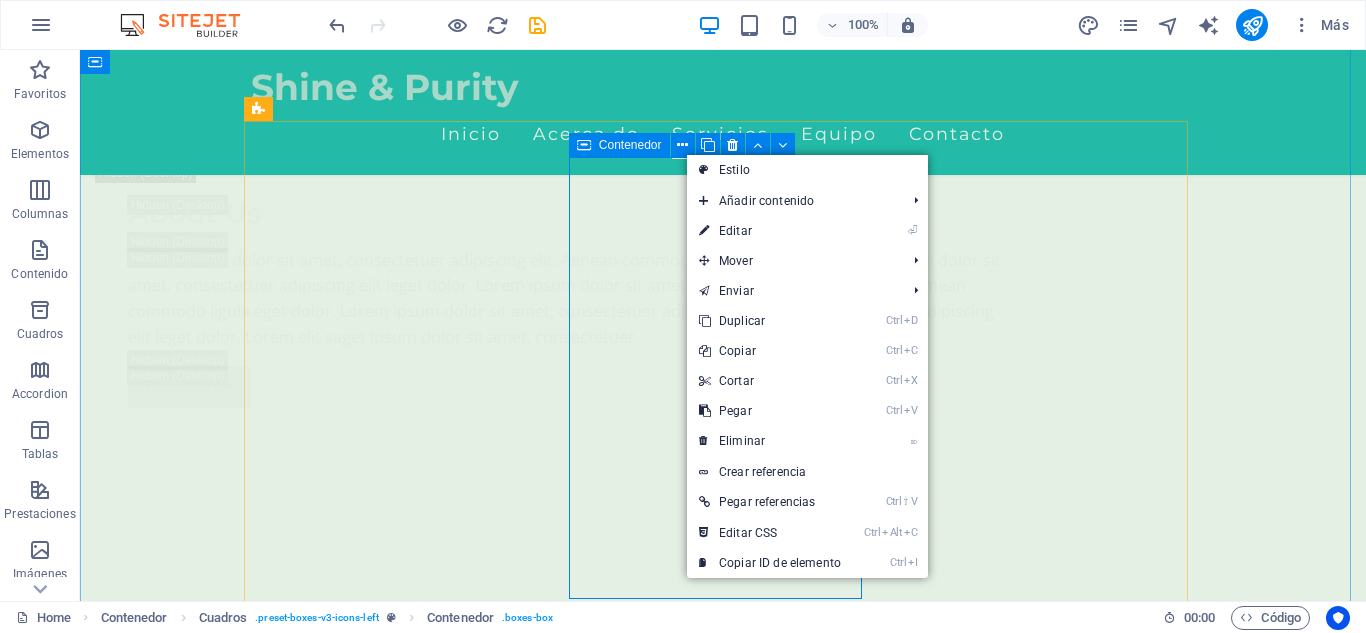 click on "Masaje Fuerza colombiana (Tejido profundo) Déjate envolver por un masaje relajante que alivia el estrés y renueva la paz en tu cuerpo. 150.000 COP  Agregar" at bounding box center [397, 4614] 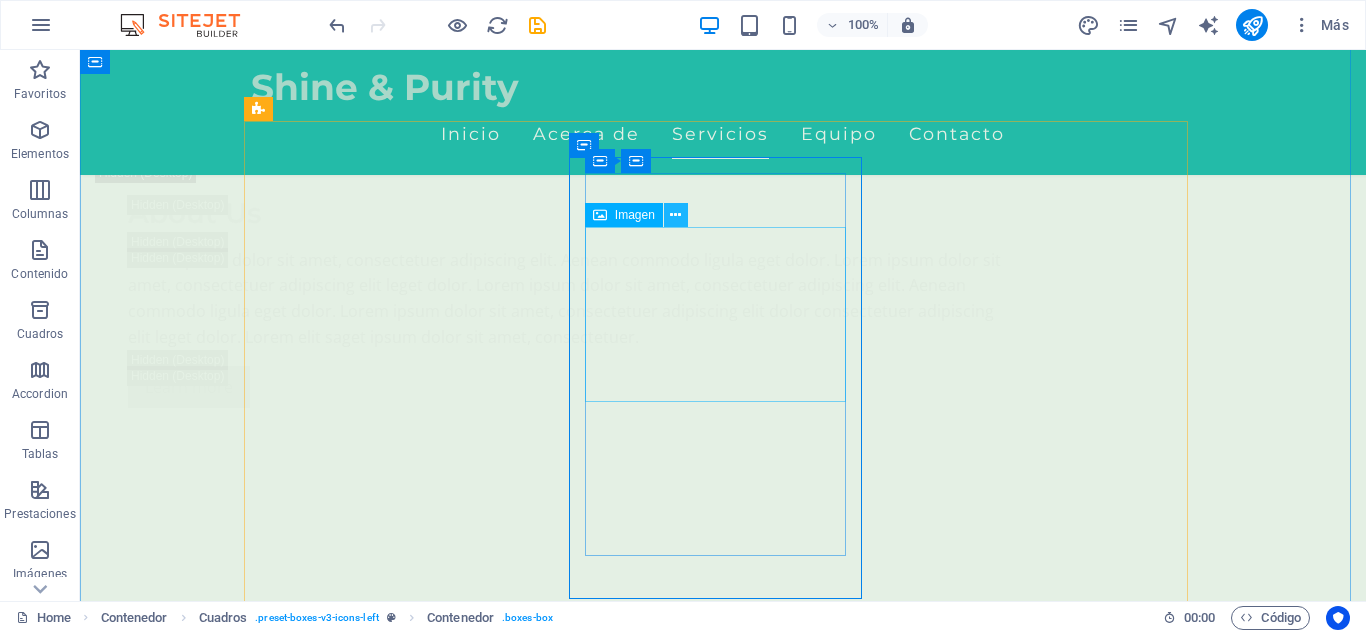 click at bounding box center [675, 215] 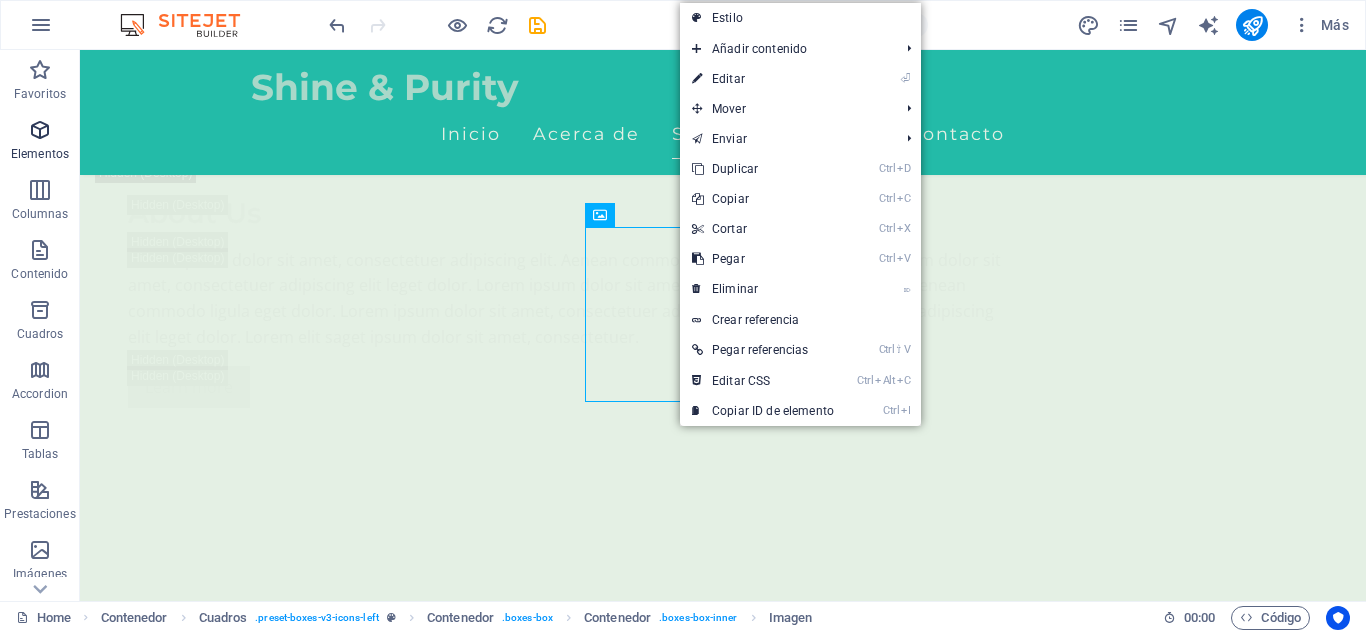 click at bounding box center [40, 130] 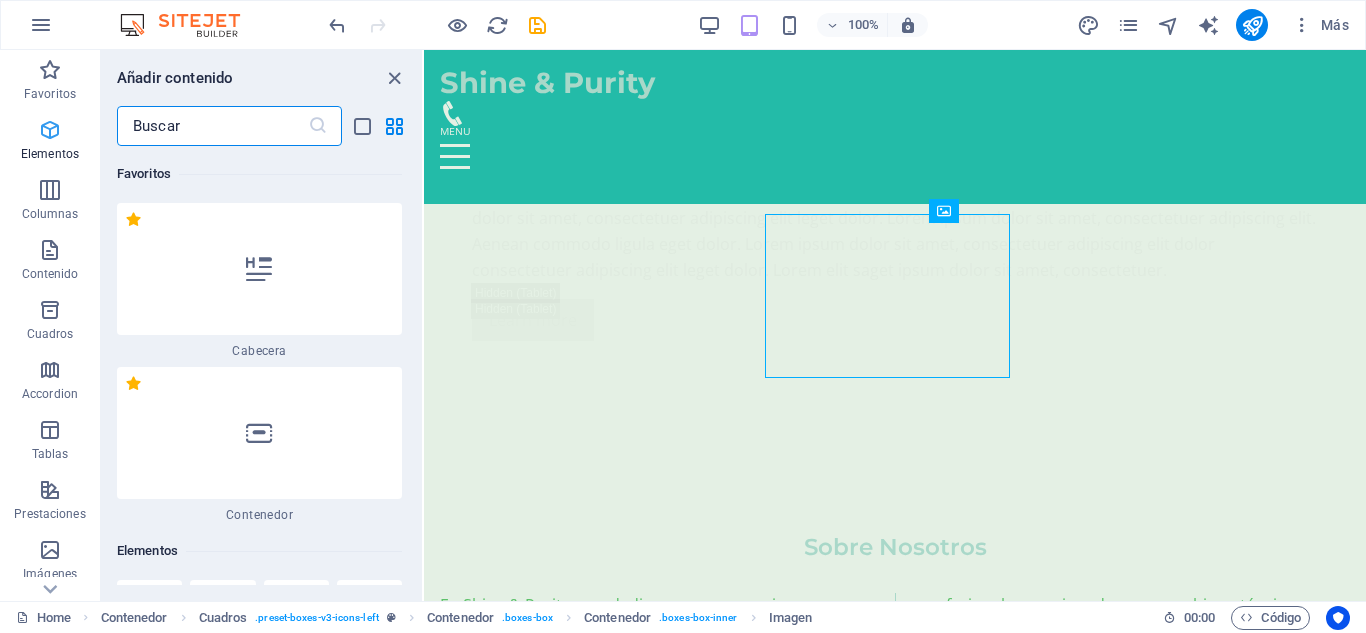 scroll, scrollTop: 3484, scrollLeft: 0, axis: vertical 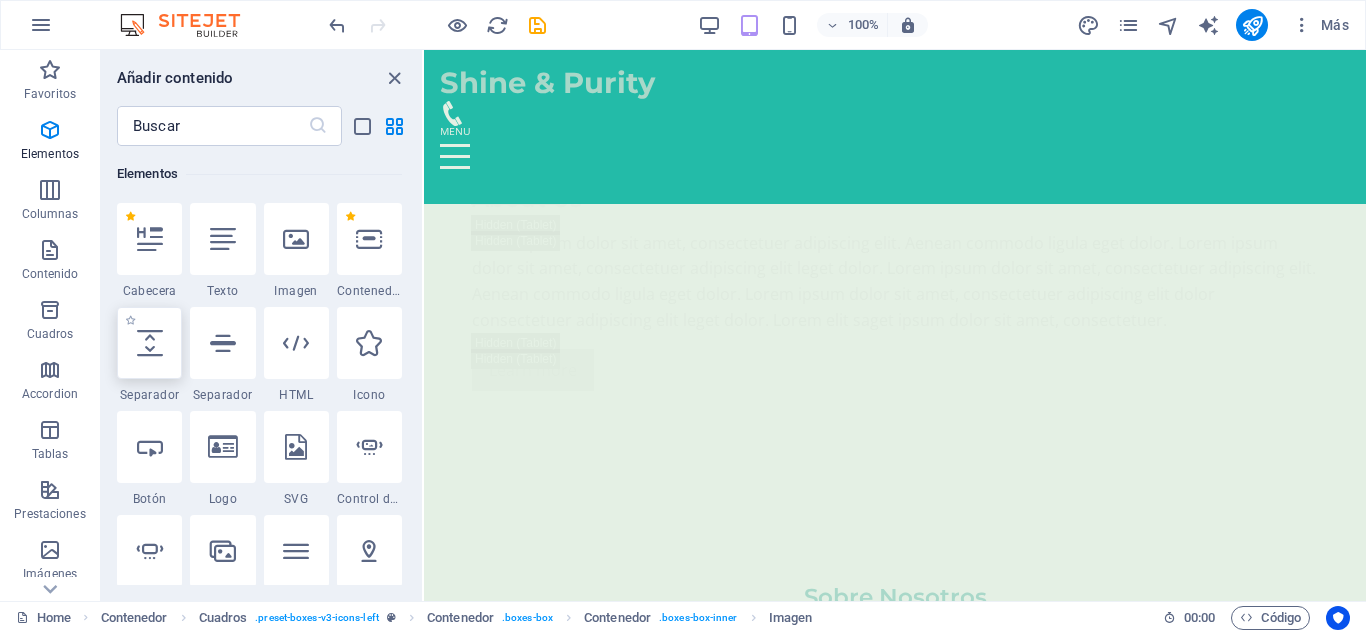 select on "px" 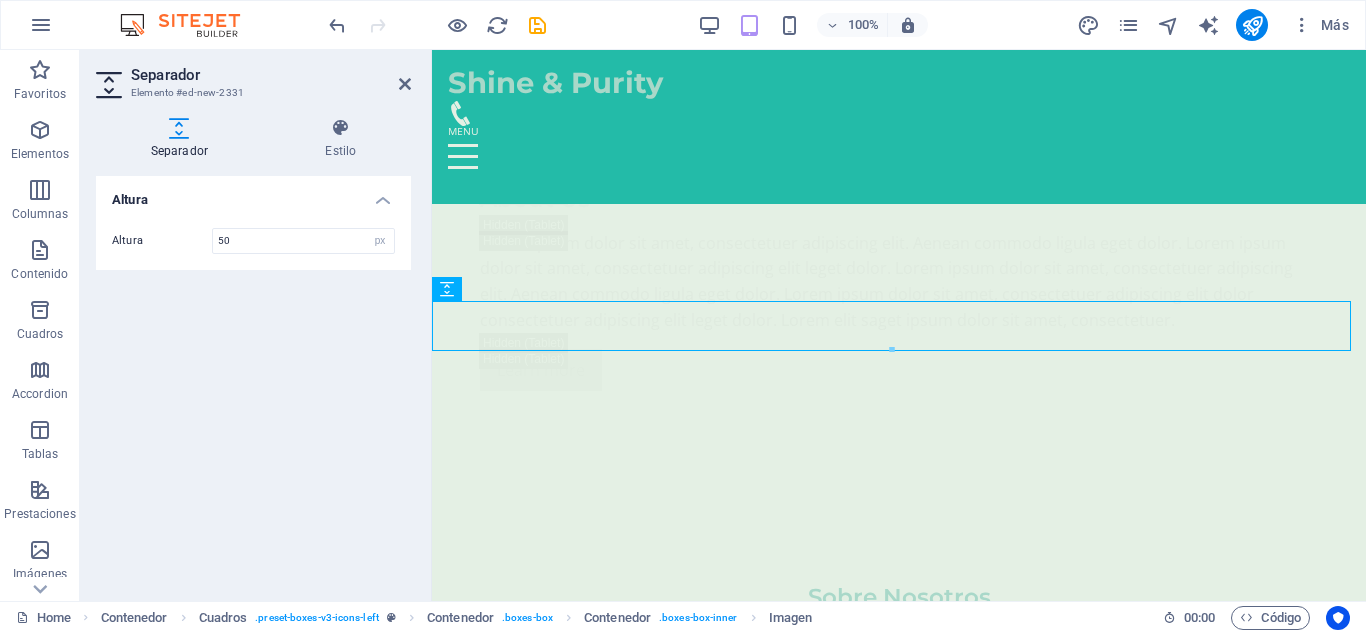scroll, scrollTop: 3158, scrollLeft: 0, axis: vertical 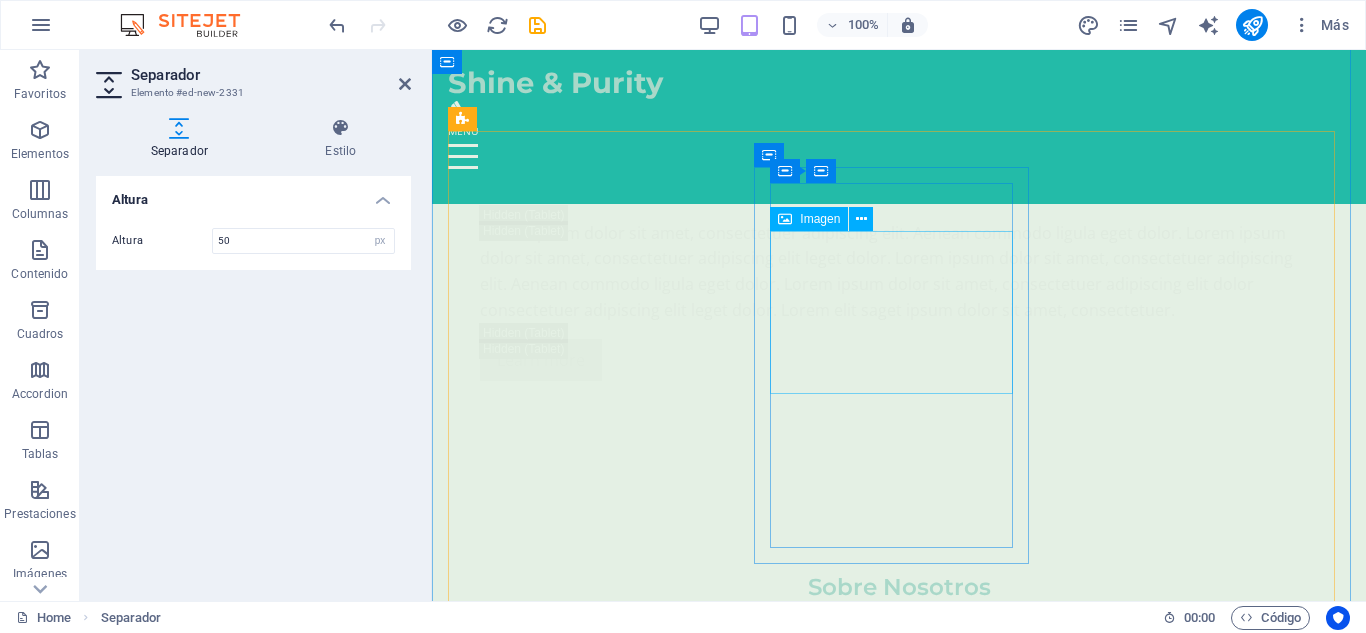 click at bounding box center (587, 4462) 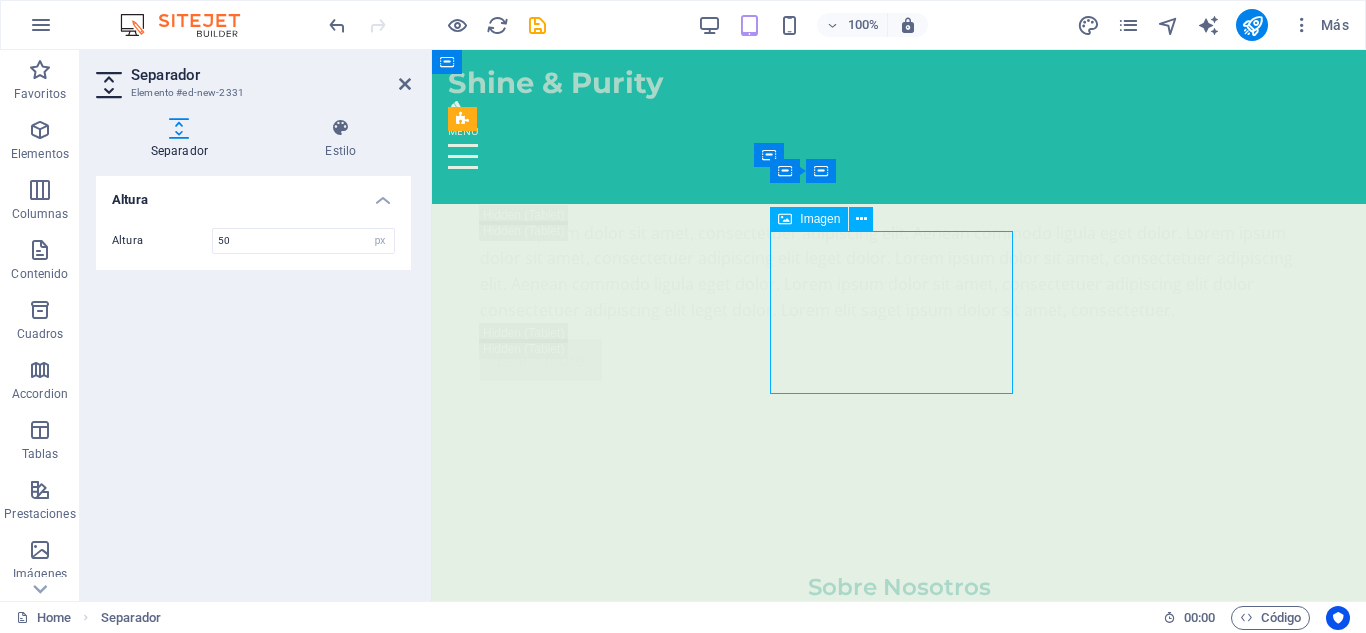 click on "Masaje Relajación colombiana (Relajante) Déjate envolver por un masaje relajante que alivia el estrés y renueva la paz en tu cuerpo. 150.000 COP  Agregar    Masaje Fuerza colombiana (Tejido profundo) Déjate envolver por un masaje relajante que alivia el estrés y renueva la paz en tu cuerpo. 150.000 COP  Agregar    Masaje Relajante Déjate envolver por un masaje relajante que alivia el estrés y renueva la paz en tu cuerpo. 150.000 COP  Agregar    Masaje Relajante Déjate envolver por un masaje relajante que alivia el estrés y renueva la paz en tu cuerpo. 150.000 COP  Agregar    Masaje Relajante Déjate envolver por un masaje relajante que alivia el estrés y renueva la paz en tu cuerpo. 150.000 COP  Agregar    Masaje Relajante Déjate envolver por un masaje relajante que alivia el estrés y renueva la paz en tu cuerpo. 150.000 COP  Agregar    Tratamientos Faciales Personalizados Aromaterapia Masajes Deportivos Masajes de Tejido Profundo Terapias Relajantes" at bounding box center [899, 6730] 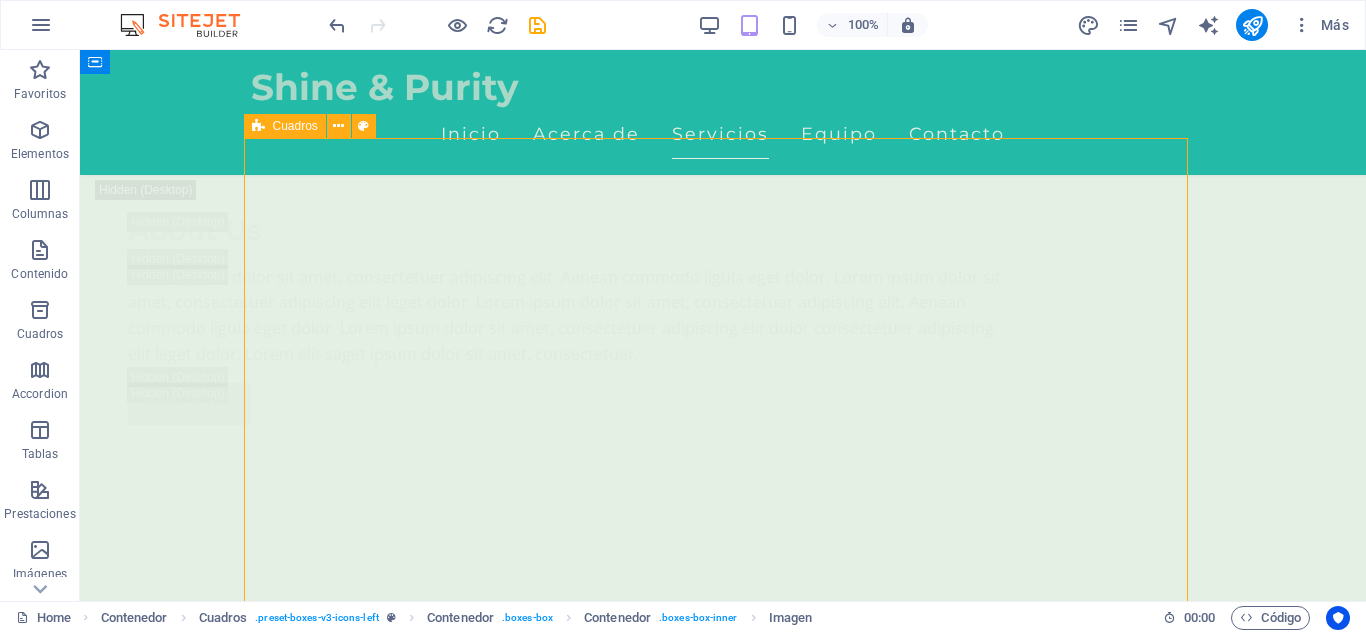 click on "Masaje Relajación colombiana (Relajante) Déjate envolver por un masaje relajante que alivia el estrés y renueva la paz en tu cuerpo. 150.000 COP  Agregar    Masaje Fuerza colombiana (Tejido profundo) Déjate envolver por un masaje relajante que alivia el estrés y renueva la paz en tu cuerpo. 150.000 COP  Agregar    Masaje Relajante Déjate envolver por un masaje relajante que alivia el estrés y renueva la paz en tu cuerpo. 150.000 COP  Agregar    Masaje Relajante Déjate envolver por un masaje relajante que alivia el estrés y renueva la paz en tu cuerpo. 150.000 COP  Agregar    Masaje Relajante Déjate envolver por un masaje relajante que alivia el estrés y renueva la paz en tu cuerpo. 150.000 COP  Agregar    Masaje Relajante Déjate envolver por un masaje relajante que alivia el estrés y renueva la paz en tu cuerpo. 150.000 COP  Agregar    Tratamientos Faciales Personalizados Aromaterapia Masajes Deportivos Masajes de Tejido Profundo Terapias Relajantes" at bounding box center (723, 6898) 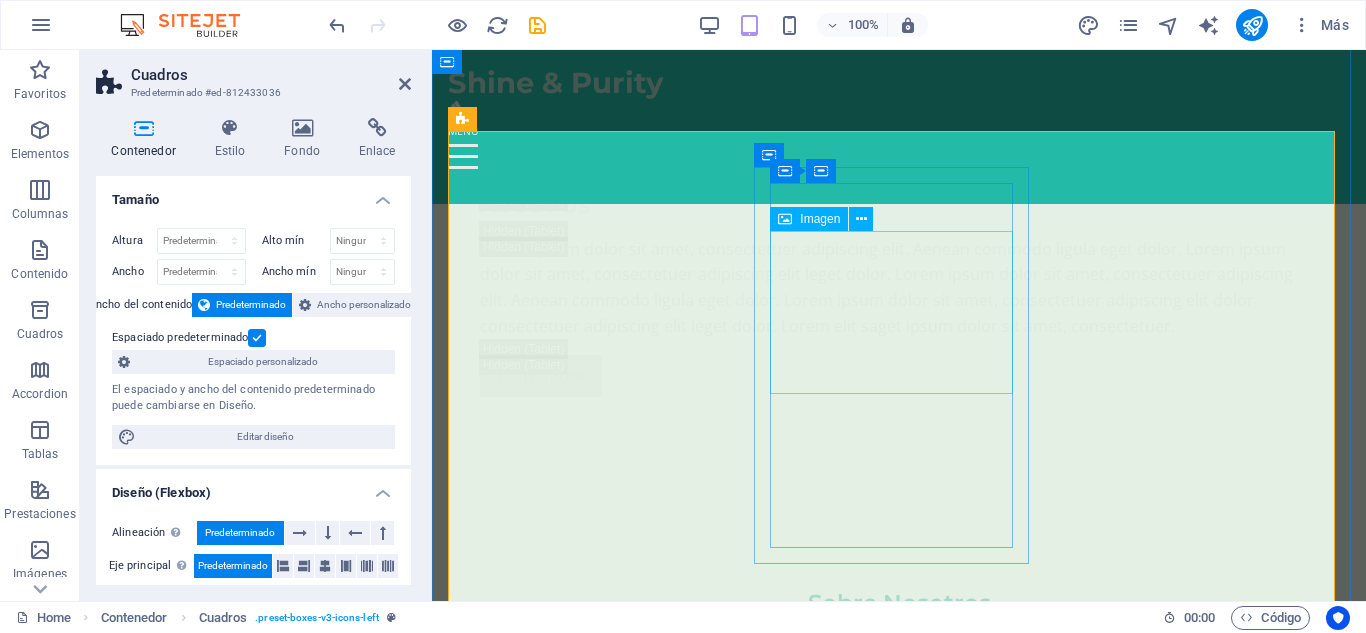 click at bounding box center (587, 4478) 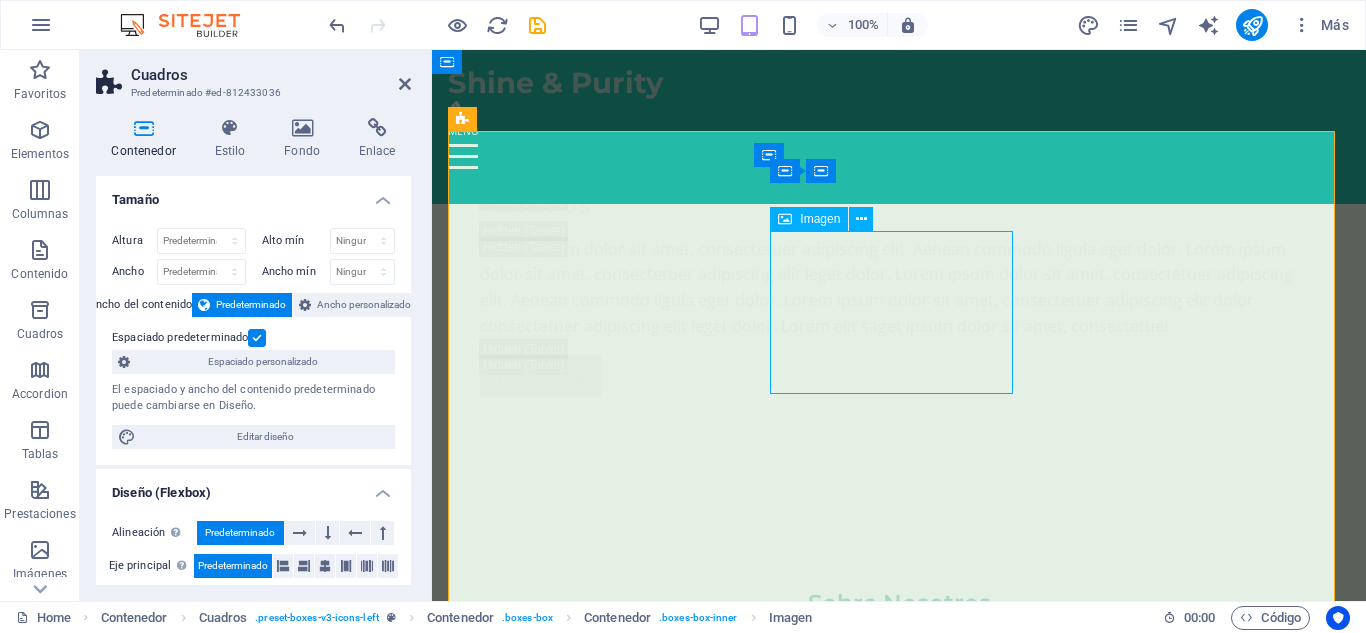 click at bounding box center [587, 4478] 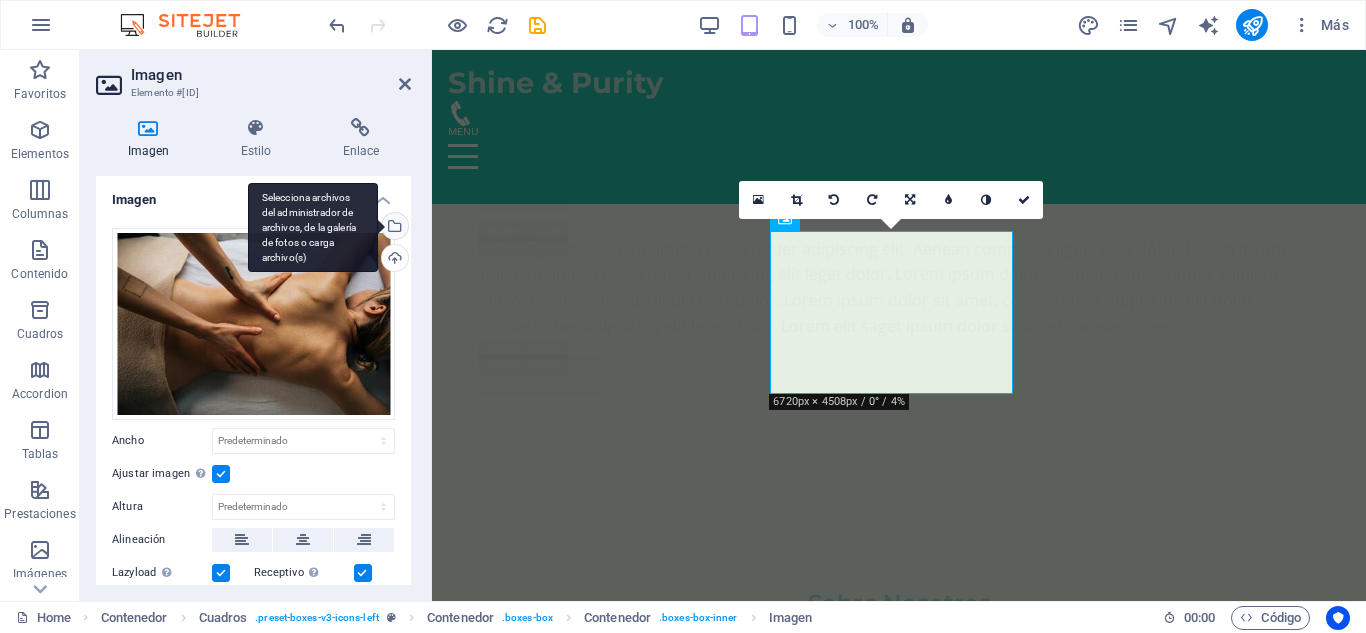 click on "Selecciona archivos del administrador de archivos, de la galería de fotos o carga archivo(s)" at bounding box center (393, 228) 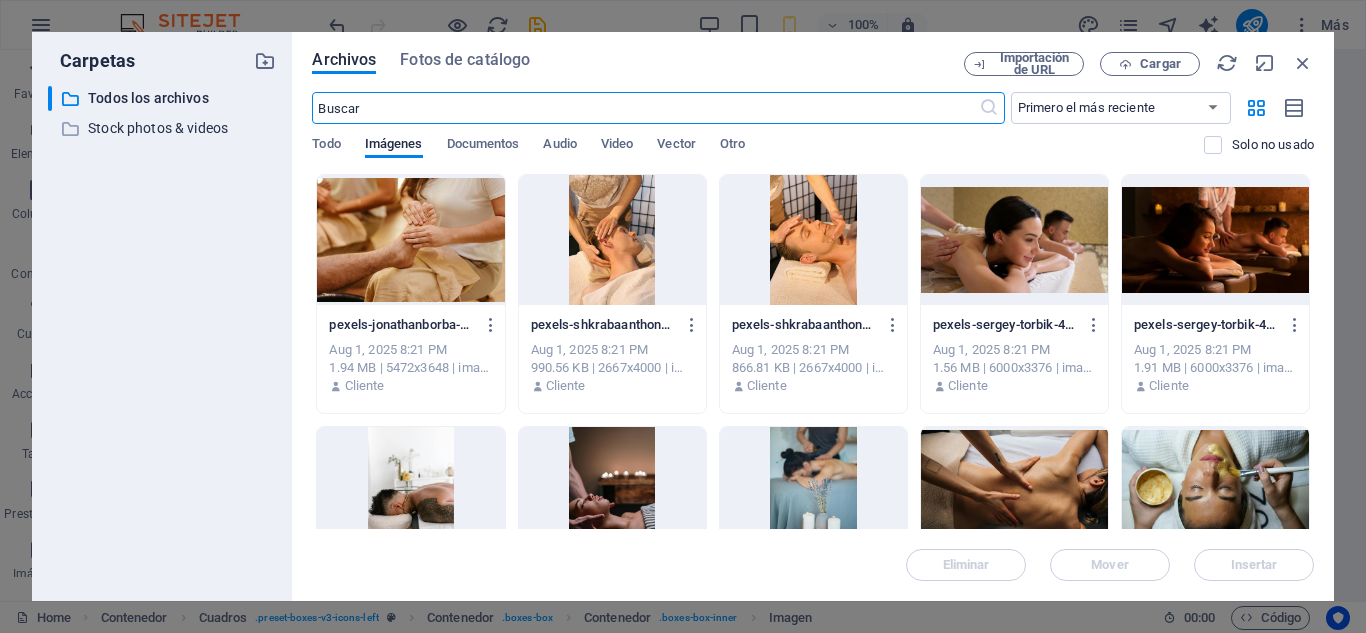 scroll, scrollTop: 4682, scrollLeft: 0, axis: vertical 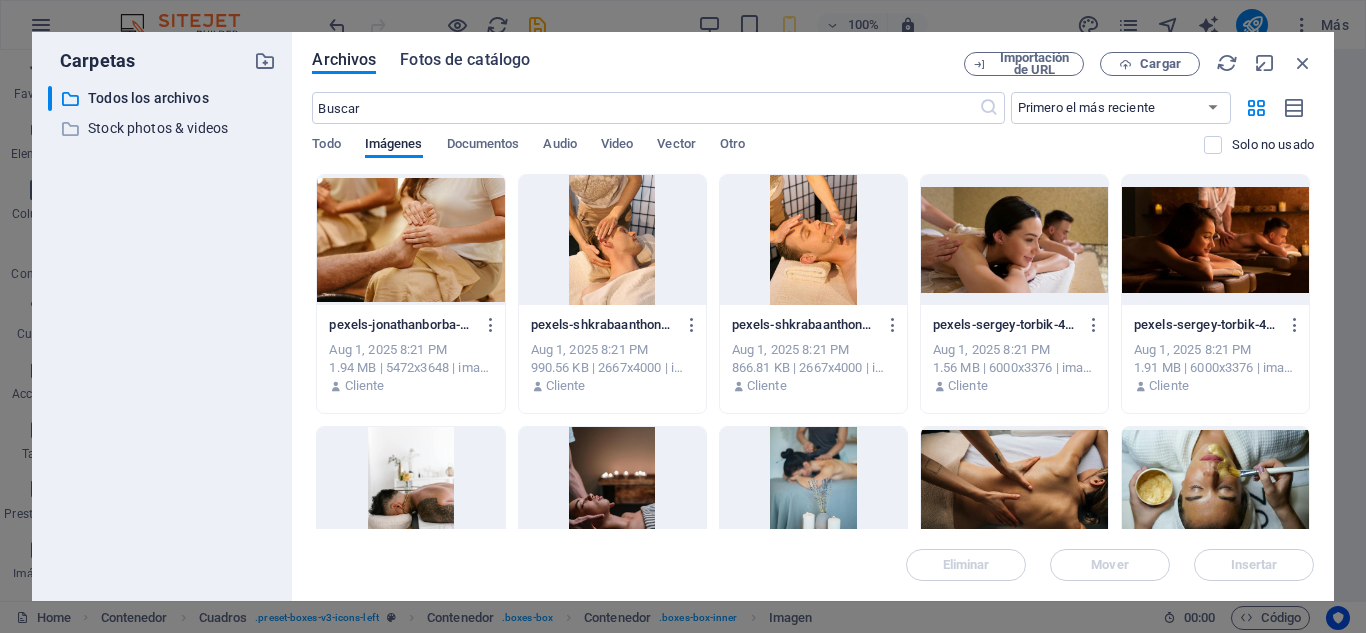 click on "Fotos de catálogo" at bounding box center [465, 60] 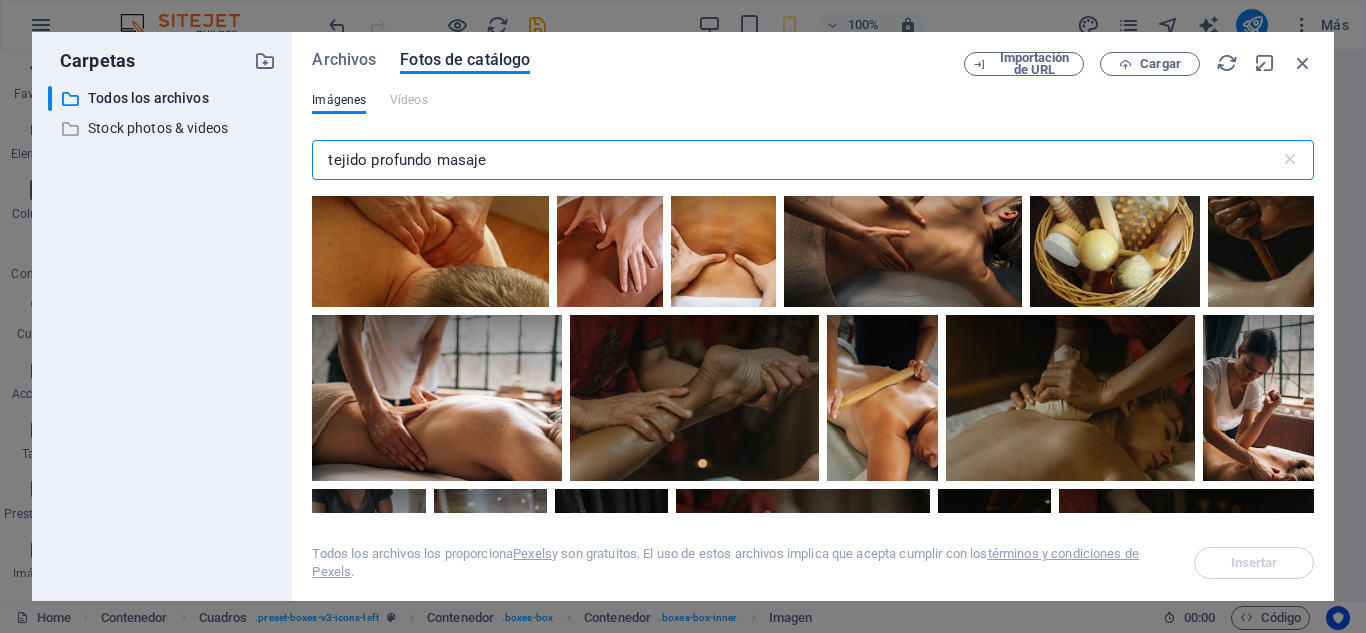 scroll, scrollTop: 435, scrollLeft: 0, axis: vertical 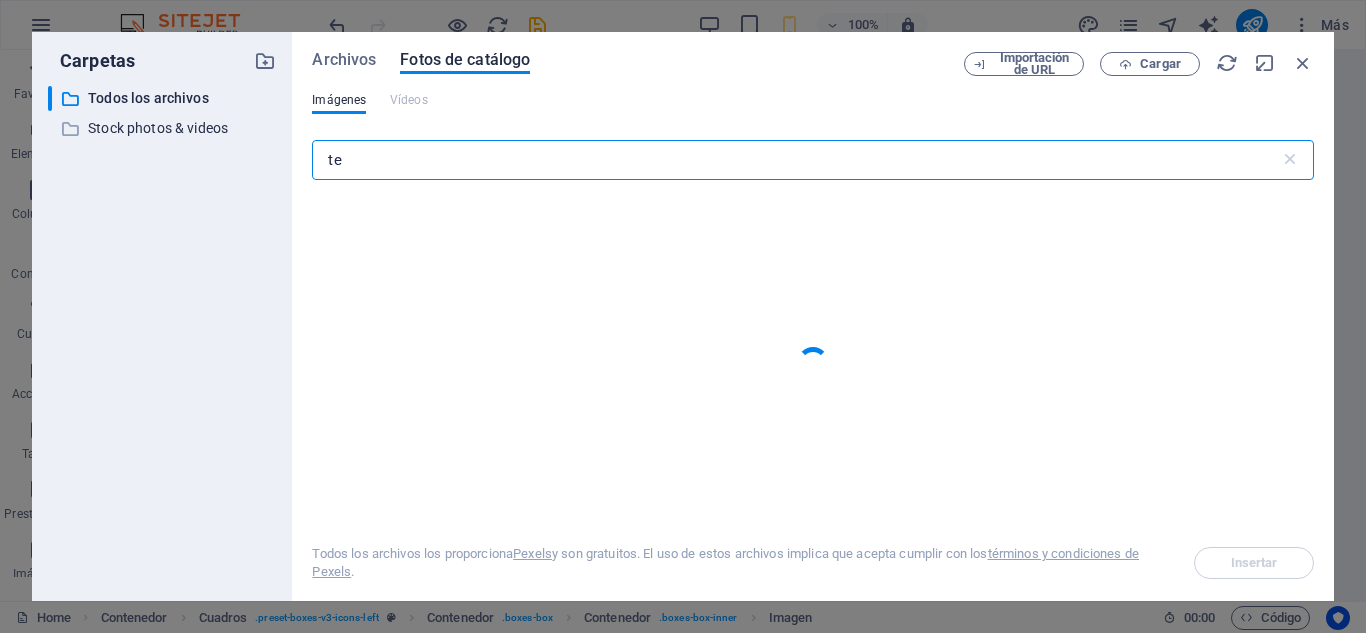 type on "t" 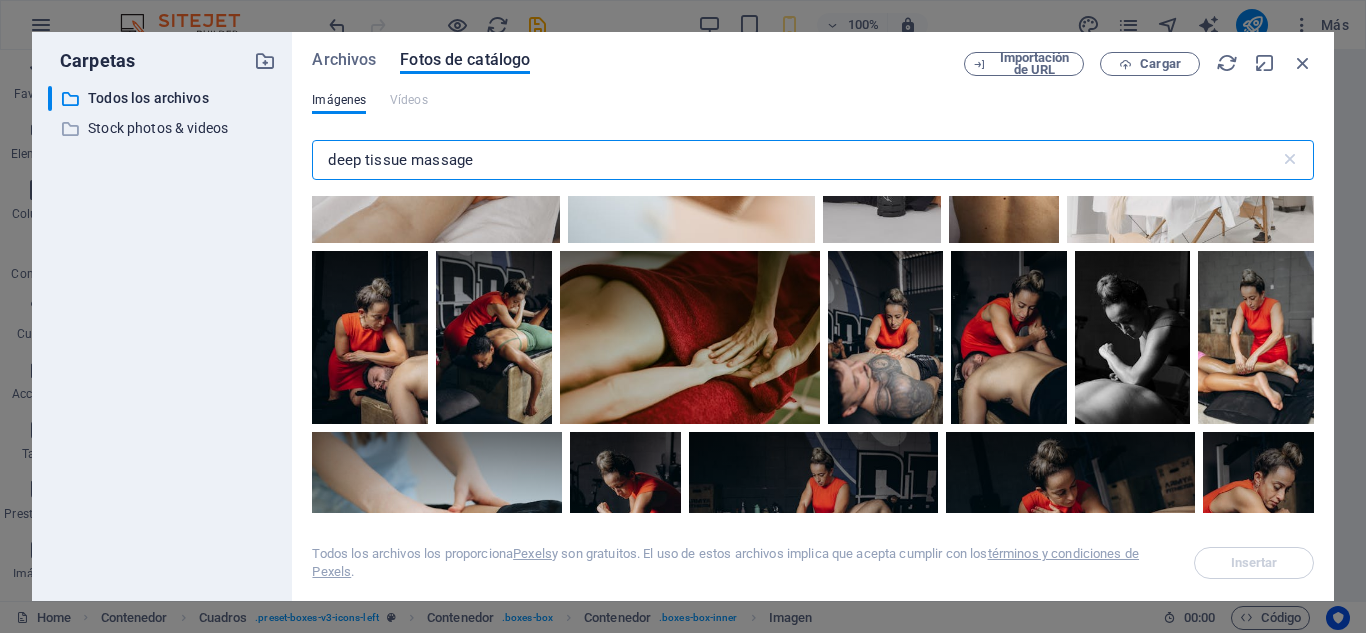 scroll, scrollTop: 3247, scrollLeft: 0, axis: vertical 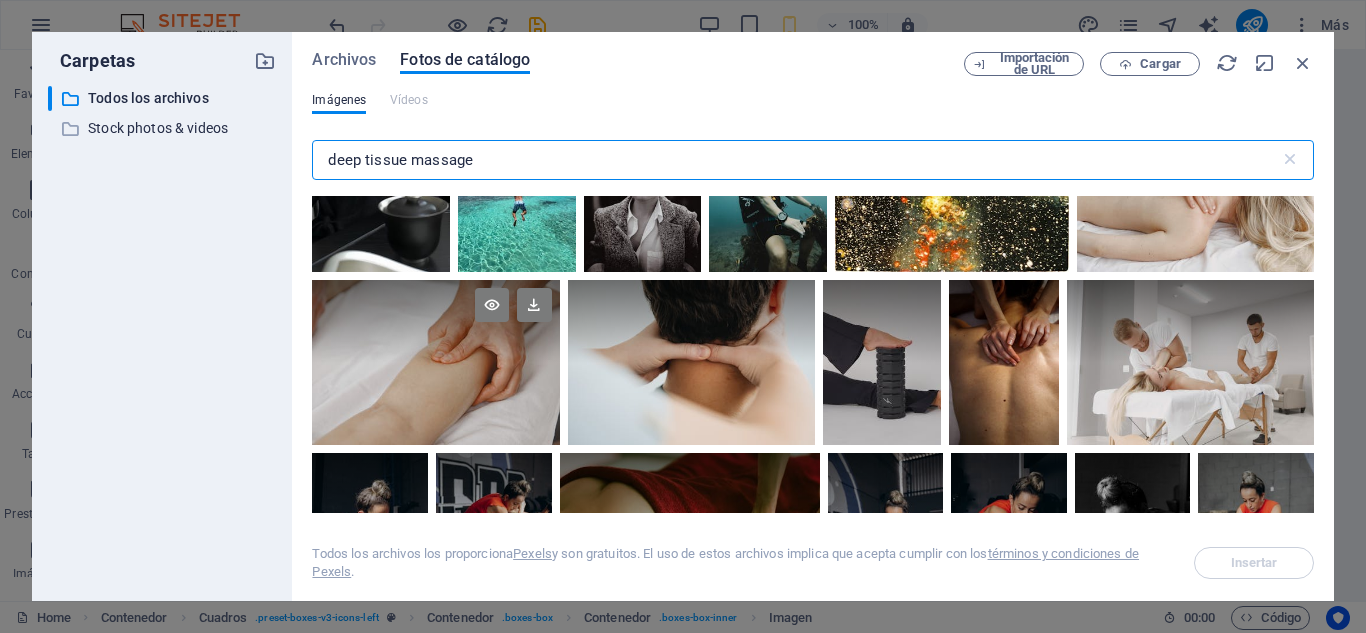 type on "deep tissue massage" 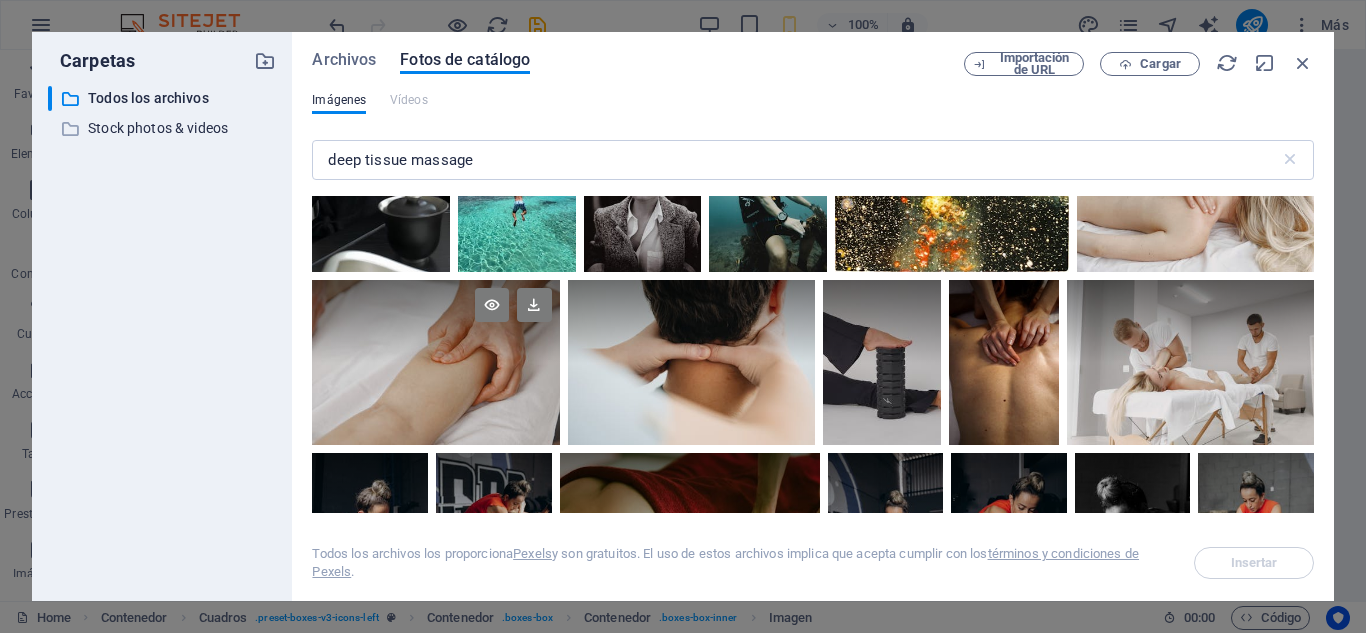 click at bounding box center (435, 321) 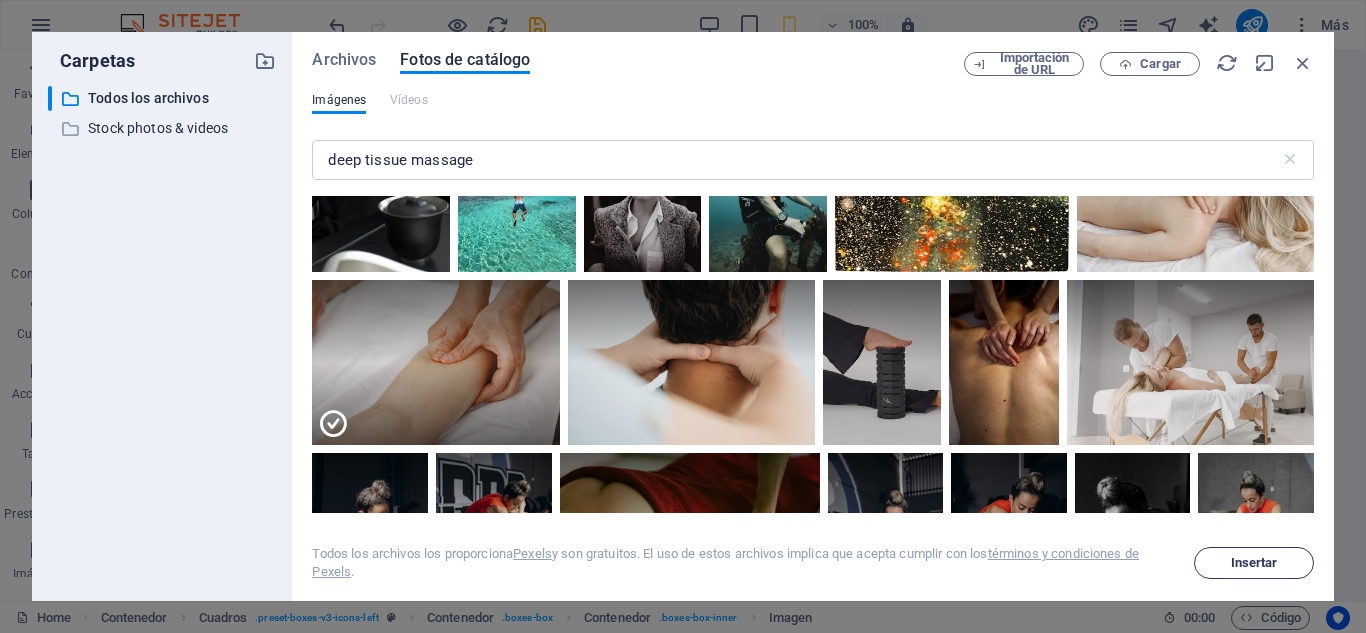 click on "Insertar" at bounding box center [1254, 563] 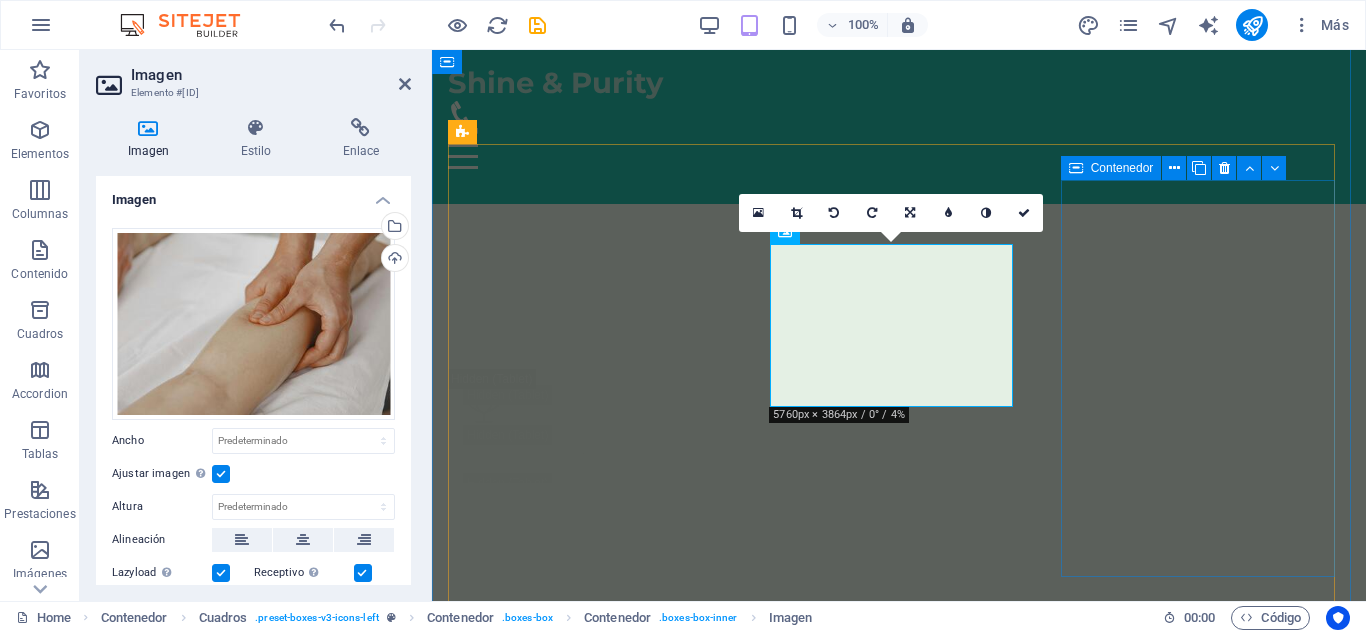 scroll, scrollTop: 3504, scrollLeft: 0, axis: vertical 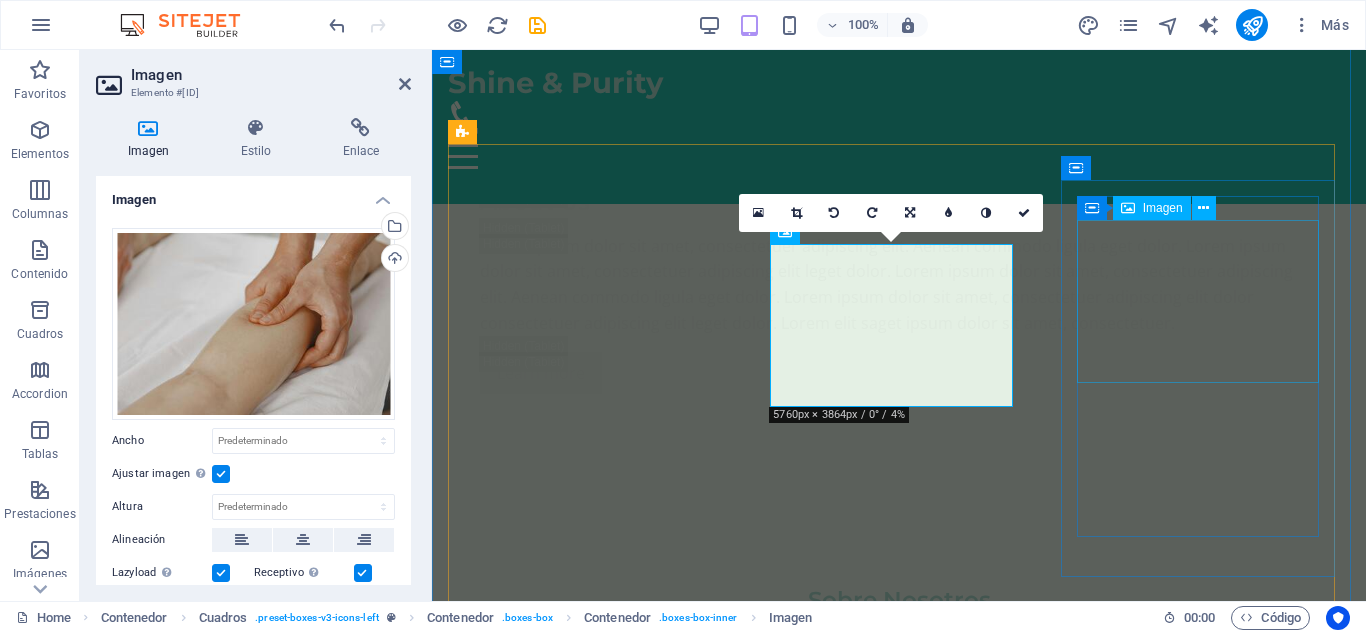 click at bounding box center (587, 5447) 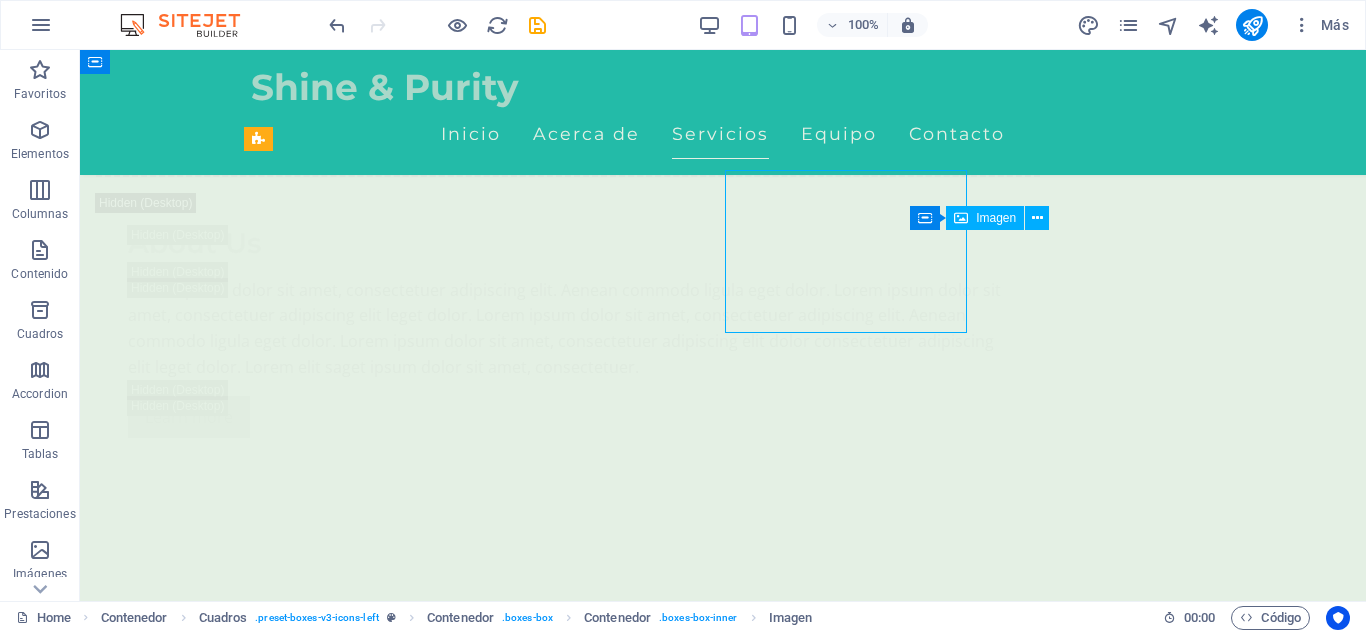 scroll, scrollTop: 3554, scrollLeft: 0, axis: vertical 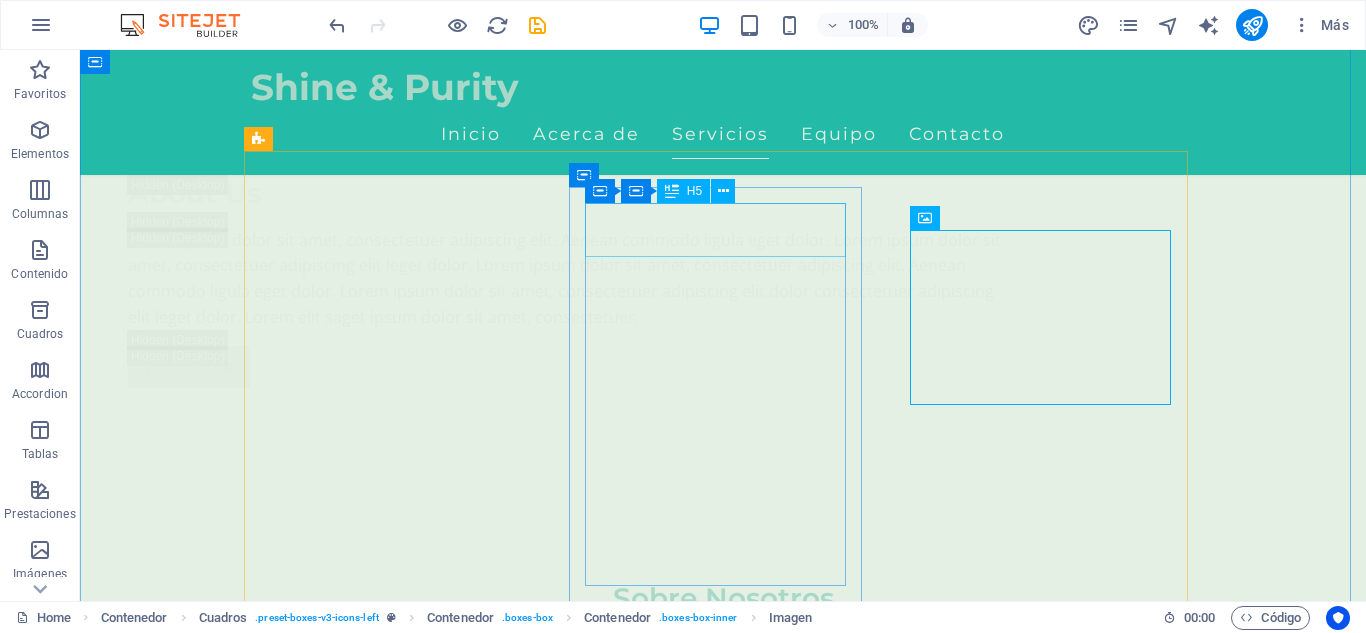 click on "Masaje Fuerza colombiana (Tejido profundo)" at bounding box center [397, 4182] 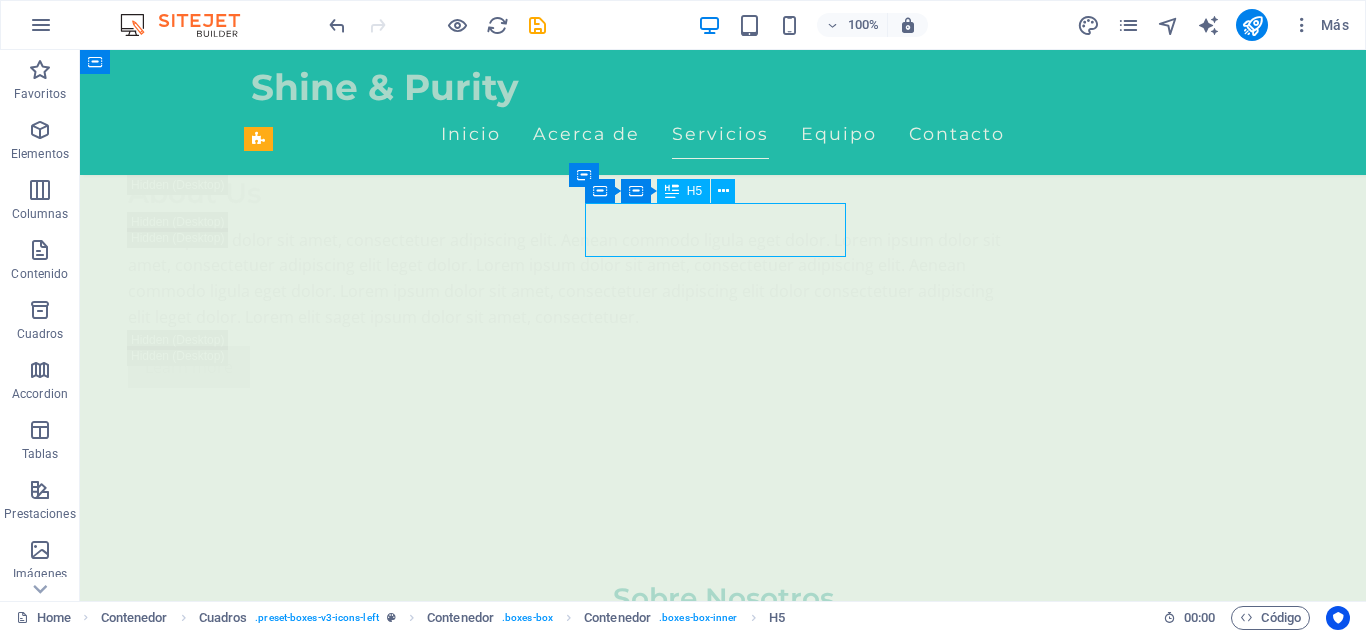 click on "Masaje Fuerza colombiana (Tejido profundo)" at bounding box center (397, 4182) 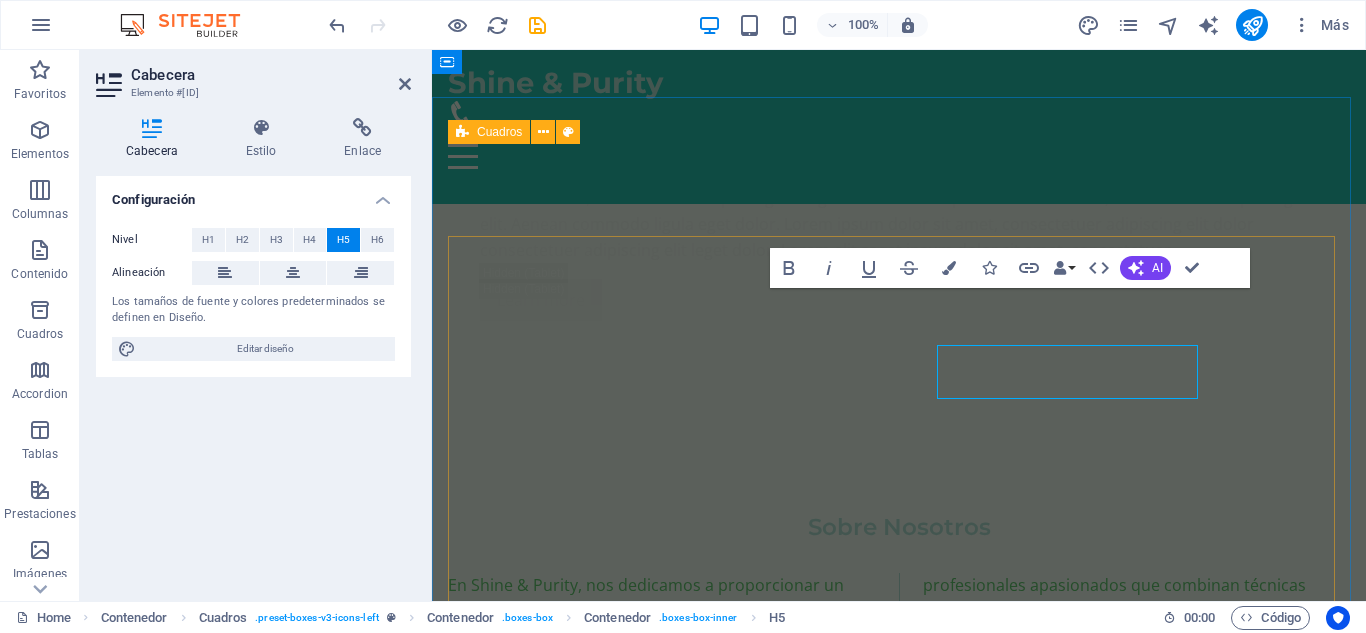 scroll, scrollTop: 3504, scrollLeft: 0, axis: vertical 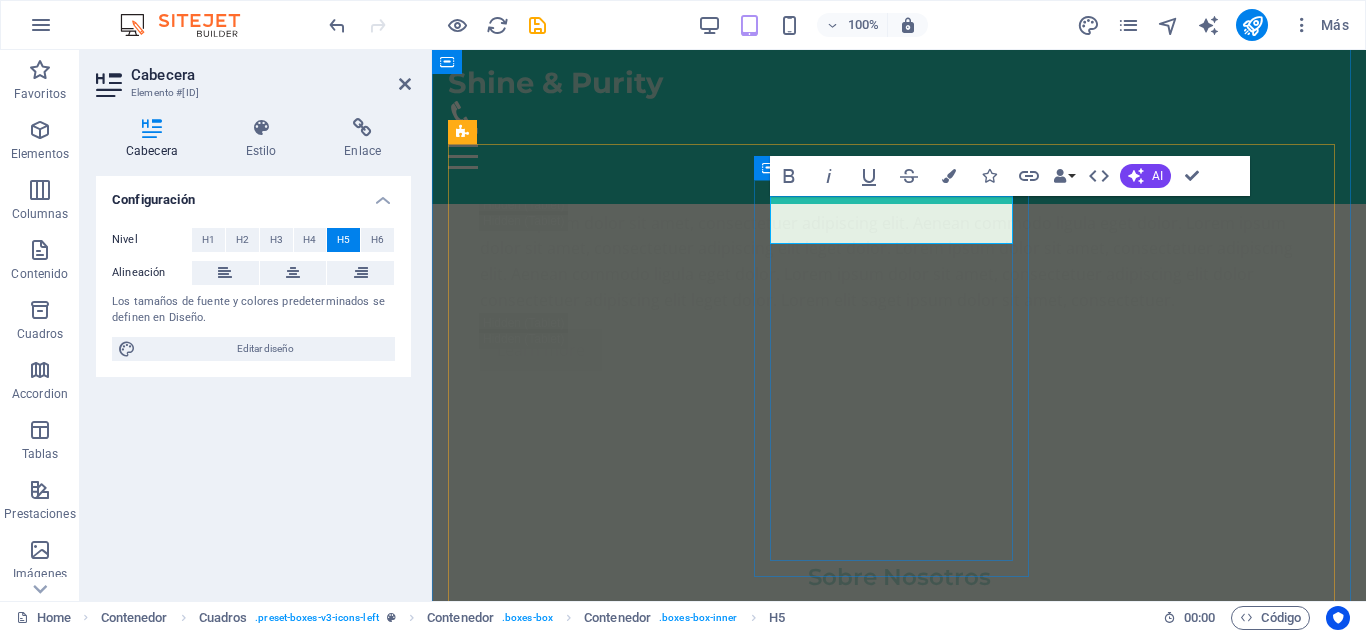click on "Masaje Fuerza colombiana (Tejido profundo)" at bounding box center (587, 4086) 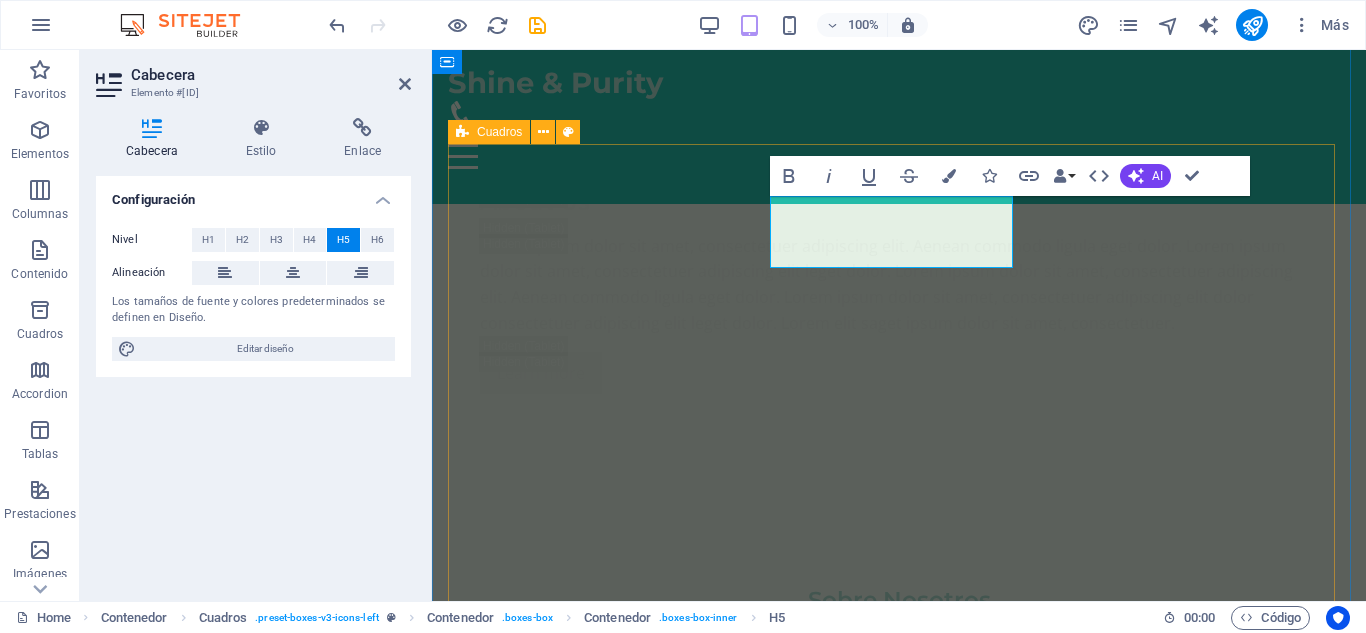 click on "Masaje Relajación colombiana (Relajante) Déjate envolver por un masaje relajante que alivia el estrés y renueva la paz en tu cuerpo. 150.000 COP  Agregar    Masaje Fuerza colombiana (Tejido profundo) Déjate envolver por un masaje relajante que alivia el estrés y renueva la paz en tu cuerpo. 150.000 COP  Agregar    Masaje Relajante Déjate envolver por un masaje relajante que alivia el estrés y renueva la paz en tu cuerpo. 150.000 COP  Agregar    Masaje Relajante Déjate envolver por un masaje relajante que alivia el estrés y renueva la paz en tu cuerpo. 150.000 COP  Agregar    Masaje Relajante Déjate envolver por un masaje relajante que alivia el estrés y renueva la paz en tu cuerpo. 150.000 COP  Agregar    Masaje Relajante Déjate envolver por un masaje relajante que alivia el estrés y renueva la paz en tu cuerpo. 150.000 COP  Agregar    Tratamientos Faciales Personalizados Aromaterapia Masajes Deportivos Masajes de Tejido Profundo Terapias Relajantes" at bounding box center (899, 6755) 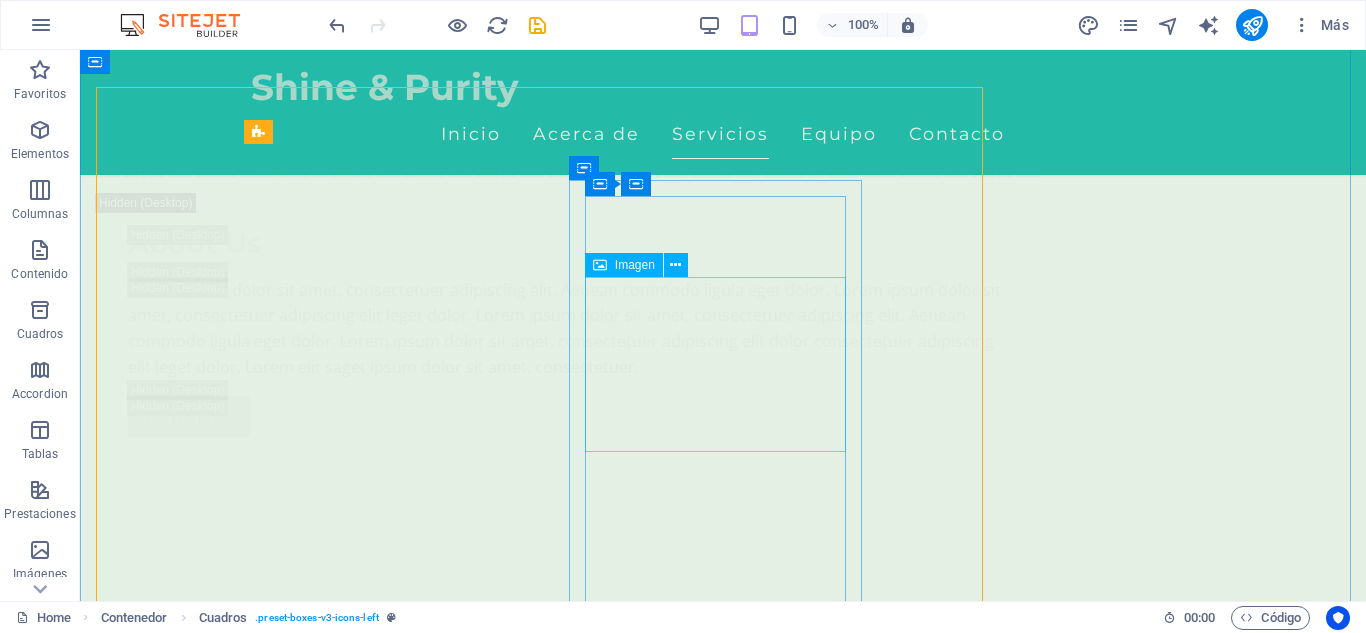 scroll, scrollTop: 3561, scrollLeft: 0, axis: vertical 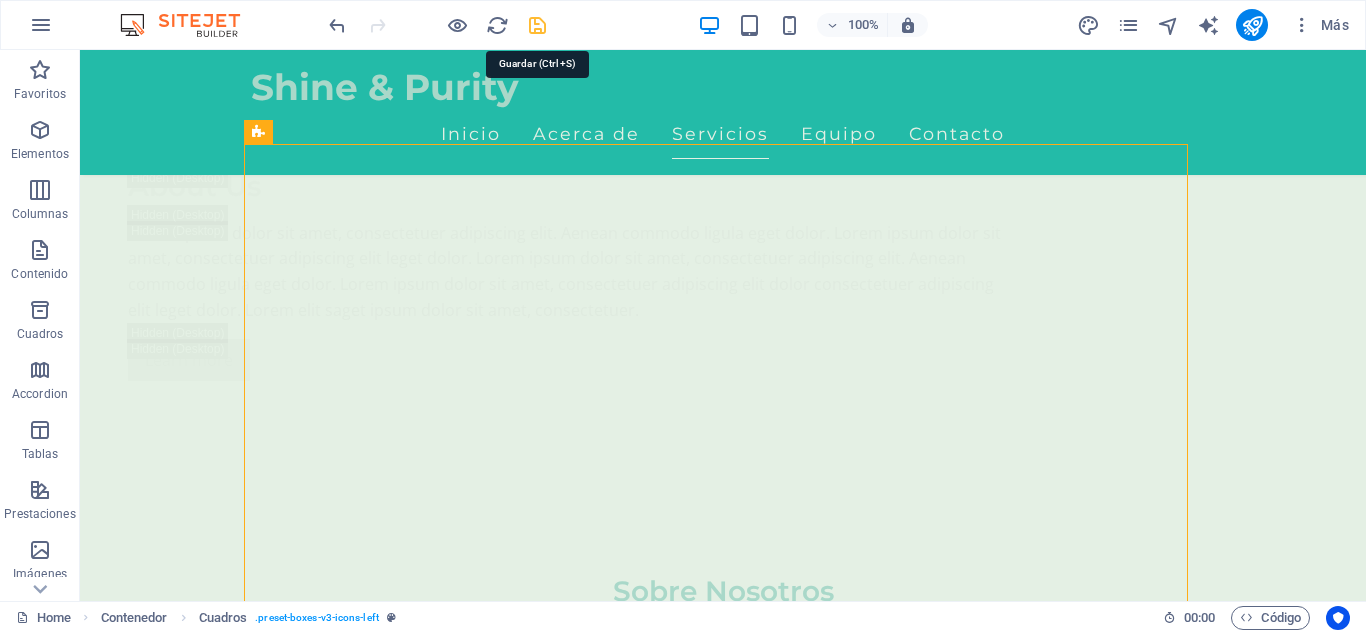 click at bounding box center [537, 25] 